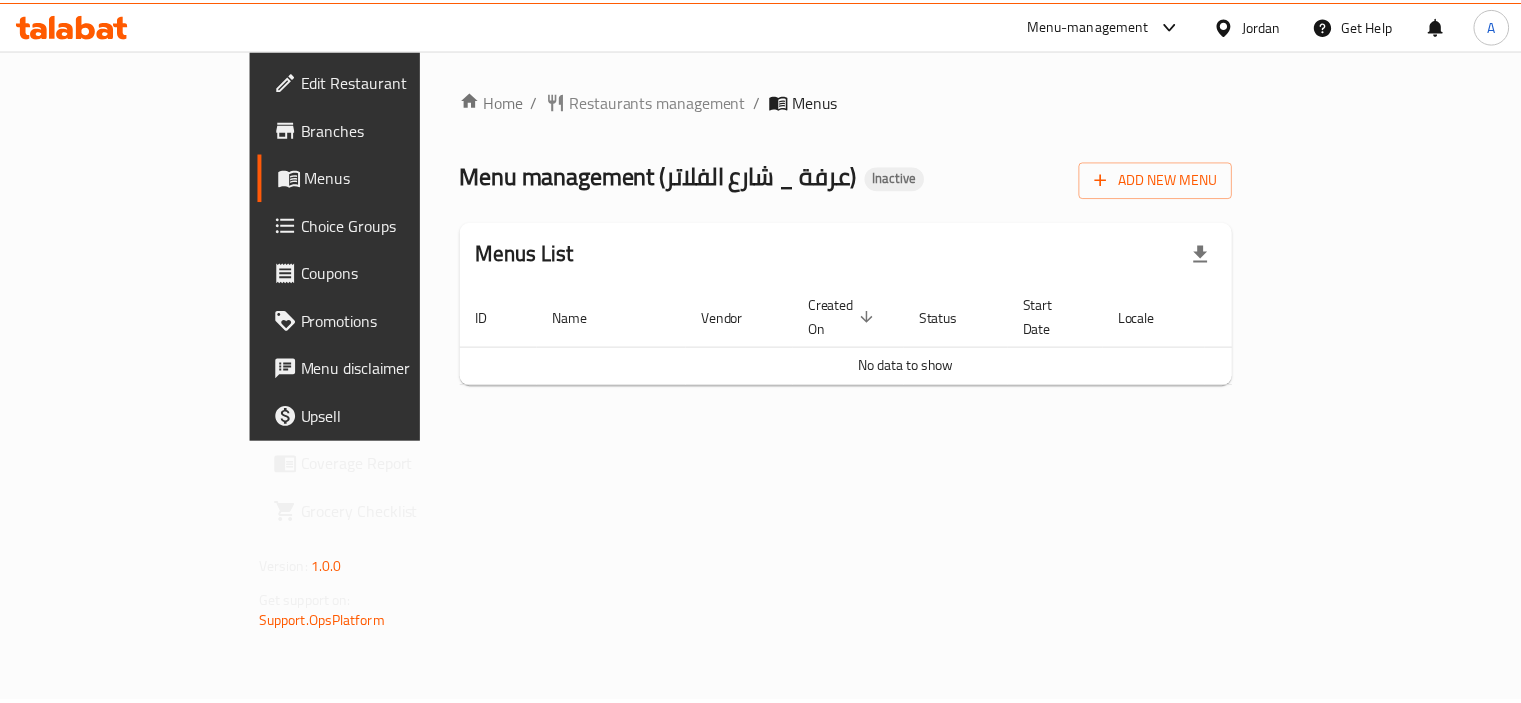 scroll, scrollTop: 0, scrollLeft: 0, axis: both 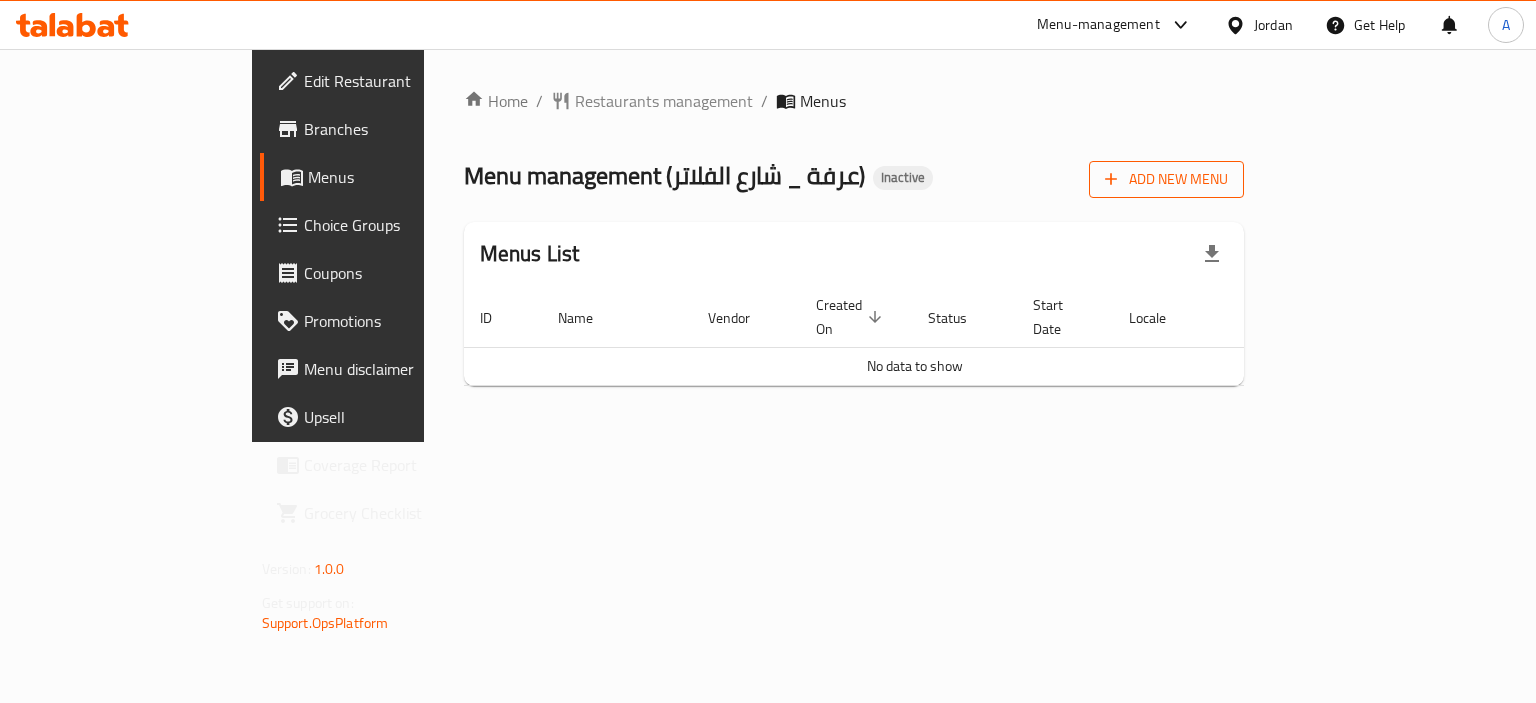 click on "Add New Menu" at bounding box center [1166, 179] 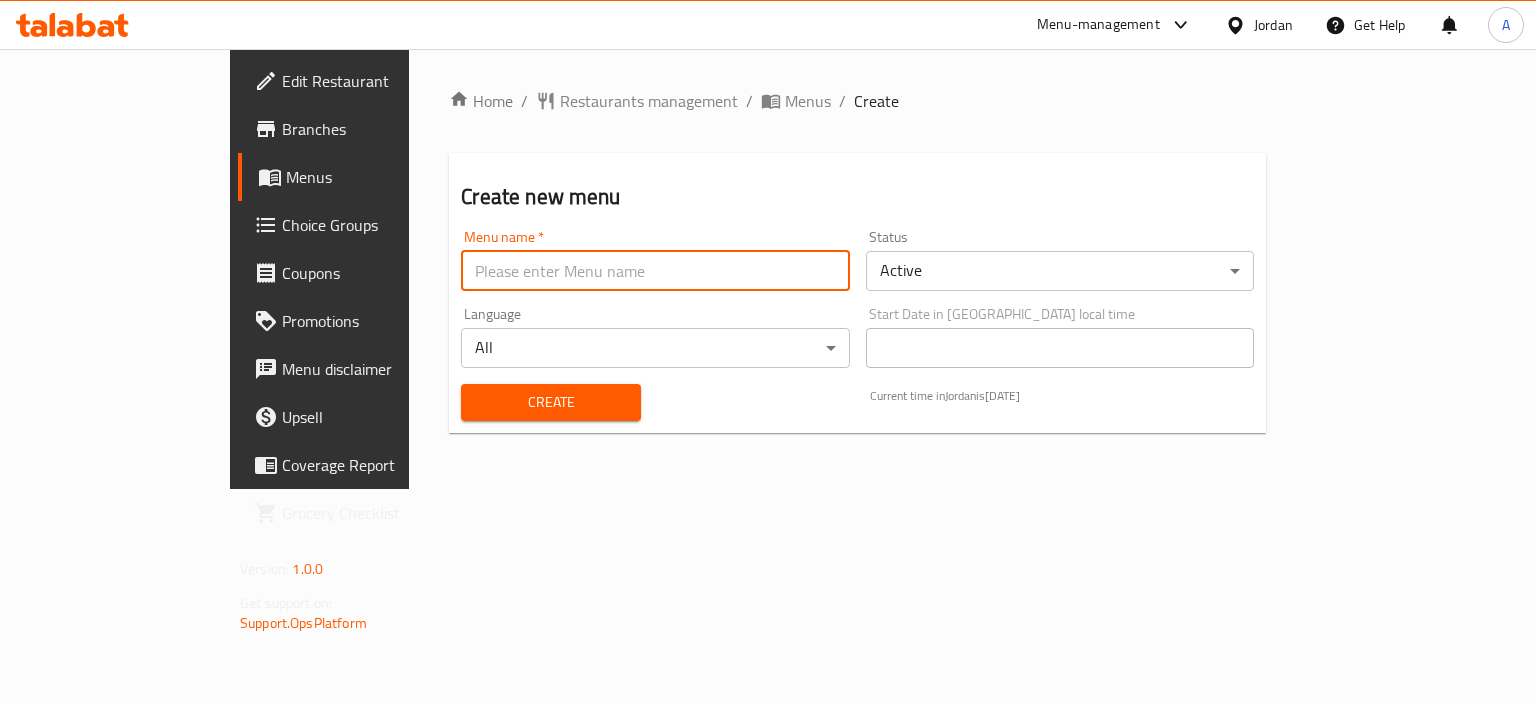 click at bounding box center (655, 271) 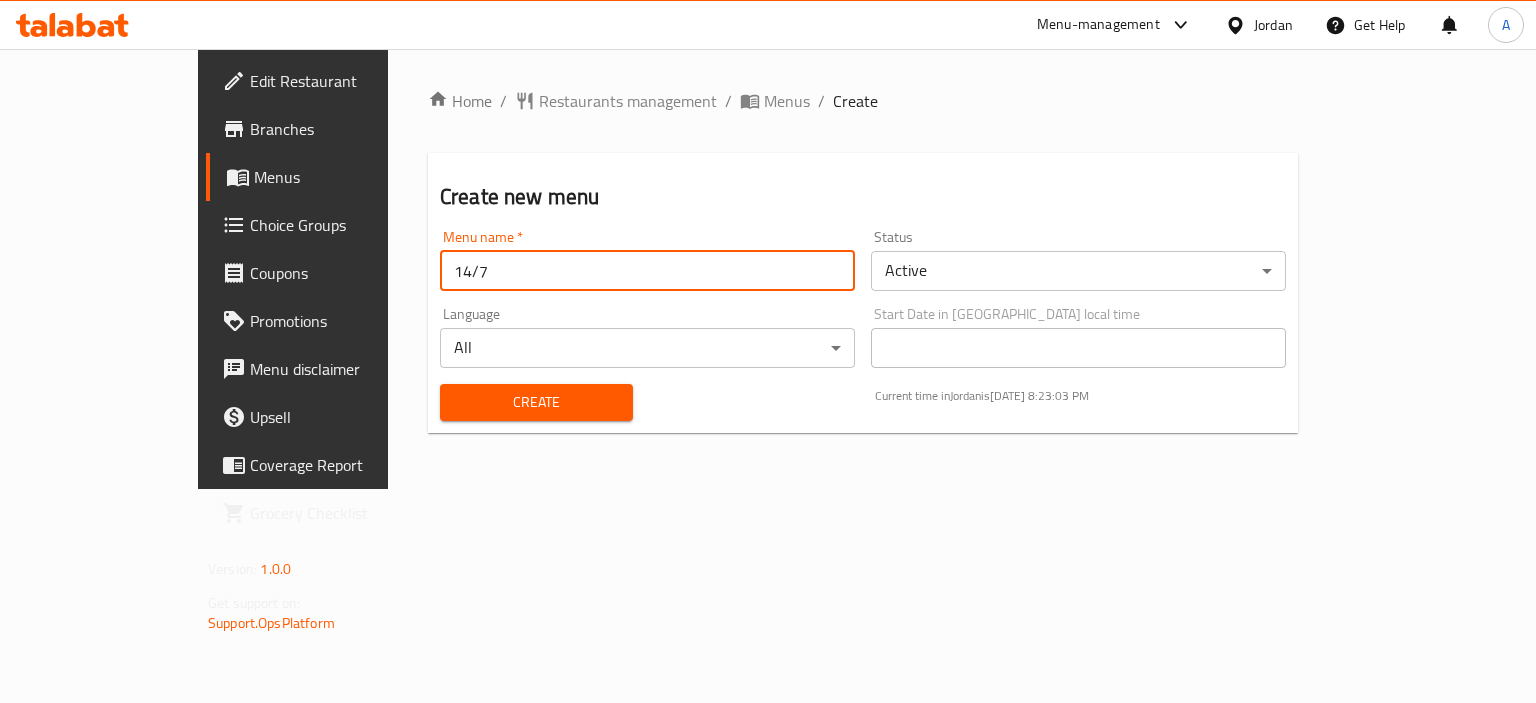 type on "14/7" 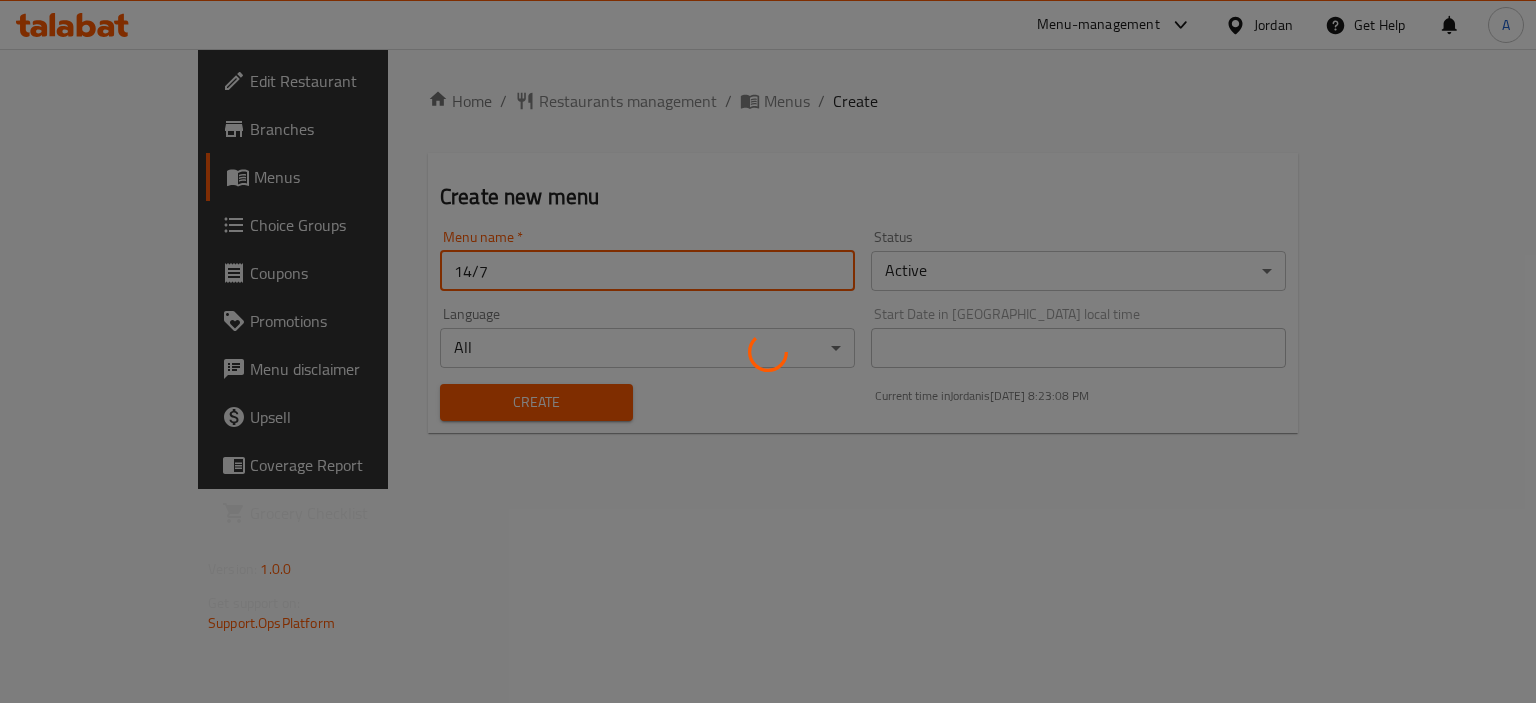 type 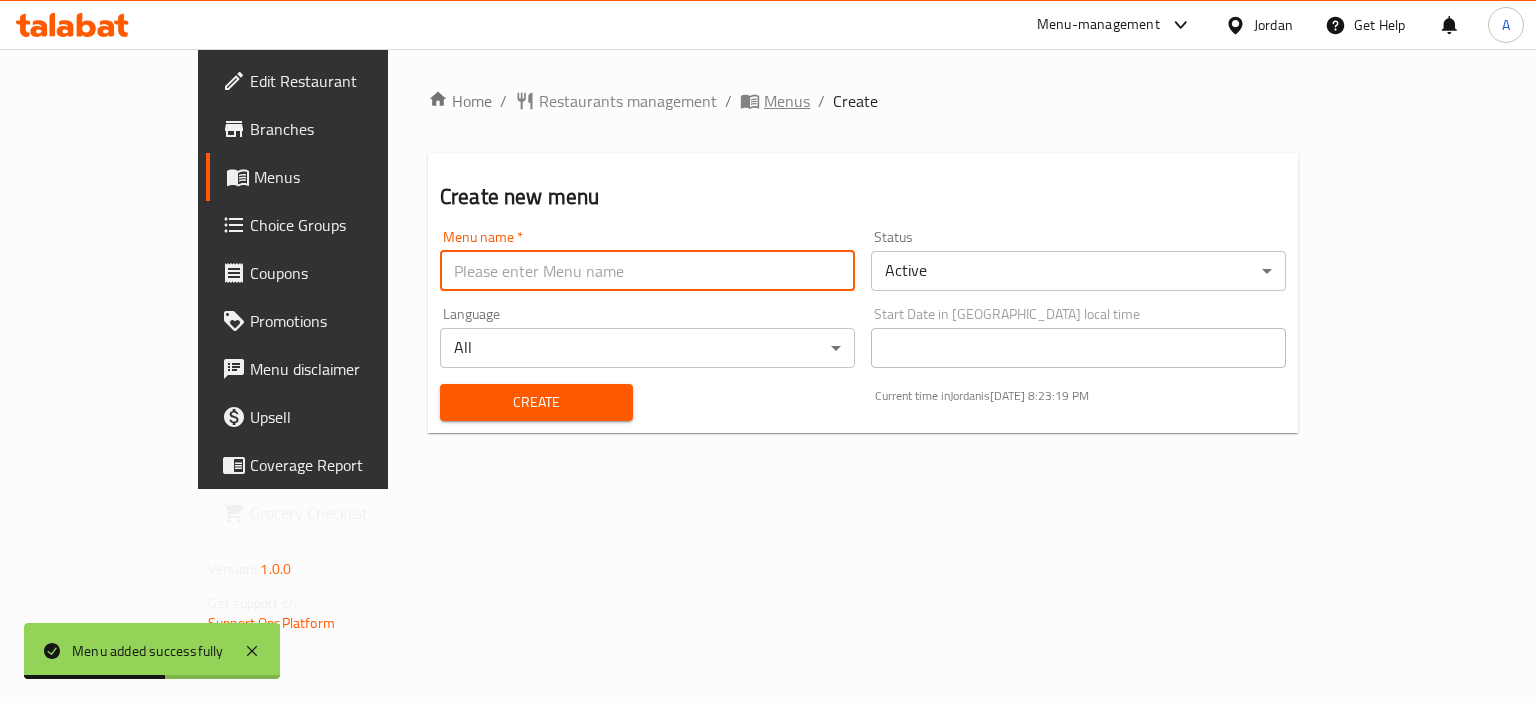 click at bounding box center (752, 101) 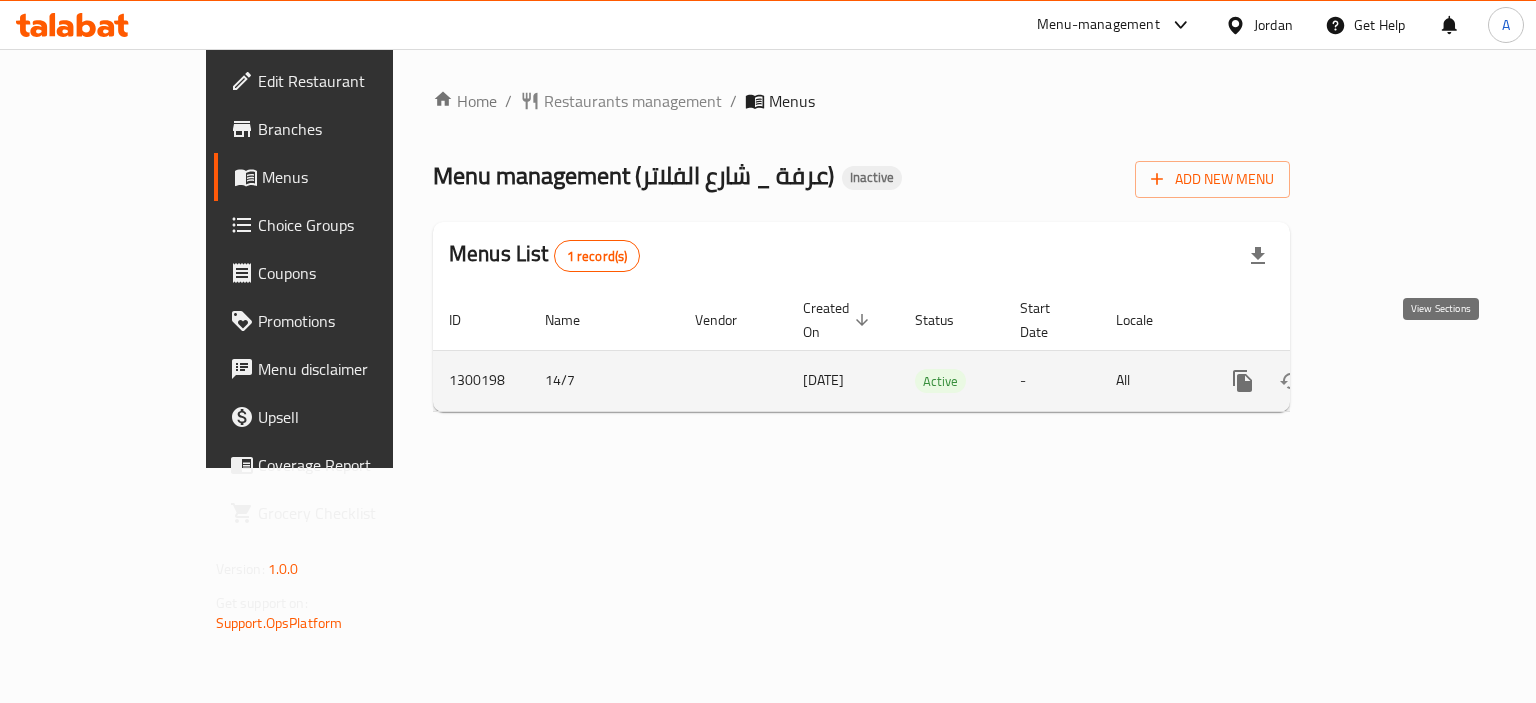 click 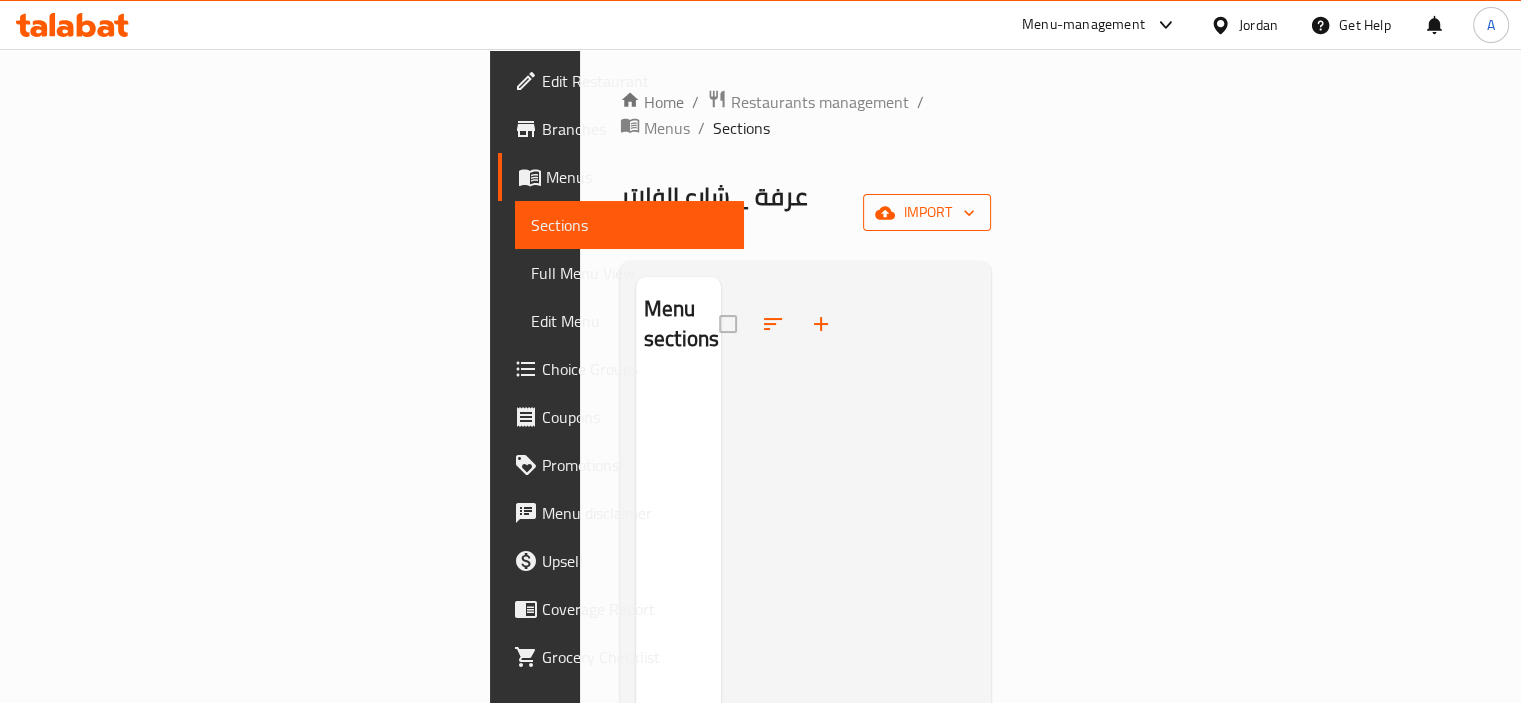 click on "import" at bounding box center (927, 212) 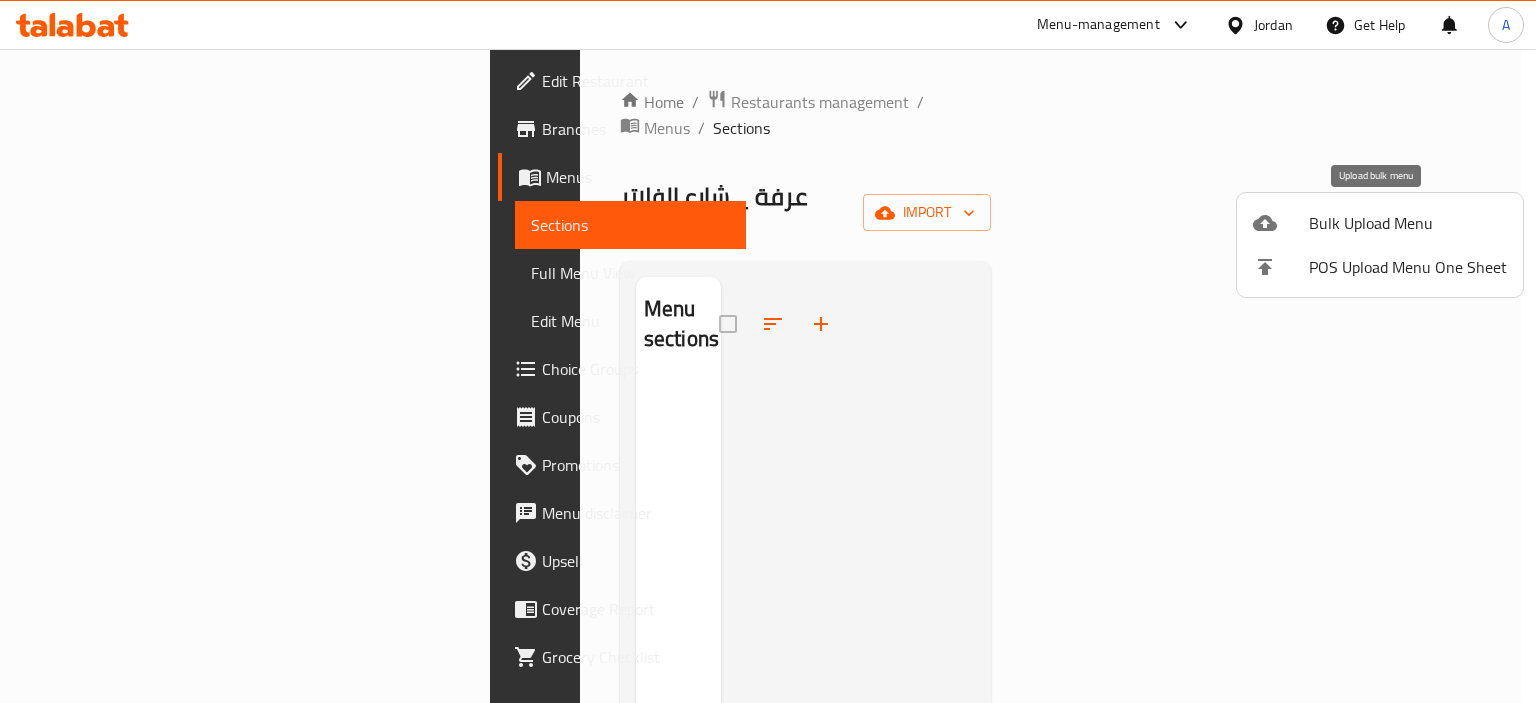 click on "Bulk Upload Menu" at bounding box center (1408, 223) 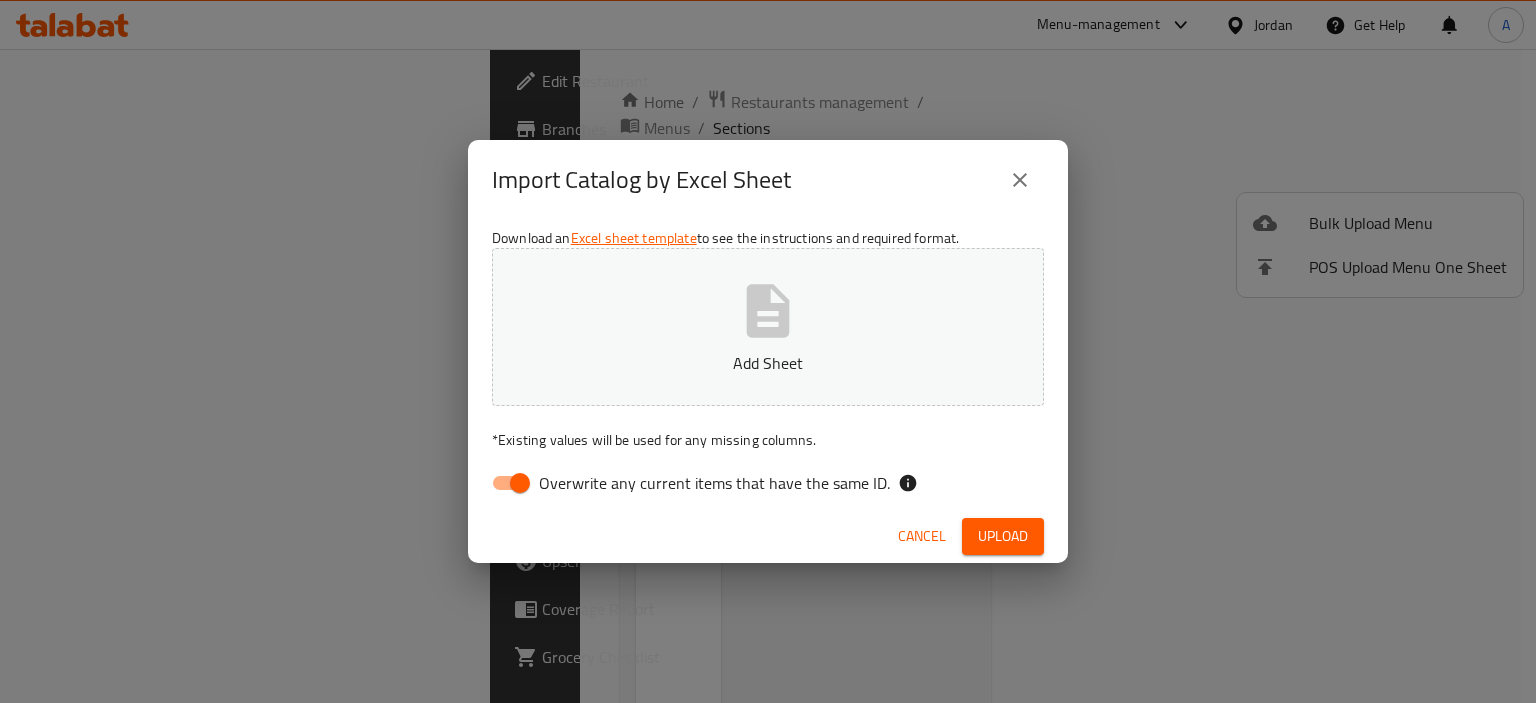 click on "Overwrite any current items that have the same ID." at bounding box center (520, 483) 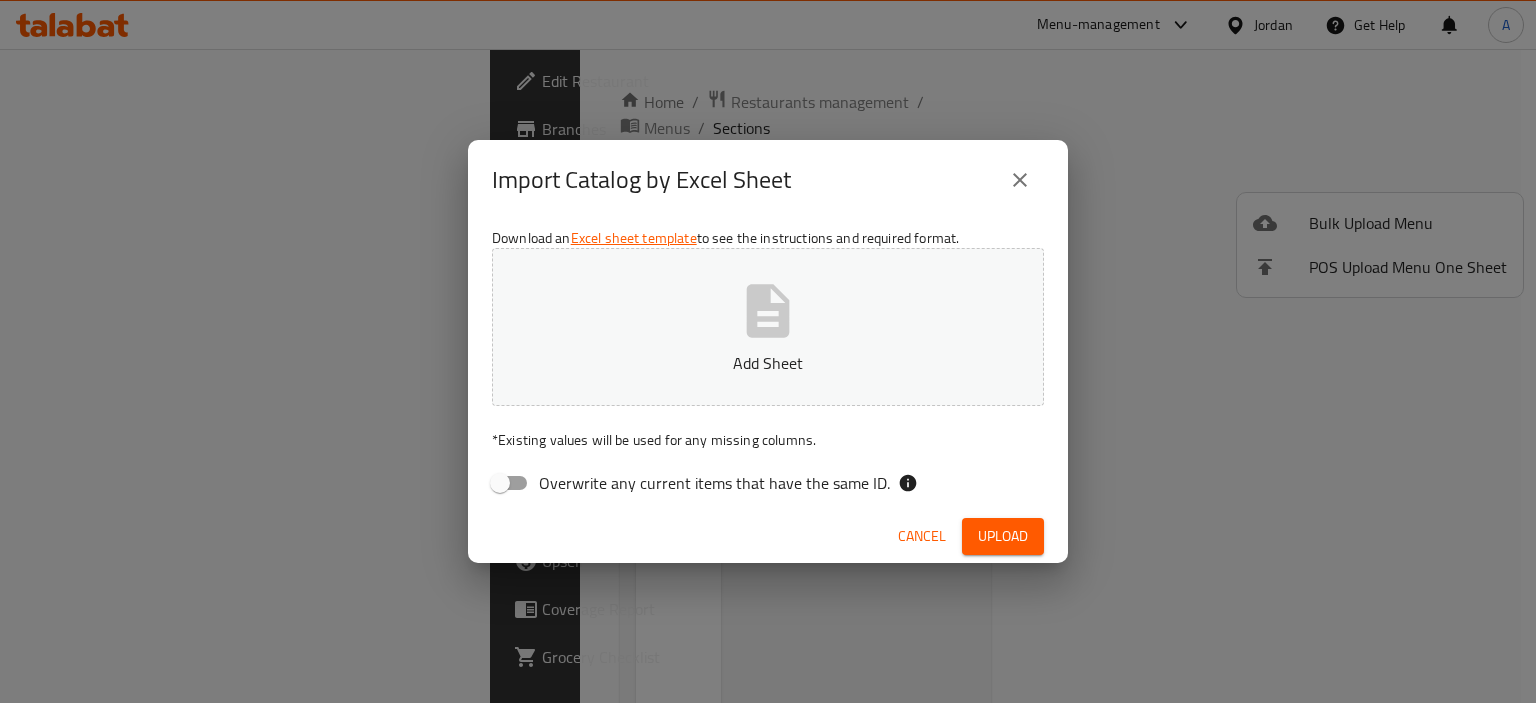 click on "Add Sheet" at bounding box center (768, 327) 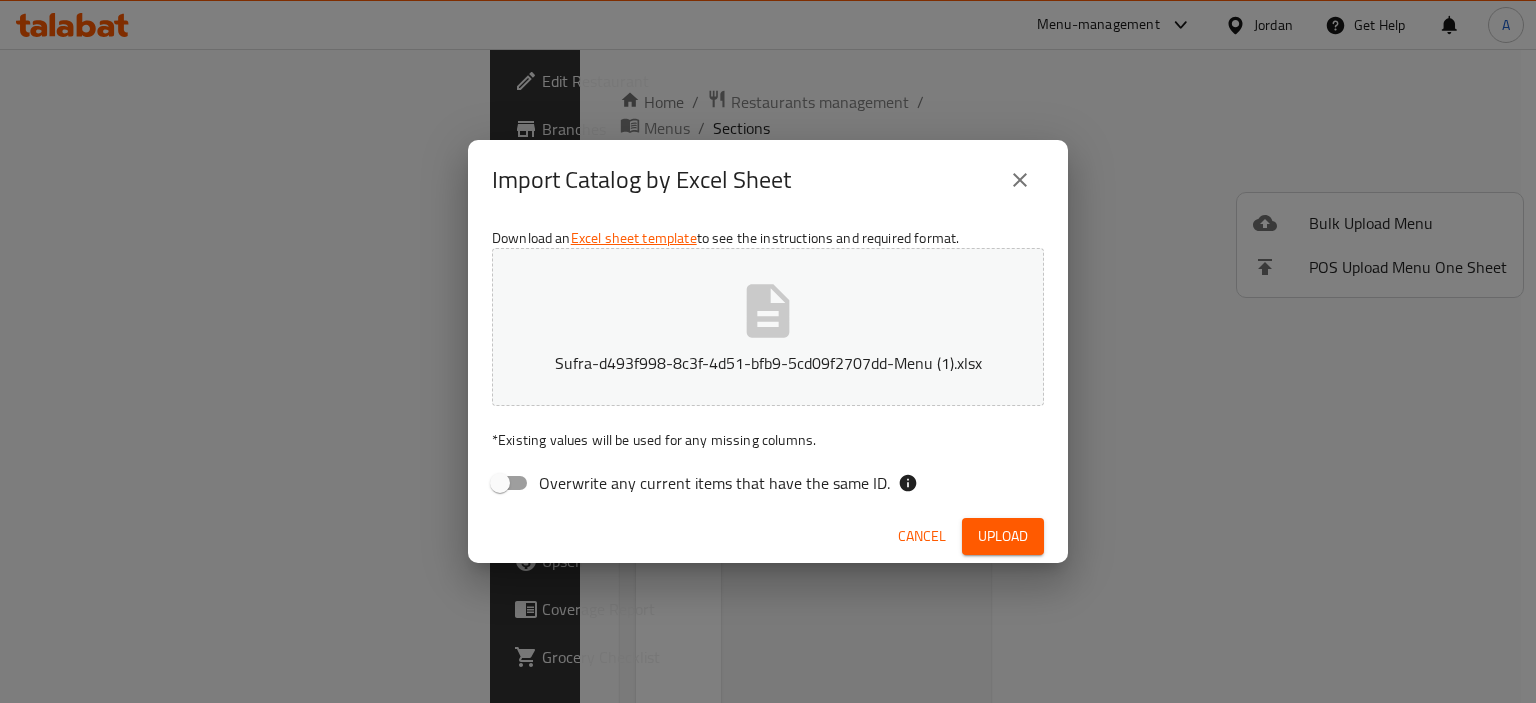 click on "Upload" at bounding box center [1003, 536] 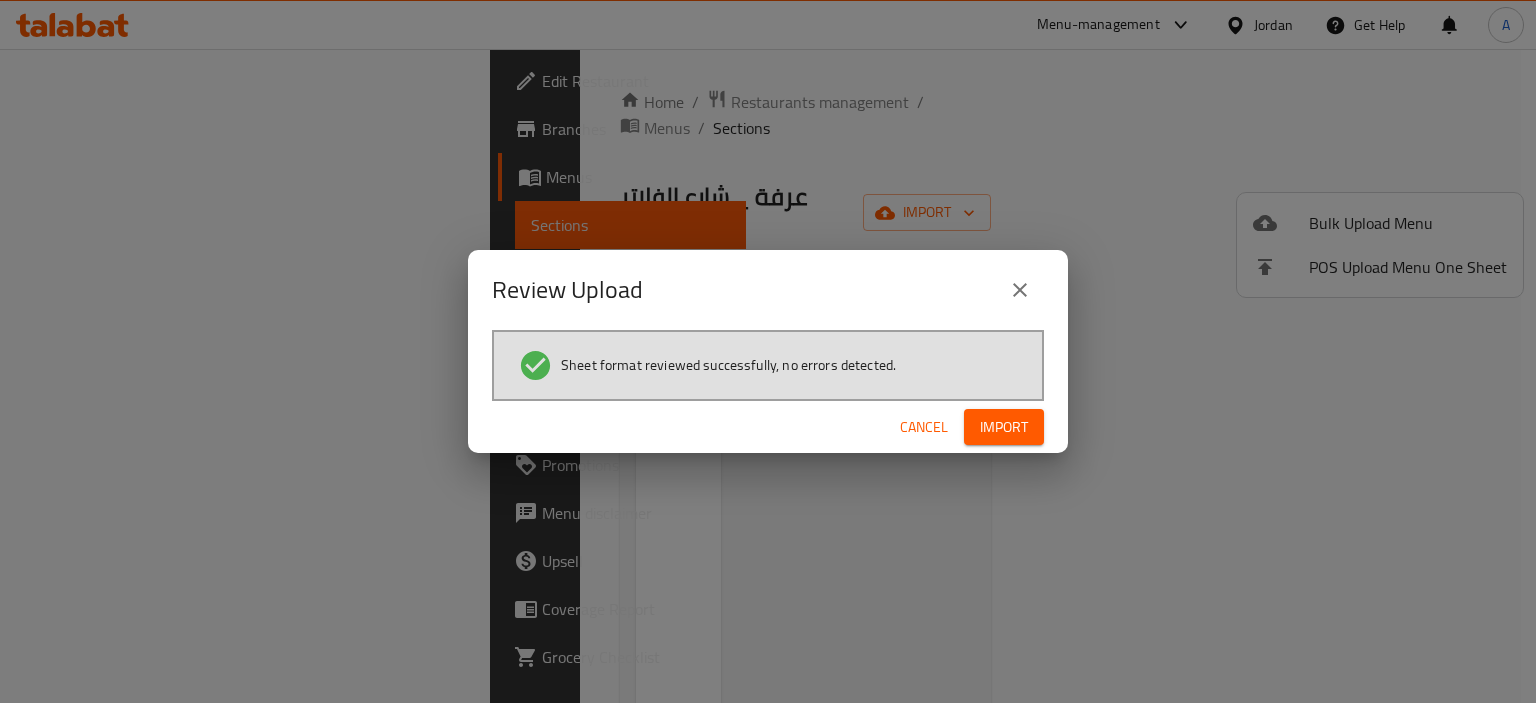 click on "Import" at bounding box center (1004, 427) 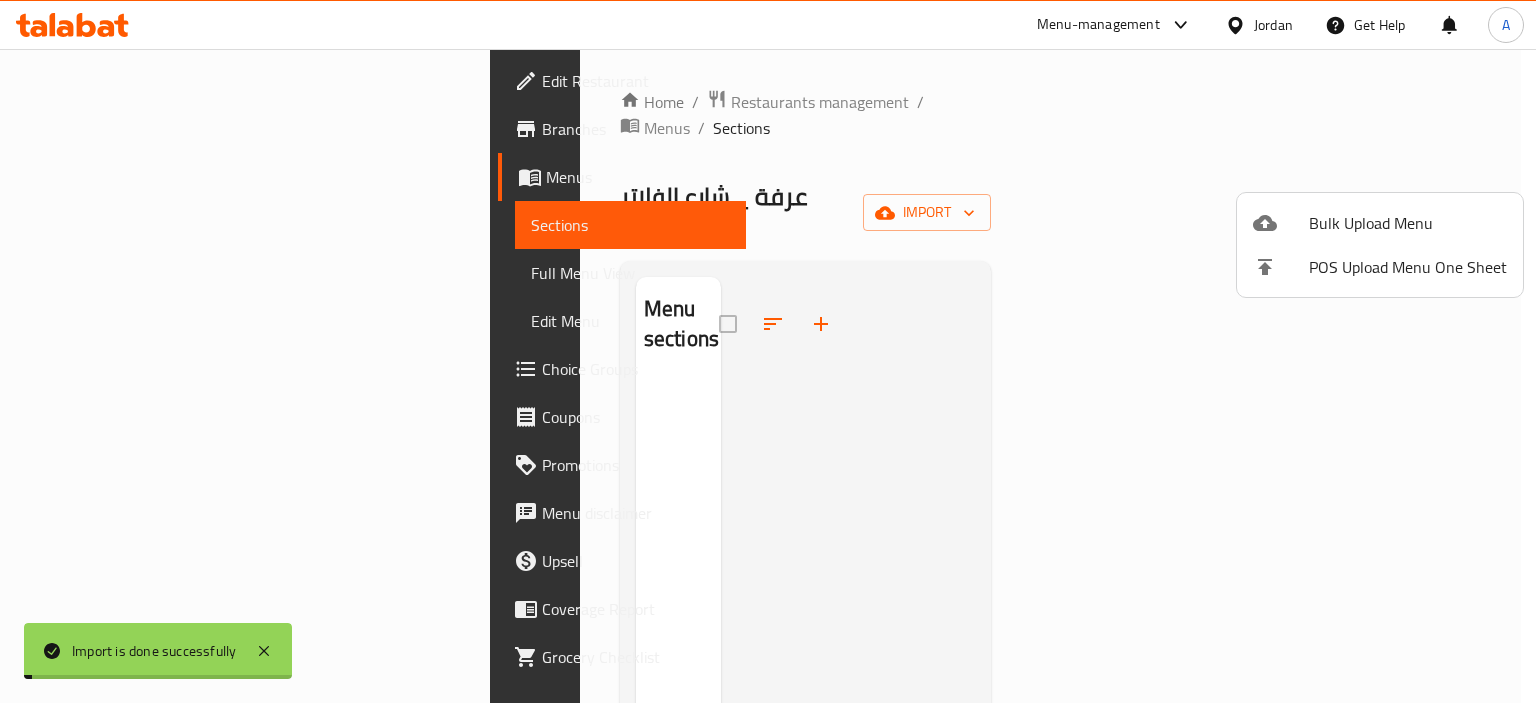 type 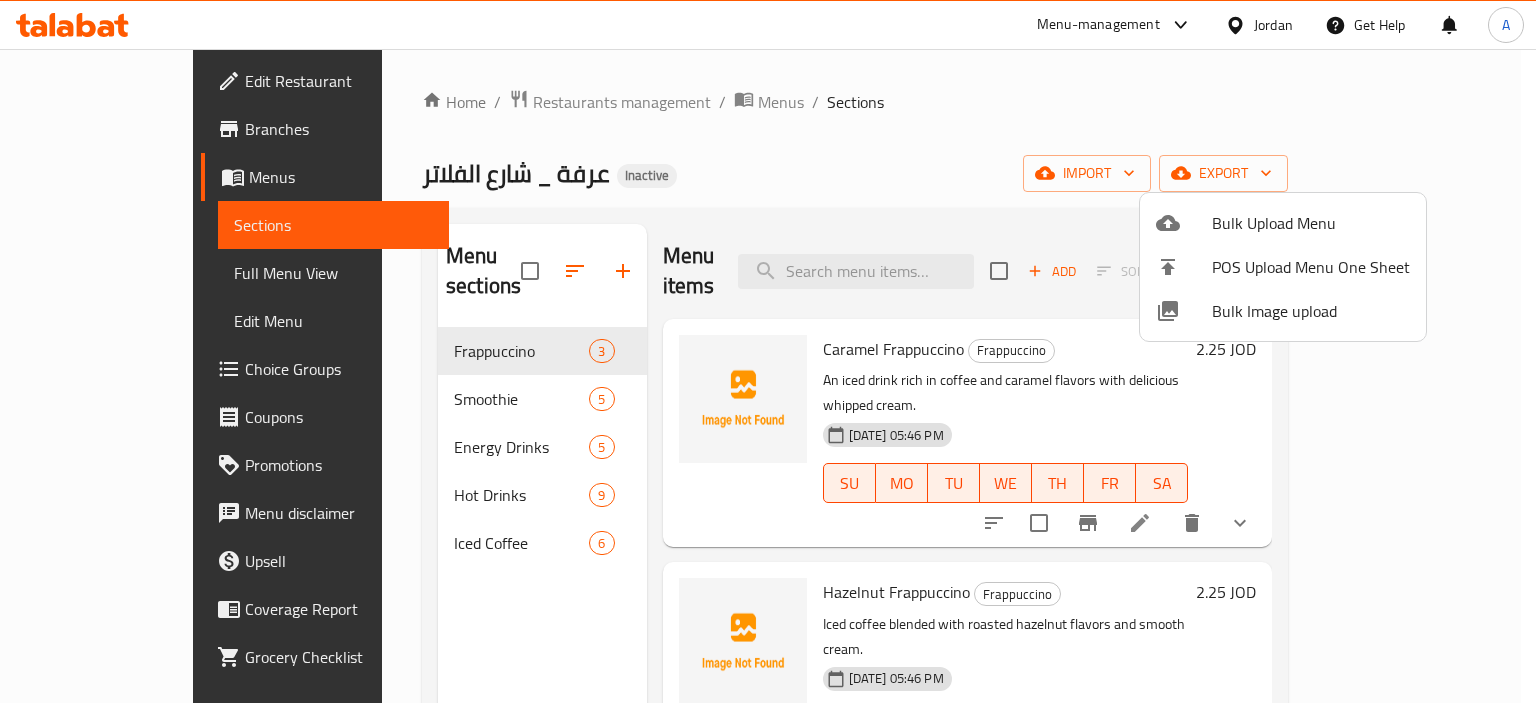 click at bounding box center [768, 351] 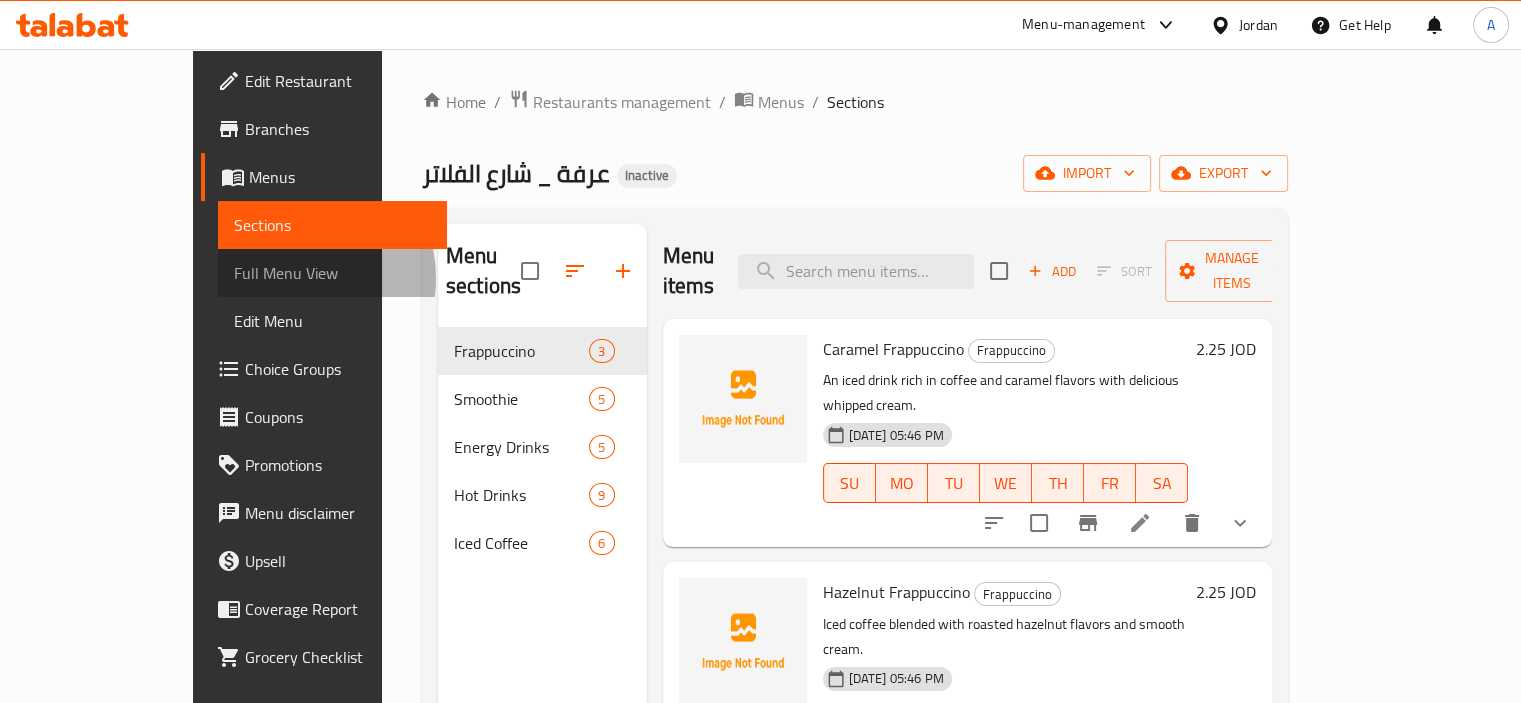 click on "Full Menu View" at bounding box center [332, 273] 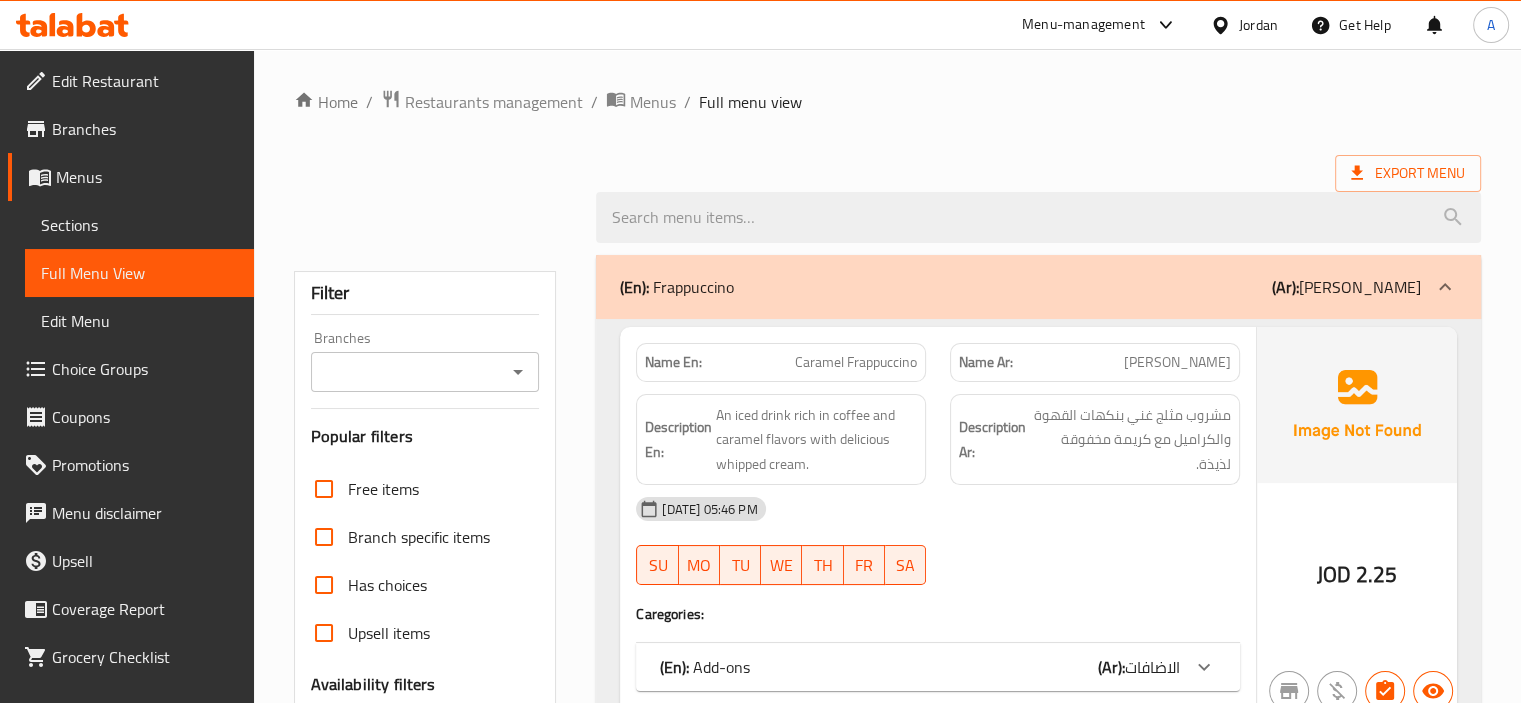 type 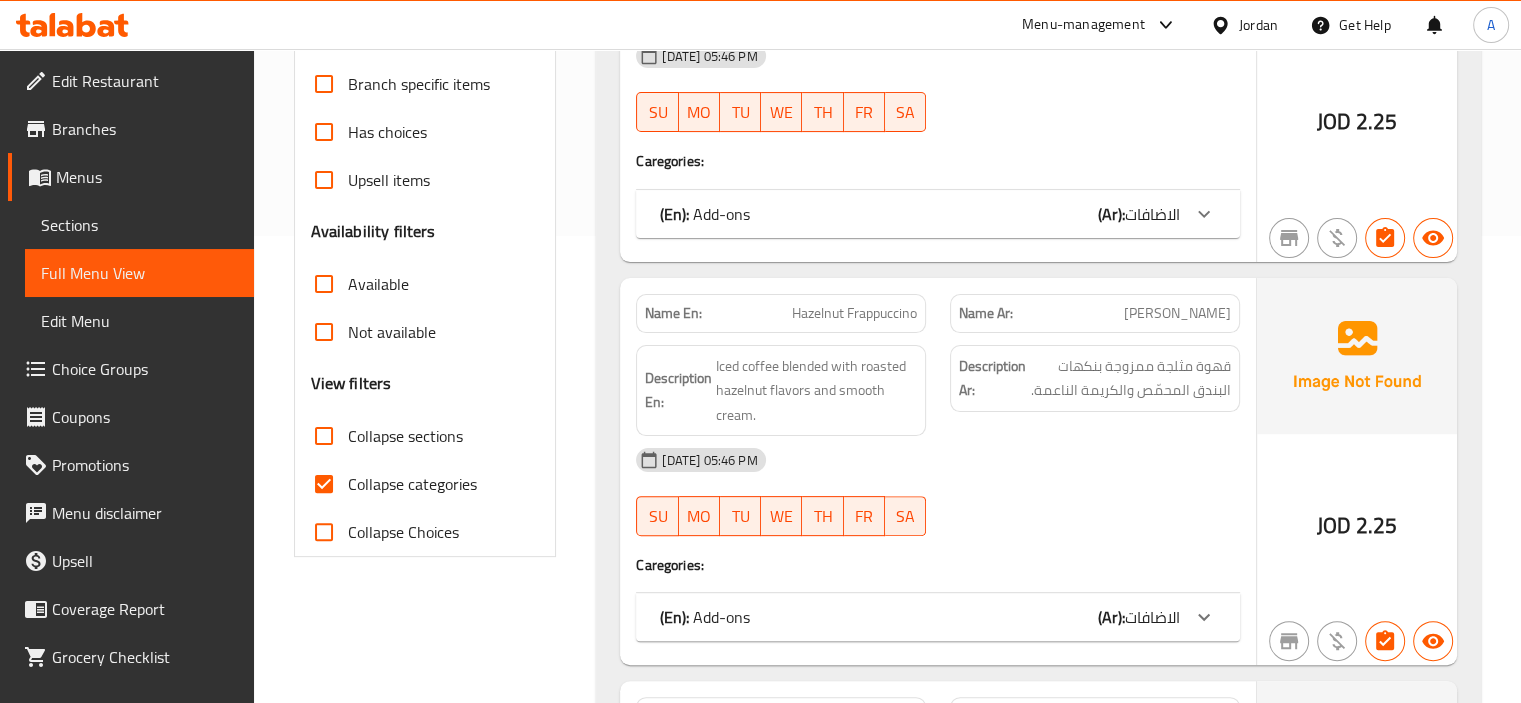 scroll, scrollTop: 500, scrollLeft: 0, axis: vertical 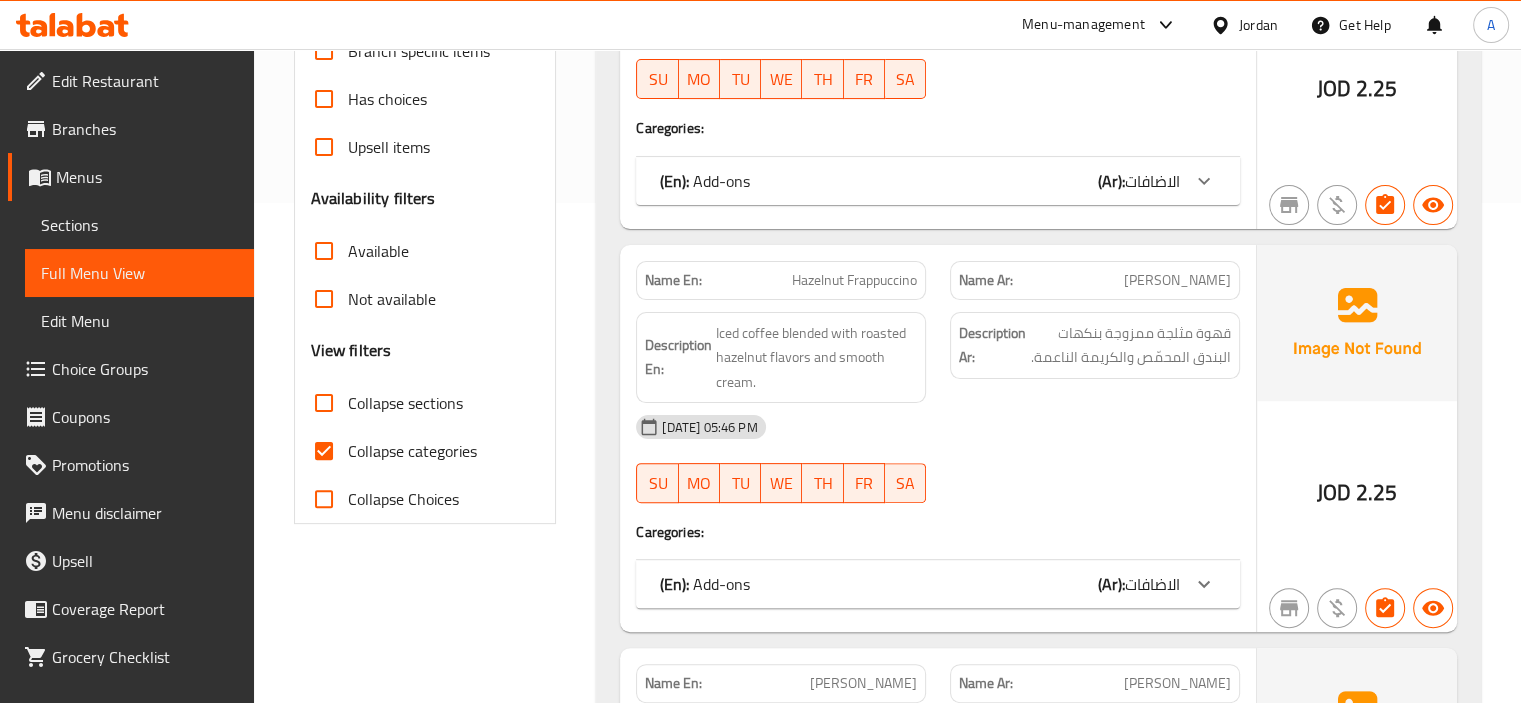 drag, startPoint x: 436, startPoint y: 397, endPoint x: 413, endPoint y: 439, distance: 47.88528 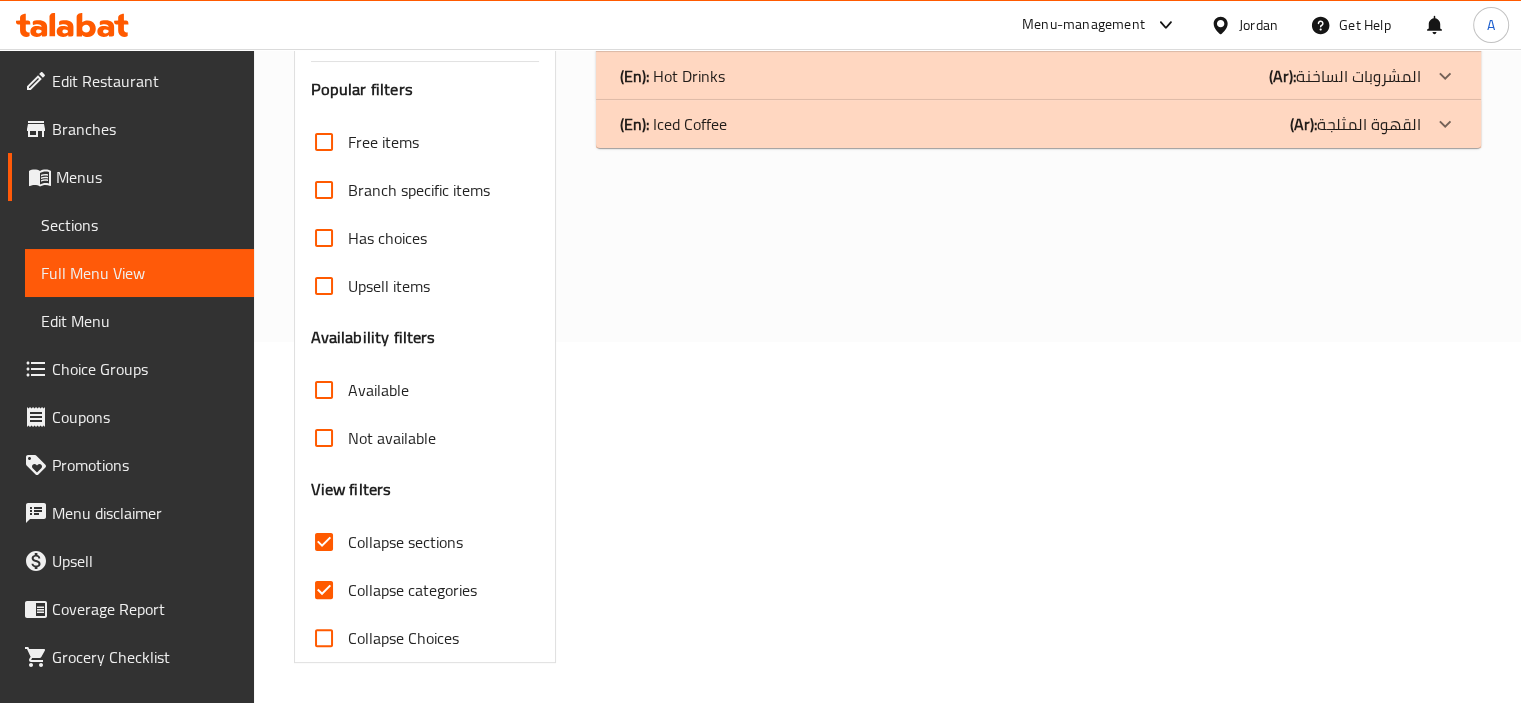 click on "Collapse categories" at bounding box center [412, 590] 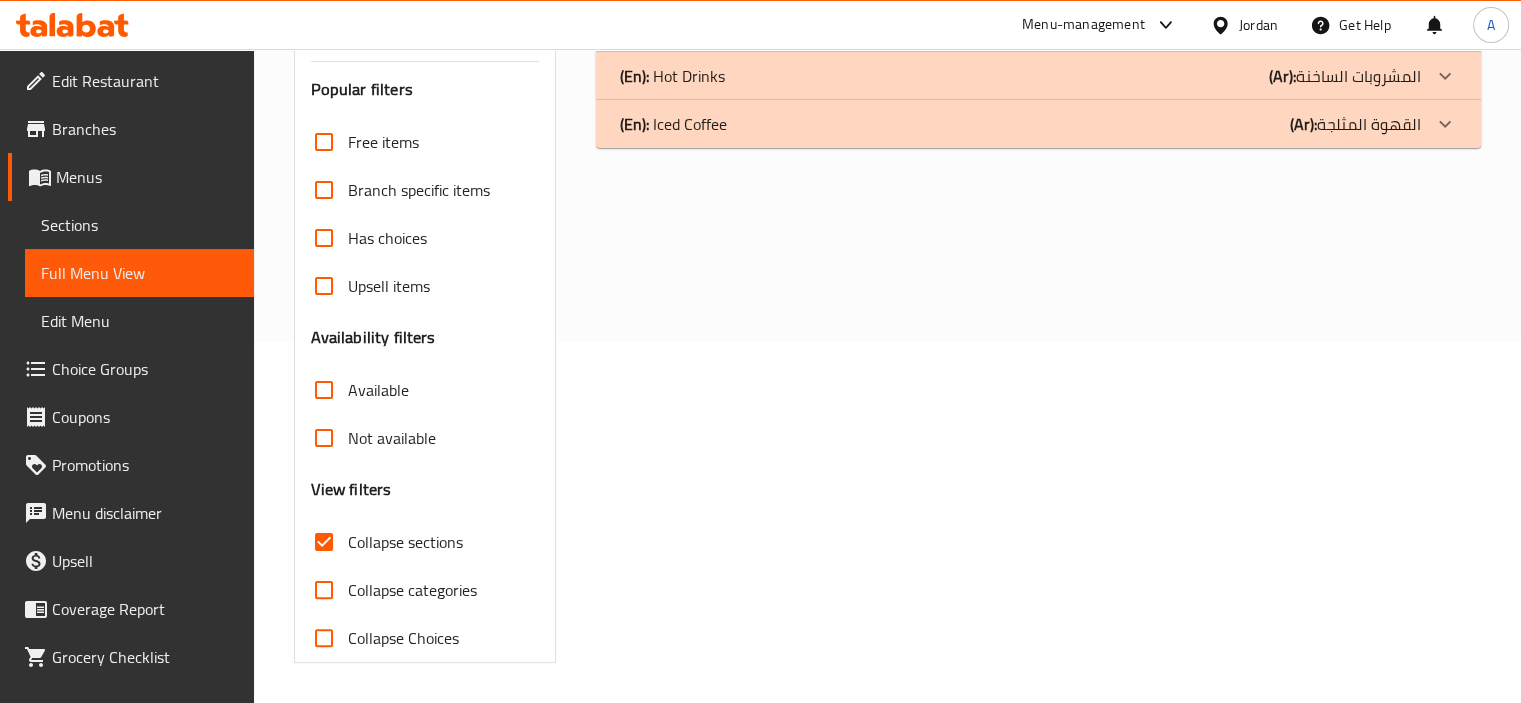 scroll, scrollTop: 360, scrollLeft: 0, axis: vertical 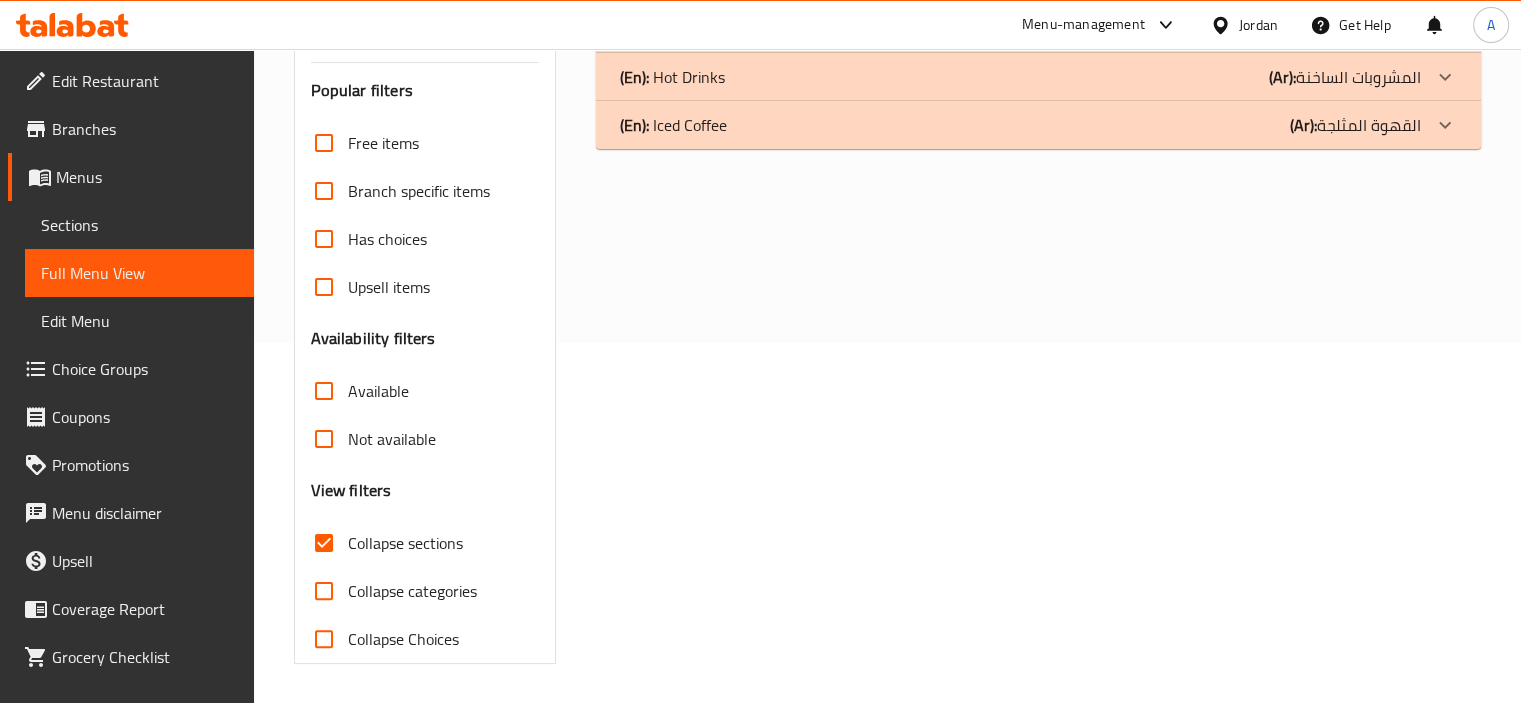 click on "Available" at bounding box center [425, 391] 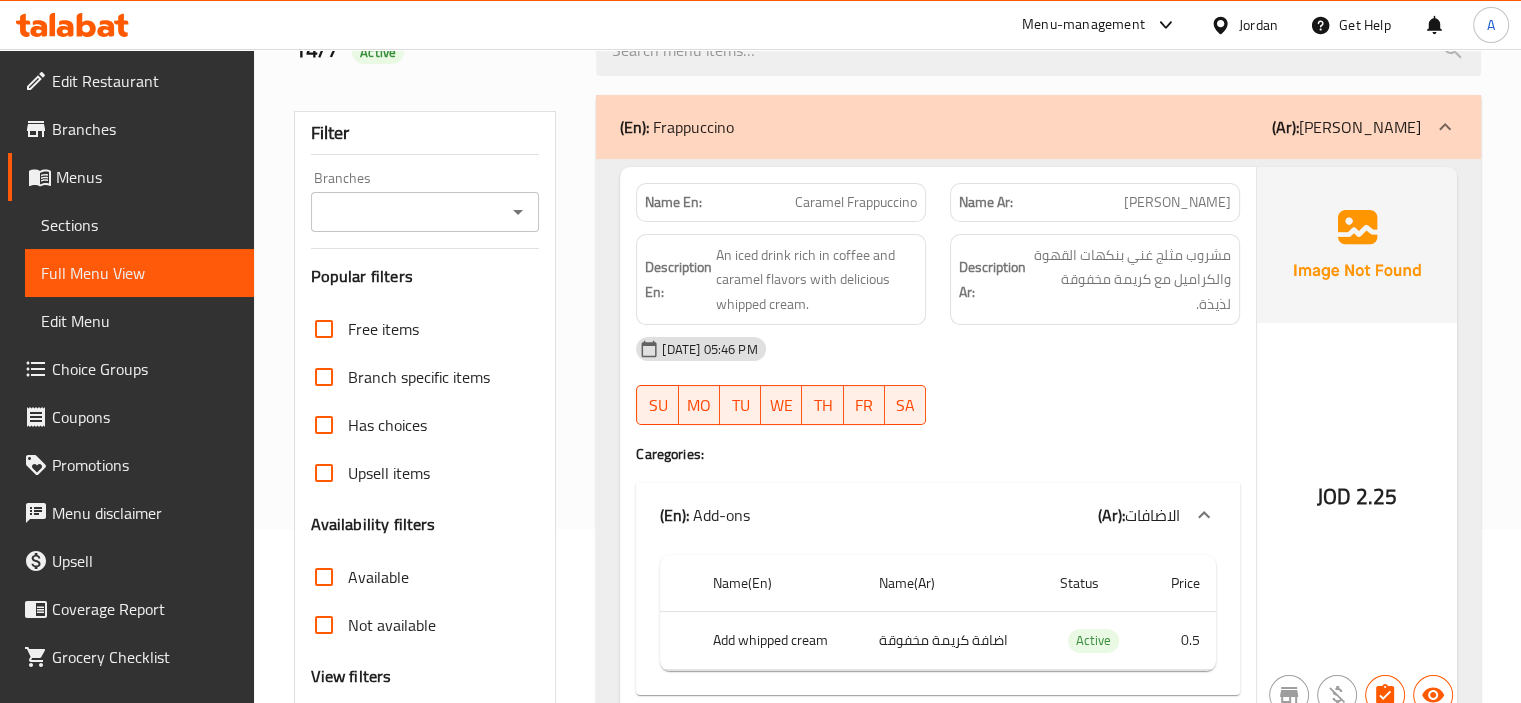 scroll, scrollTop: 200, scrollLeft: 0, axis: vertical 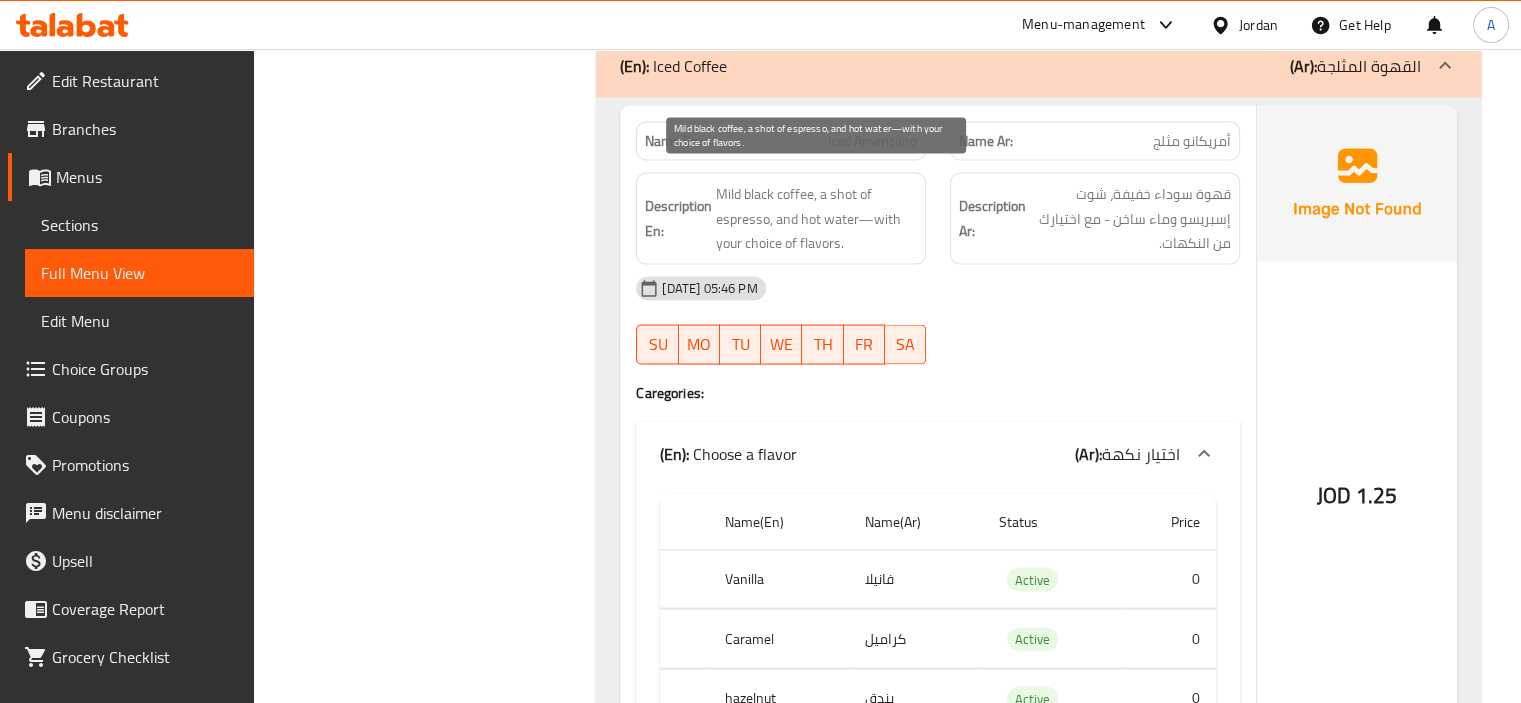 drag, startPoint x: 733, startPoint y: 219, endPoint x: 748, endPoint y: 219, distance: 15 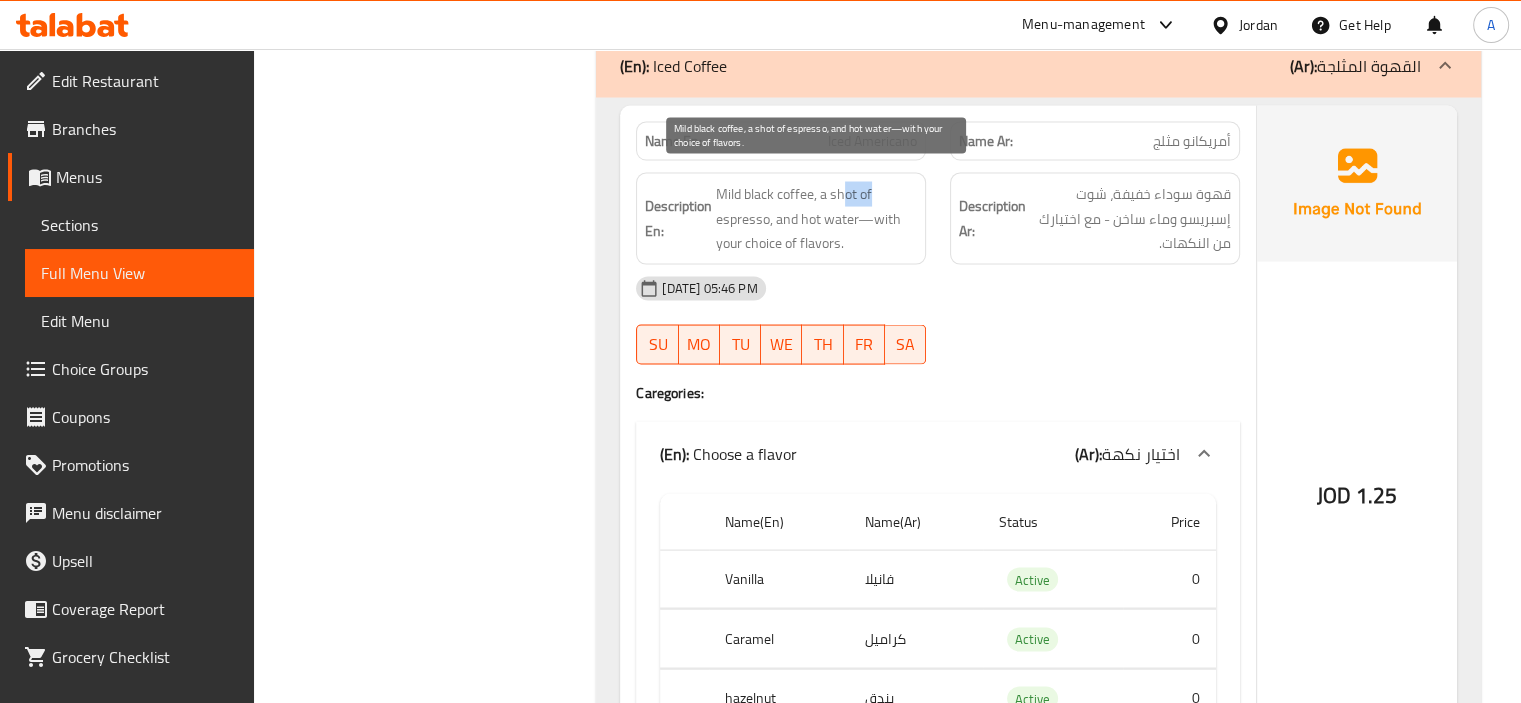 drag, startPoint x: 848, startPoint y: 191, endPoint x: 870, endPoint y: 191, distance: 22 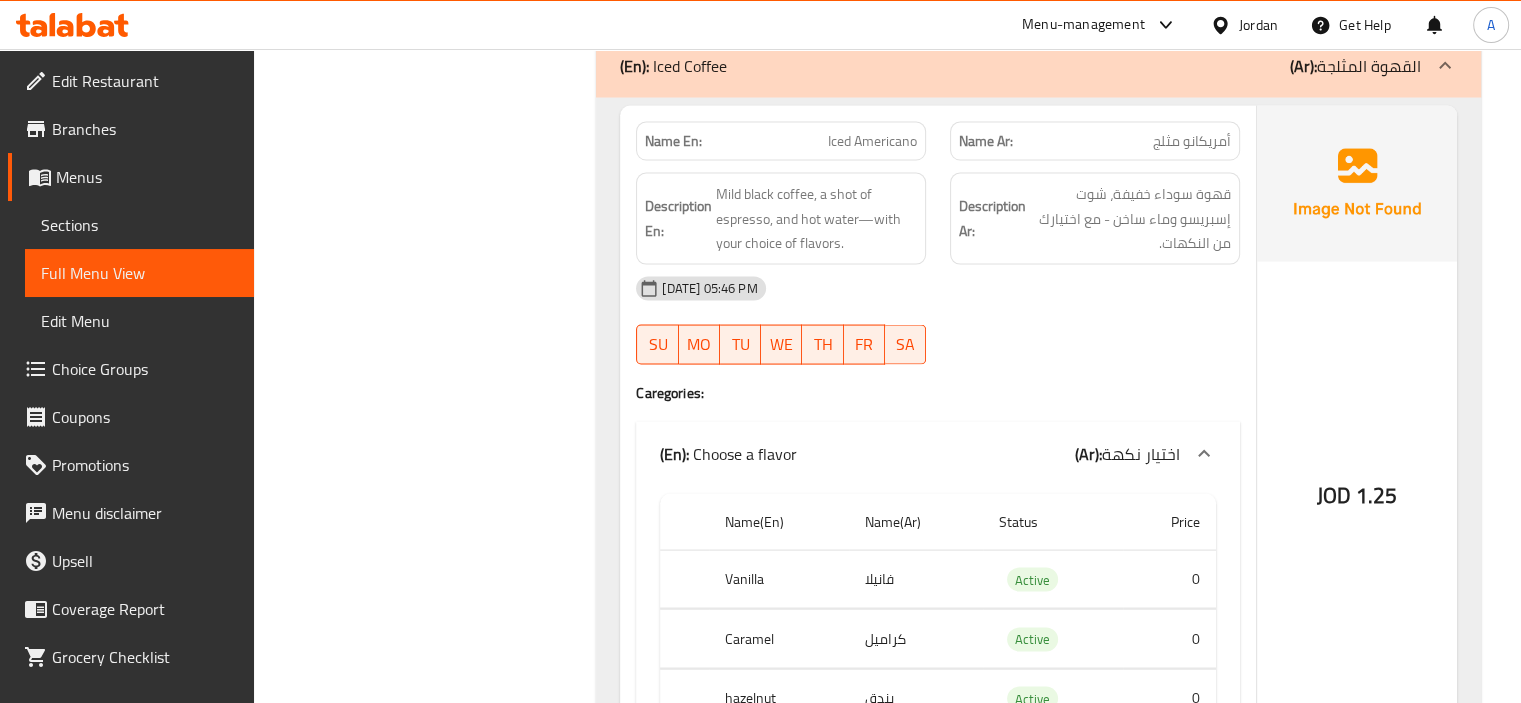 drag, startPoint x: 897, startPoint y: 203, endPoint x: 920, endPoint y: 212, distance: 24.698177 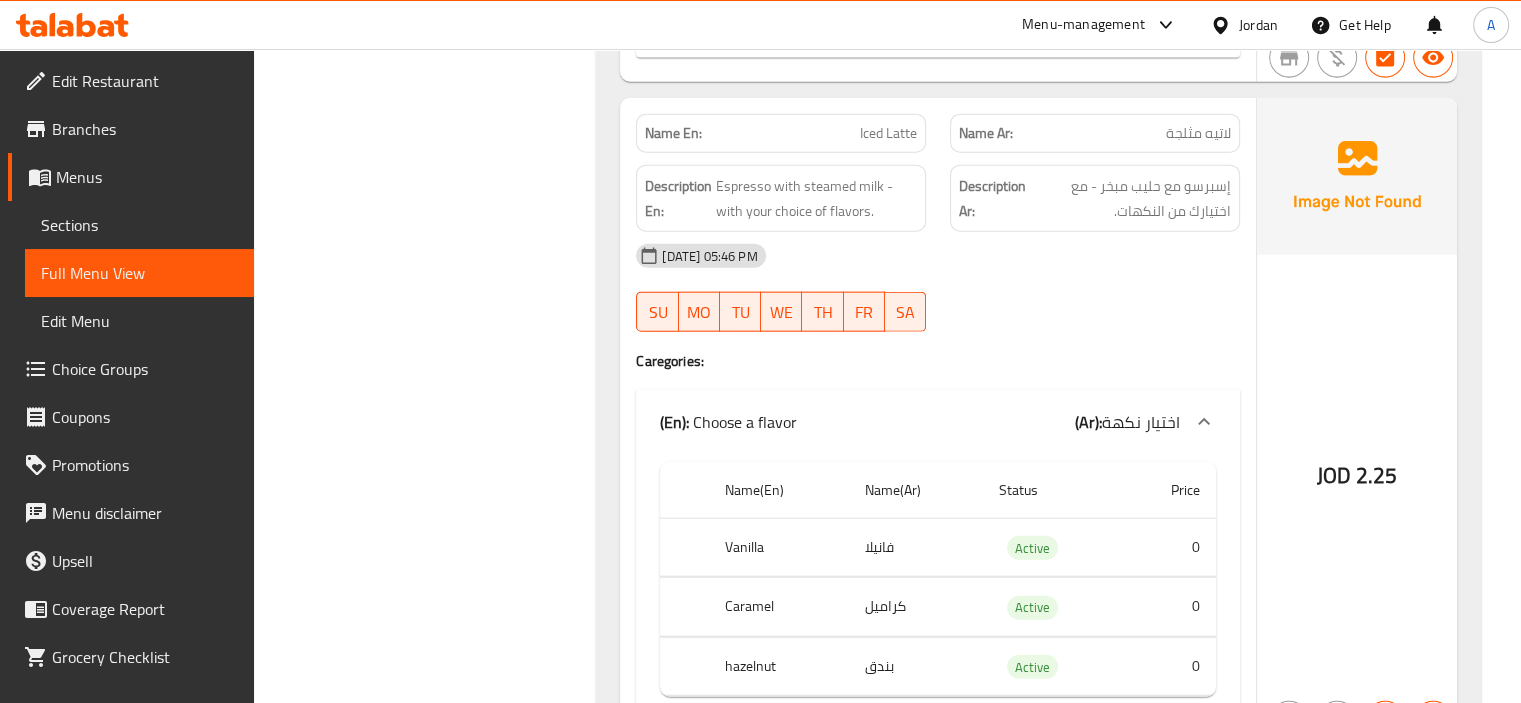 scroll, scrollTop: 12282, scrollLeft: 0, axis: vertical 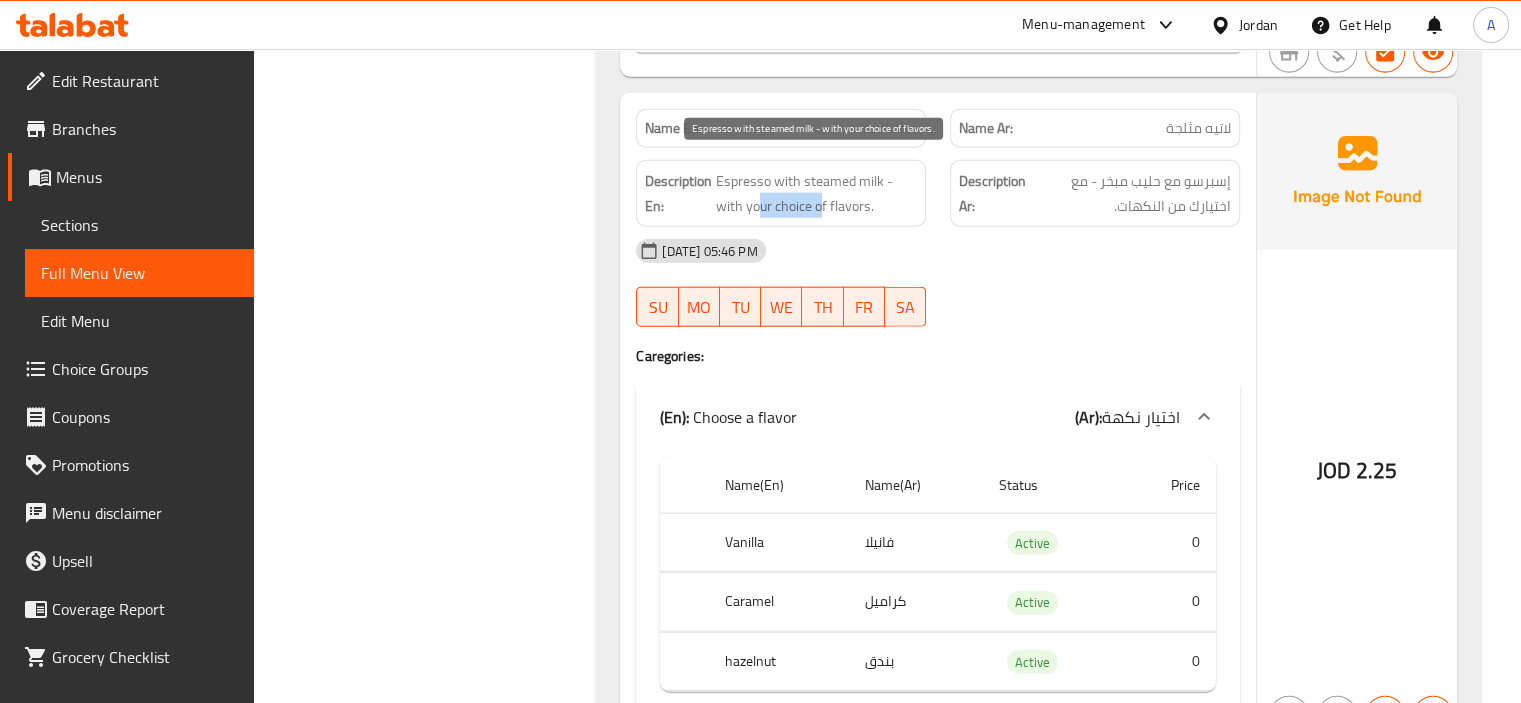 drag, startPoint x: 757, startPoint y: 197, endPoint x: 824, endPoint y: 199, distance: 67.02985 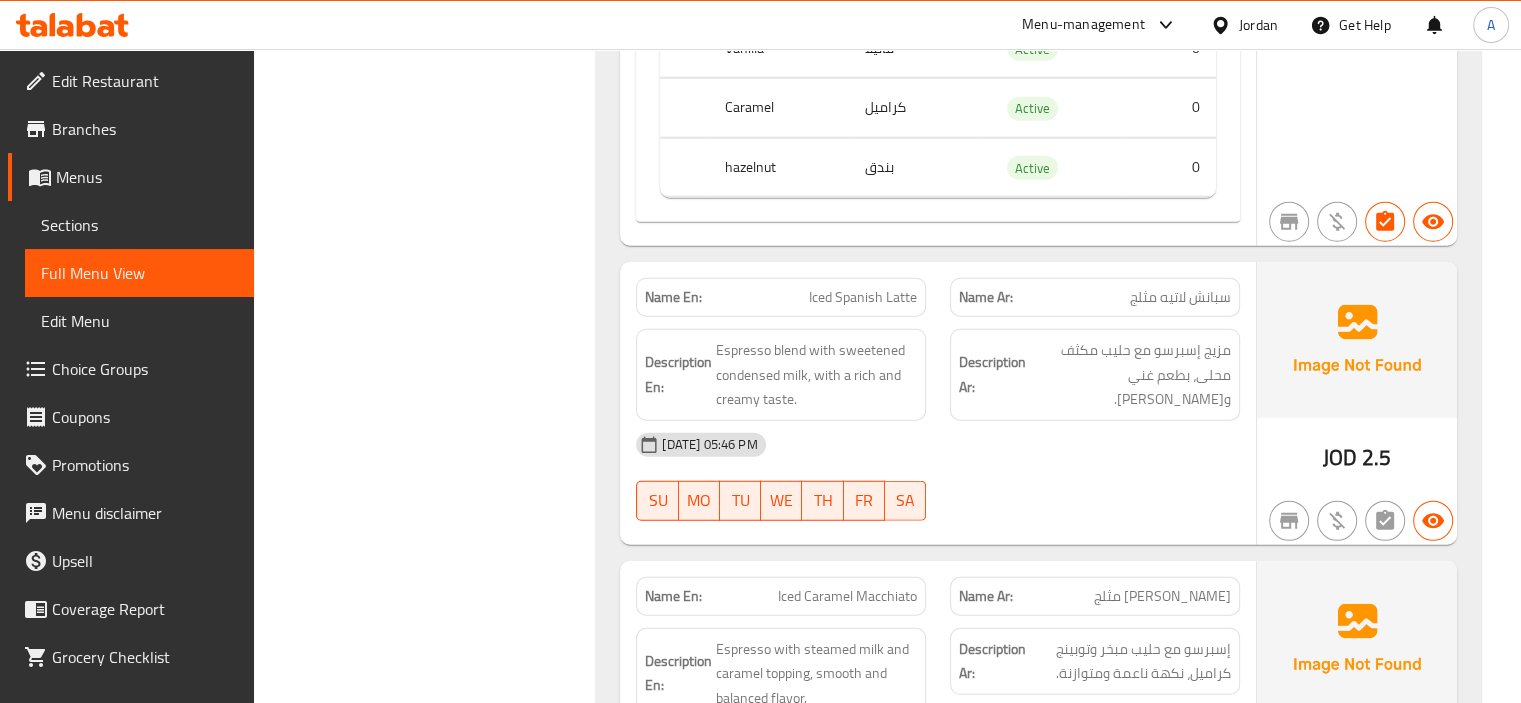 scroll, scrollTop: 12882, scrollLeft: 0, axis: vertical 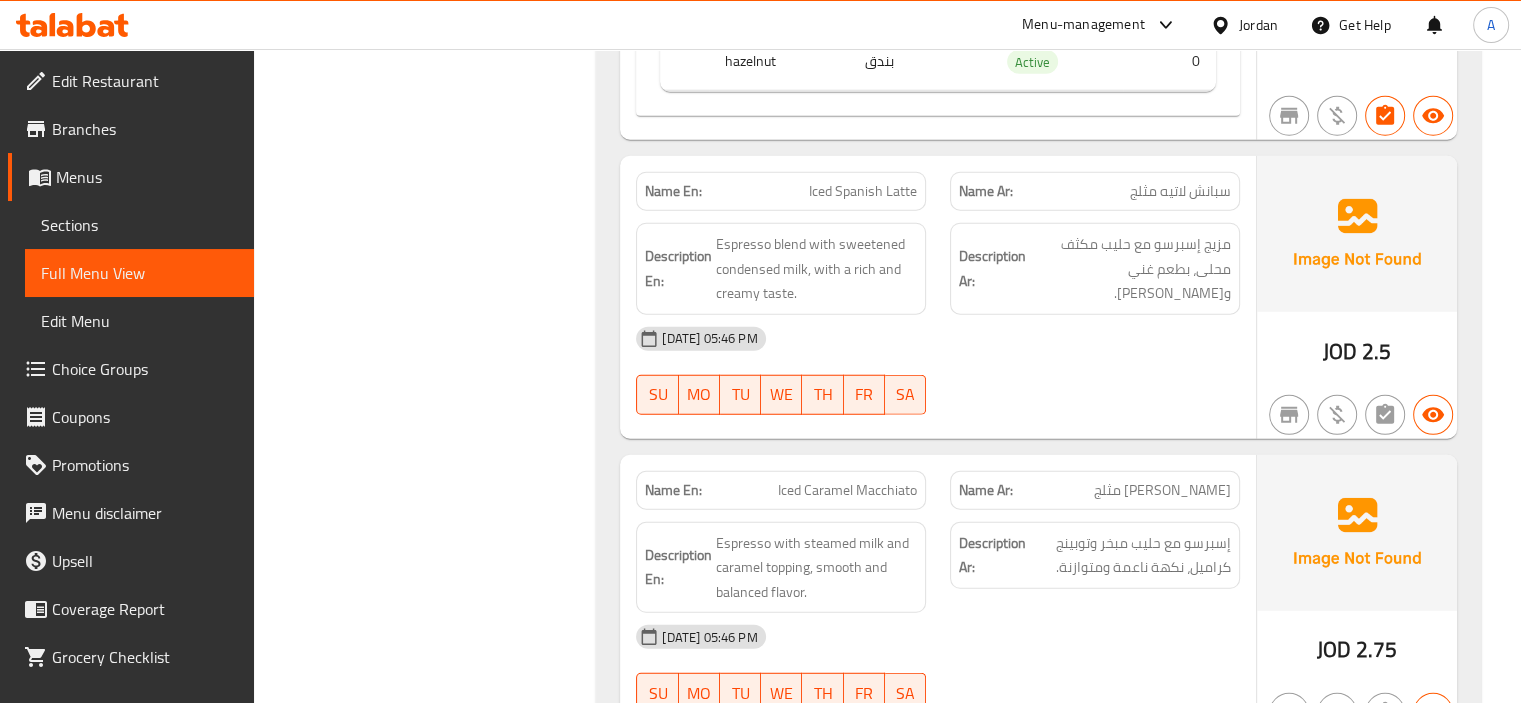 drag, startPoint x: 1192, startPoint y: 475, endPoint x: 1056, endPoint y: 470, distance: 136.09187 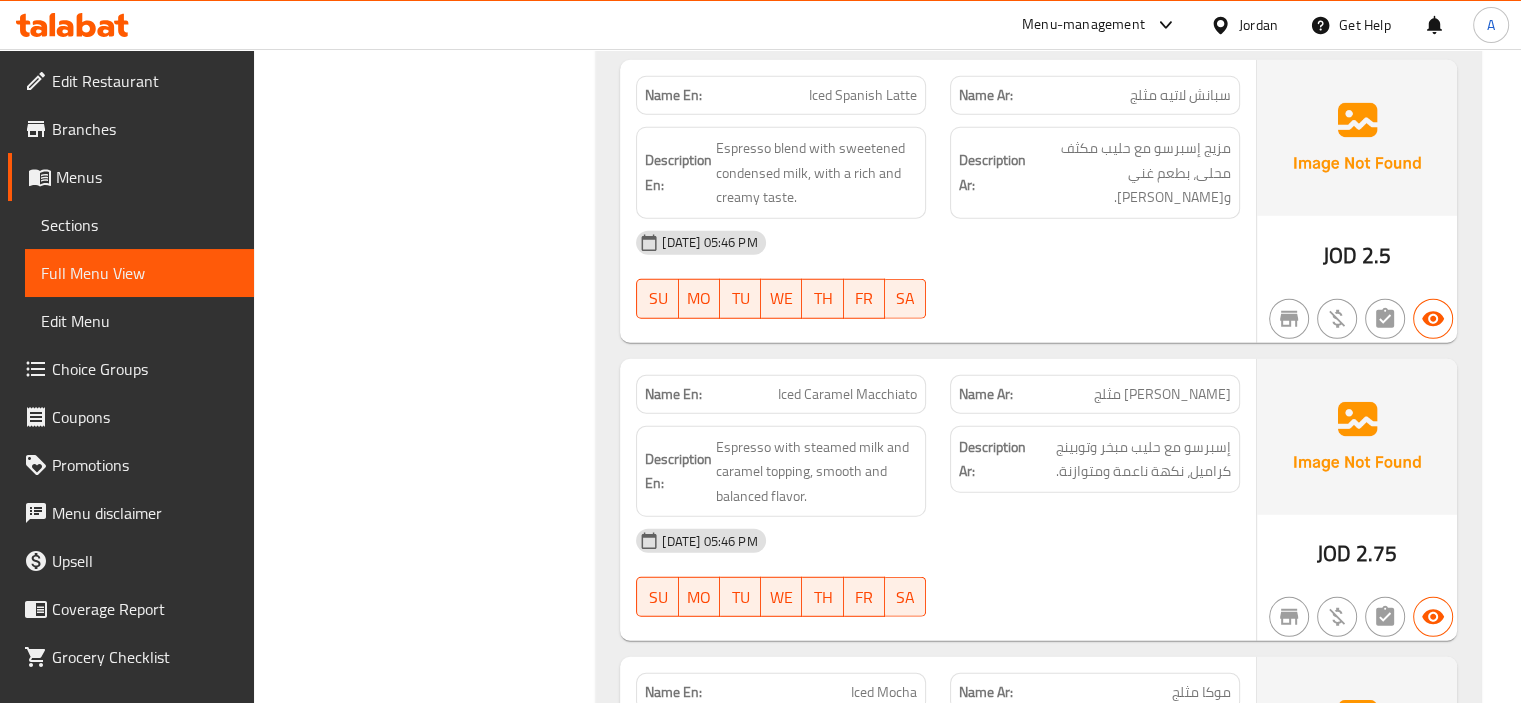 scroll, scrollTop: 12982, scrollLeft: 0, axis: vertical 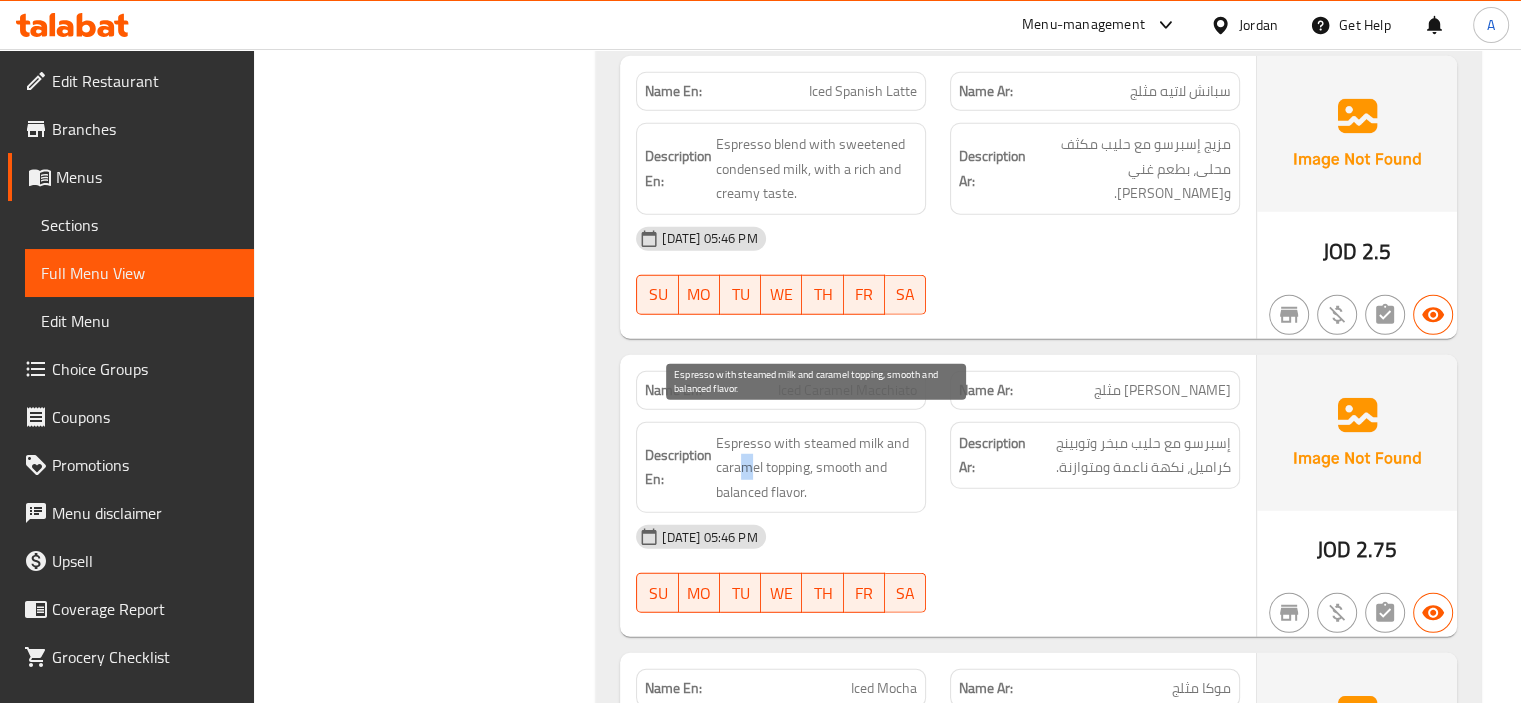 drag, startPoint x: 738, startPoint y: 461, endPoint x: 752, endPoint y: 460, distance: 14.035668 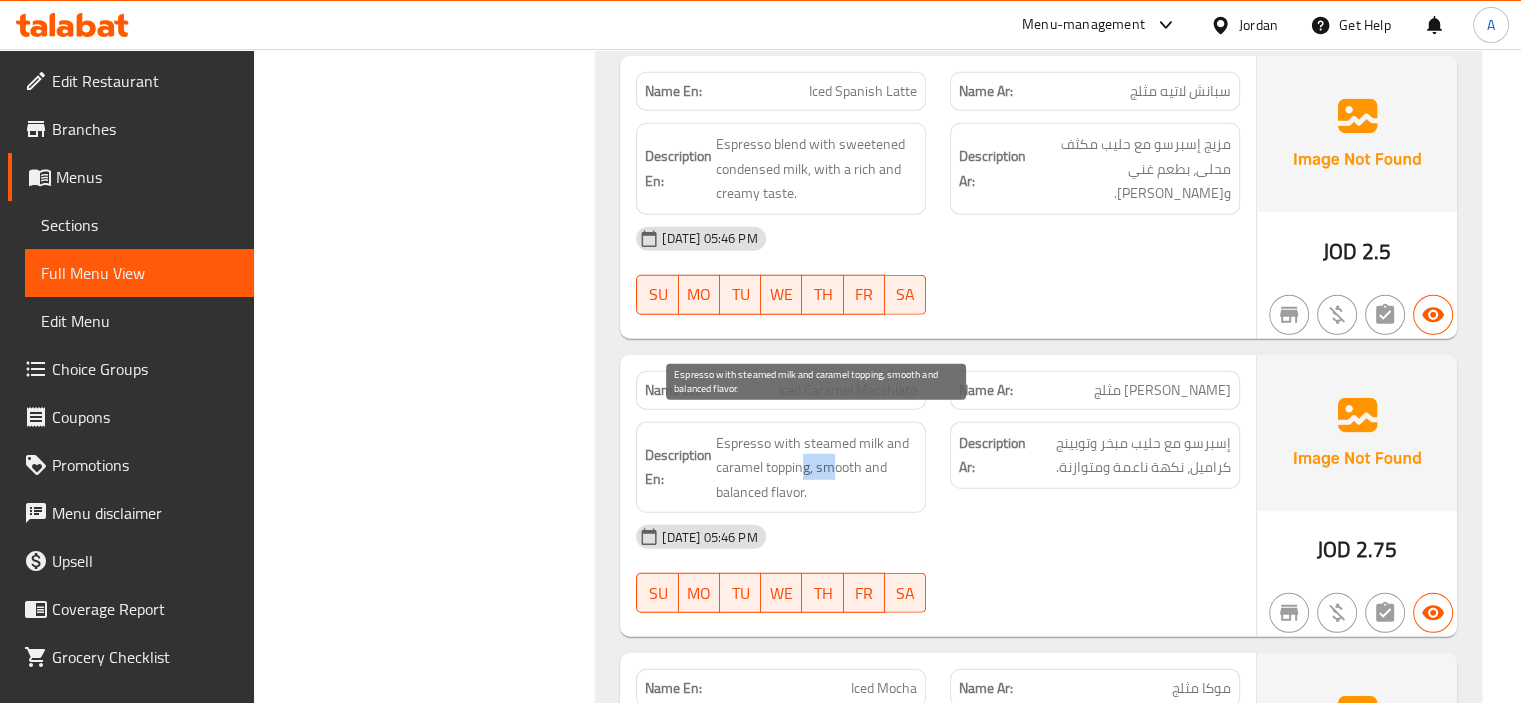 drag, startPoint x: 805, startPoint y: 452, endPoint x: 832, endPoint y: 450, distance: 27.073973 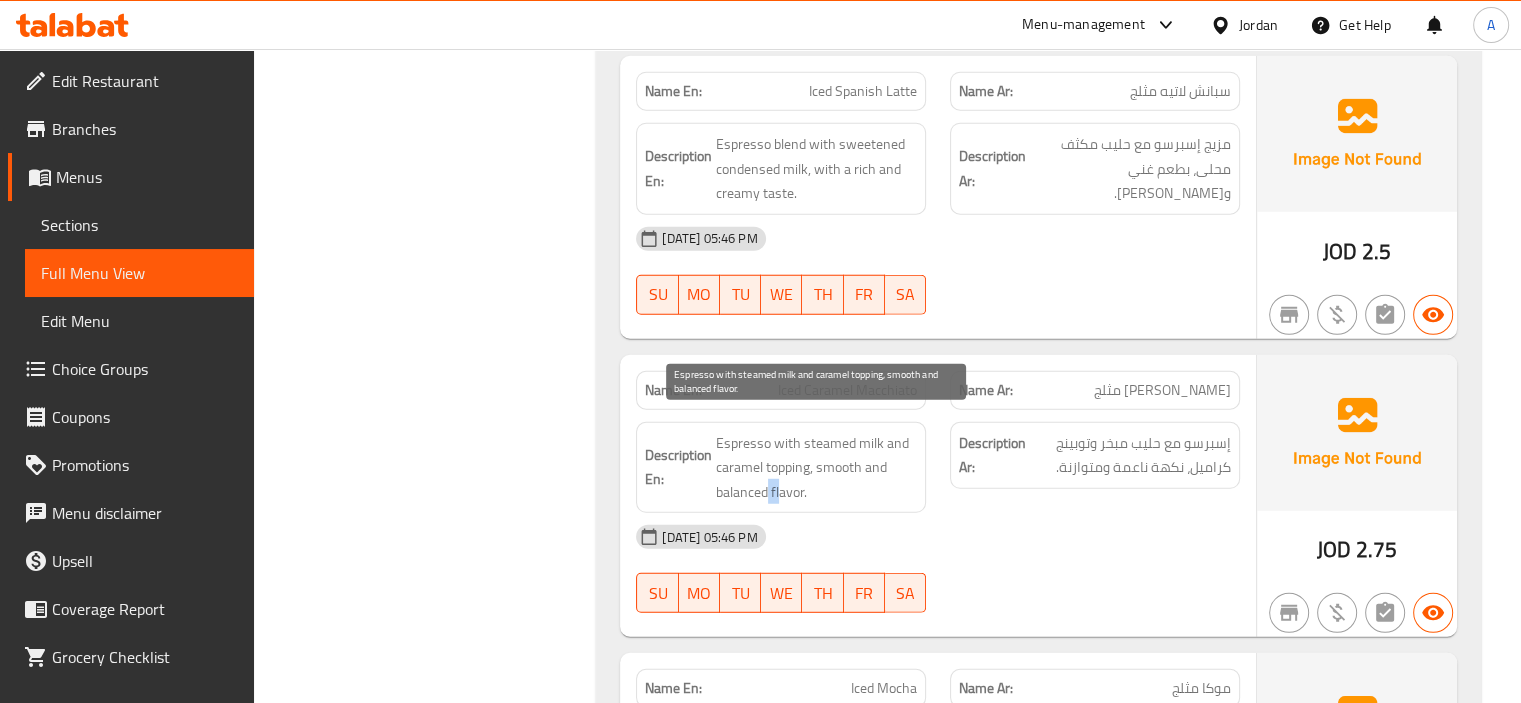 drag, startPoint x: 778, startPoint y: 475, endPoint x: 766, endPoint y: 476, distance: 12.0415945 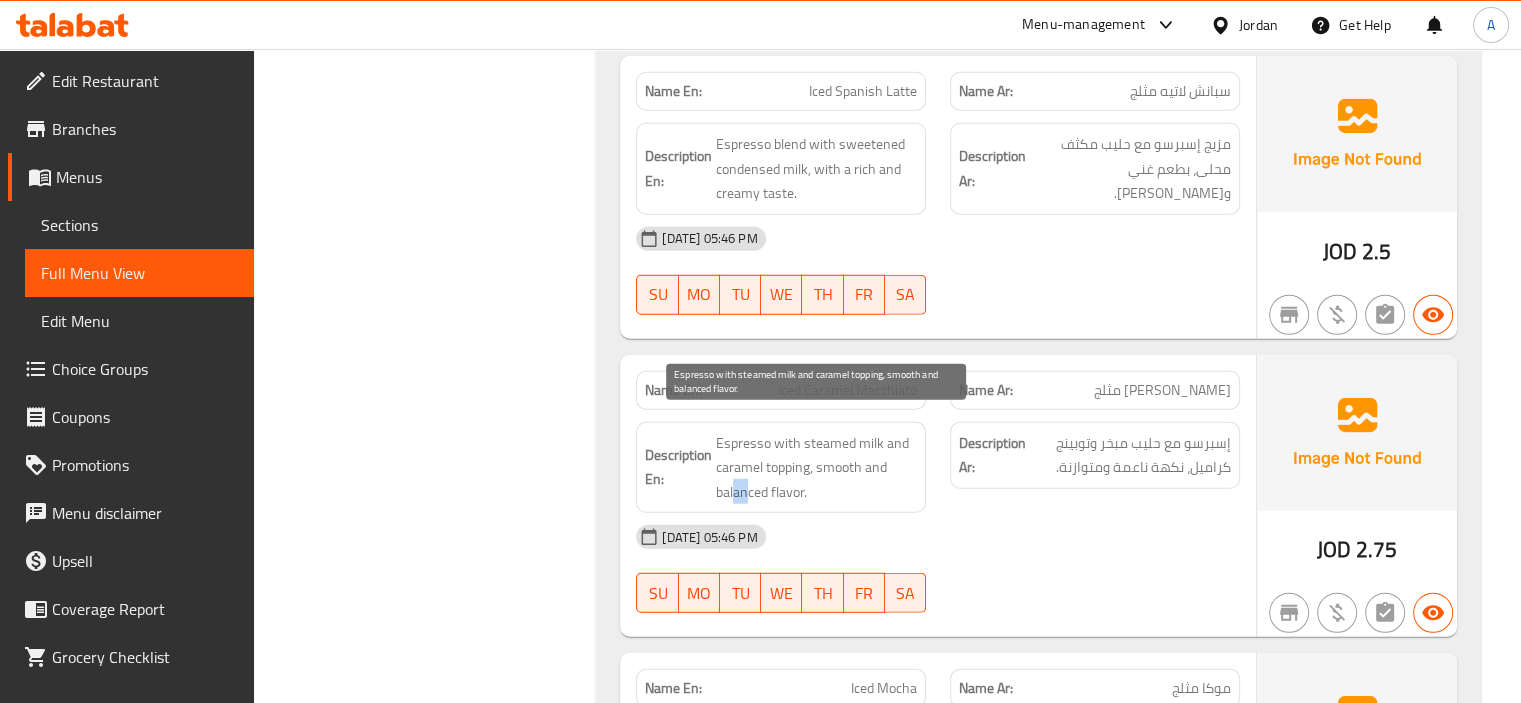 drag, startPoint x: 748, startPoint y: 479, endPoint x: 736, endPoint y: 479, distance: 12 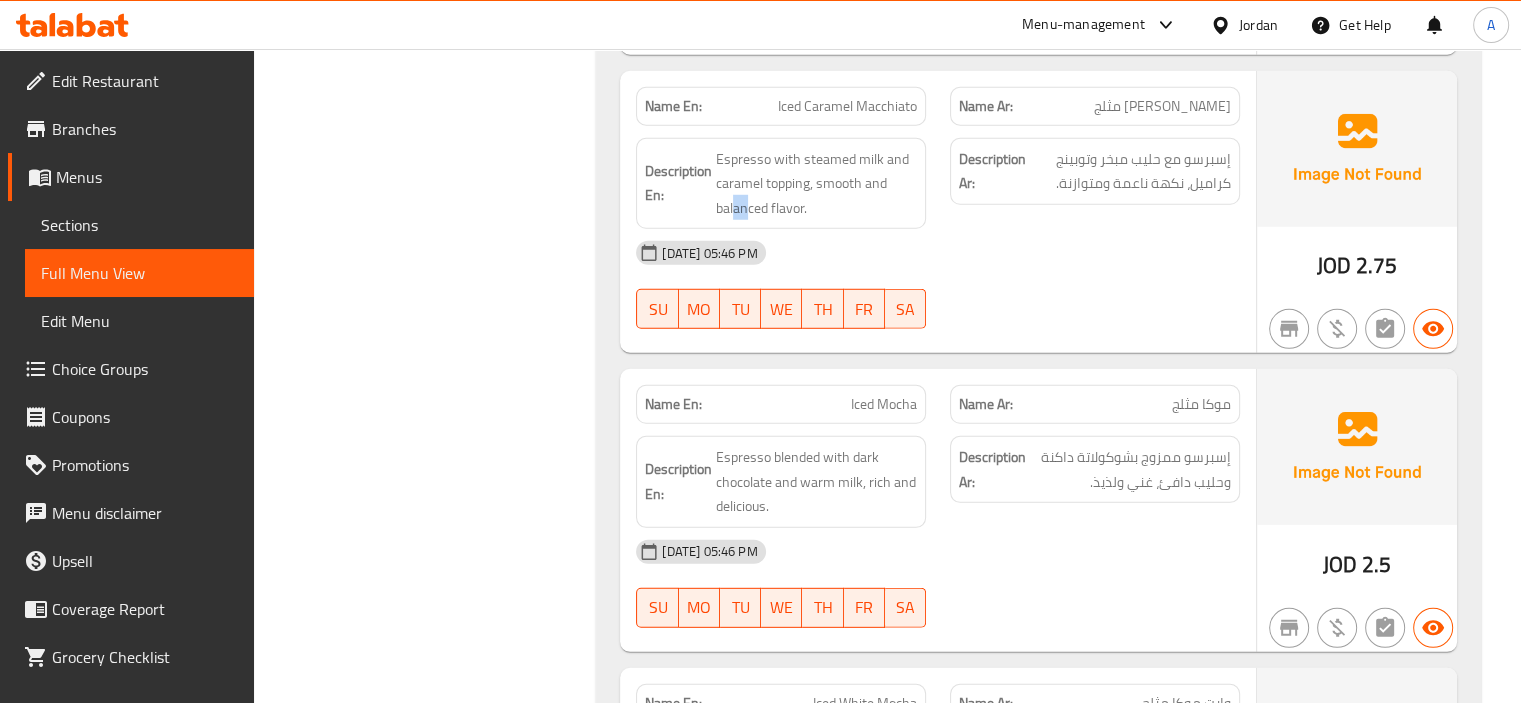 scroll, scrollTop: 13282, scrollLeft: 0, axis: vertical 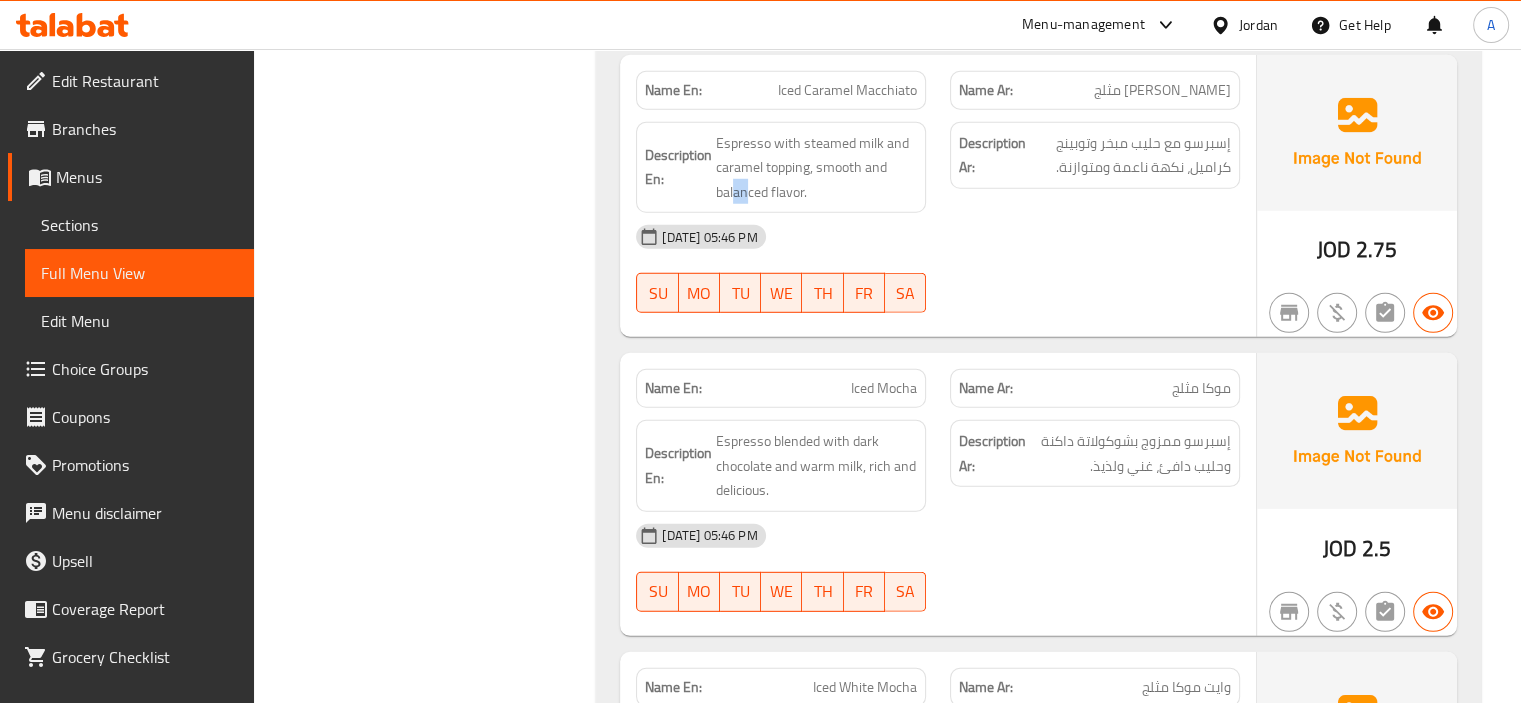 click on "Iced Mocha" at bounding box center [869, -9895] 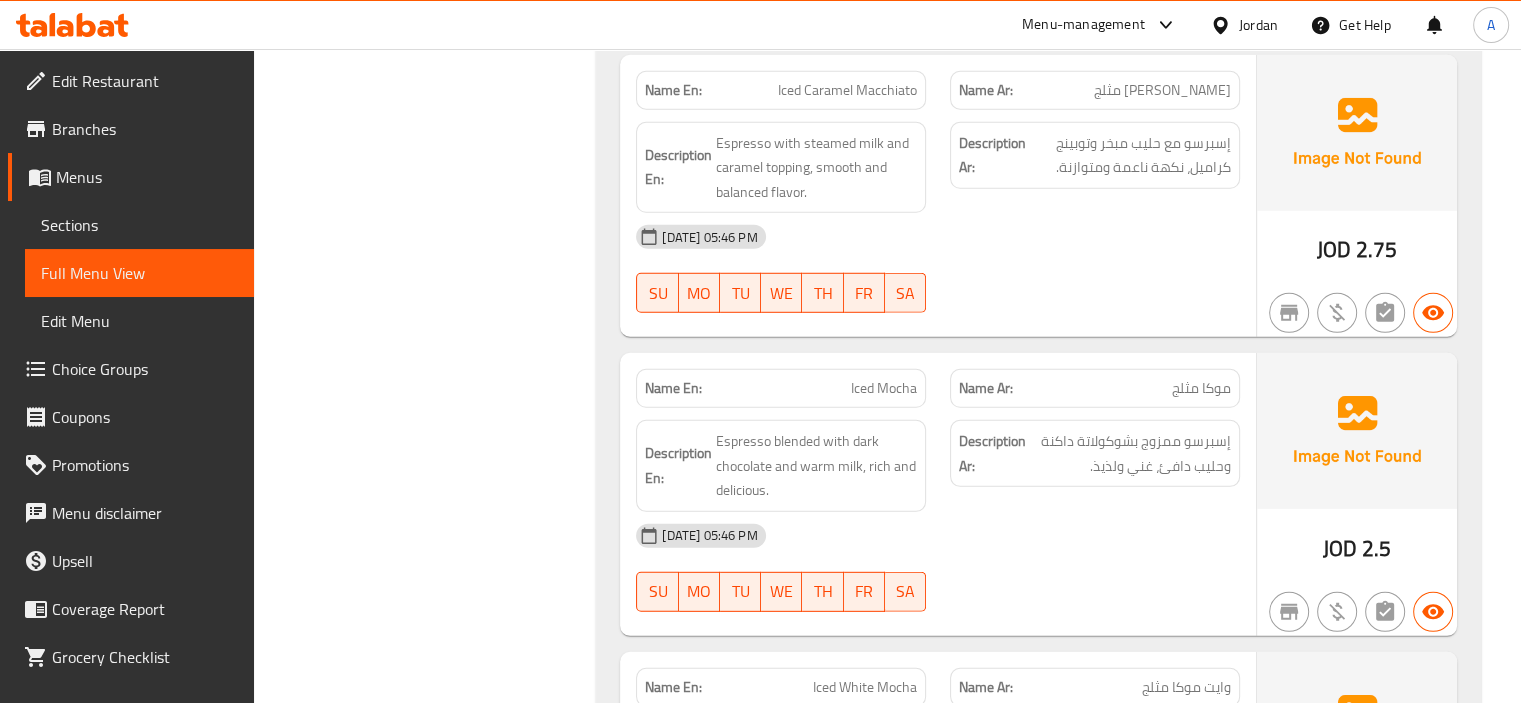 click on "Iced Mocha" at bounding box center (869, -9895) 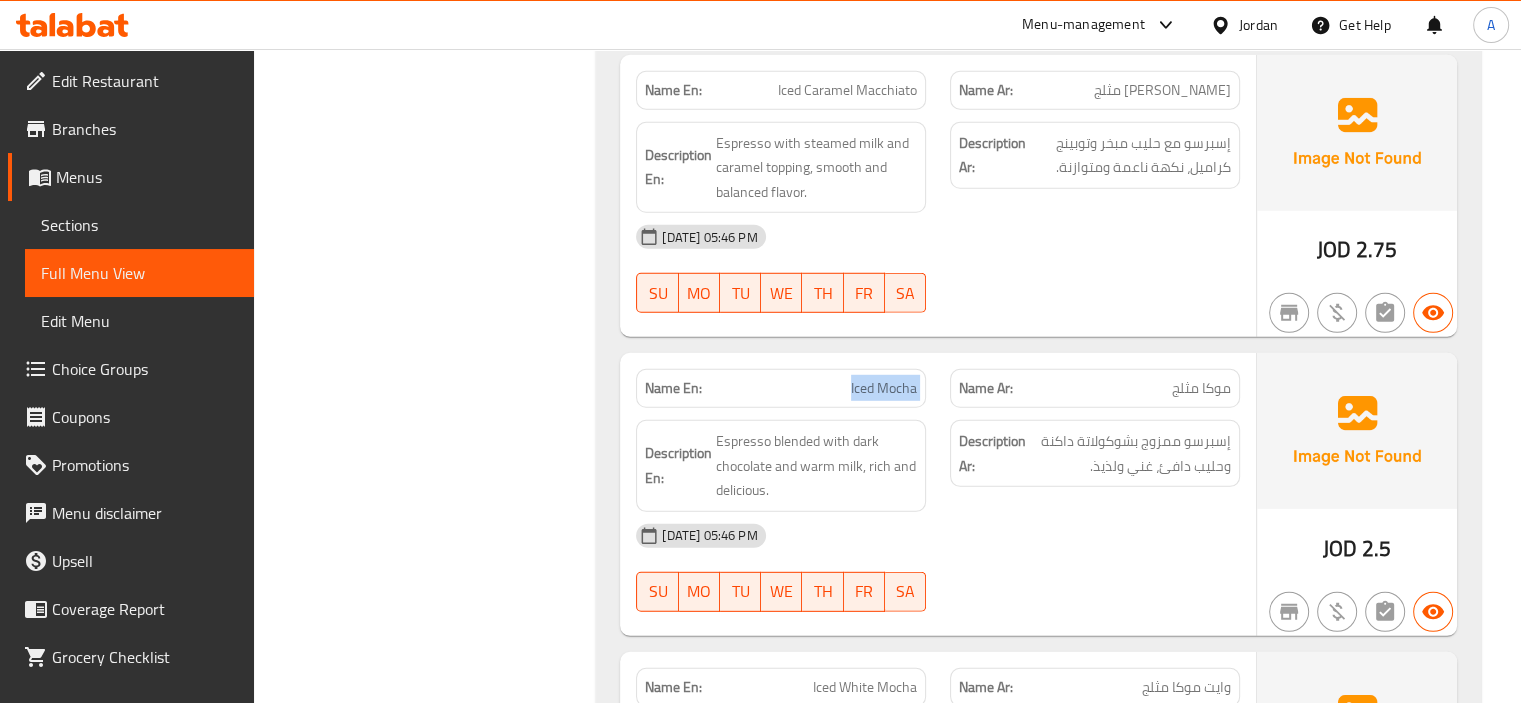click on "Iced Mocha" at bounding box center (869, -9895) 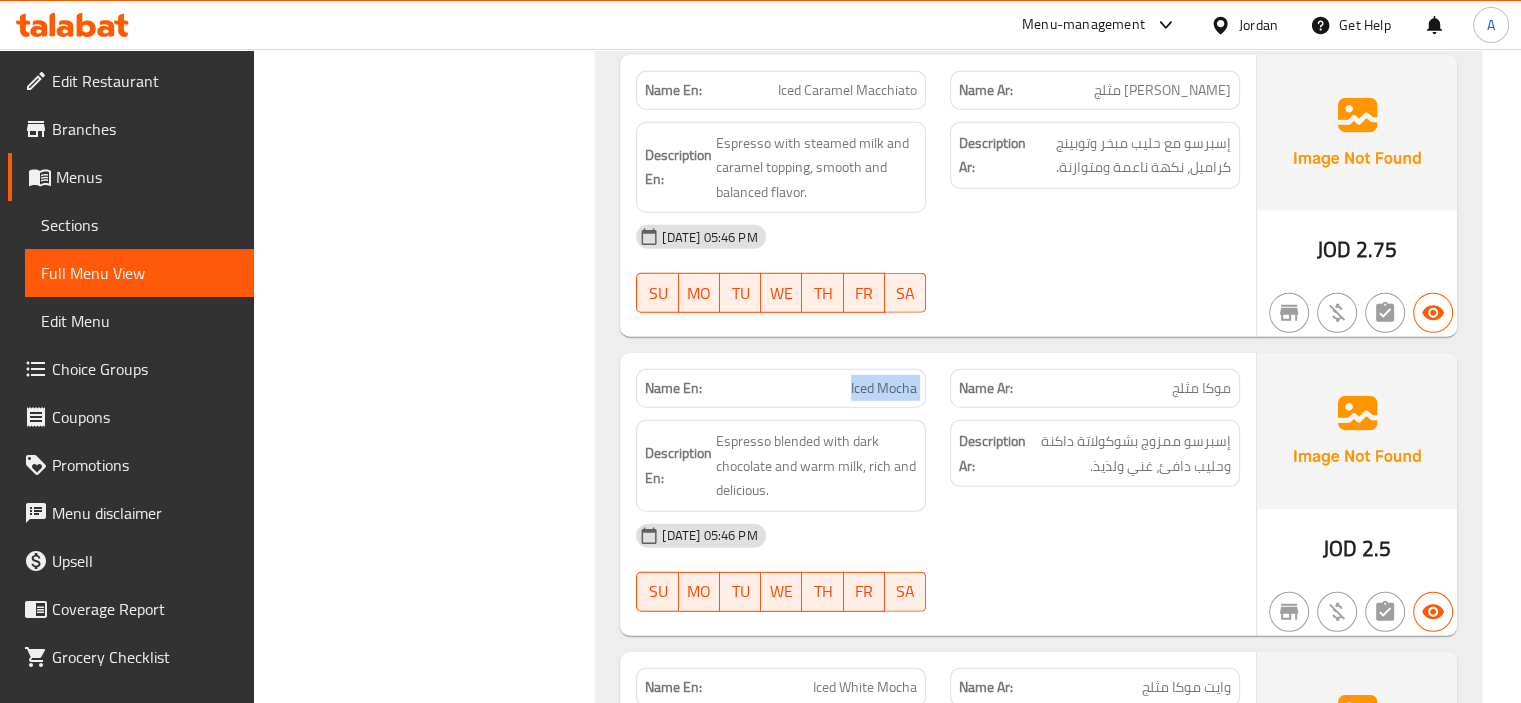 copy on "Iced Mocha" 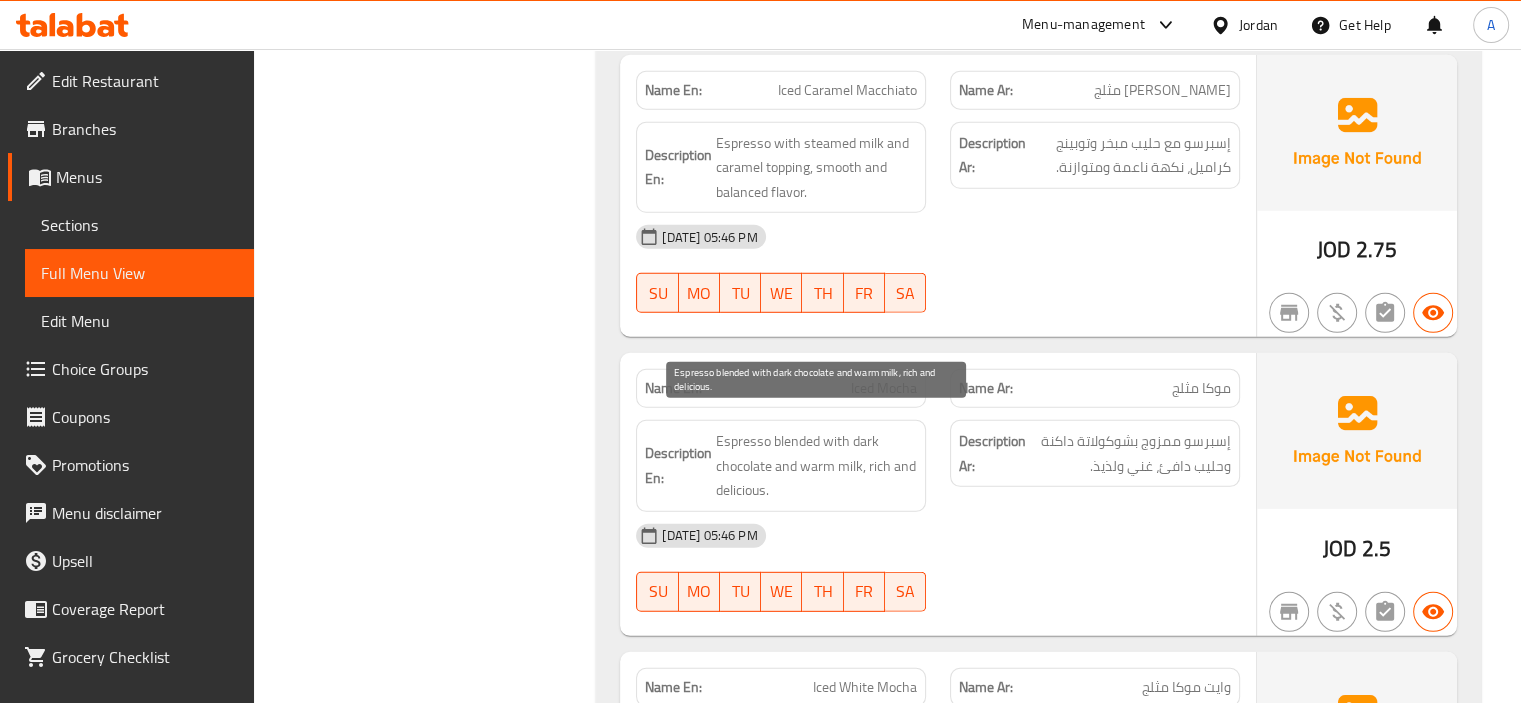 click on "Espresso blended with dark chocolate and warm milk, rich and delicious." at bounding box center [816, 466] 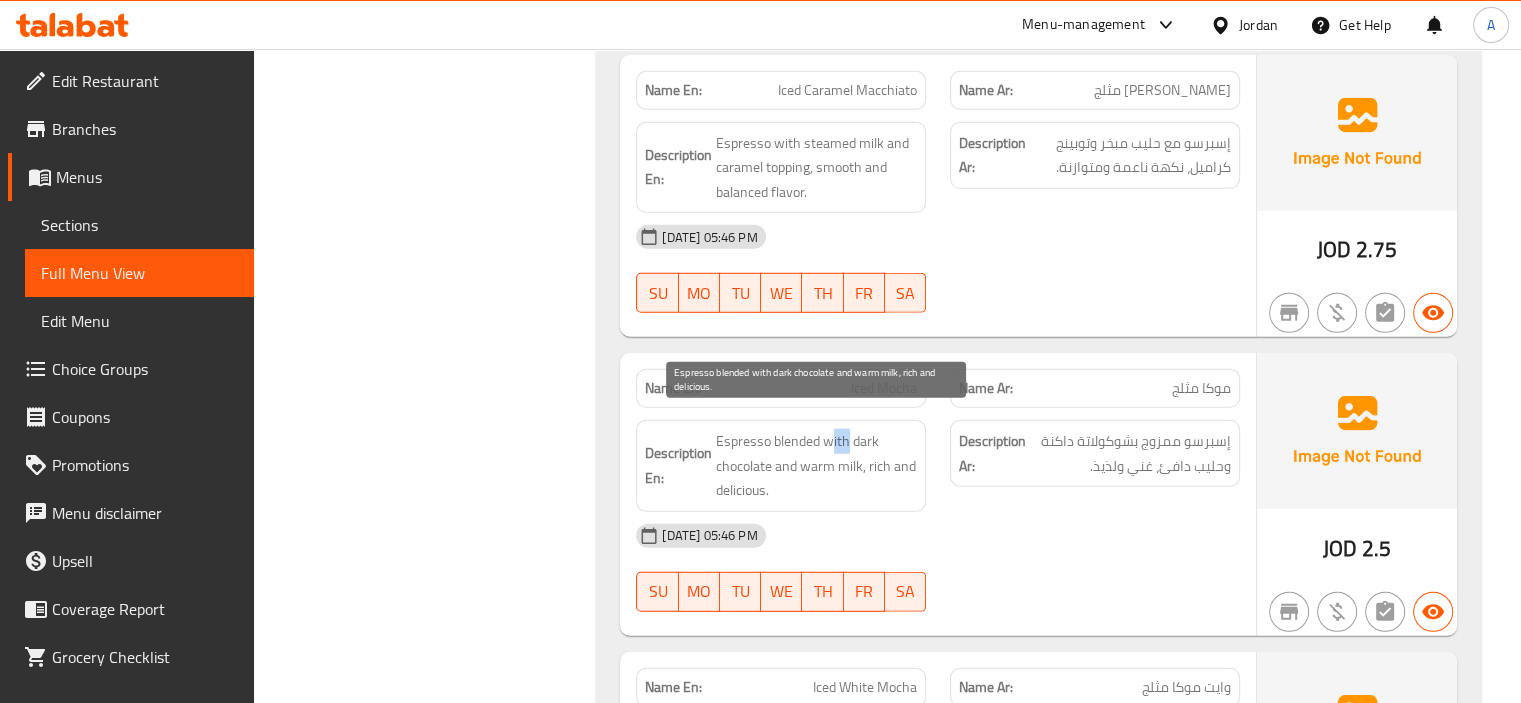 drag, startPoint x: 834, startPoint y: 434, endPoint x: 848, endPoint y: 431, distance: 14.3178215 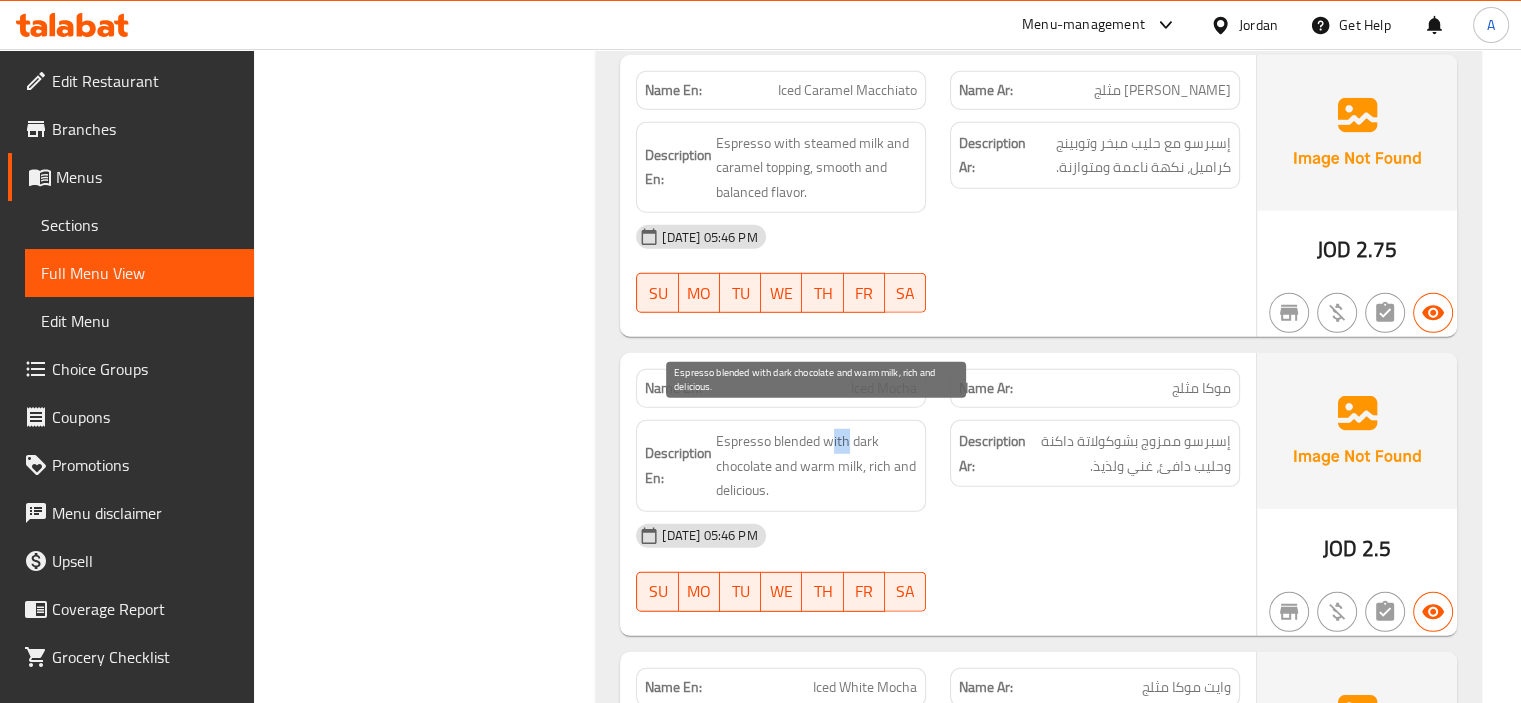 click on "Espresso blended with dark chocolate and warm milk, rich and delicious." at bounding box center [816, 466] 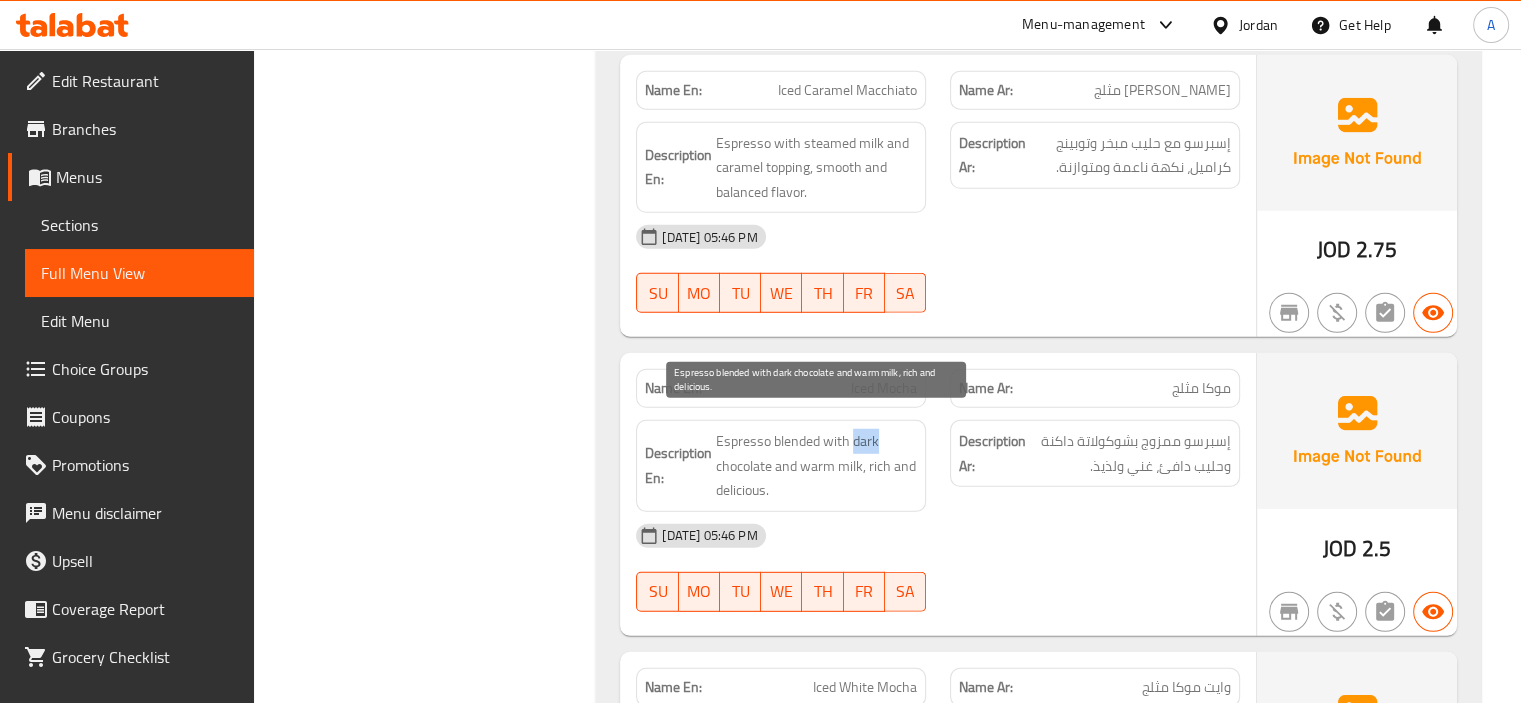 click on "Espresso blended with dark chocolate and warm milk, rich and delicious." at bounding box center (816, 466) 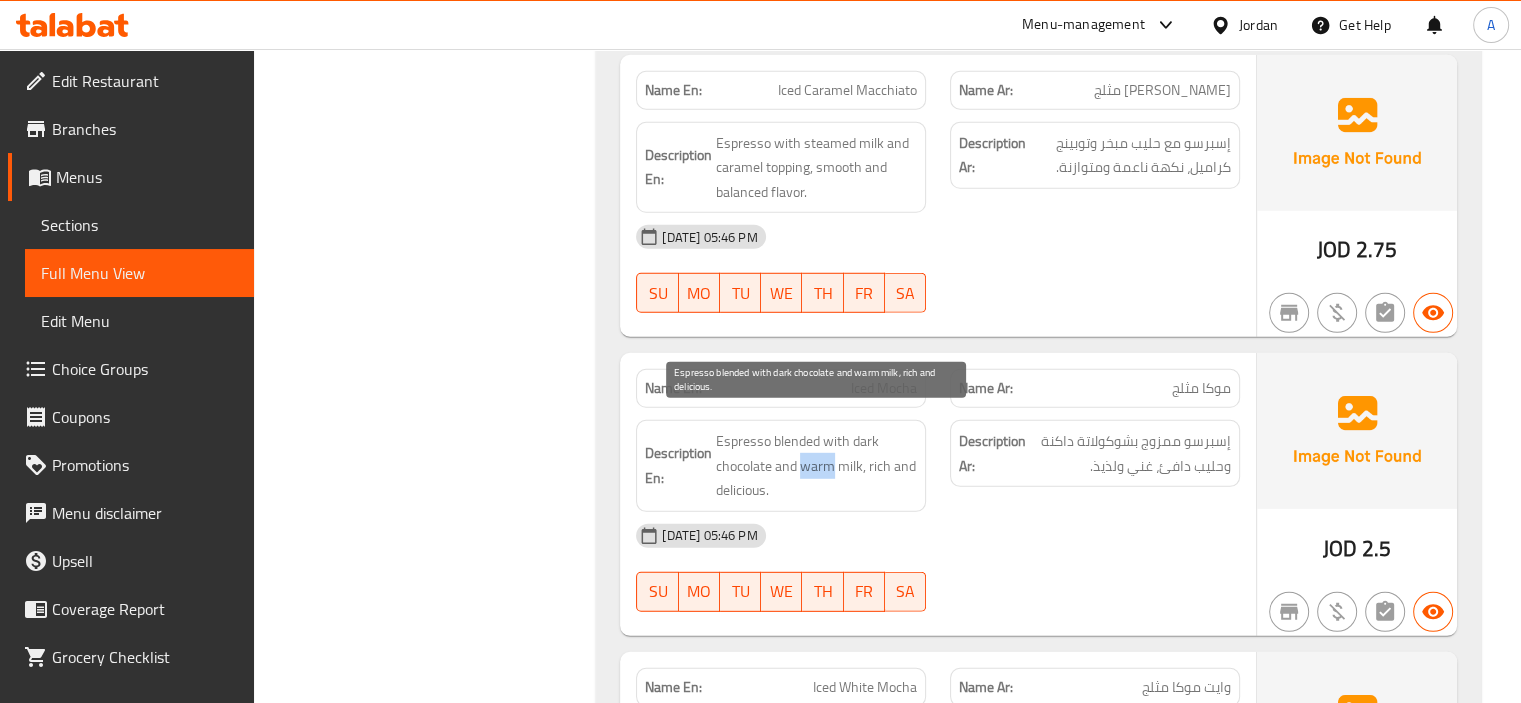 drag, startPoint x: 805, startPoint y: 455, endPoint x: 832, endPoint y: 446, distance: 28.460499 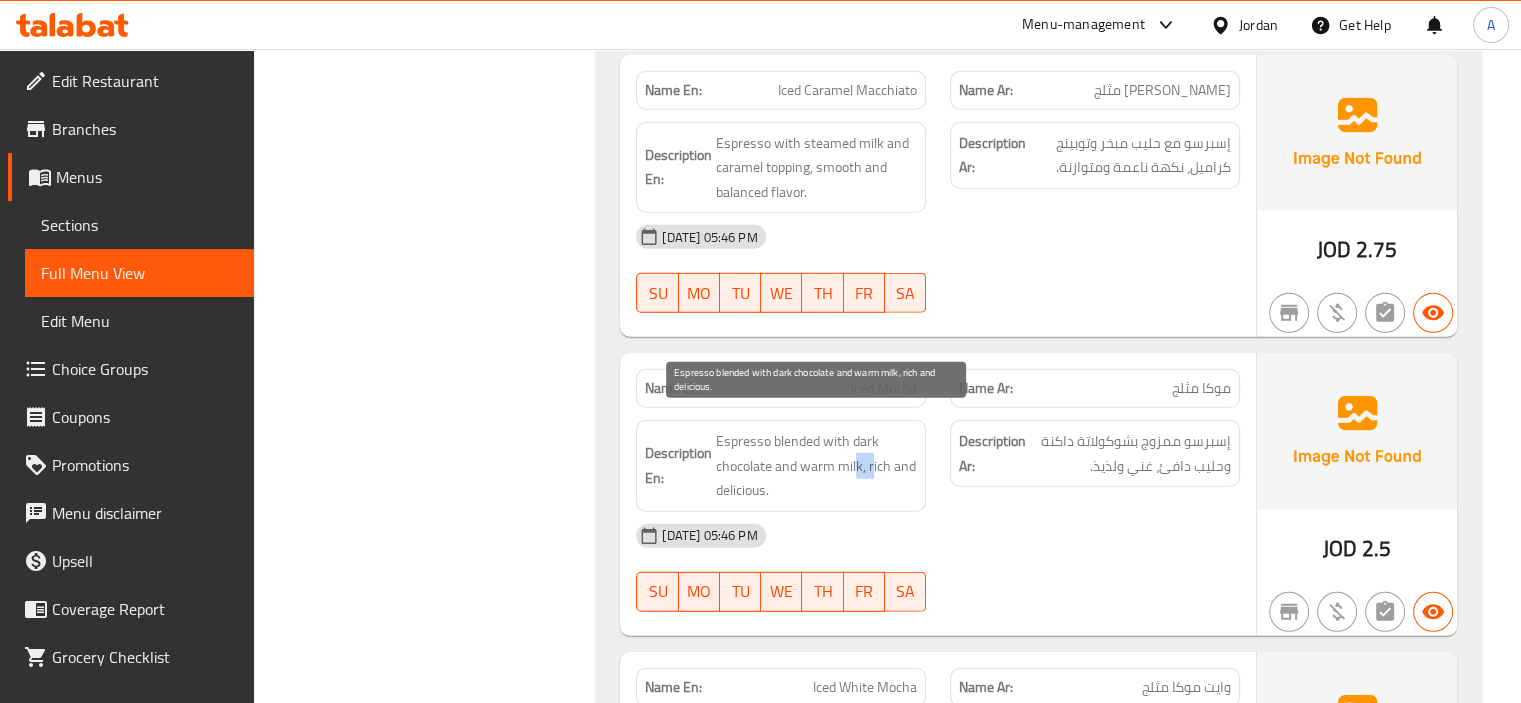 drag, startPoint x: 858, startPoint y: 444, endPoint x: 872, endPoint y: 443, distance: 14.035668 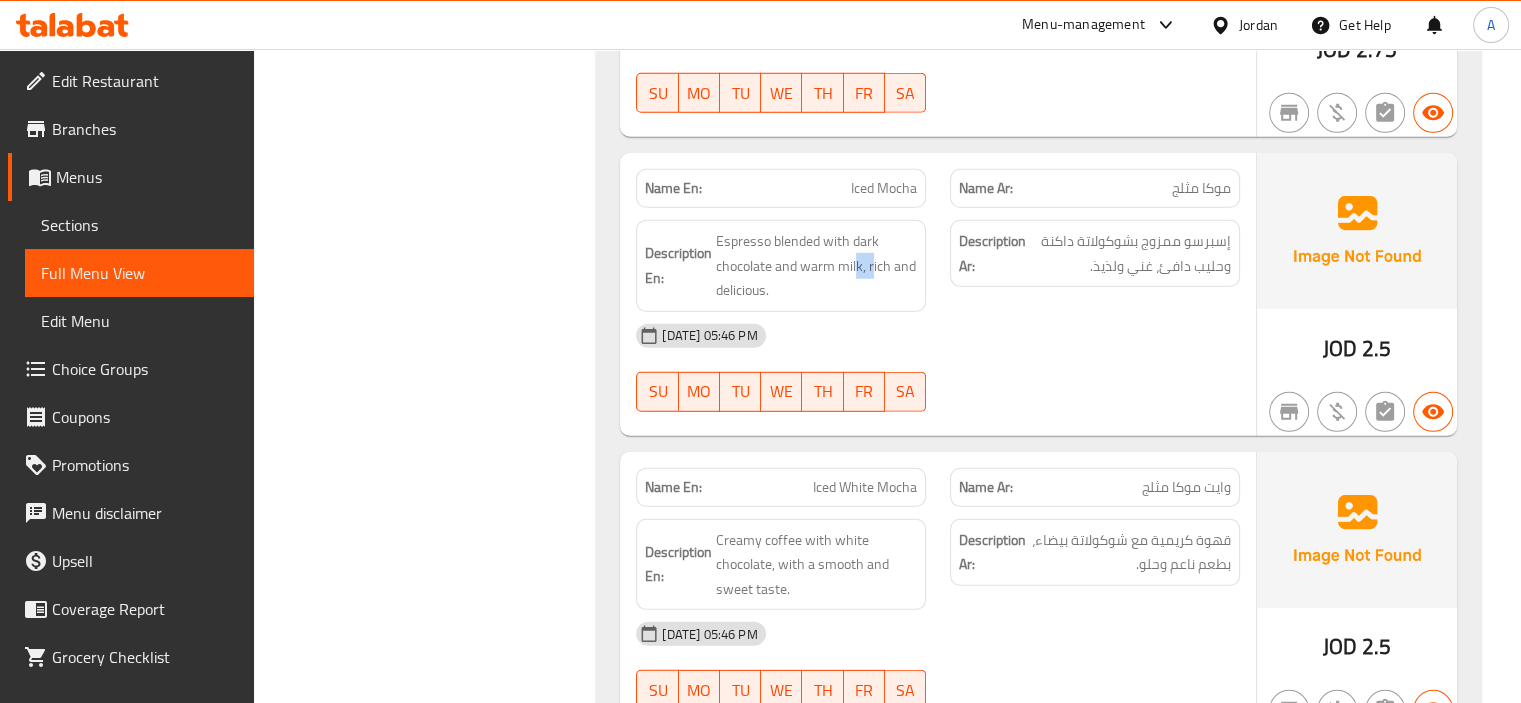 scroll, scrollTop: 13575, scrollLeft: 0, axis: vertical 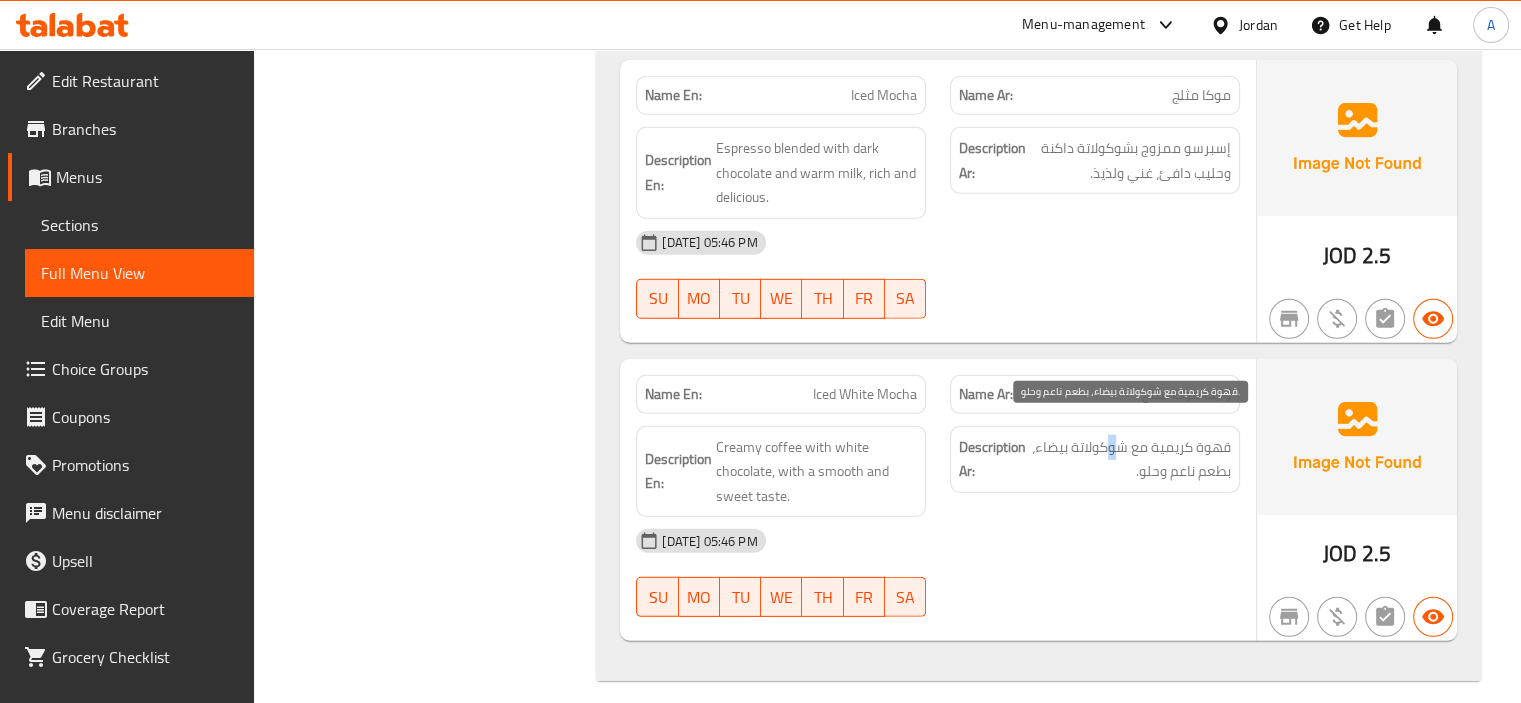 click on "قهوة كريمية مع شوكولاتة بيضاء، بطعم ناعم وحلو." at bounding box center (1130, 459) 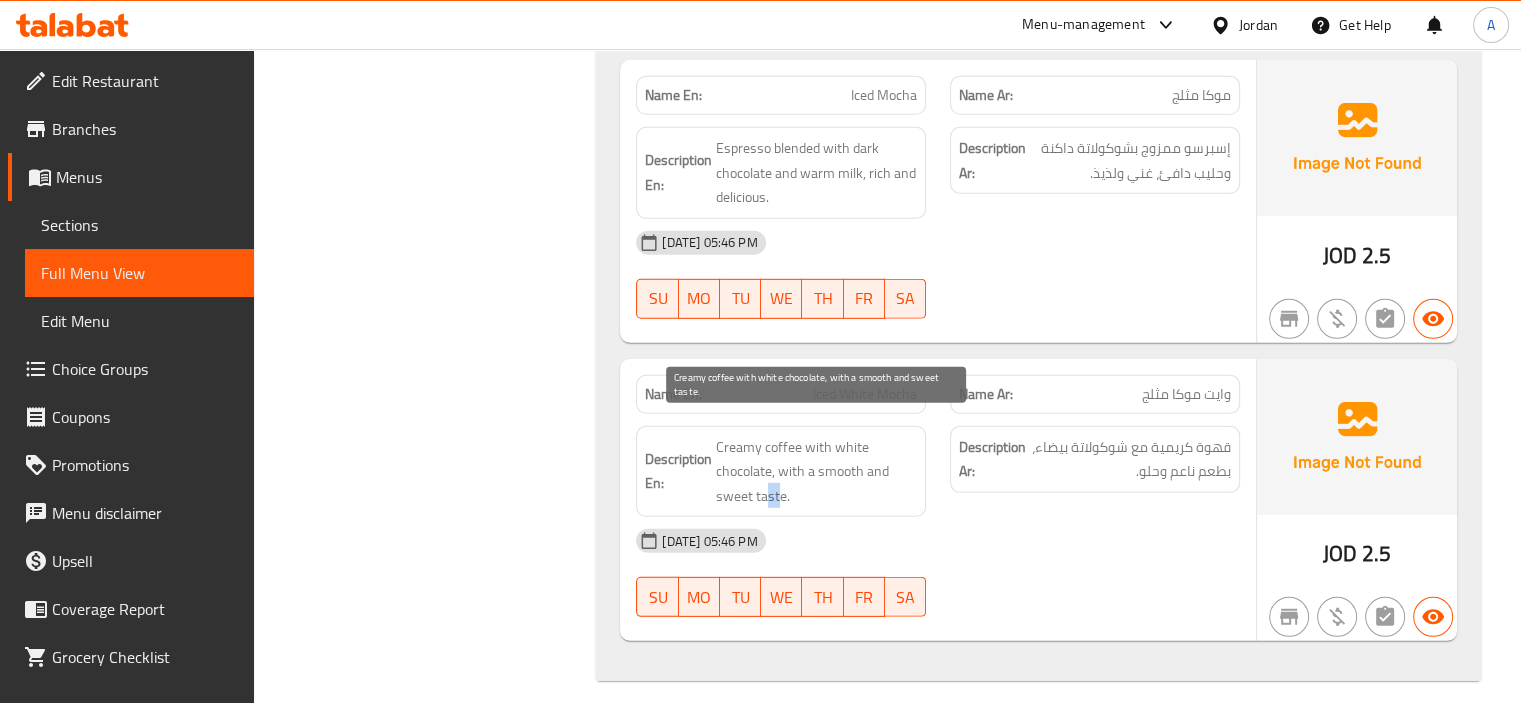 drag, startPoint x: 779, startPoint y: 487, endPoint x: 764, endPoint y: 476, distance: 18.601076 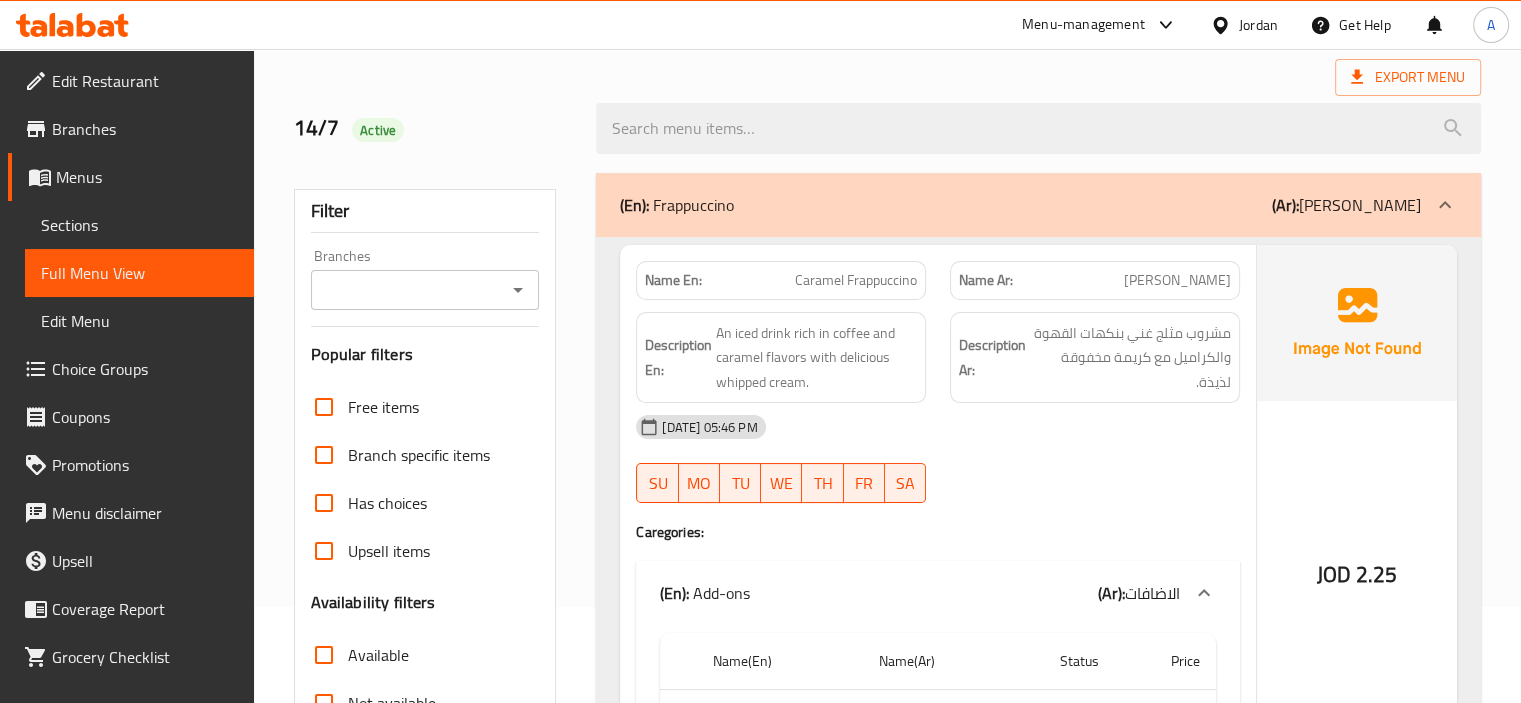scroll, scrollTop: 100, scrollLeft: 0, axis: vertical 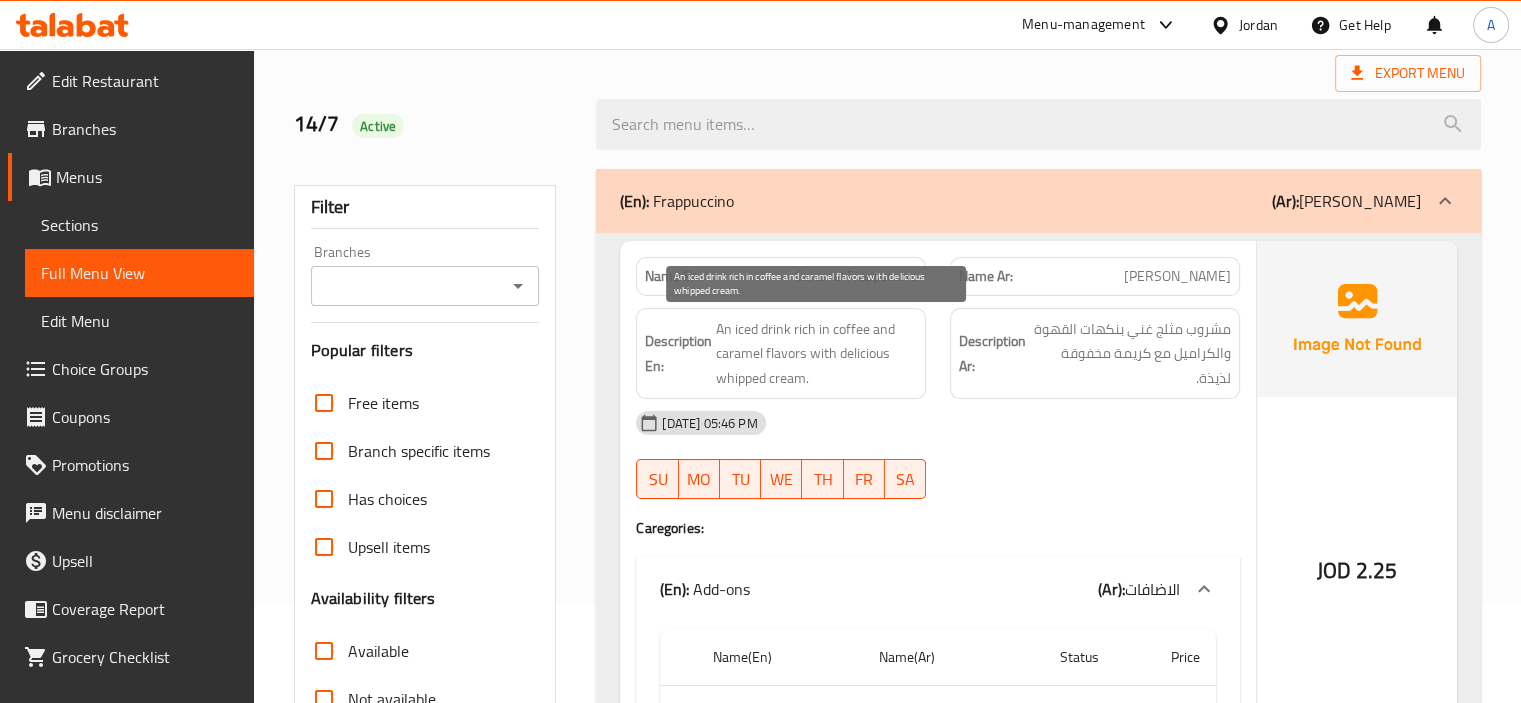 click on "An iced drink rich in coffee and caramel flavors with delicious whipped cream." at bounding box center (816, 354) 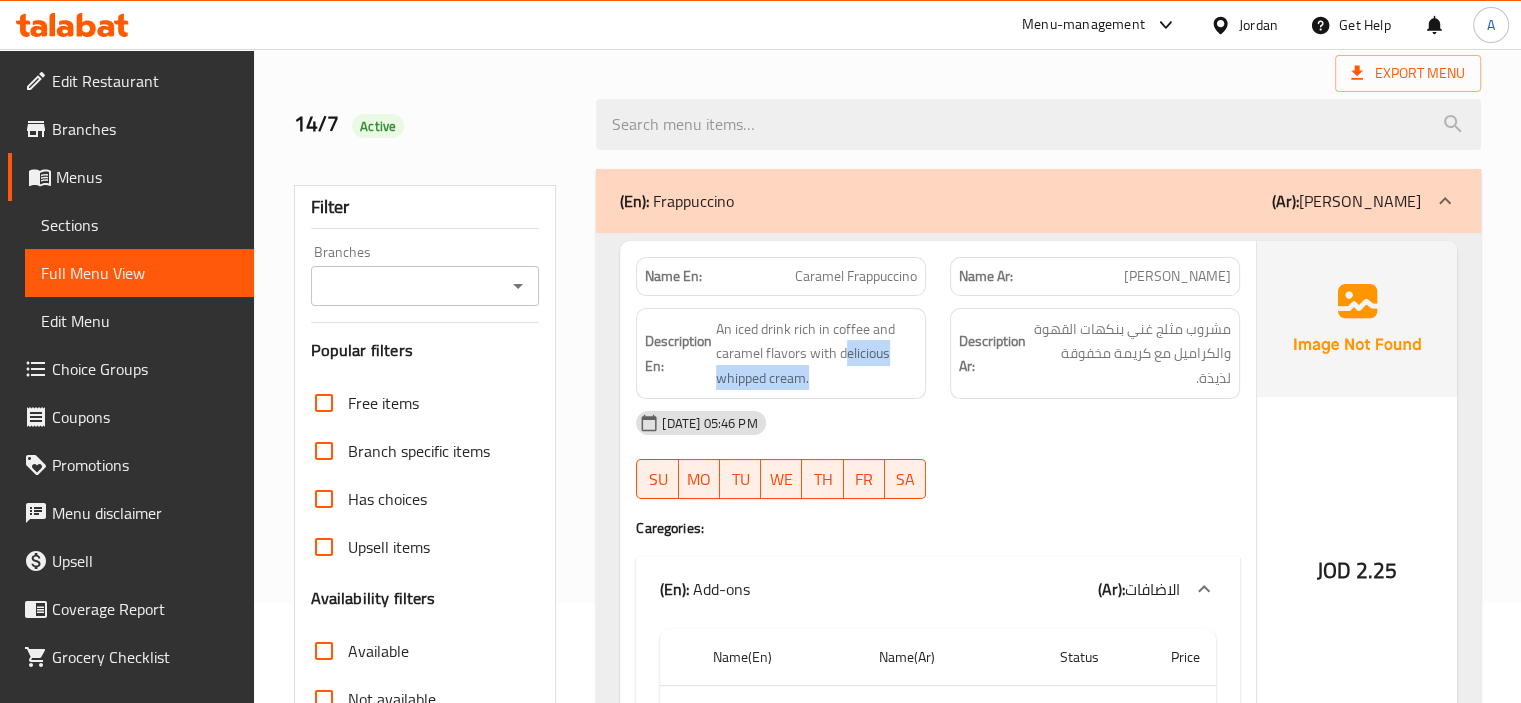 drag, startPoint x: 847, startPoint y: 352, endPoint x: 874, endPoint y: 398, distance: 53.338543 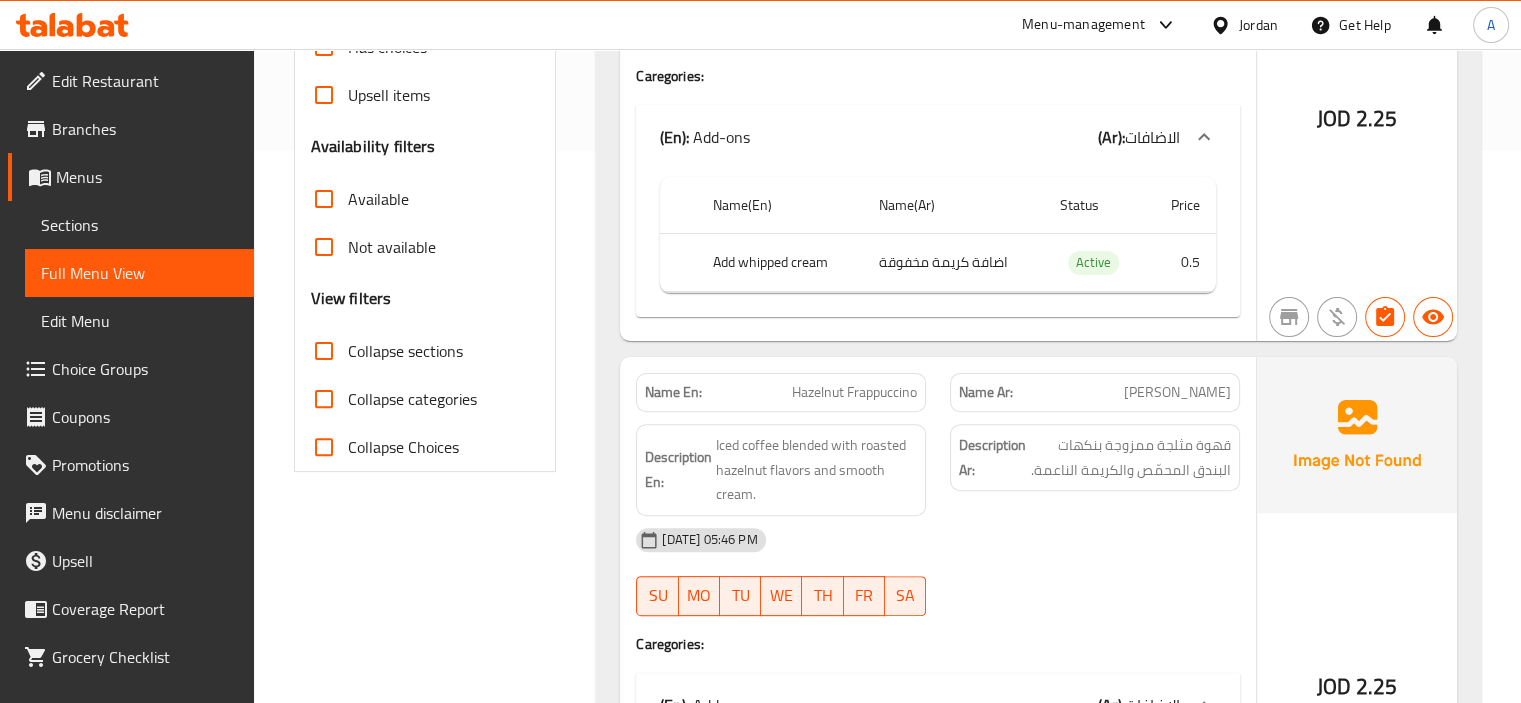 scroll, scrollTop: 600, scrollLeft: 0, axis: vertical 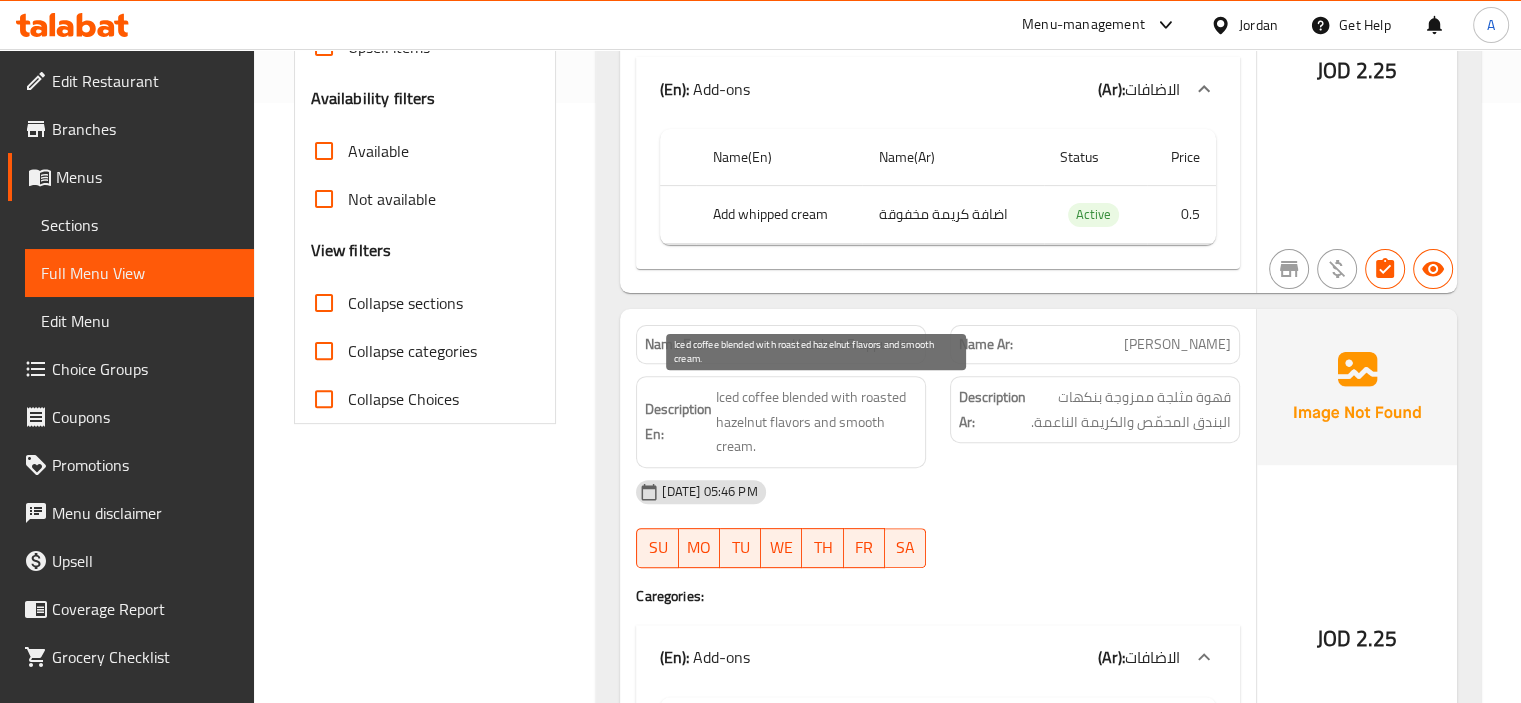 click on "Iced coffee blended with roasted hazelnut flavors and smooth cream." at bounding box center [816, 422] 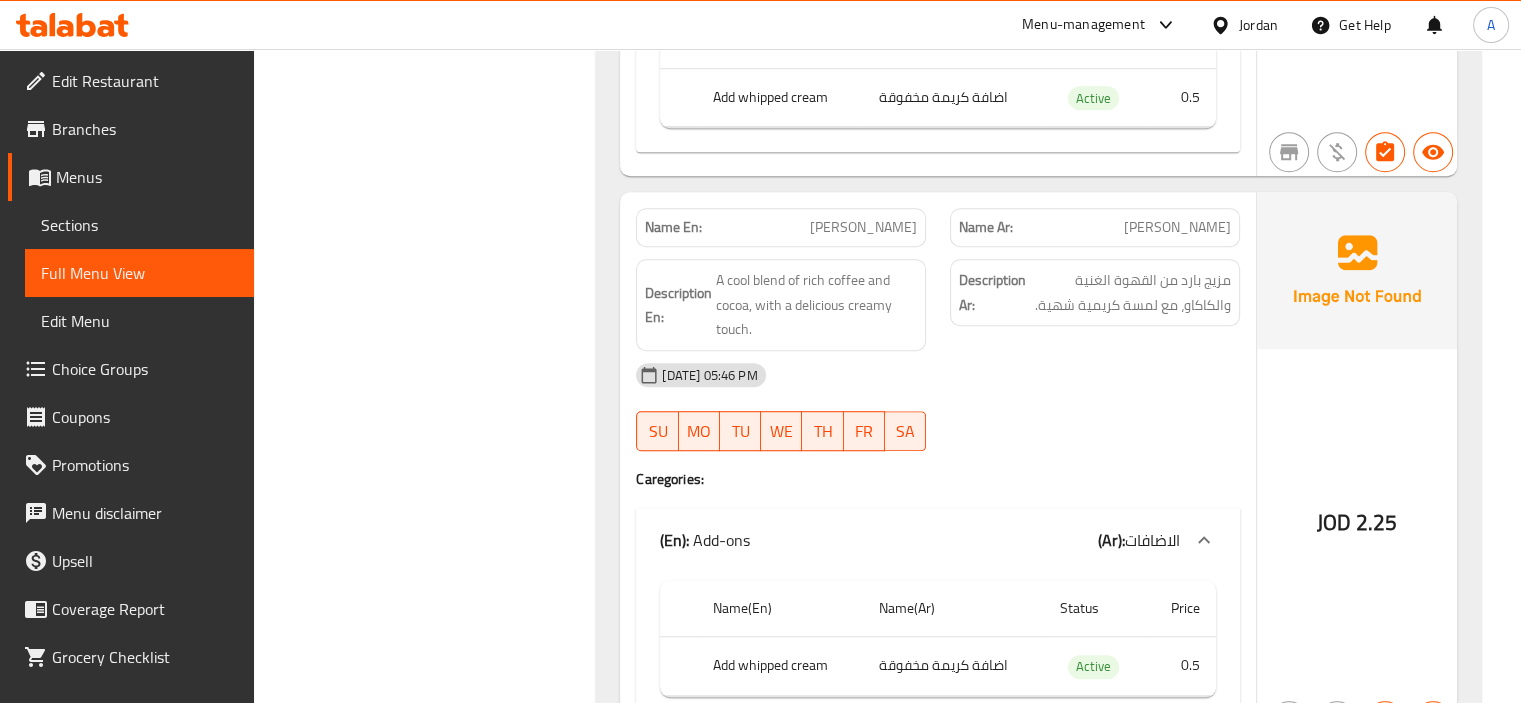 scroll, scrollTop: 1300, scrollLeft: 0, axis: vertical 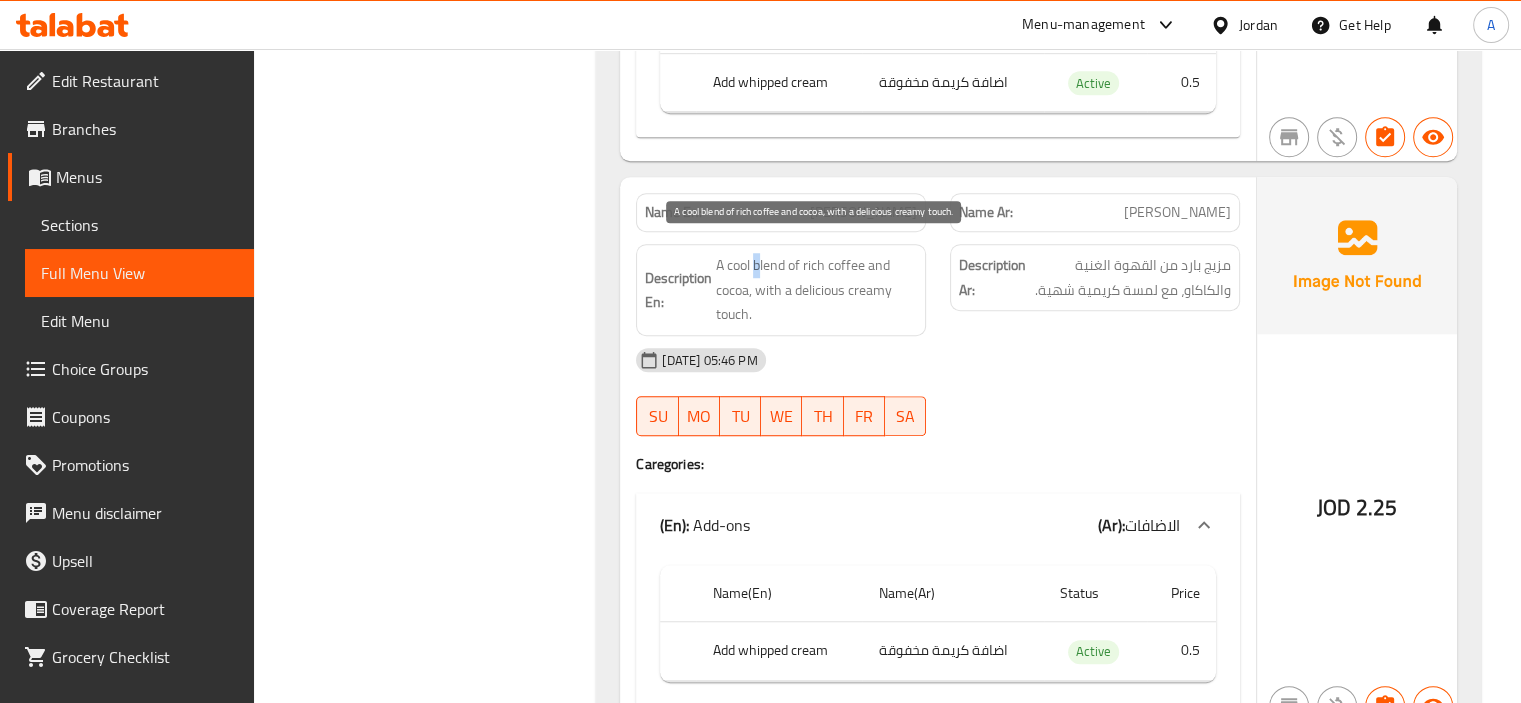 click on "A cool blend of rich coffee and cocoa, with a delicious creamy touch." at bounding box center [816, 290] 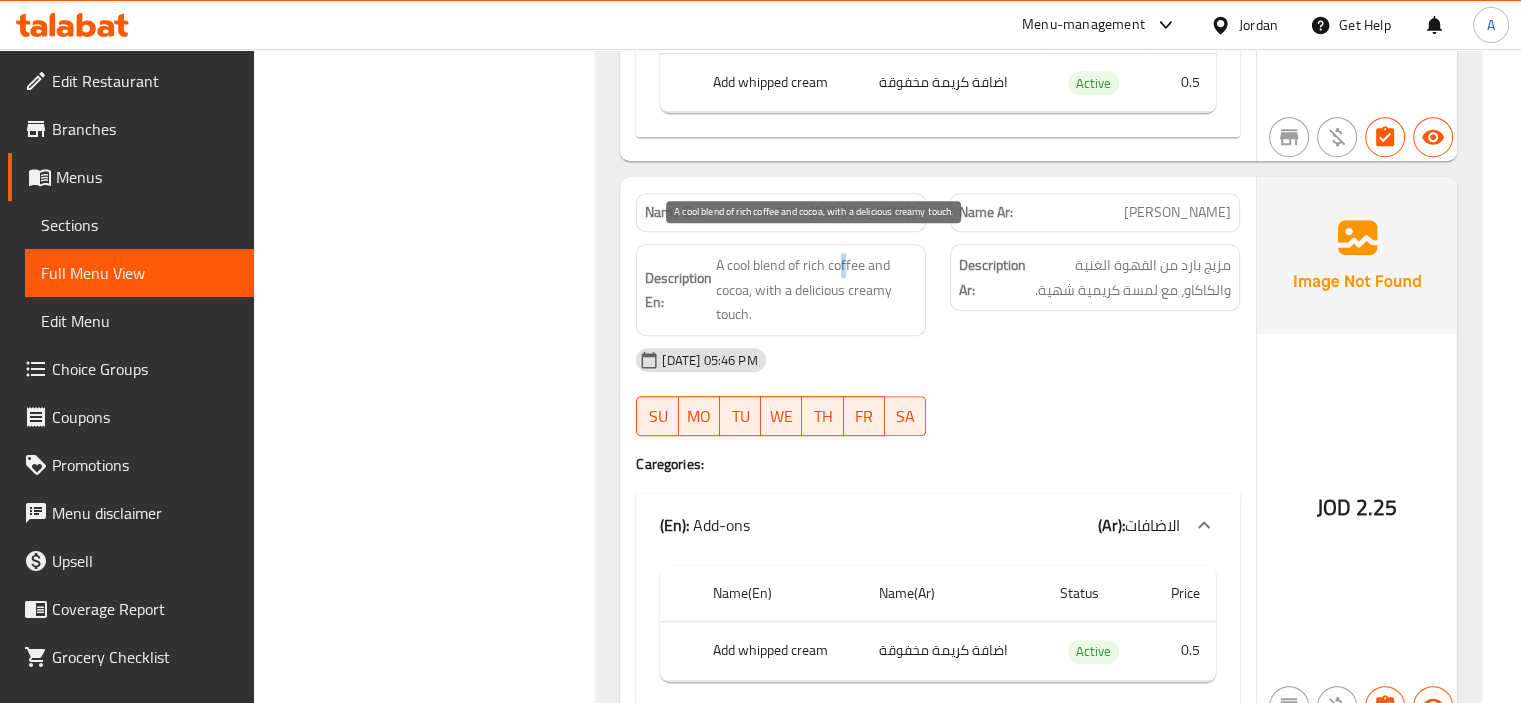 click on "A cool blend of rich coffee and cocoa, with a delicious creamy touch." at bounding box center [816, 290] 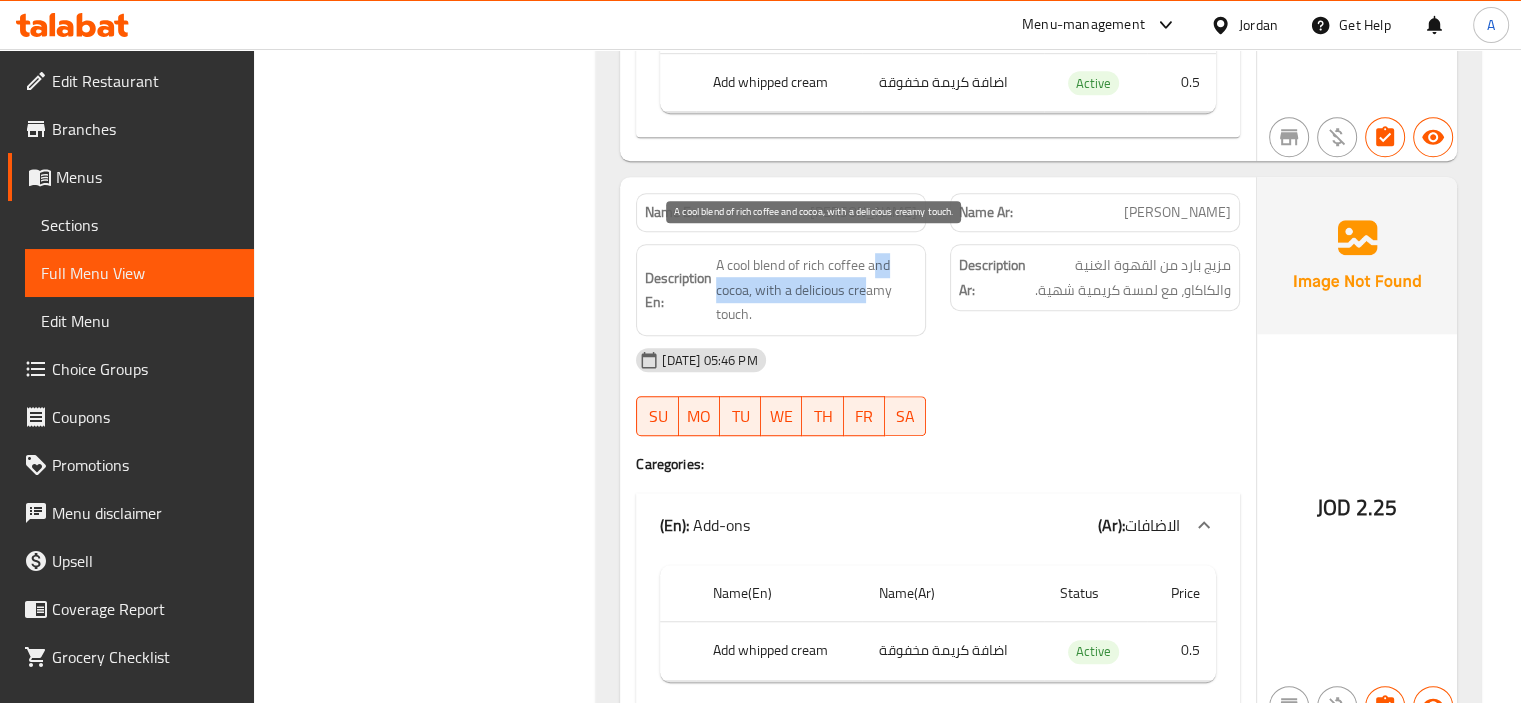 click on "A cool blend of rich coffee and cocoa, with a delicious creamy touch." at bounding box center (816, 290) 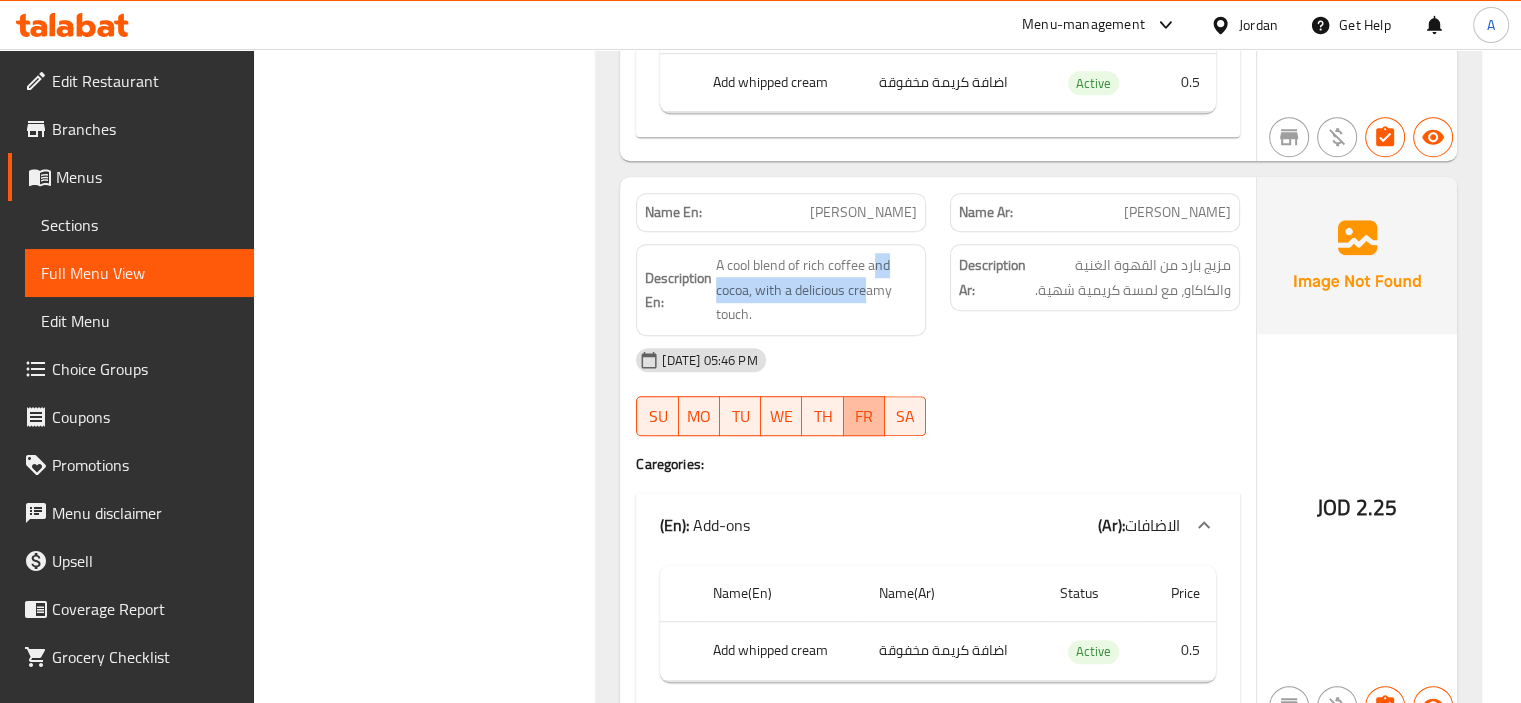 click on "FR" at bounding box center (864, 416) 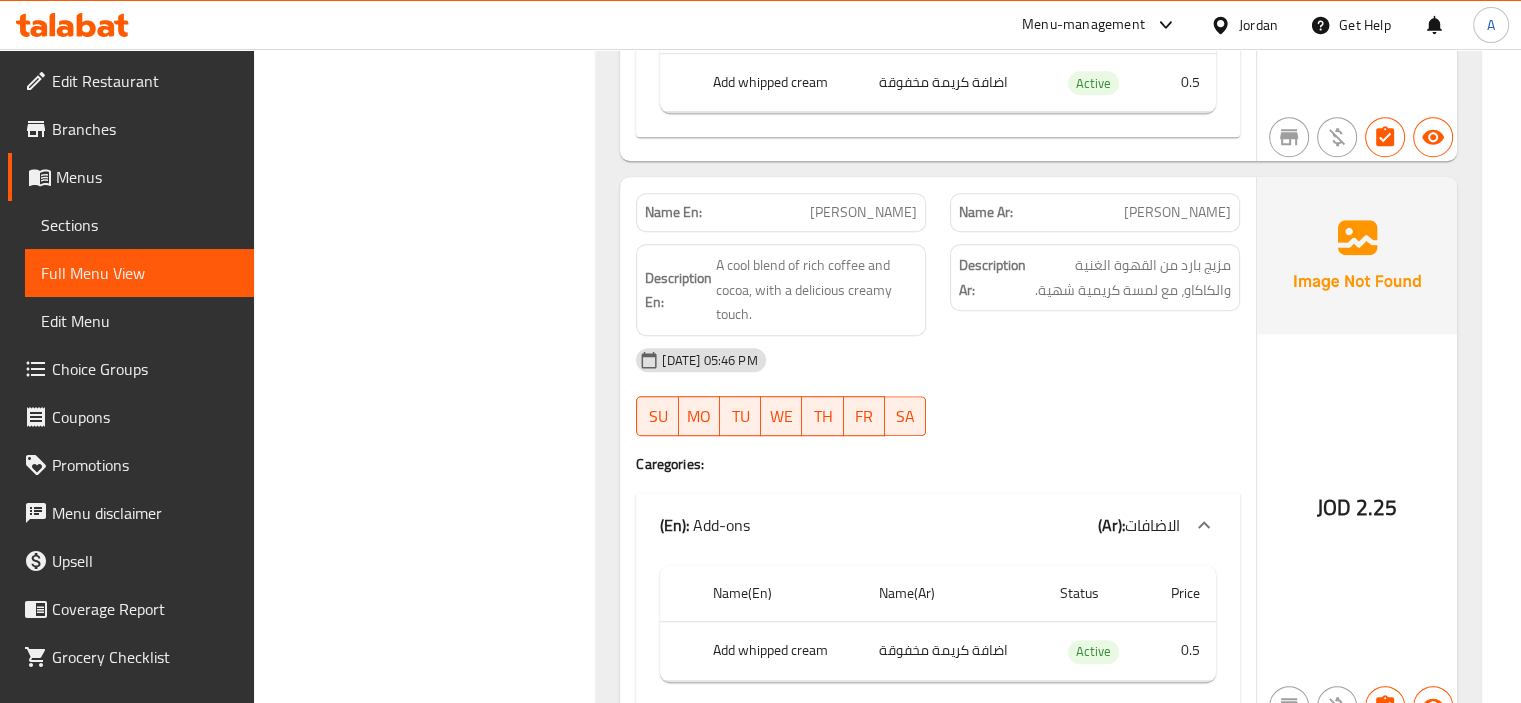 click on "14-07-2025 05:46 PM" at bounding box center (938, 360) 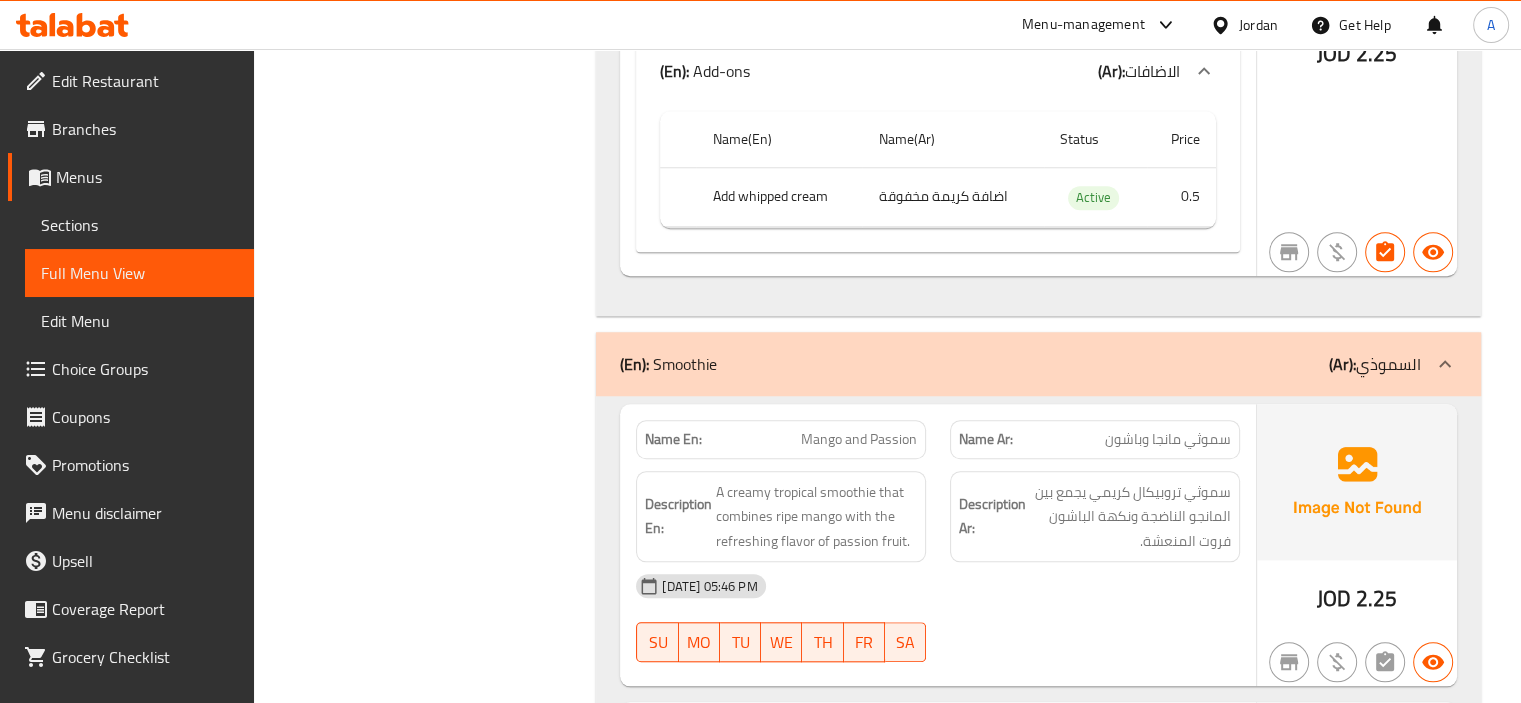 scroll, scrollTop: 1800, scrollLeft: 0, axis: vertical 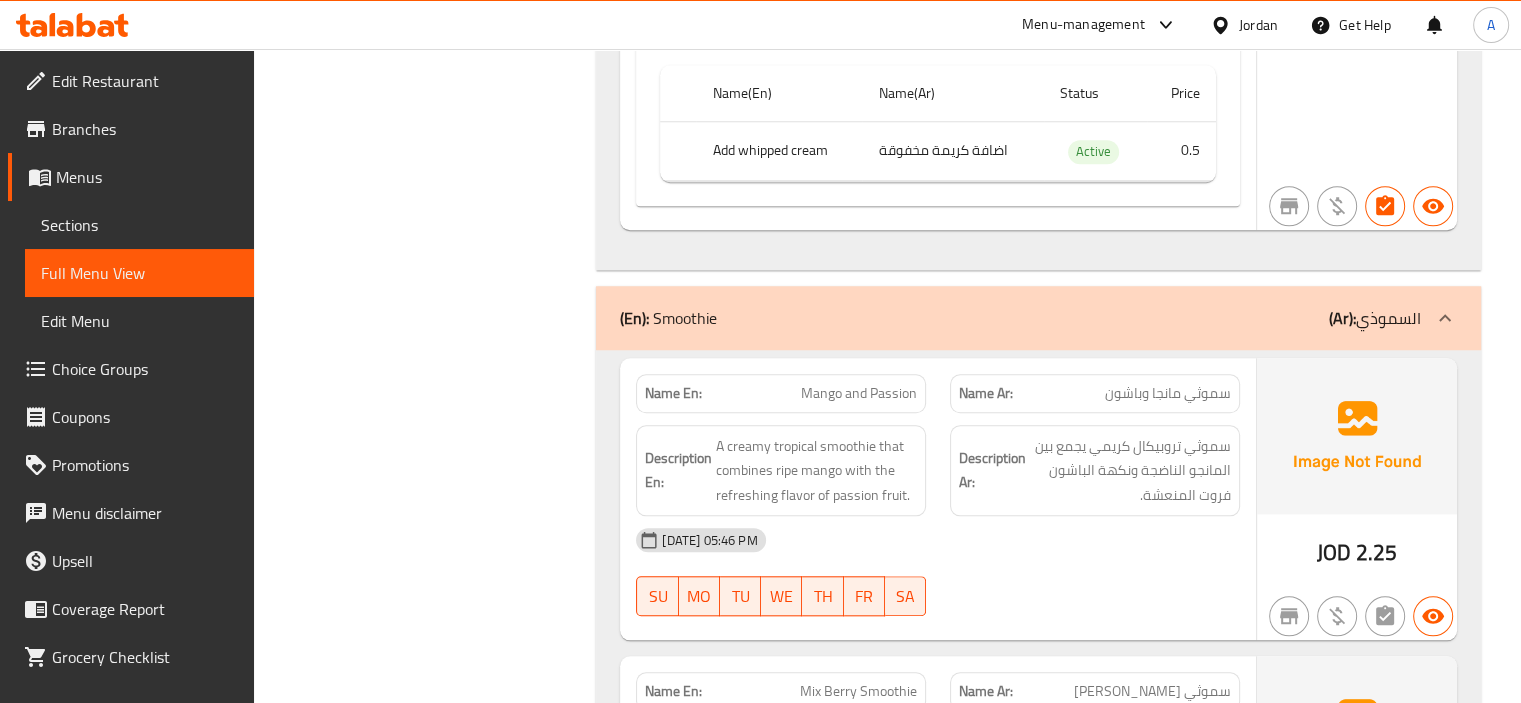 click on "Mango and Passion" at bounding box center (856, -1424) 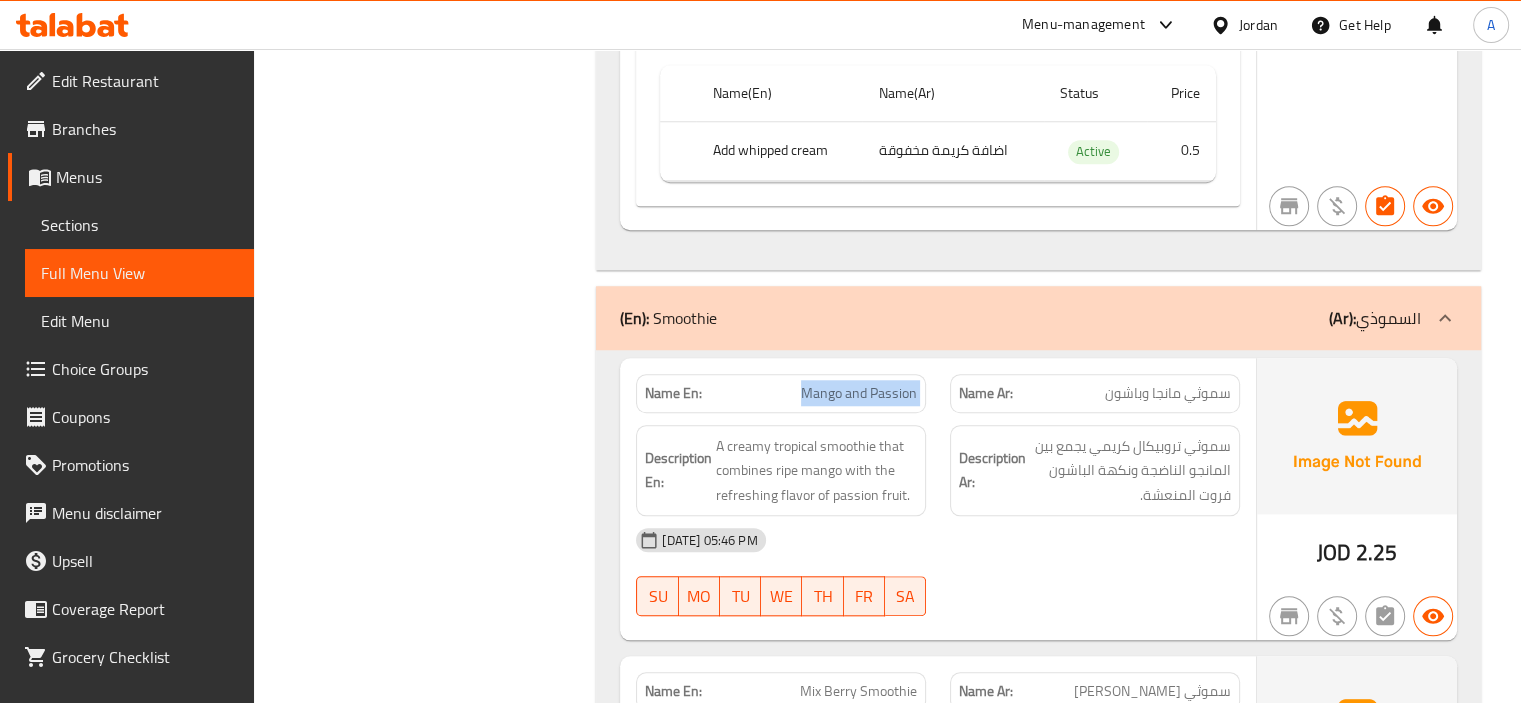 click on "Mango and Passion" at bounding box center [856, -1424] 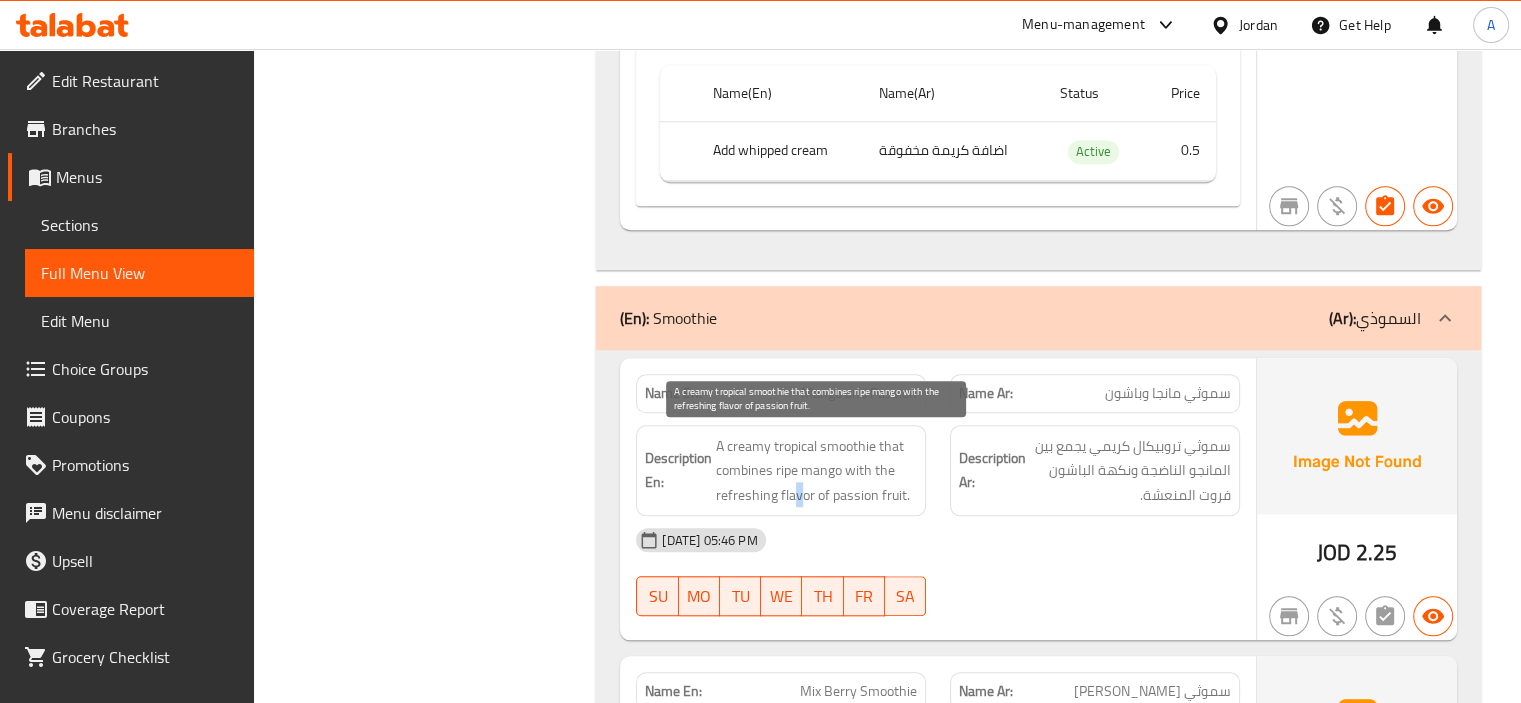 click on "Description En: A creamy tropical smoothie that combines ripe mango with the refreshing flavor of passion fruit." at bounding box center (781, -1346) 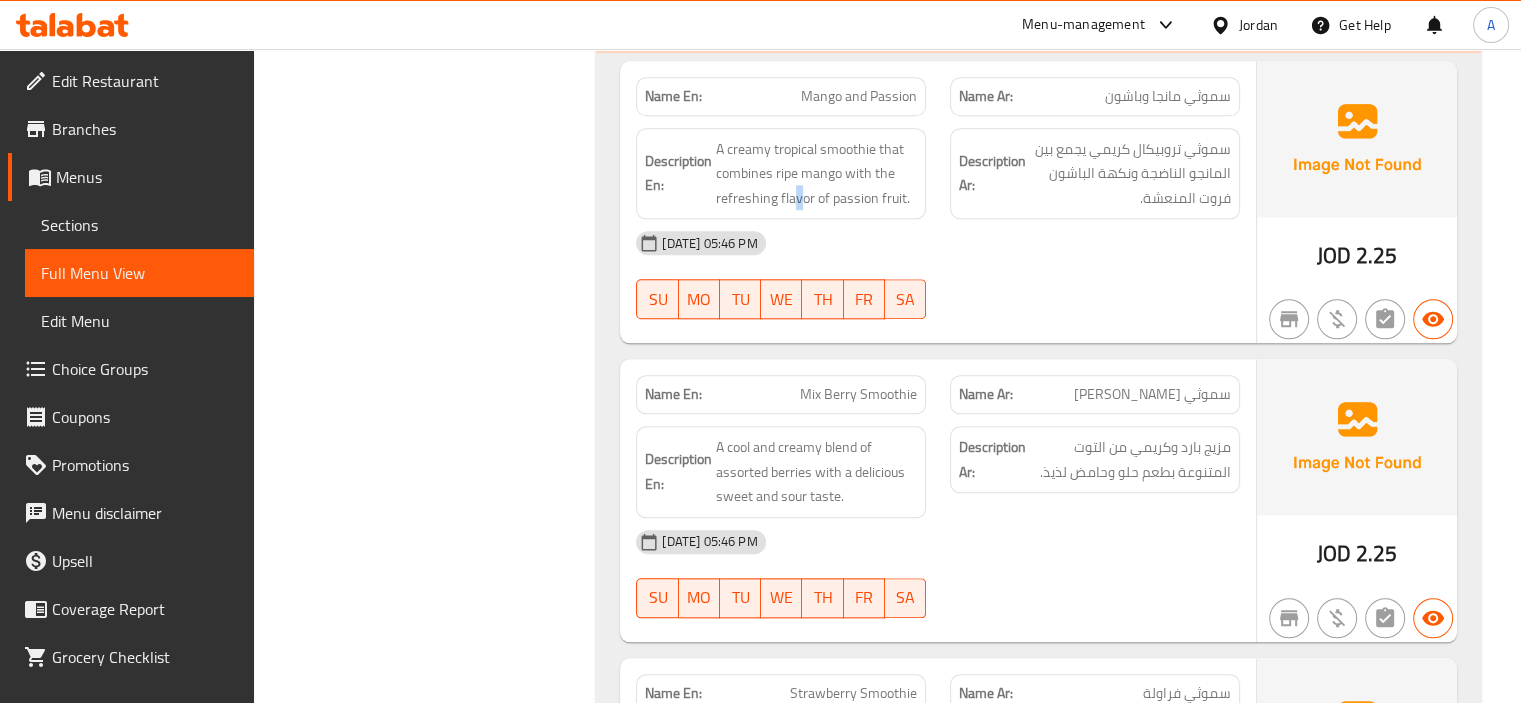 scroll, scrollTop: 2100, scrollLeft: 0, axis: vertical 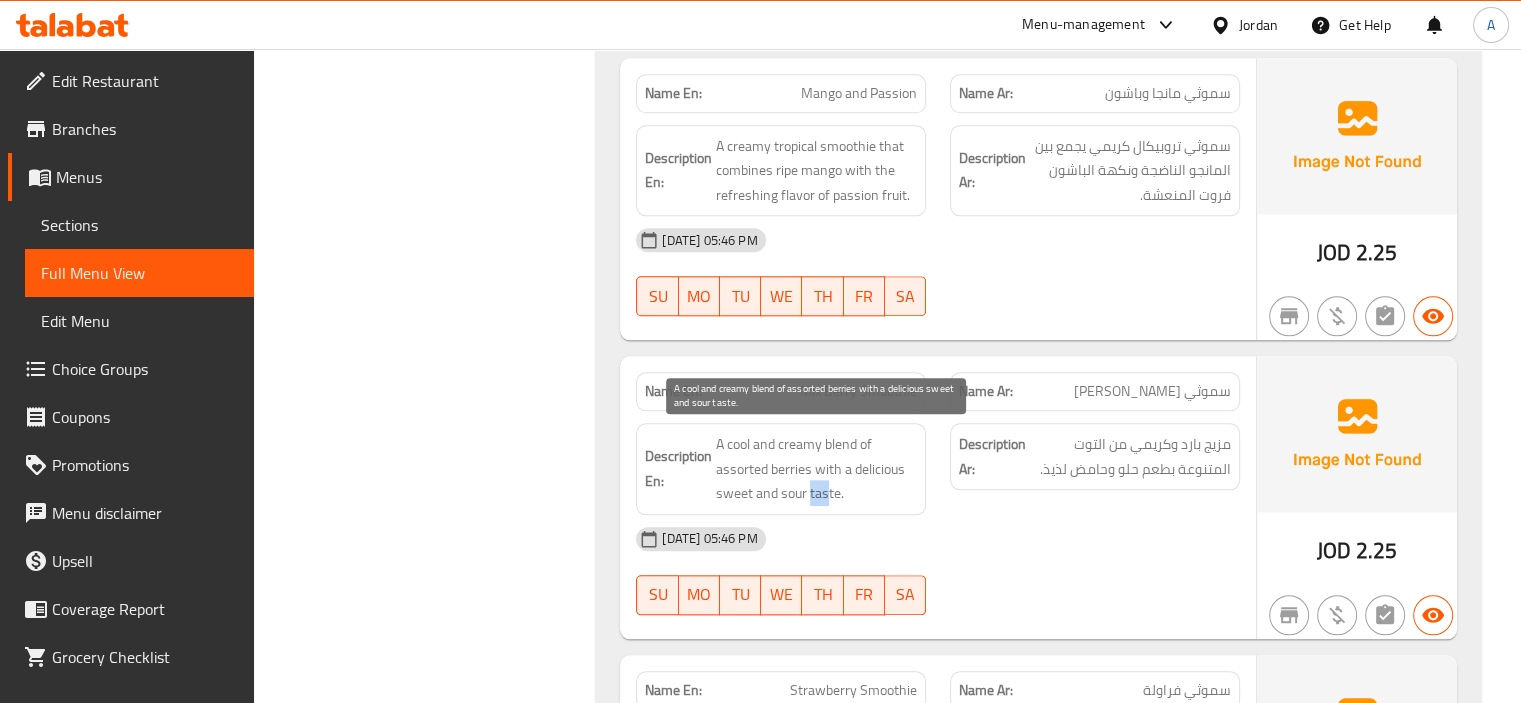 drag, startPoint x: 828, startPoint y: 491, endPoint x: 808, endPoint y: 495, distance: 20.396078 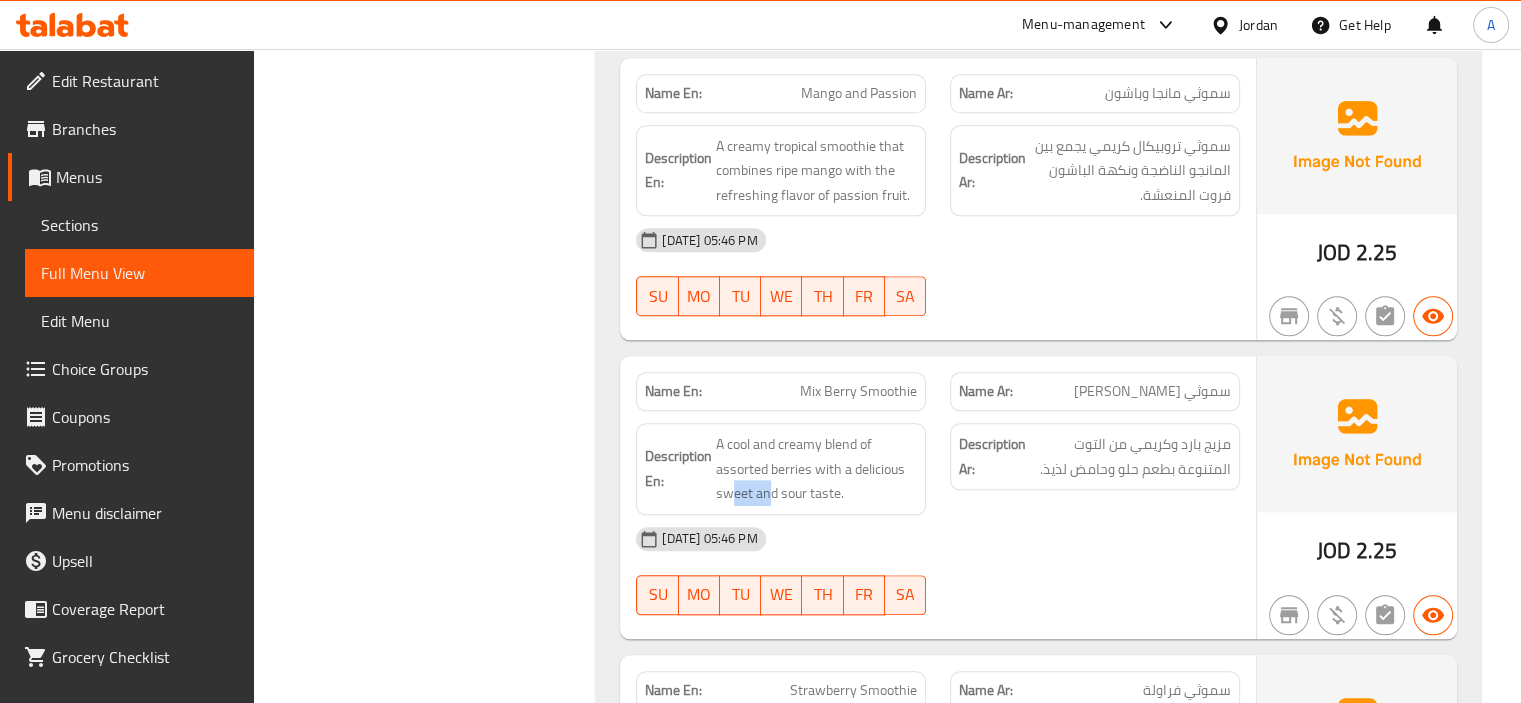 drag, startPoint x: 767, startPoint y: 503, endPoint x: 730, endPoint y: 503, distance: 37 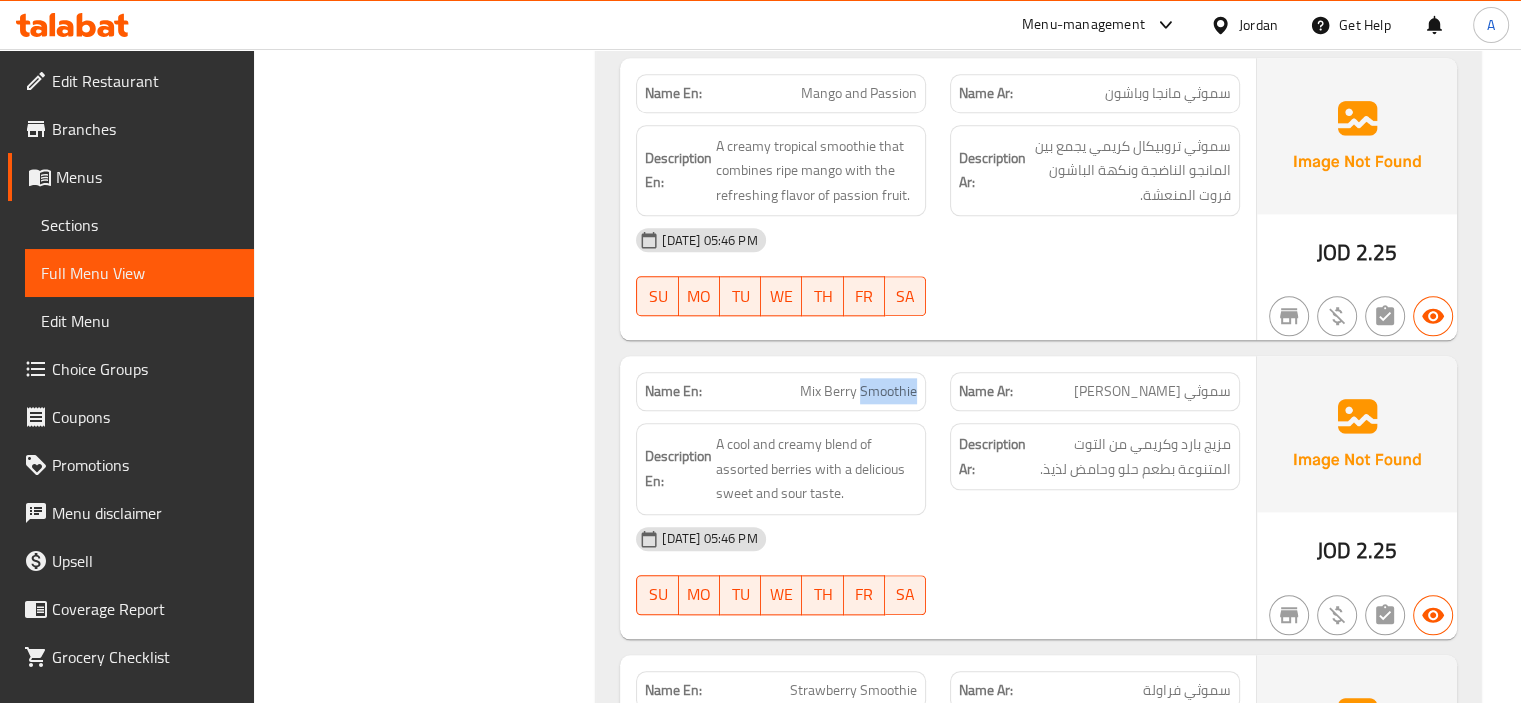 click on "Mix Berry Smoothie" at bounding box center [854, -1156] 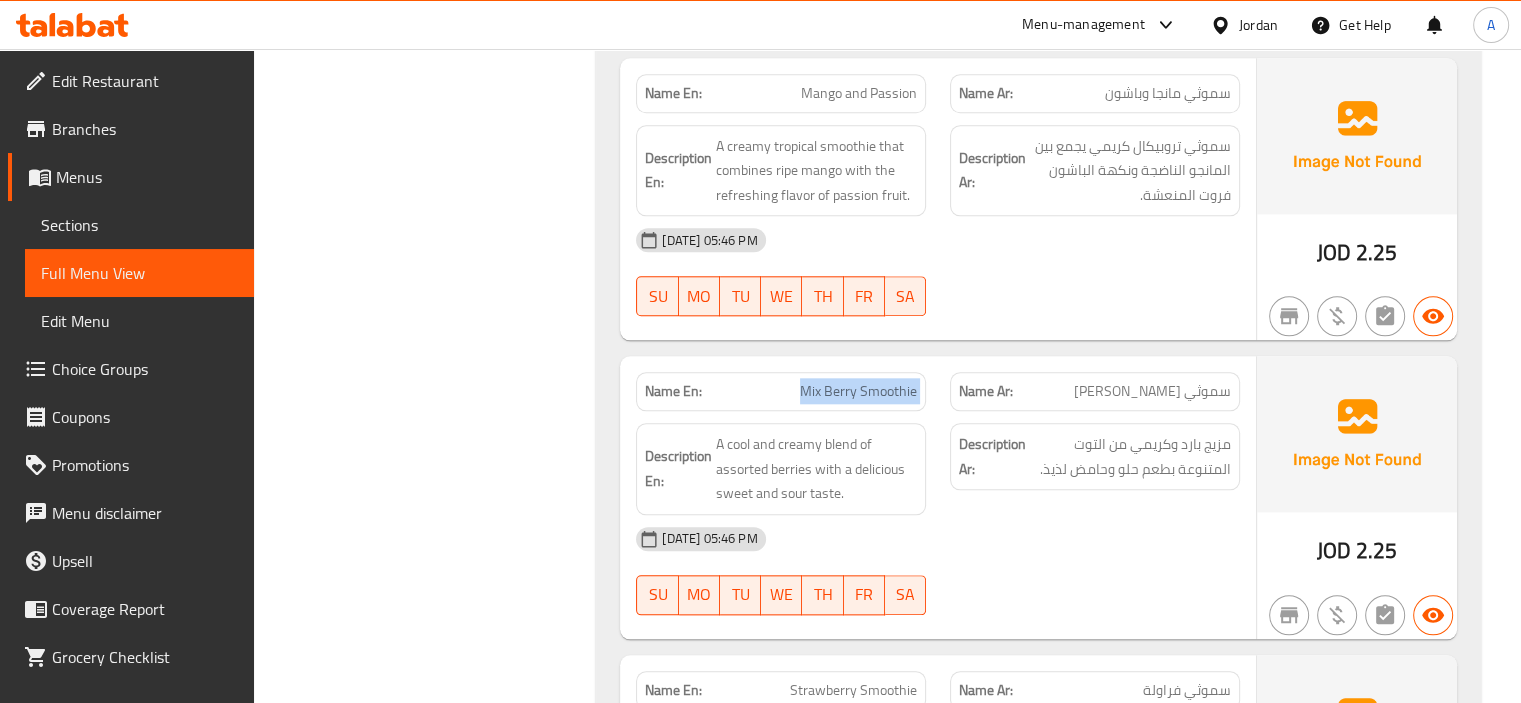 click on "Mix Berry Smoothie" at bounding box center [854, -1156] 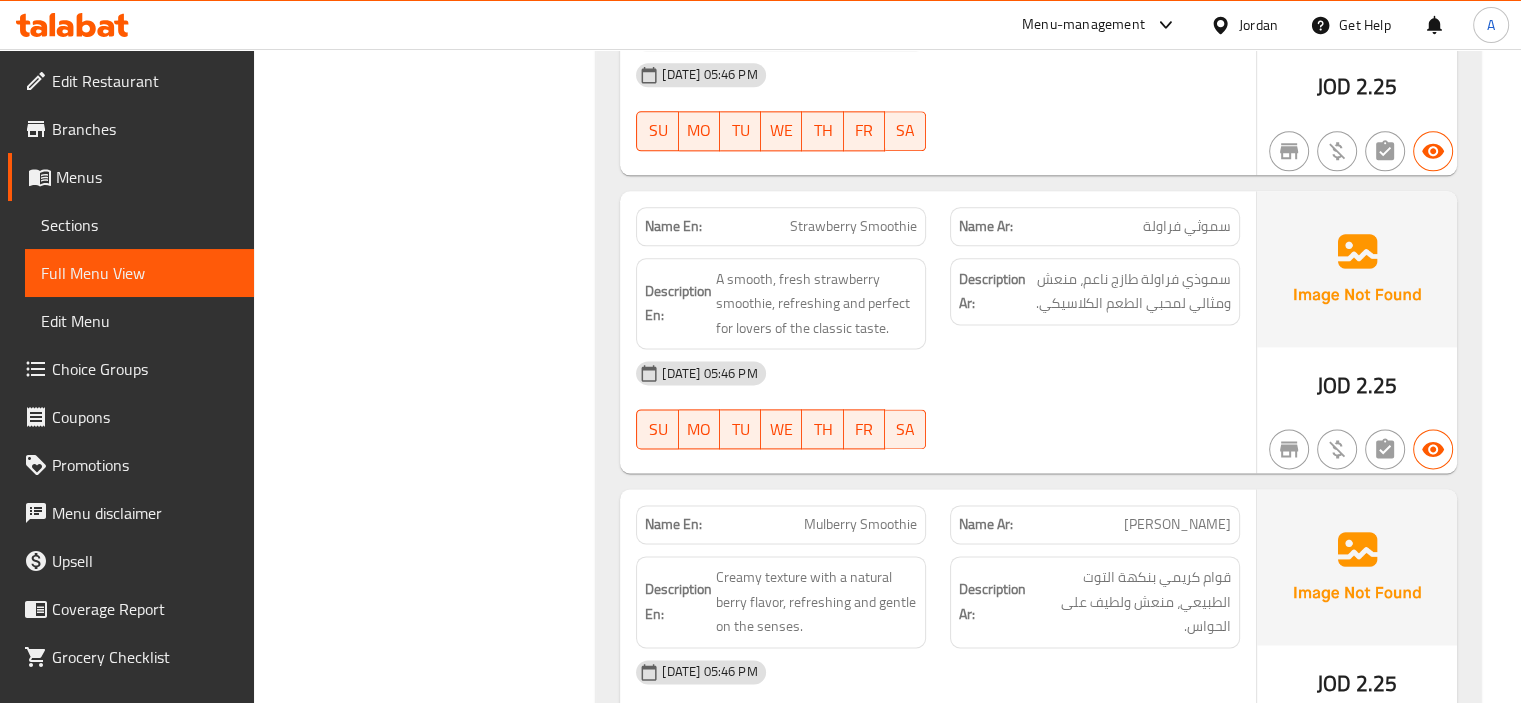 scroll, scrollTop: 2600, scrollLeft: 0, axis: vertical 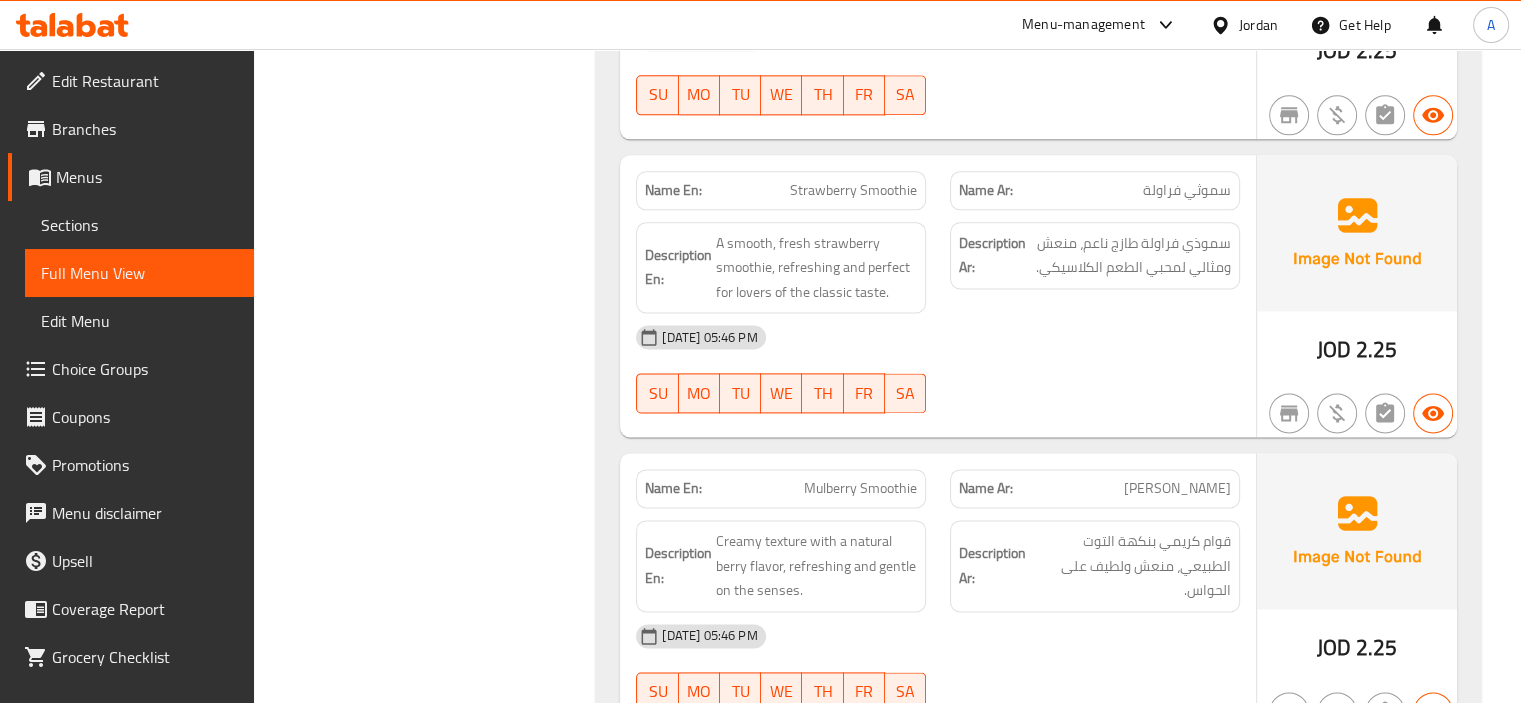 click on "Name En: Mulberry Smoothie" at bounding box center [781, 488] 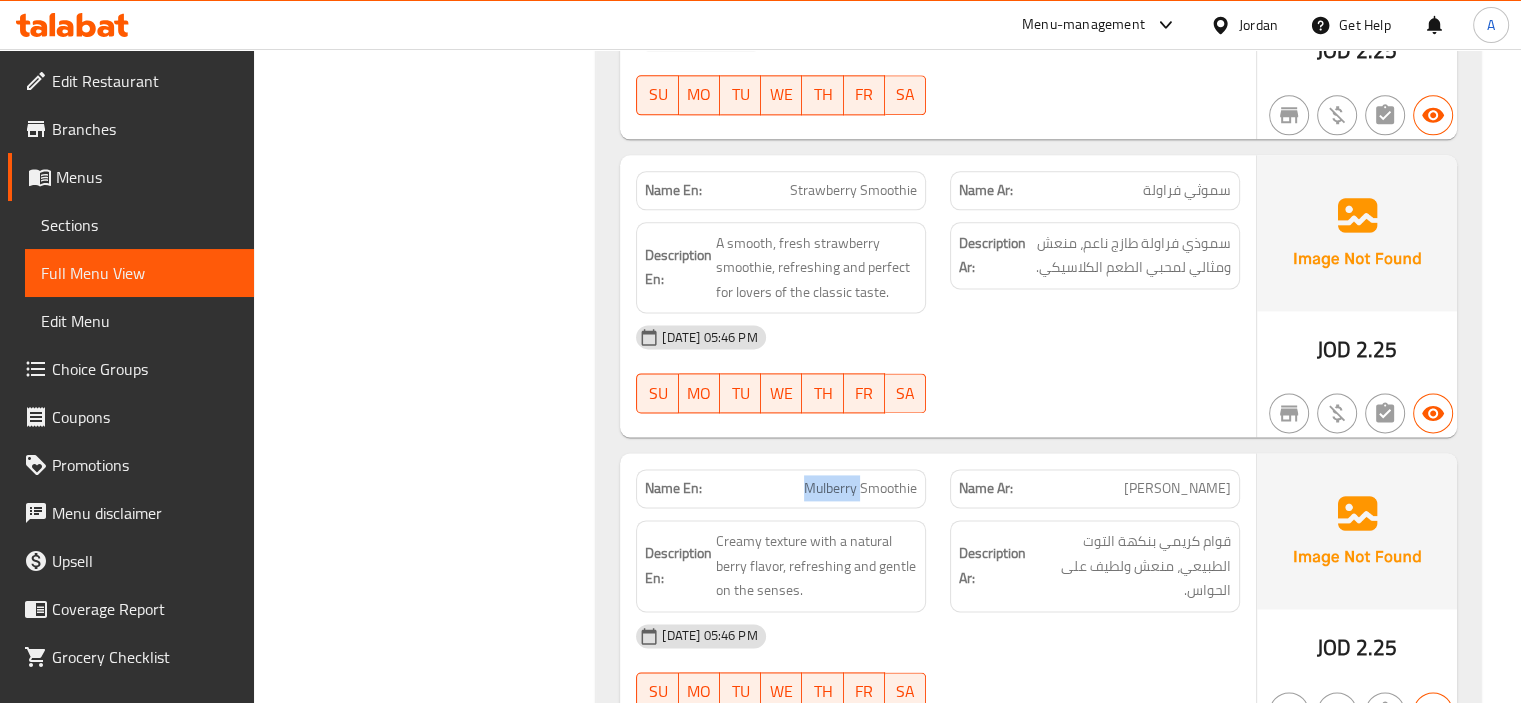 click on "Mulberry Smoothie" at bounding box center [860, 488] 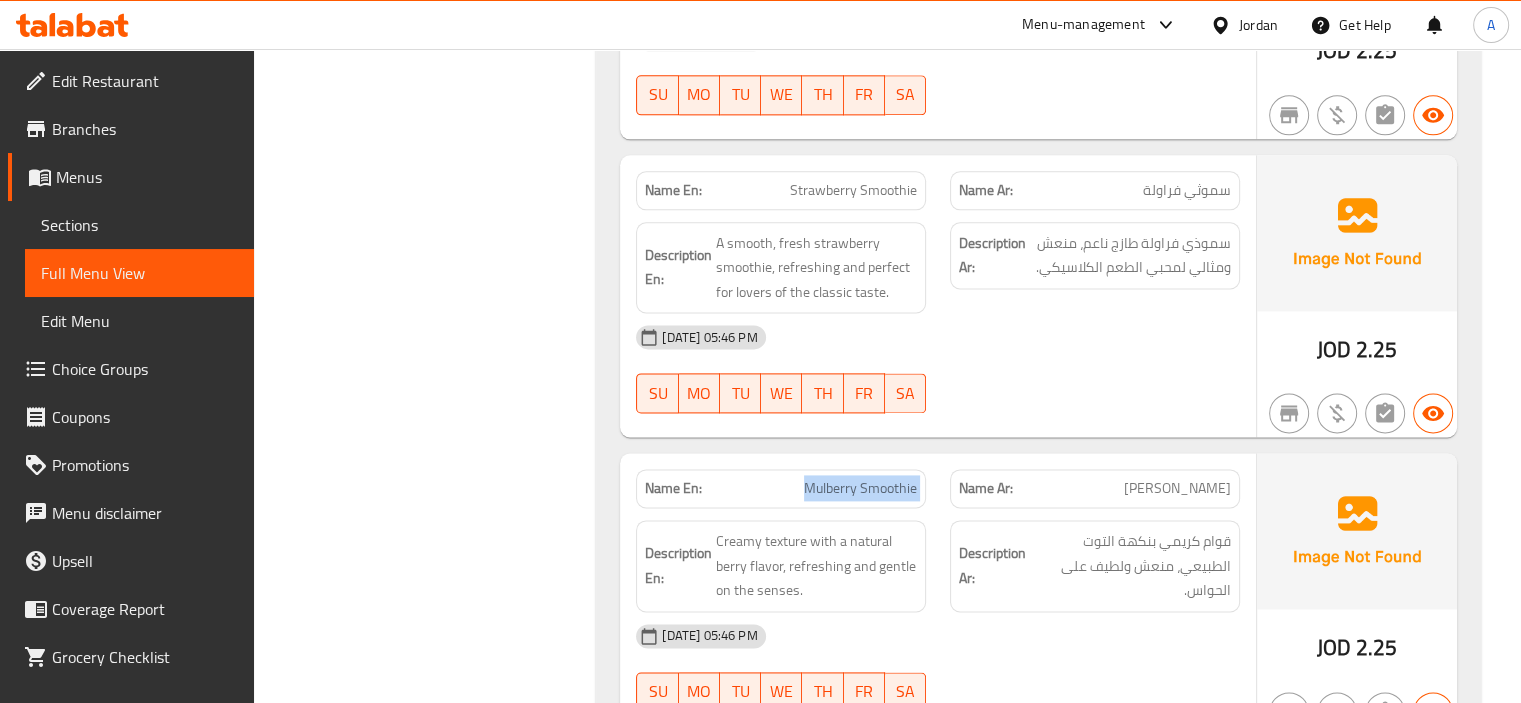 click on "Mulberry Smoothie" at bounding box center (860, 488) 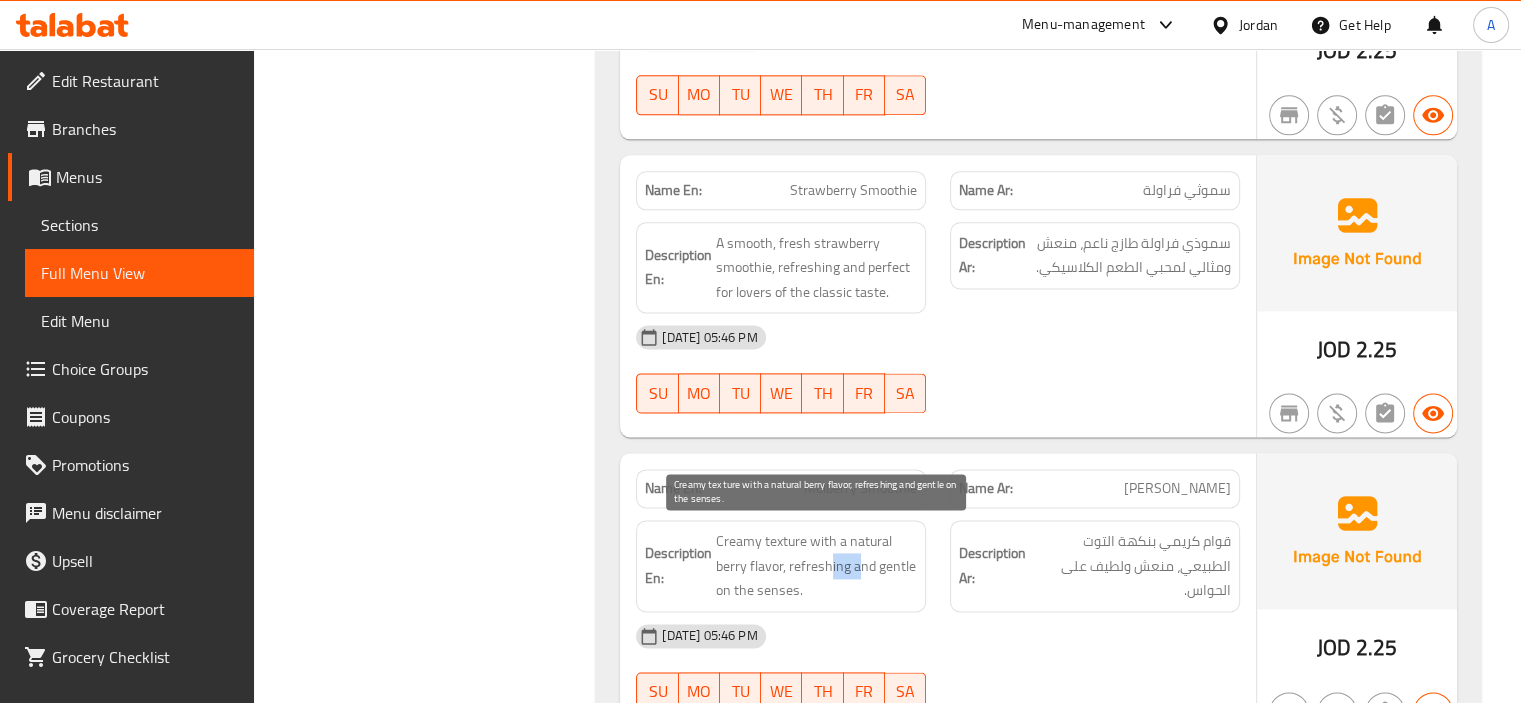 drag, startPoint x: 831, startPoint y: 567, endPoint x: 857, endPoint y: 571, distance: 26.305893 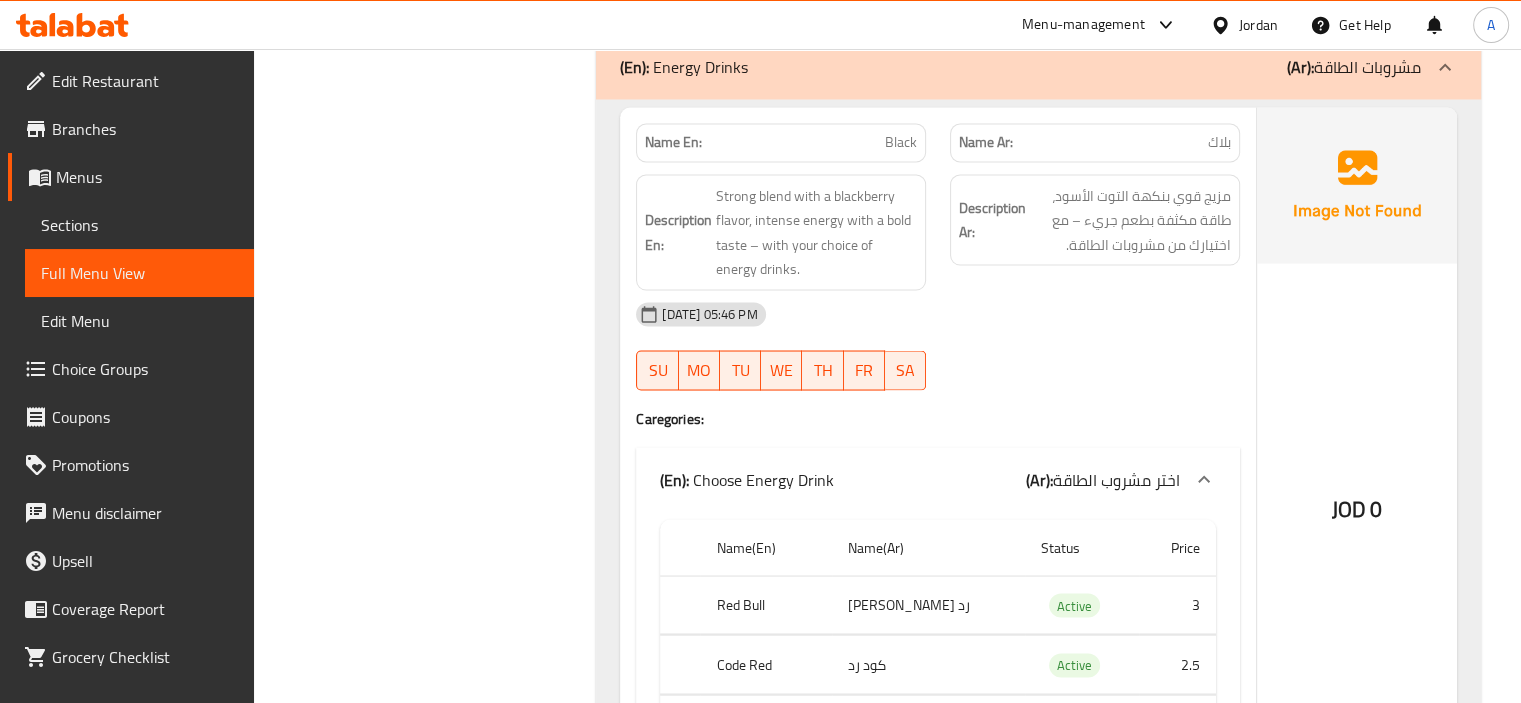 scroll, scrollTop: 3600, scrollLeft: 0, axis: vertical 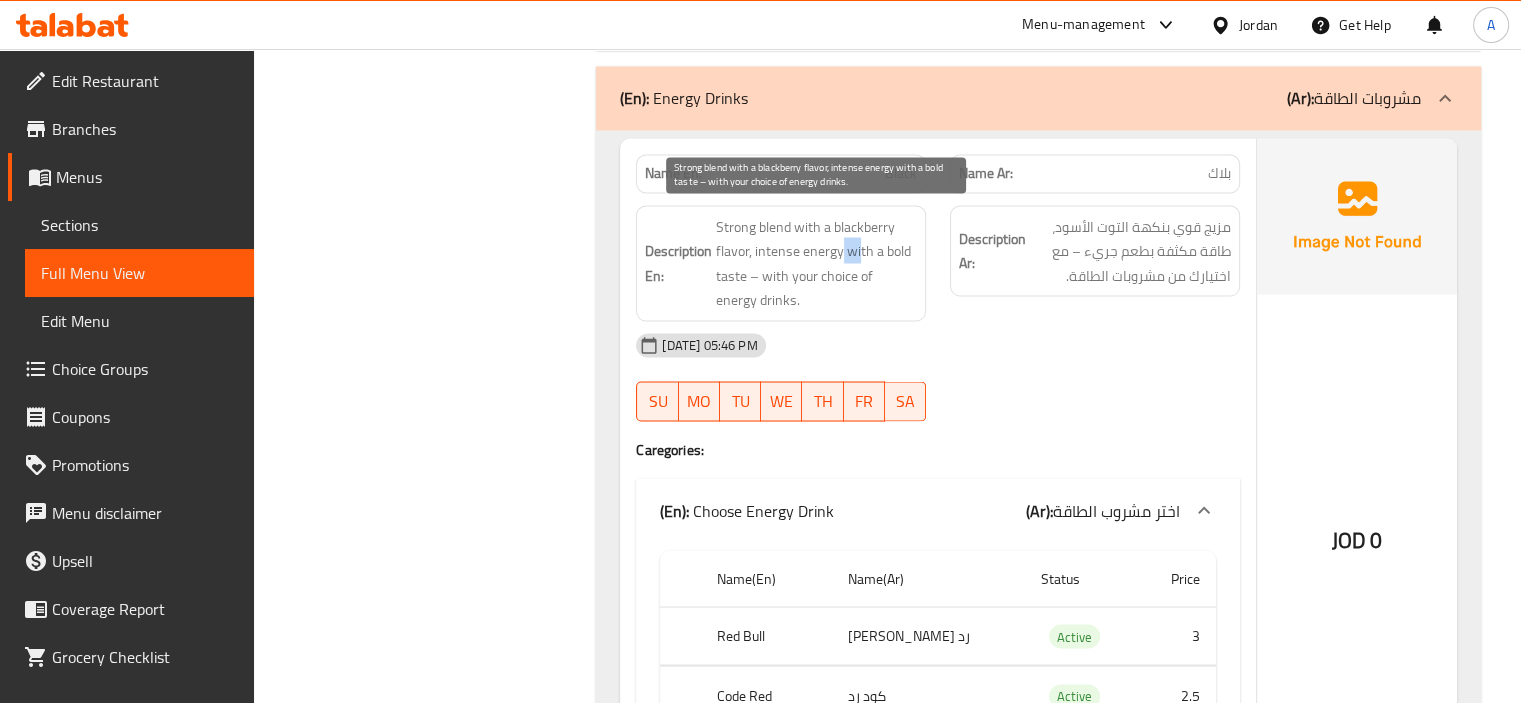 drag, startPoint x: 859, startPoint y: 242, endPoint x: 843, endPoint y: 243, distance: 16.03122 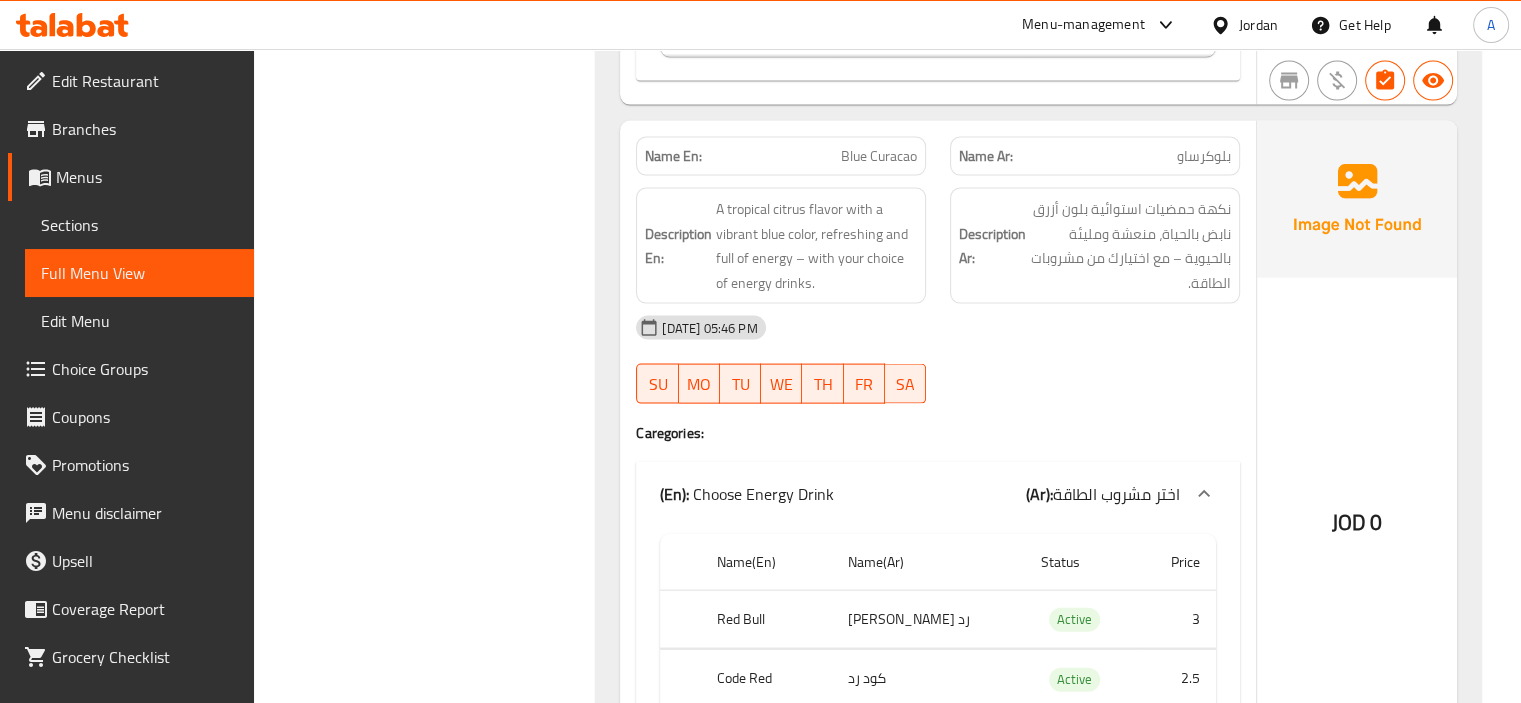 scroll, scrollTop: 4200, scrollLeft: 0, axis: vertical 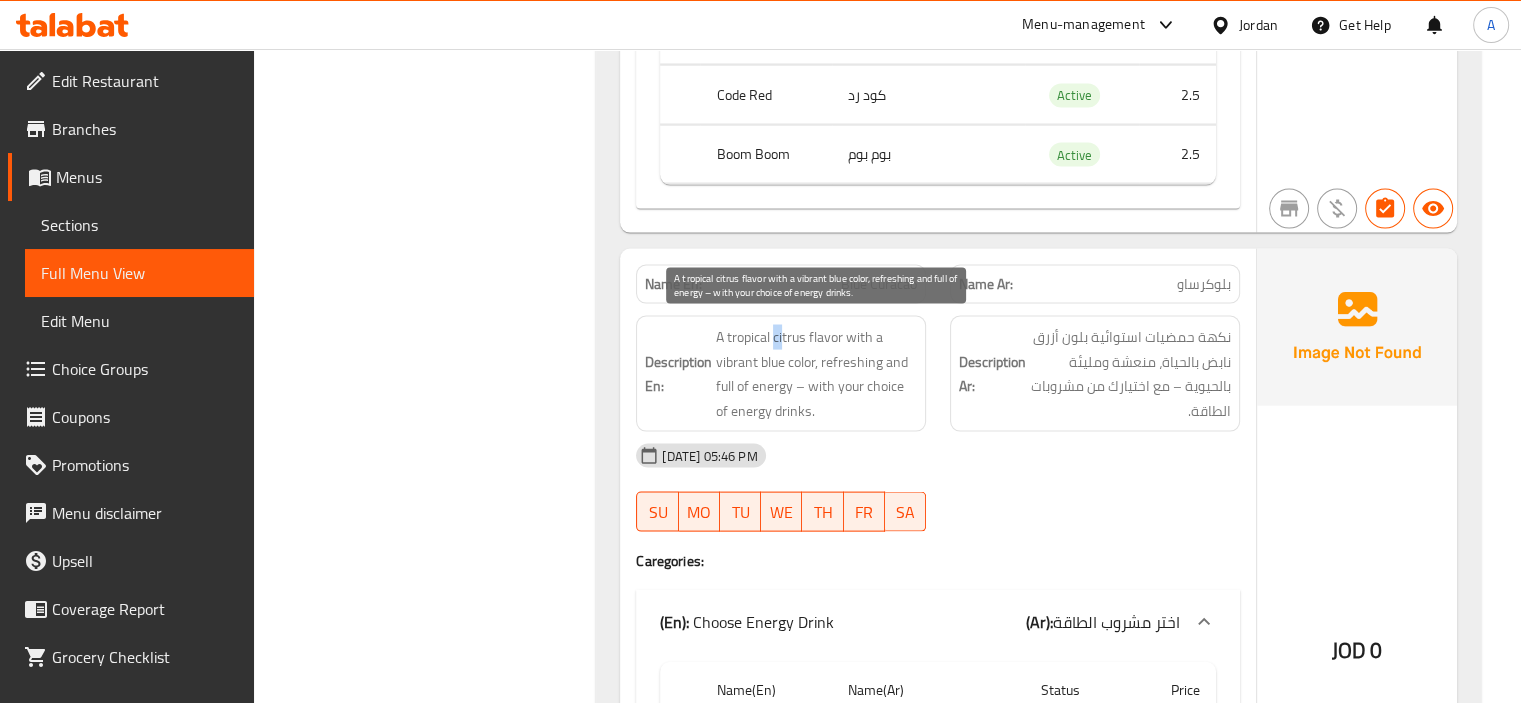 click on "A tropical citrus flavor with a vibrant blue color, refreshing and full of energy – with your choice of energy drinks." at bounding box center [816, 374] 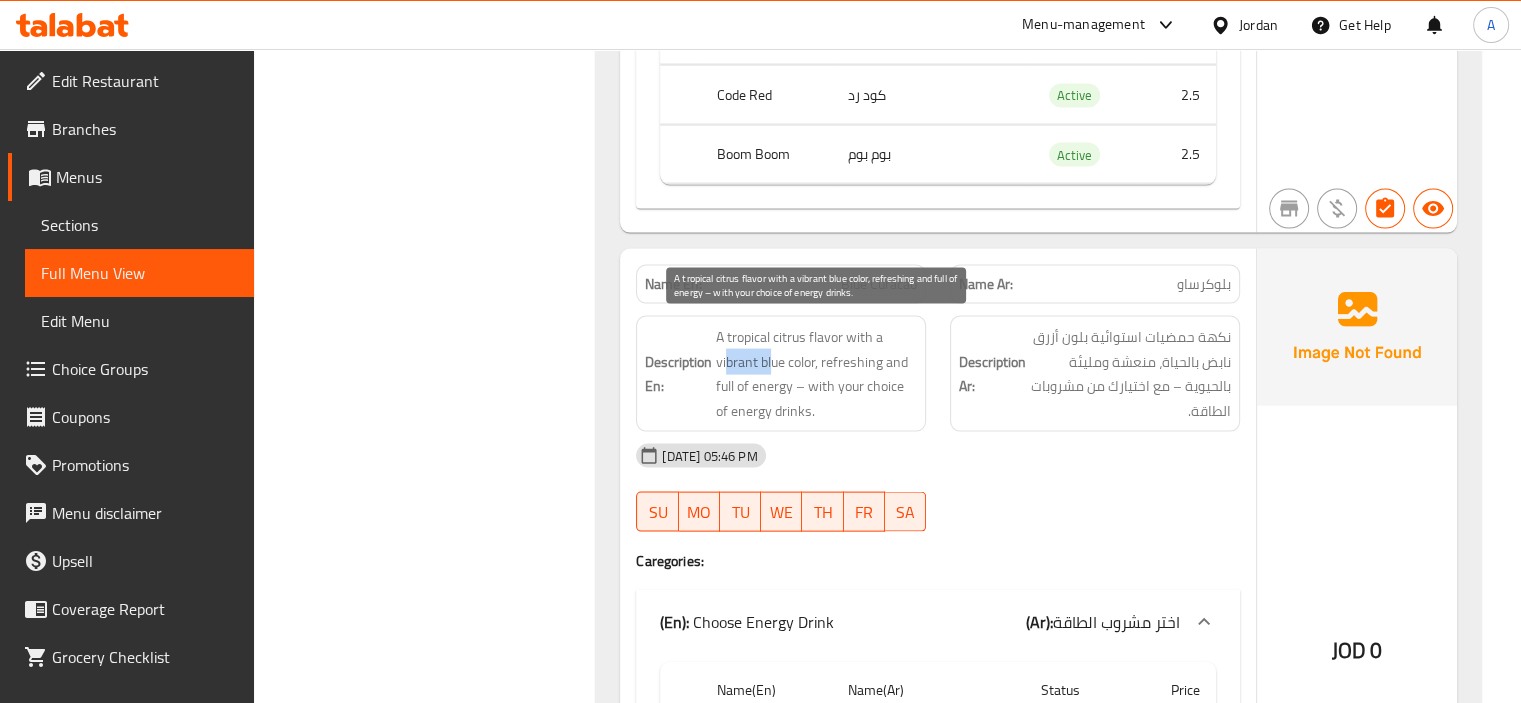 drag, startPoint x: 770, startPoint y: 365, endPoint x: 728, endPoint y: 363, distance: 42.047592 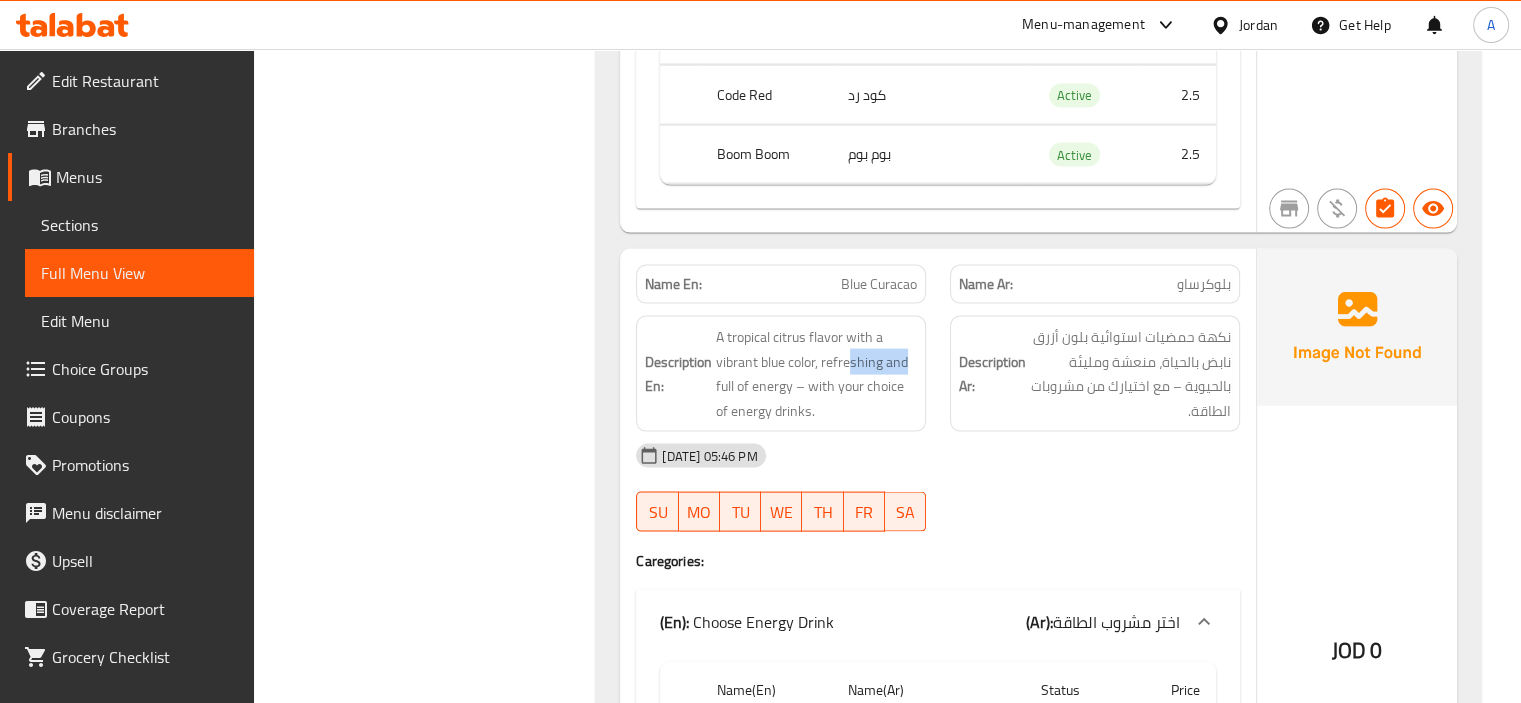 drag, startPoint x: 848, startPoint y: 351, endPoint x: 924, endPoint y: 351, distance: 76 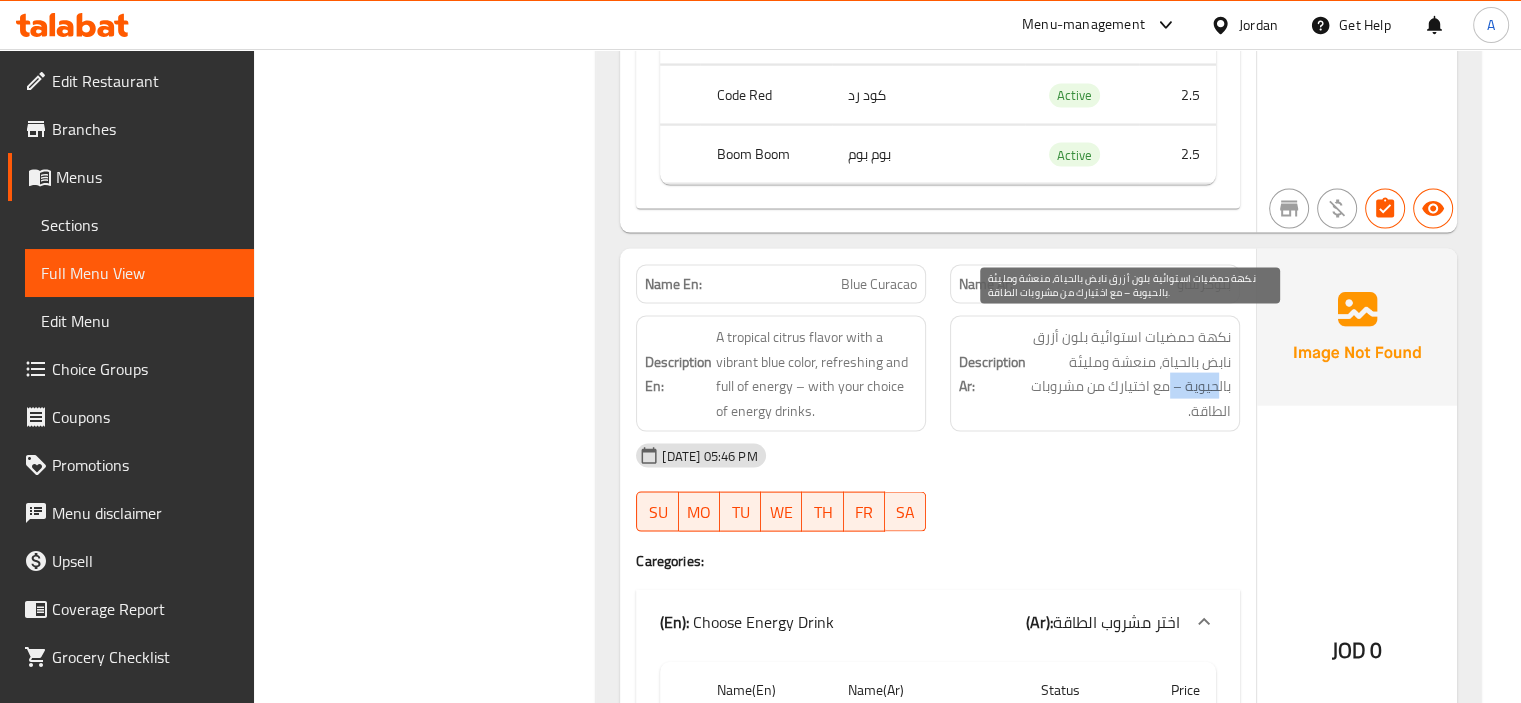 drag, startPoint x: 1215, startPoint y: 385, endPoint x: 1167, endPoint y: 391, distance: 48.373547 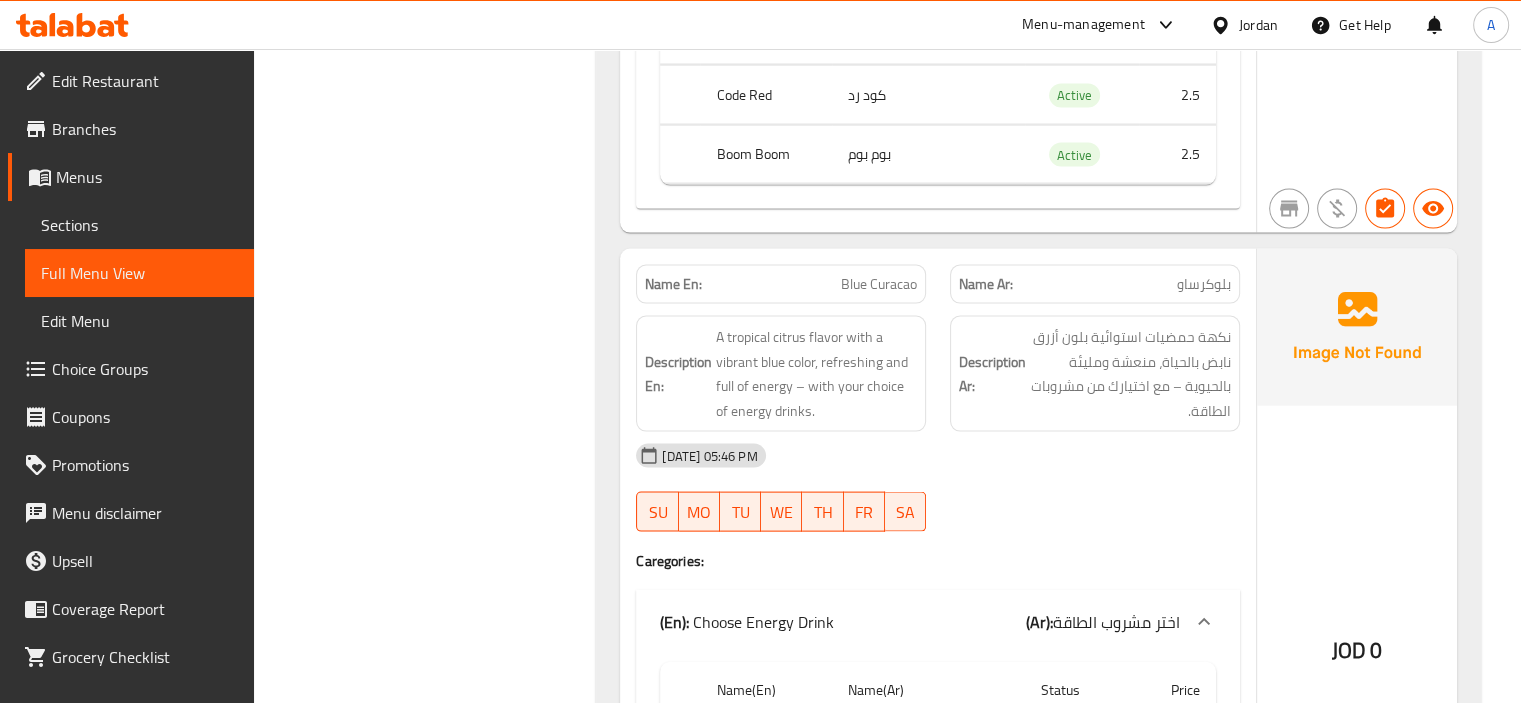 click on "نكهة حمضيات استوائية بلون أزرق نابض بالحياة، منعشة ومليئة بالحيوية – مع اختيارك من مشروبات الطاقة." at bounding box center (1130, -3191) 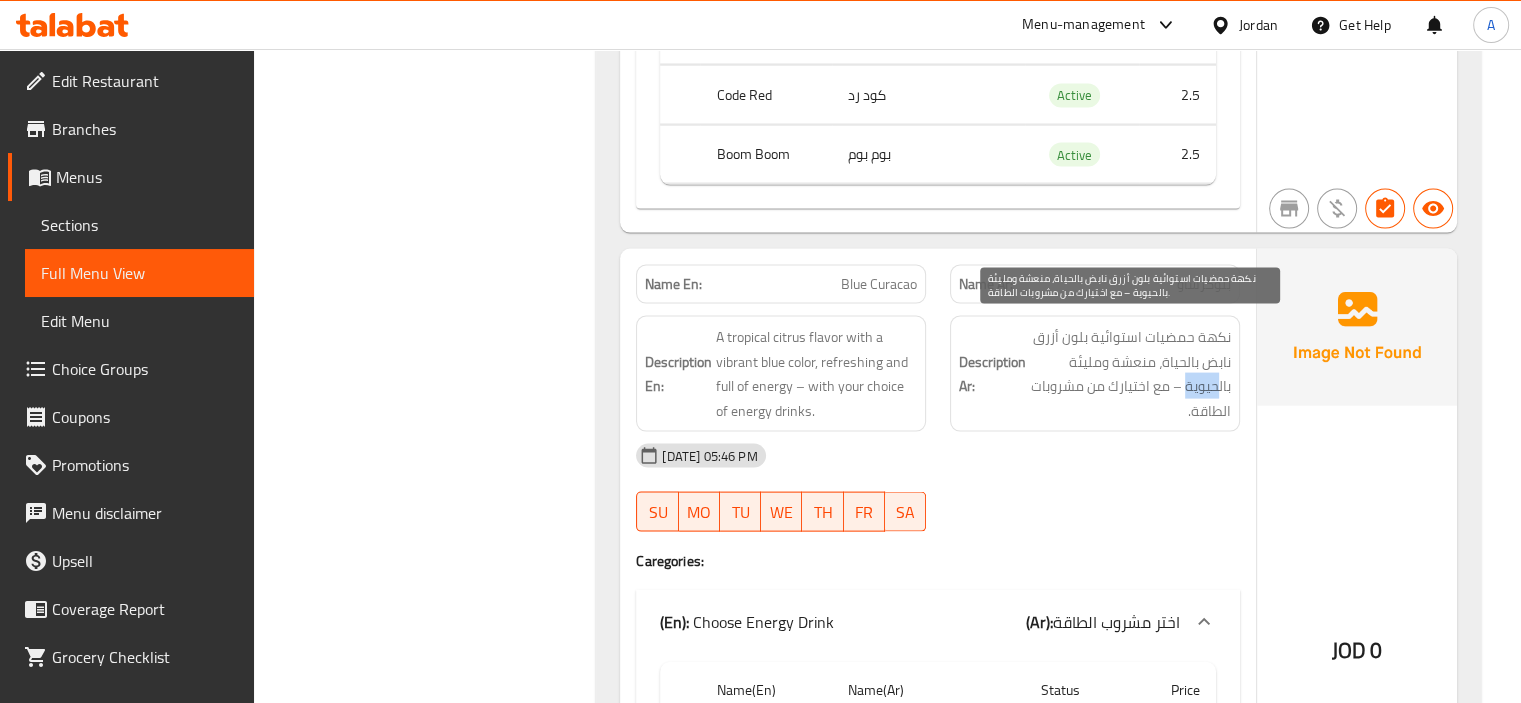 drag, startPoint x: 1217, startPoint y: 387, endPoint x: 1185, endPoint y: 387, distance: 32 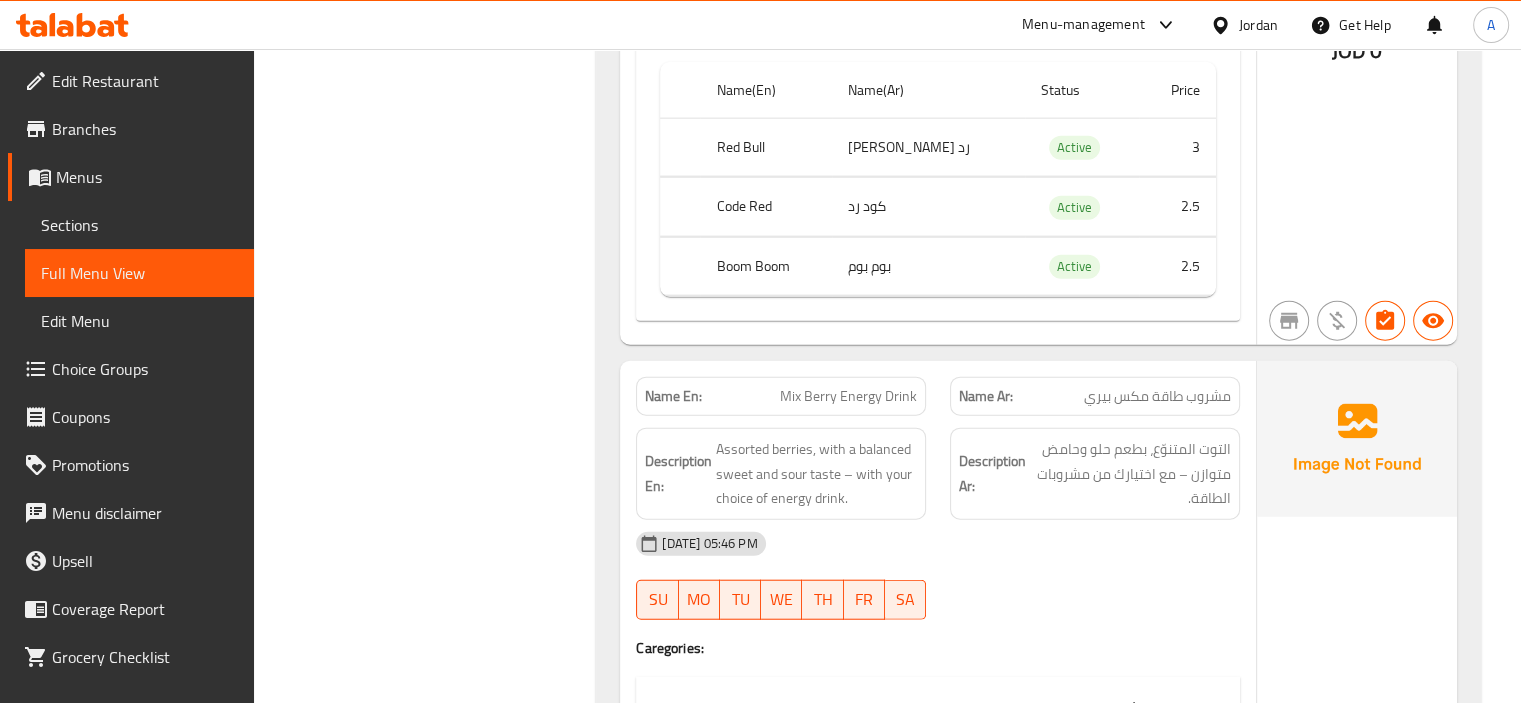 scroll, scrollTop: 4900, scrollLeft: 0, axis: vertical 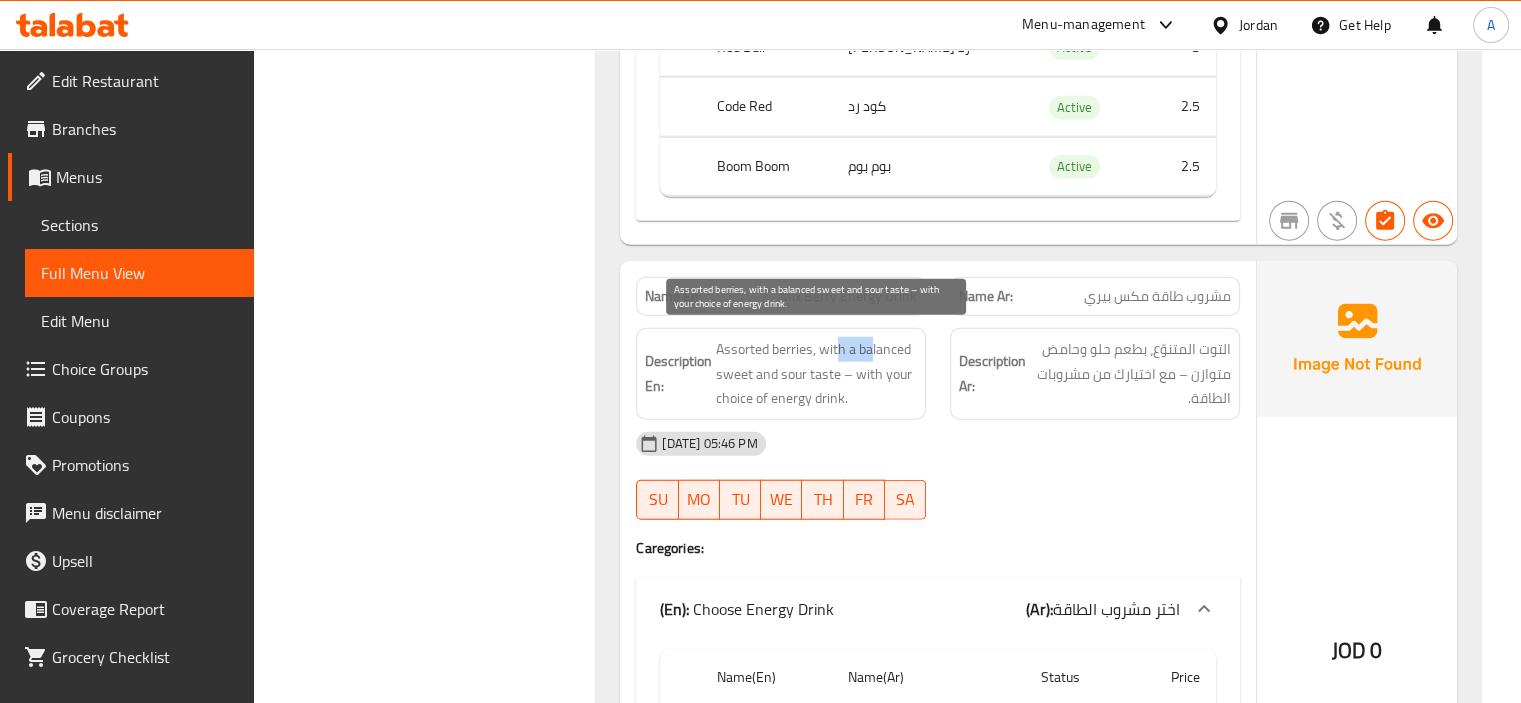 drag, startPoint x: 844, startPoint y: 341, endPoint x: 869, endPoint y: 339, distance: 25.079872 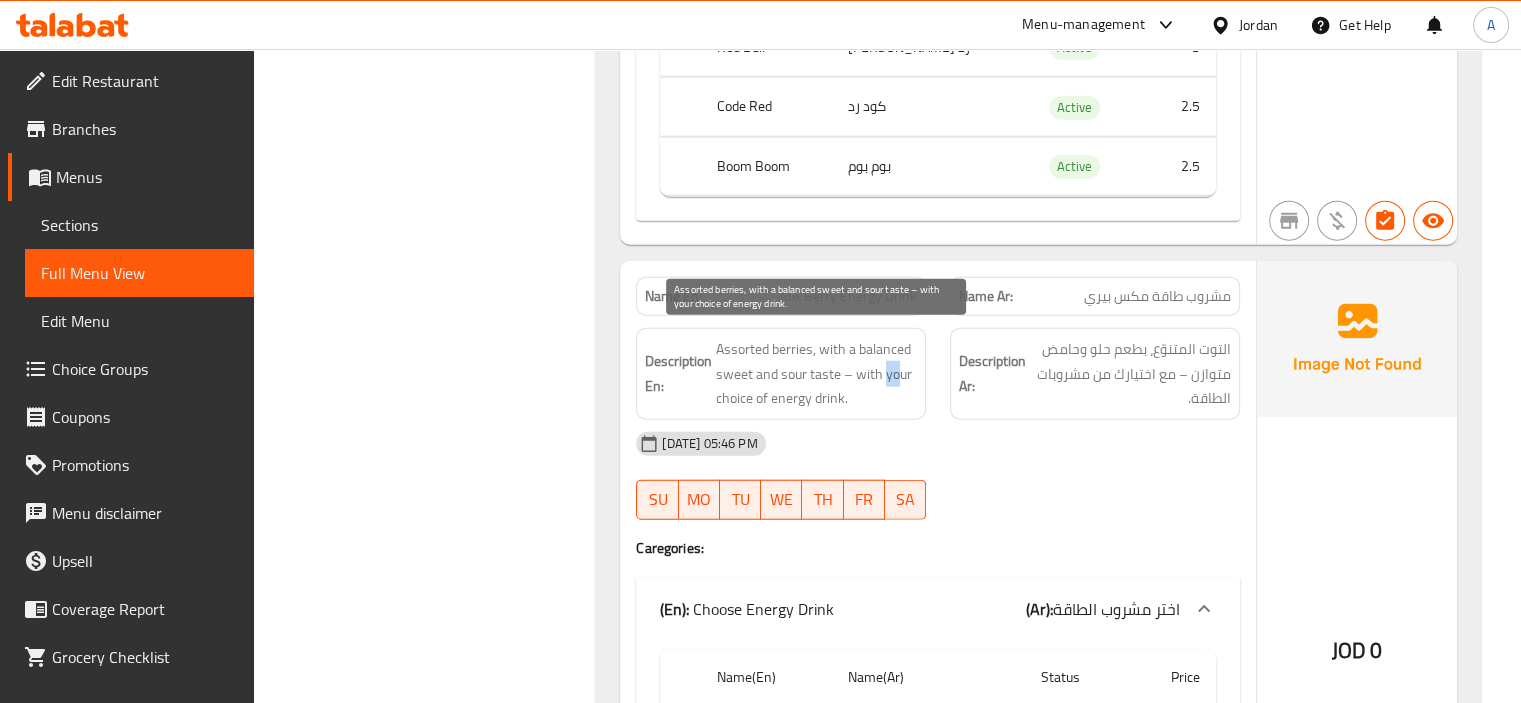 drag, startPoint x: 883, startPoint y: 367, endPoint x: 896, endPoint y: 366, distance: 13.038404 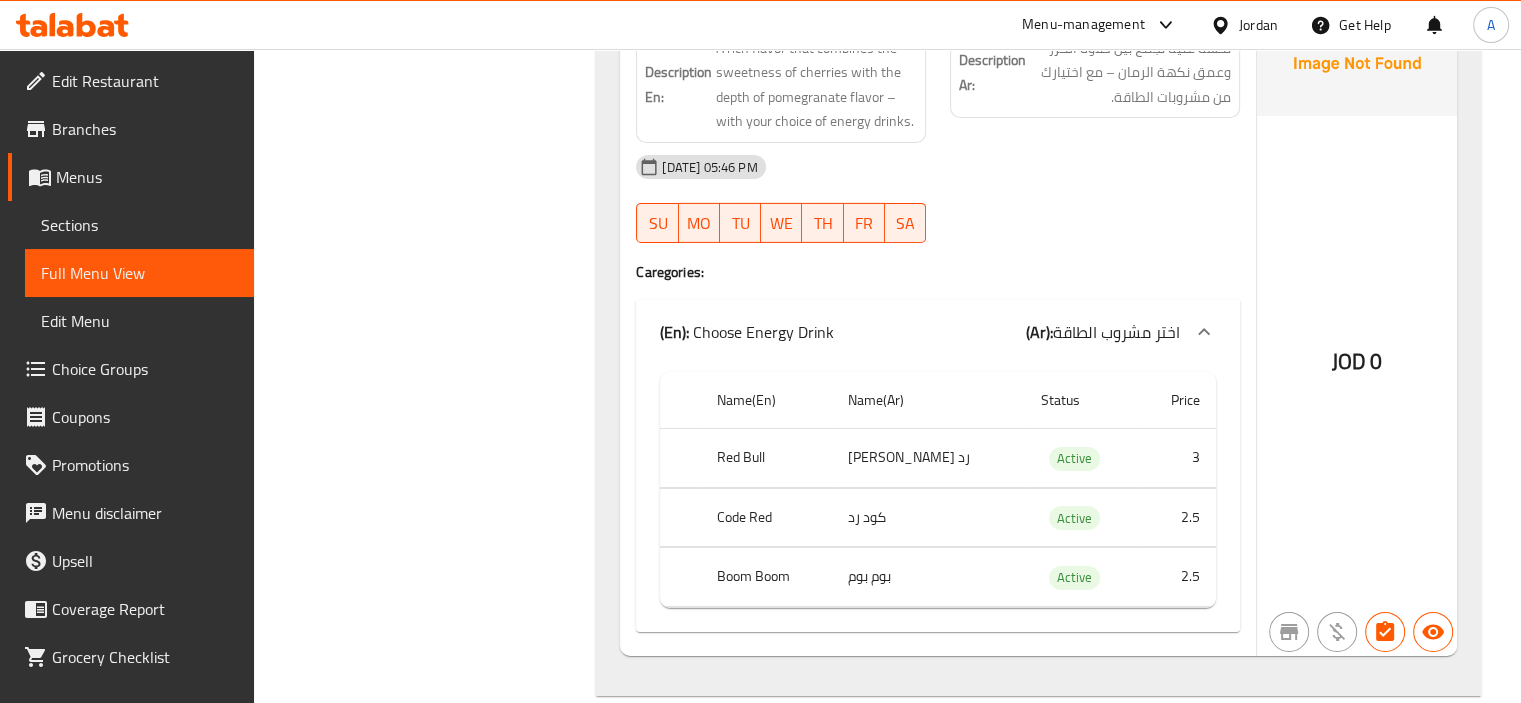 scroll, scrollTop: 6400, scrollLeft: 0, axis: vertical 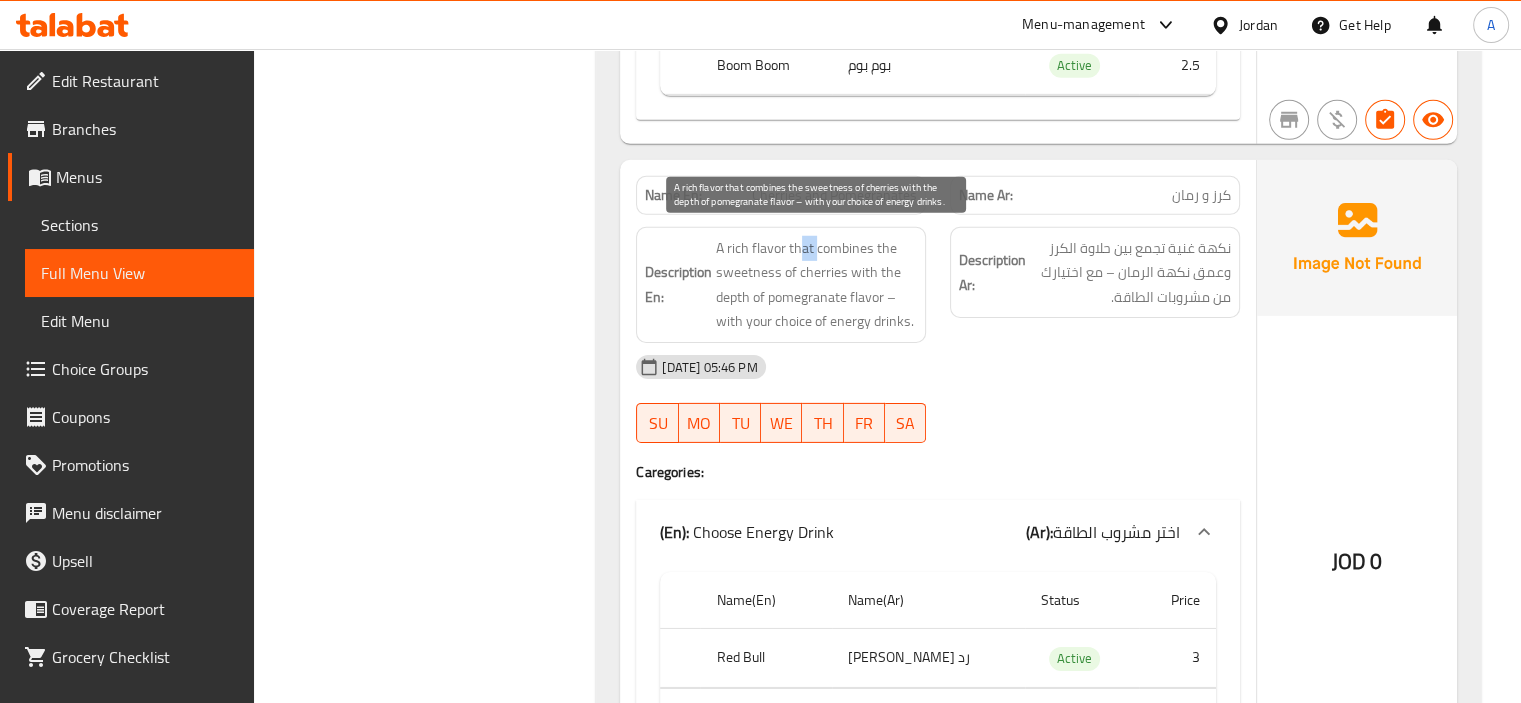 drag, startPoint x: 816, startPoint y: 235, endPoint x: 799, endPoint y: 236, distance: 17.029387 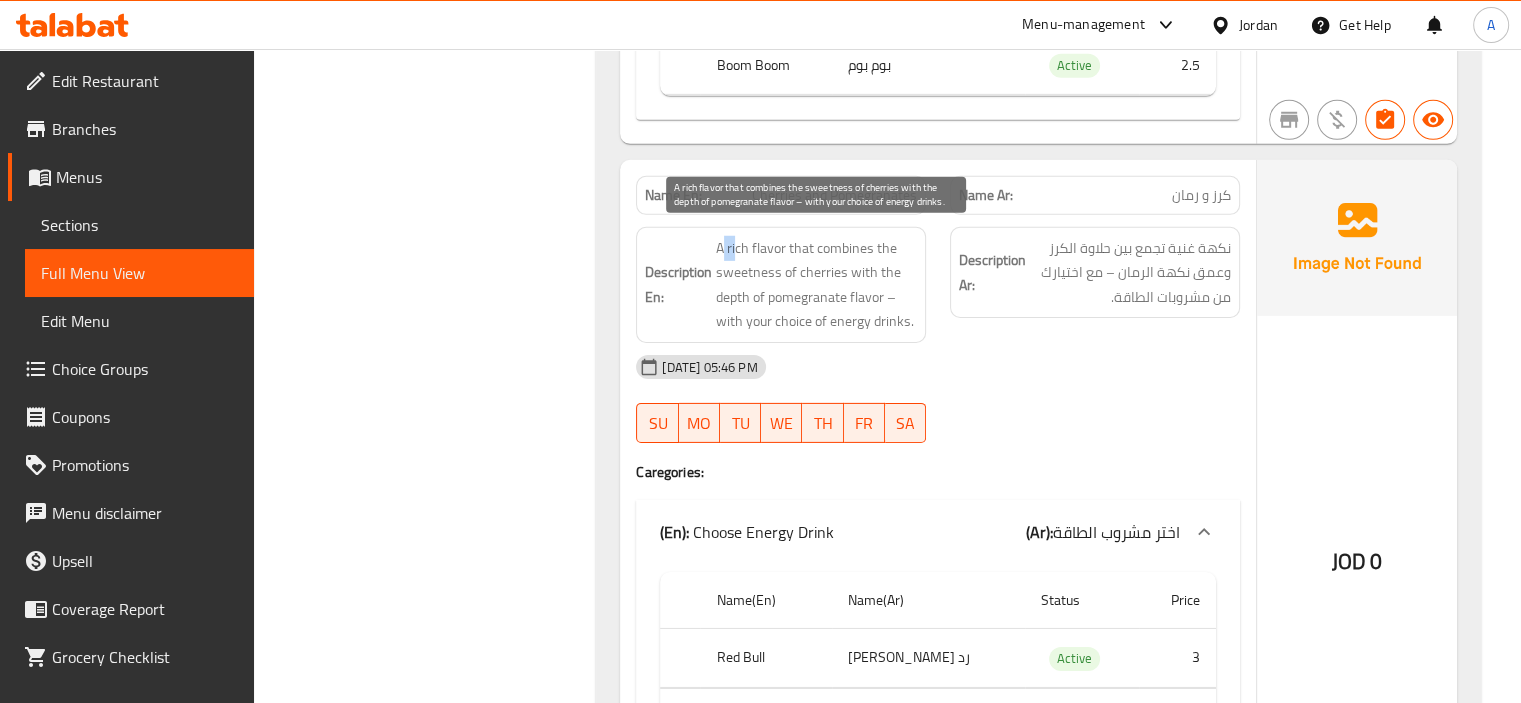 drag, startPoint x: 735, startPoint y: 244, endPoint x: 722, endPoint y: 247, distance: 13.341664 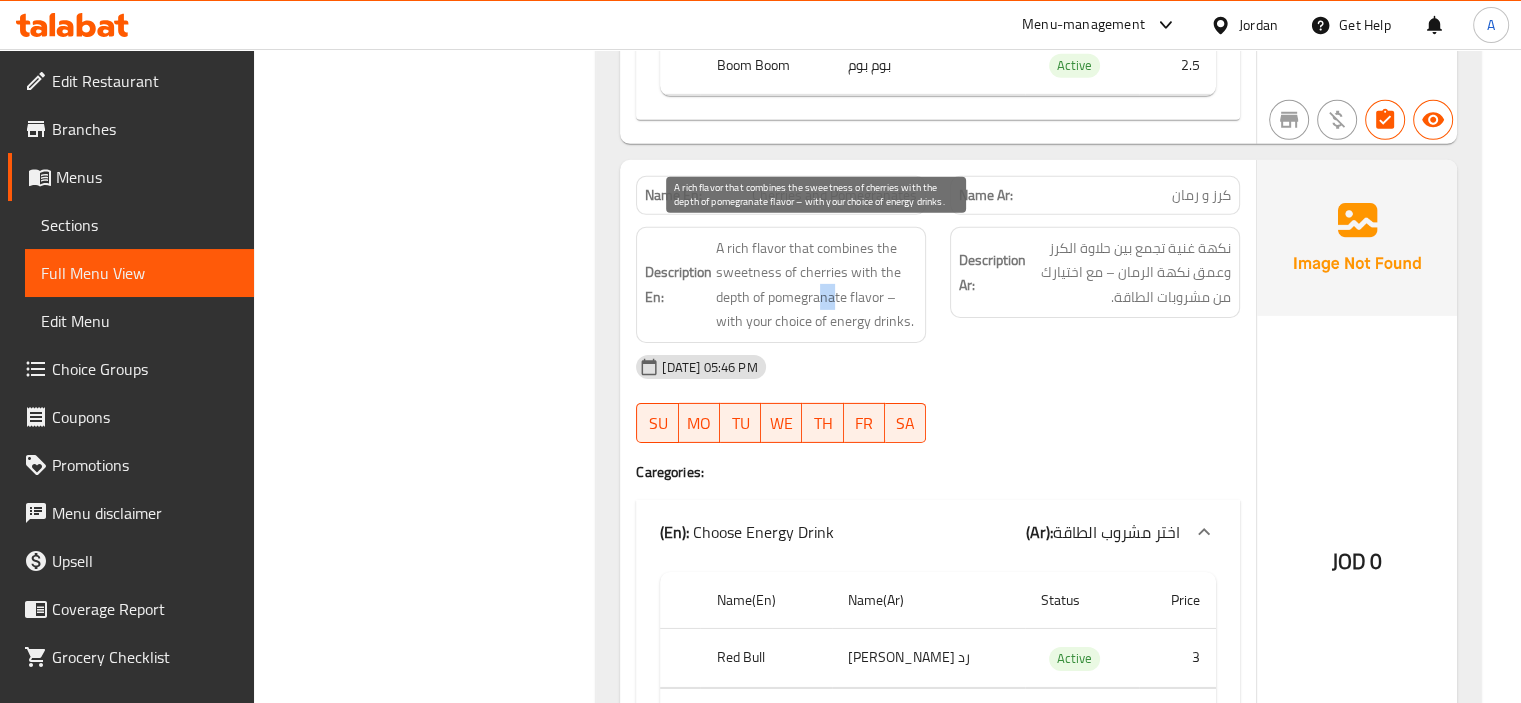 drag, startPoint x: 836, startPoint y: 282, endPoint x: 817, endPoint y: 289, distance: 20.248457 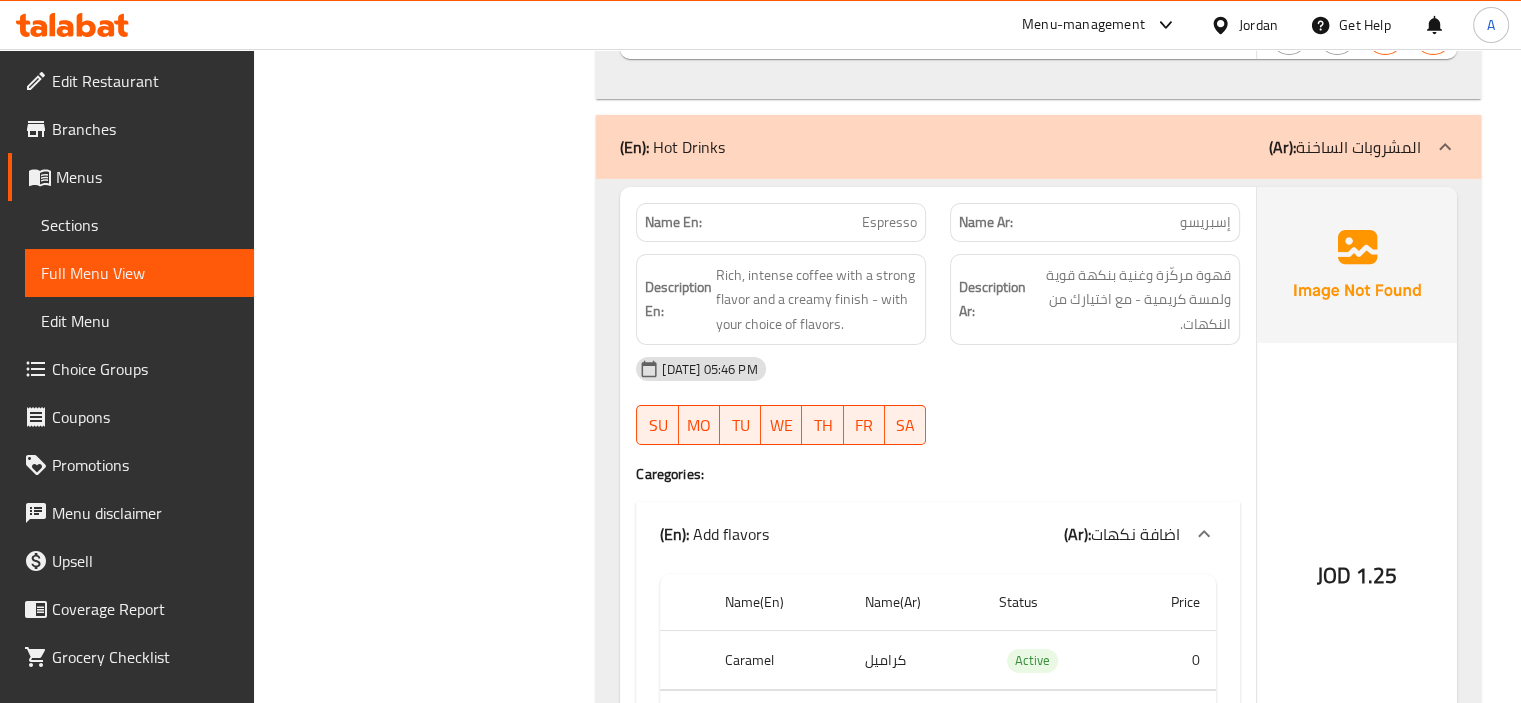 scroll, scrollTop: 7200, scrollLeft: 0, axis: vertical 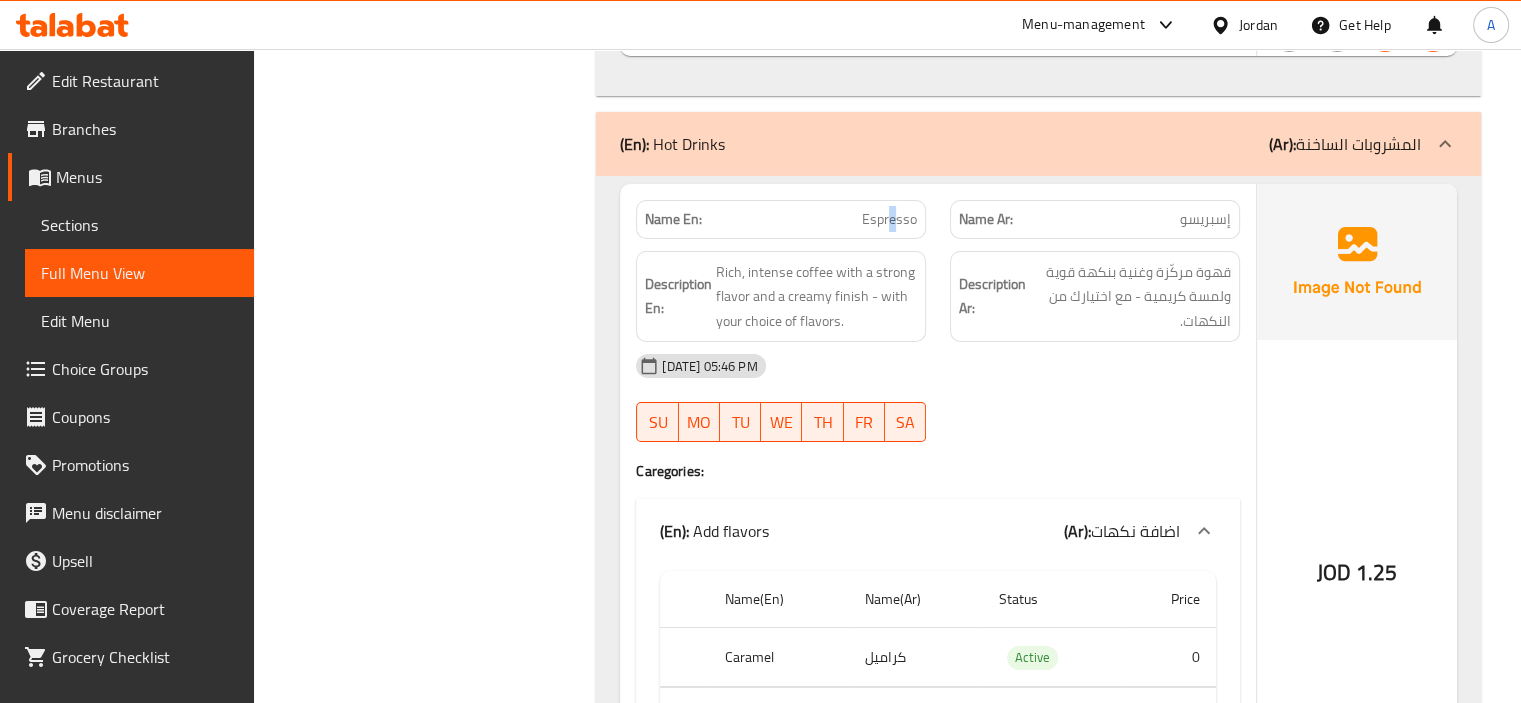 click on "Espresso" at bounding box center [856, -6824] 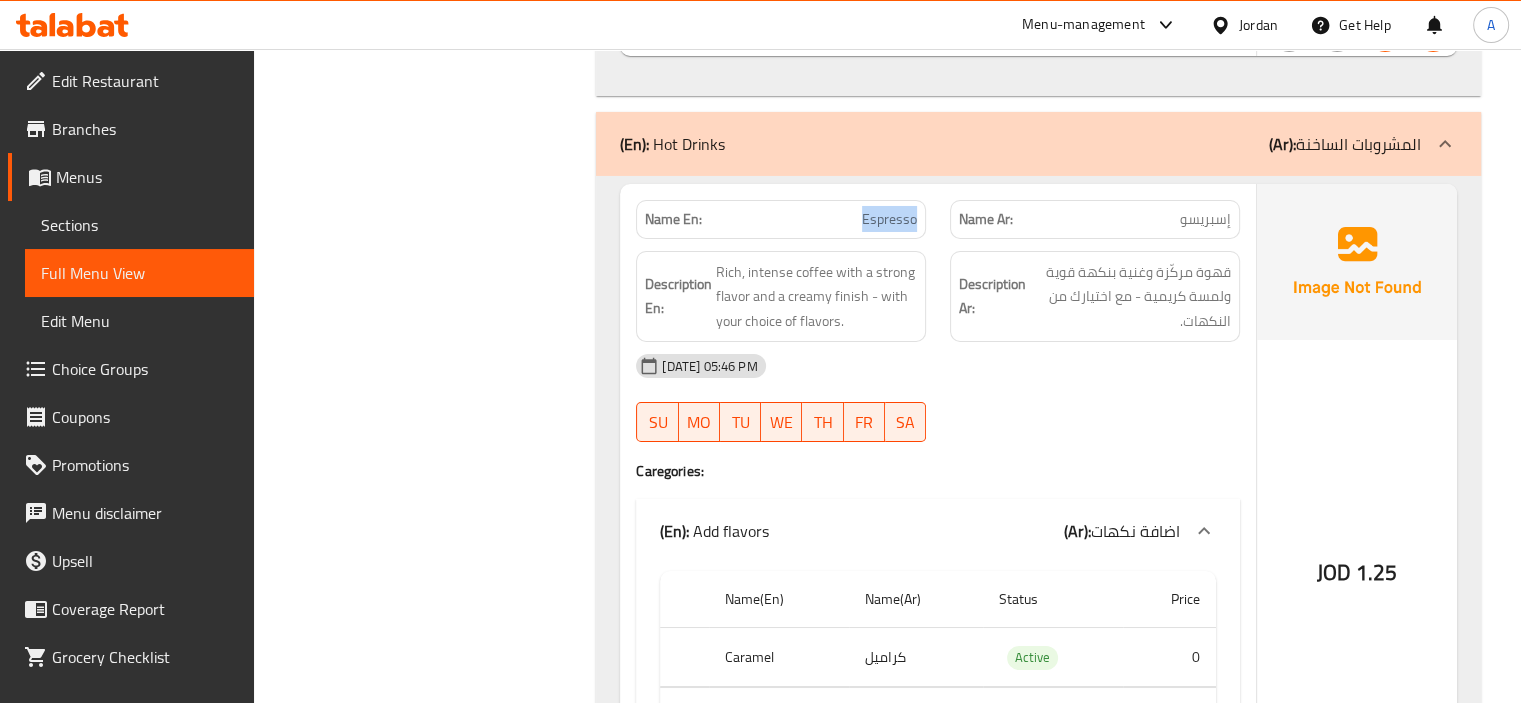 click on "Espresso" at bounding box center [856, -6824] 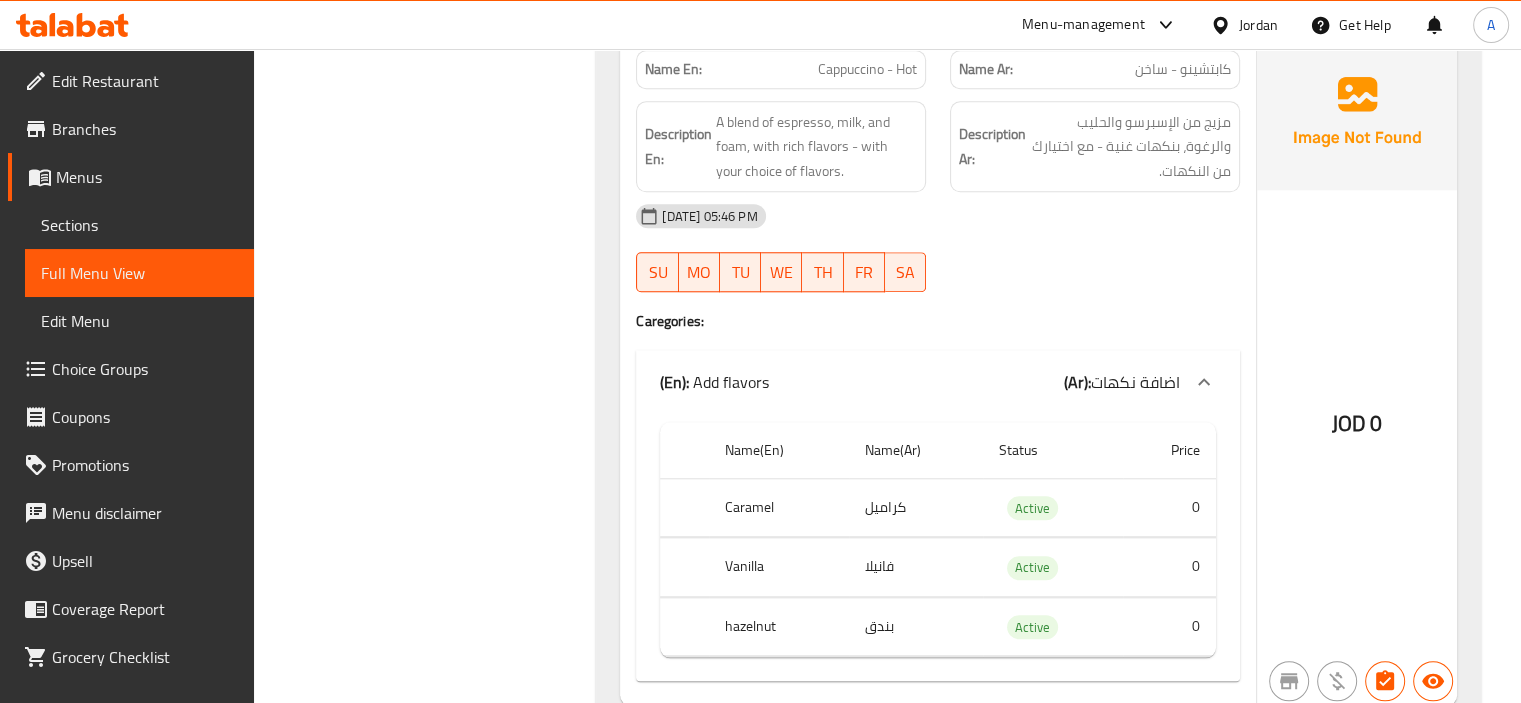 scroll, scrollTop: 9200, scrollLeft: 0, axis: vertical 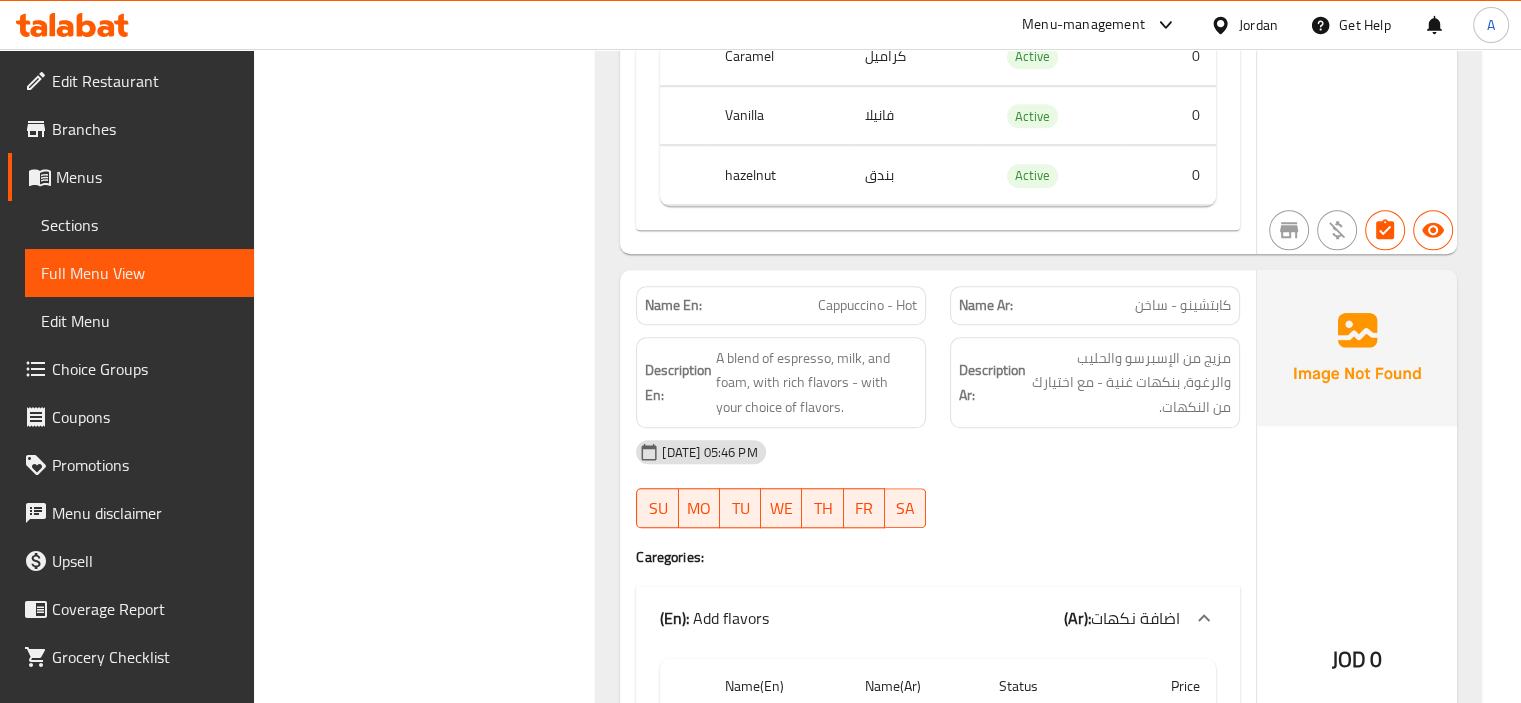 click on "Name En: Cappuccino - Hot" at bounding box center [781, -6112] 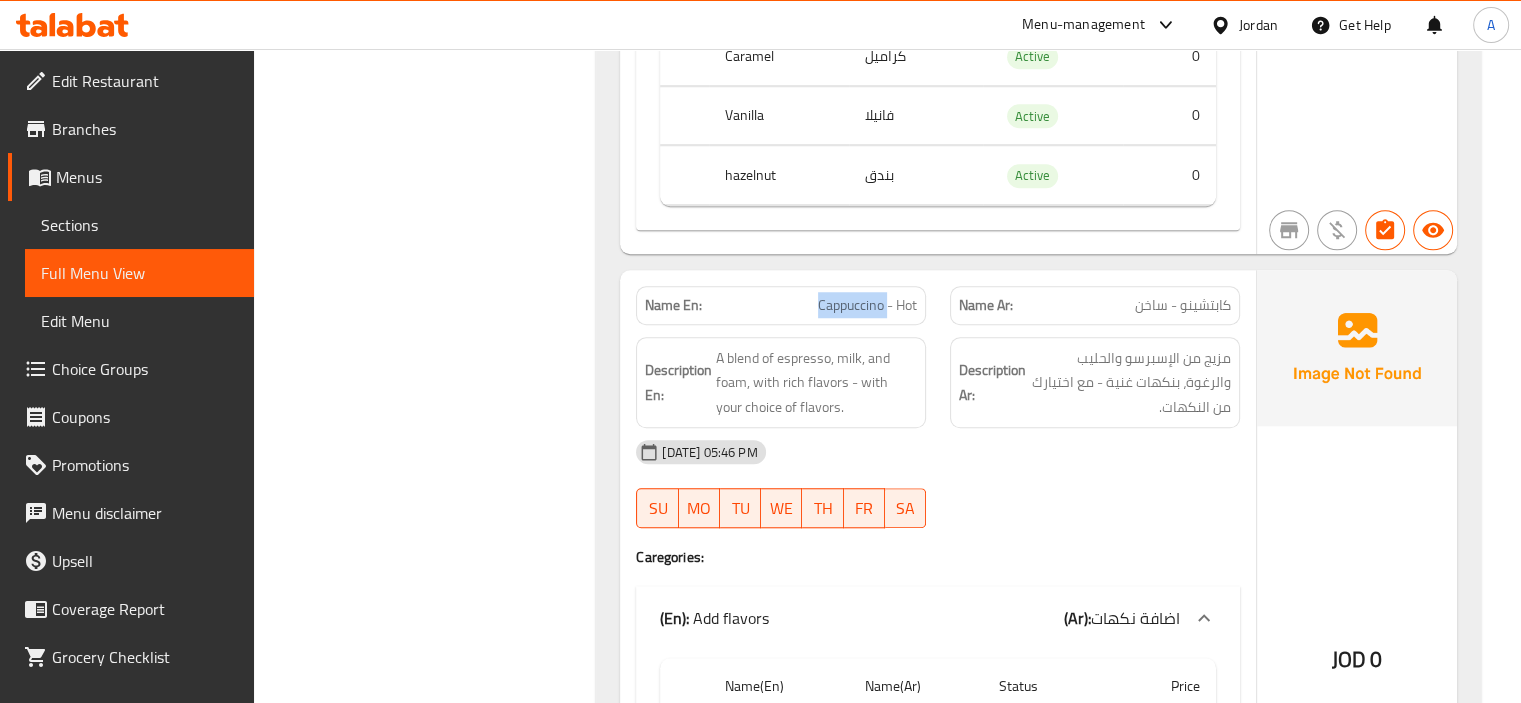 click on "Name En: Cappuccino - Hot" at bounding box center (781, -6112) 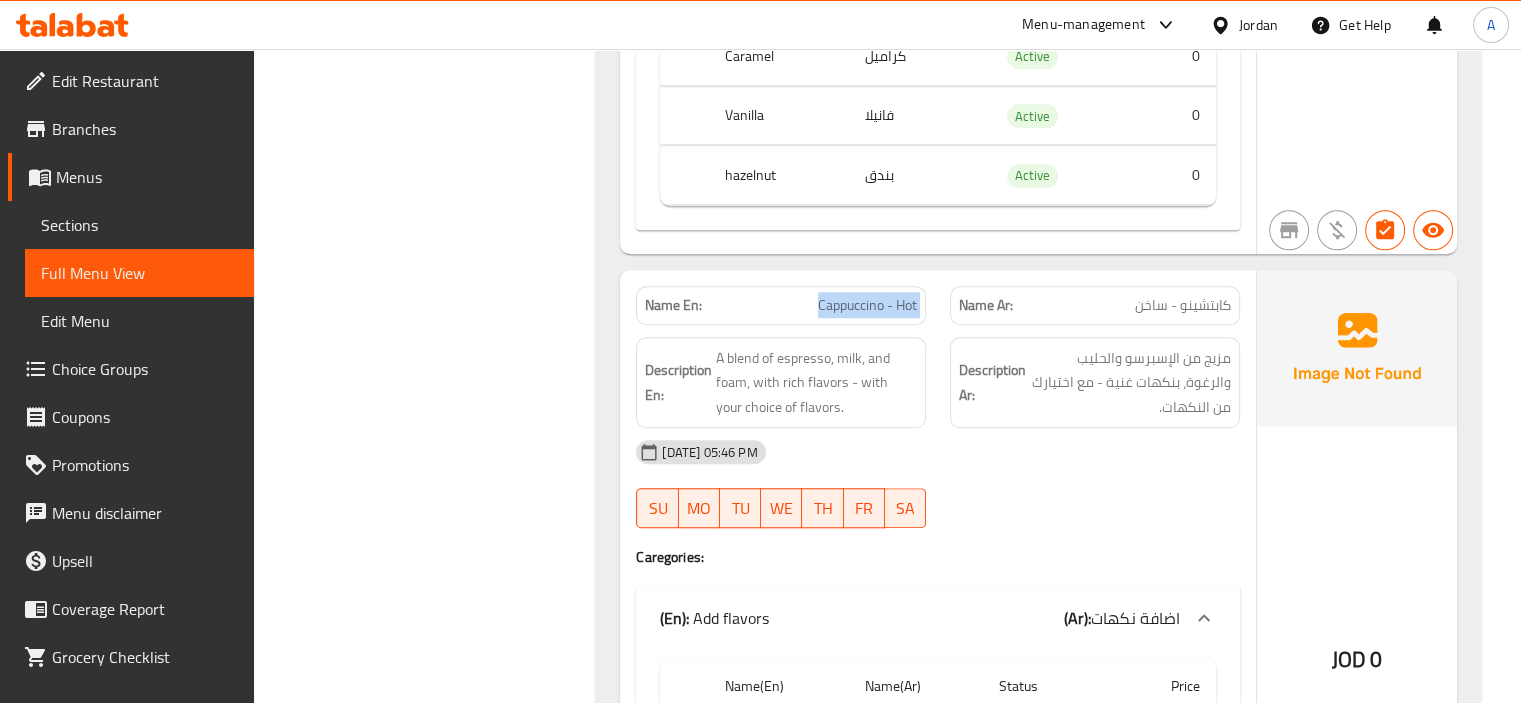 click on "Name En: Cappuccino - Hot" at bounding box center (781, -6112) 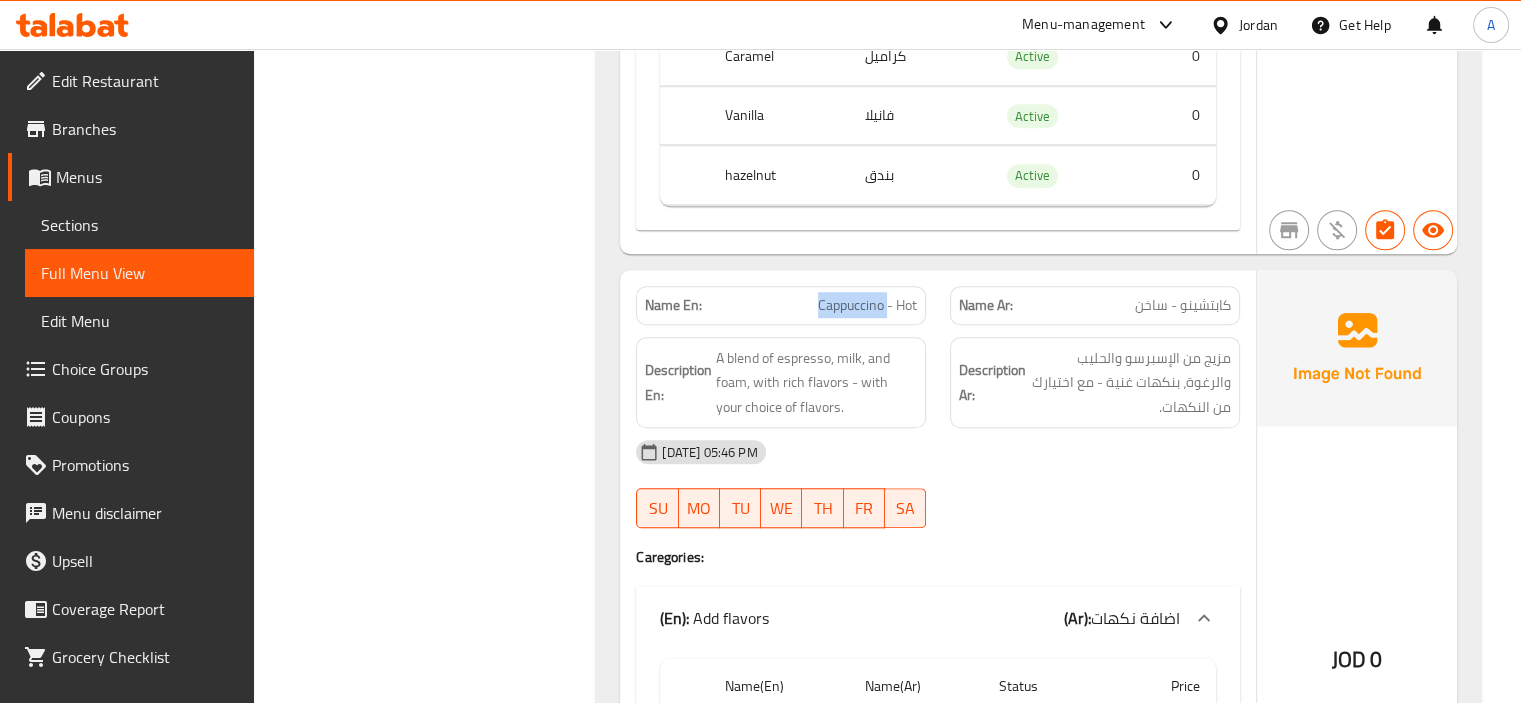 click on "Cappuccino - Hot" at bounding box center [860, -6112] 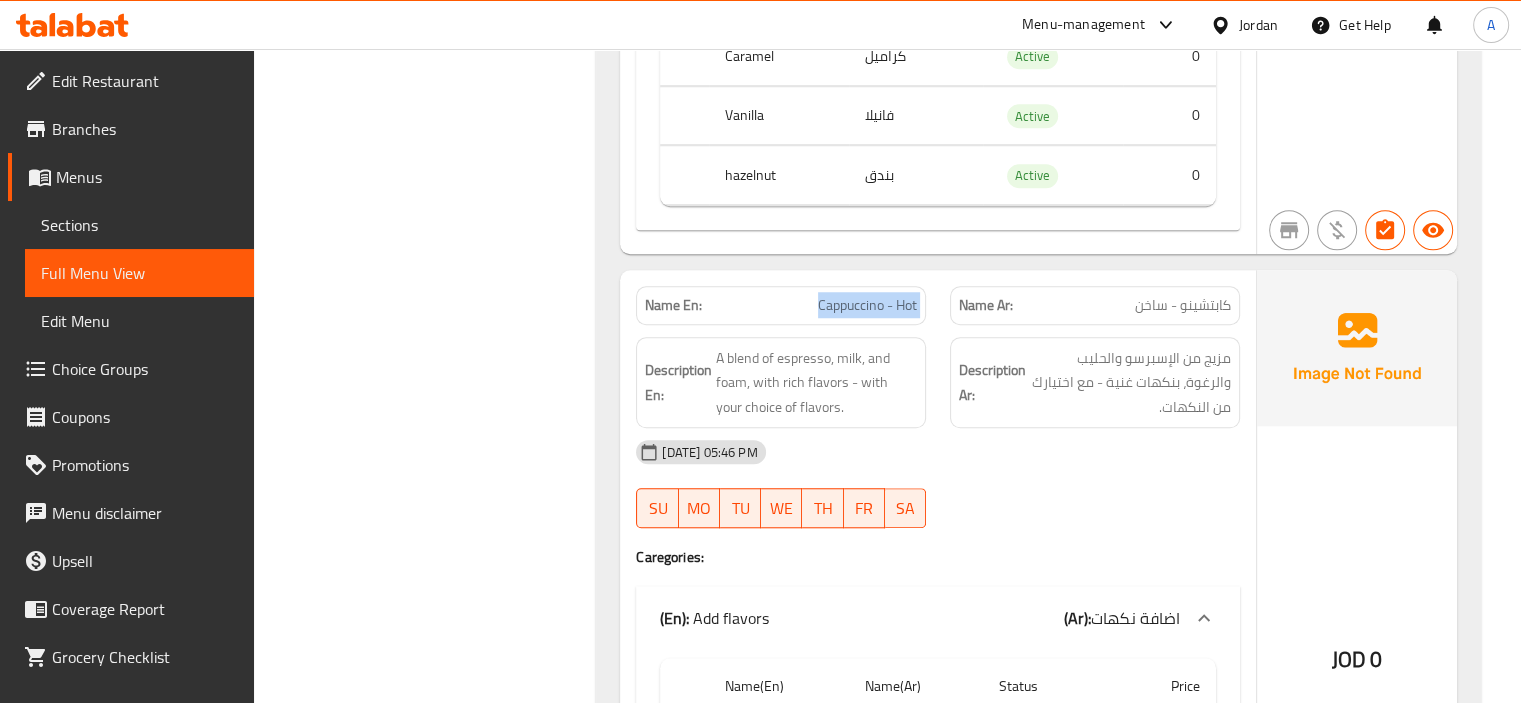 click on "Cappuccino - Hot" at bounding box center [860, -6112] 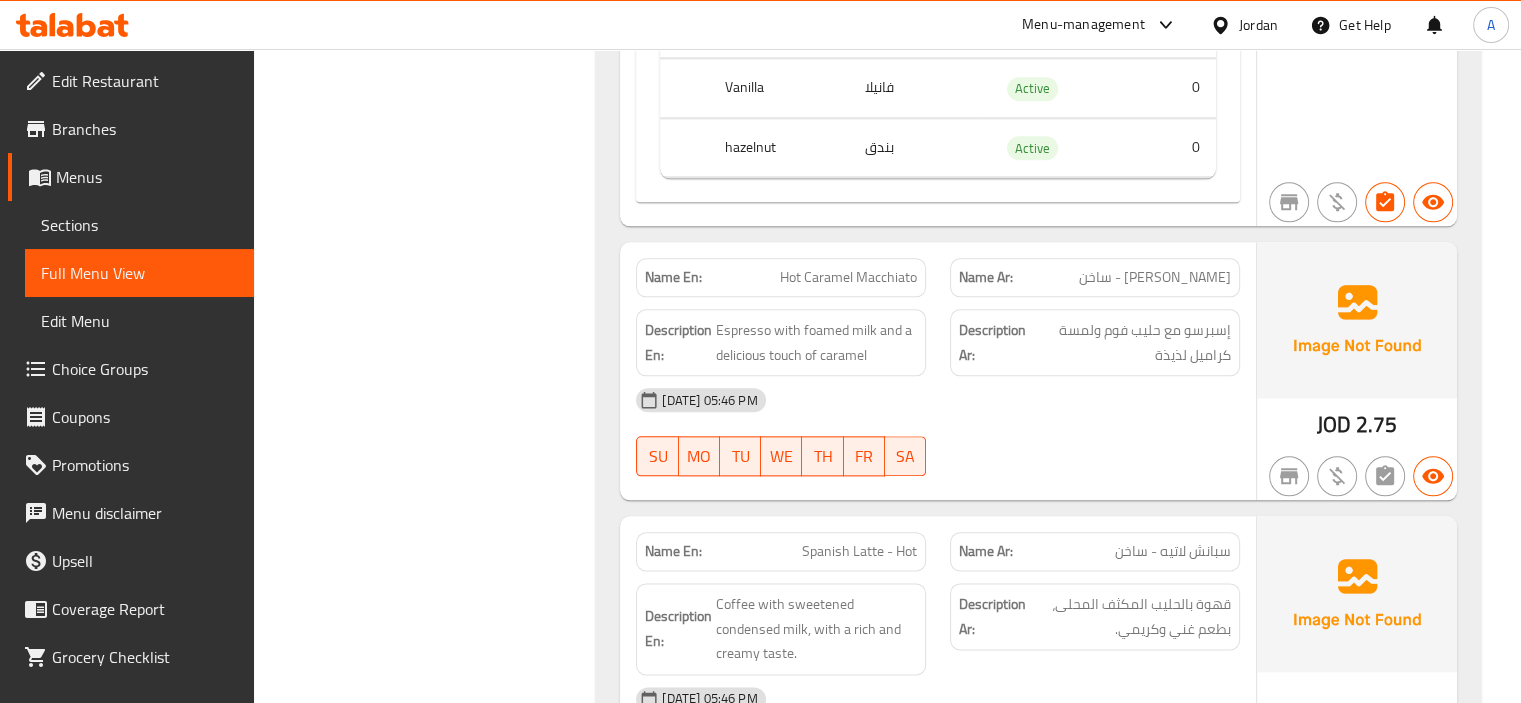 scroll, scrollTop: 10000, scrollLeft: 0, axis: vertical 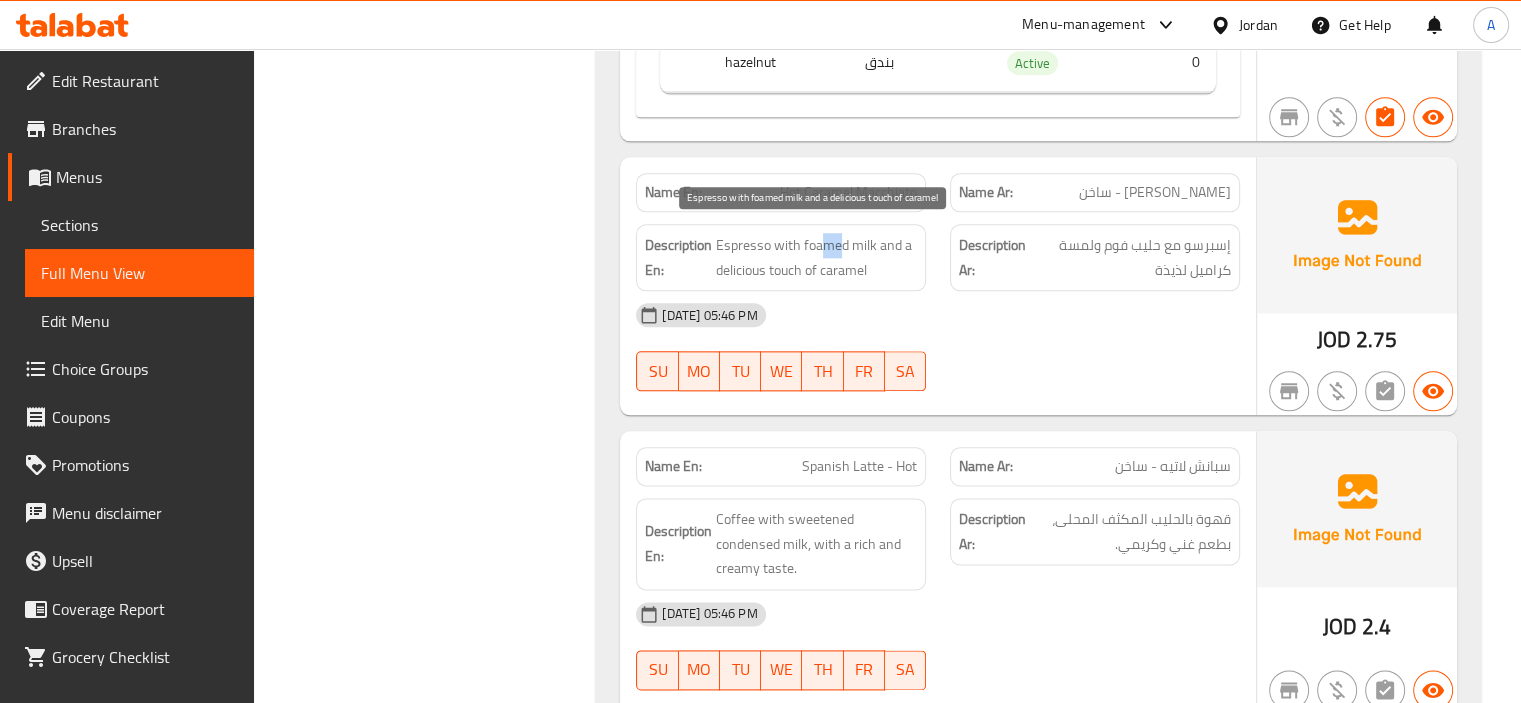 drag, startPoint x: 836, startPoint y: 237, endPoint x: 821, endPoint y: 236, distance: 15.033297 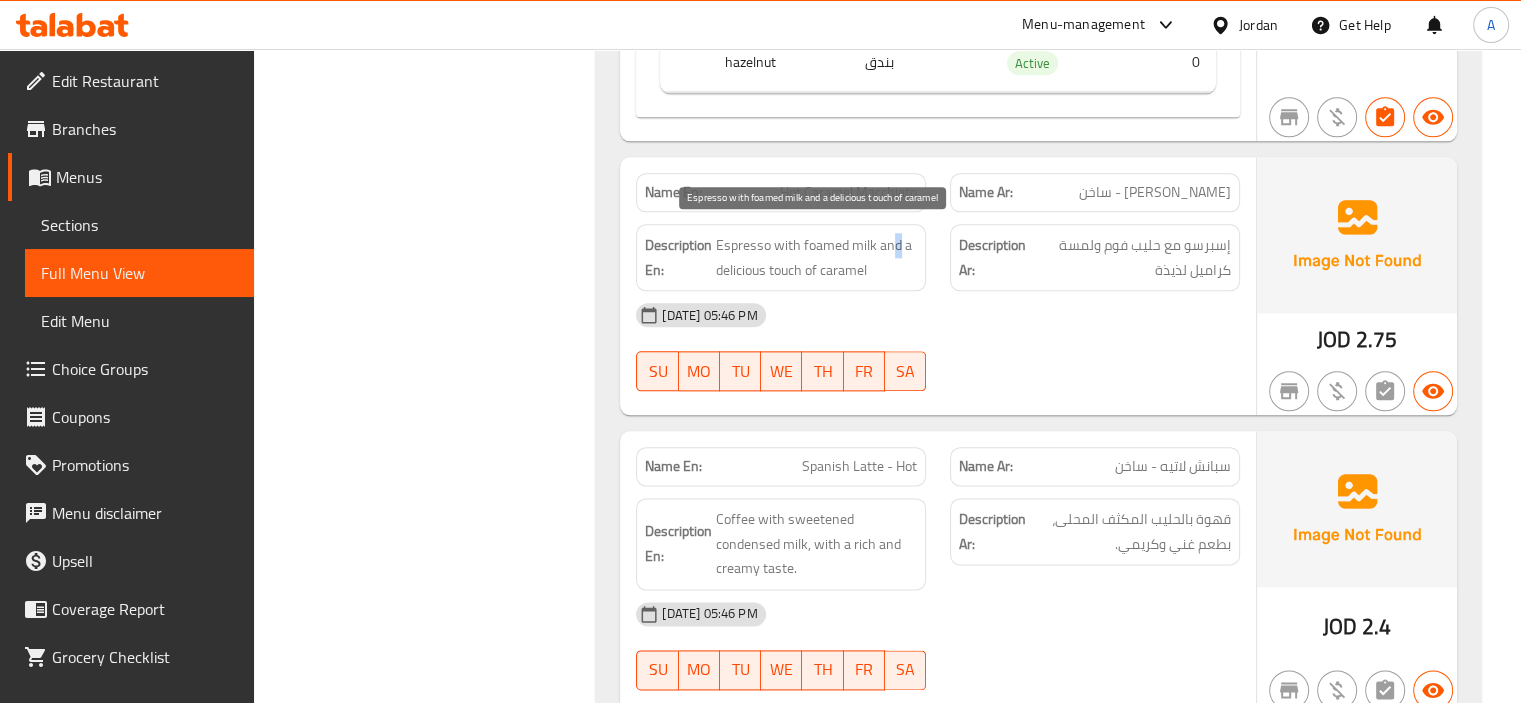 click on "Espresso with foamed milk and a delicious touch of caramel" at bounding box center [816, 257] 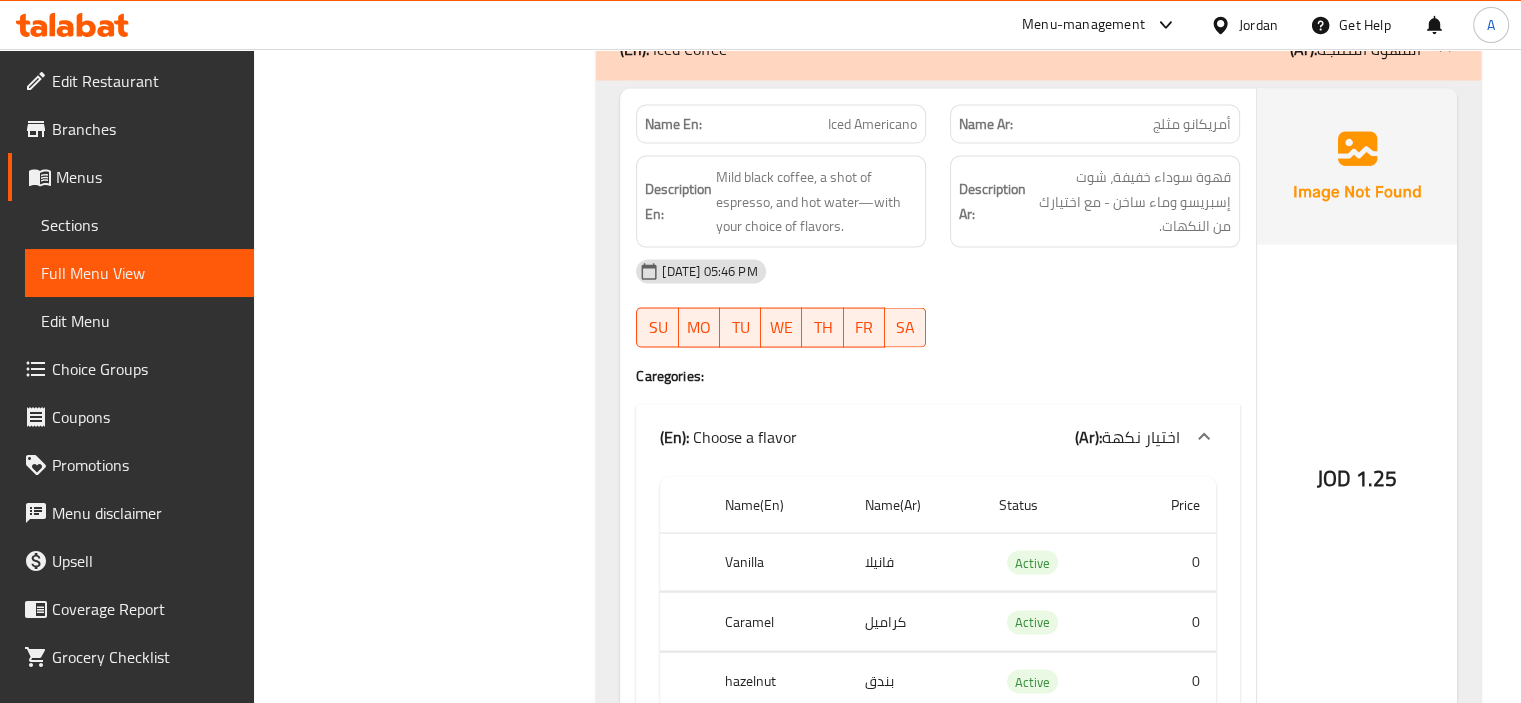 scroll, scrollTop: 11600, scrollLeft: 0, axis: vertical 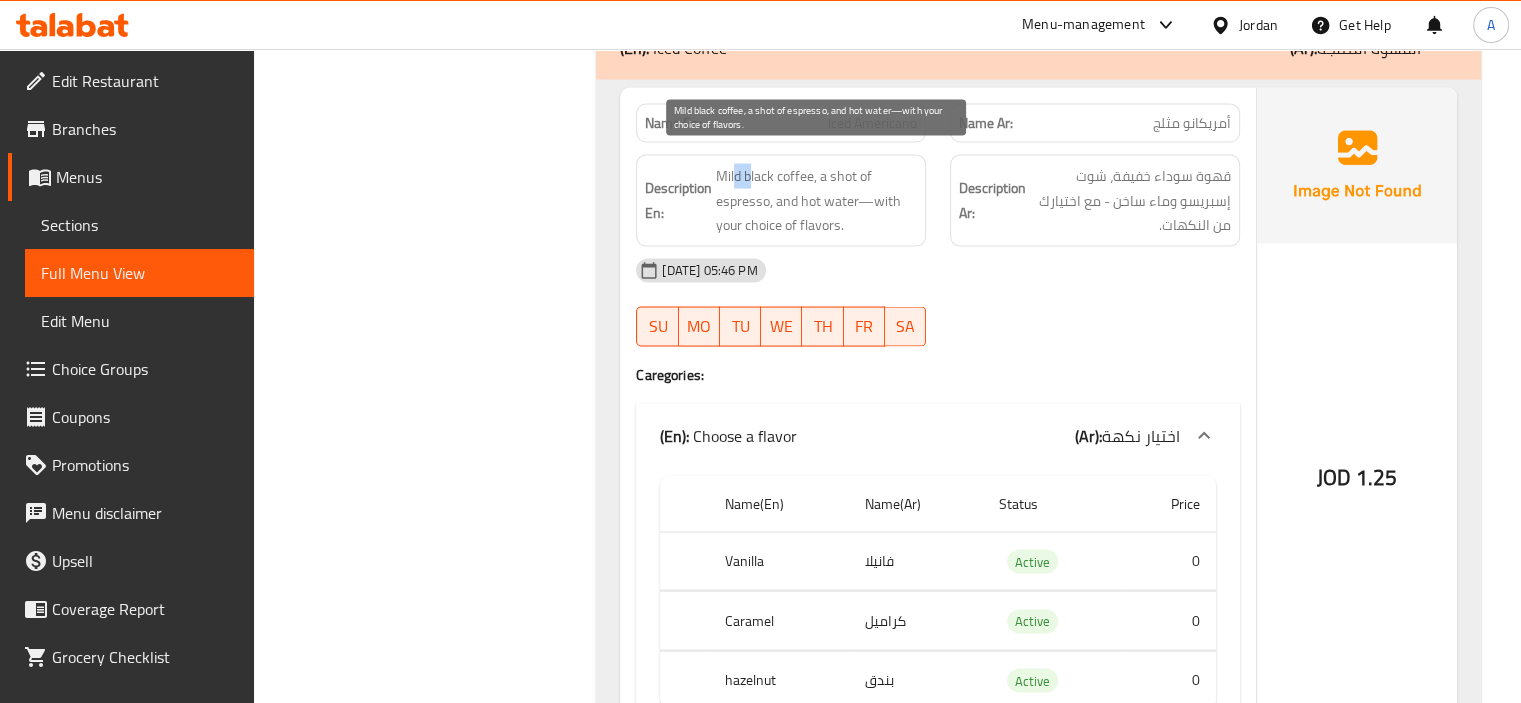 drag, startPoint x: 750, startPoint y: 165, endPoint x: 734, endPoint y: 165, distance: 16 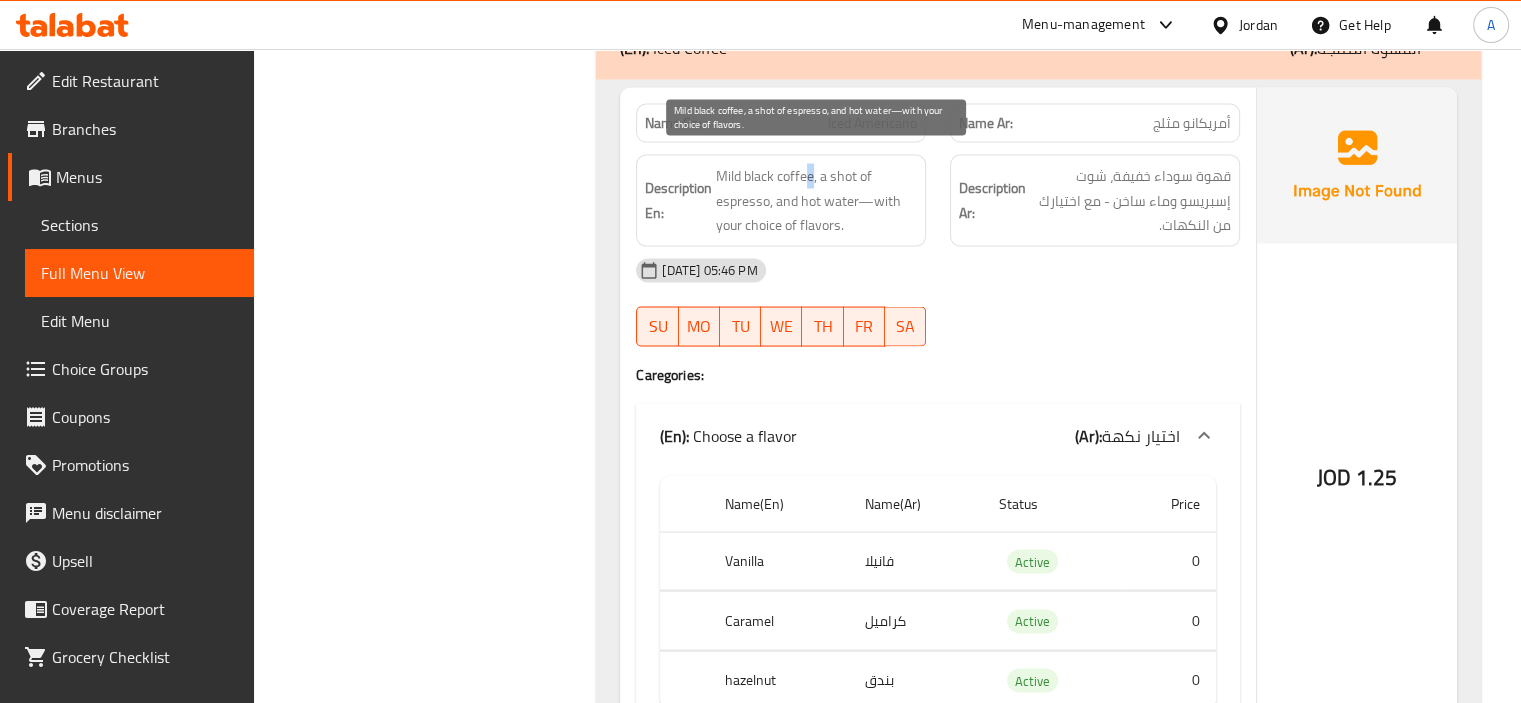 click on "Mild black coffee, a shot of espresso, and hot water—with your choice of flavors." at bounding box center (816, 201) 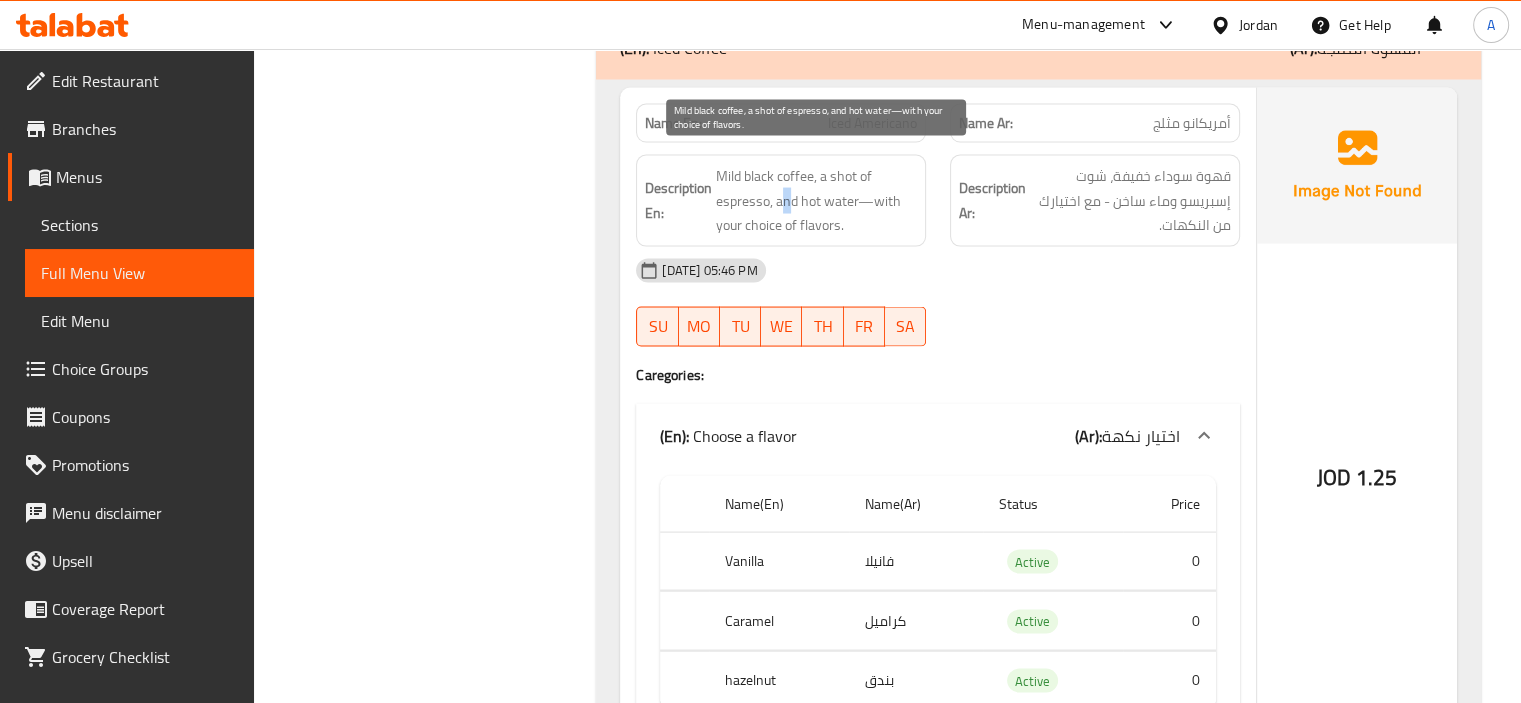 click on "Mild black coffee, a shot of espresso, and hot water—with your choice of flavors." at bounding box center (816, 201) 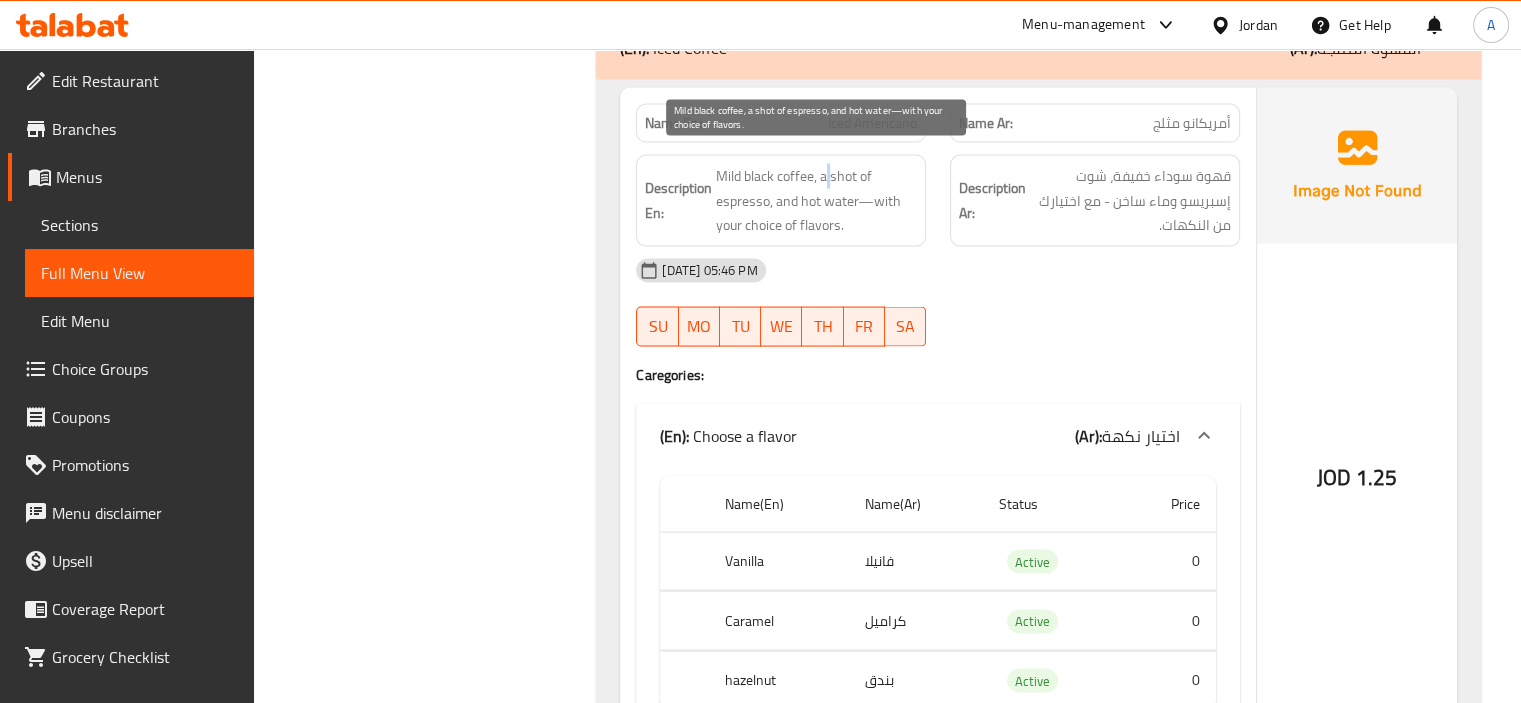 click on "Mild black coffee, a shot of espresso, and hot water—with your choice of flavors." at bounding box center [816, 201] 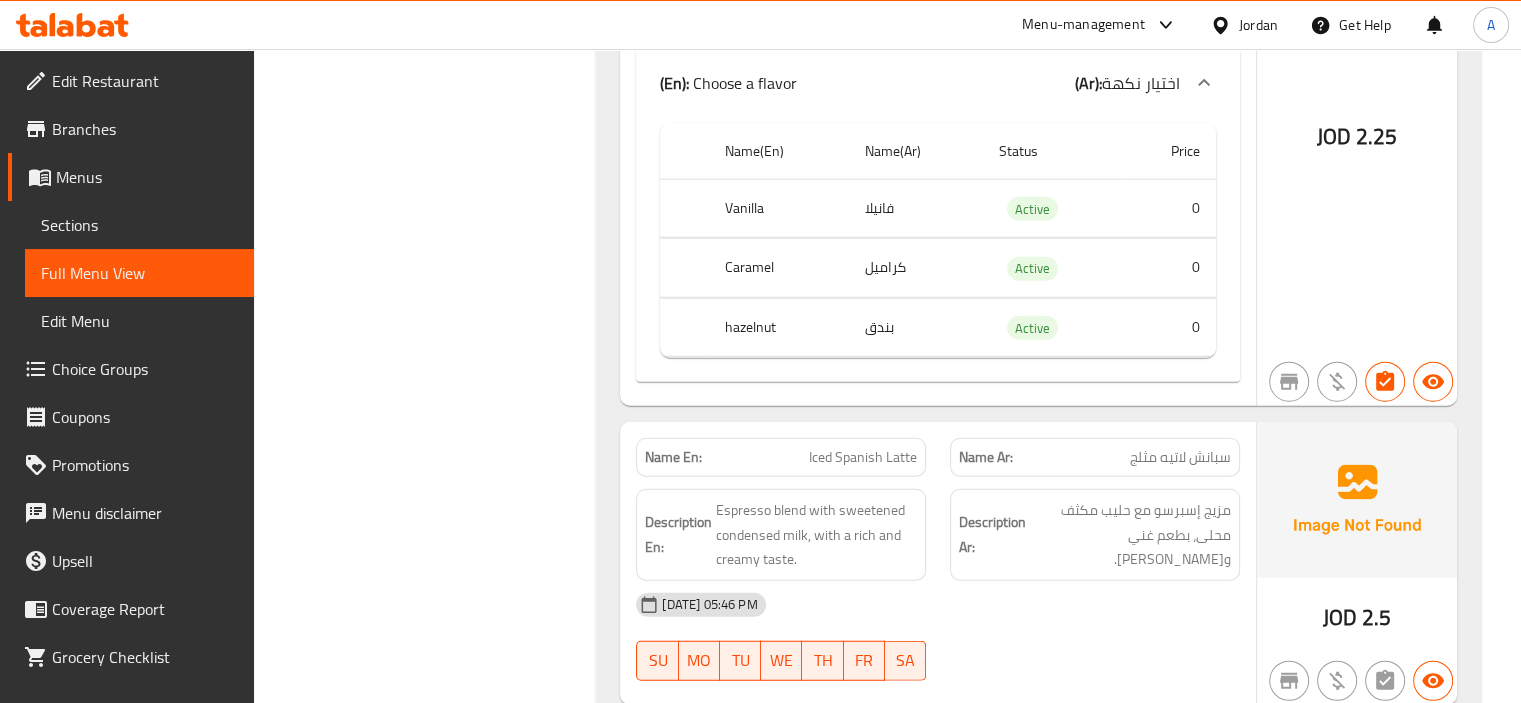 scroll, scrollTop: 12800, scrollLeft: 0, axis: vertical 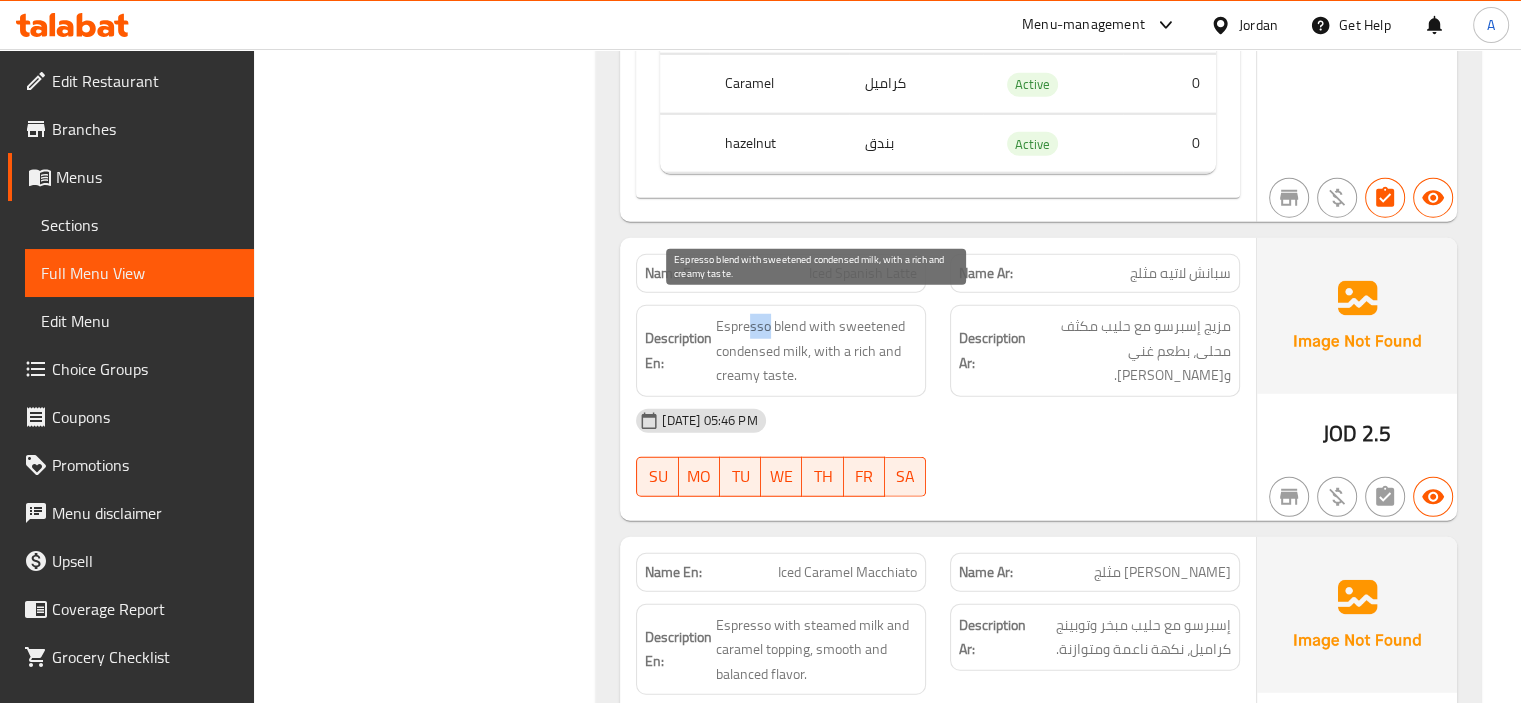 click on "Espresso blend with sweetened condensed milk, with a rich and creamy taste." at bounding box center [816, 351] 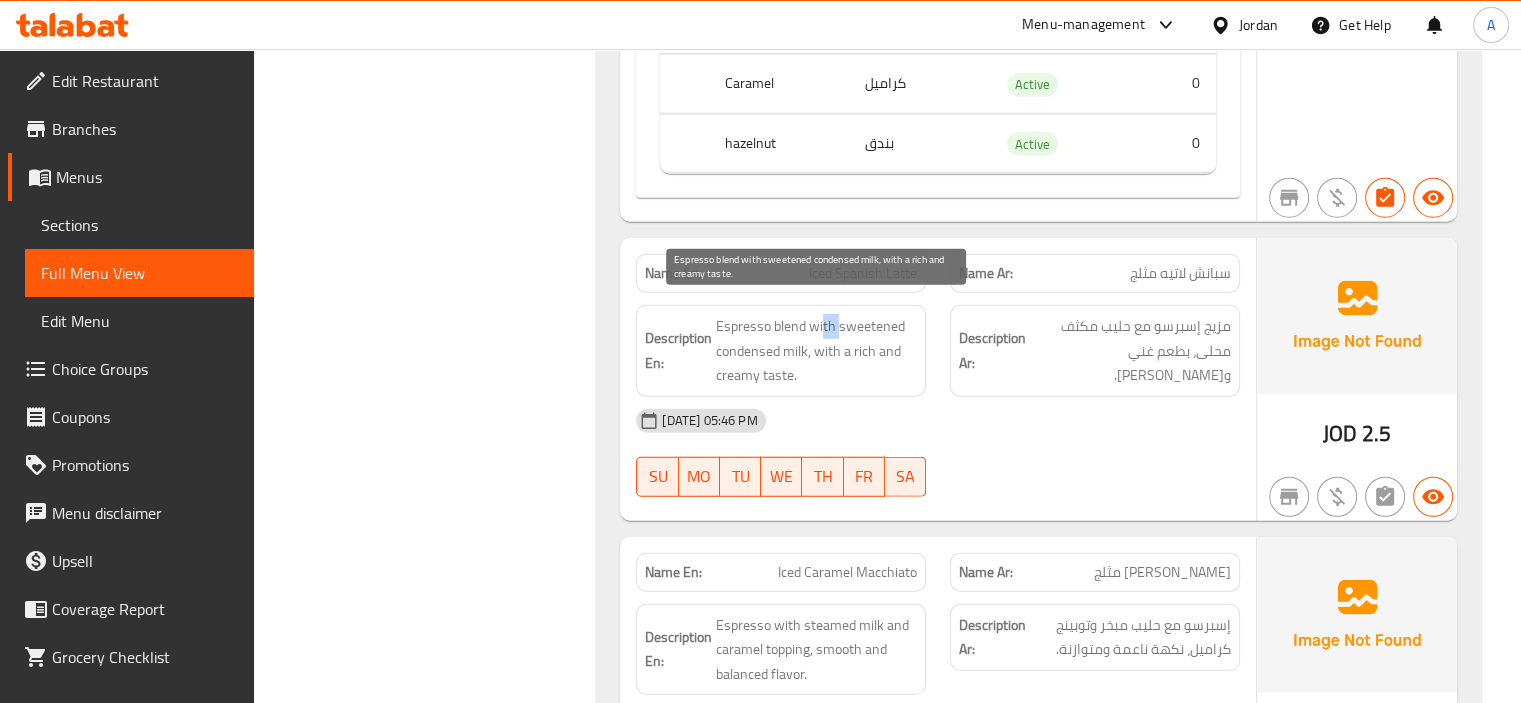 drag, startPoint x: 824, startPoint y: 304, endPoint x: 840, endPoint y: 305, distance: 16.03122 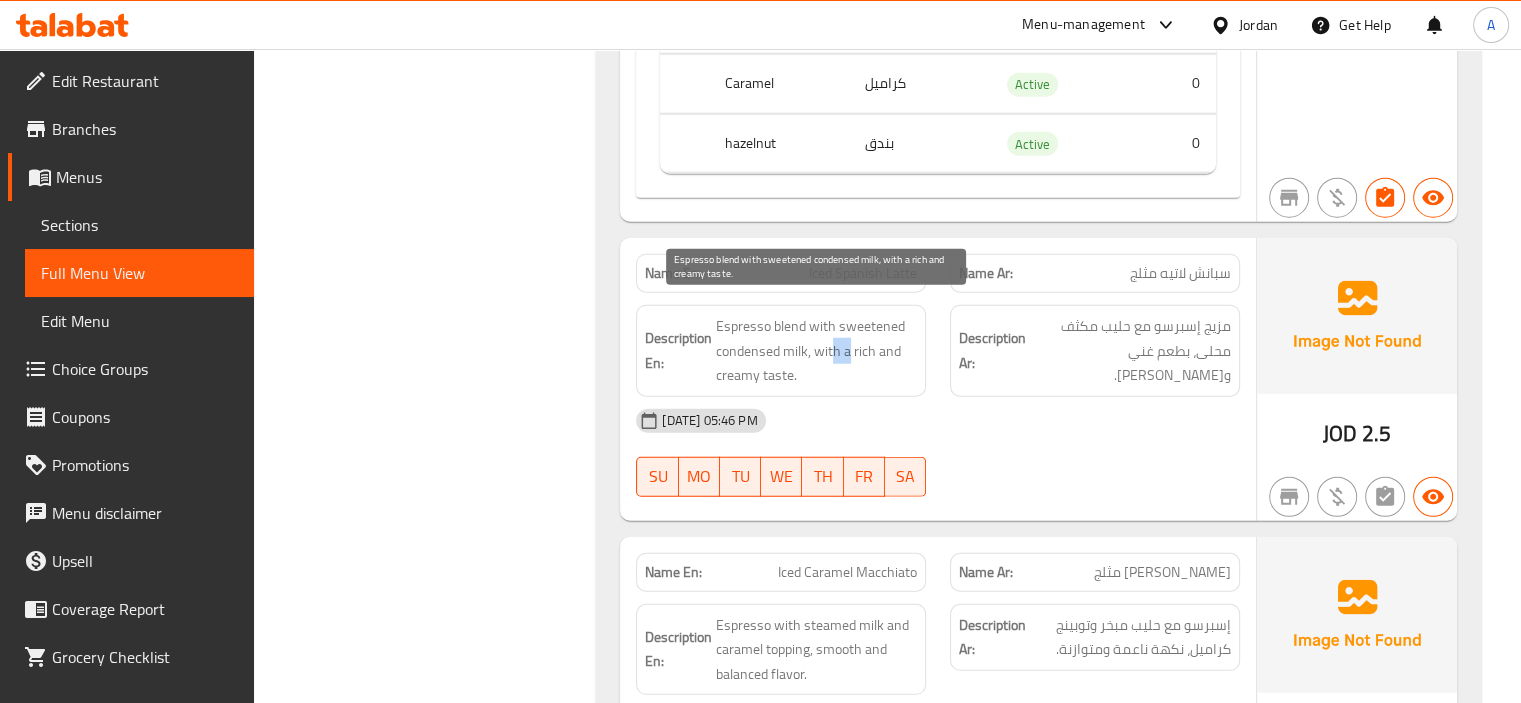 drag, startPoint x: 833, startPoint y: 331, endPoint x: 848, endPoint y: 331, distance: 15 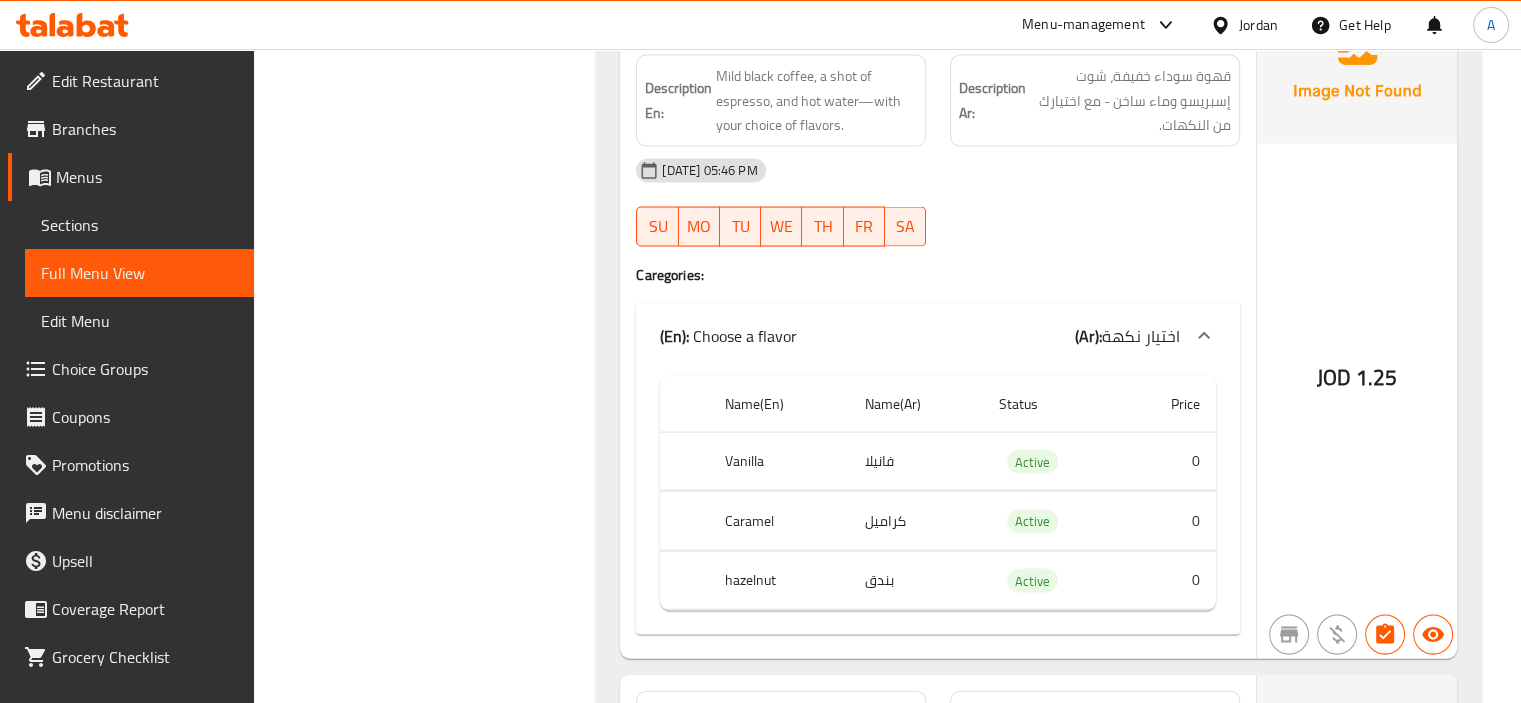 scroll, scrollTop: 11900, scrollLeft: 0, axis: vertical 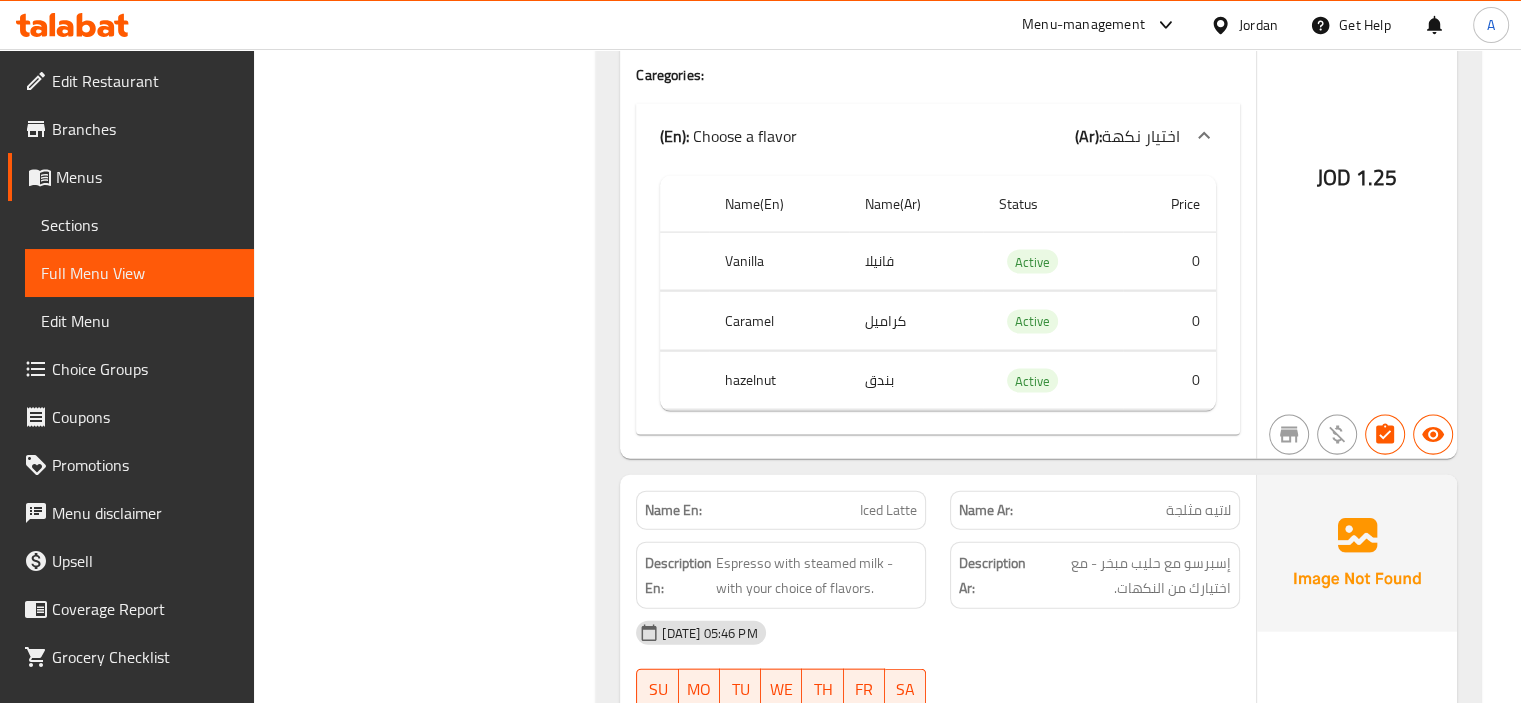 click on "Description En: Espresso with steamed milk - with your choice of flavors." at bounding box center (781, -10878) 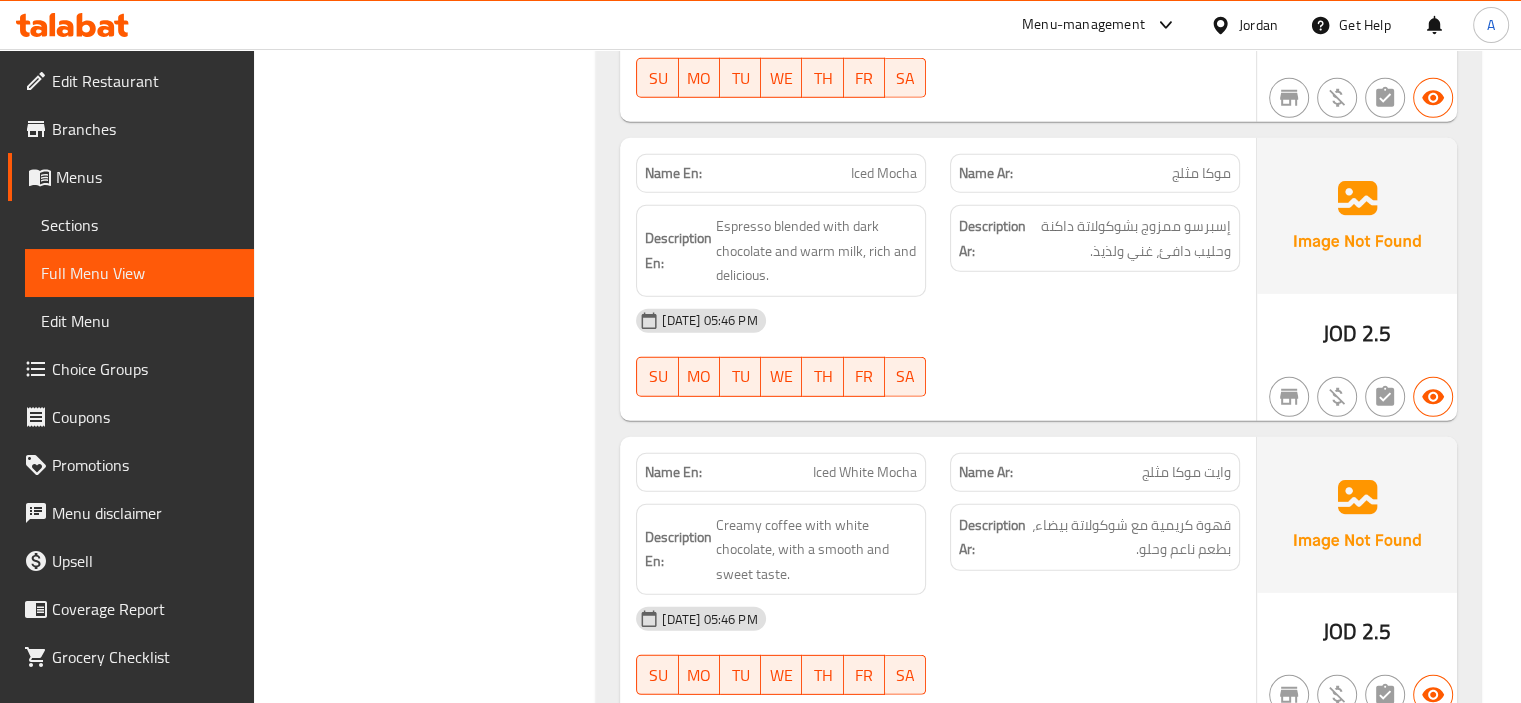 scroll, scrollTop: 13575, scrollLeft: 0, axis: vertical 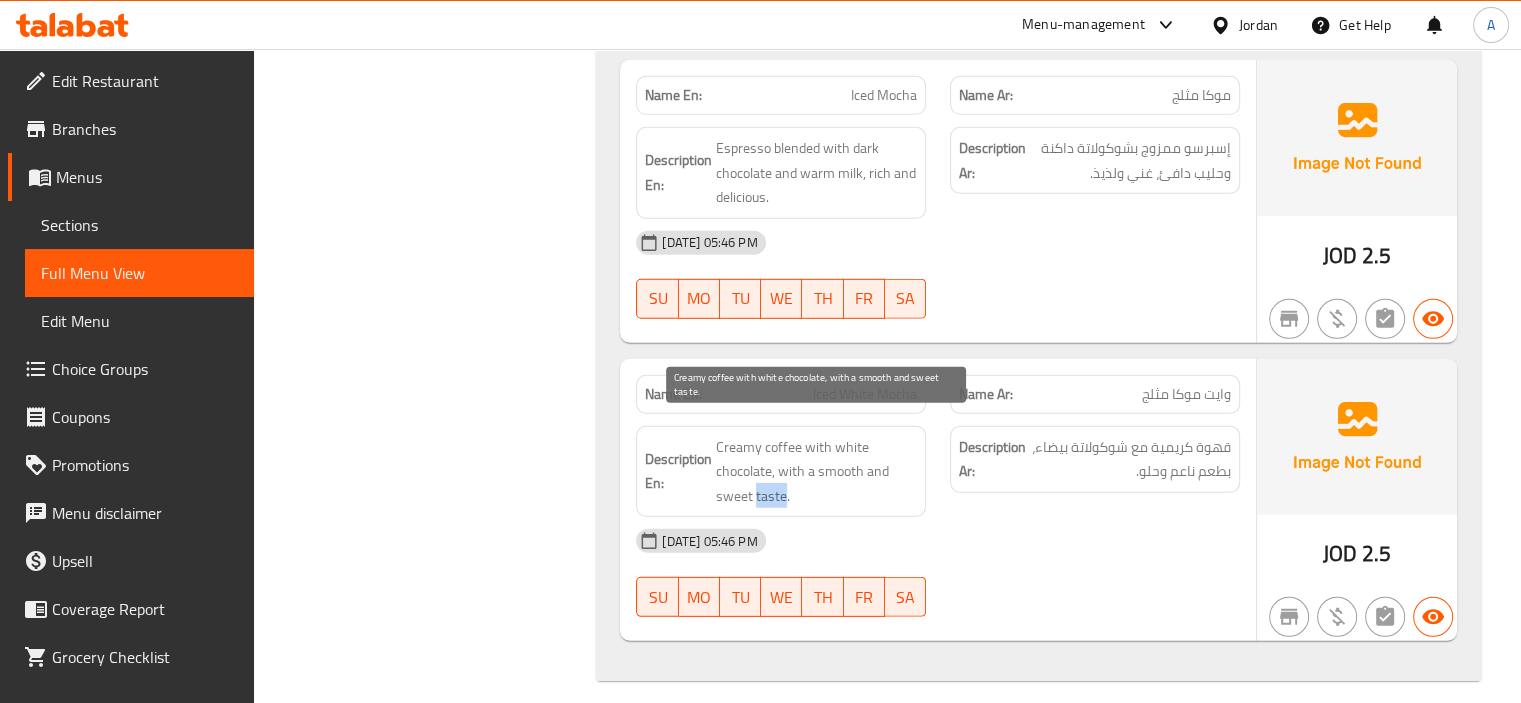 drag, startPoint x: 784, startPoint y: 483, endPoint x: 753, endPoint y: 478, distance: 31.400637 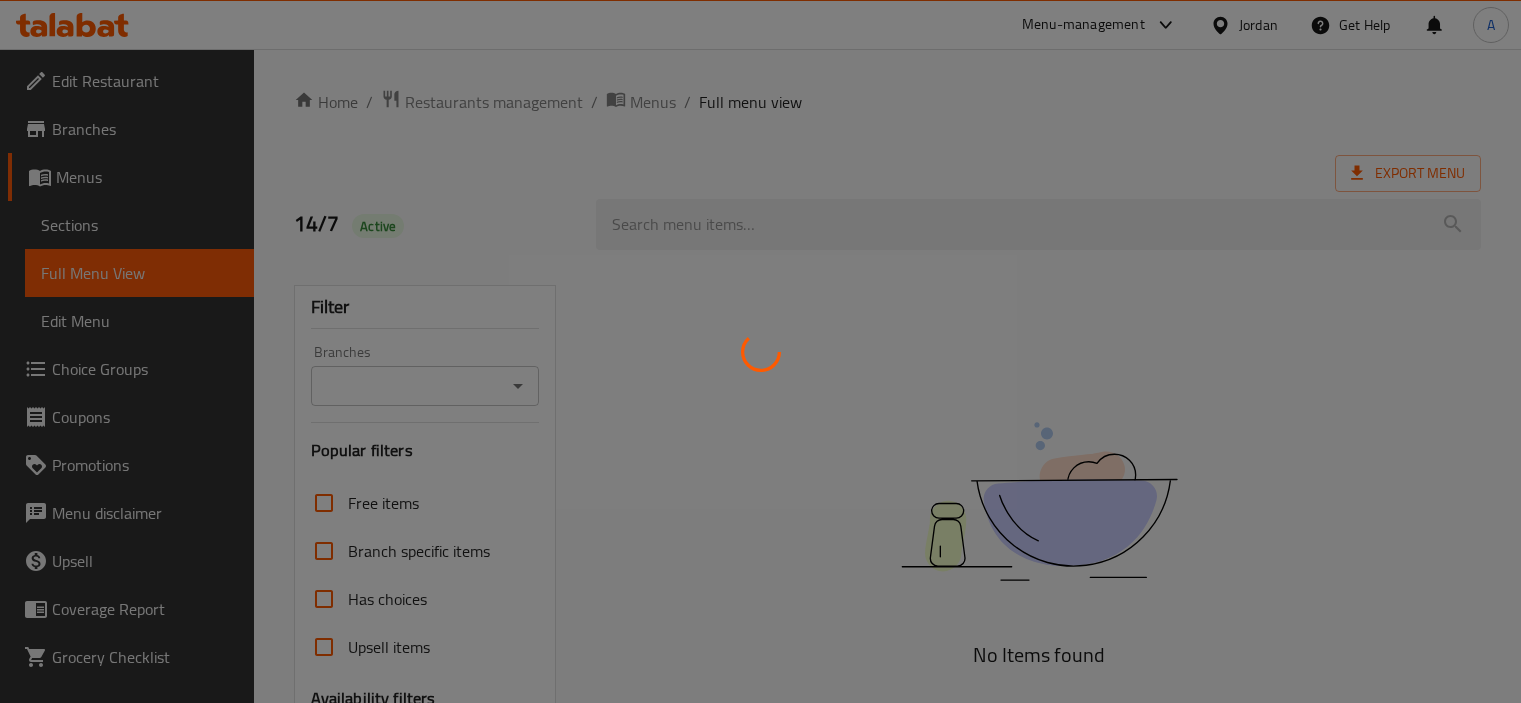 scroll, scrollTop: 0, scrollLeft: 0, axis: both 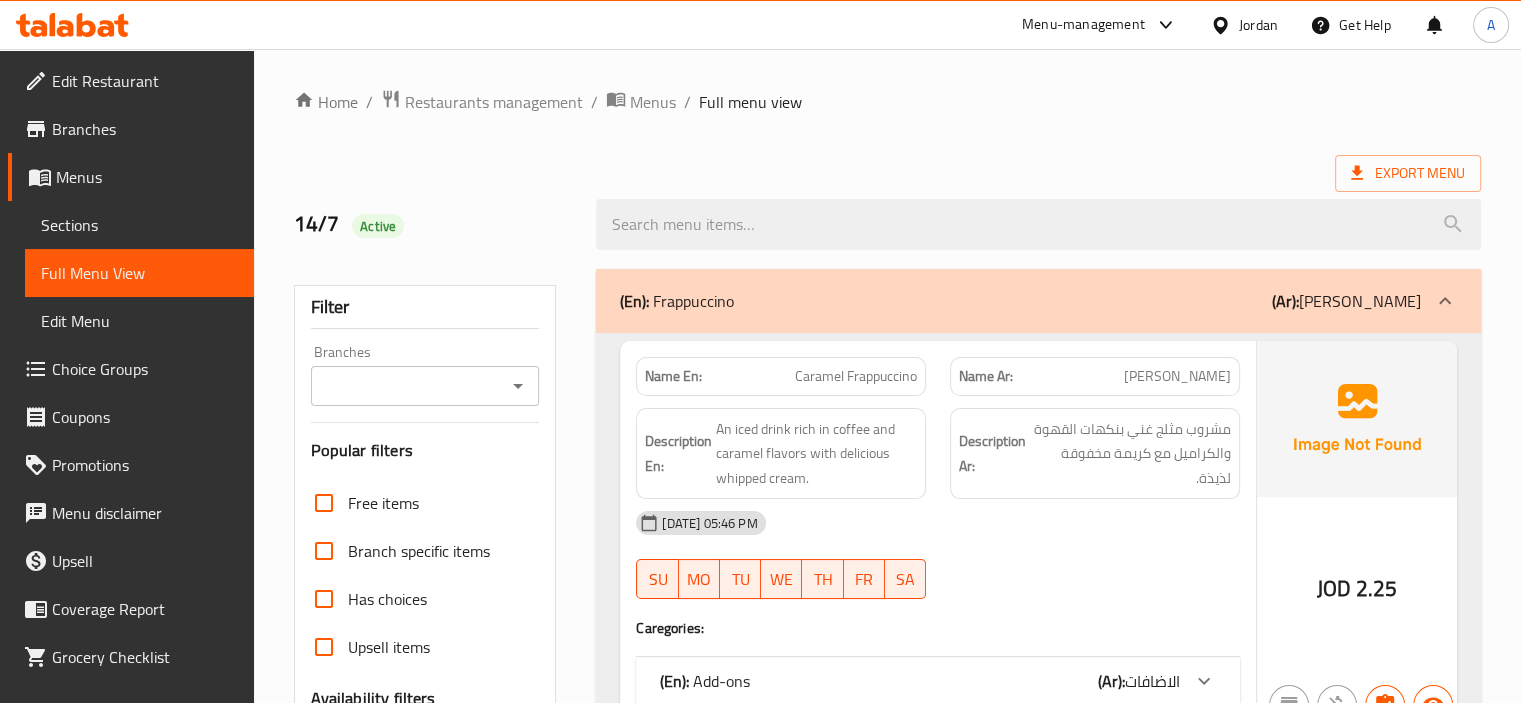 click on "Choice Groups" at bounding box center (145, 369) 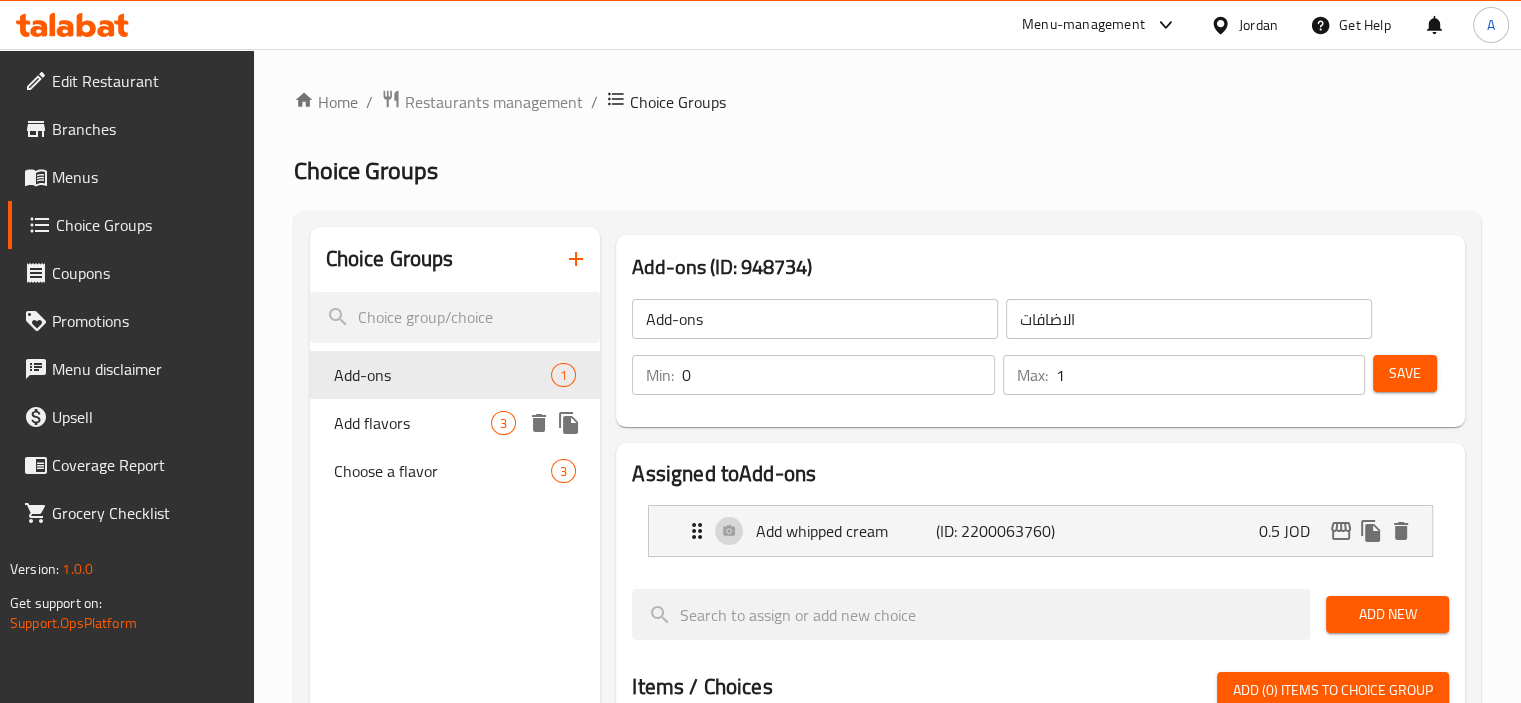 click on "Add flavors" at bounding box center (413, 423) 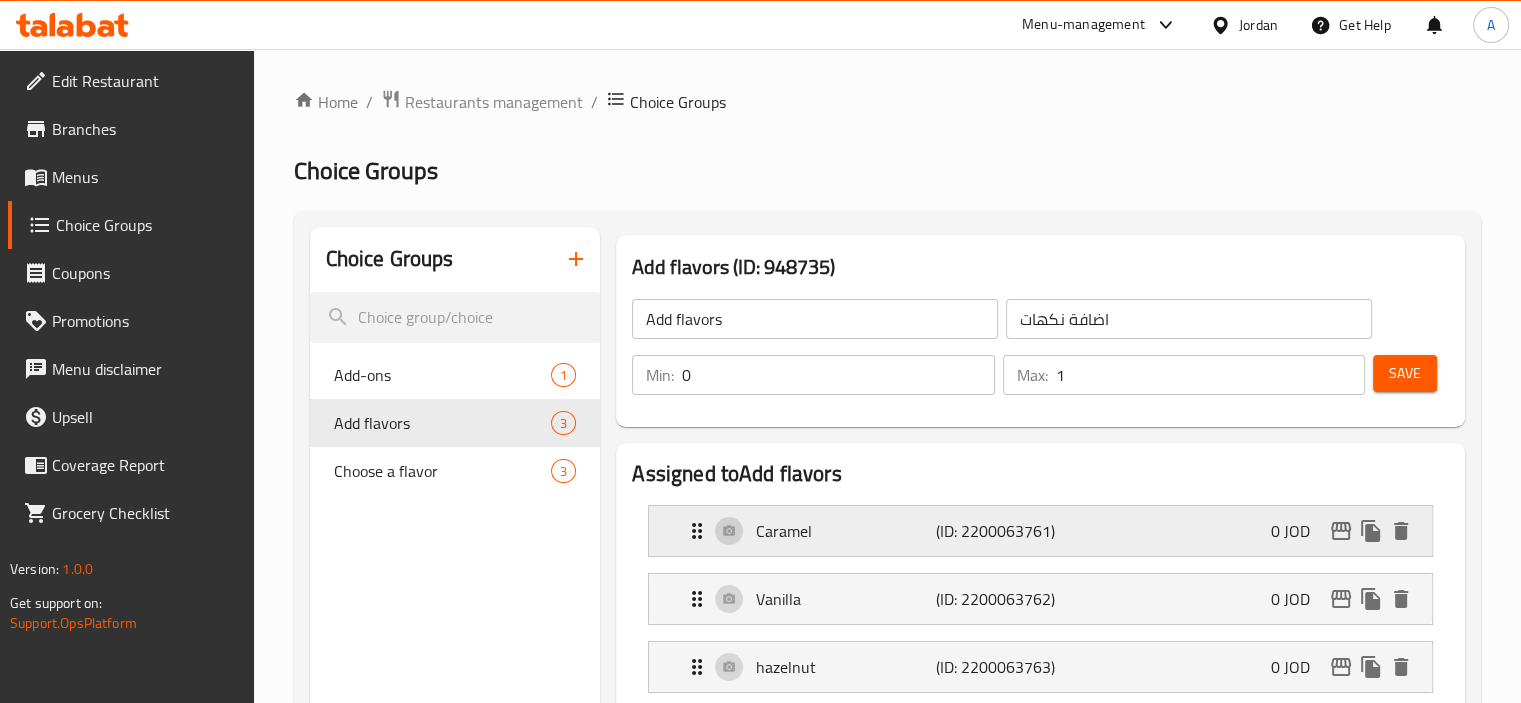 click on "Caramel (ID: 2200063761) 0 JOD" at bounding box center (1046, 531) 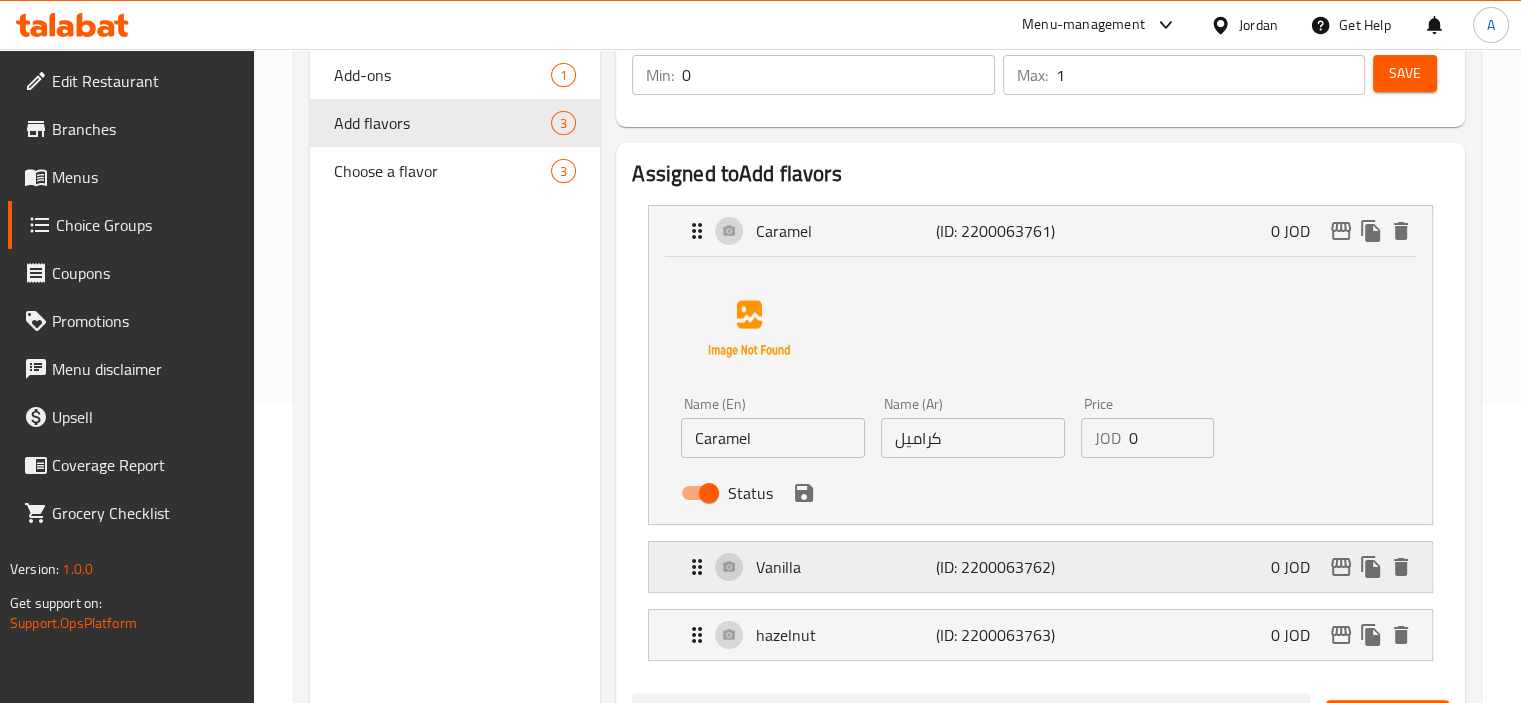 click on "Vanilla" at bounding box center (845, 567) 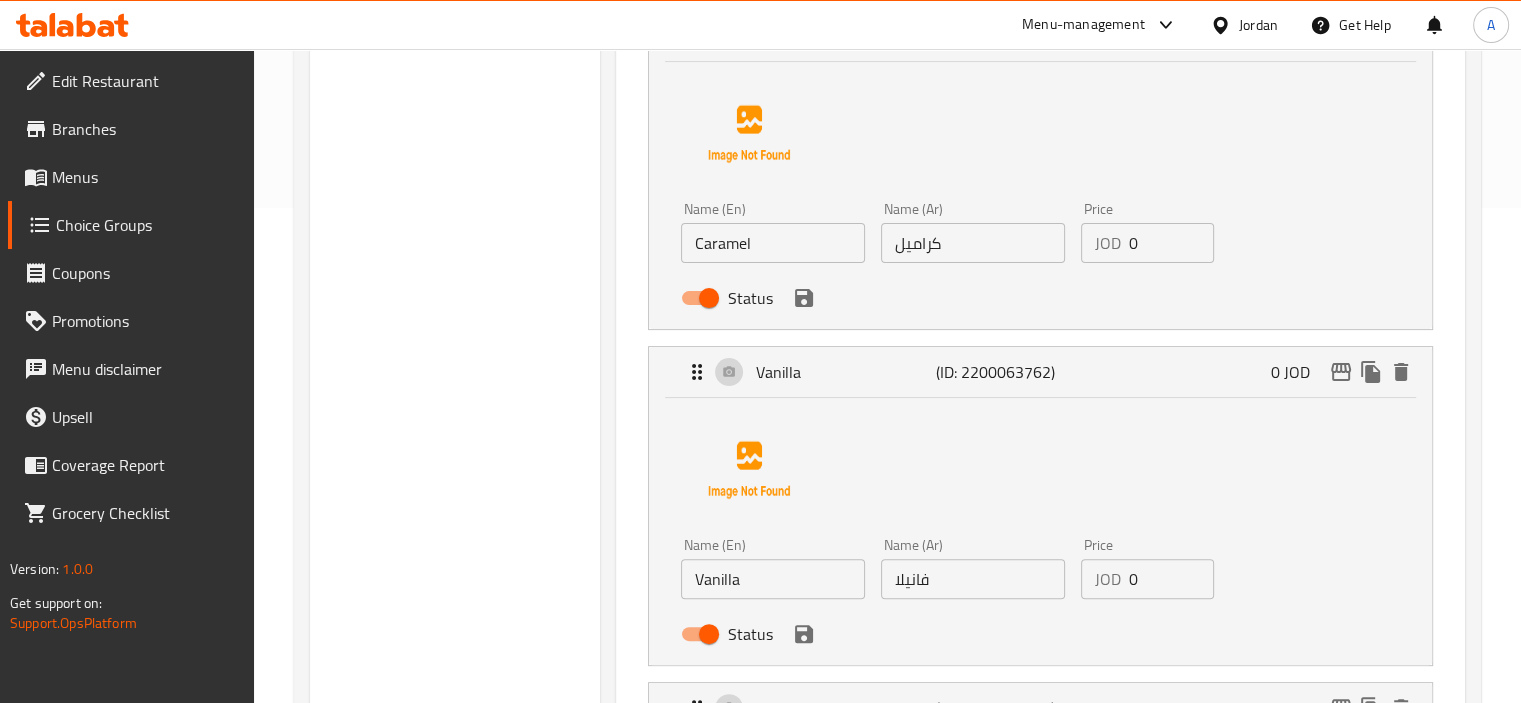 scroll, scrollTop: 500, scrollLeft: 0, axis: vertical 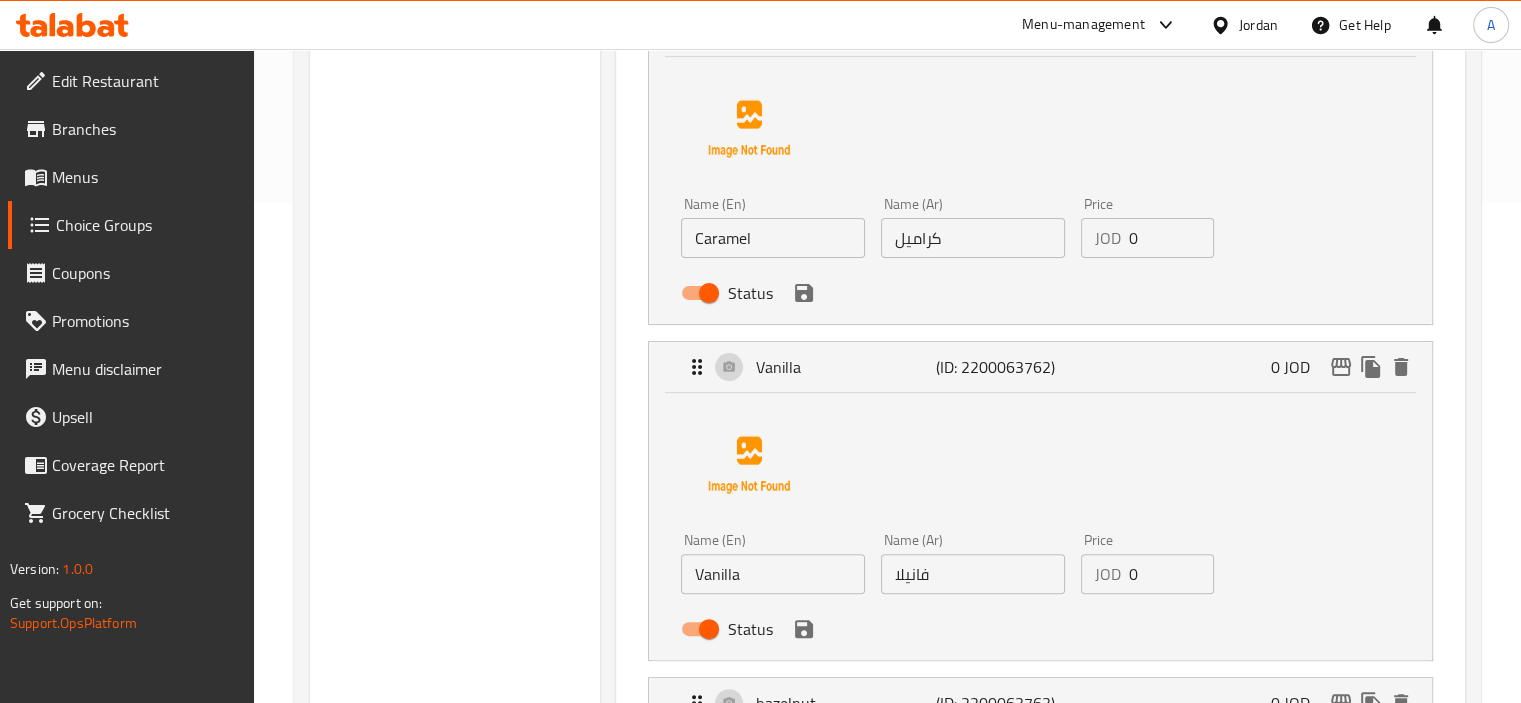 click on "فانيلا" at bounding box center [973, 574] 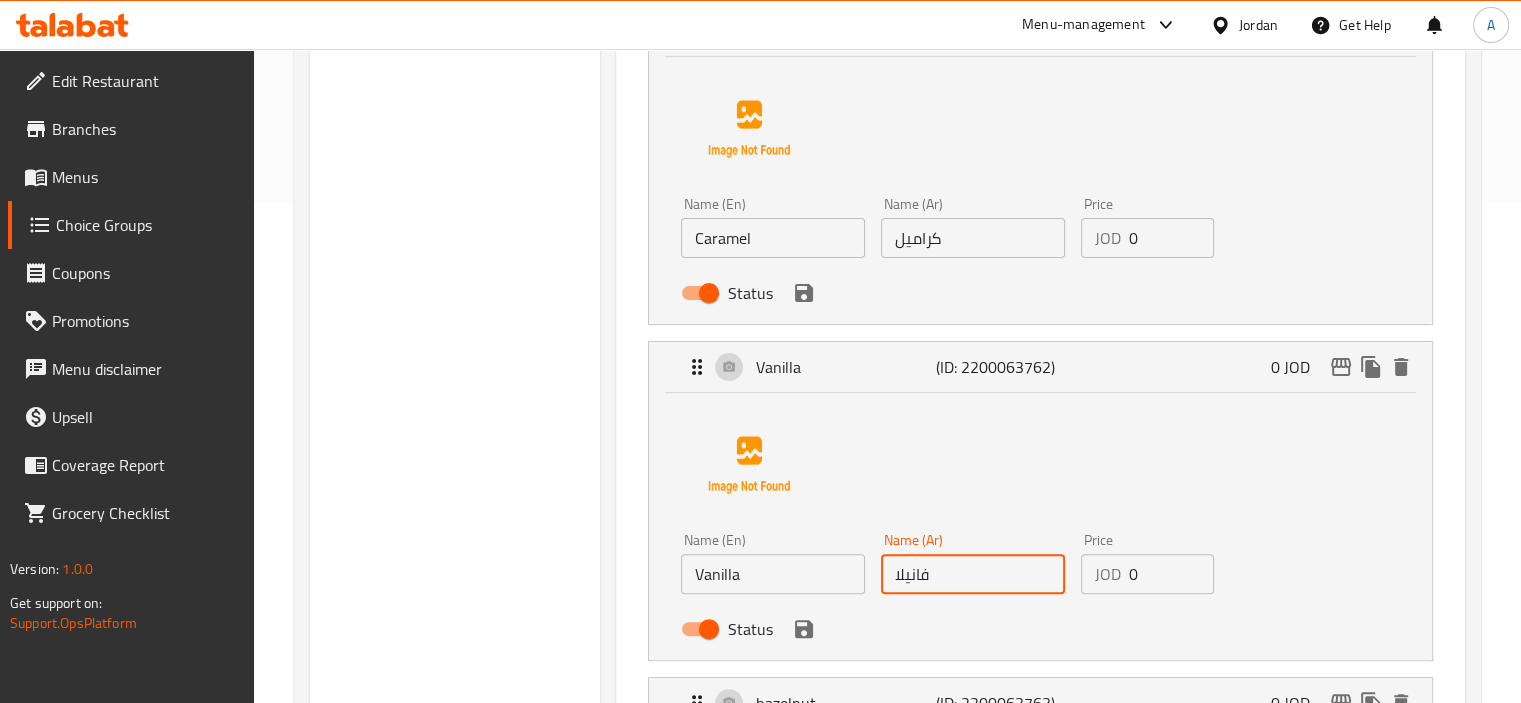 click on "فانيلا" at bounding box center [973, 574] 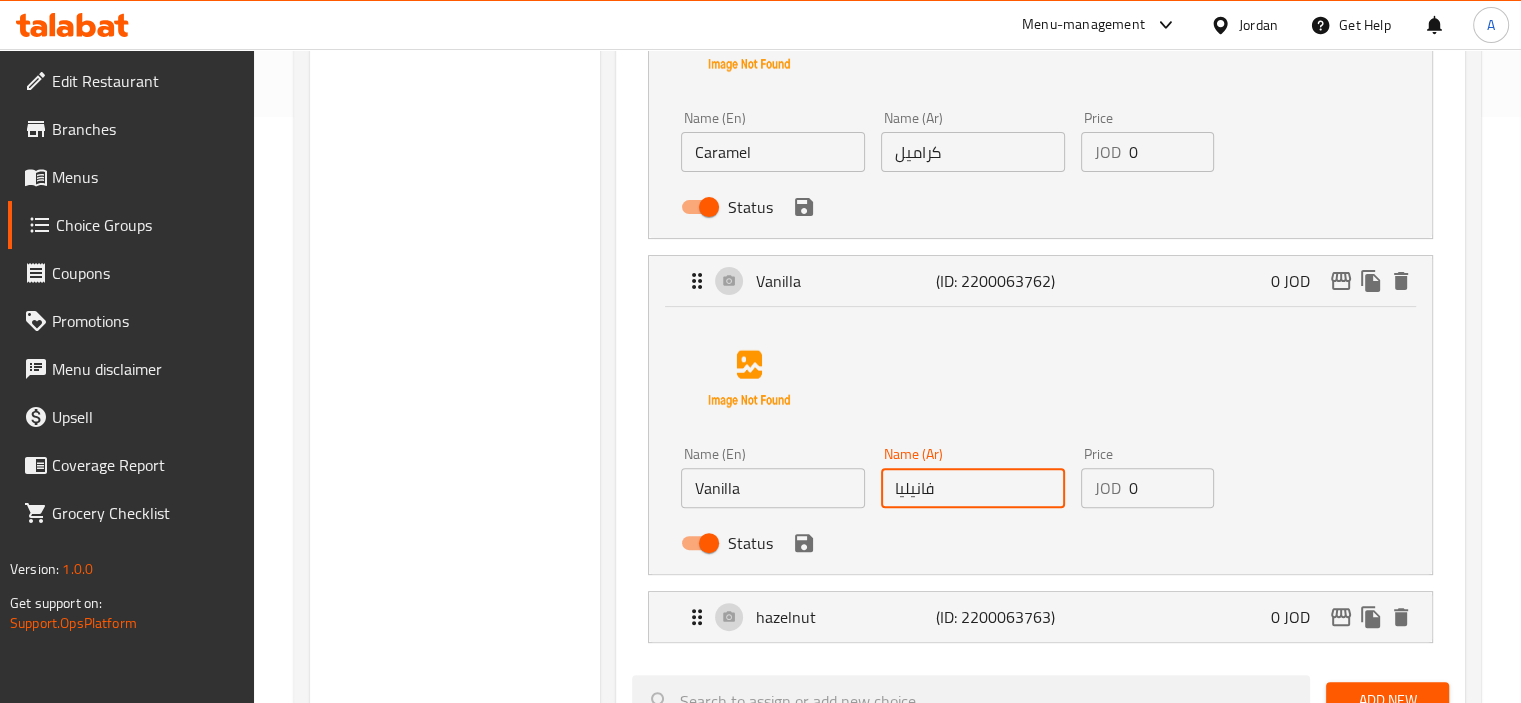 scroll, scrollTop: 600, scrollLeft: 0, axis: vertical 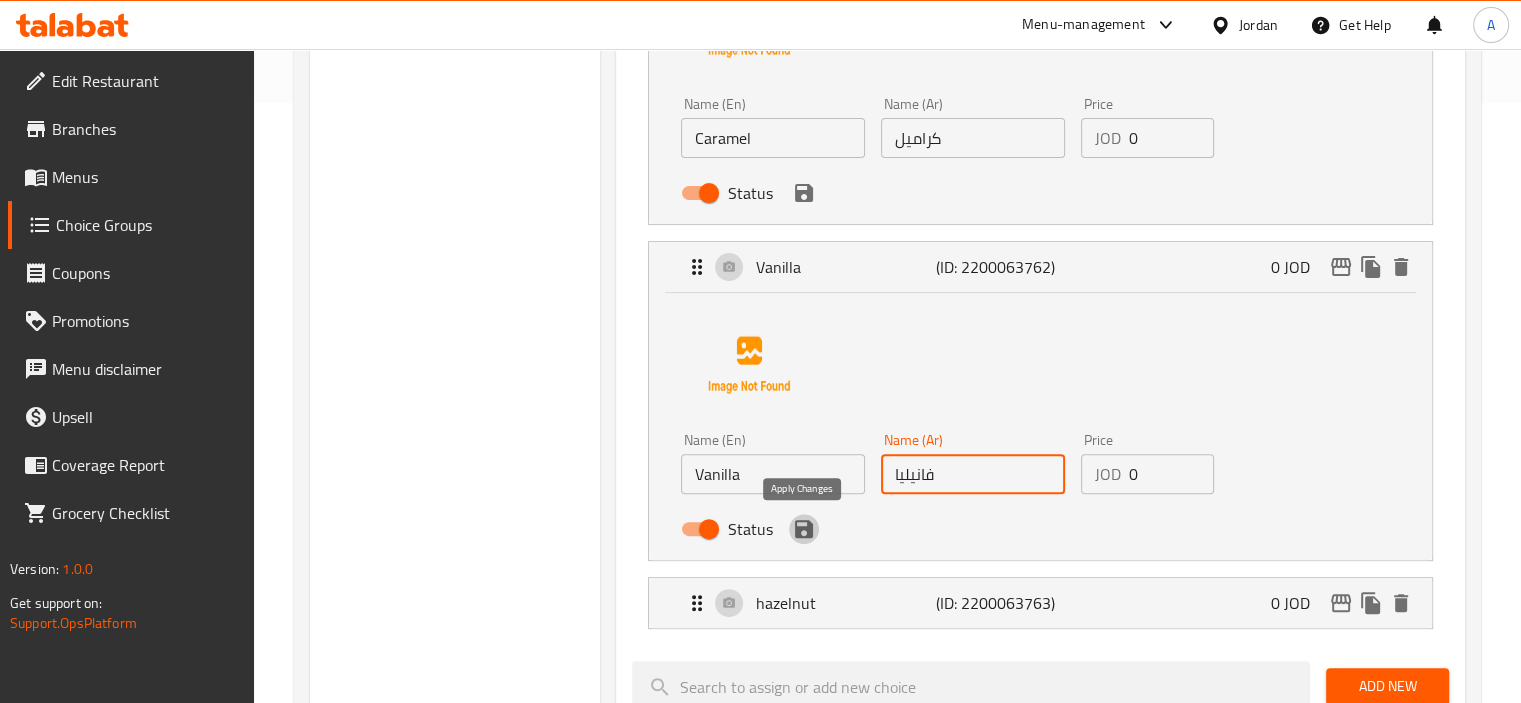 click 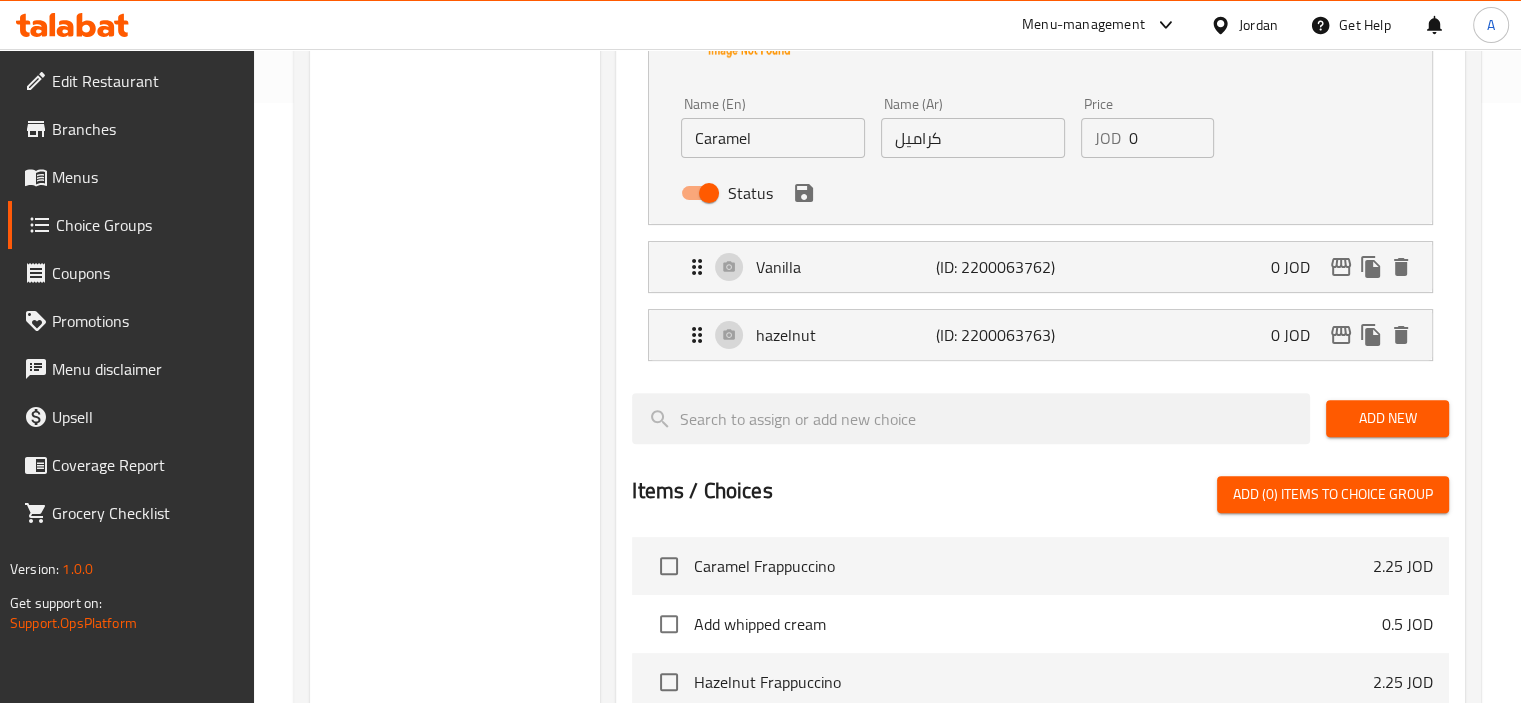 type on "فانيليا" 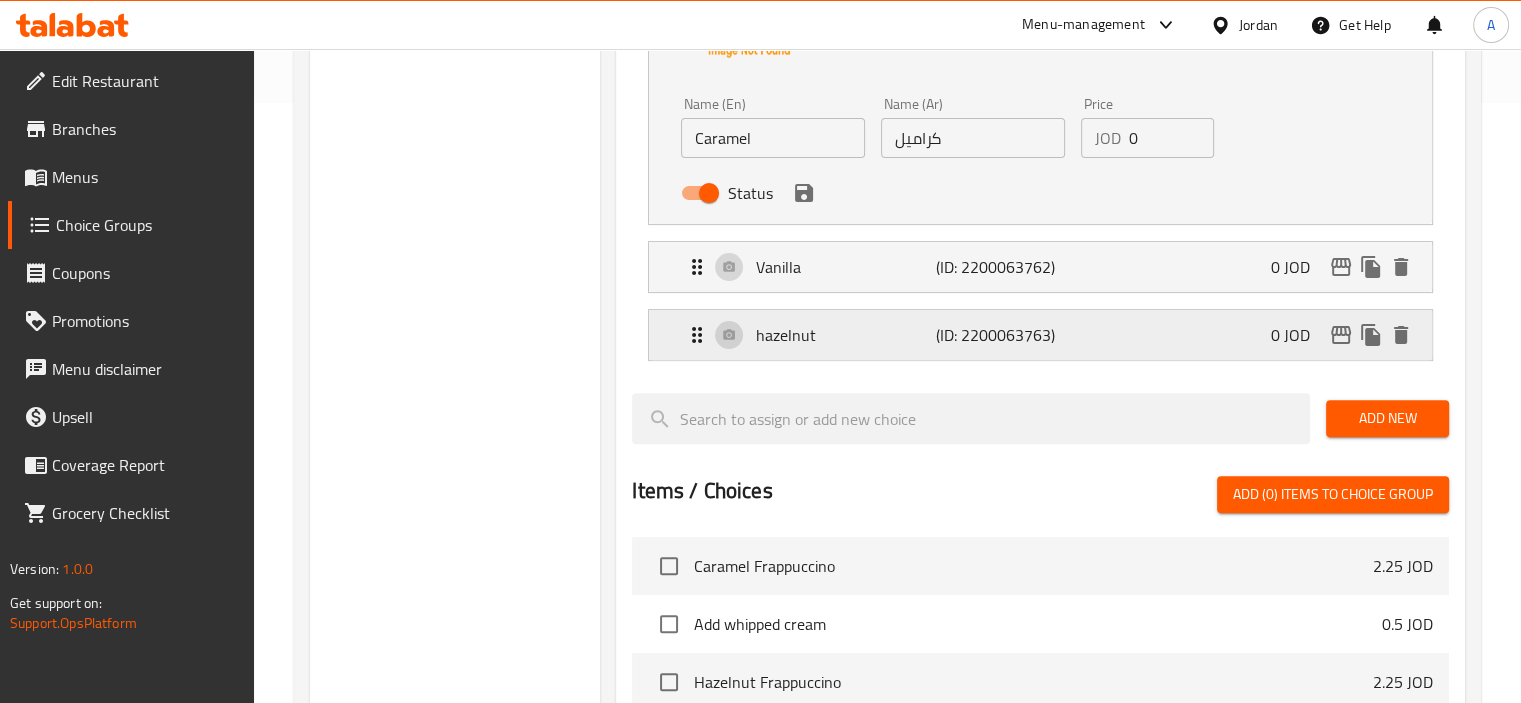 click on "hazelnut" at bounding box center (845, 335) 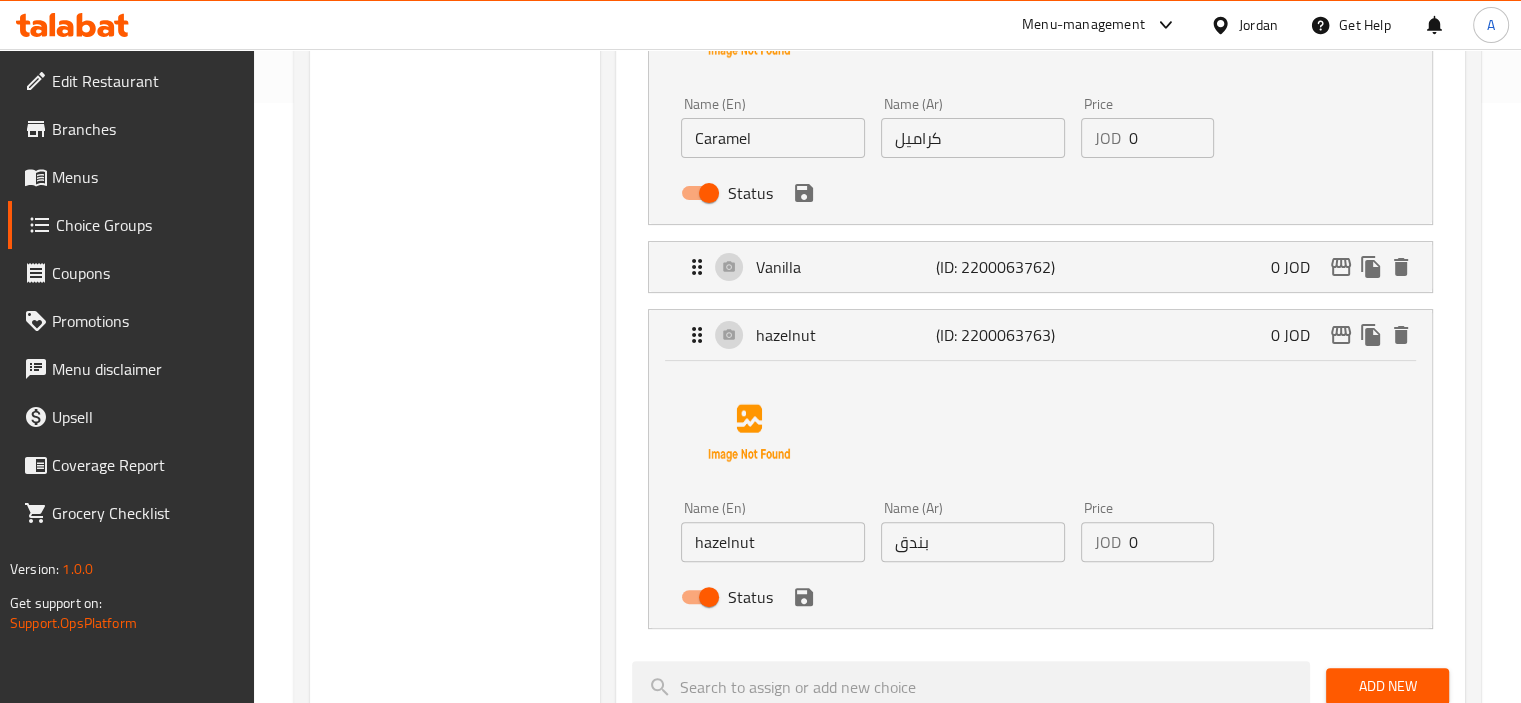 click on "hazelnut" at bounding box center (773, 542) 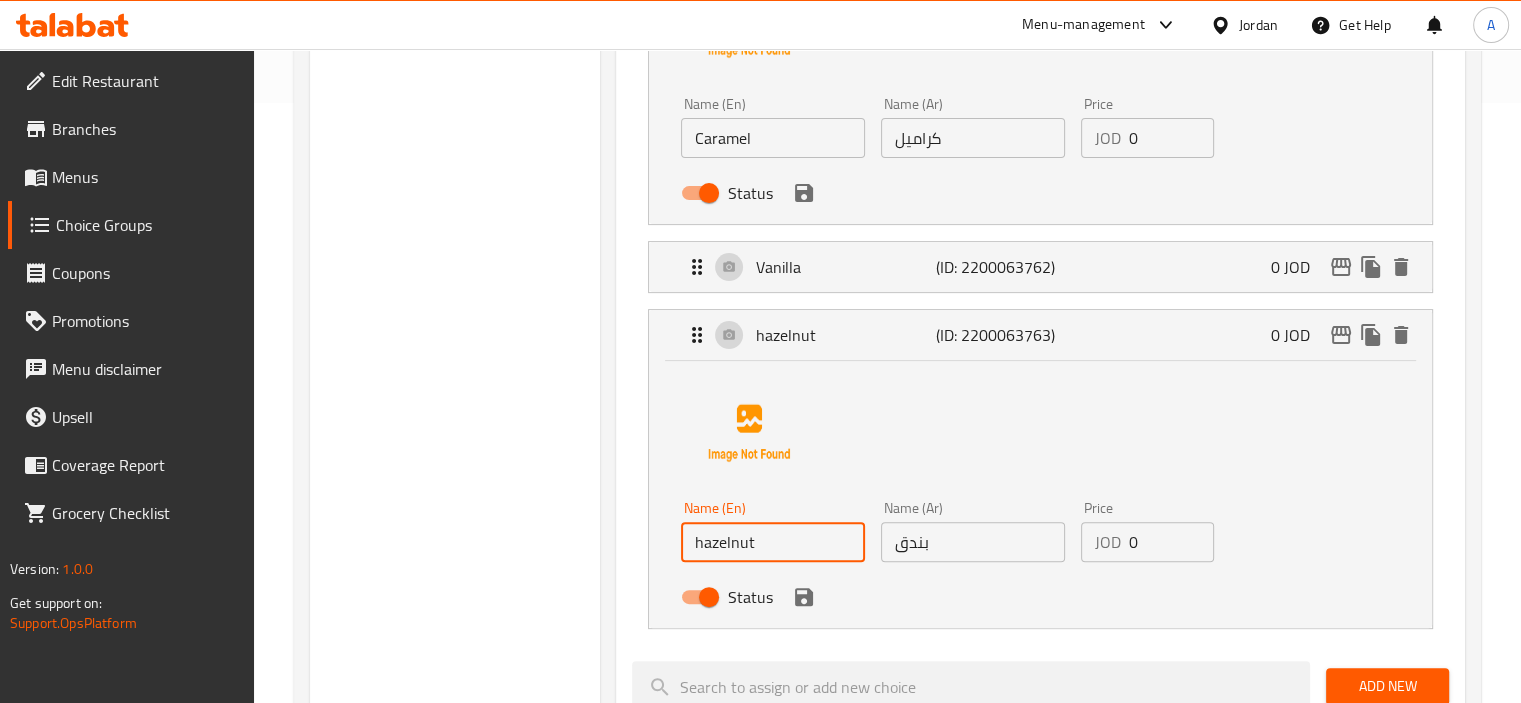 click on "hazelnut" at bounding box center (773, 542) 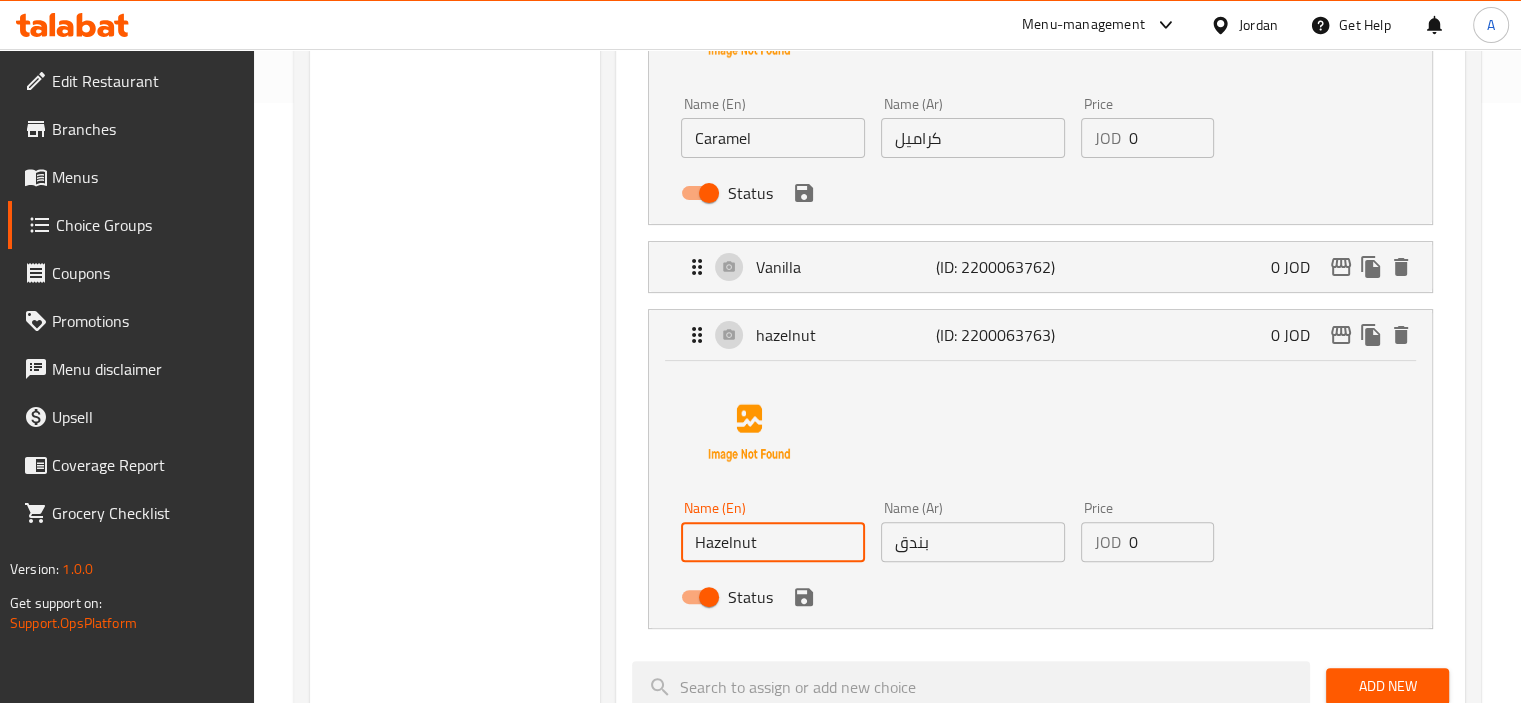 click 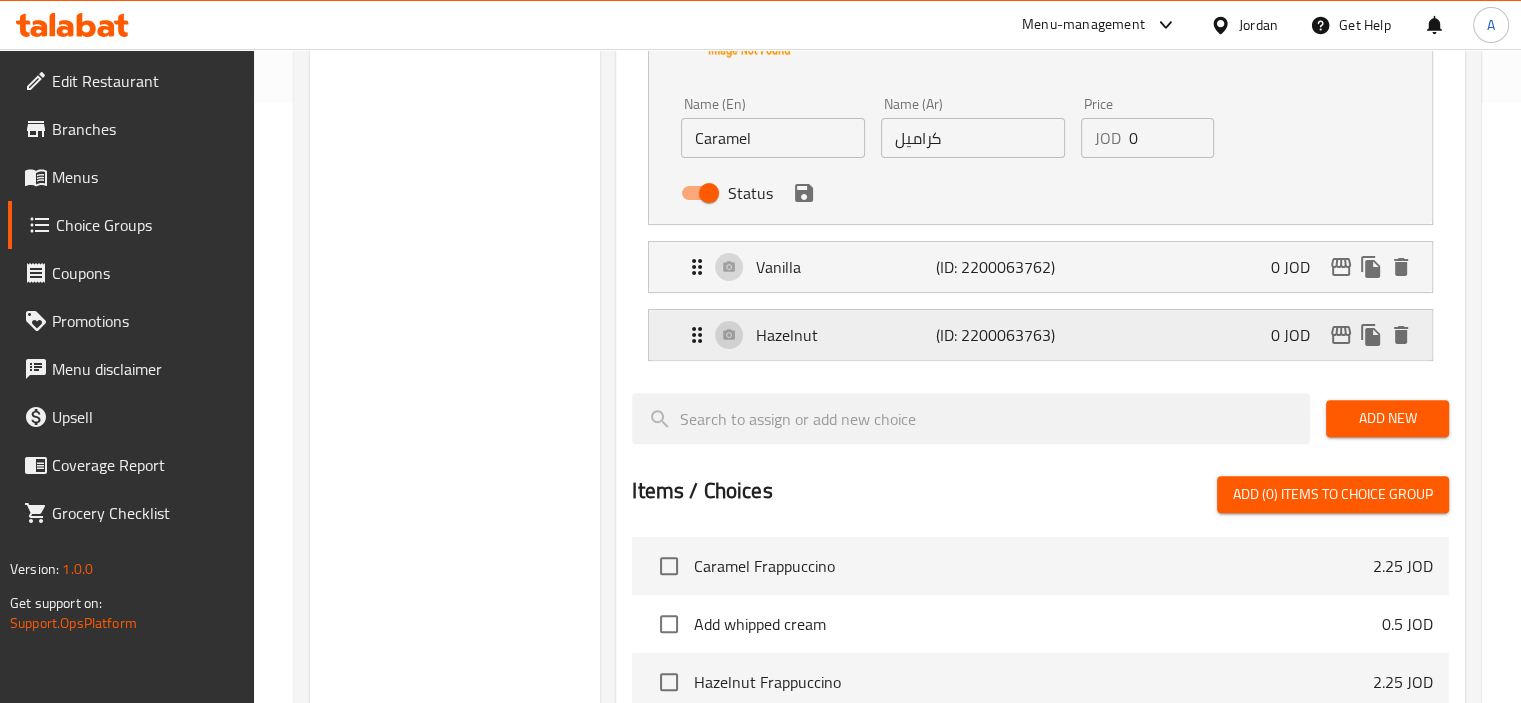 click on "Hazelnut (ID: 2200063763) 0 JOD" at bounding box center [1046, 335] 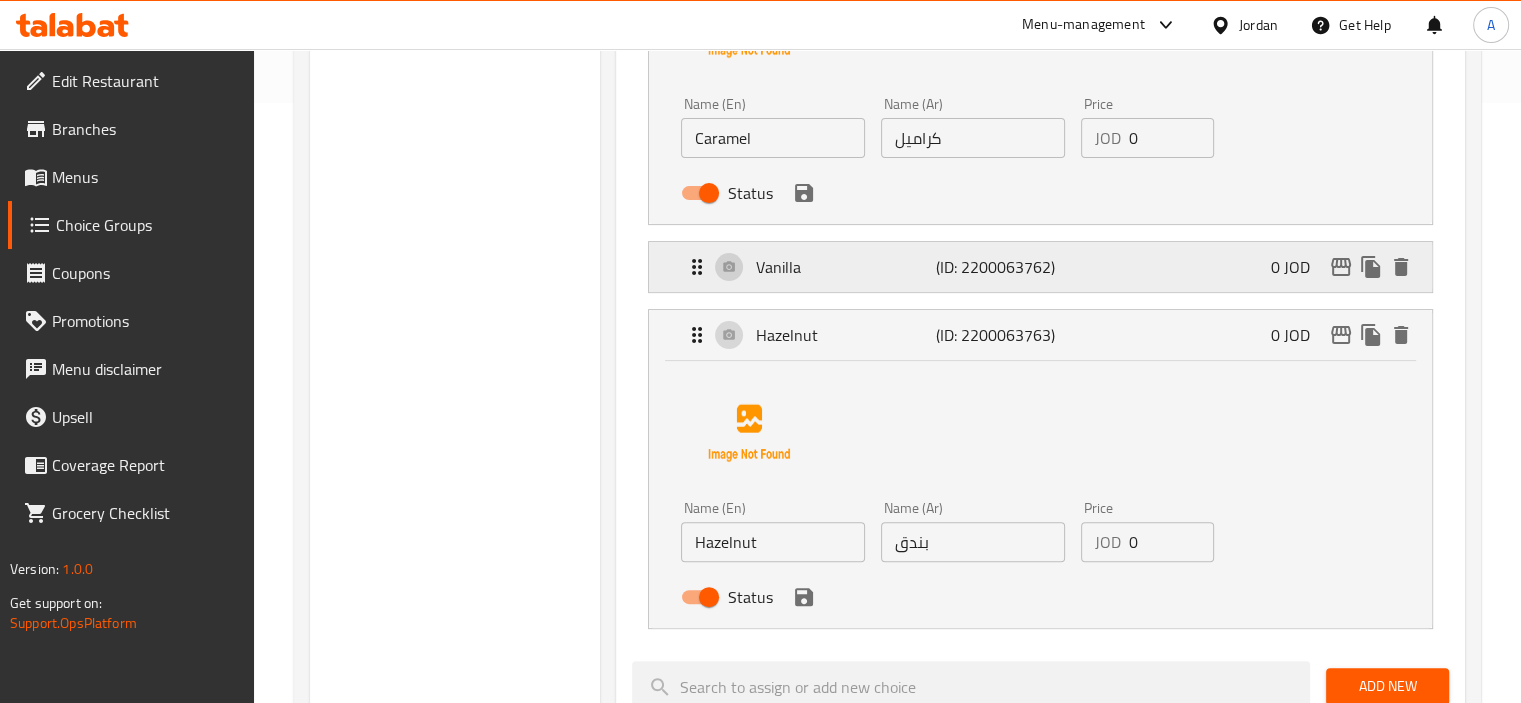 click on "(ID: 2200063762)" at bounding box center (996, 267) 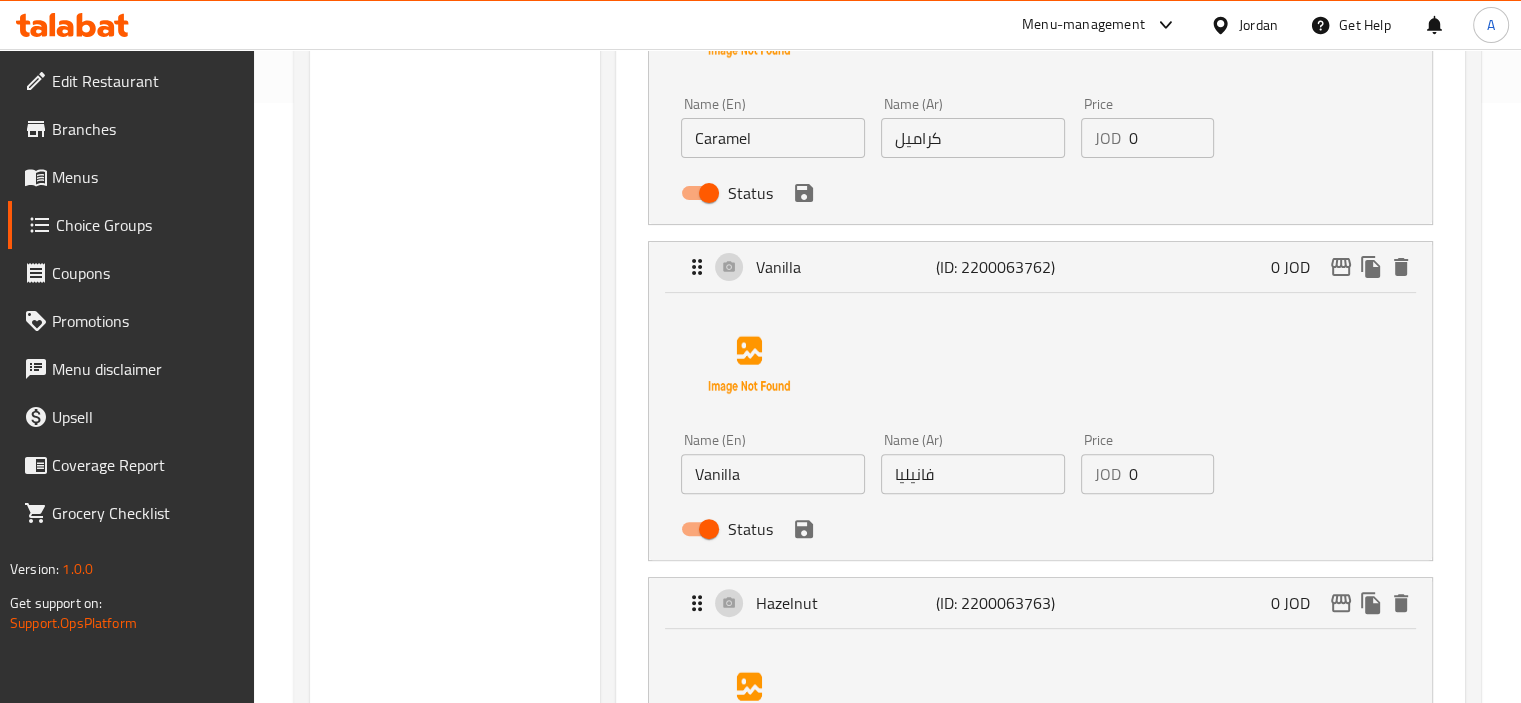 click 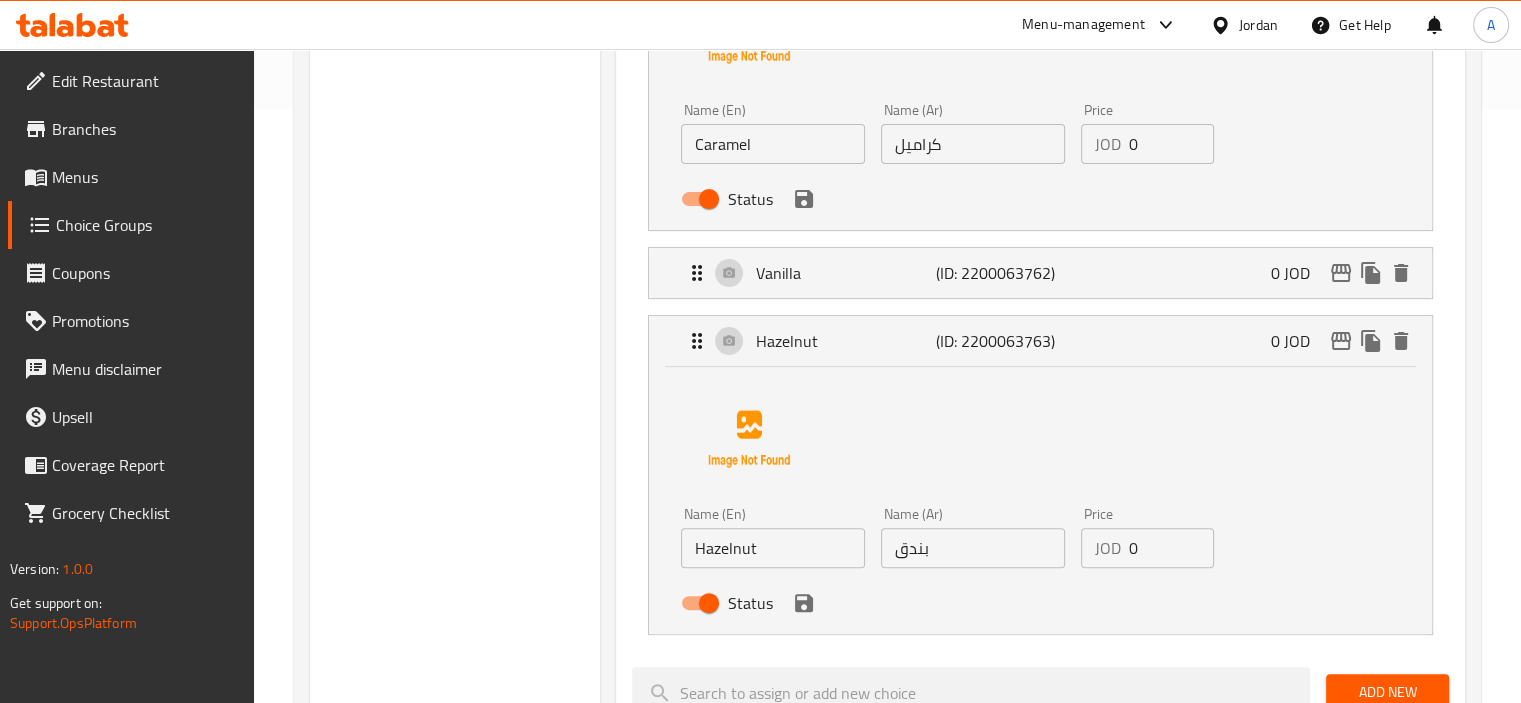 scroll, scrollTop: 0, scrollLeft: 0, axis: both 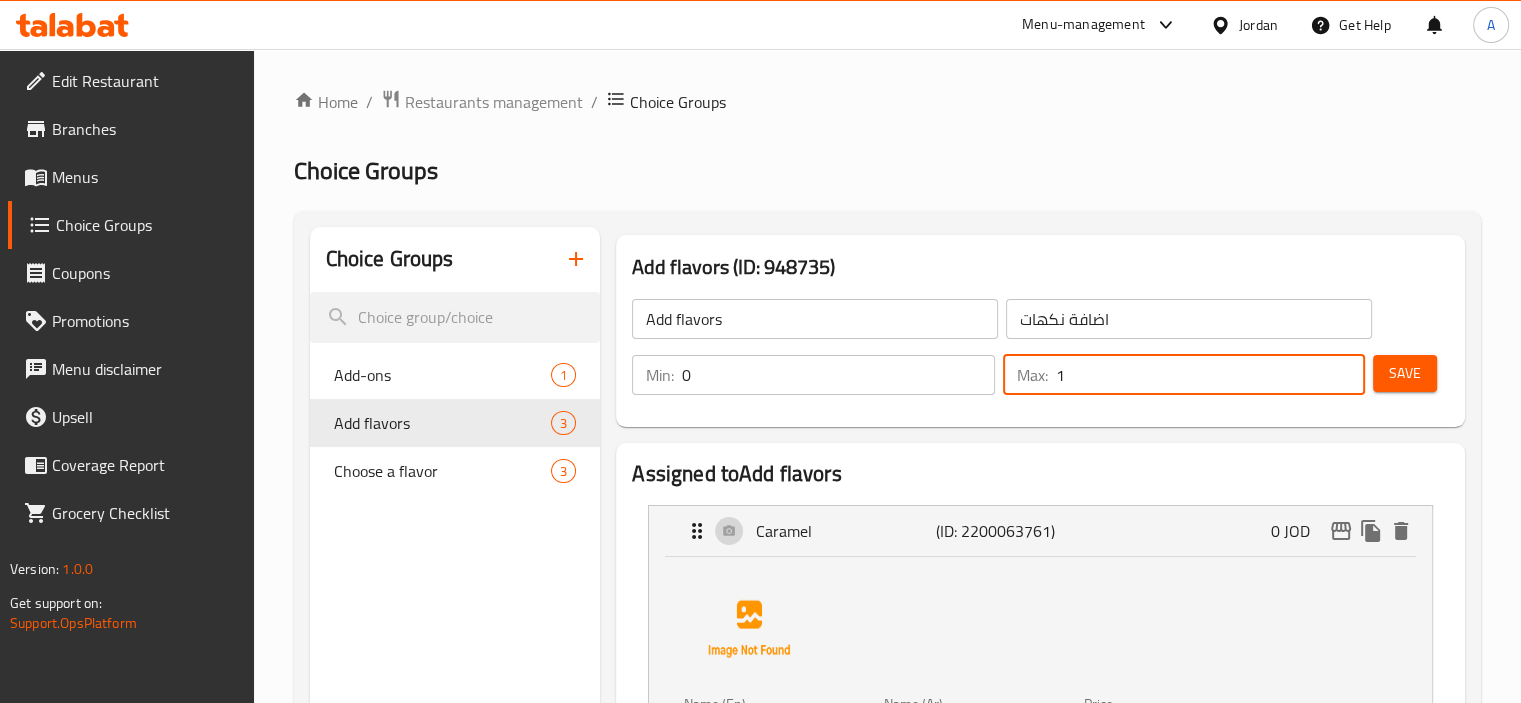 drag, startPoint x: 1148, startPoint y: 360, endPoint x: 982, endPoint y: 350, distance: 166.30093 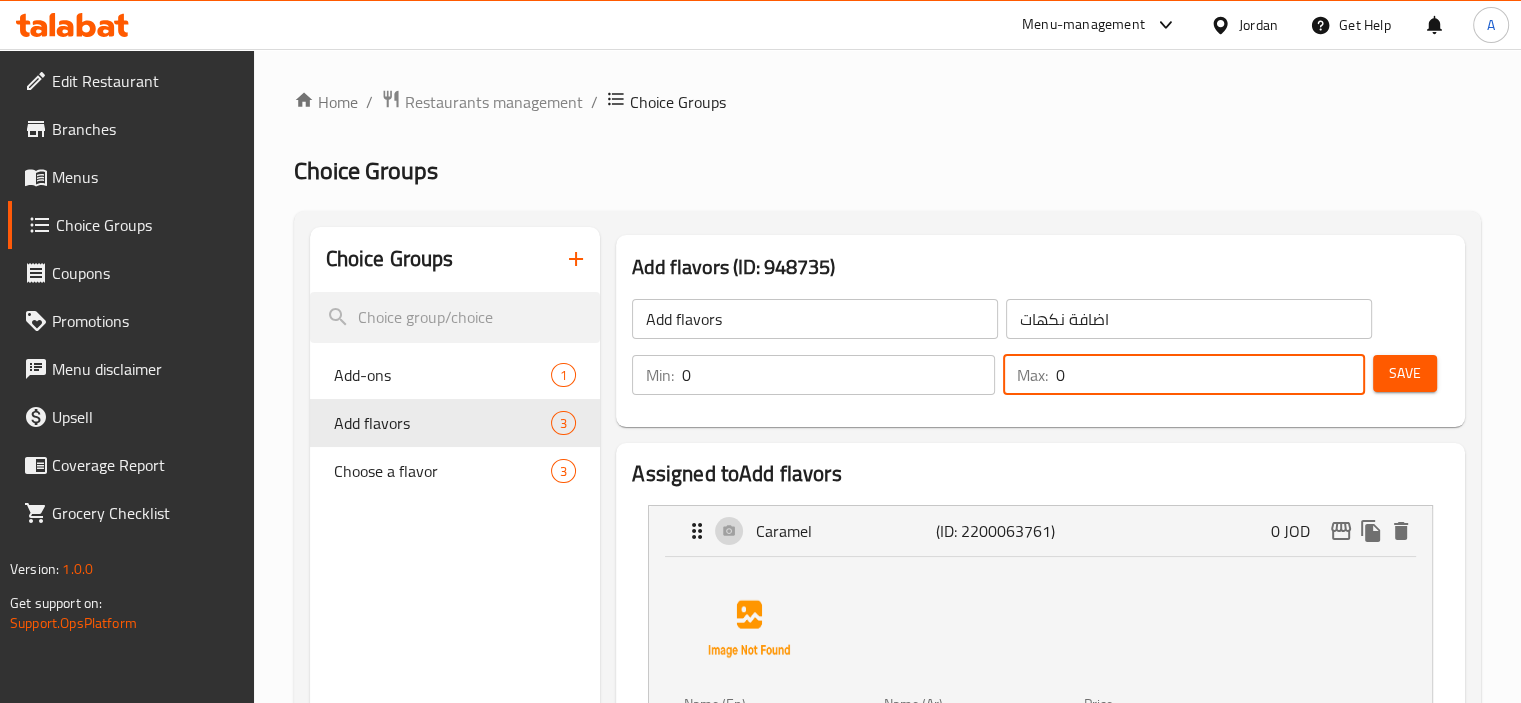 type on "0" 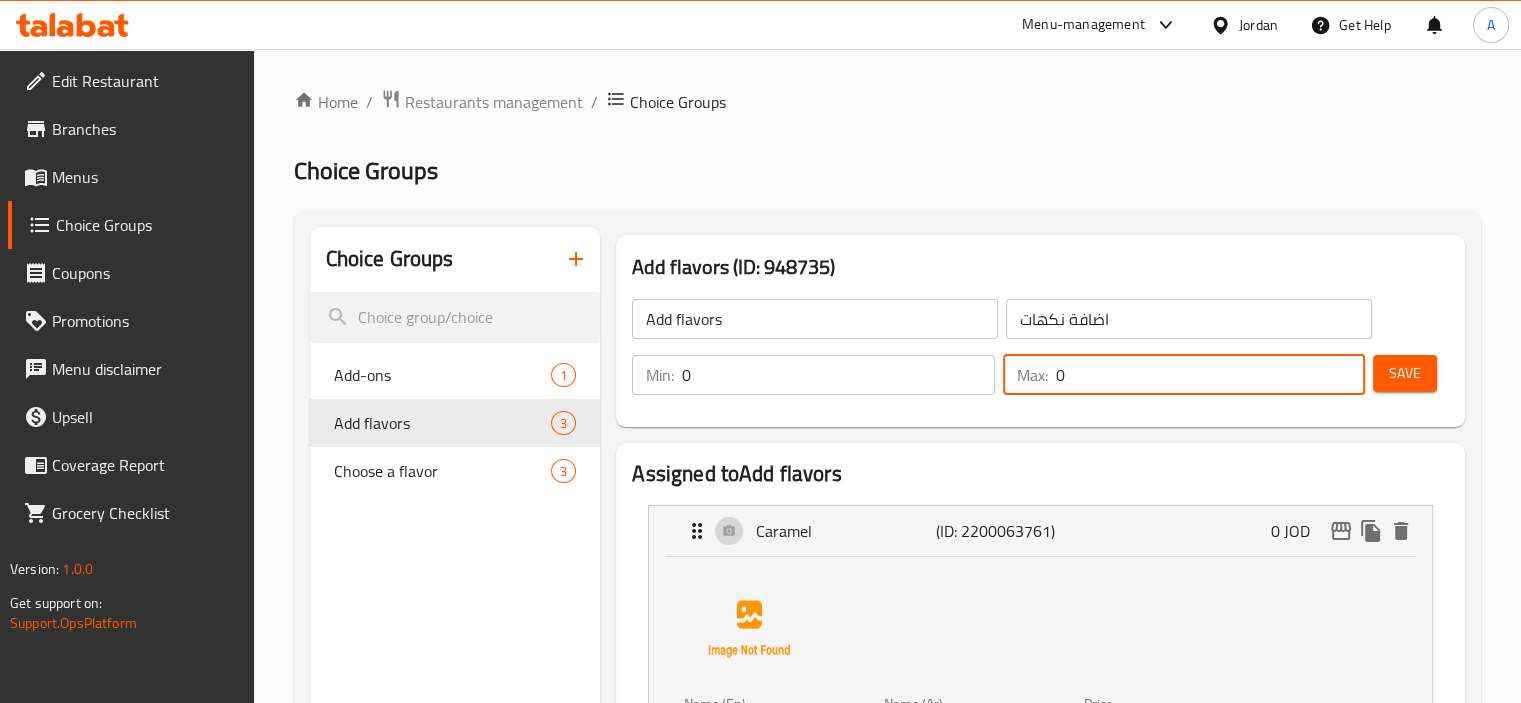 click on "Save" at bounding box center (1405, 373) 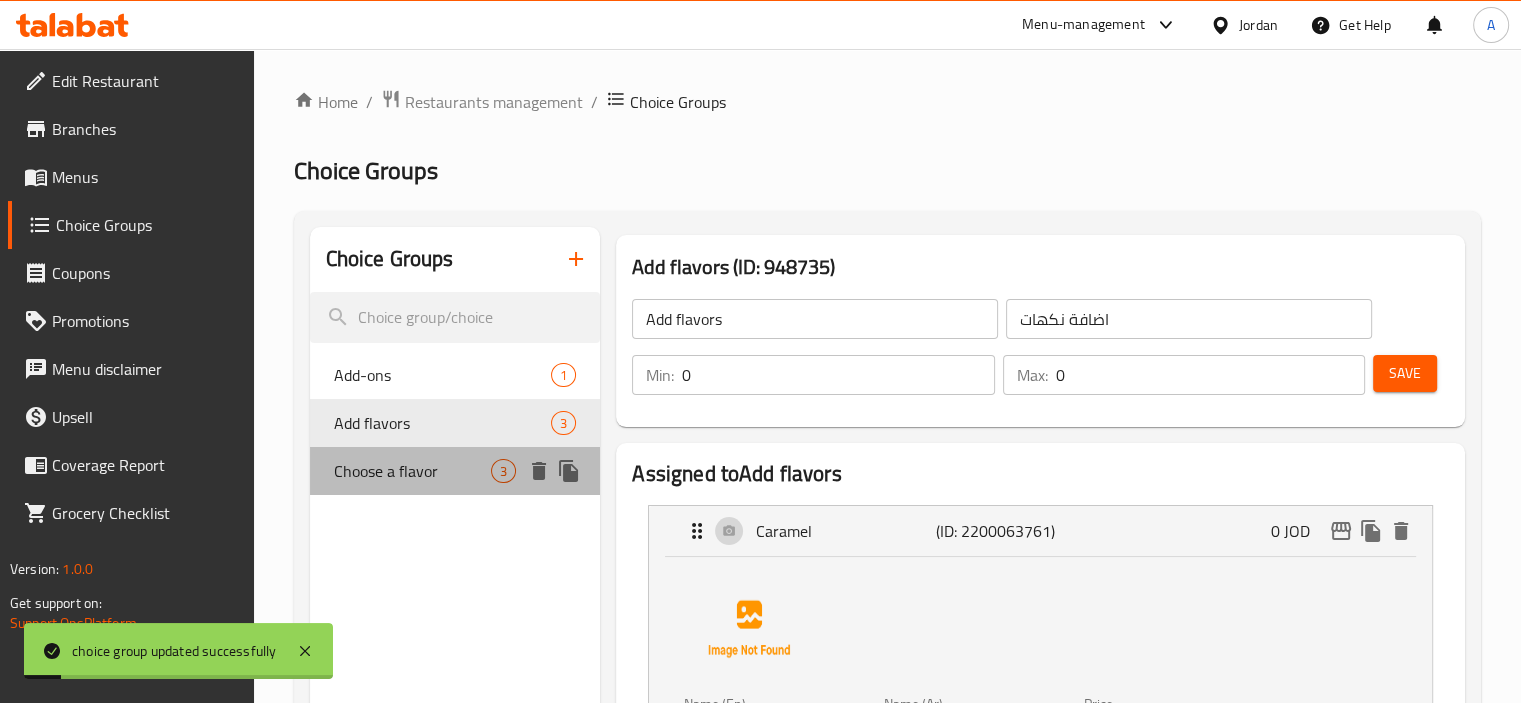 click on "Choose a flavor" at bounding box center [413, 471] 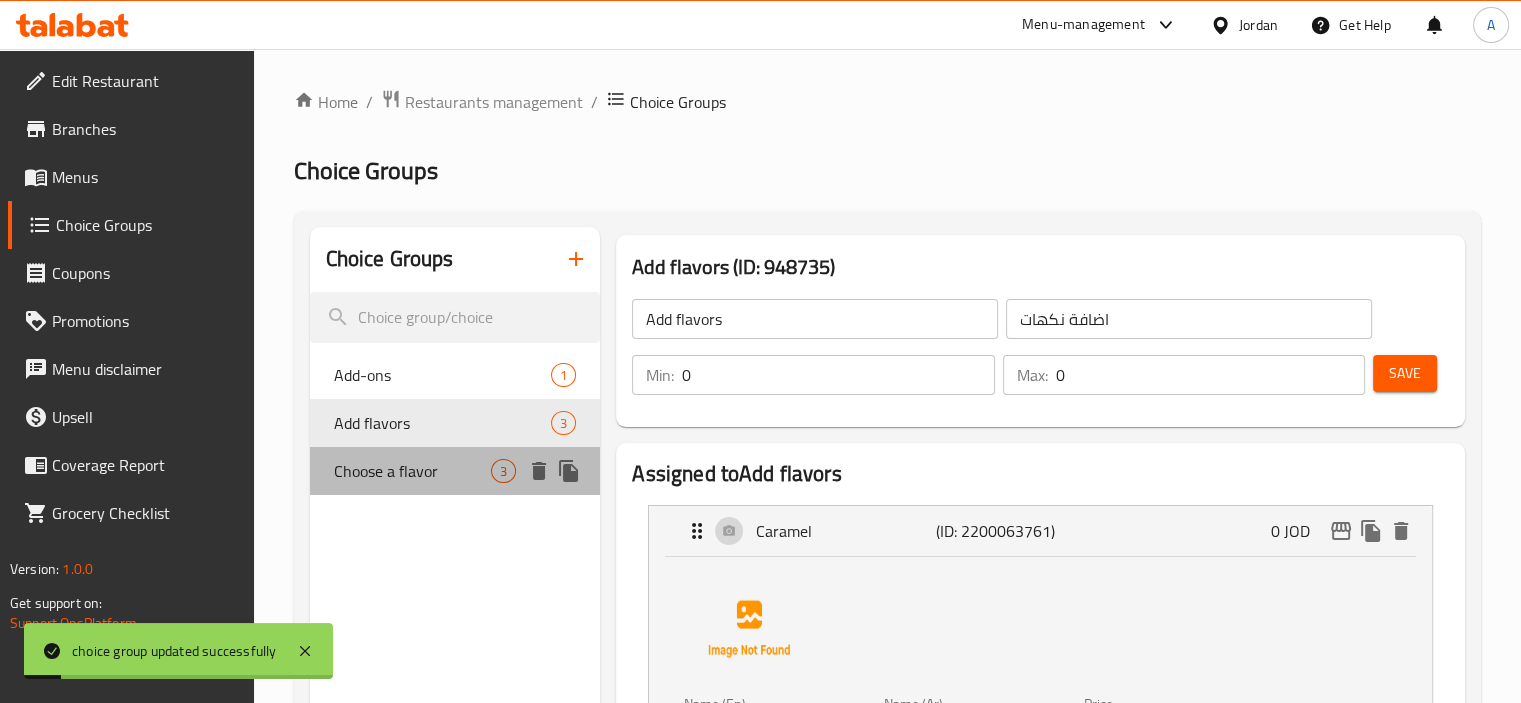 type on "اختيار نكهة" 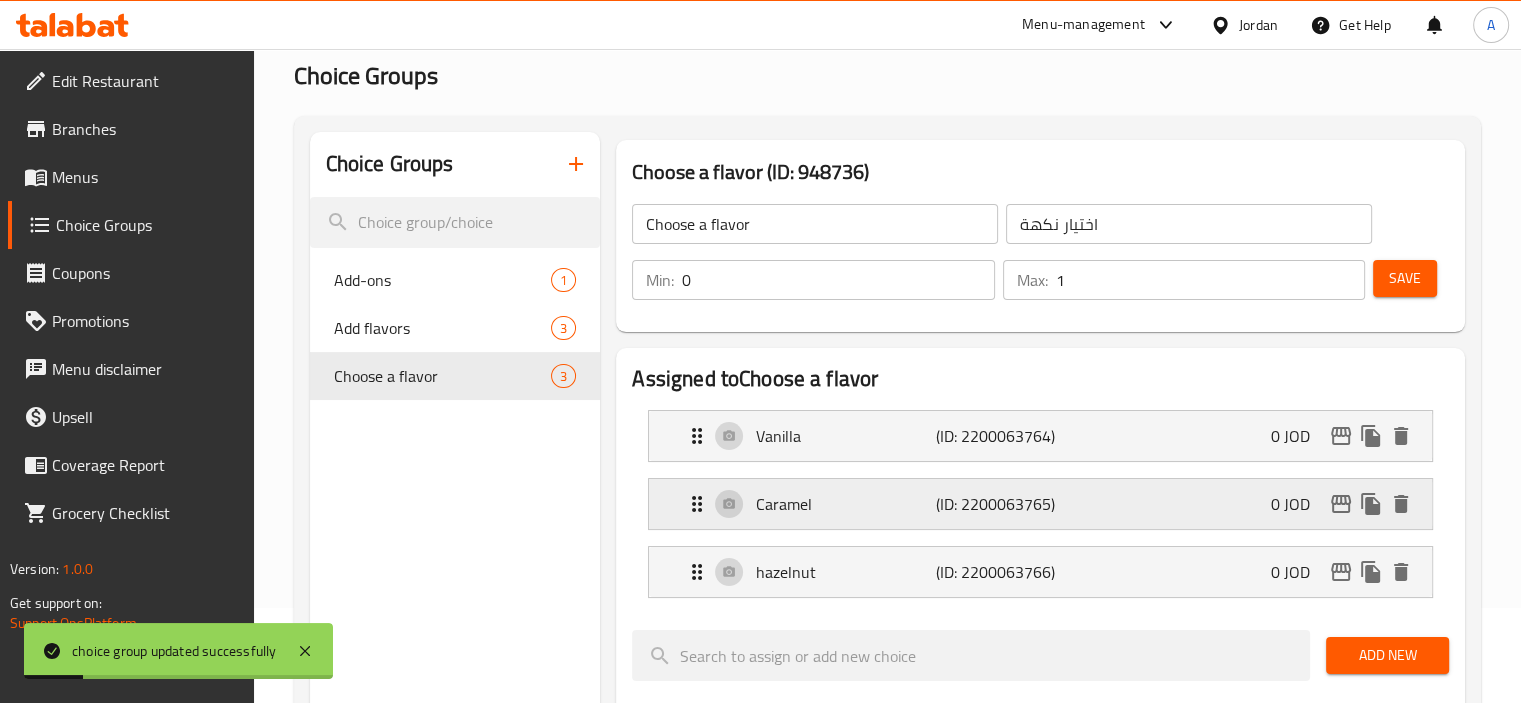 scroll, scrollTop: 100, scrollLeft: 0, axis: vertical 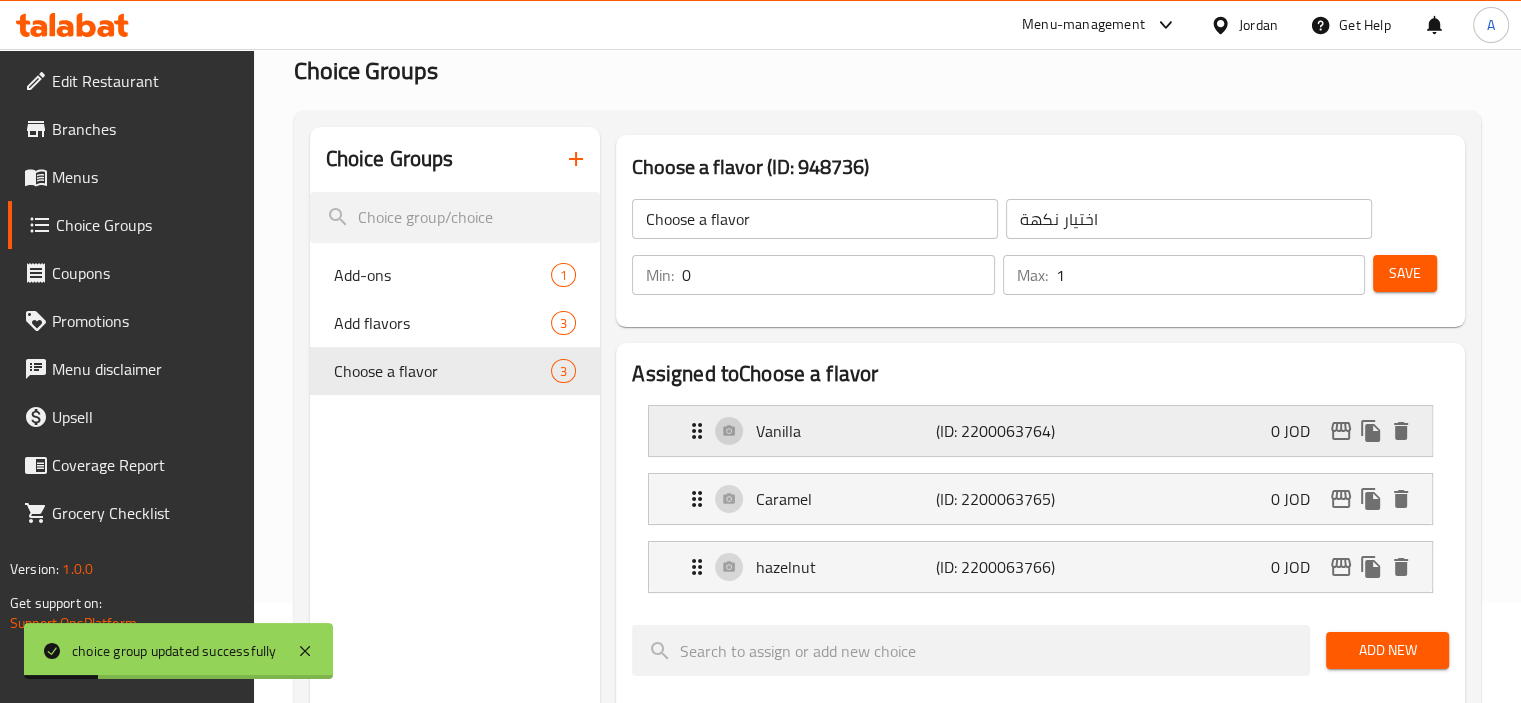 click on "Vanilla" at bounding box center [845, 431] 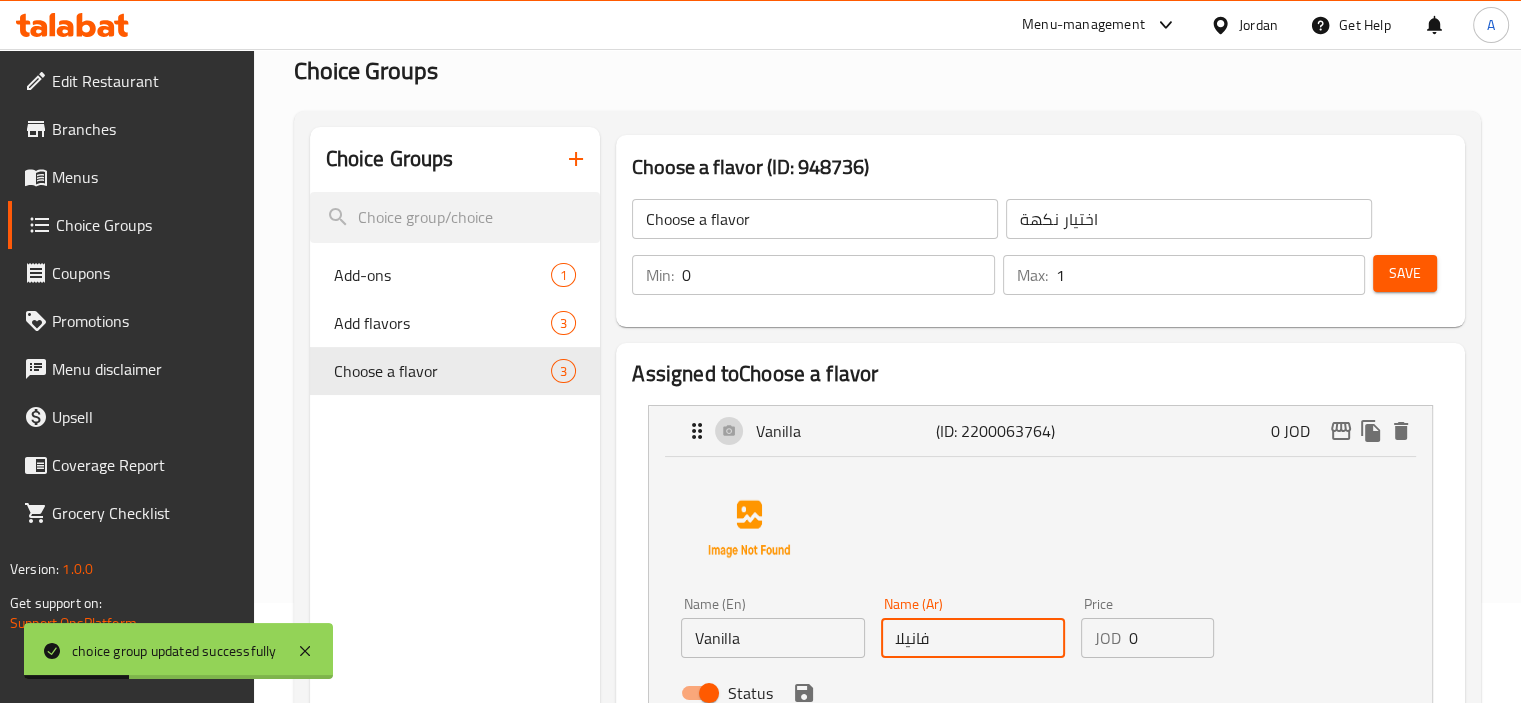 click on "فانيلا" at bounding box center [973, 638] 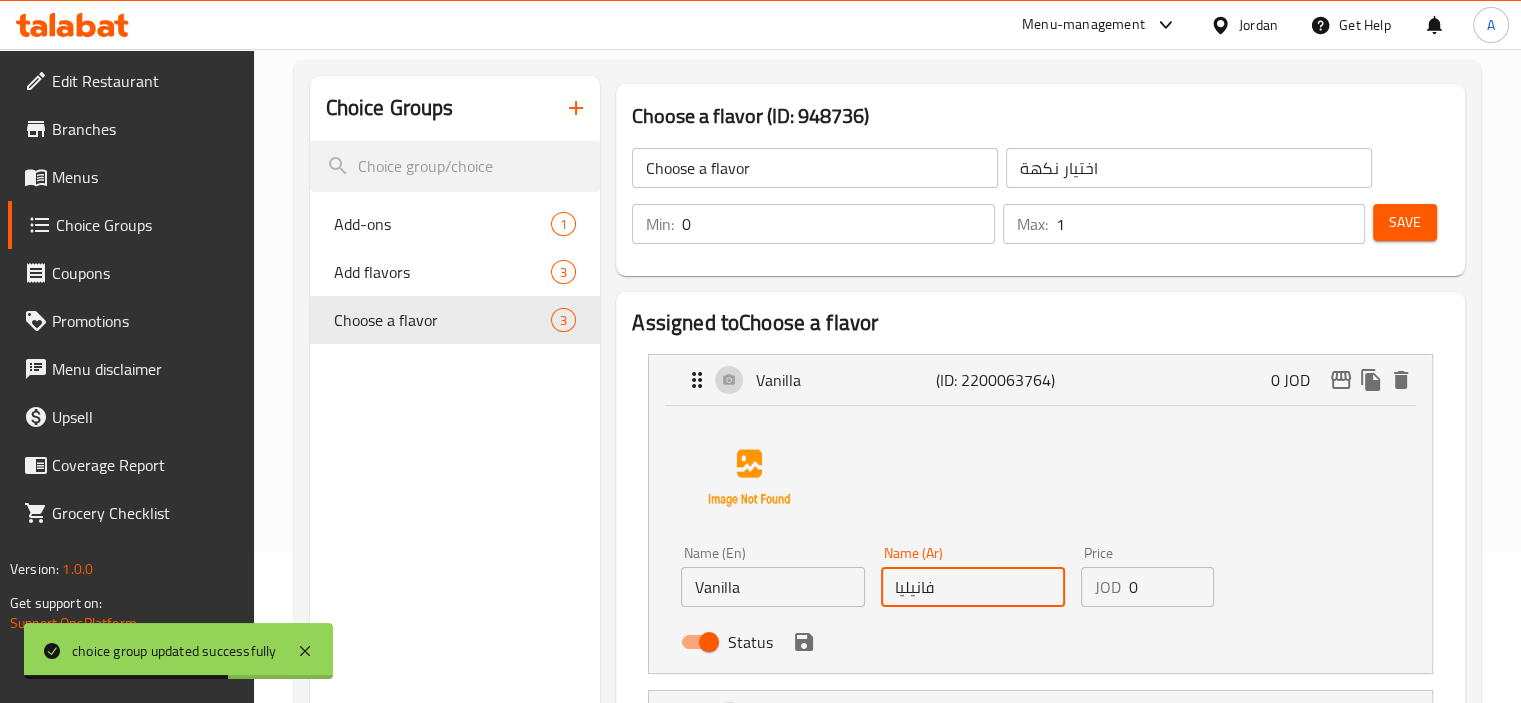 scroll, scrollTop: 200, scrollLeft: 0, axis: vertical 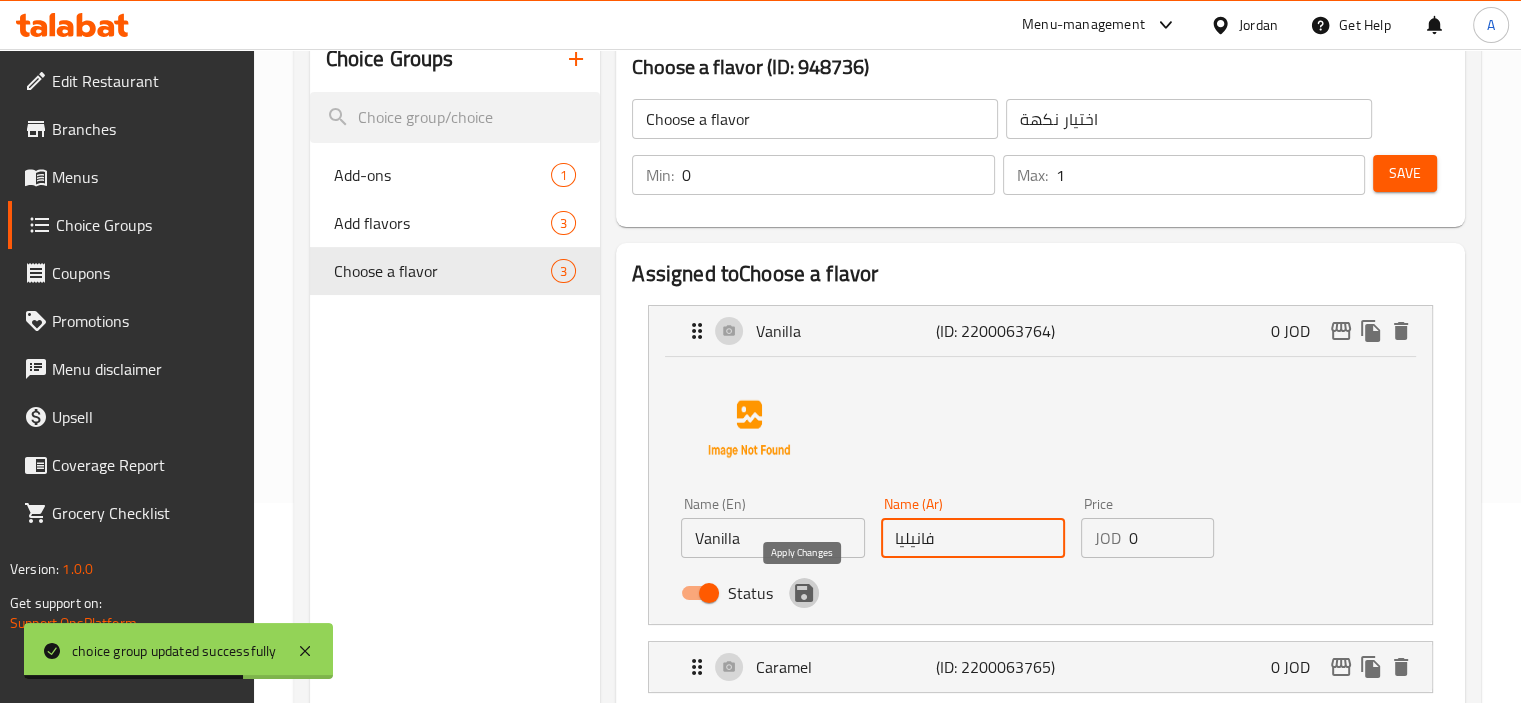 click 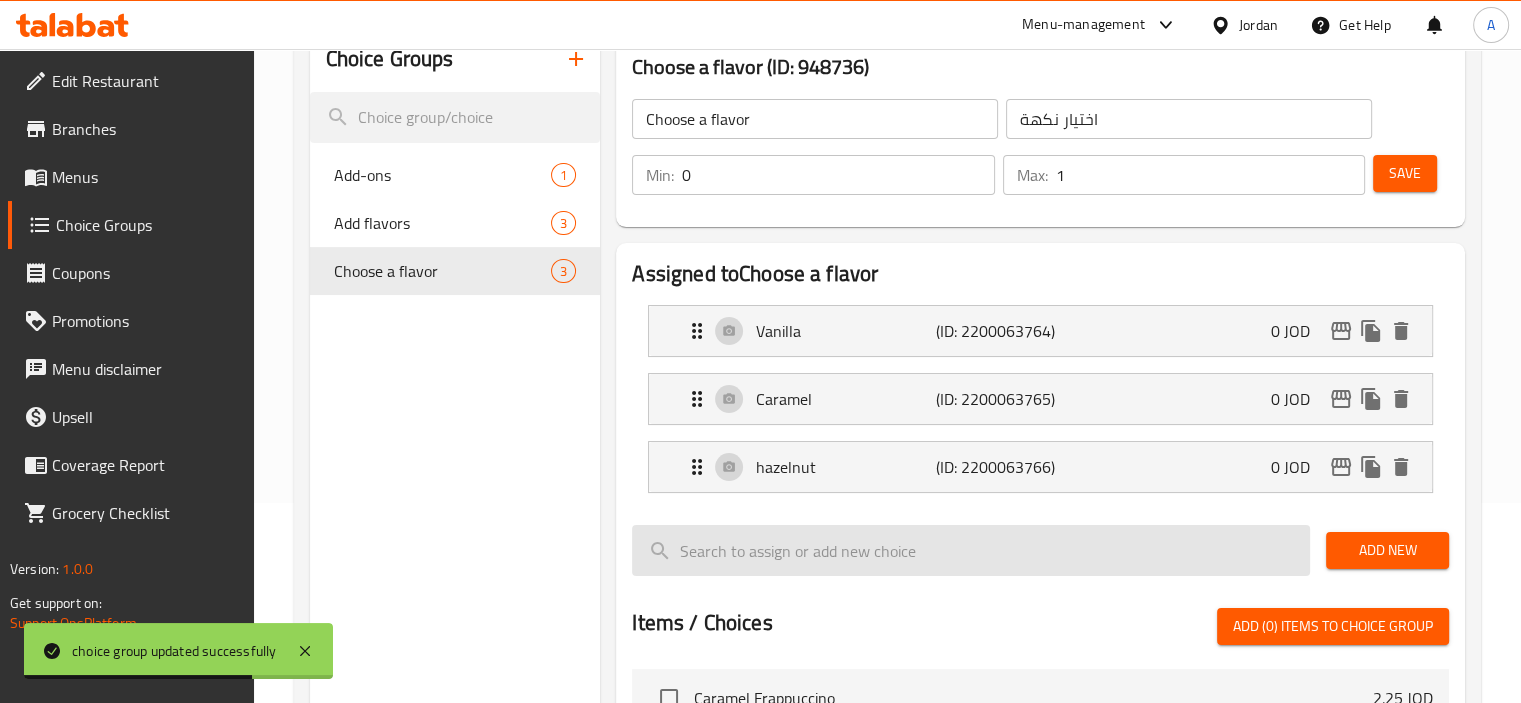 type on "فانيليا" 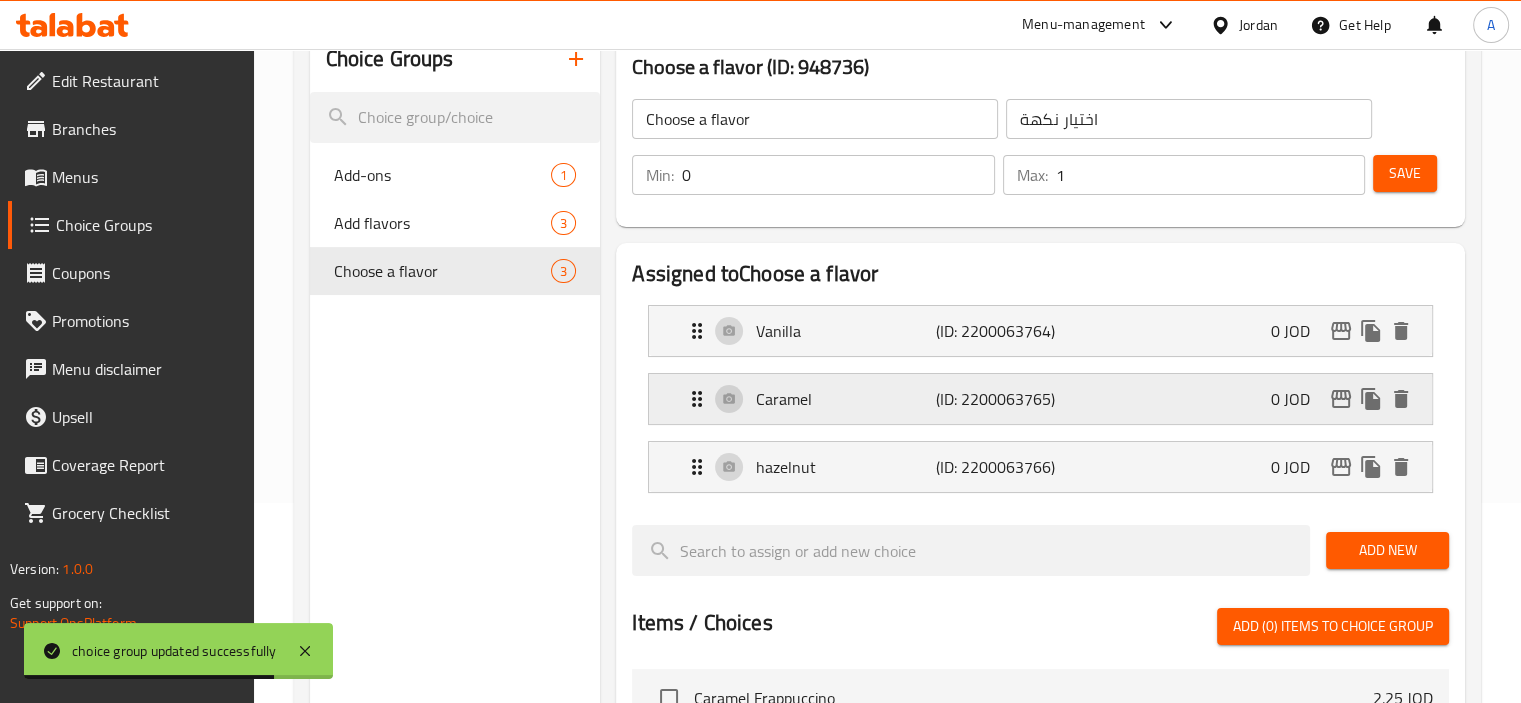 click on "Caramel" at bounding box center (845, 399) 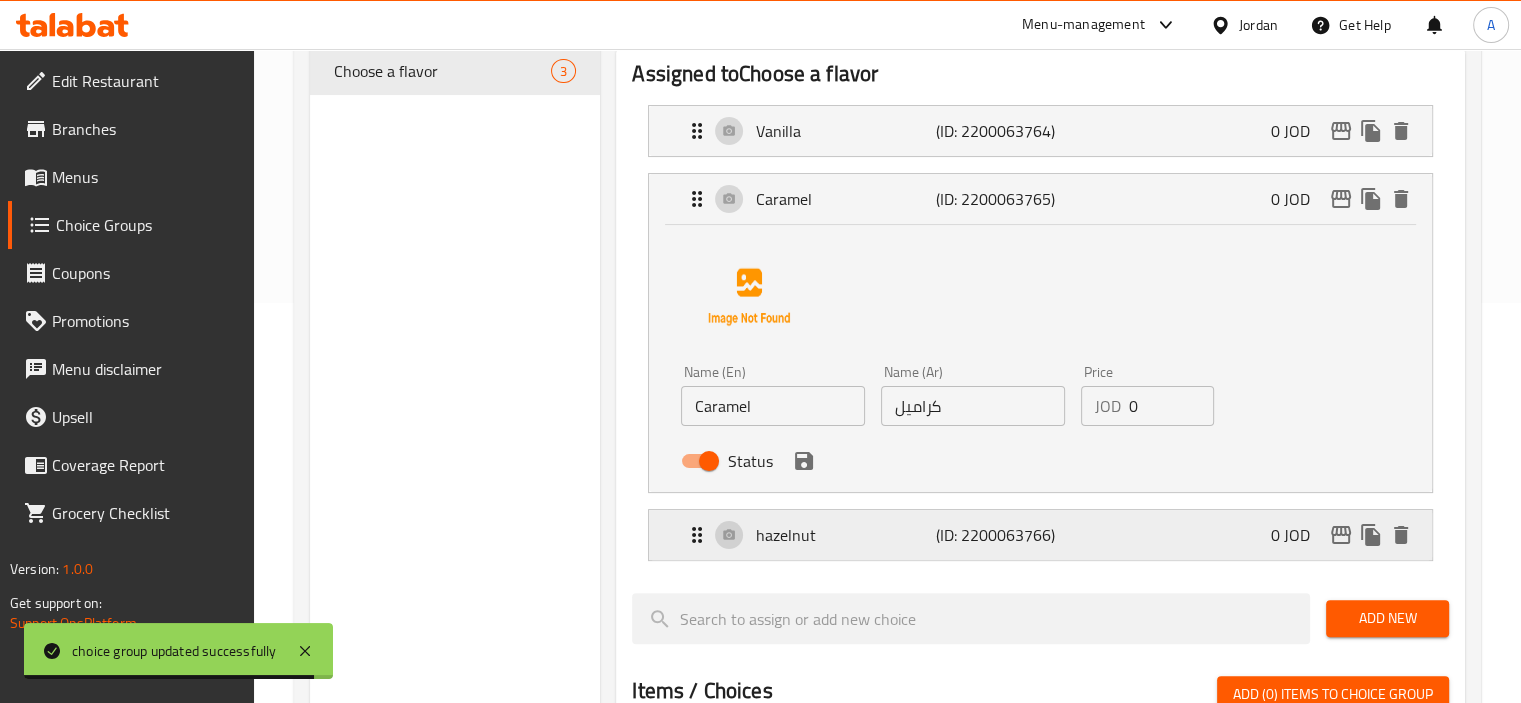 click on "hazelnut" at bounding box center (845, 535) 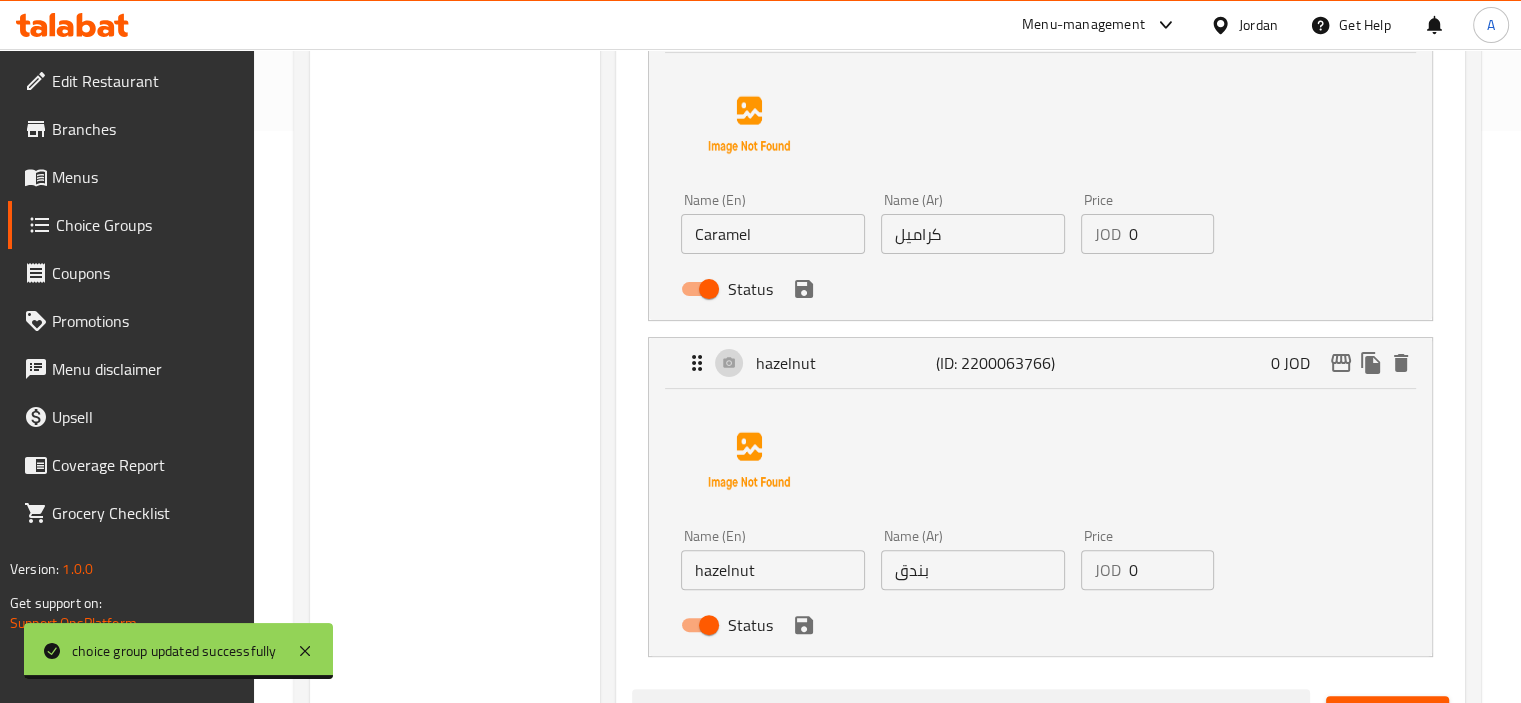 scroll, scrollTop: 600, scrollLeft: 0, axis: vertical 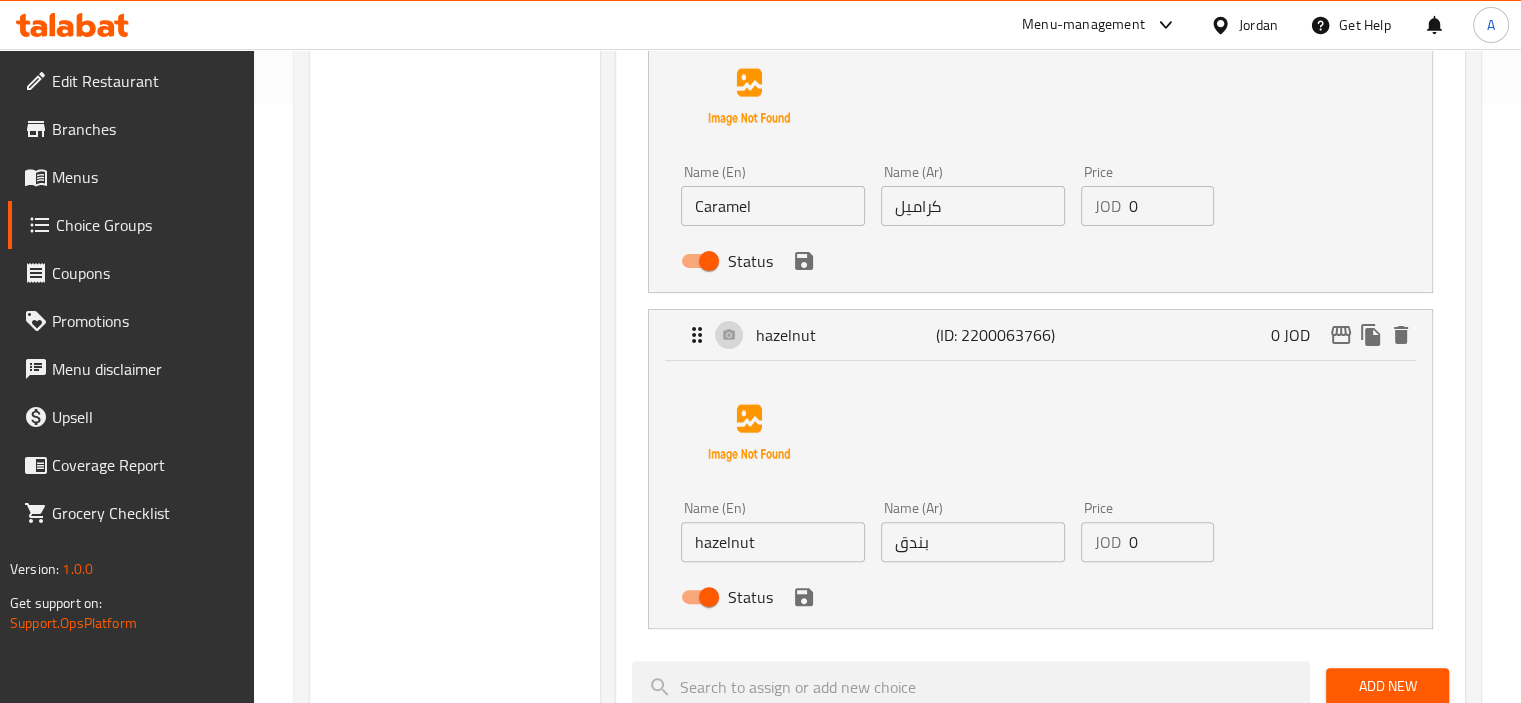 click on "hazelnut" at bounding box center (773, 542) 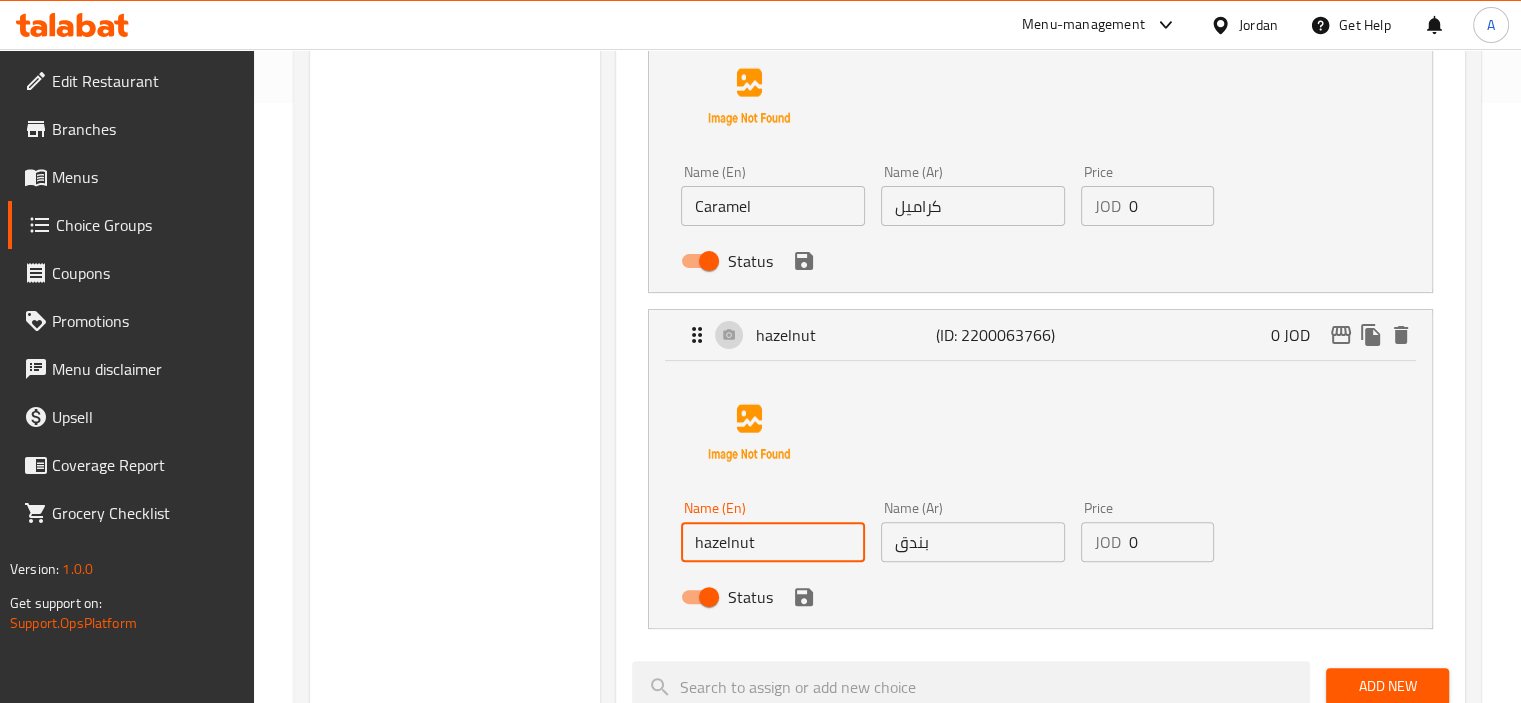 click on "hazelnut" at bounding box center [773, 542] 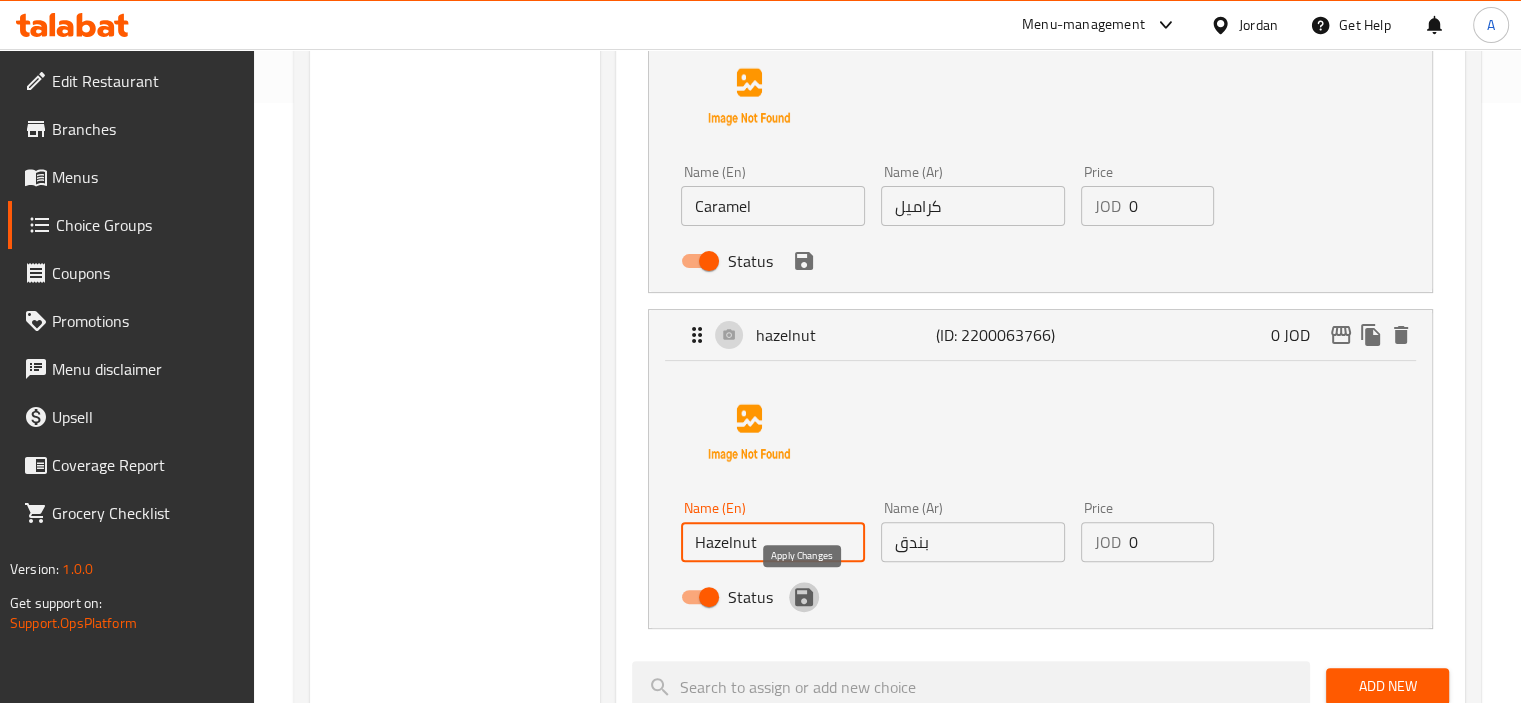 click 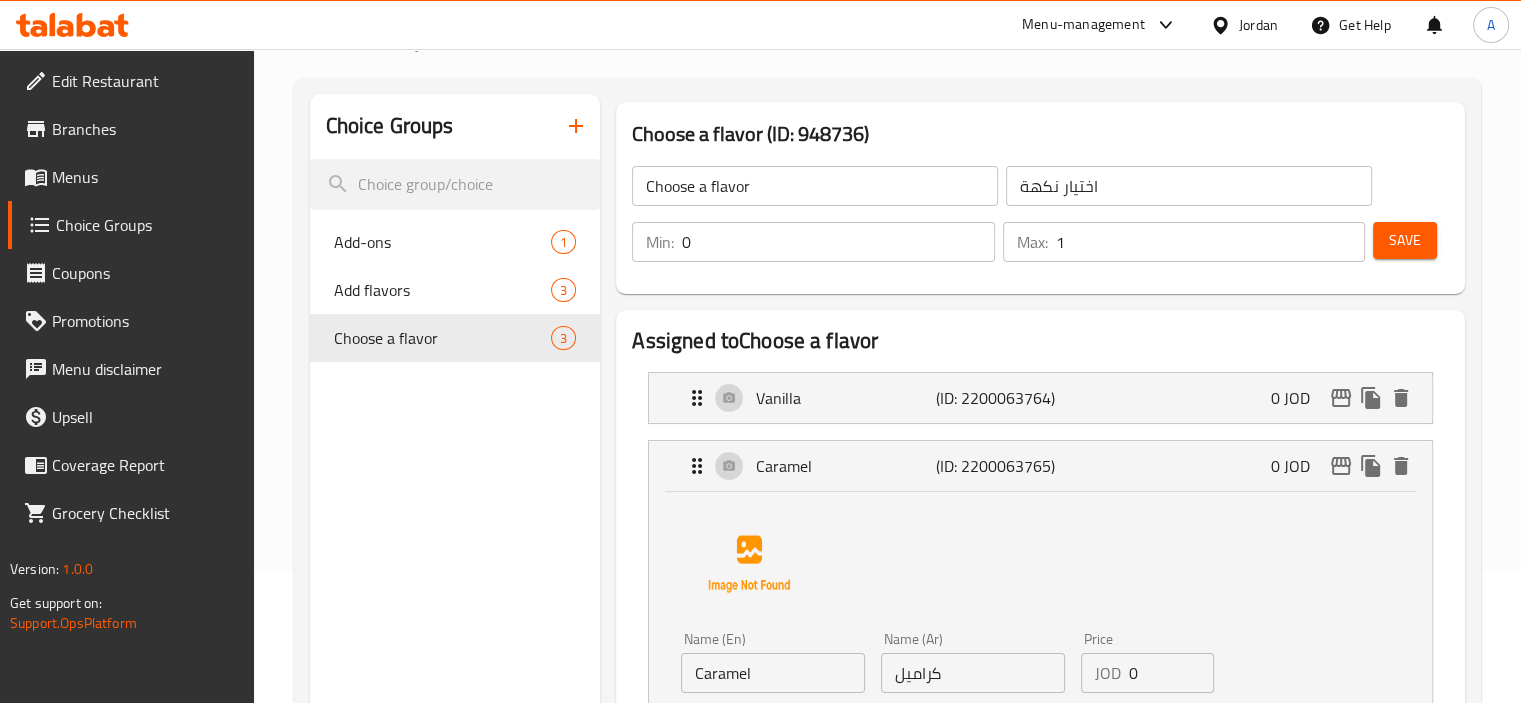 scroll, scrollTop: 100, scrollLeft: 0, axis: vertical 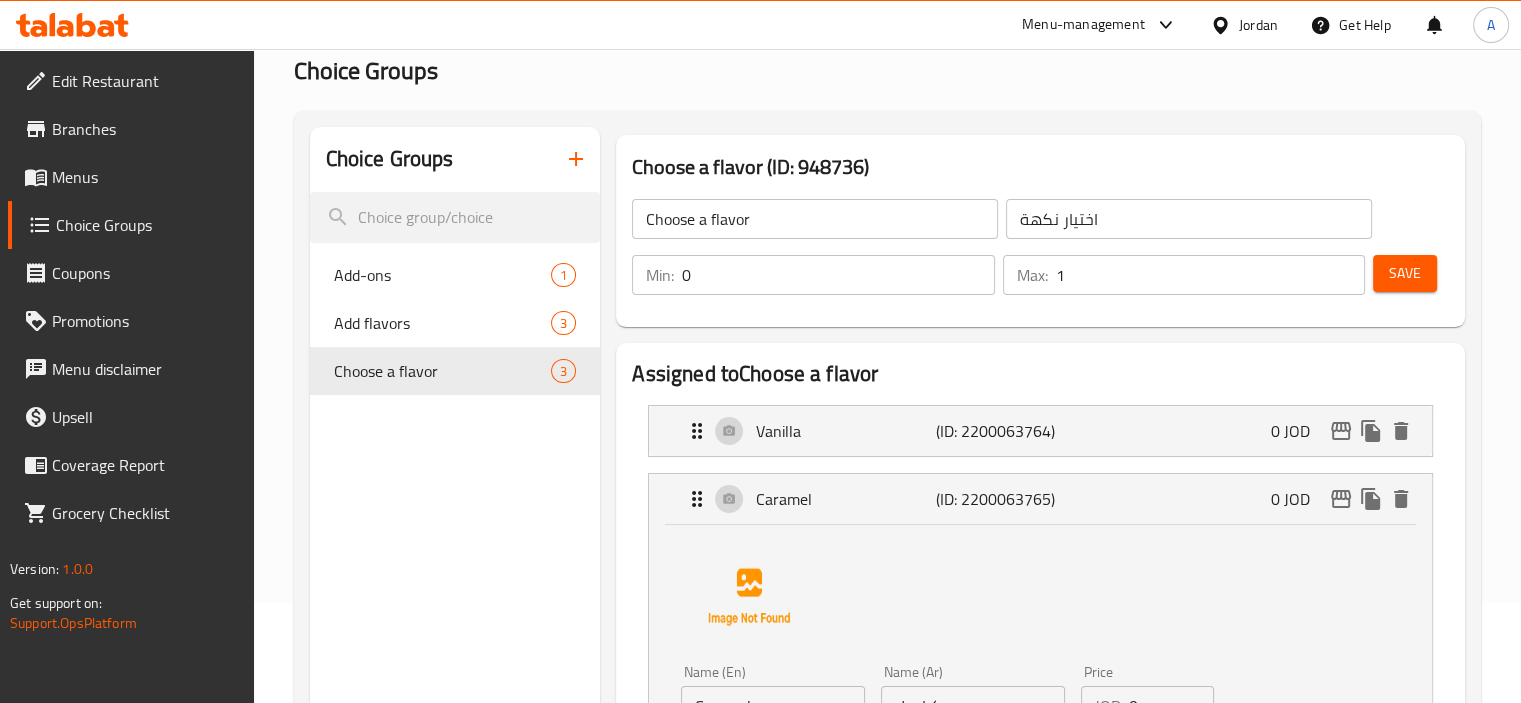 drag, startPoint x: 1065, startPoint y: 305, endPoint x: 1077, endPoint y: 301, distance: 12.649111 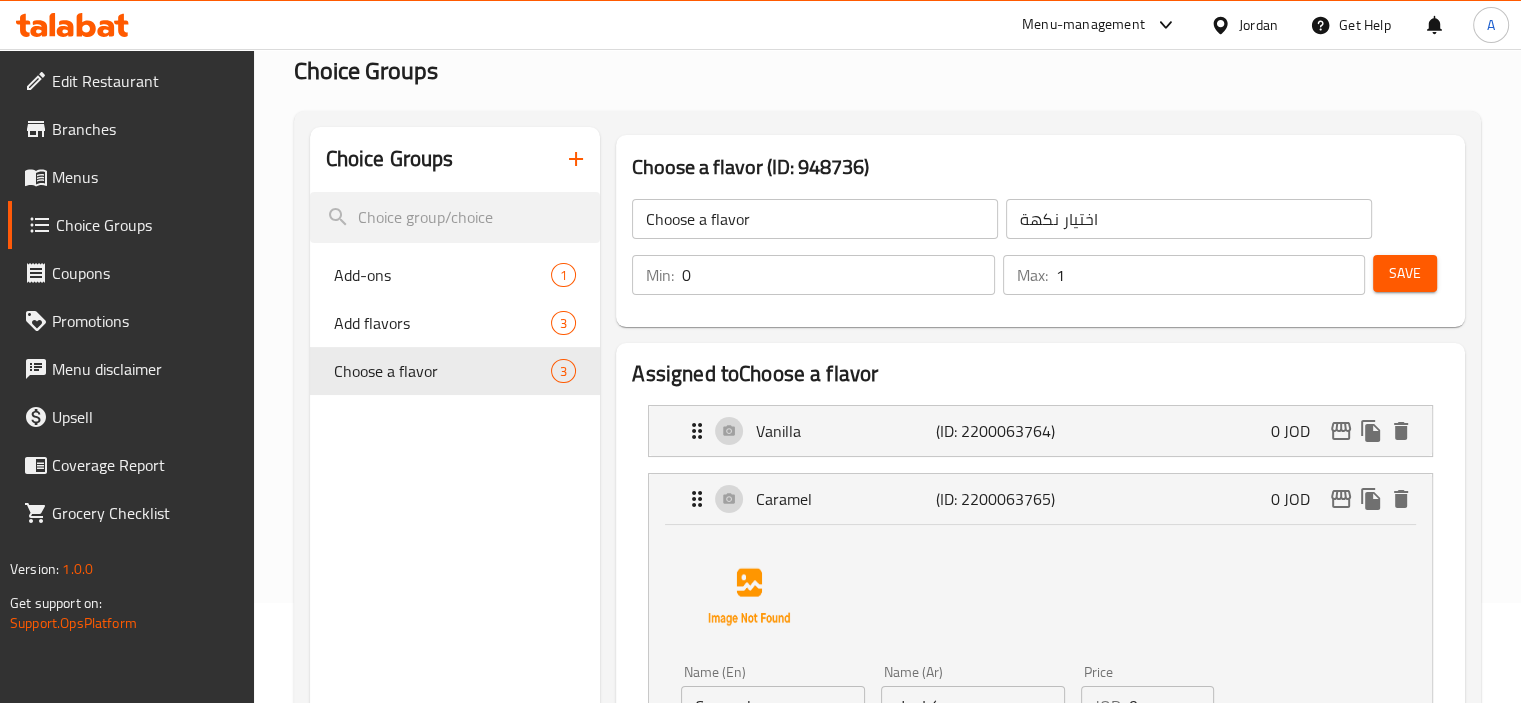 click on "Min: 0 ​ Max: 1 ​ Save" at bounding box center (1036, 275) 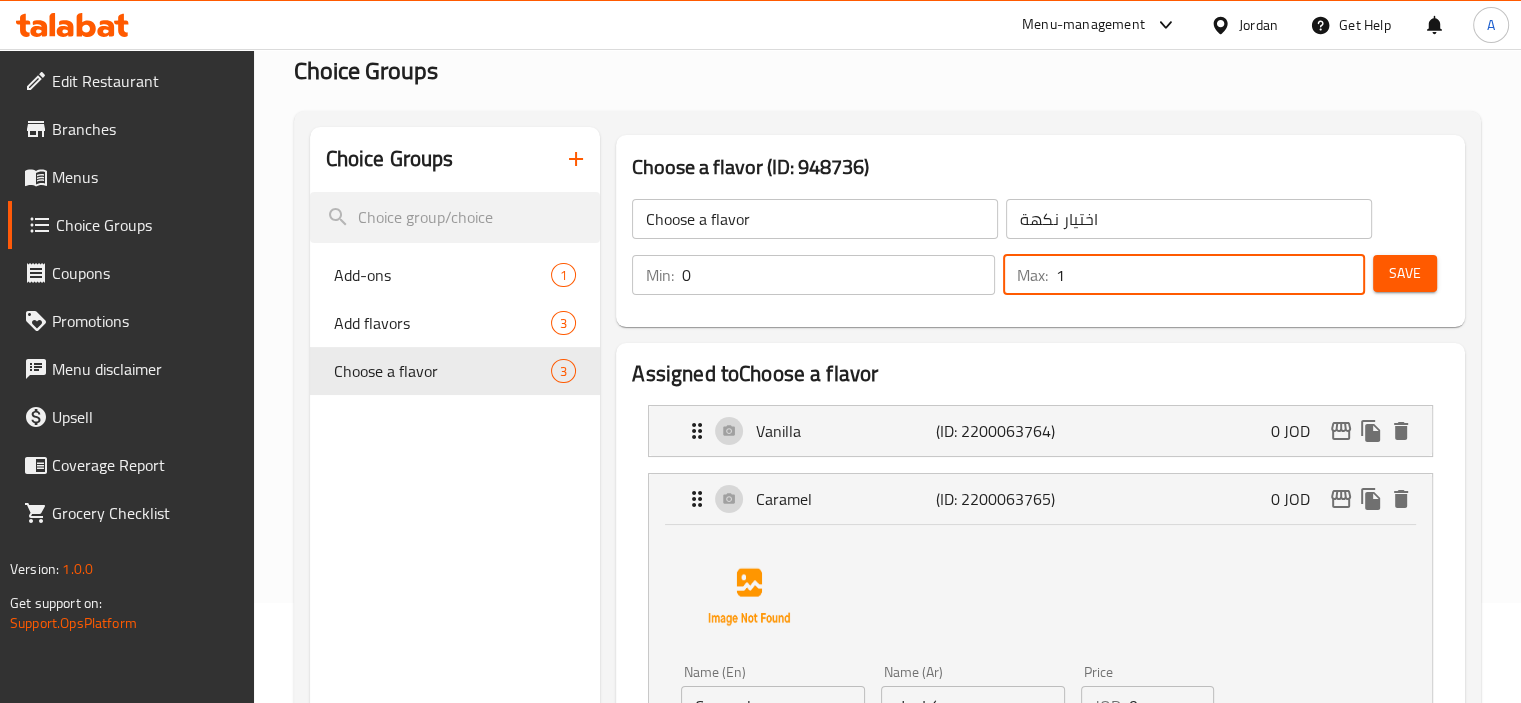 drag, startPoint x: 1094, startPoint y: 287, endPoint x: 989, endPoint y: 273, distance: 105.92922 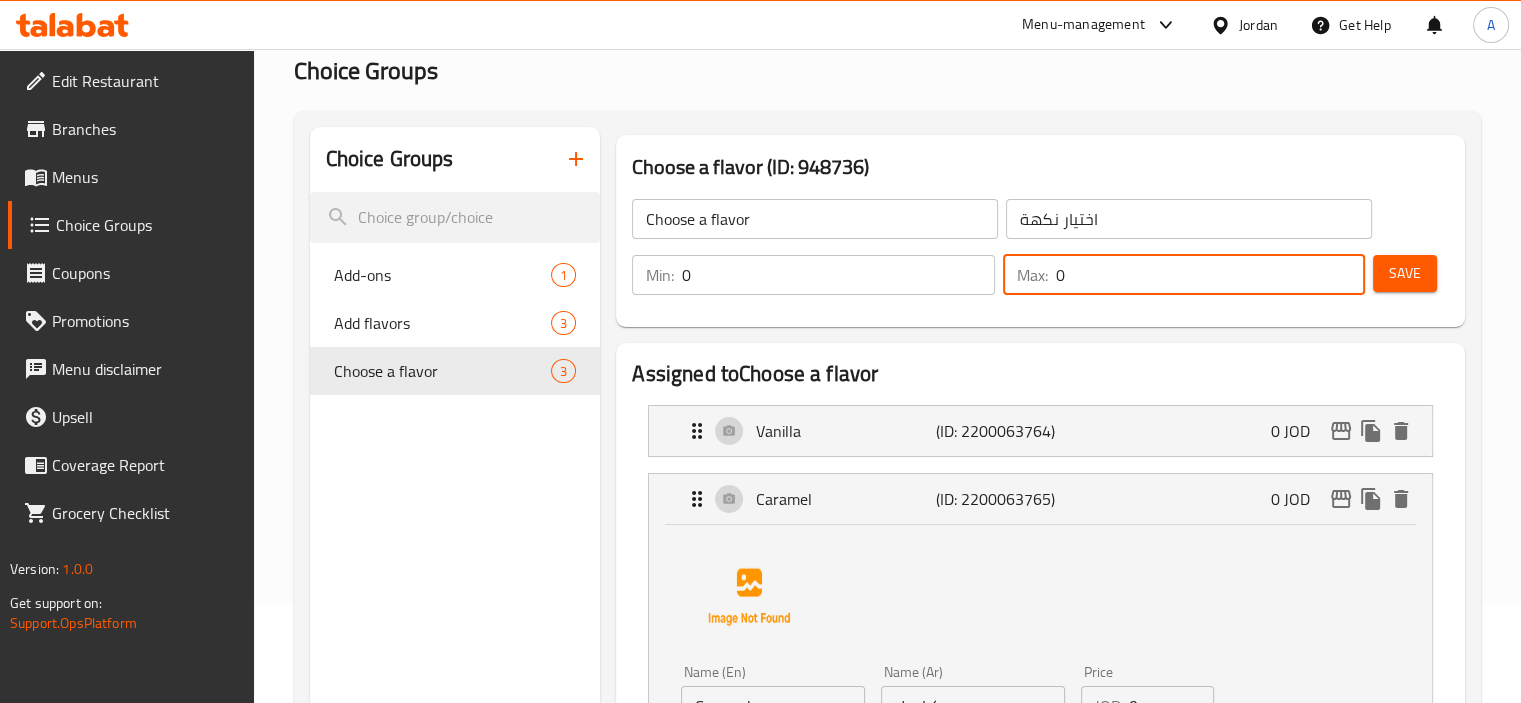 type on "0" 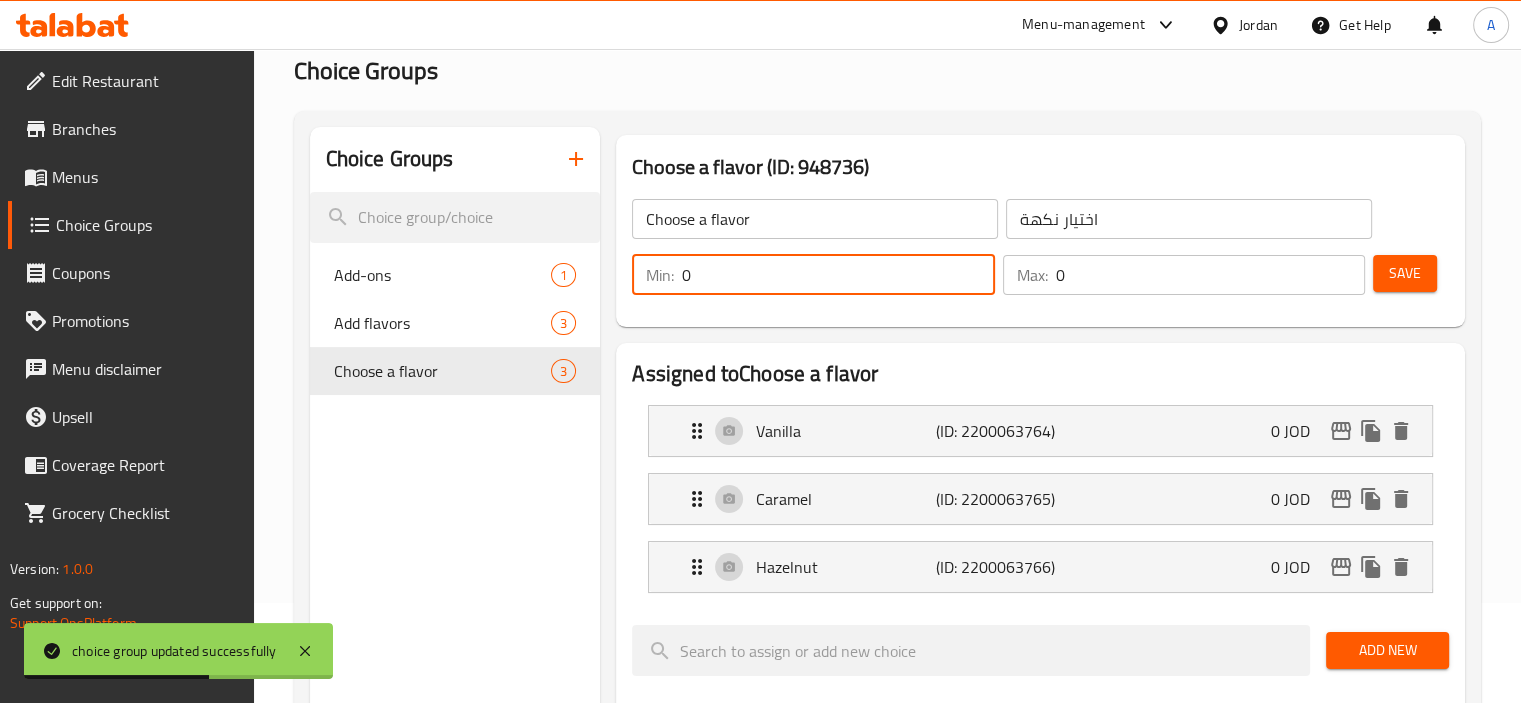 drag, startPoint x: 735, startPoint y: 273, endPoint x: 616, endPoint y: 263, distance: 119.419426 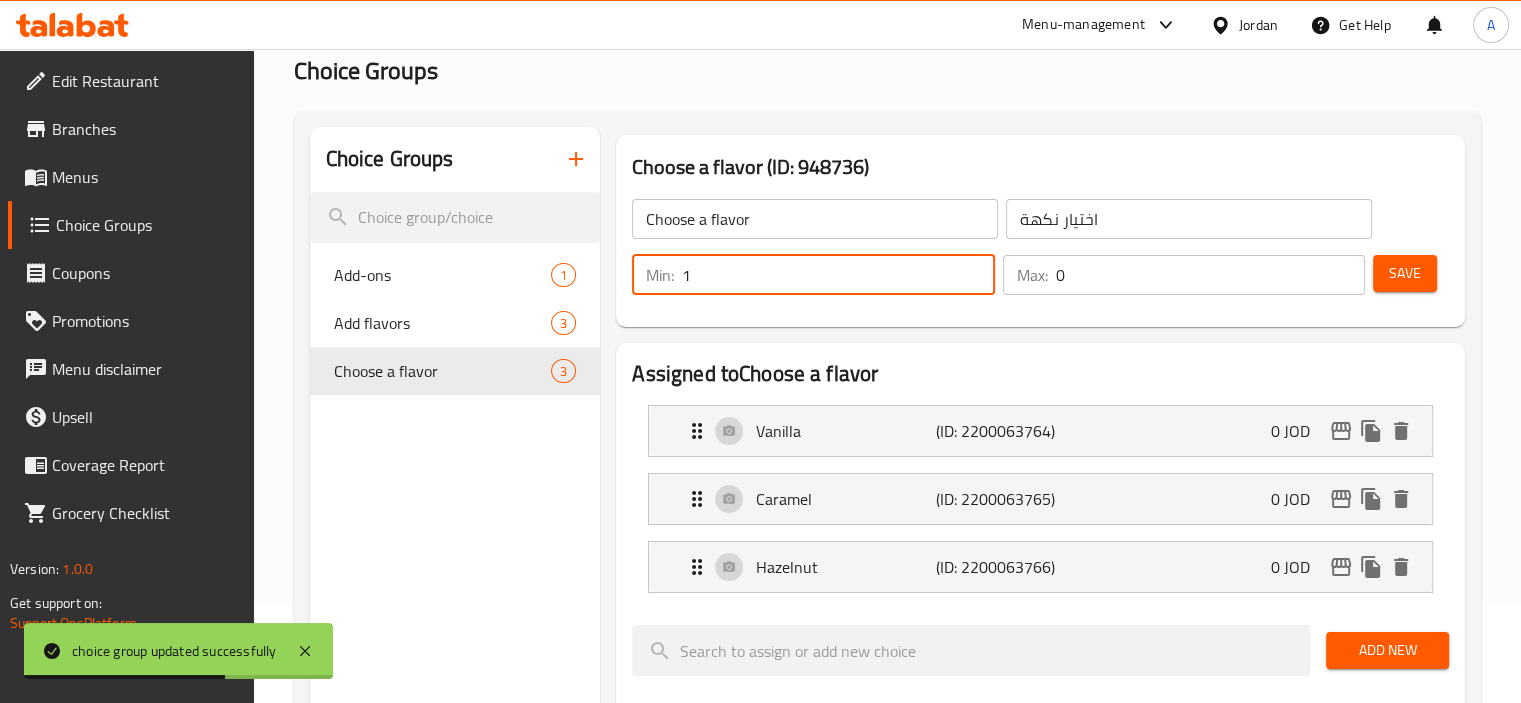 type on "1" 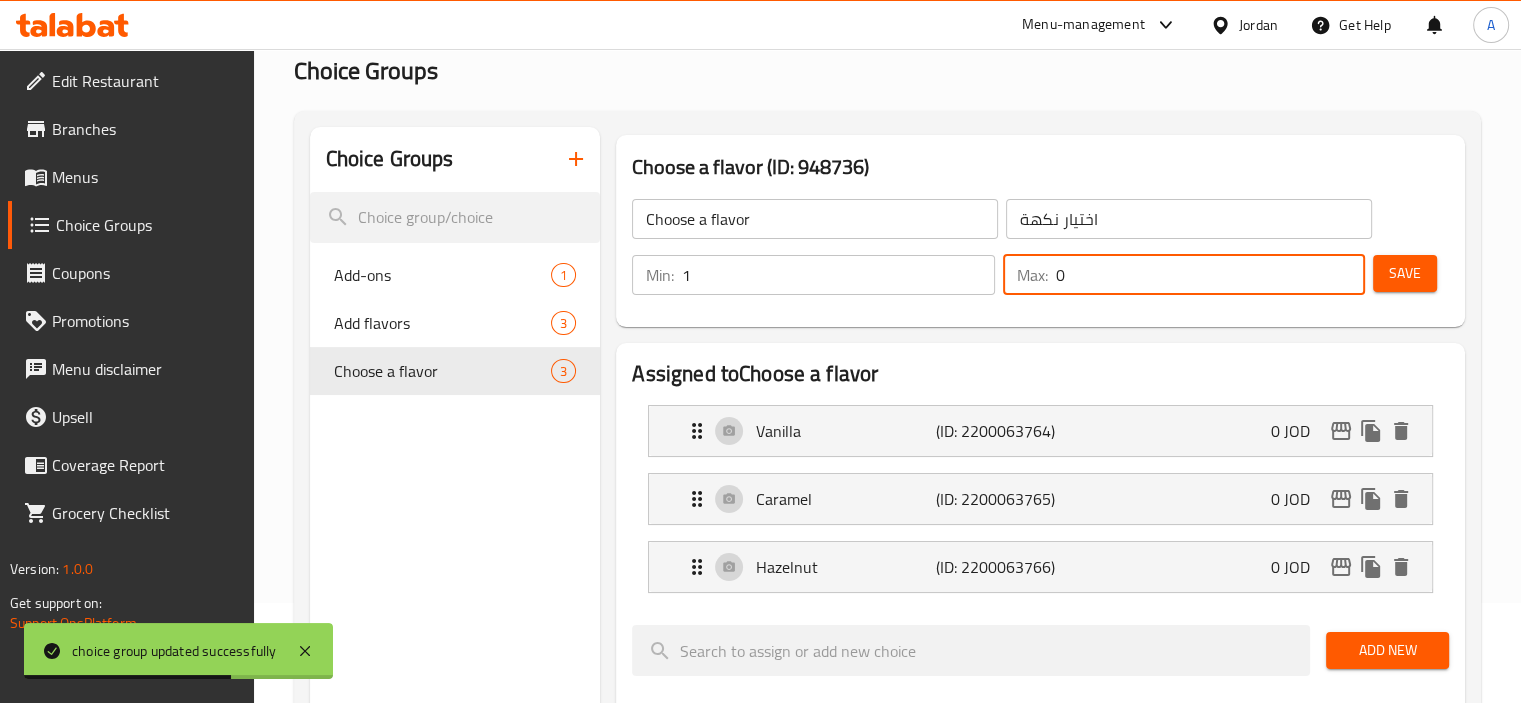 drag, startPoint x: 1087, startPoint y: 273, endPoint x: 976, endPoint y: 270, distance: 111.040535 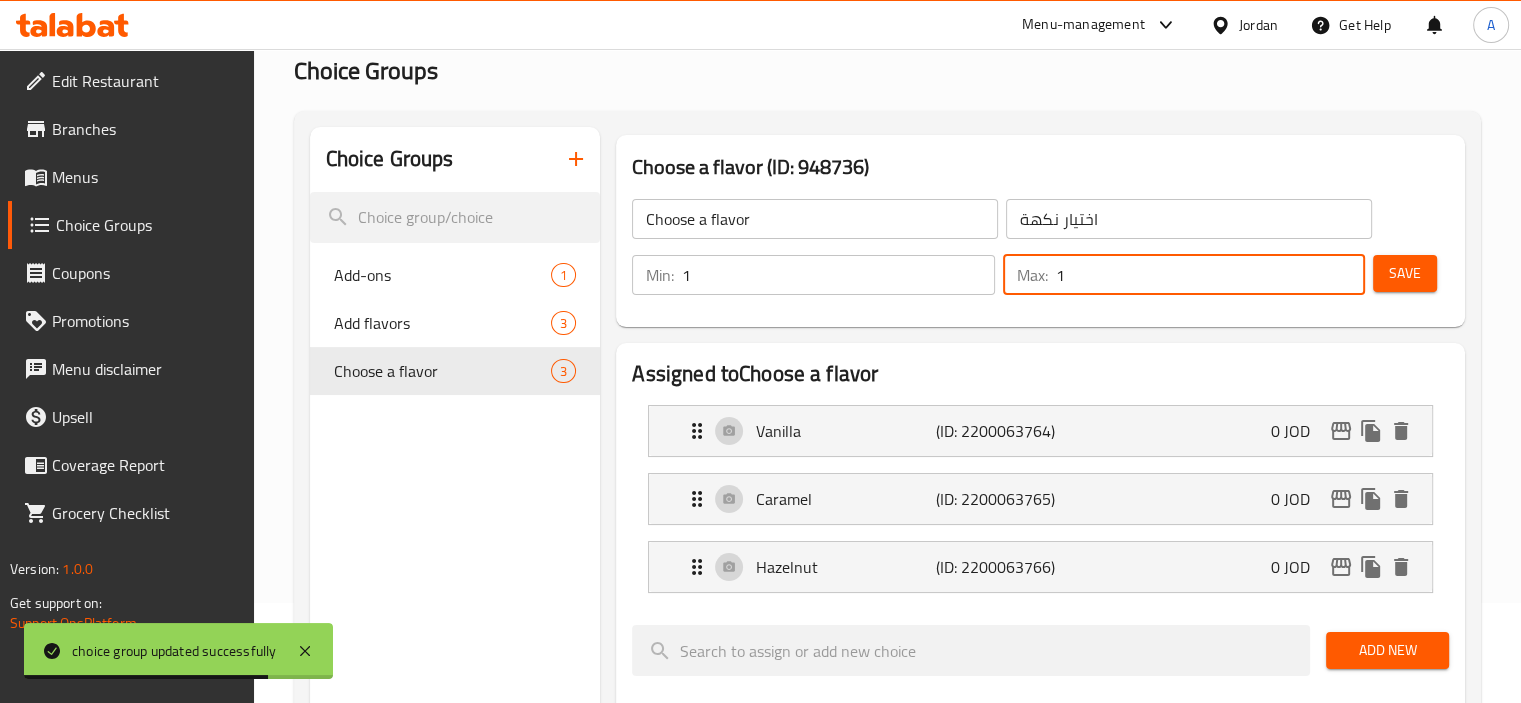 type on "1" 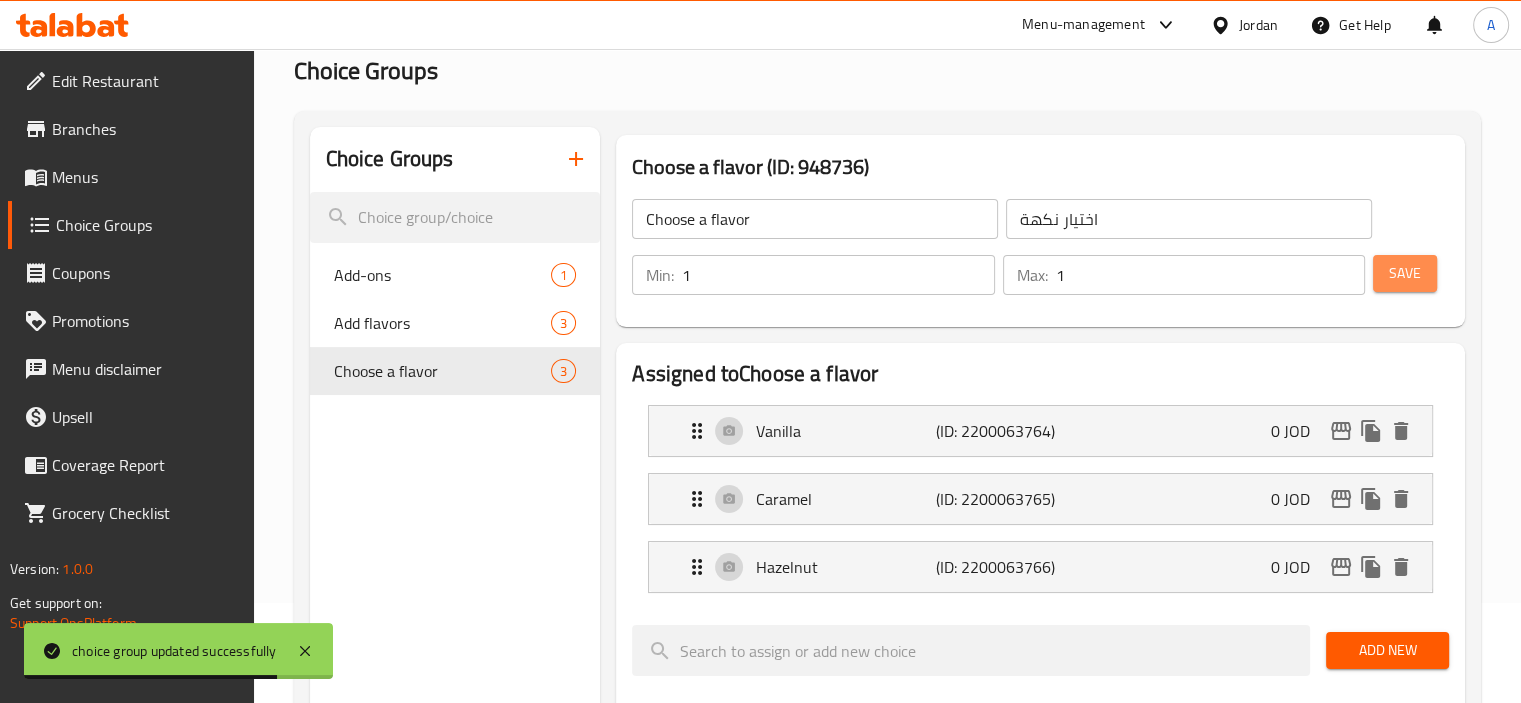 click on "Save" at bounding box center (1405, 273) 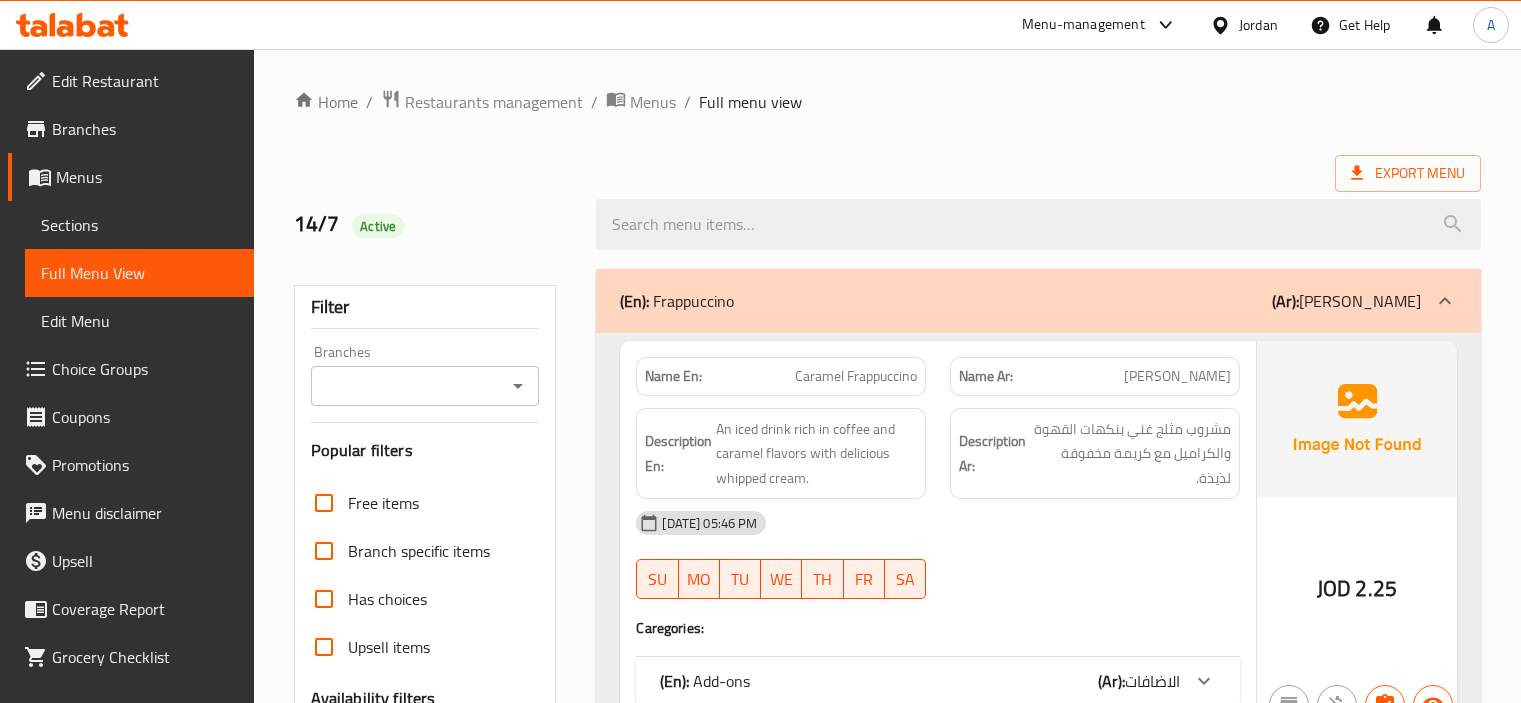 scroll, scrollTop: 0, scrollLeft: 0, axis: both 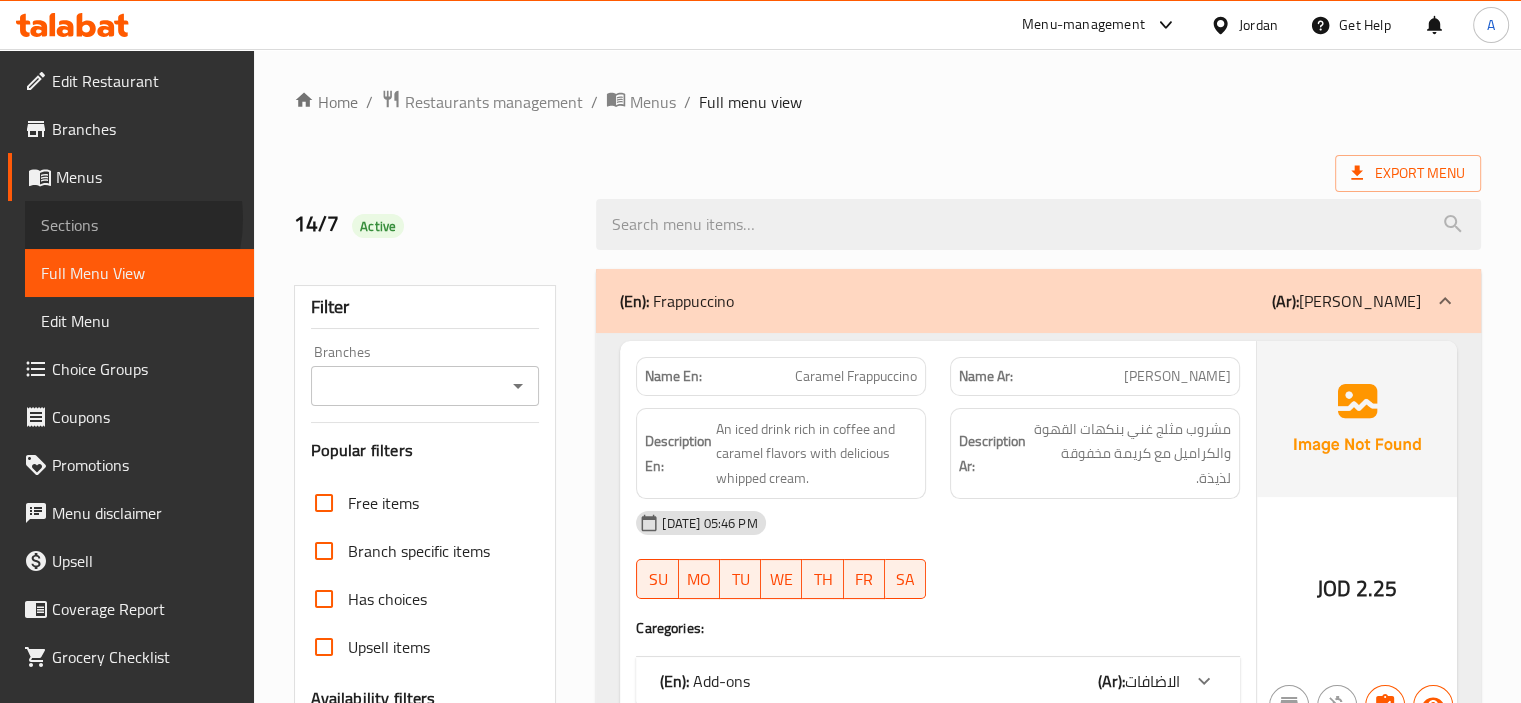 click on "Sections" at bounding box center [139, 225] 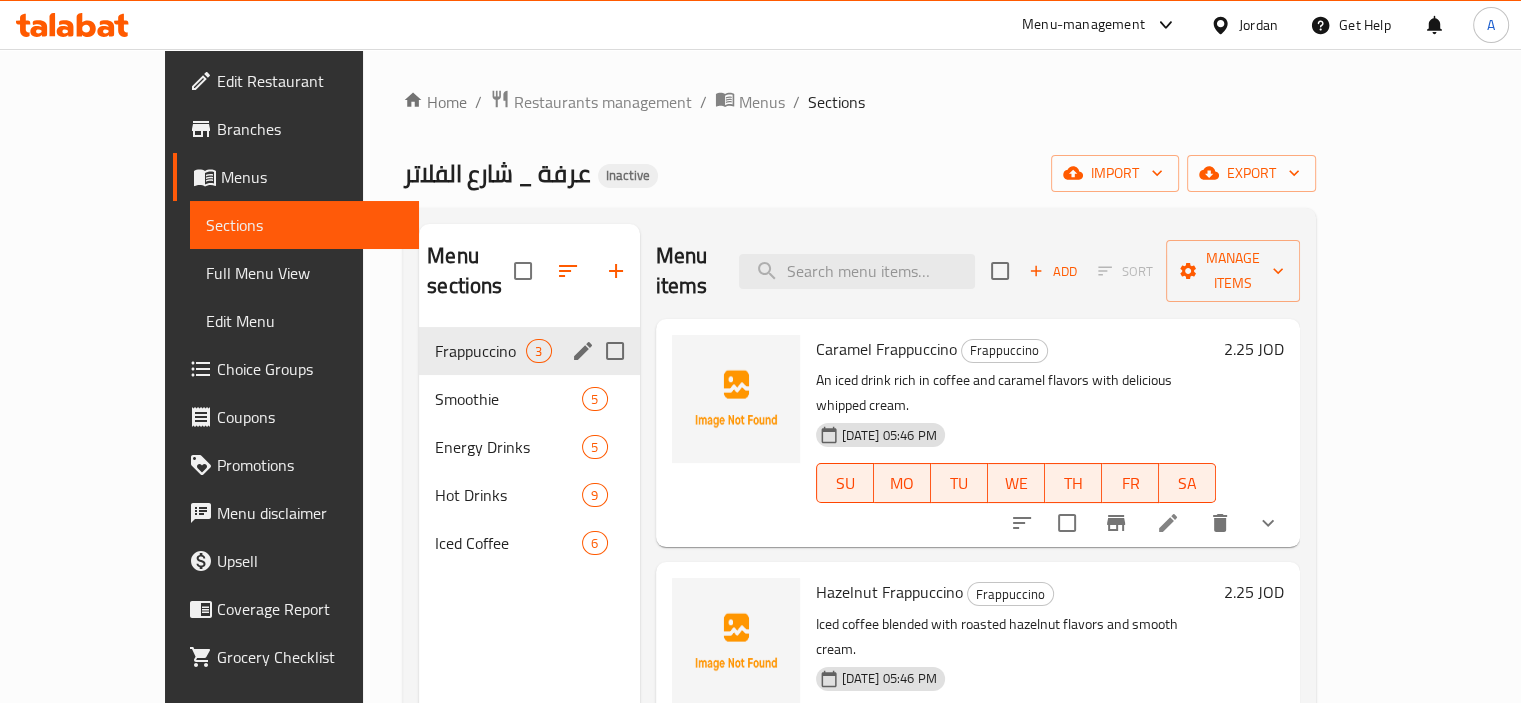 click at bounding box center (615, 351) 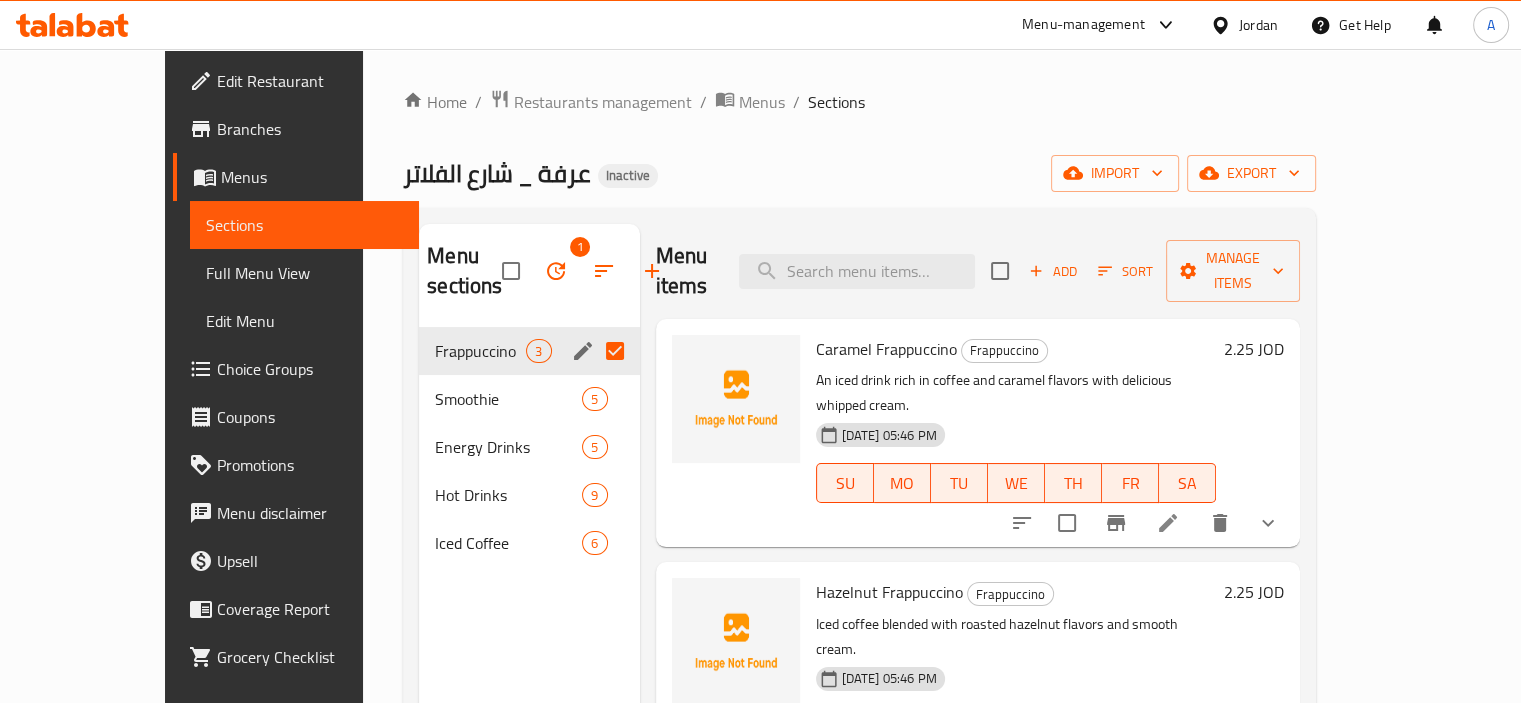 click at bounding box center [583, 351] 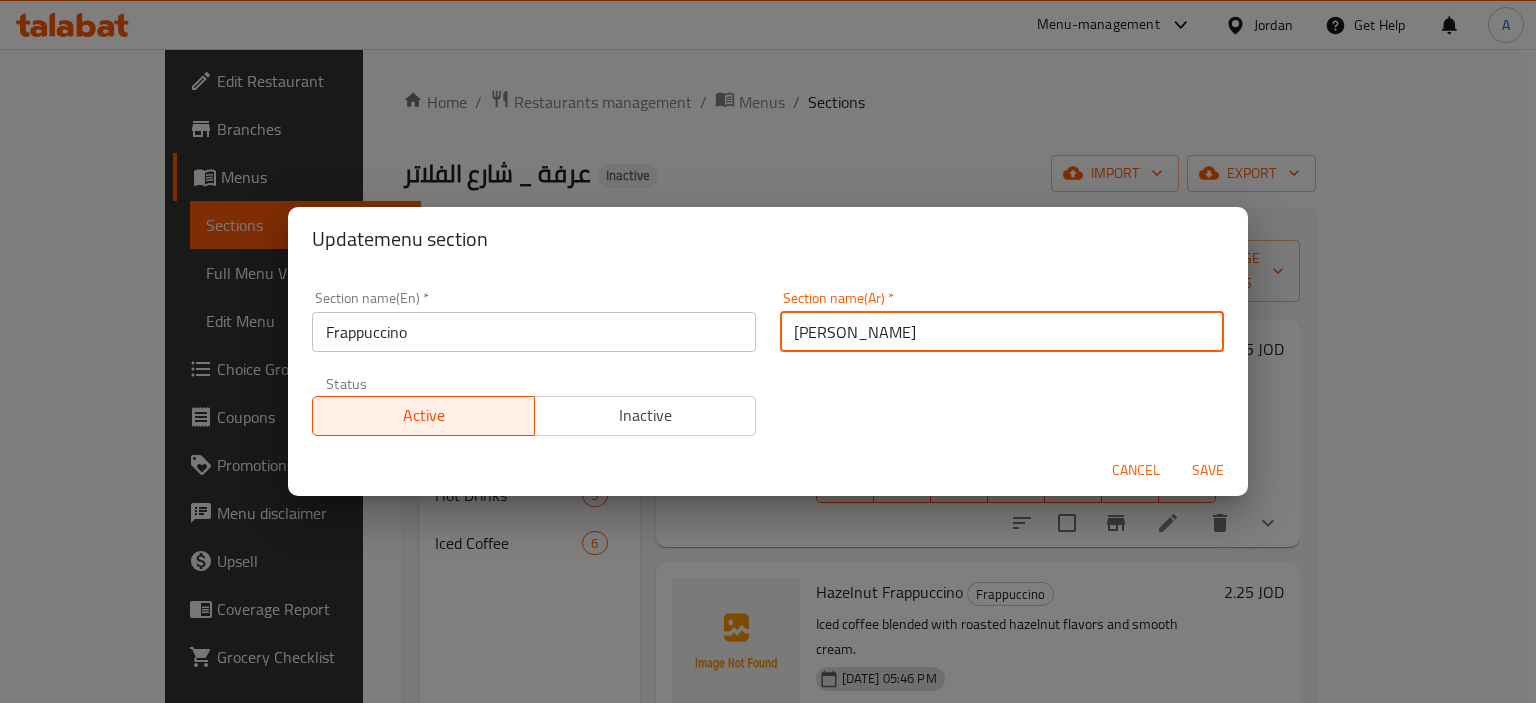 click on "[PERSON_NAME]" at bounding box center [1002, 332] 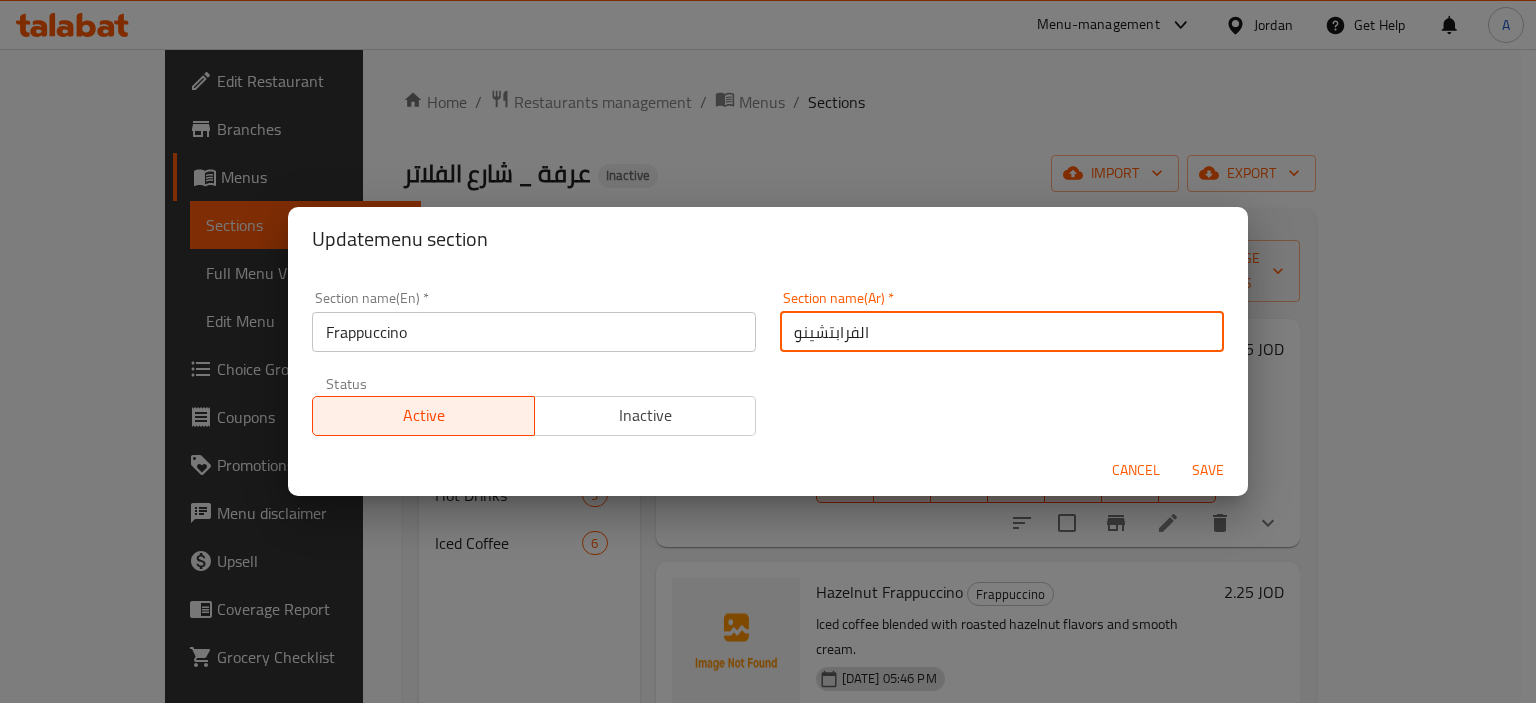 type on "الفرابتشينو" 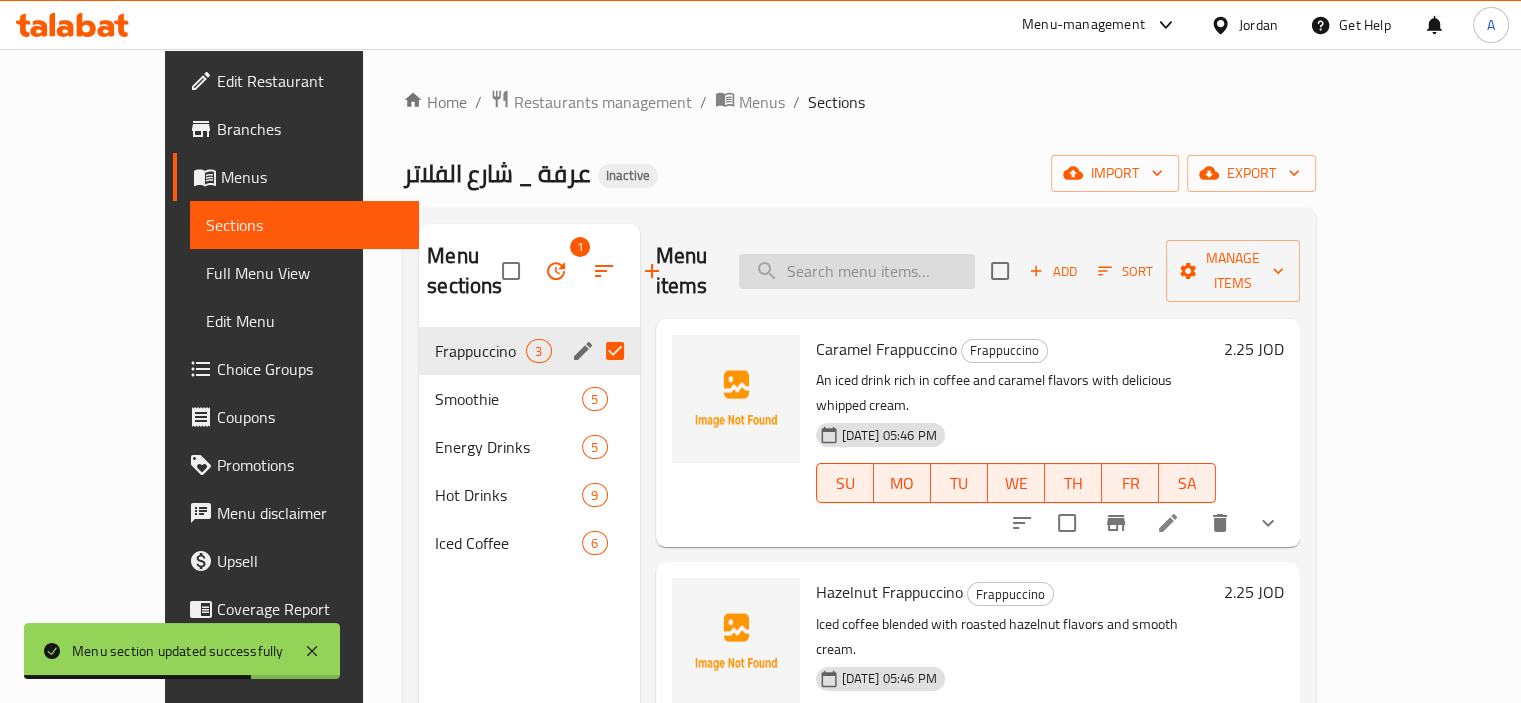 click at bounding box center (857, 271) 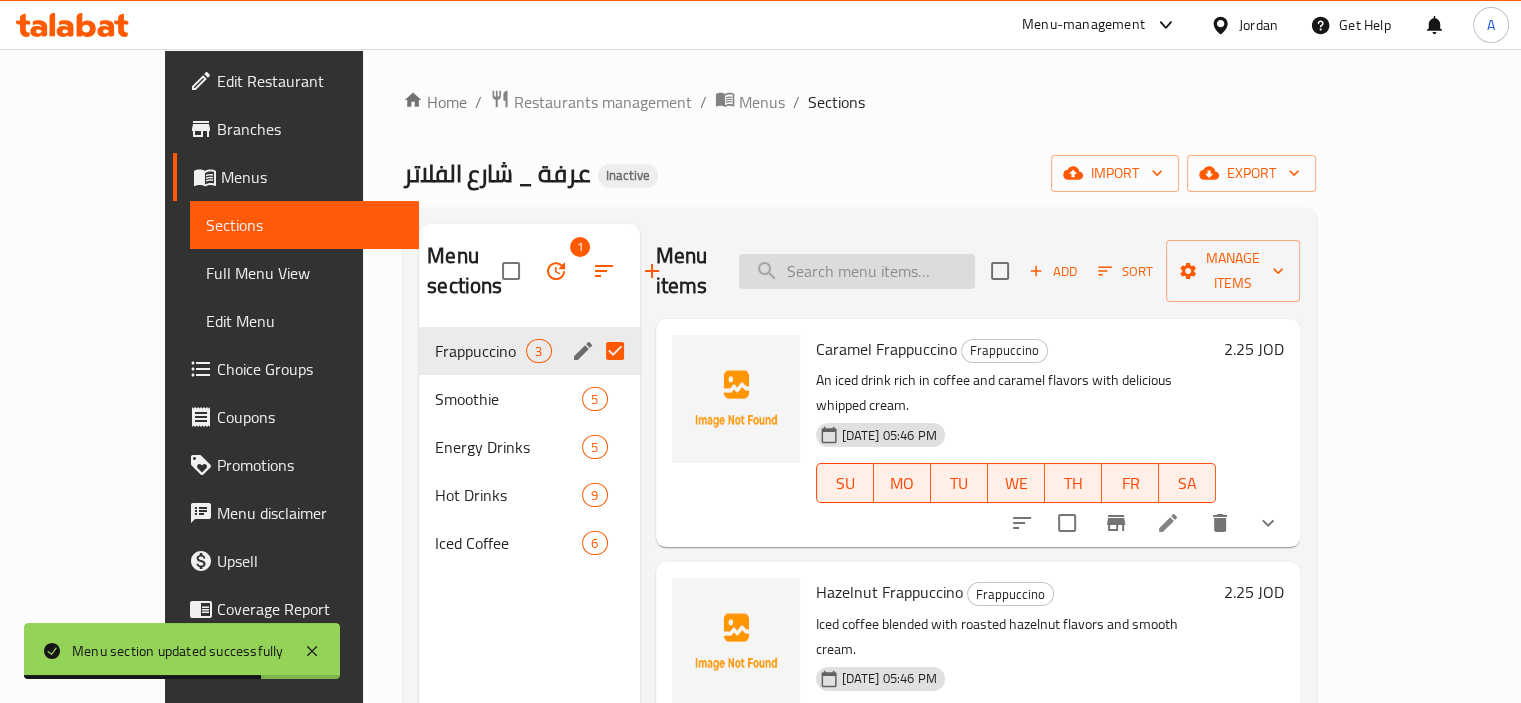 paste on "Iced Mocha" 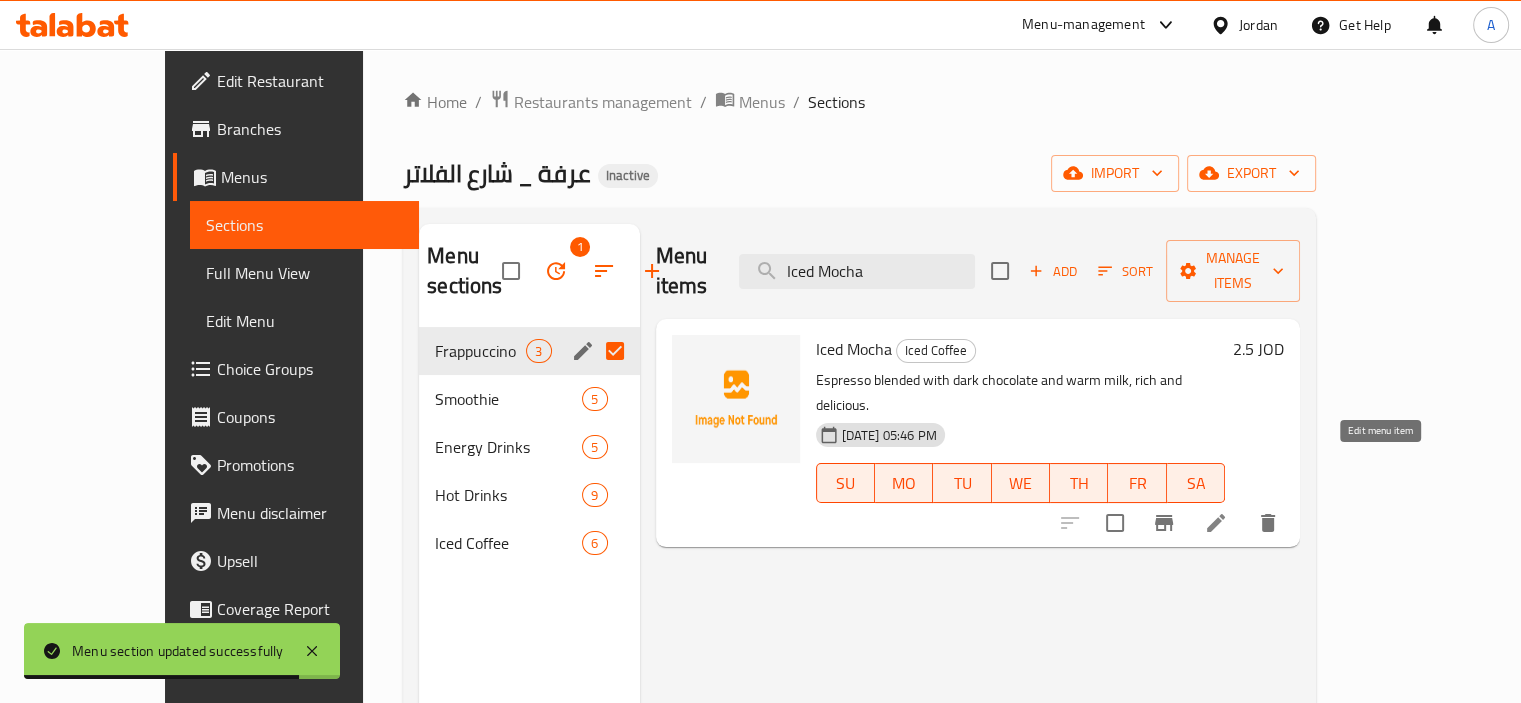 type on "Iced Mocha" 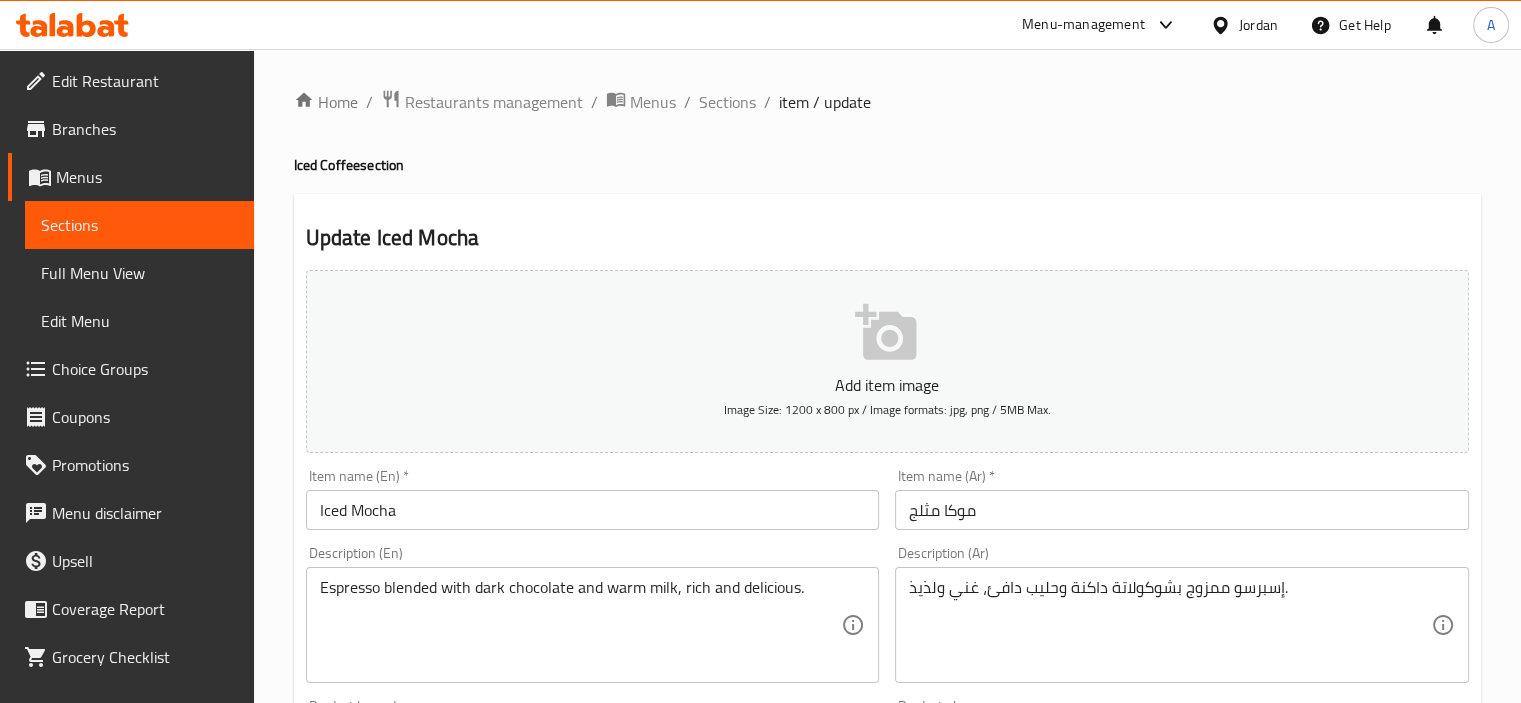 click on "موكا مثلج" at bounding box center (1182, 510) 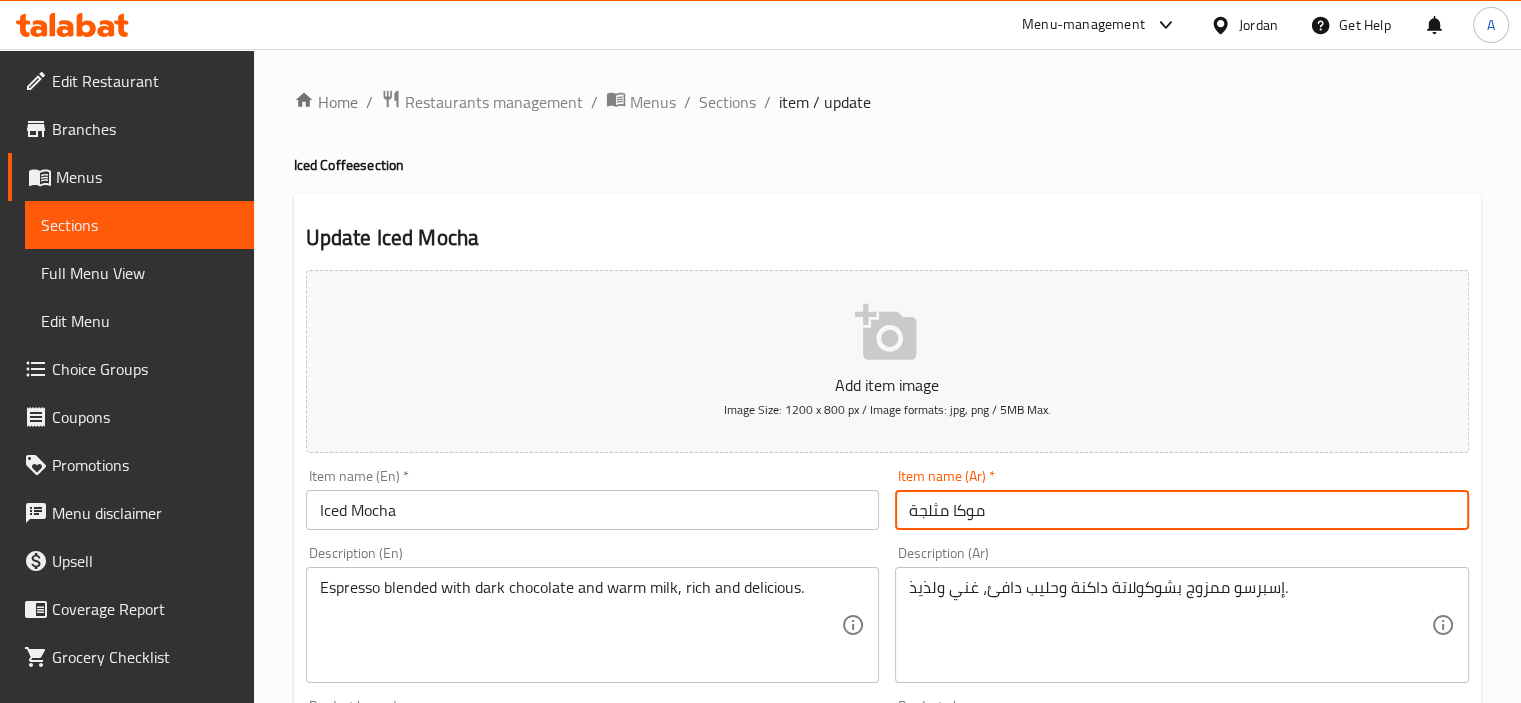 type on "موكا مثلجة" 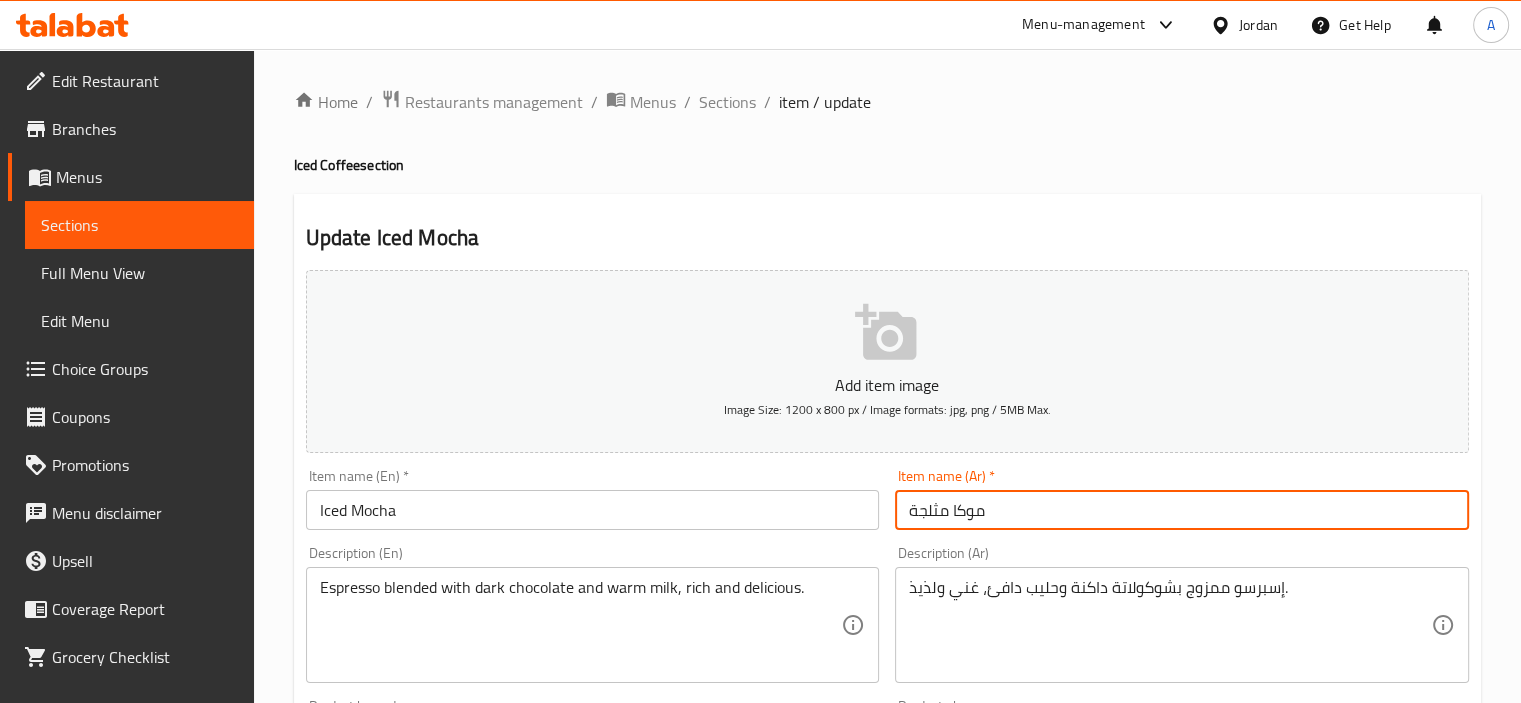 click on "Home / Restaurants management / Menus / Sections / item / update Iced Coffee  section Update Iced Mocha Add item image Image Size: 1200 x 800 px / Image formats: jpg, png / 5MB Max. Item name (En)   * Iced Mocha Item name (En)  * Item name (Ar)   * موكا مثلجة Item name (Ar)  * Description (En) Espresso blended with dark chocolate and warm milk, rich and delicious. Description (En) Description (Ar) إسبرسو ممزوج بشوكولاتة داكنة وحليب دافئ، غني ولذيذ. Description (Ar) Product barcode Product barcode Product sku Product sku Price   * JOD 2.5 Price  * Price on selection Free item Start Date Start Date End Date End Date Available Days SU MO TU WE TH FR SA Available from ​ ​ Available to ​ ​ Status Active Inactive Exclude from GEM Variations & Choices Add variant ASSIGN CHOICE GROUP Update" at bounding box center (887, 731) 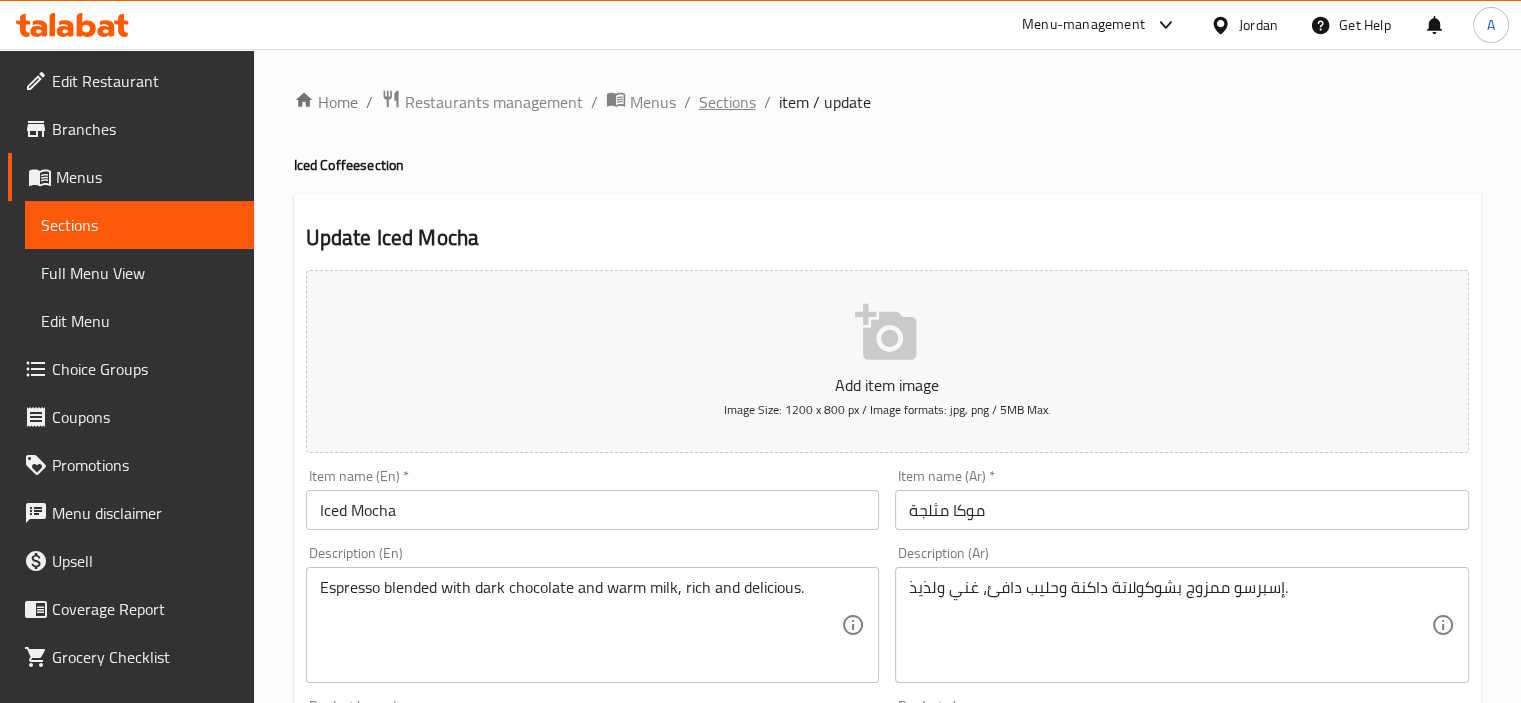 click on "Sections" at bounding box center (727, 102) 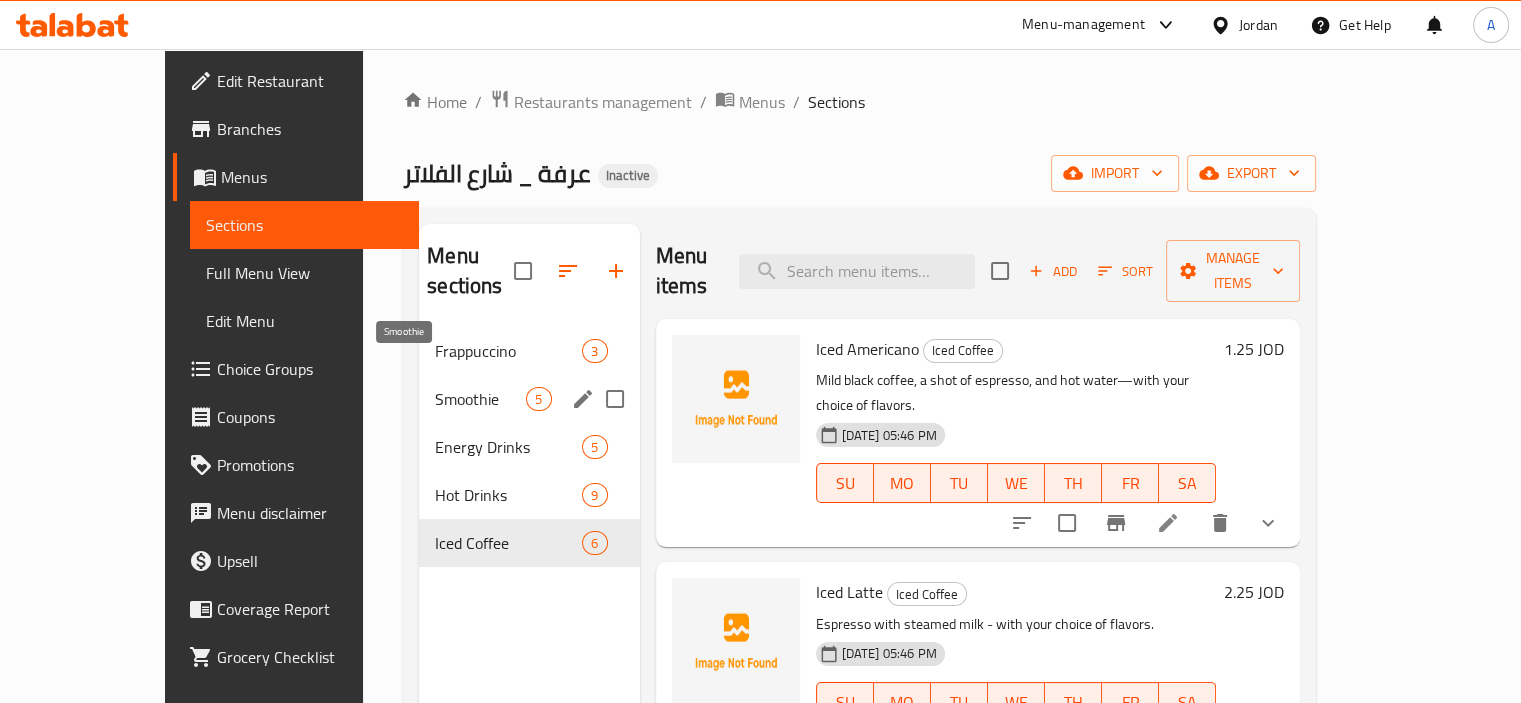 click on "Smoothie" at bounding box center (480, 399) 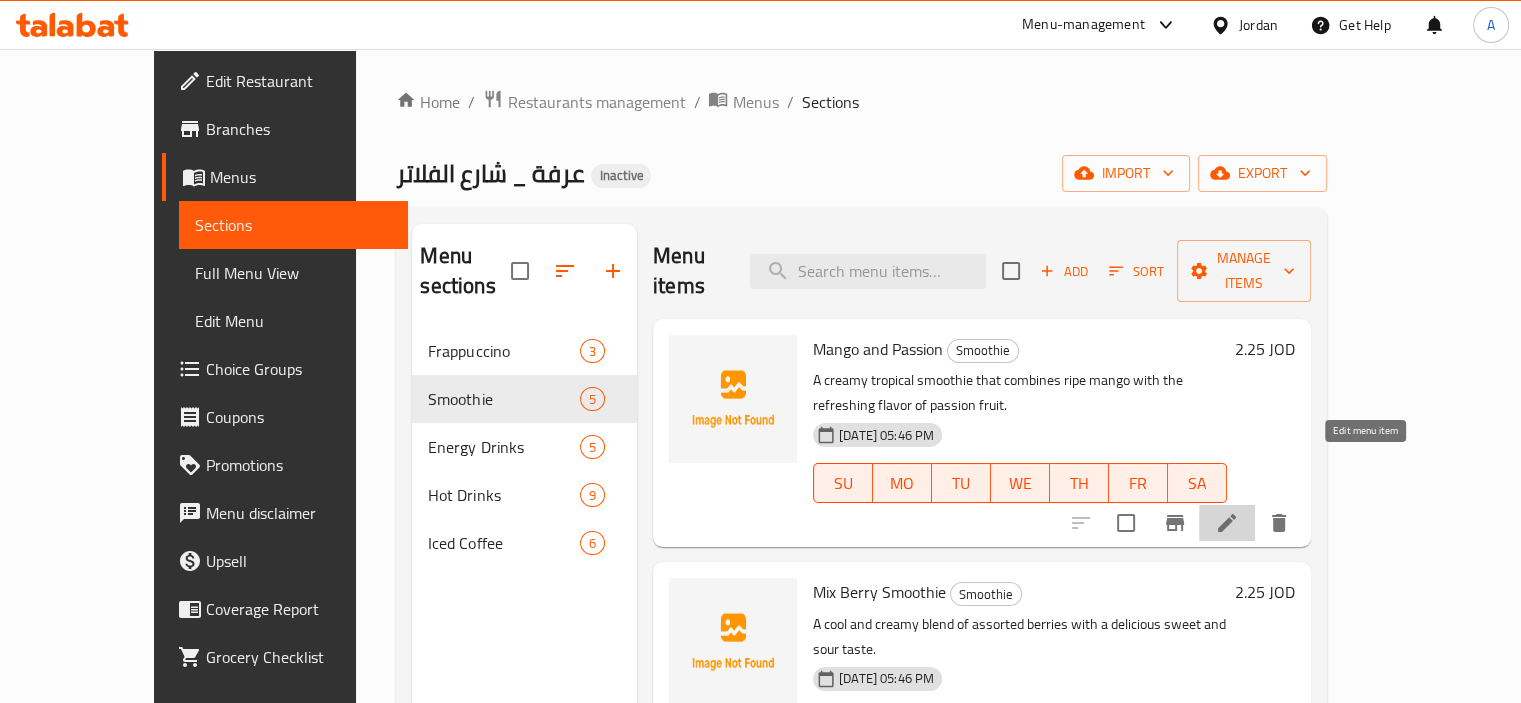 click 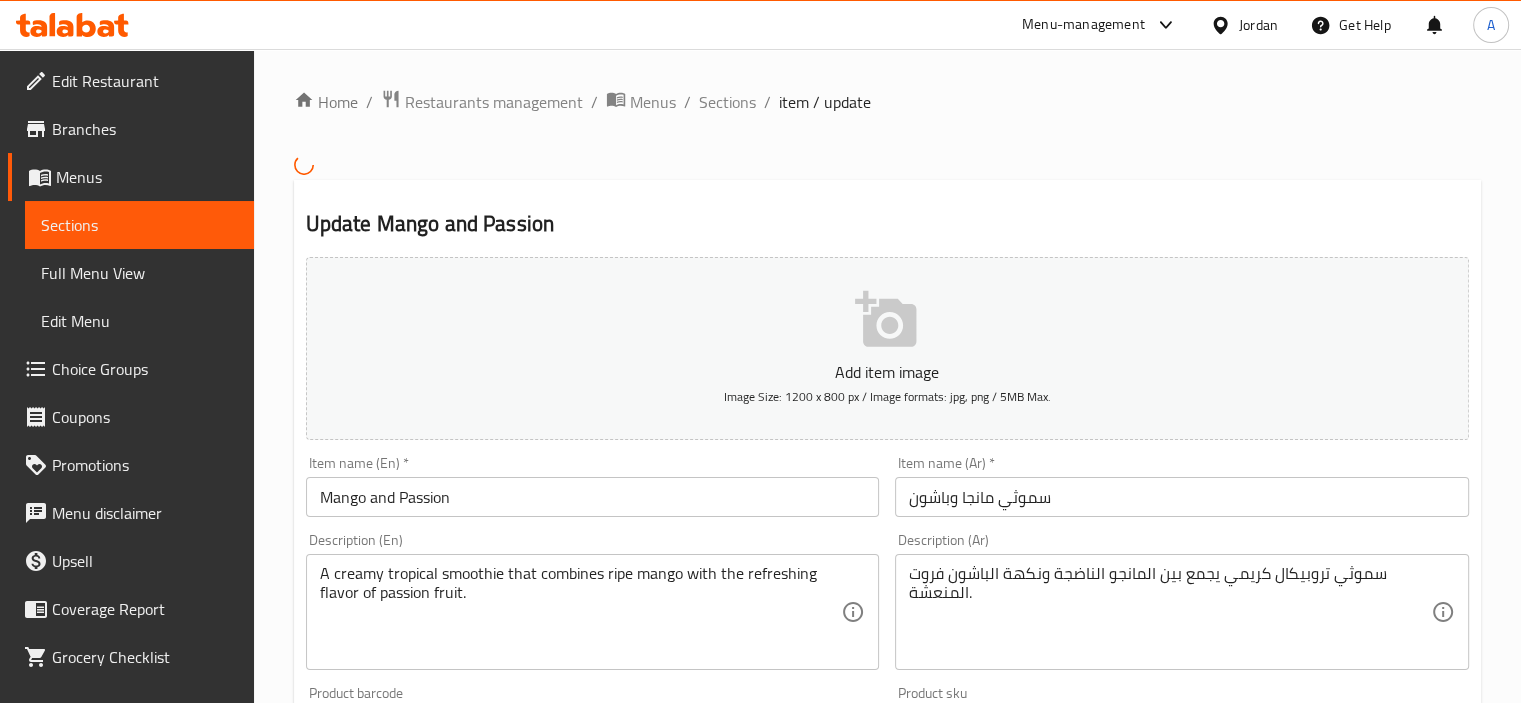 click on "سموثي تروبيكال كريمي يجمع بين المانجو الناضجة ونكهة الباشون فروت المنعشة." at bounding box center [1170, 611] 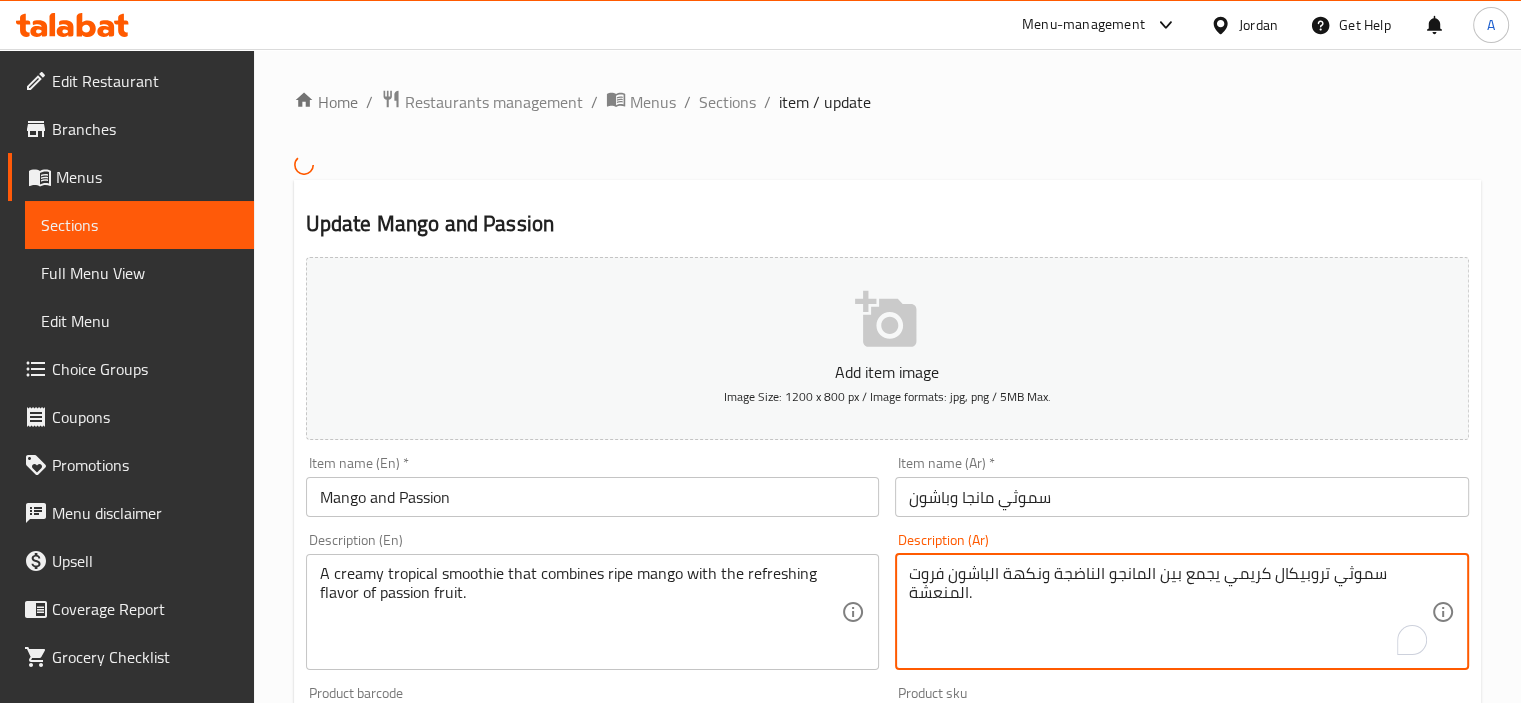 paste on "ي استوائي كريمي يجمع بين المانجا الناضجة ونكهة الباش" 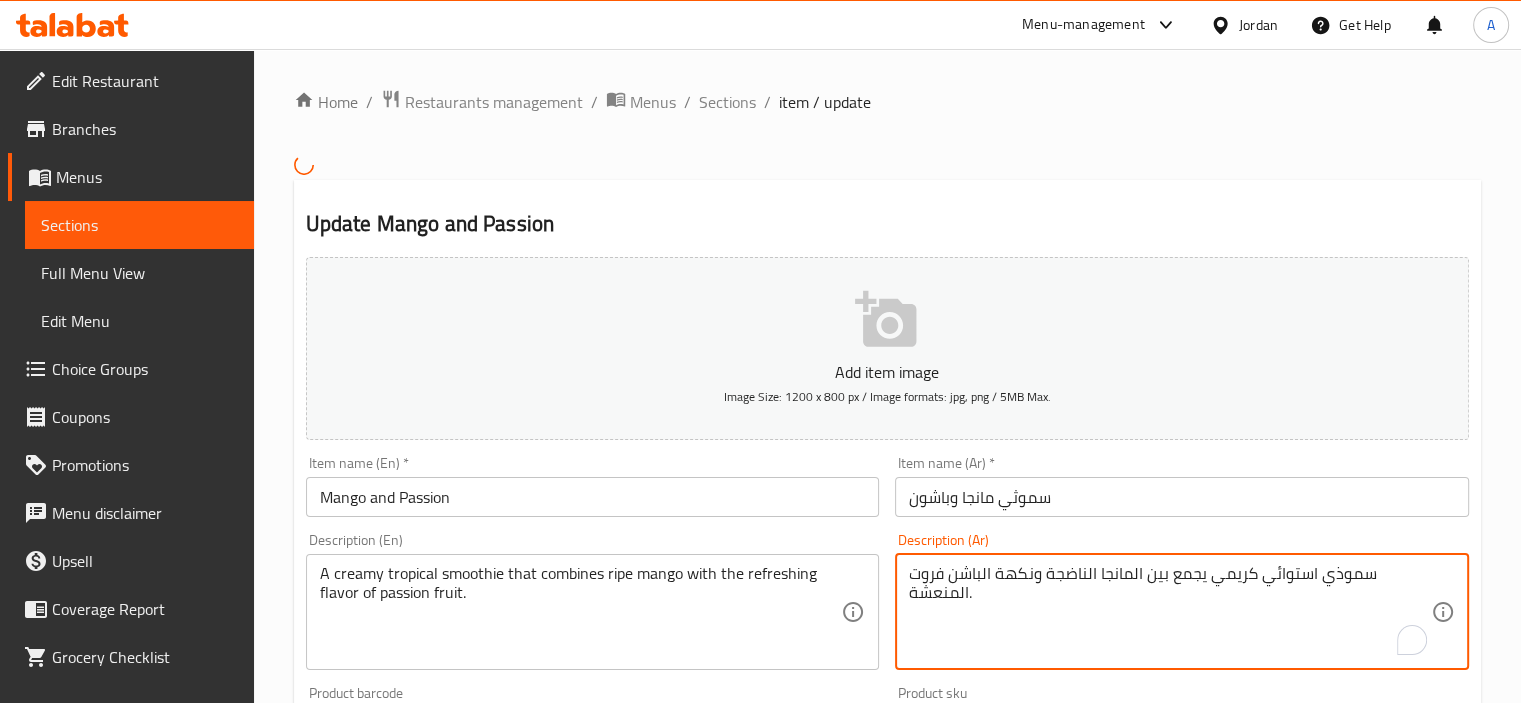 type on "سموذي استوائي كريمي يجمع بين المانجا الناضجة ونكهة الباشن فروت المنعشة." 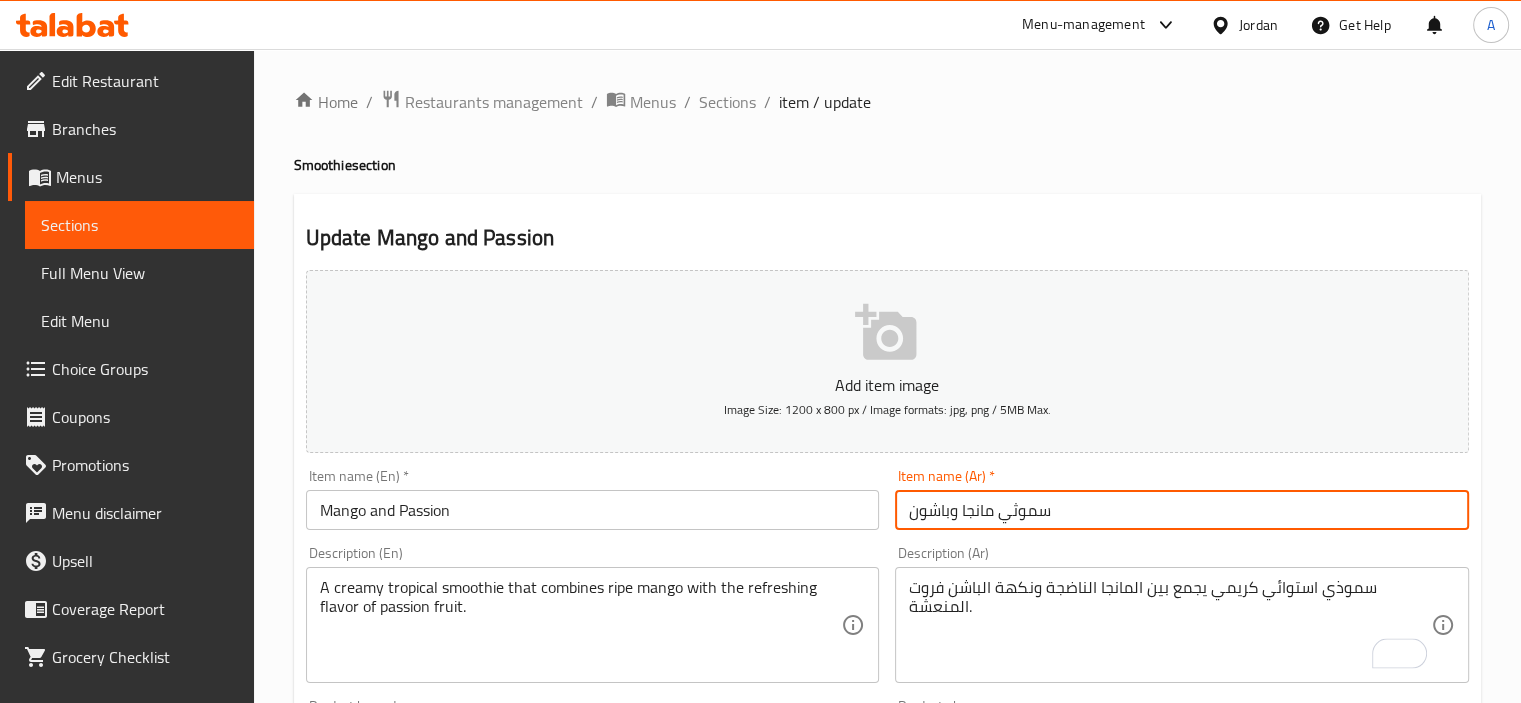click on "Update" at bounding box center [445, 1326] 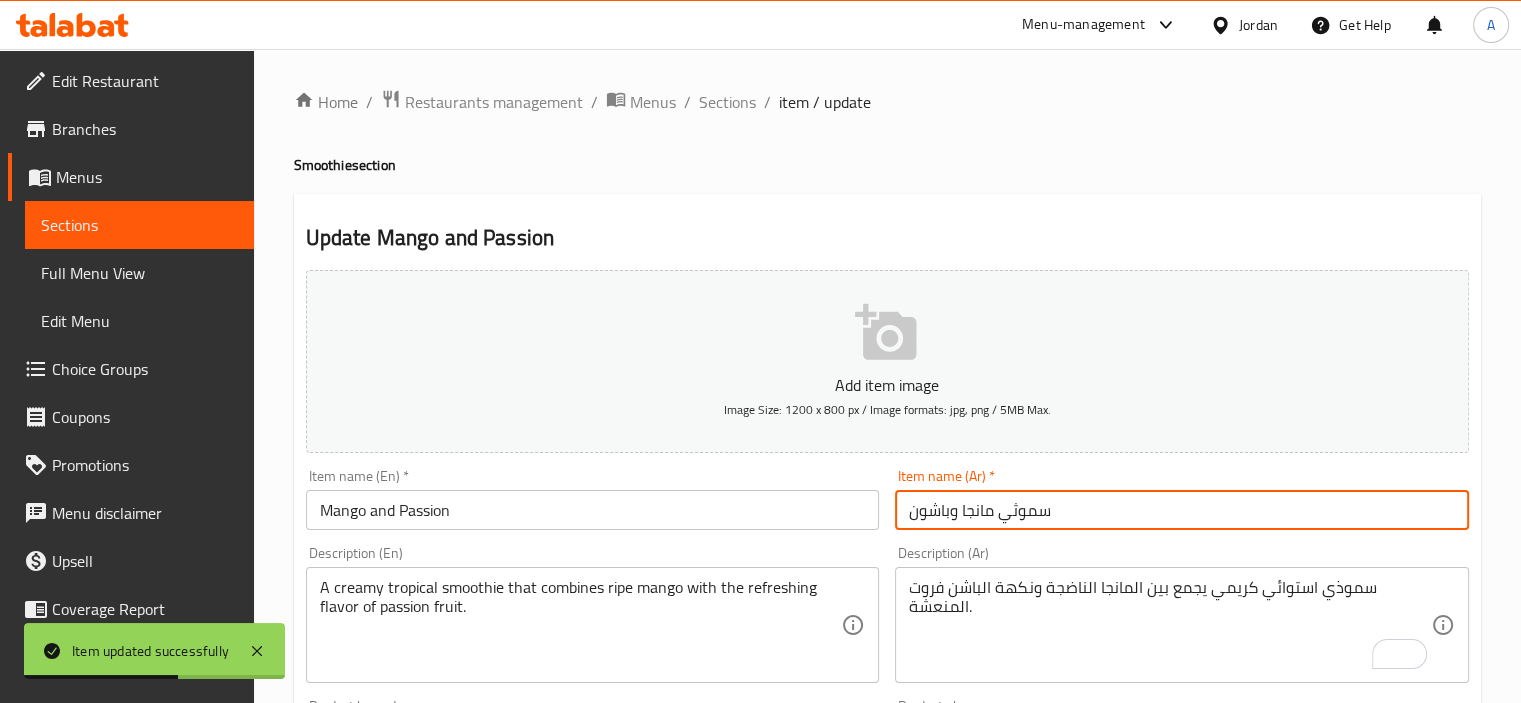 drag, startPoint x: 993, startPoint y: 509, endPoint x: 842, endPoint y: 512, distance: 151.0298 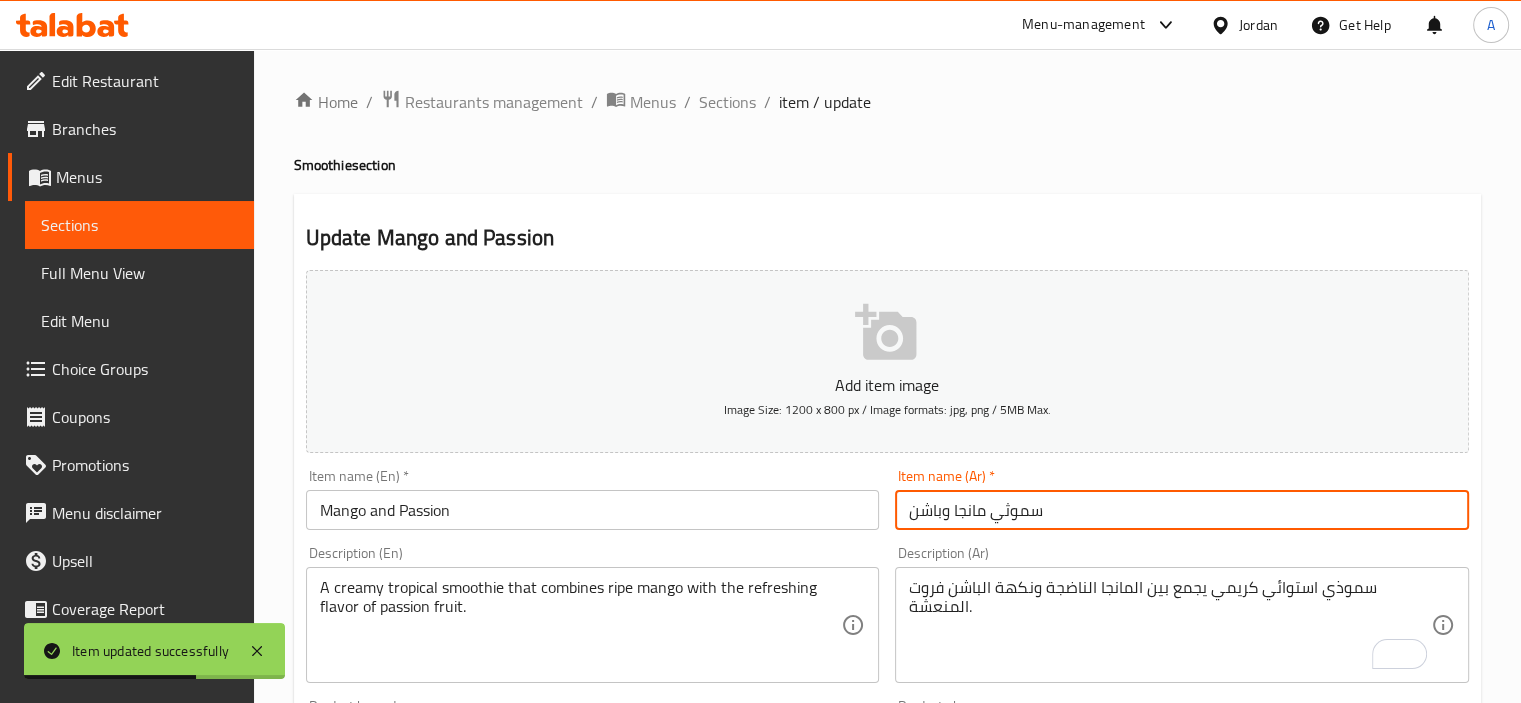 click on "Update" at bounding box center (445, 1326) 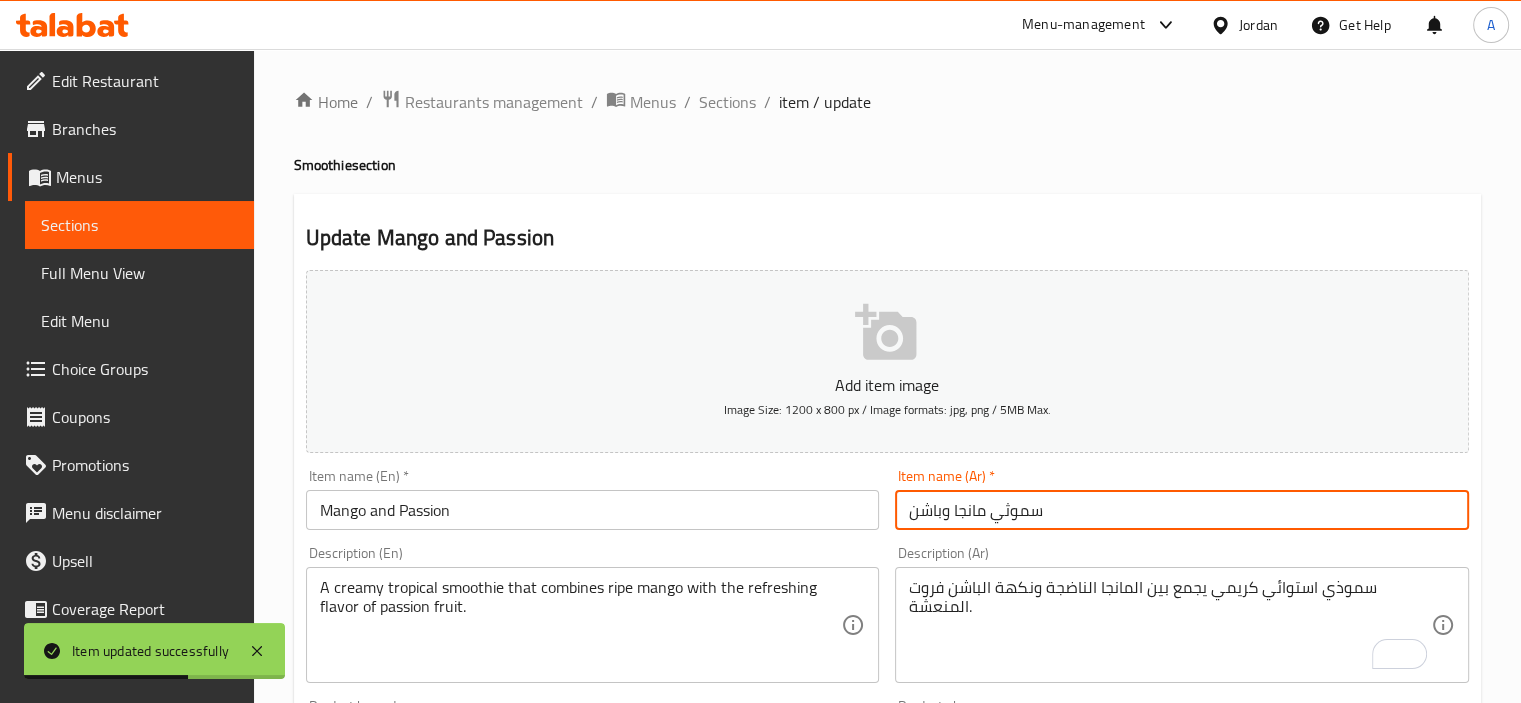 drag, startPoint x: 997, startPoint y: 515, endPoint x: 1008, endPoint y: 511, distance: 11.7046995 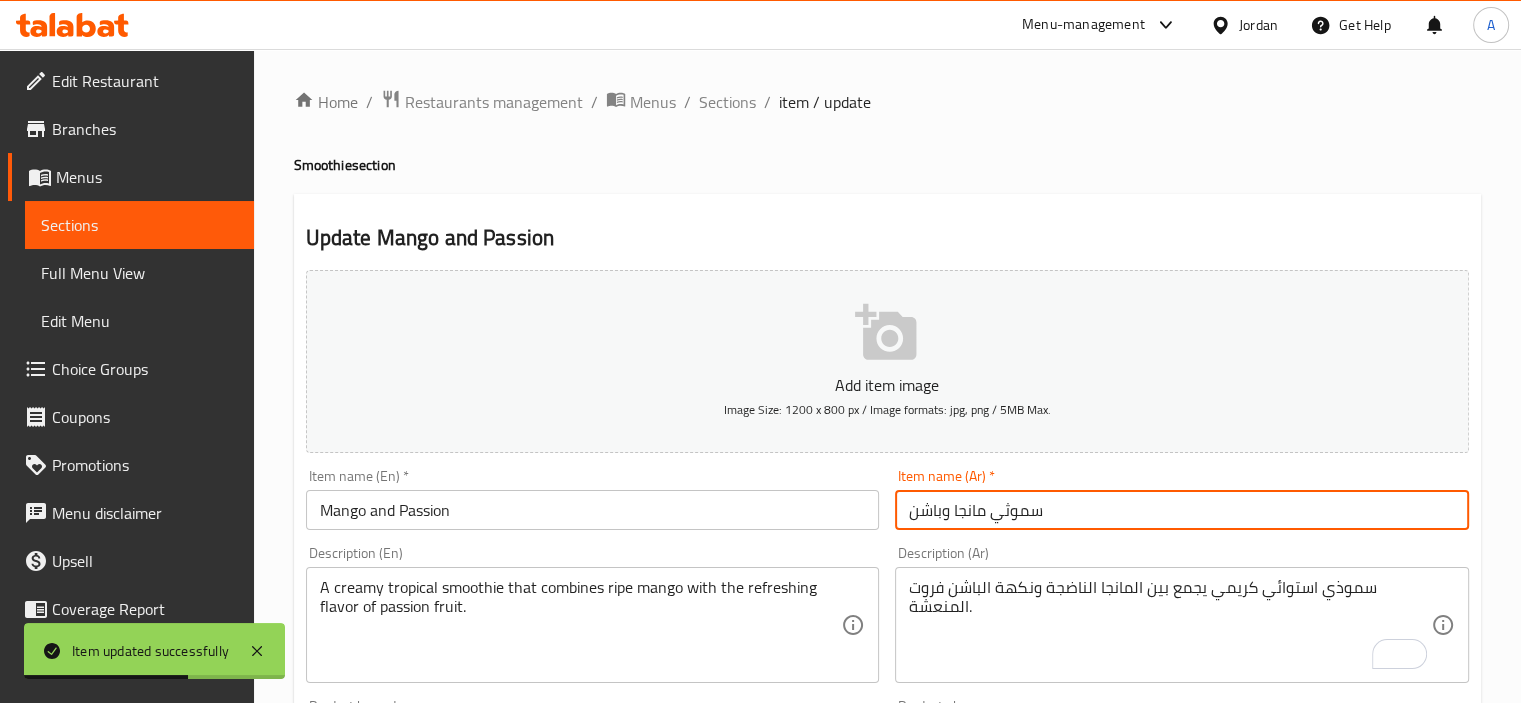 click on "سموثي مانجا وباشن" at bounding box center [1182, 510] 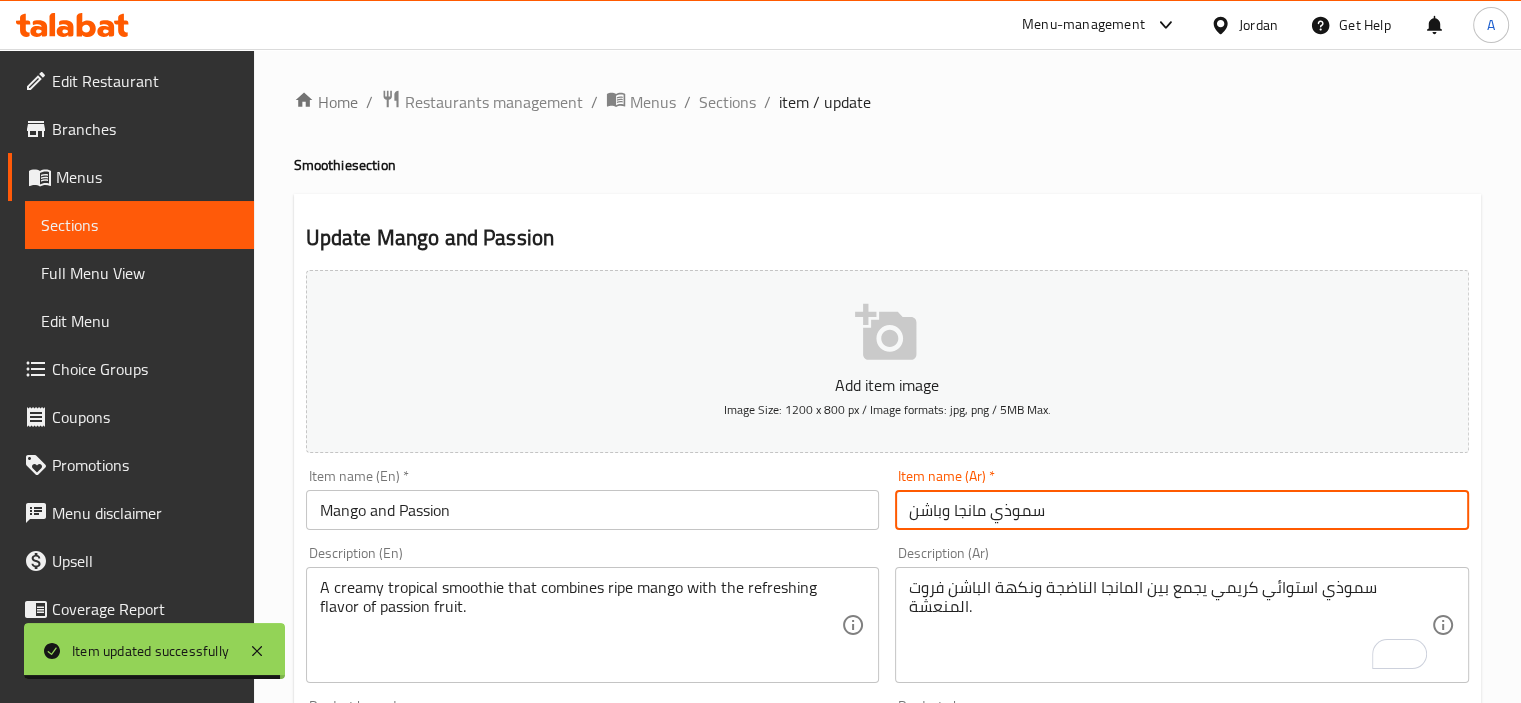 type on "سموذي مانجا وباشن" 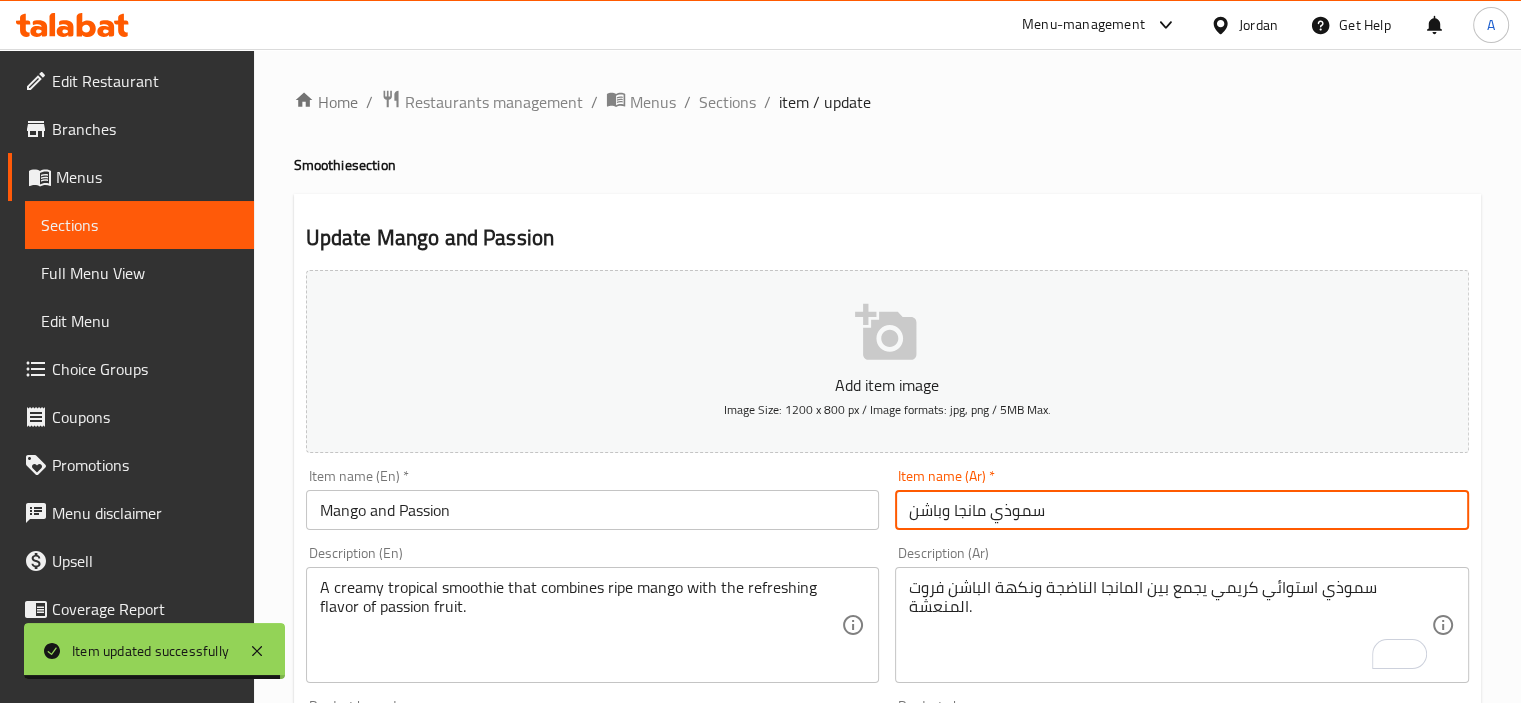 click on "Update" at bounding box center (445, 1326) 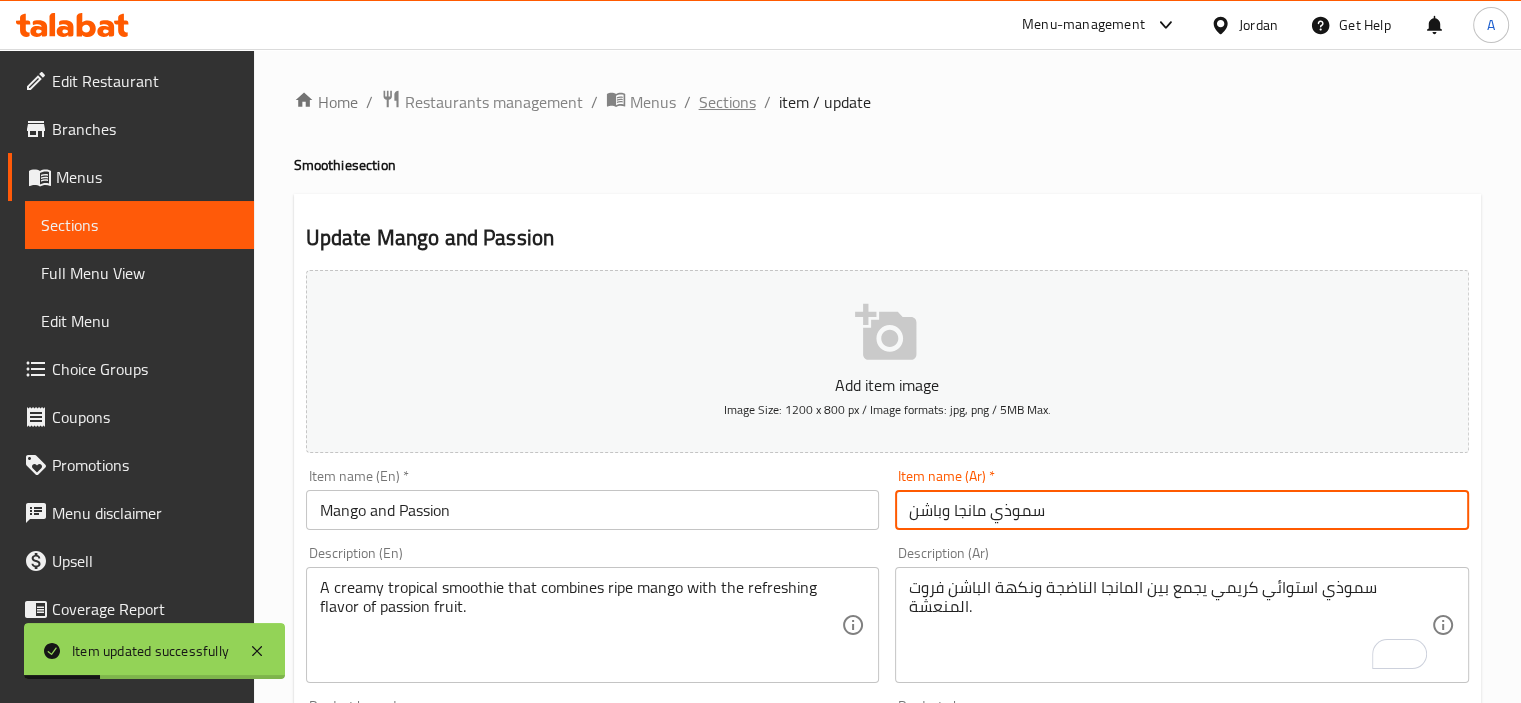 click on "Sections" at bounding box center [727, 102] 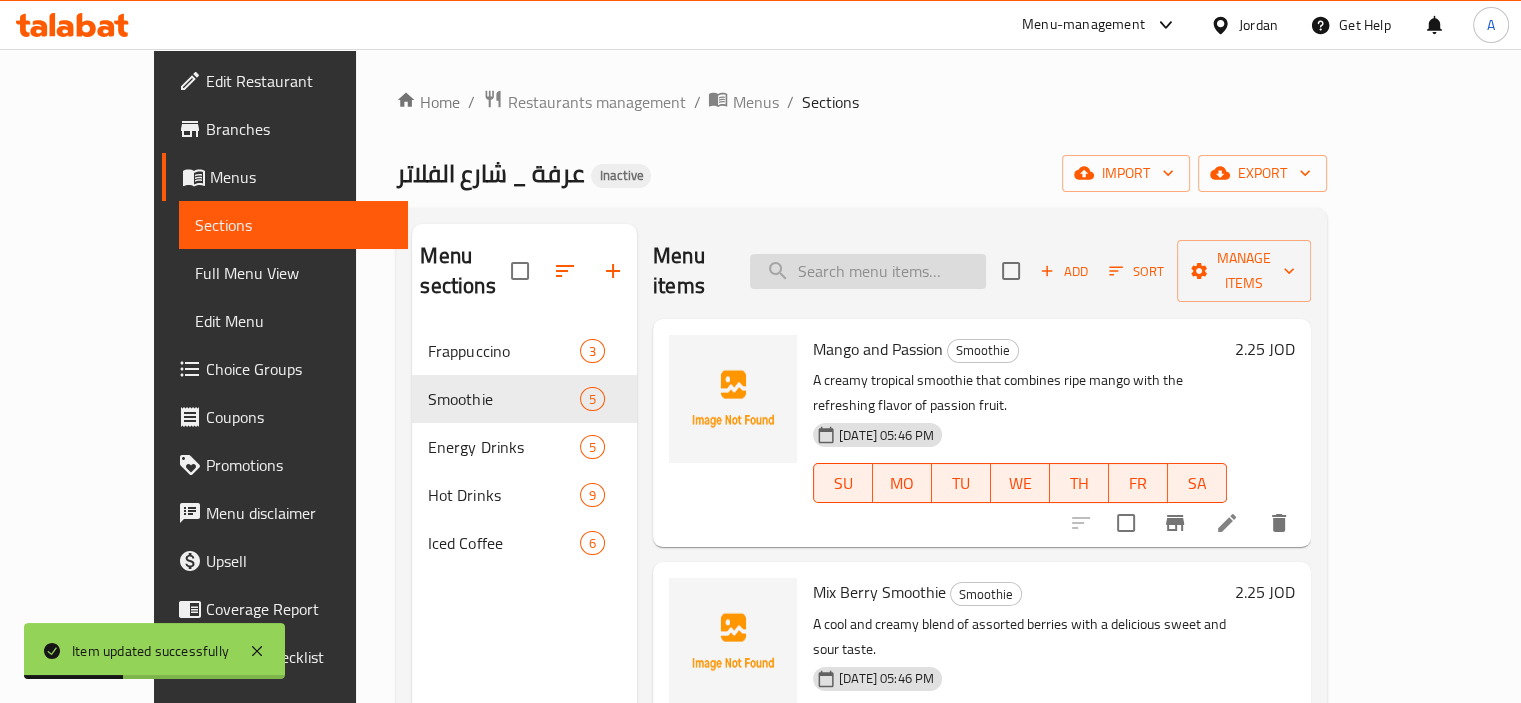 click at bounding box center (868, 271) 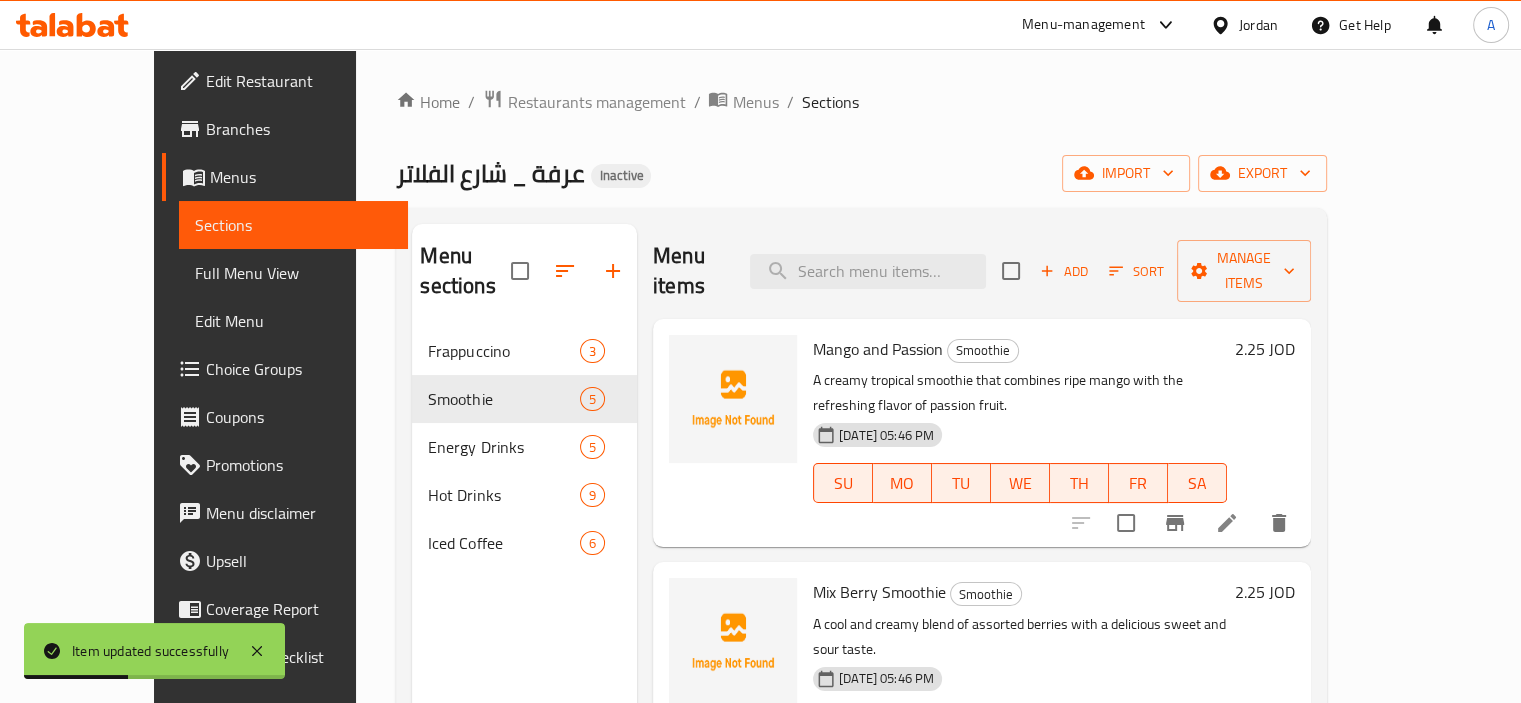paste on "Mix Berry Smoothie" 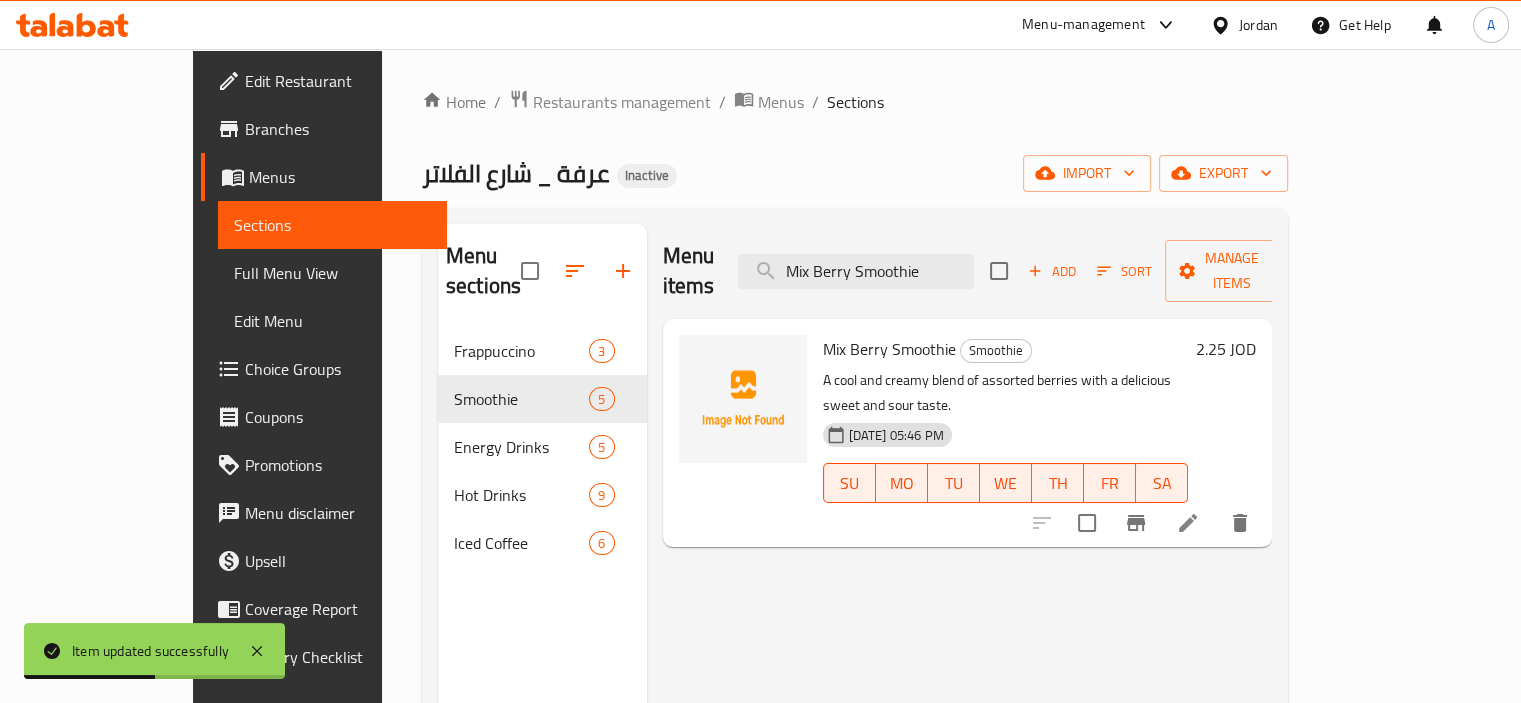 type on "Mix Berry Smoothie" 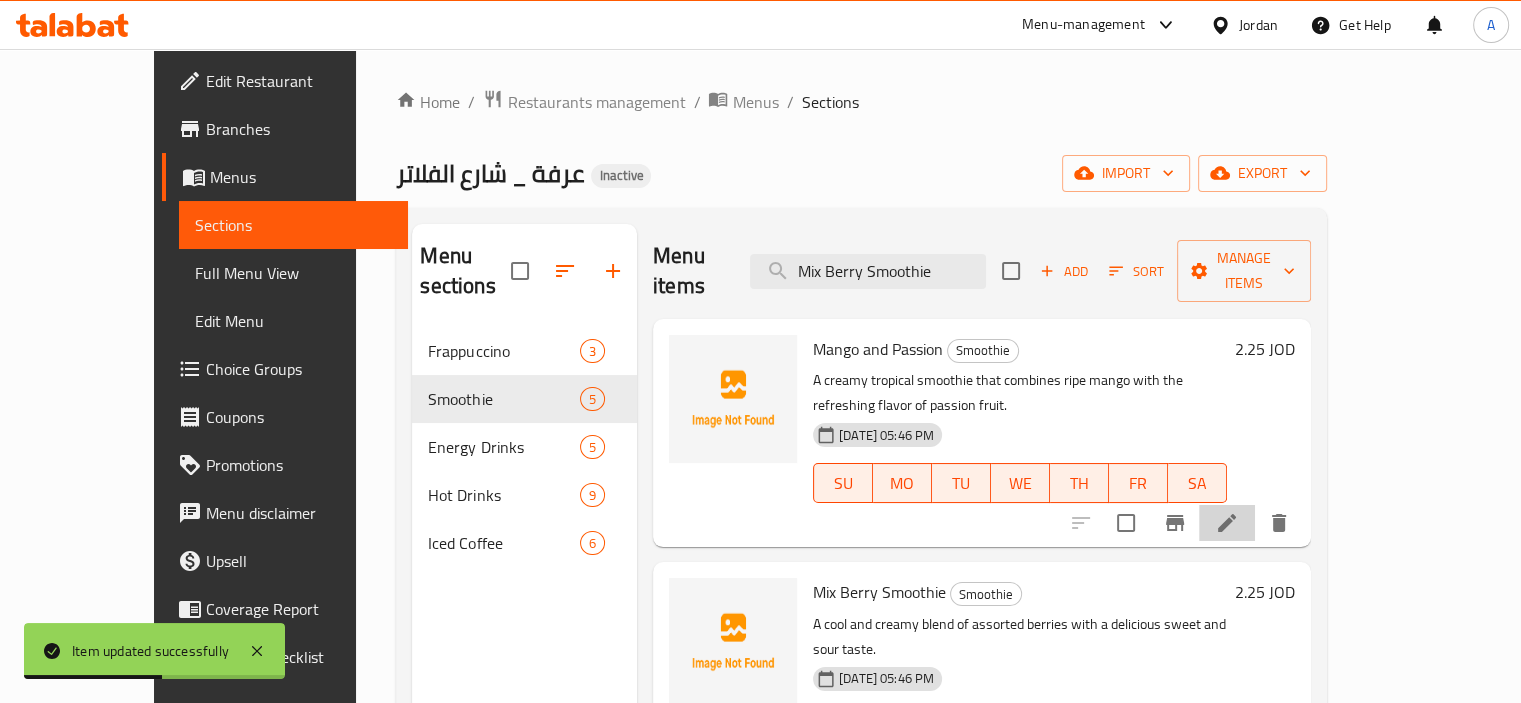 click at bounding box center [1227, 523] 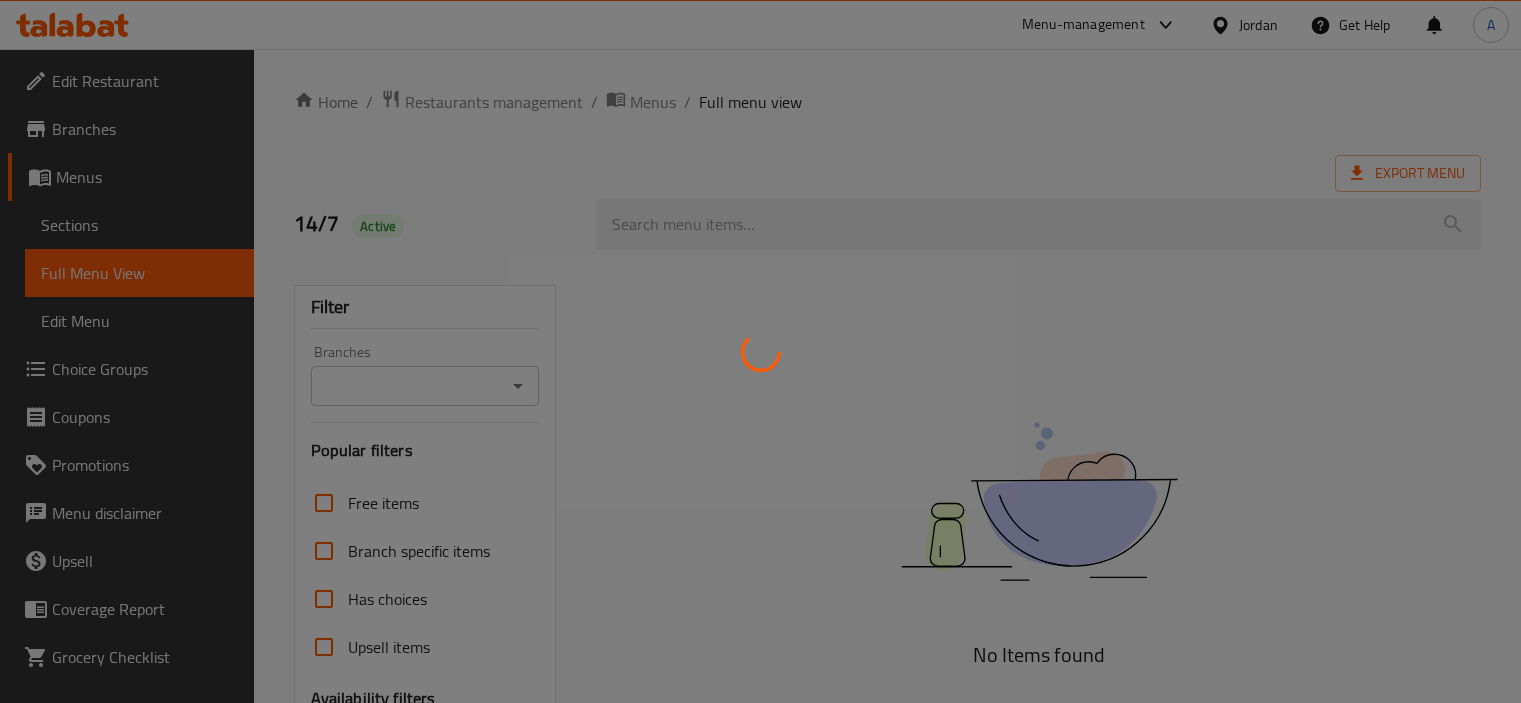 scroll, scrollTop: 0, scrollLeft: 0, axis: both 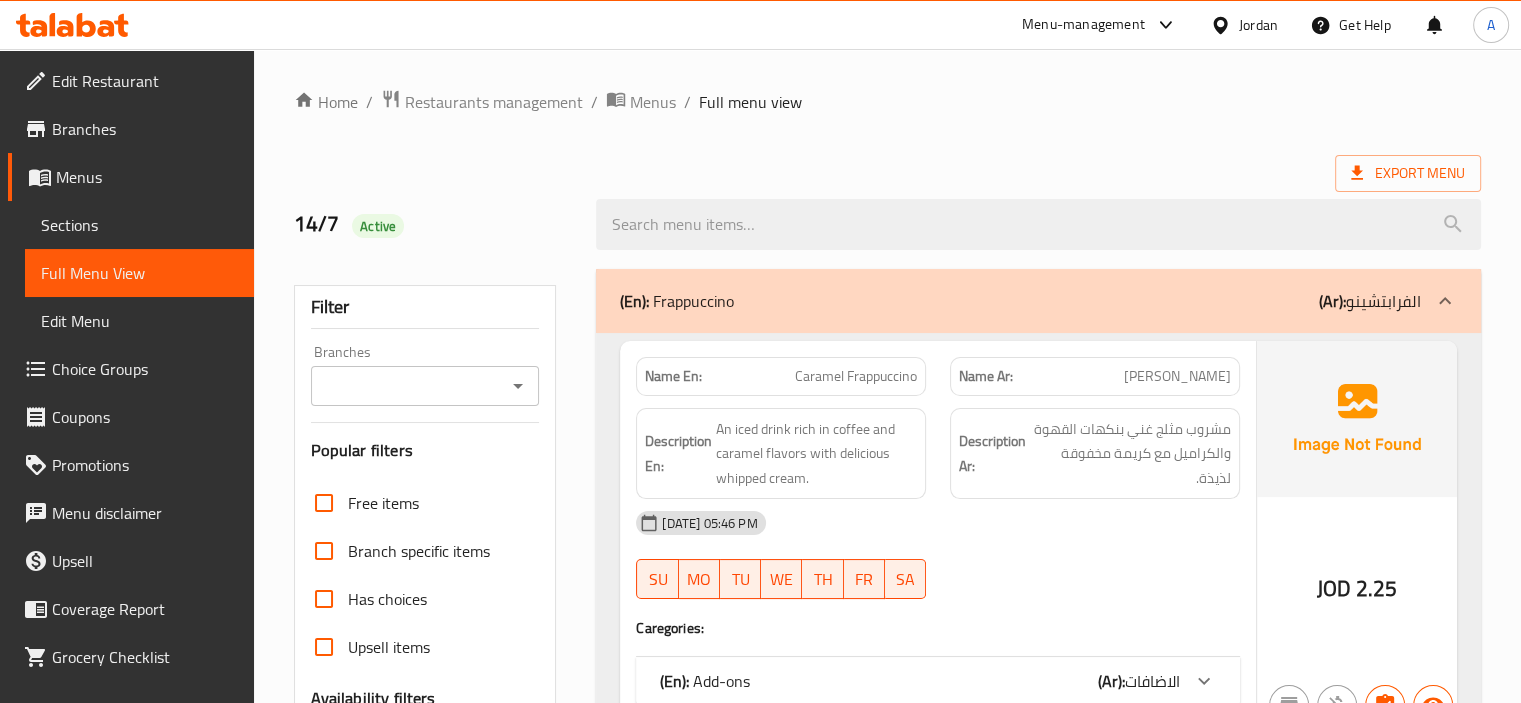 click on "Sections" at bounding box center (139, 225) 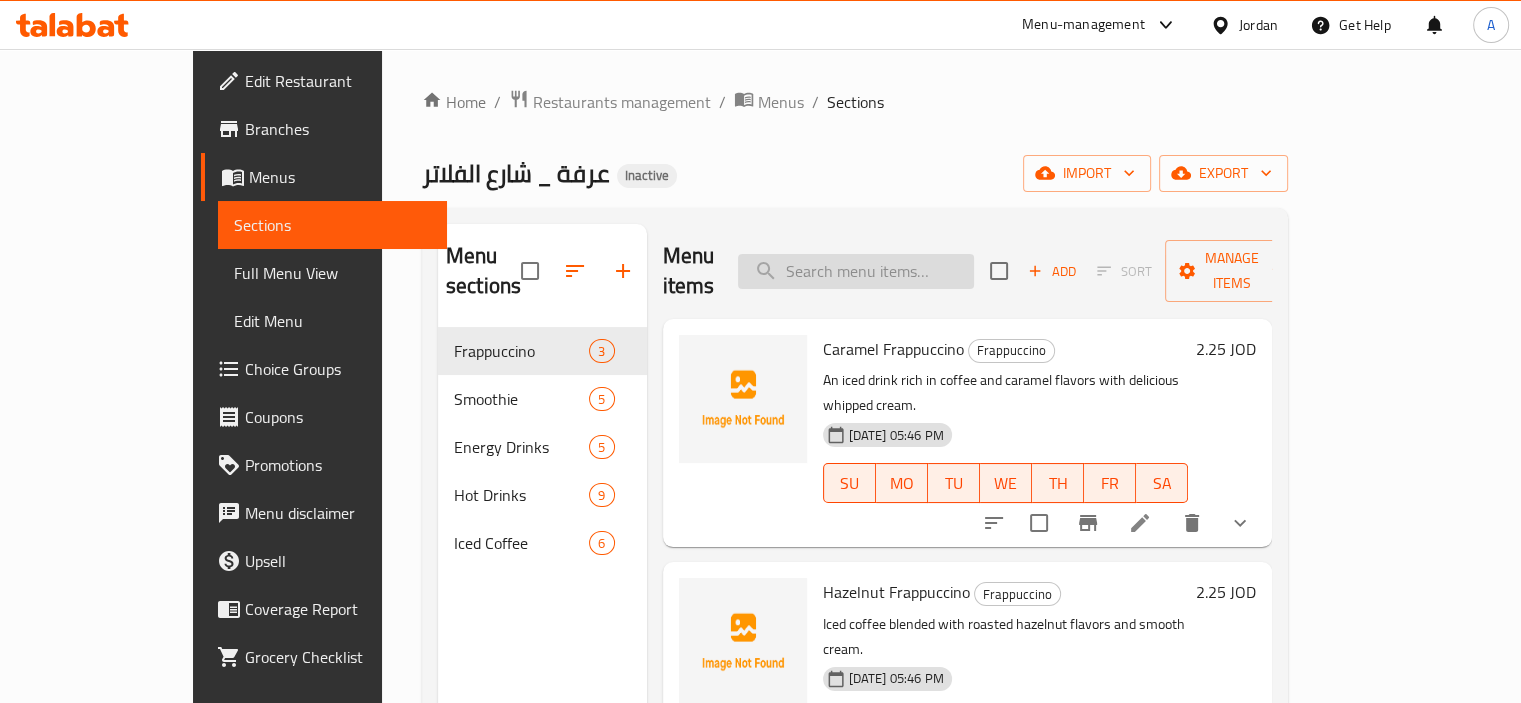 click at bounding box center (856, 271) 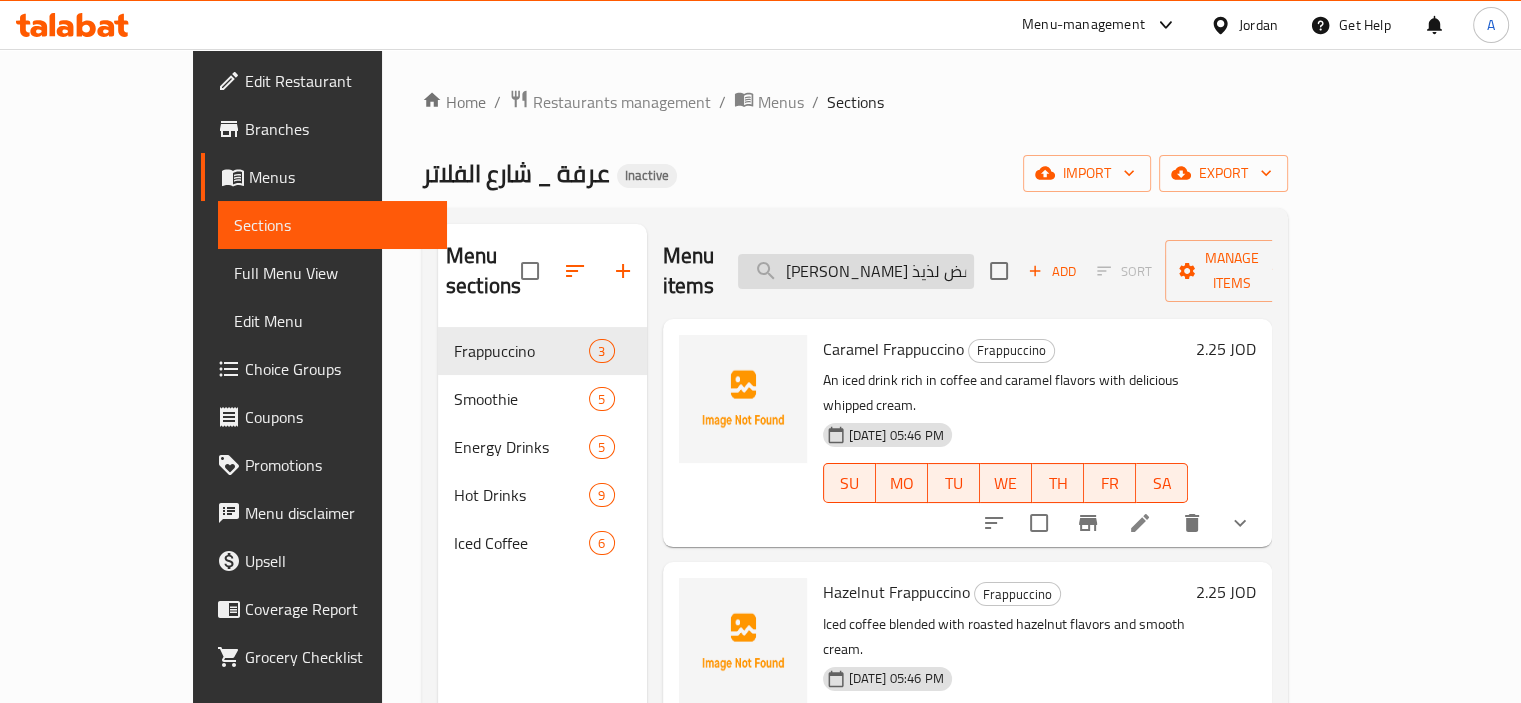 scroll, scrollTop: 0, scrollLeft: 207, axis: horizontal 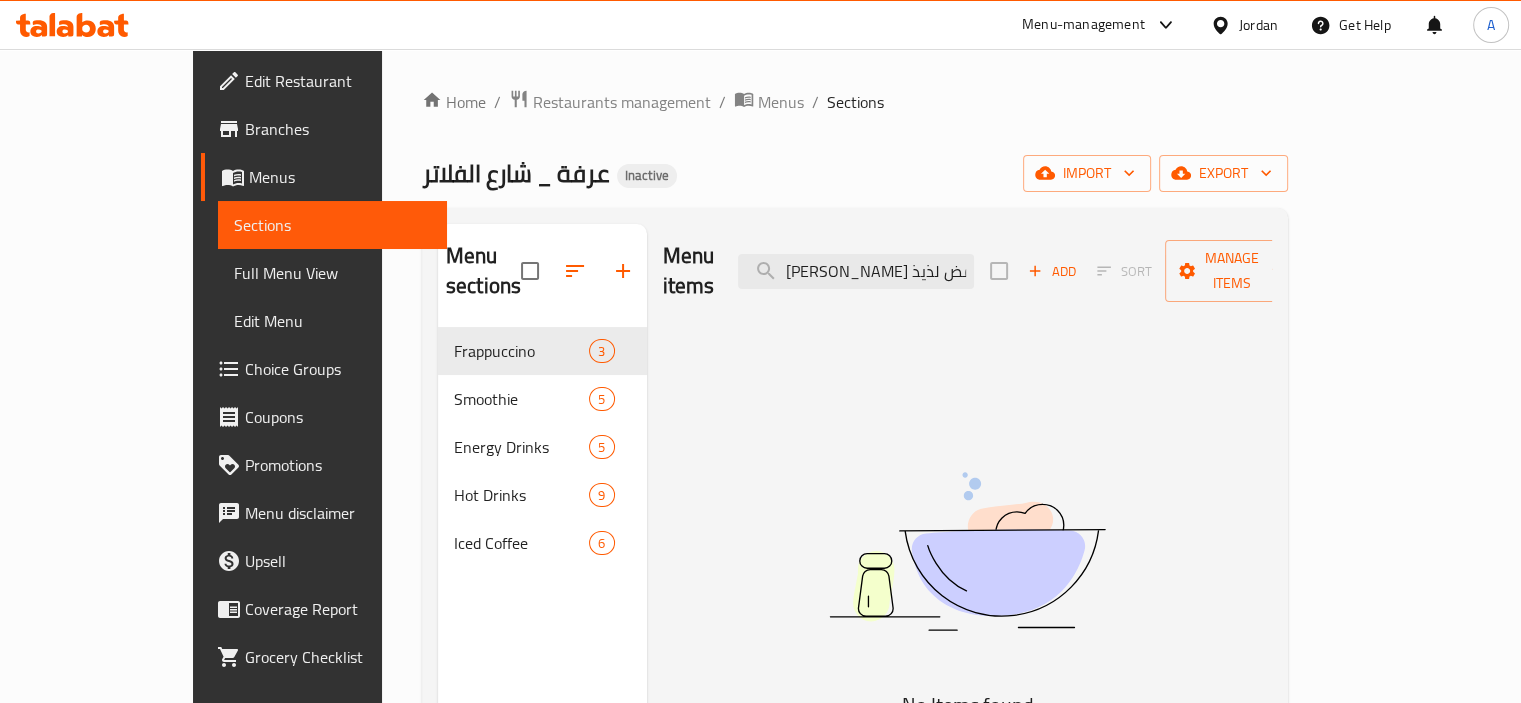 click on "Menu items زيج بارد ودسم من التوتيات المتنوعة بطعم حلو وحامض لذيذ. Add Sort Manage items No Items found" at bounding box center [960, 575] 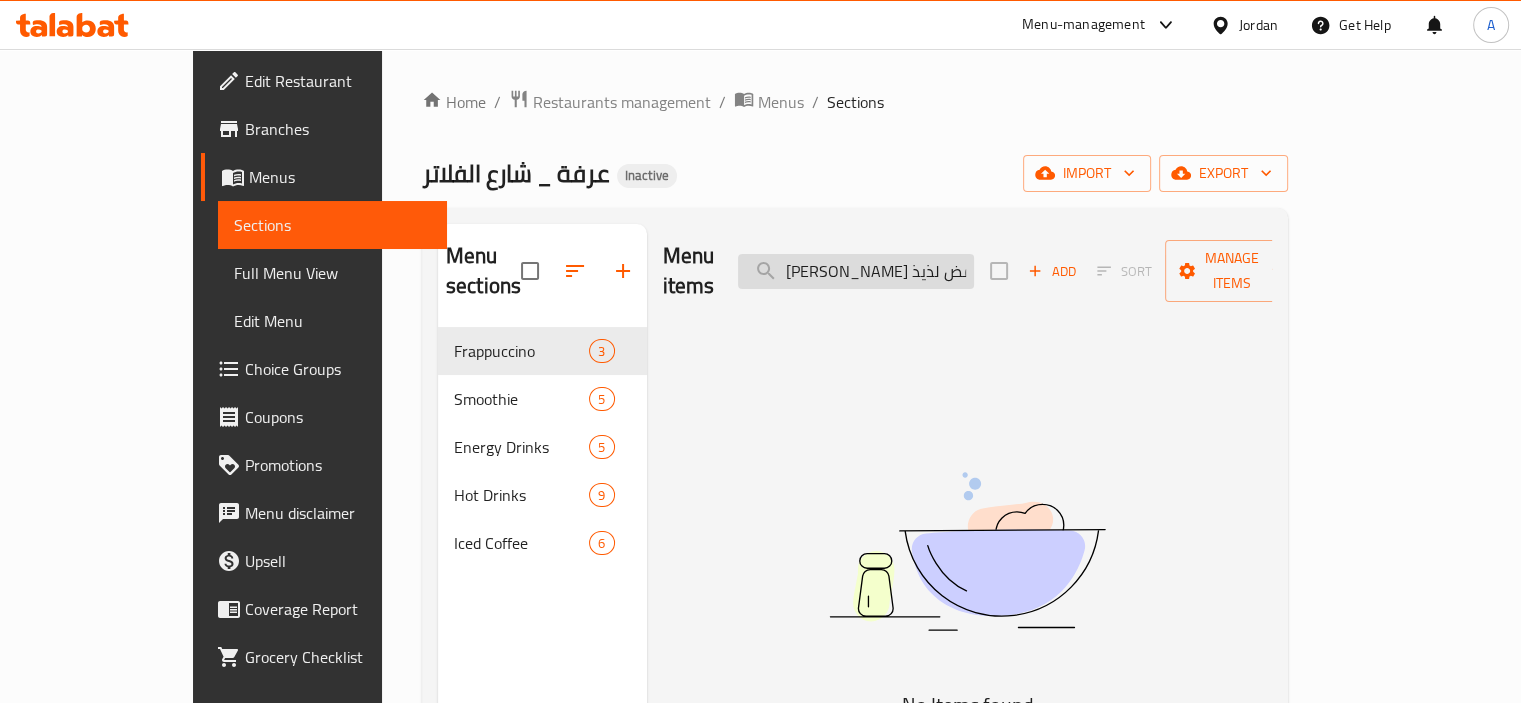 click on "زيج بارد ودسم من التوتيات المتنوعة بطعم حلو وحامض لذيذ." at bounding box center (856, 271) 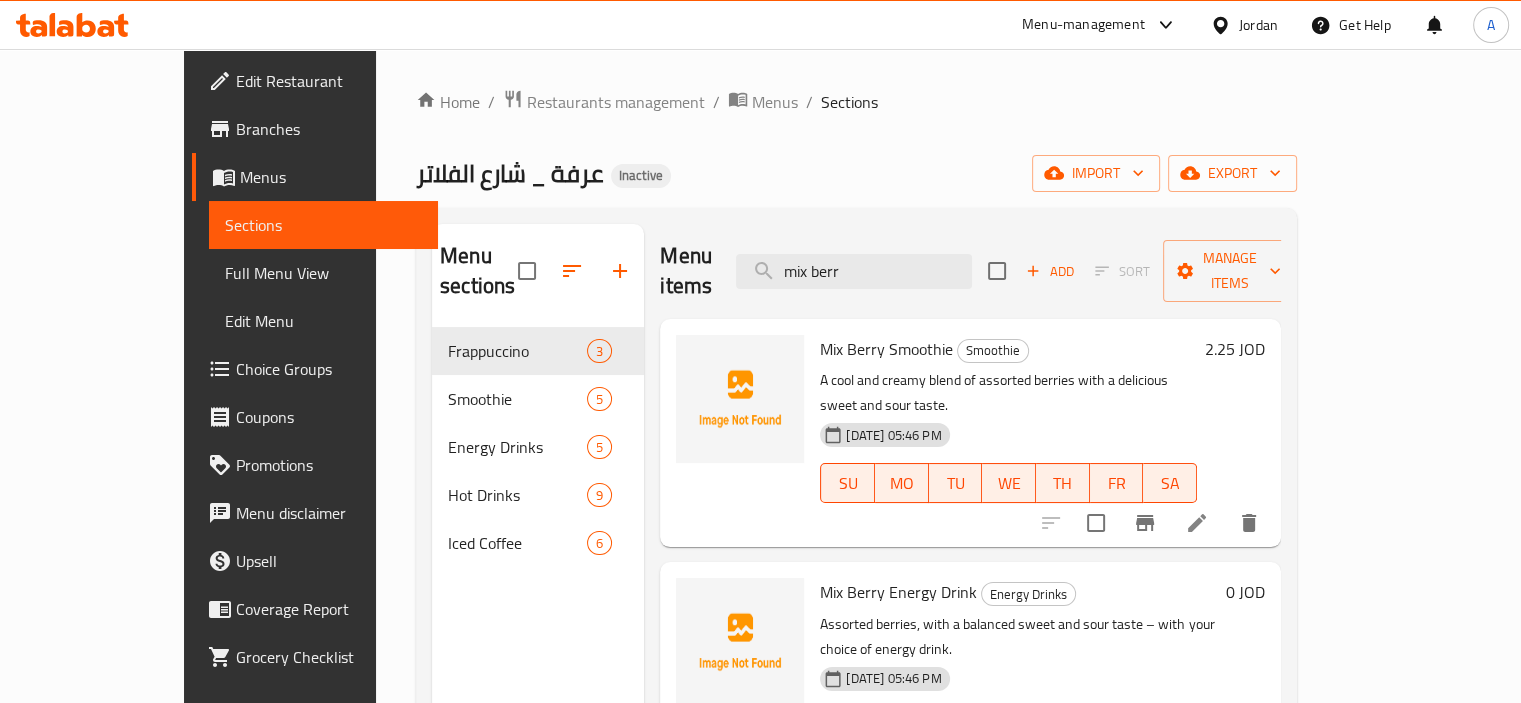 type on "mix berr" 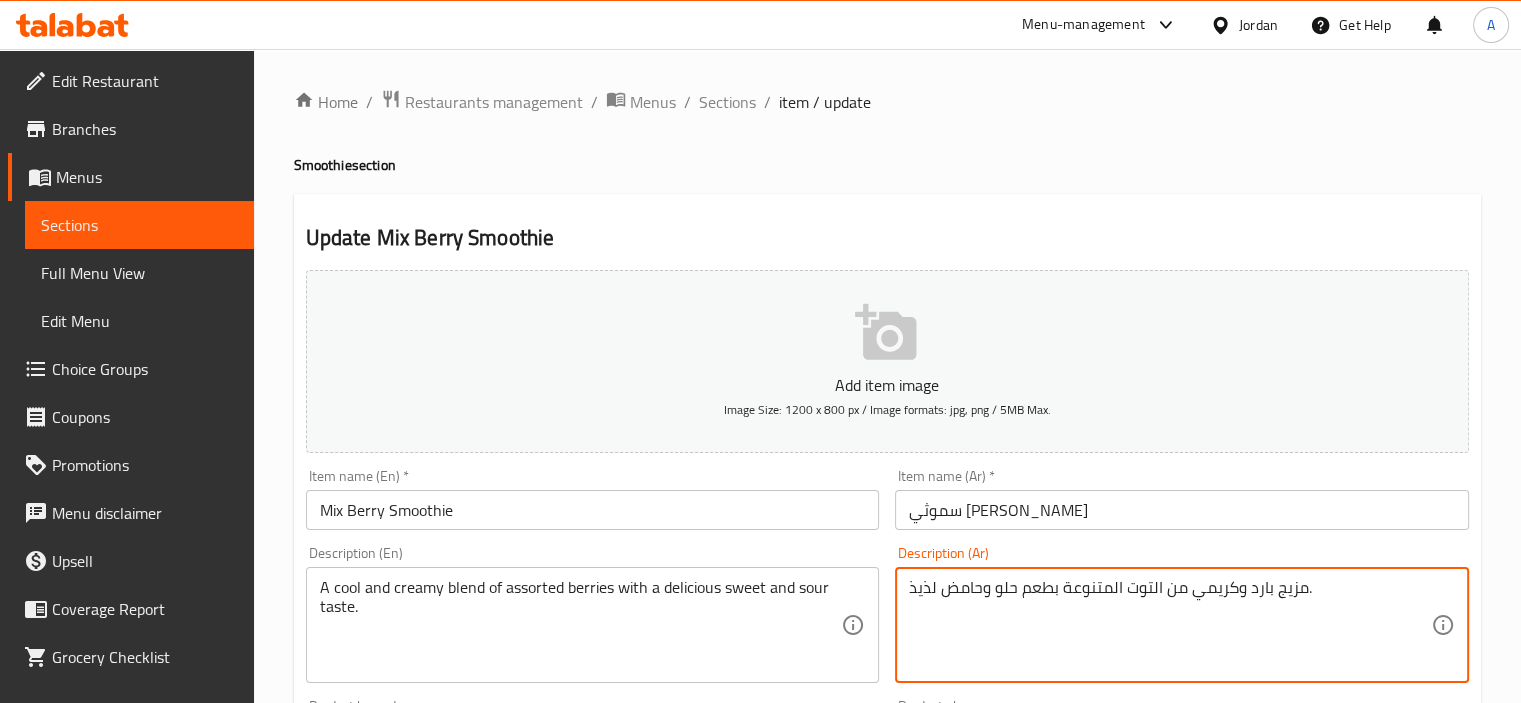 click on "مزيج بارد وكريمي من التوت المتنوعة بطعم حلو وحامض لذيذ." at bounding box center (1170, 625) 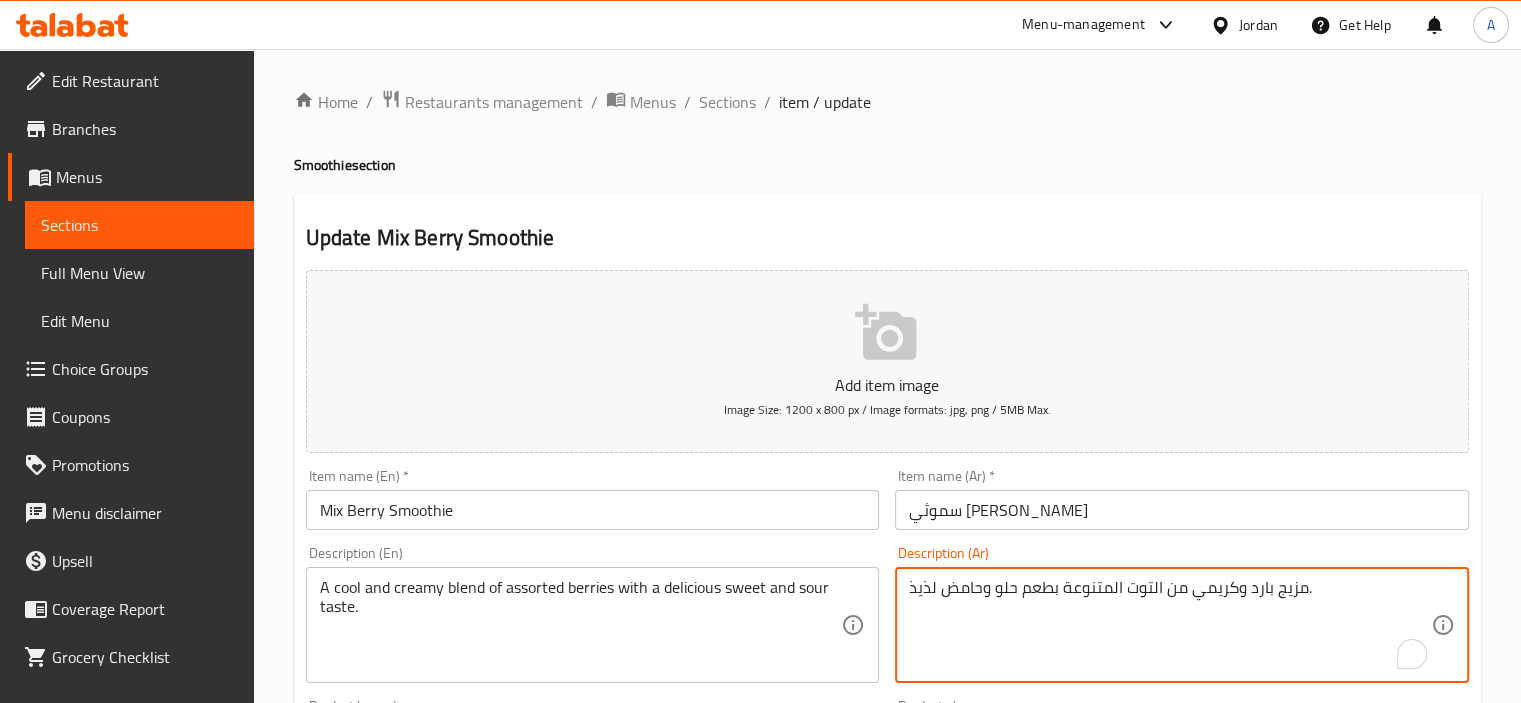 click on "مزيج بارد وكريمي من التوت المتنوعة بطعم حلو وحامض لذيذ." at bounding box center [1170, 625] 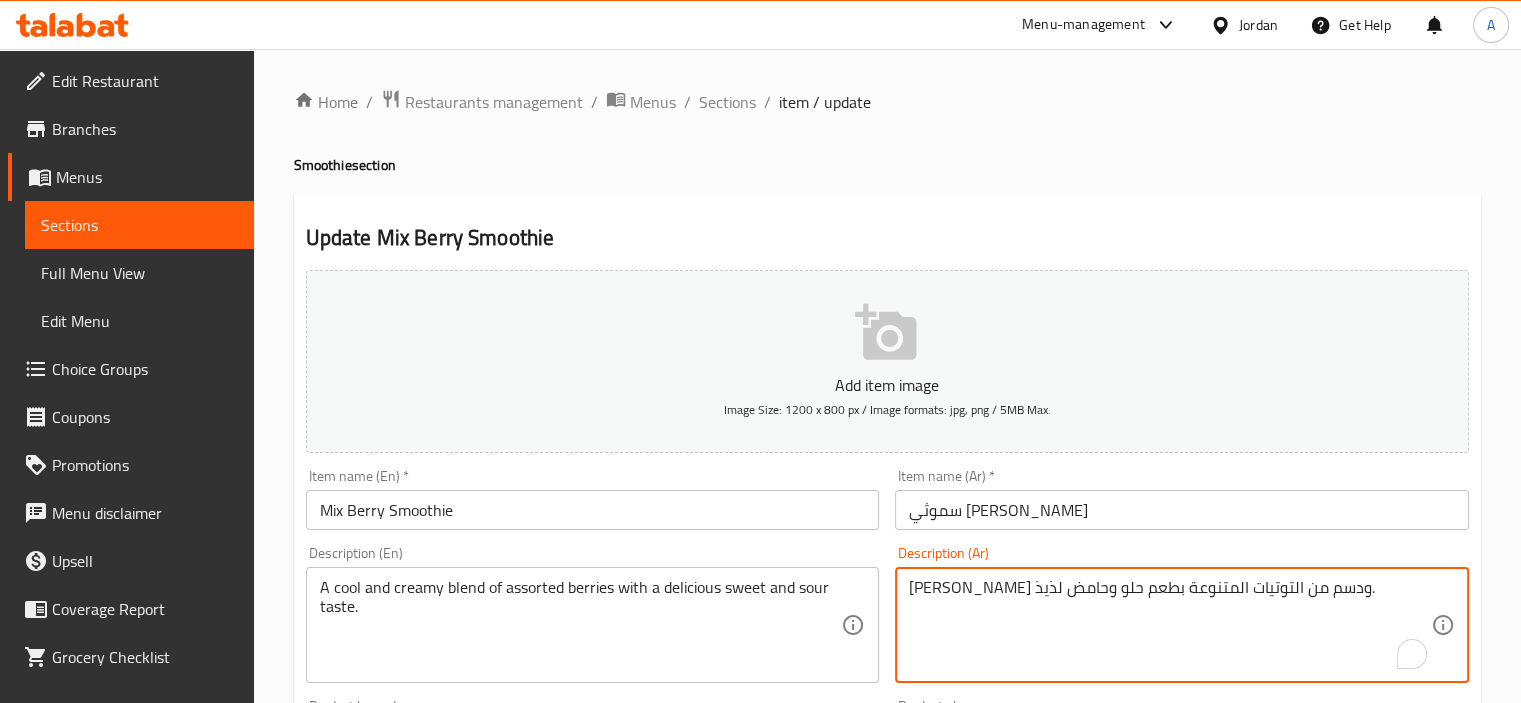 click on "زيج بارد ودسم من التوتيات المتنوعة بطعم حلو وحامض لذيذ." at bounding box center [1170, 625] 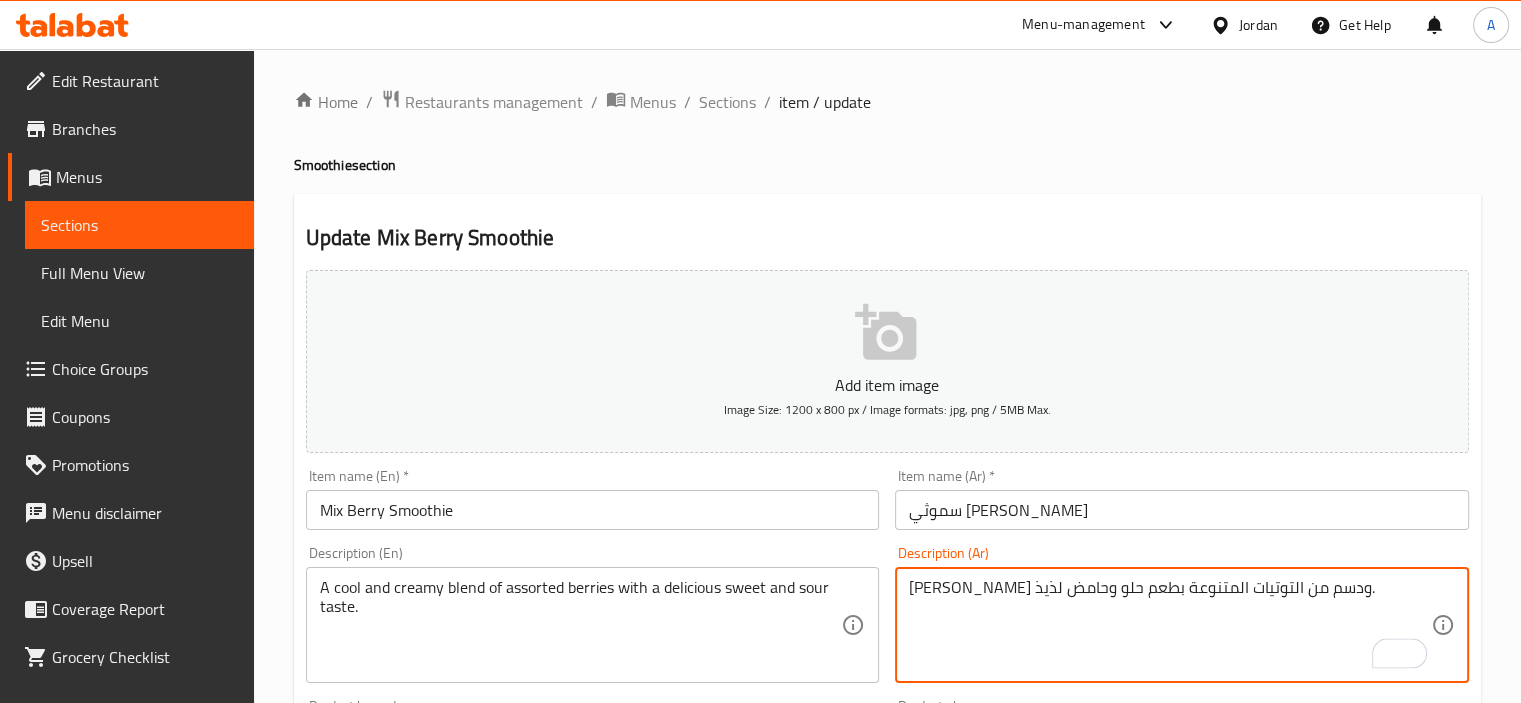 type on "زيج بارد ودسم من التوتيات المتنوعة بطعم حلو وحامض لذيذ." 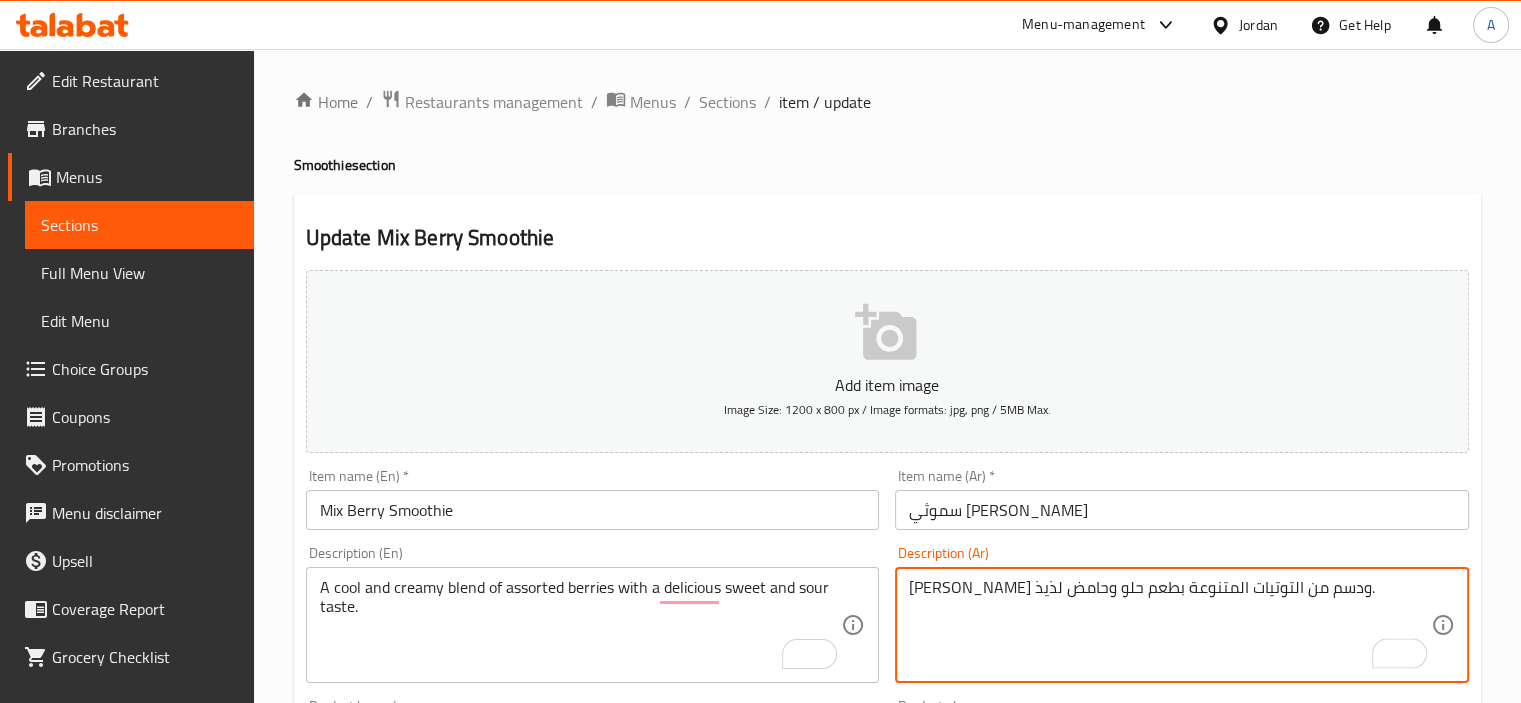 click on "زيج بارد ودسم من التوتيات المتنوعة بطعم حلو وحامض لذيذ." at bounding box center (1170, 625) 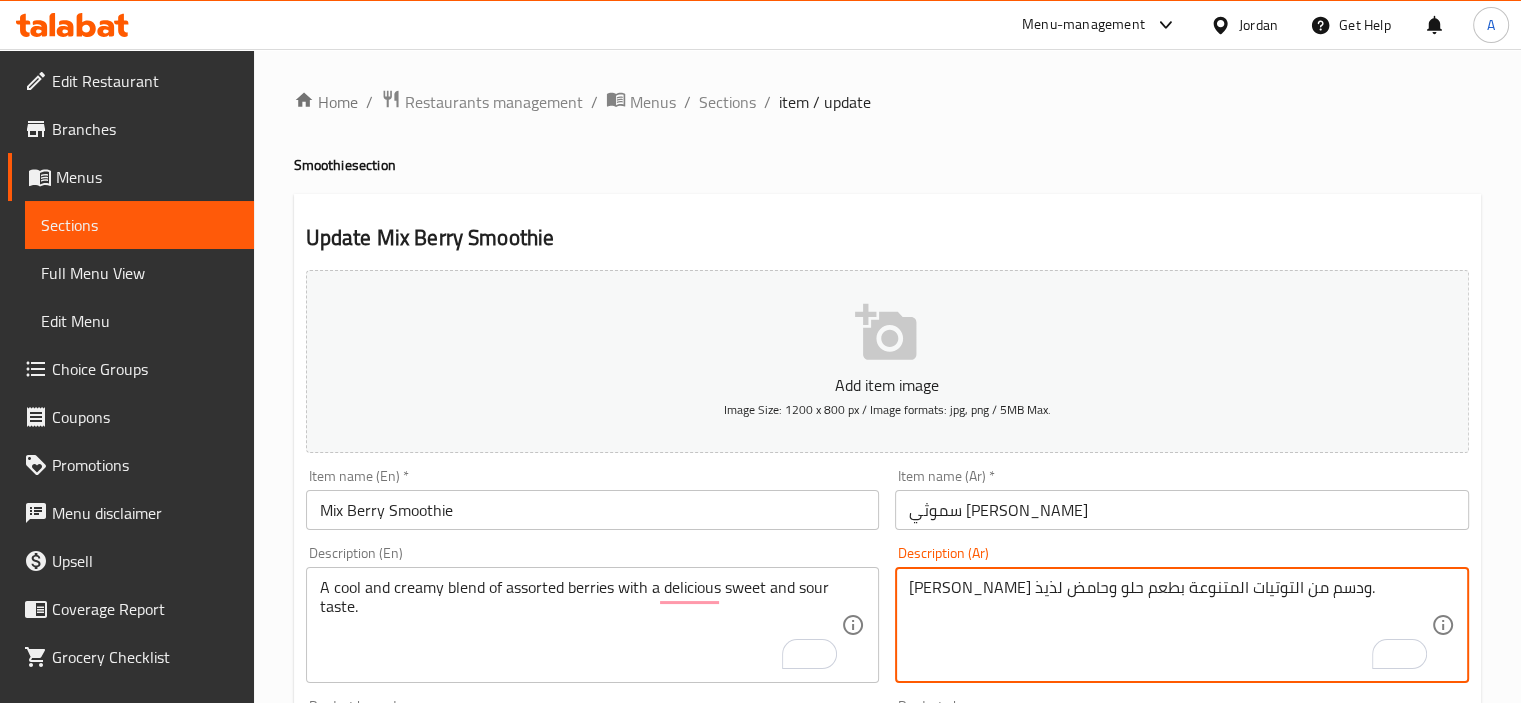 drag, startPoint x: 1235, startPoint y: 587, endPoint x: 1202, endPoint y: 599, distance: 35.1141 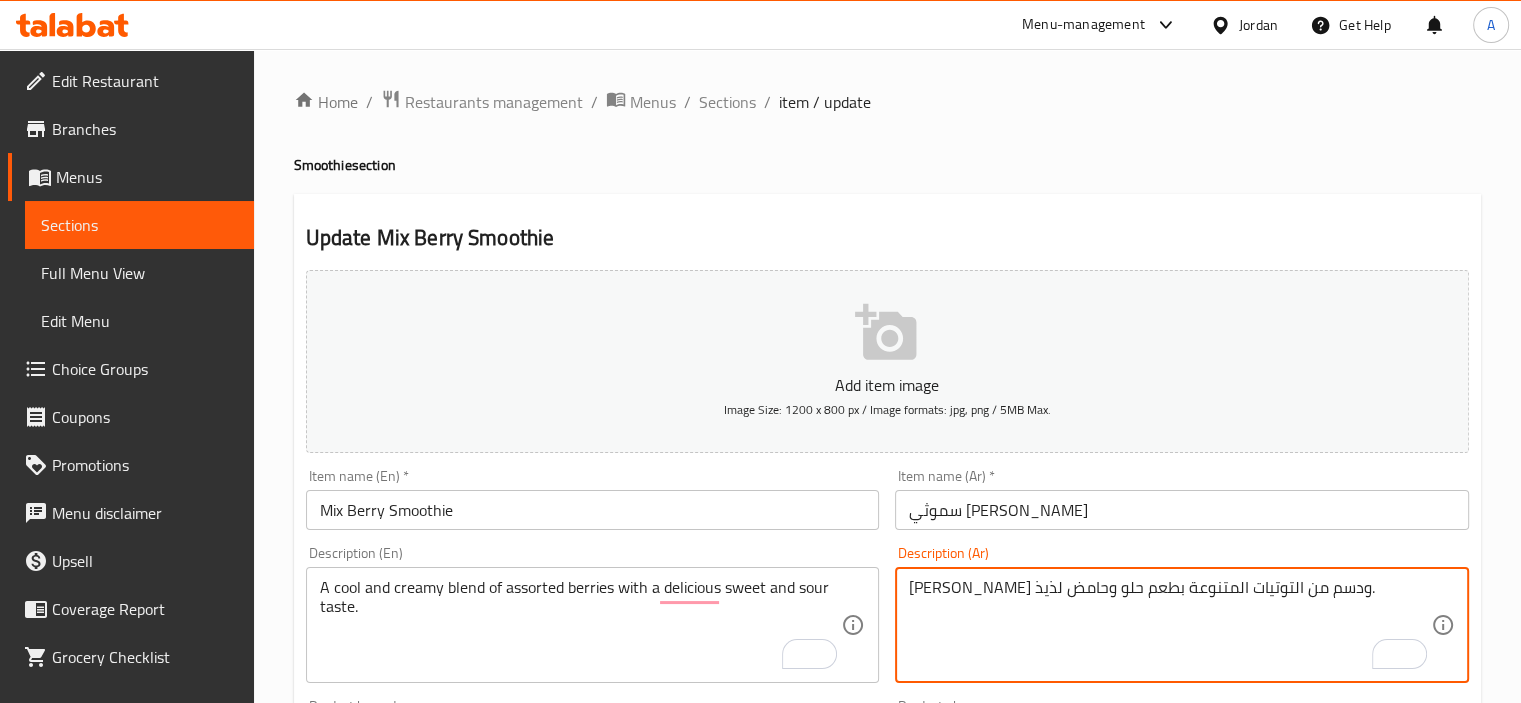 click on "زيج بارد ودسم من التوتيات المتنوعة بطعم حلو وحامض لذيذ." at bounding box center [1170, 625] 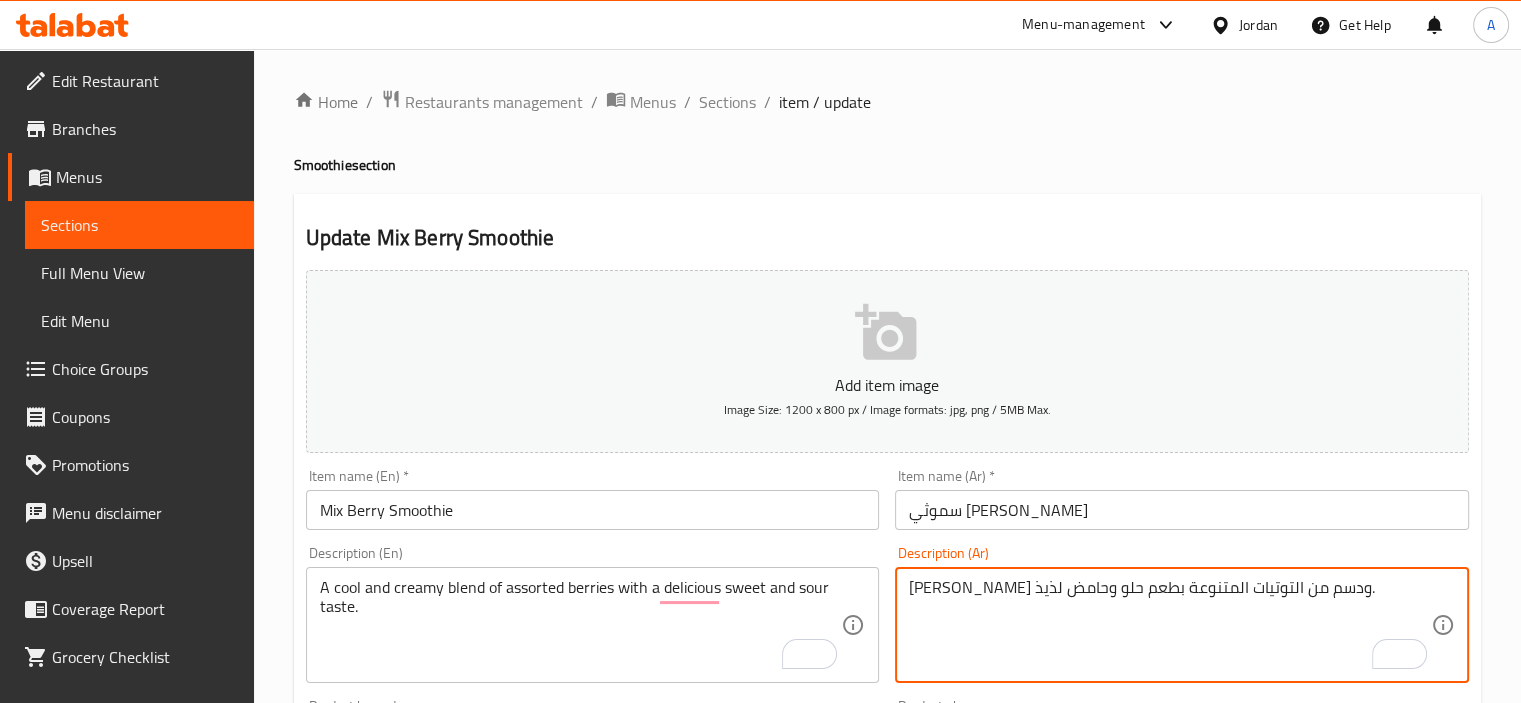 click on "زيج بارد ودسم من التوتيات المتنوعة بطعم حلو وحامض لذيذ." at bounding box center [1170, 625] 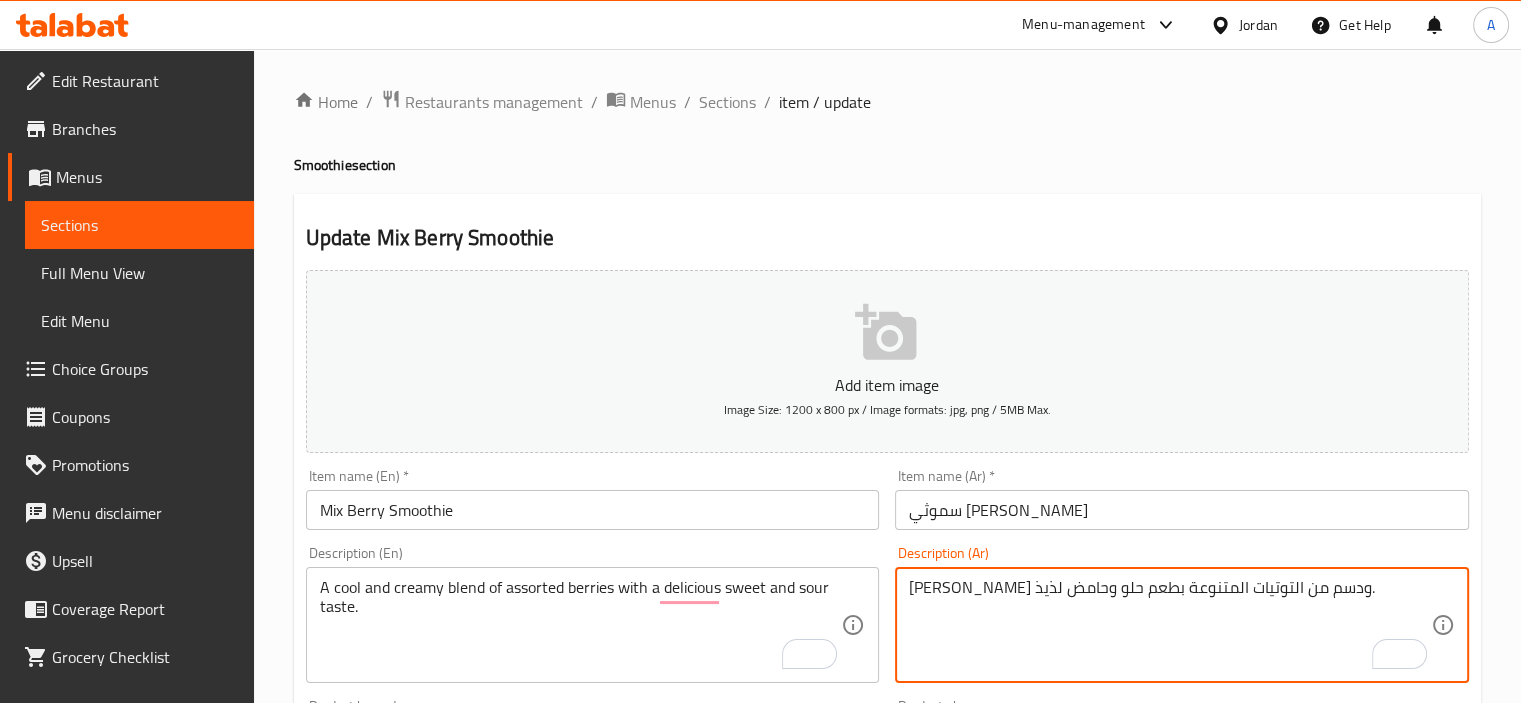 click on "زيج بارد ودسم من التوتيات المتنوعة بطعم حلو وحامض لذيذ." at bounding box center [1170, 625] 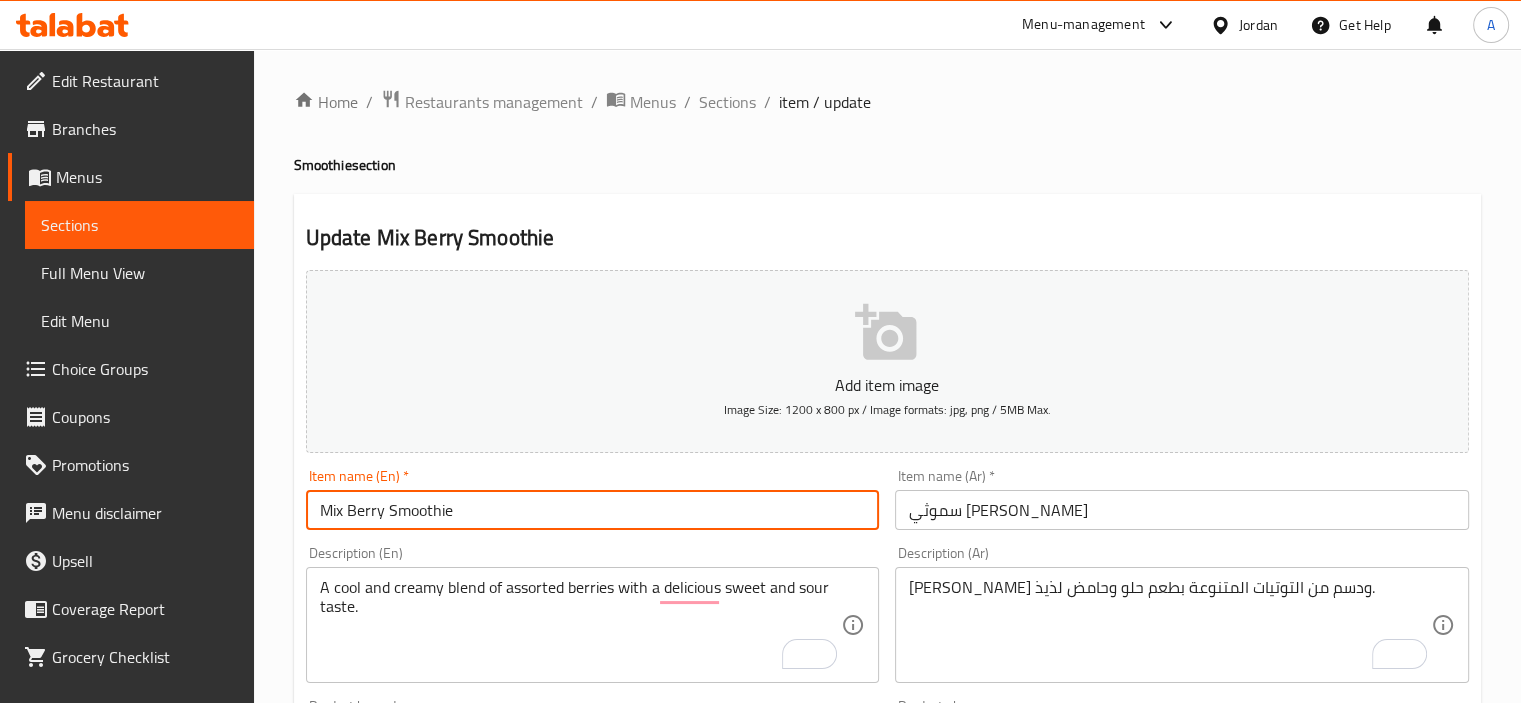 click on "Update" at bounding box center (445, 1326) 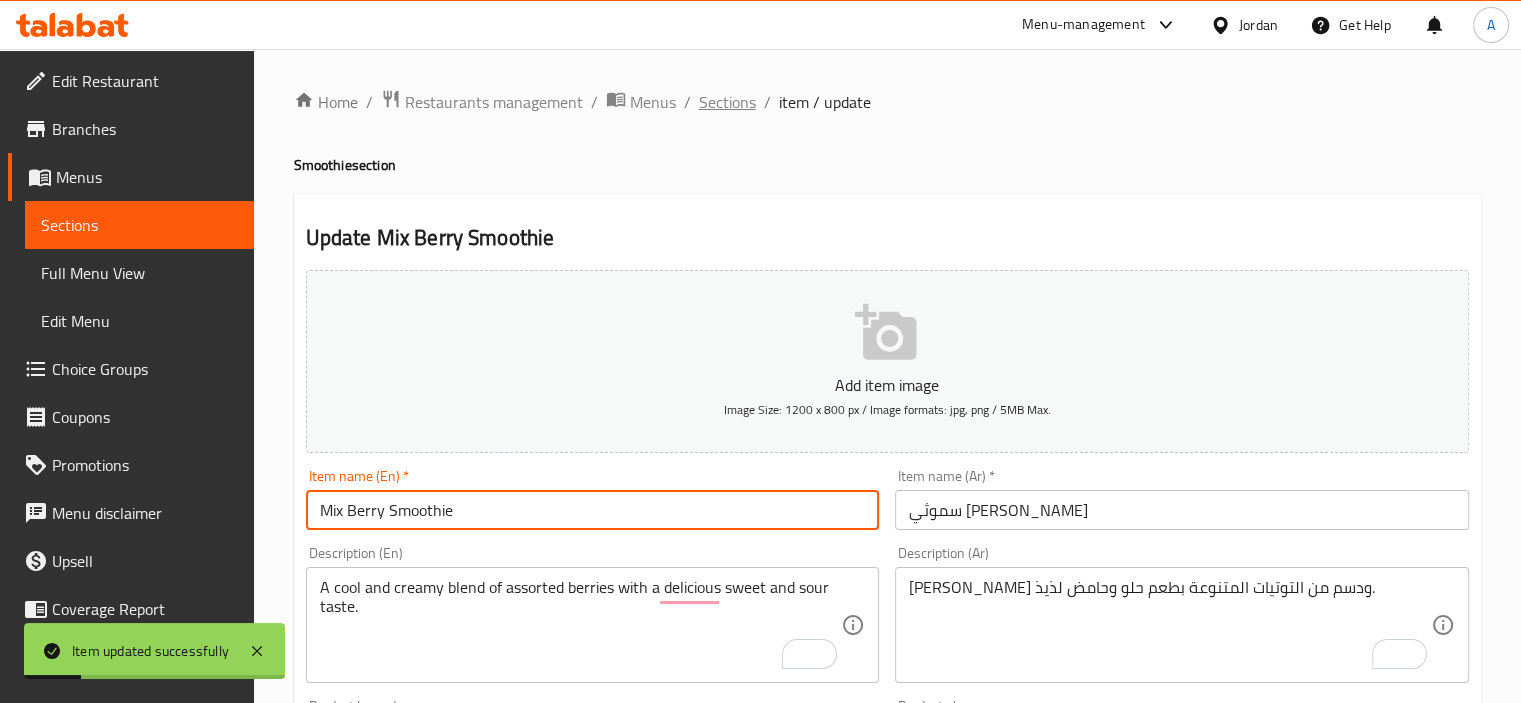 click on "Sections" at bounding box center (727, 102) 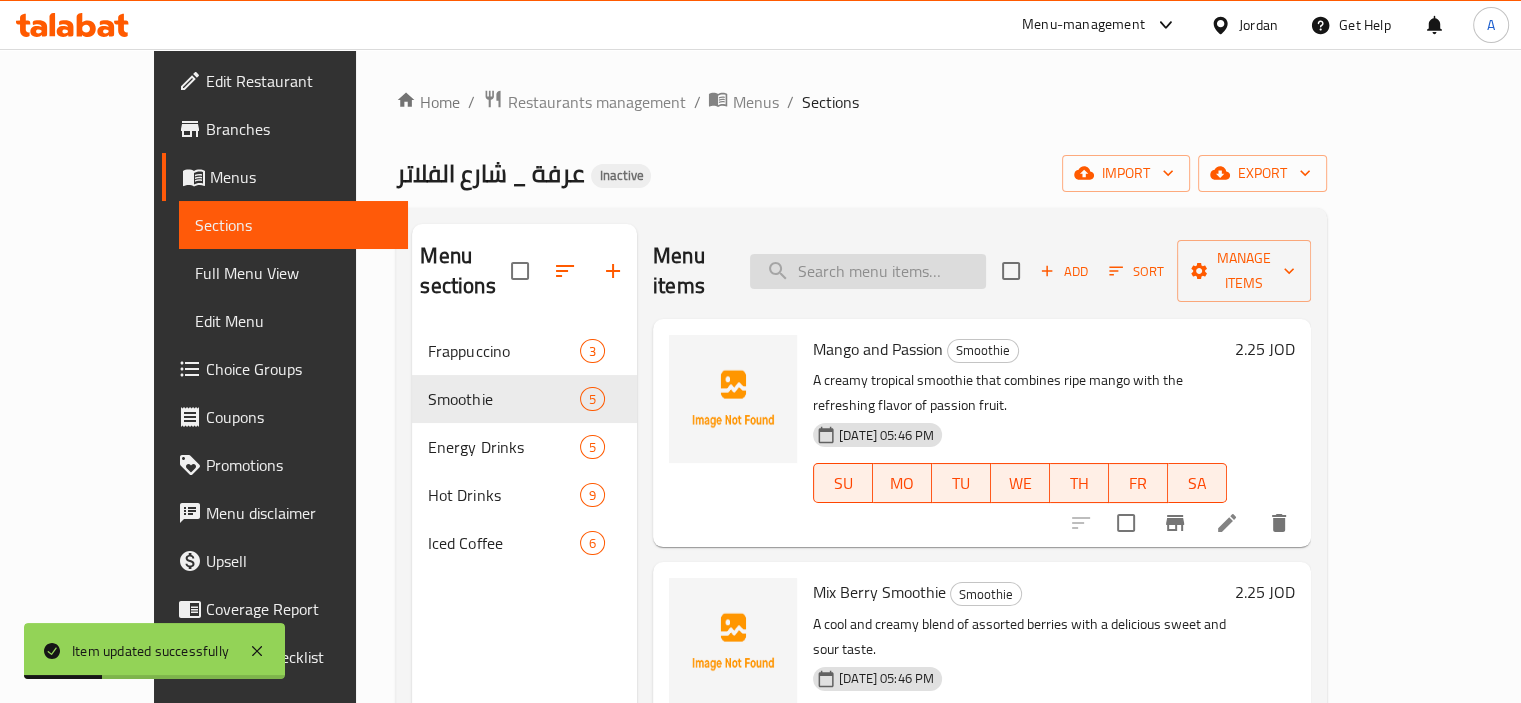 click at bounding box center (868, 271) 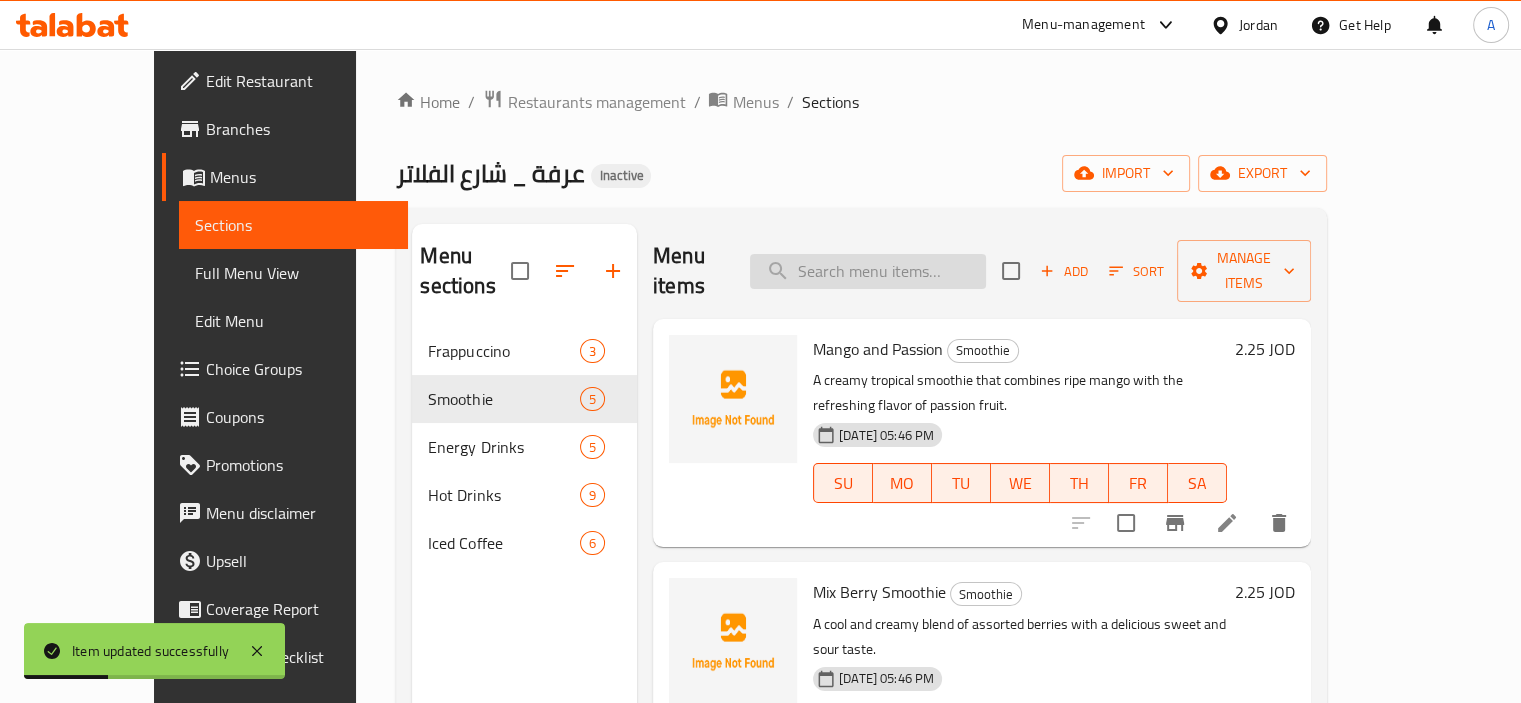 paste on "Mulberry Smoothie" 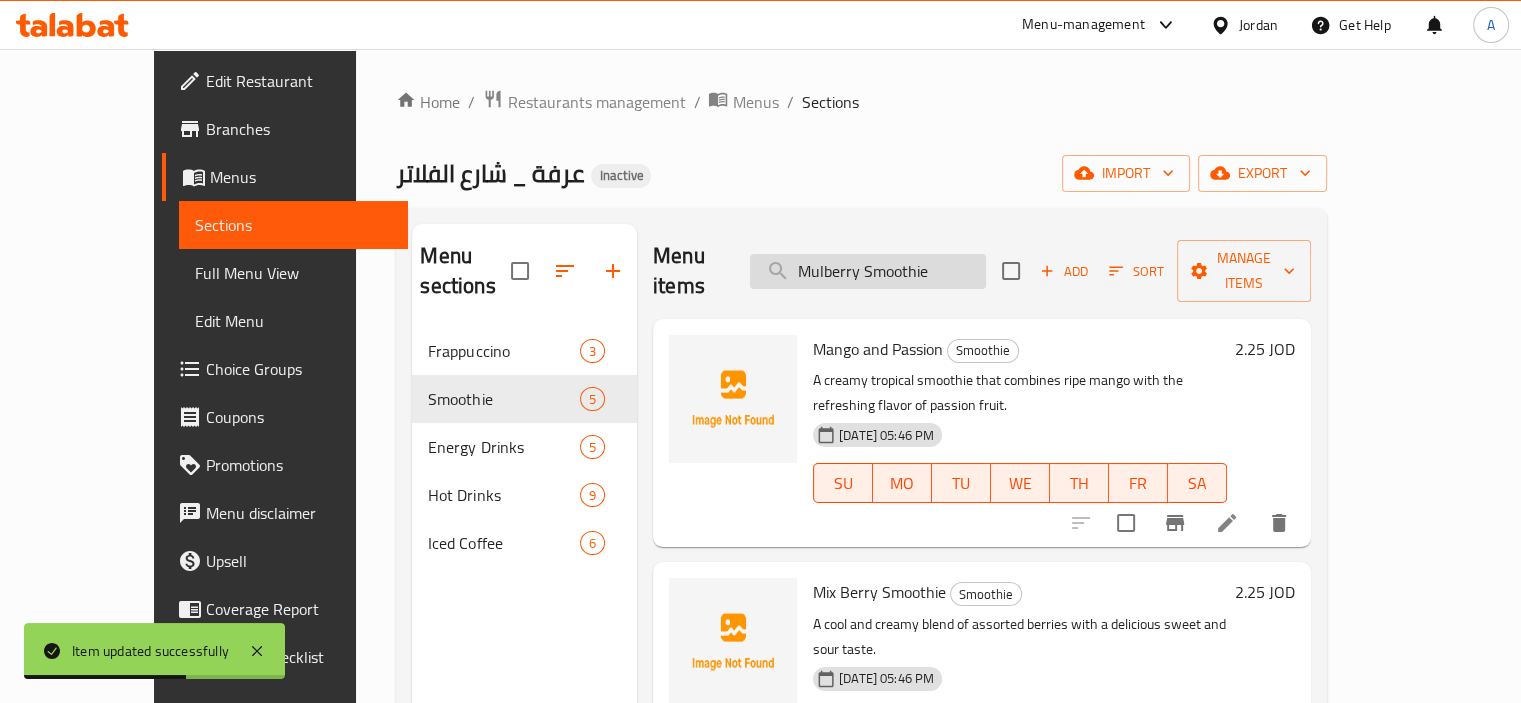 click on "Mulberry Smoothie" at bounding box center (868, 271) 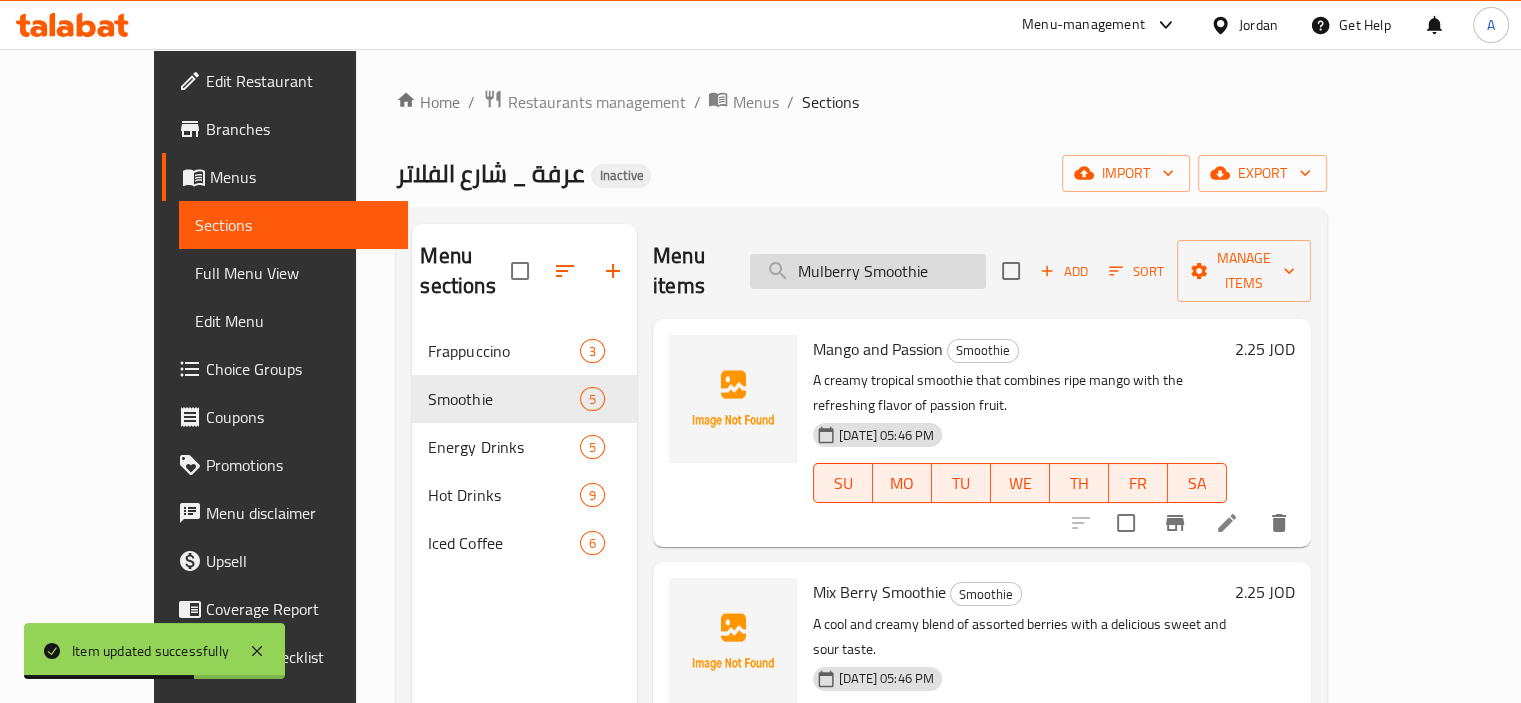 click on "Mulberry Smoothie" at bounding box center (868, 271) 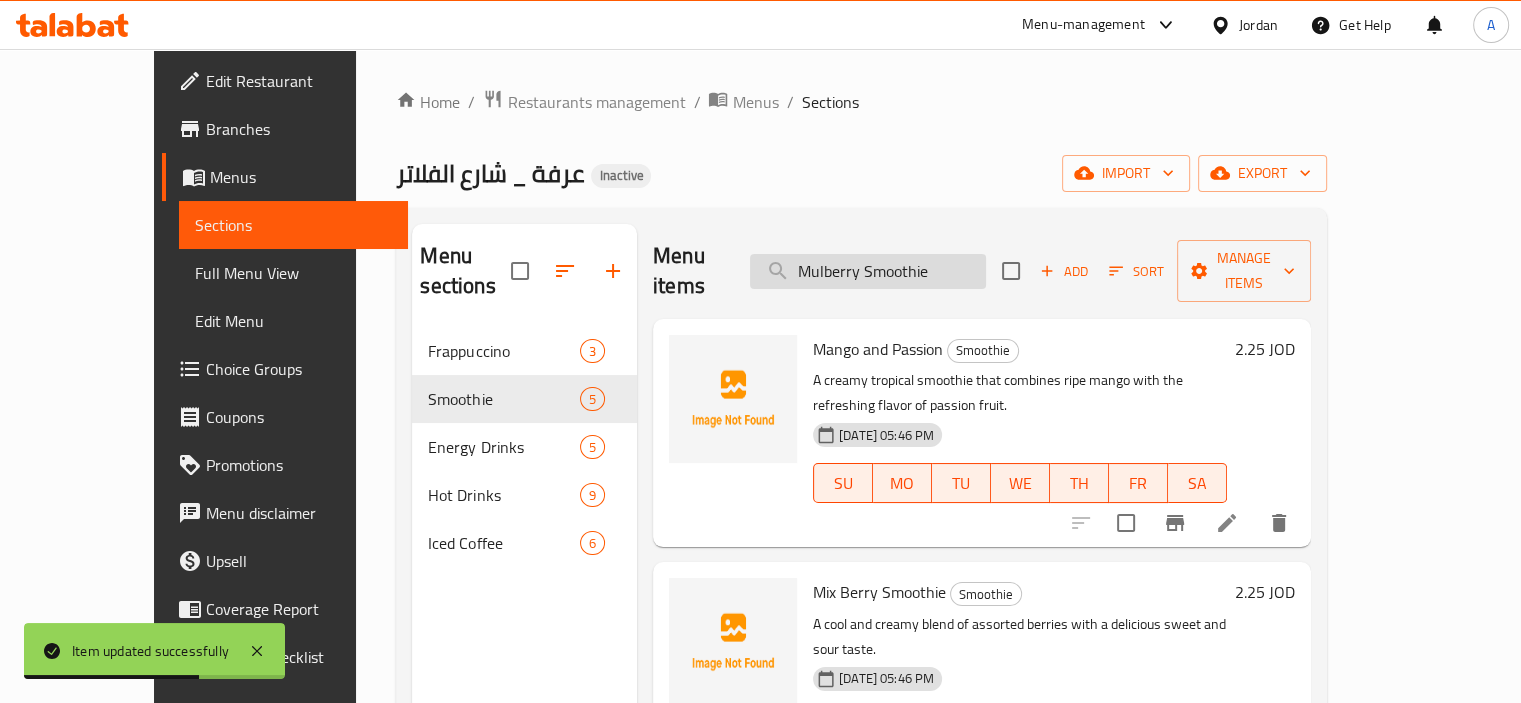 click on "Mulberry Smoothie" at bounding box center (868, 271) 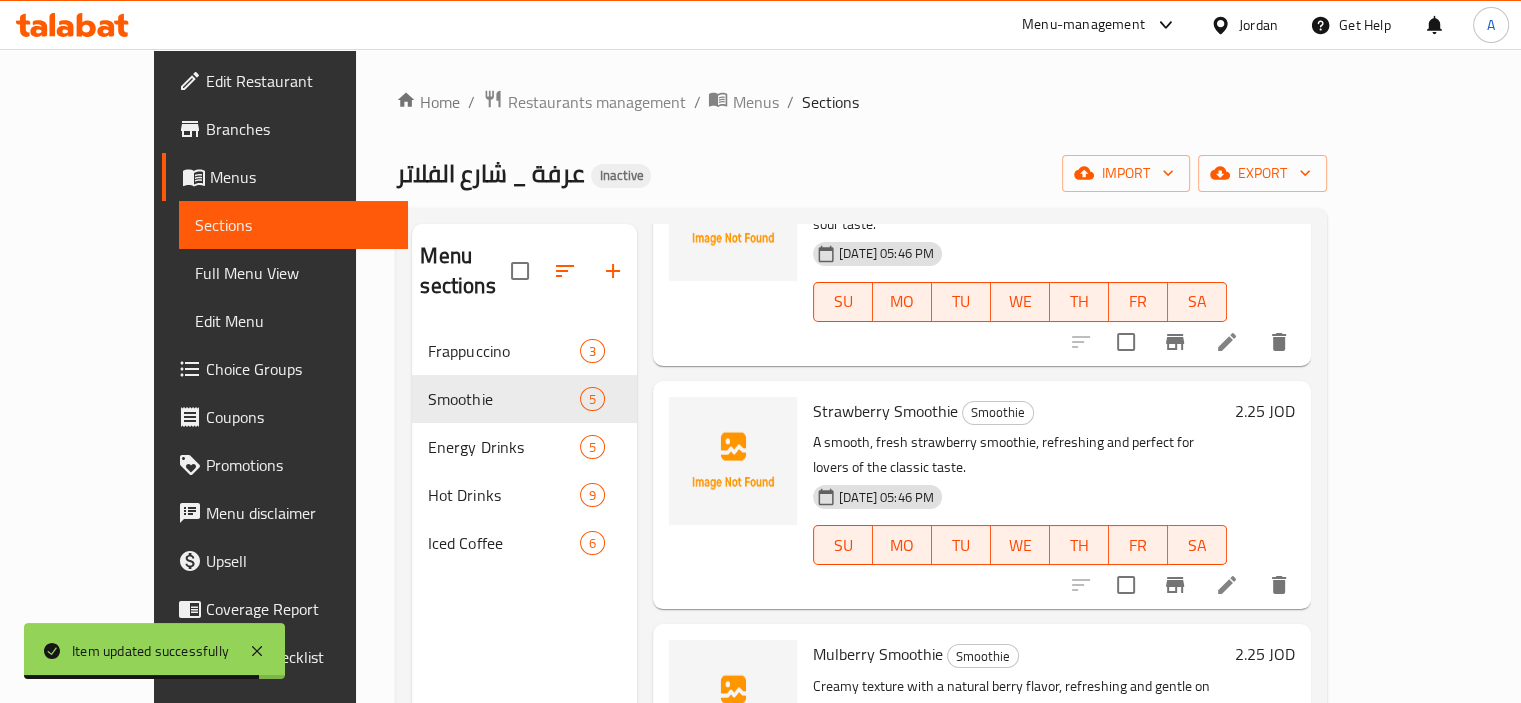 scroll, scrollTop: 439, scrollLeft: 0, axis: vertical 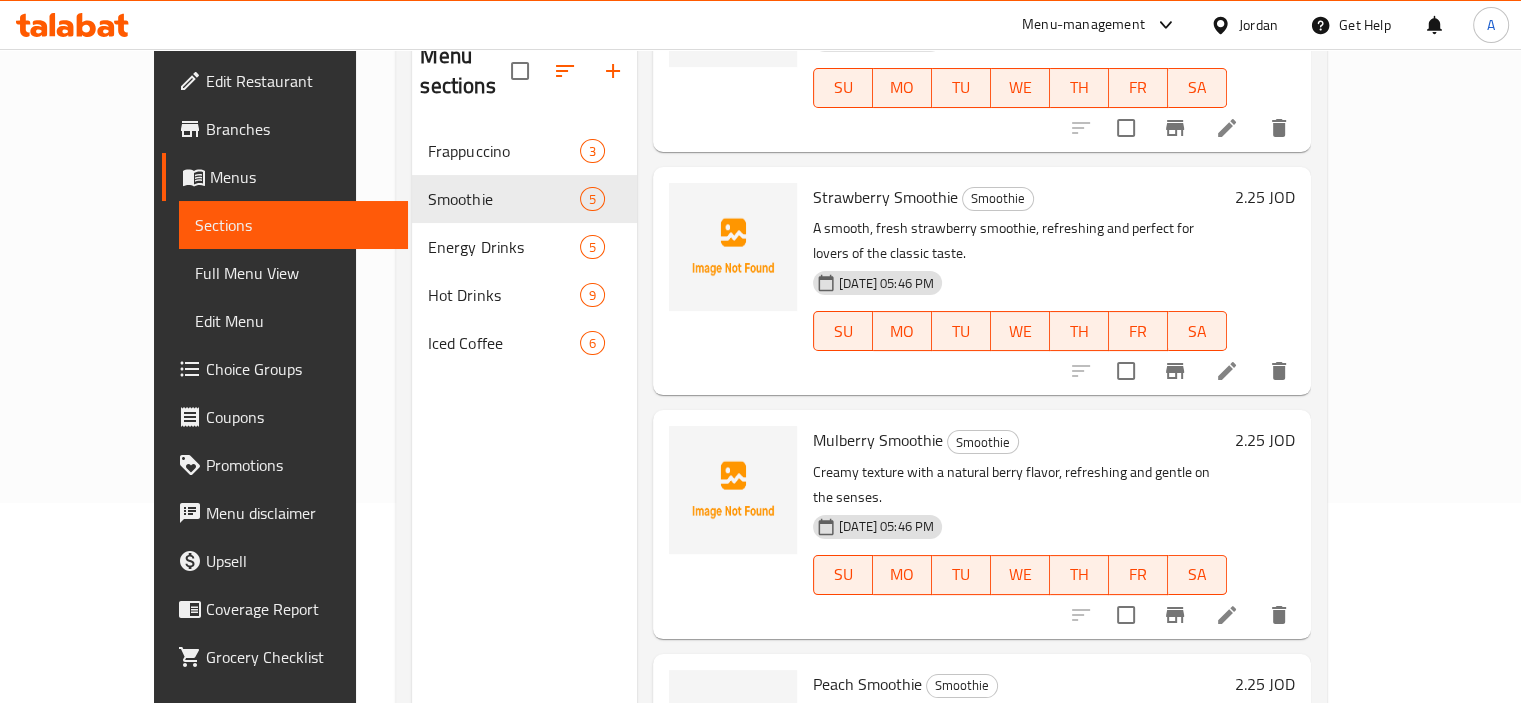 type on "Mulberry Smoothie" 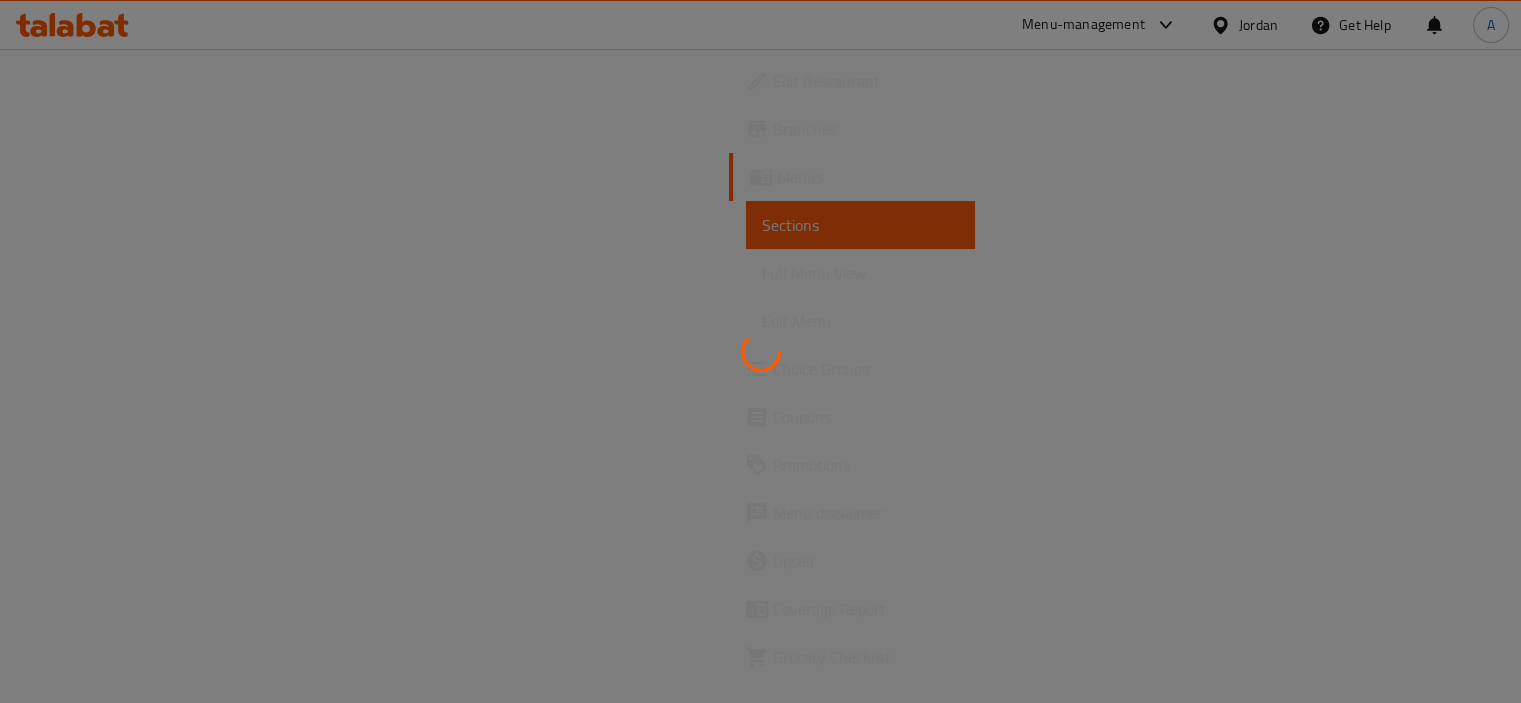 scroll, scrollTop: 0, scrollLeft: 0, axis: both 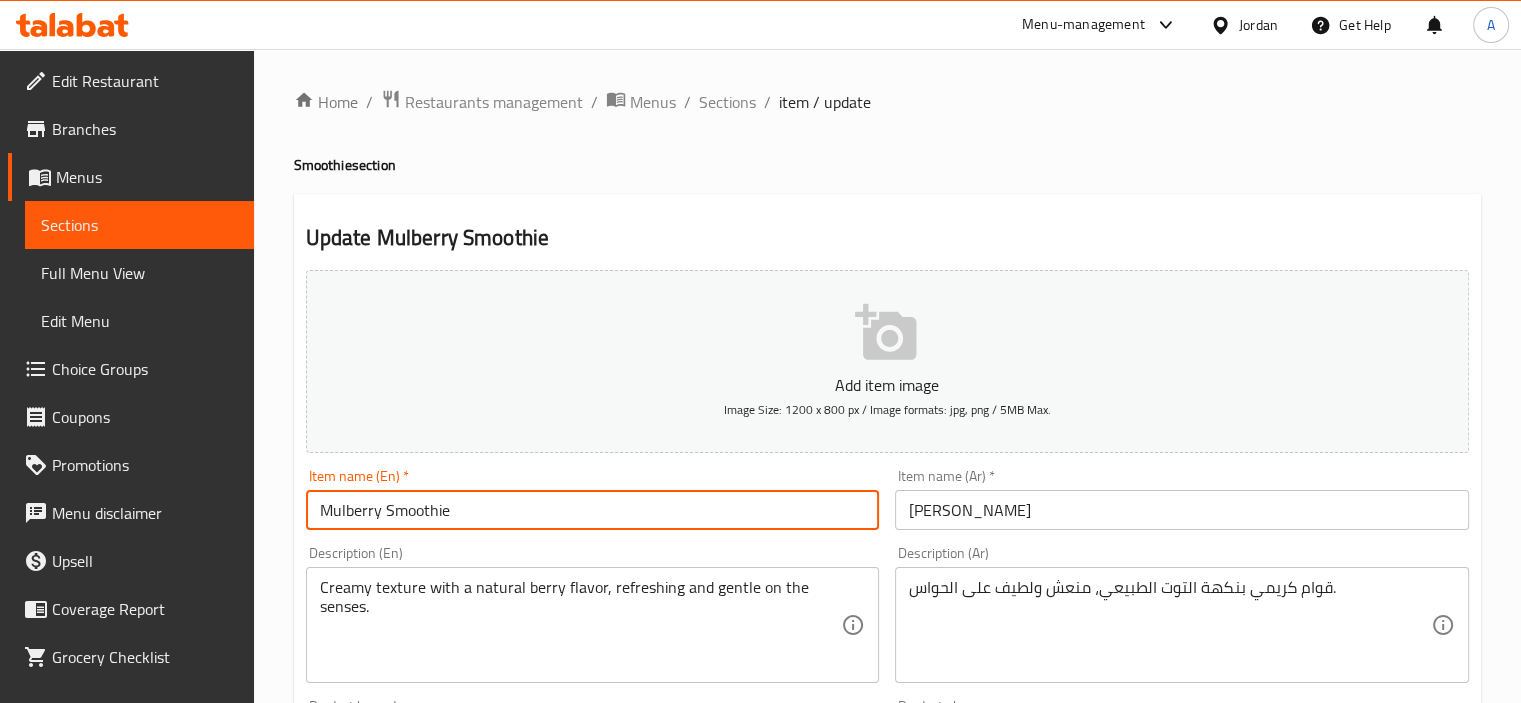 drag, startPoint x: 353, startPoint y: 519, endPoint x: 164, endPoint y: 466, distance: 196.2906 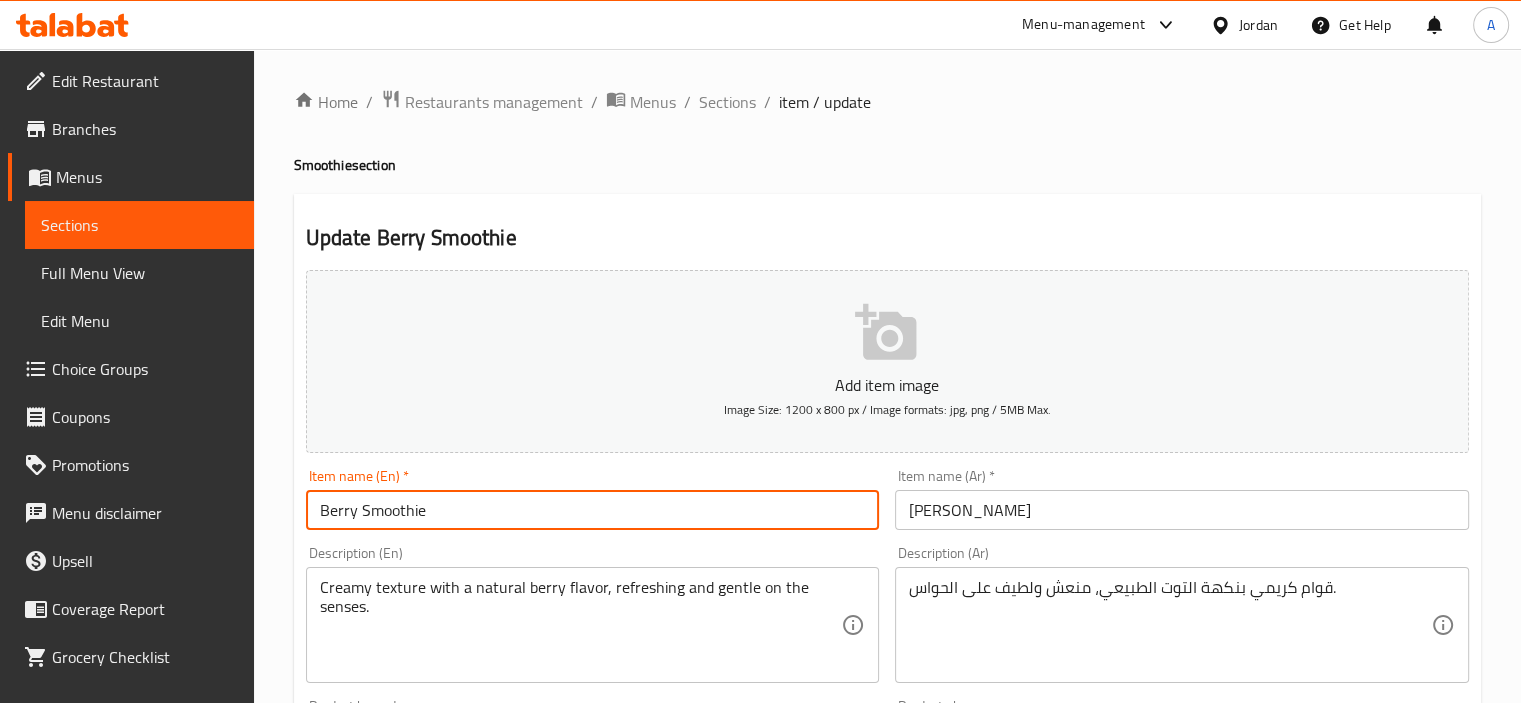 type on "Berry Smoothie" 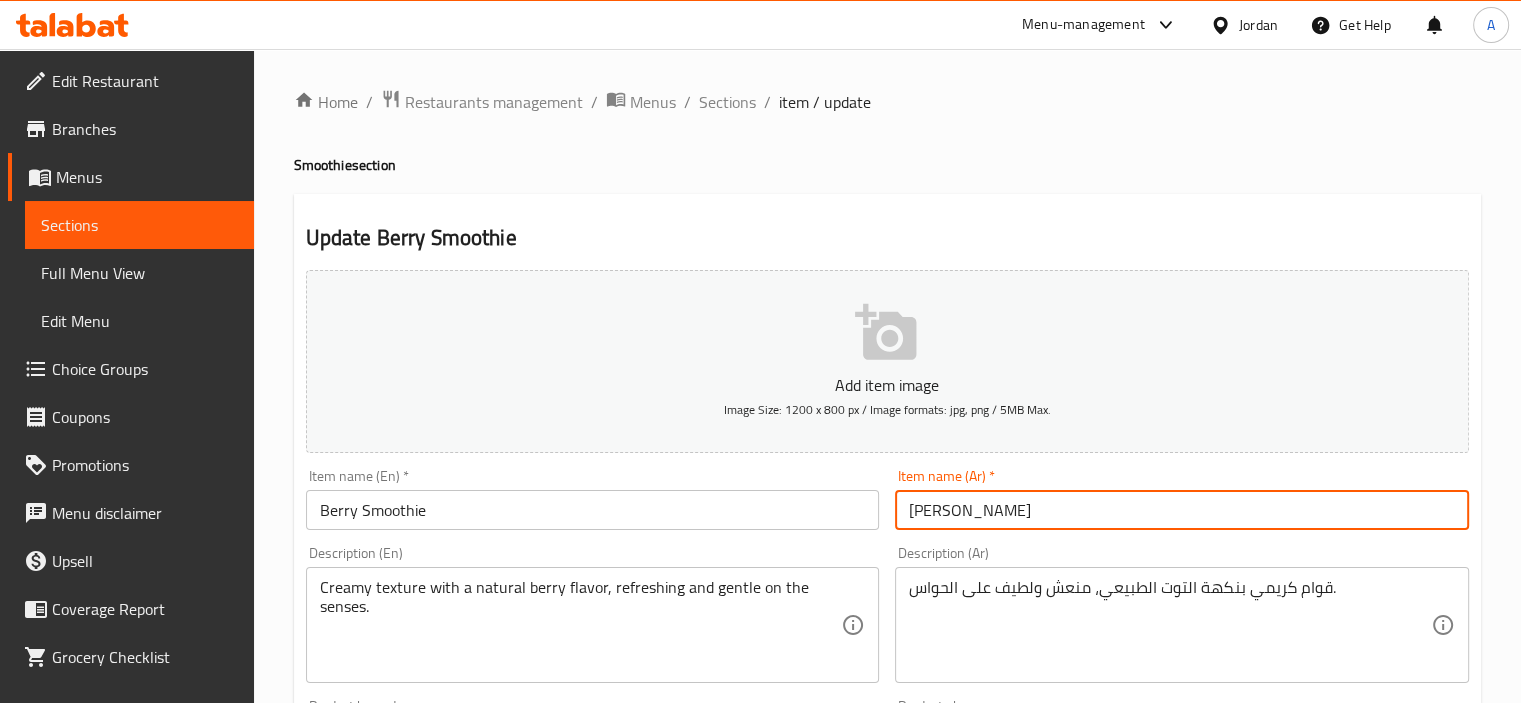 drag, startPoint x: 960, startPoint y: 512, endPoint x: 804, endPoint y: 492, distance: 157.27682 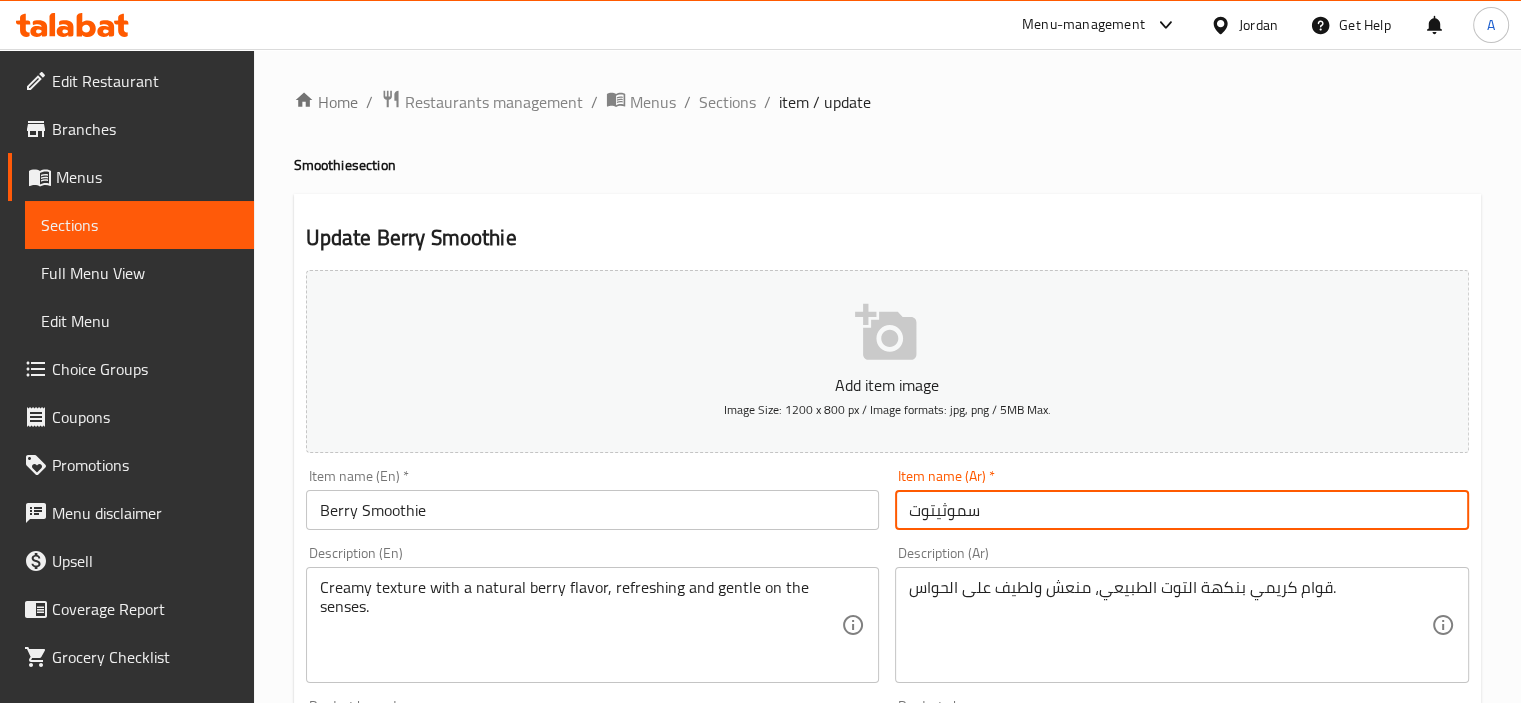 click on "سموثيتوت" at bounding box center (1182, 510) 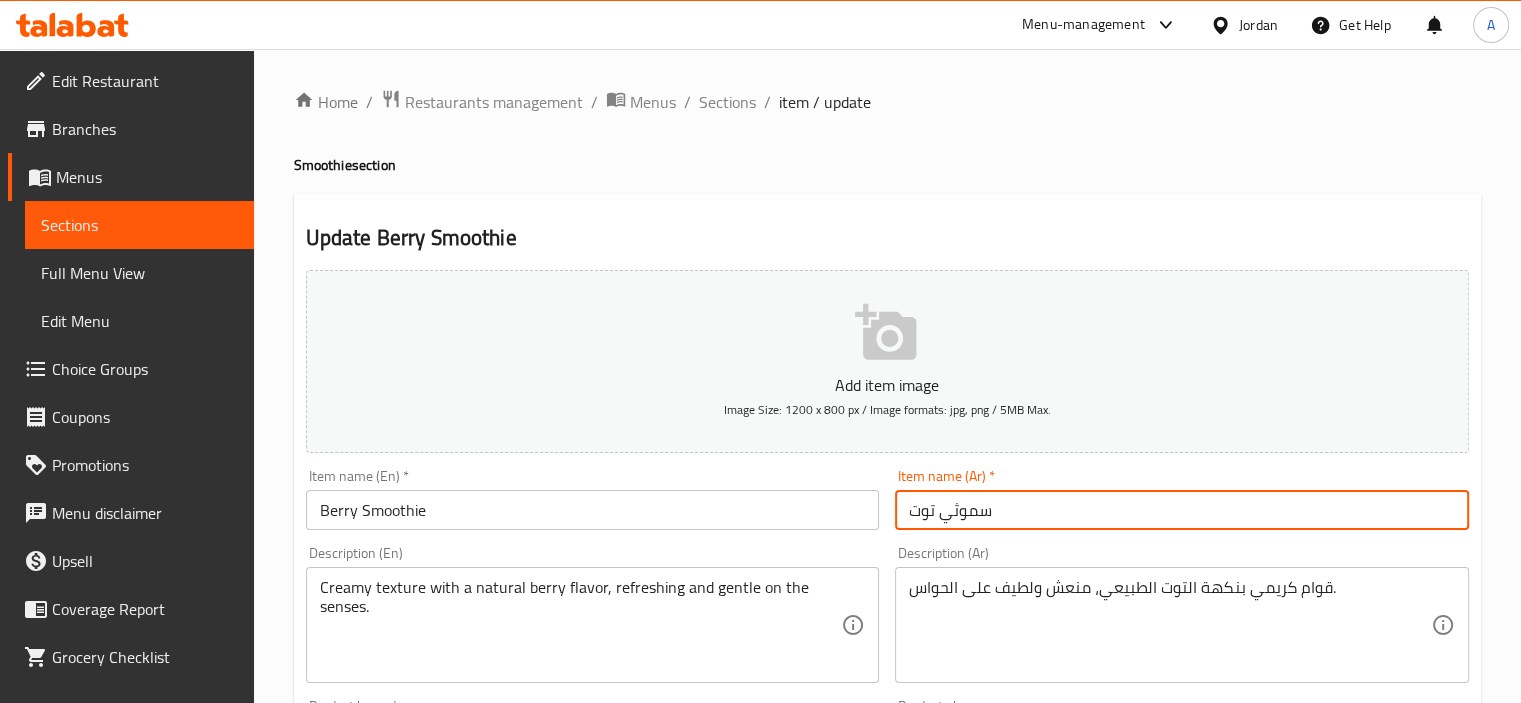 type on "سموثي توت" 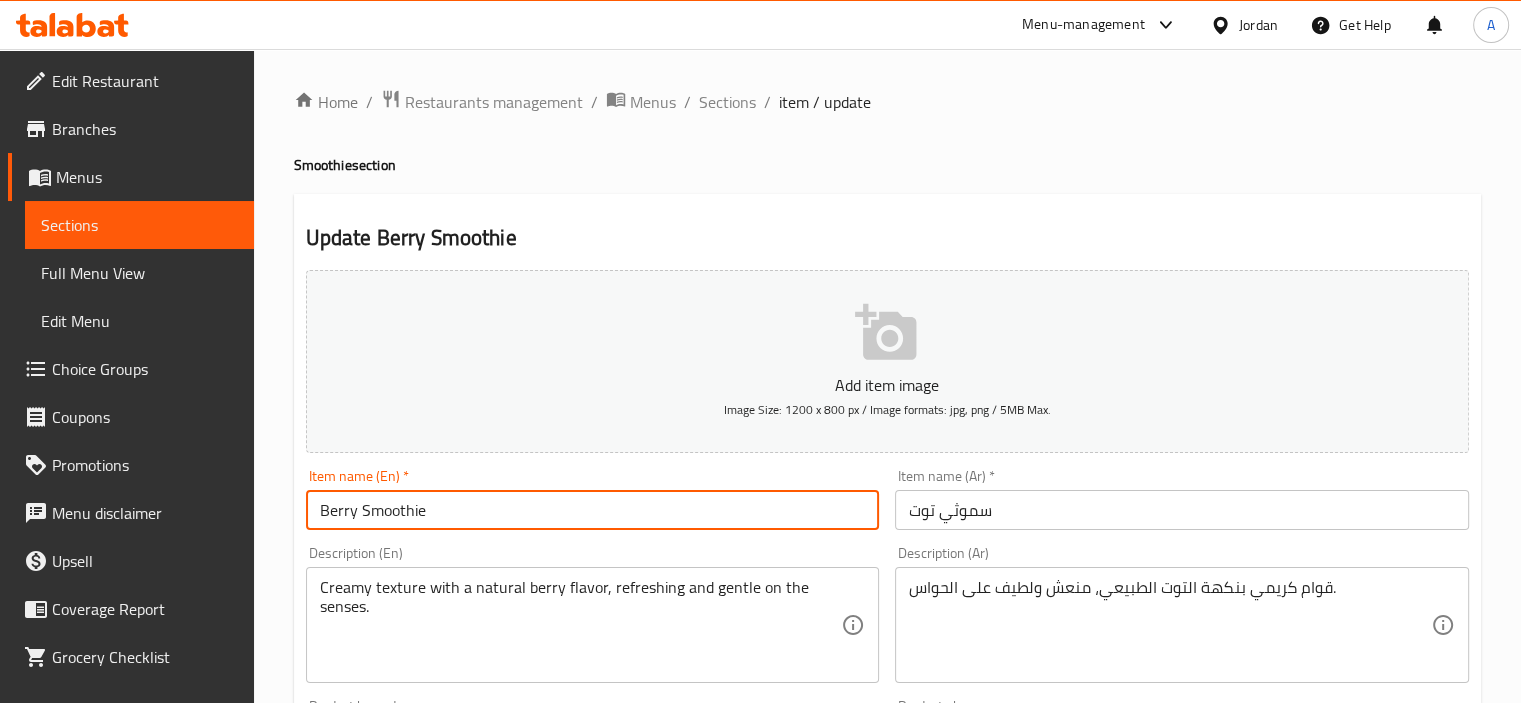 click on "Update" at bounding box center (445, 1326) 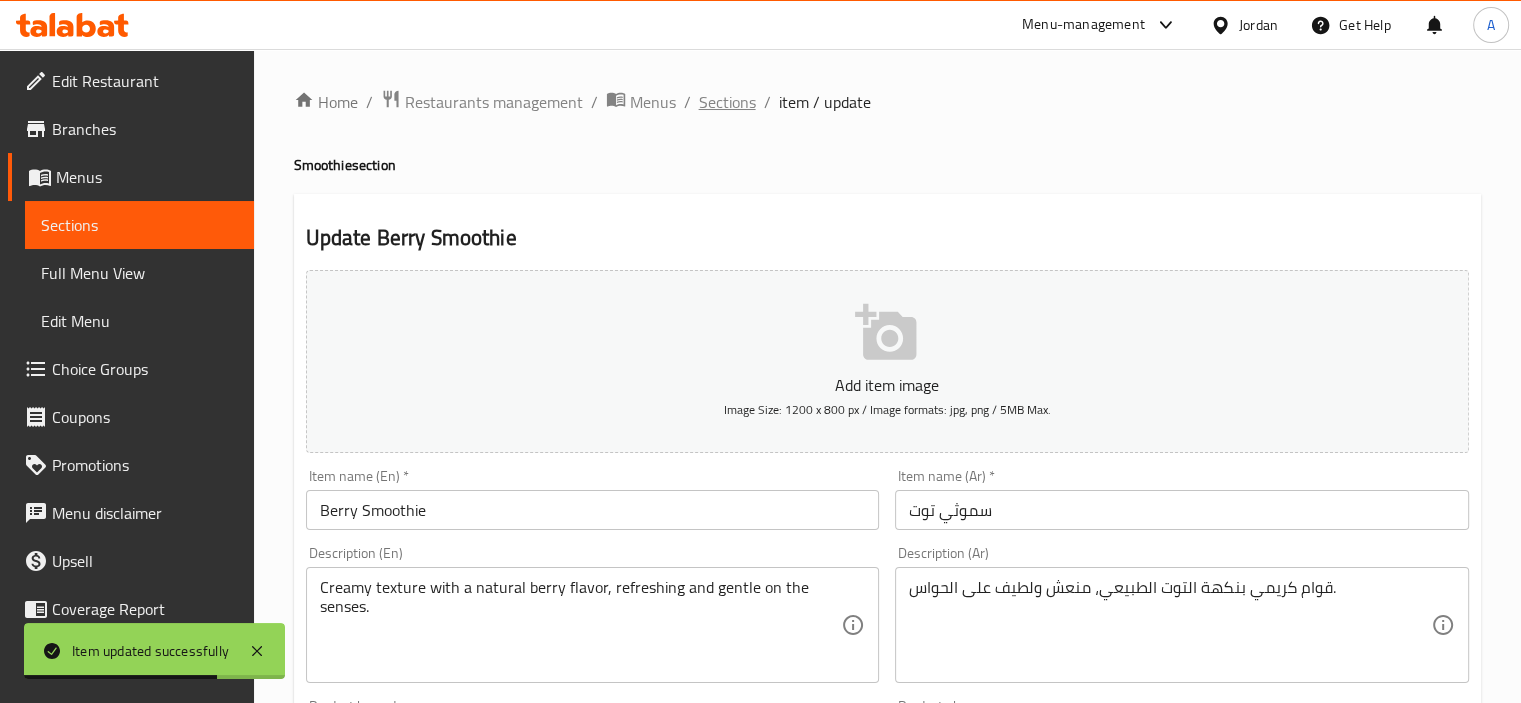 click on "Sections" at bounding box center [727, 102] 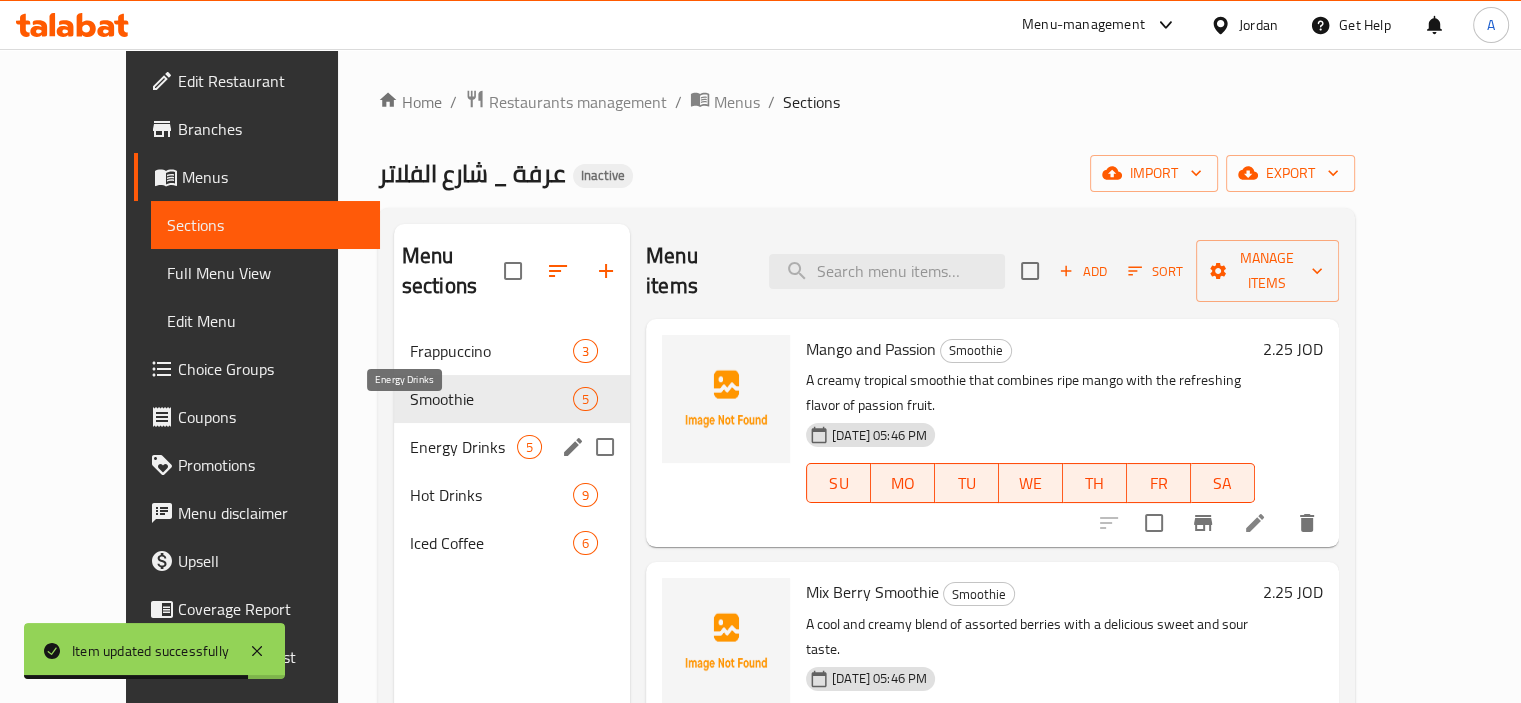 click on "Smoothie 5" at bounding box center (512, 399) 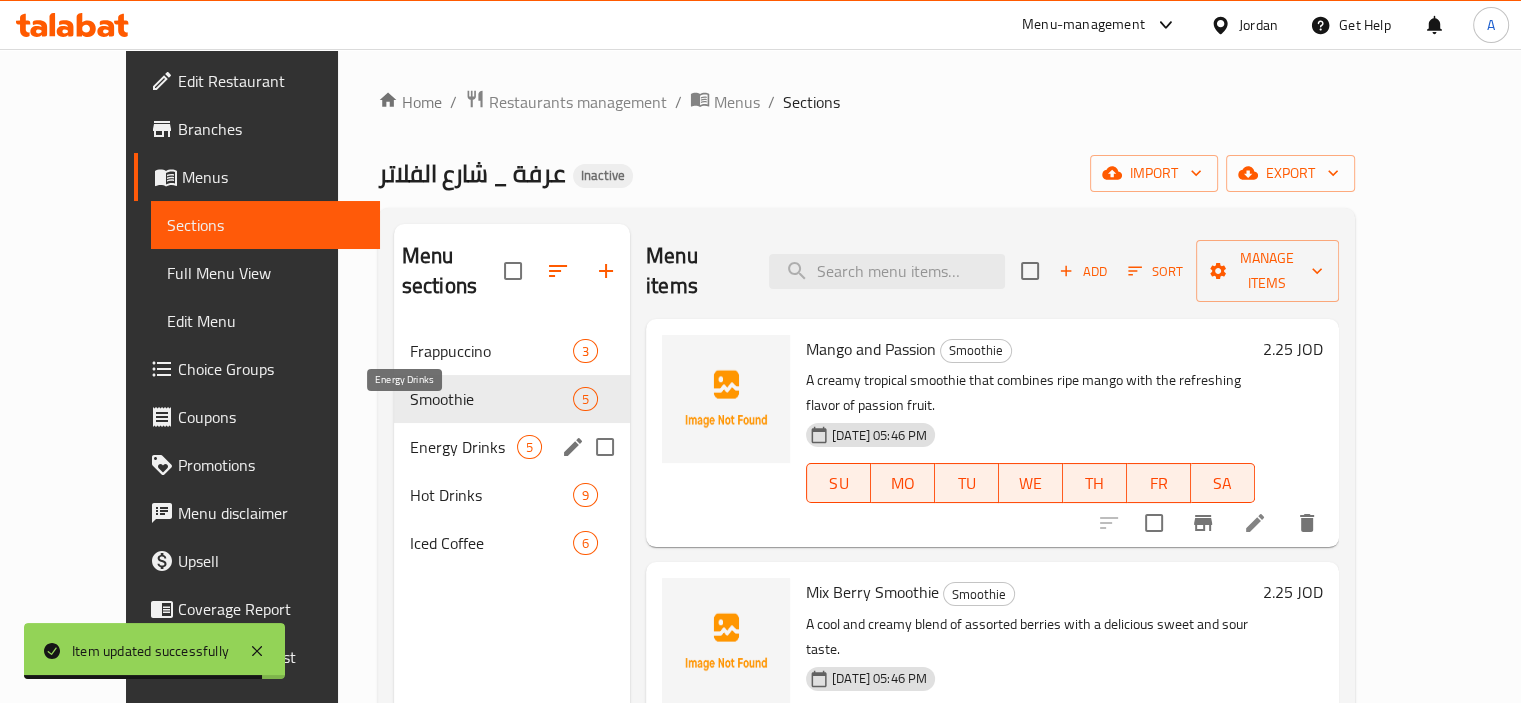 click on "Energy Drinks" at bounding box center [463, 447] 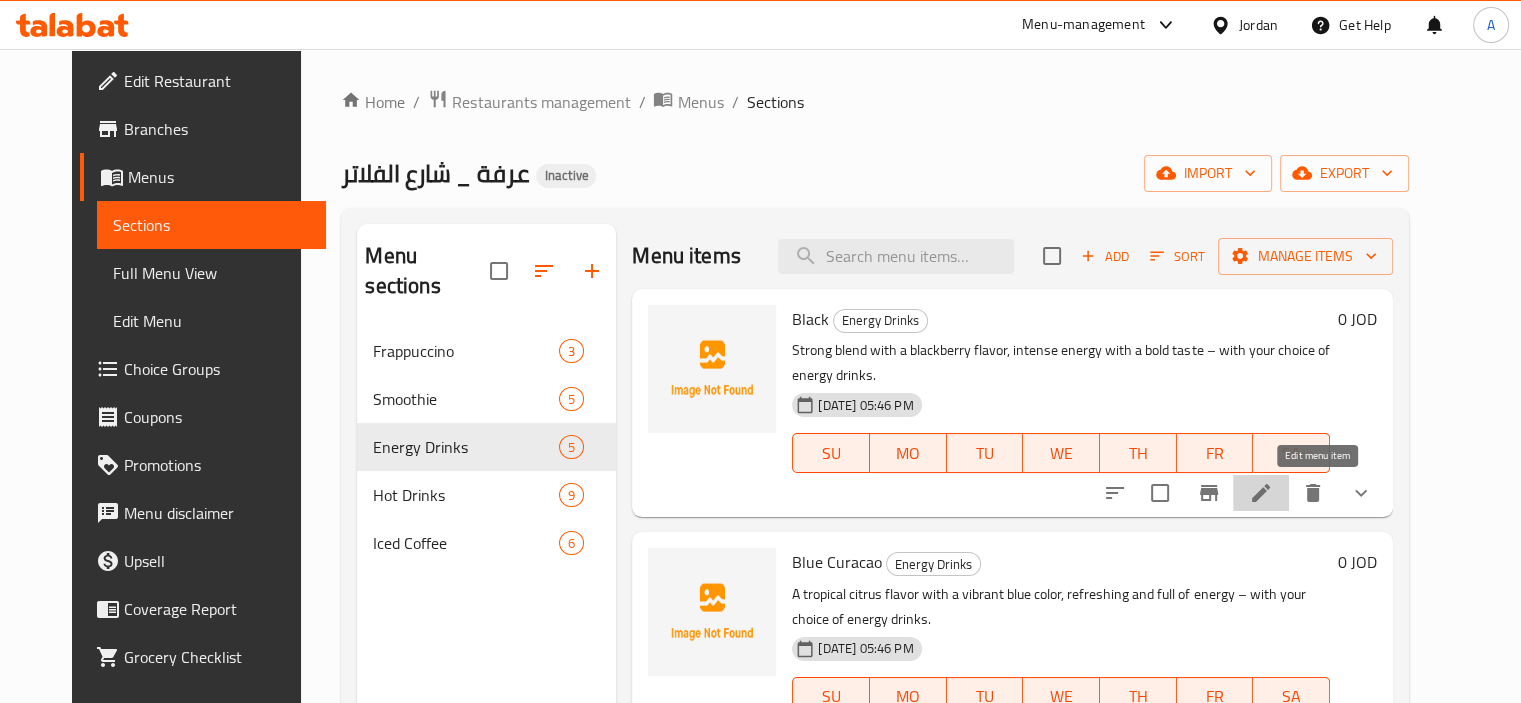 click 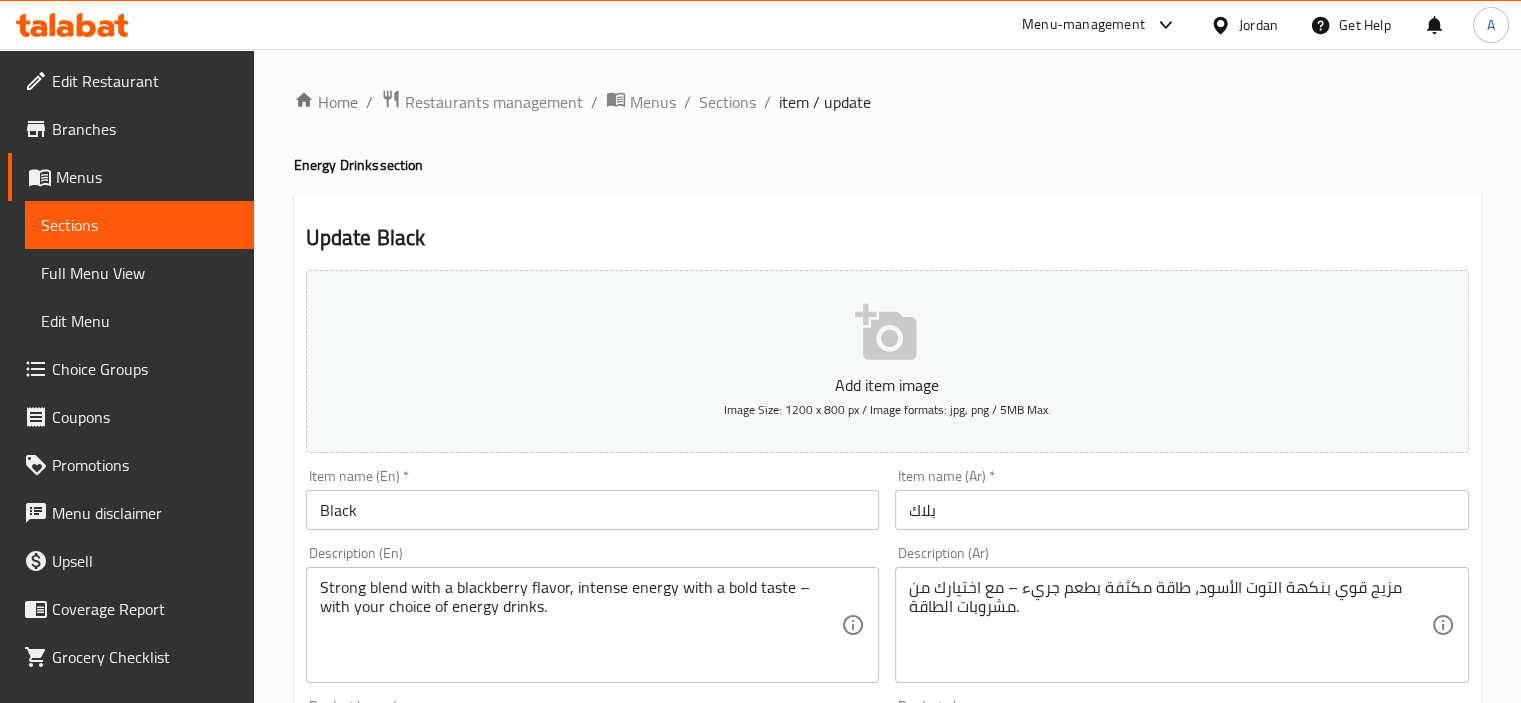 click on "Black" at bounding box center (593, 510) 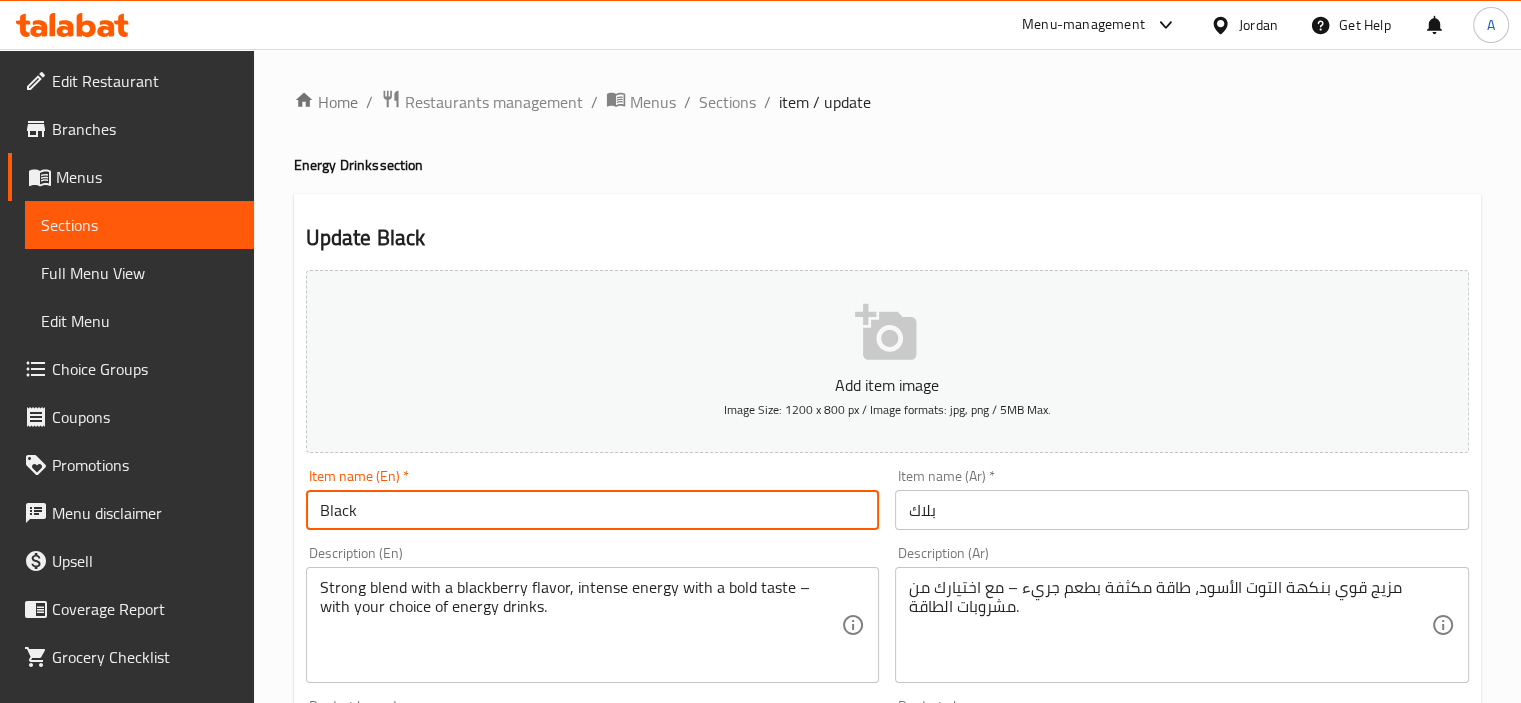 paste on "حيوية" 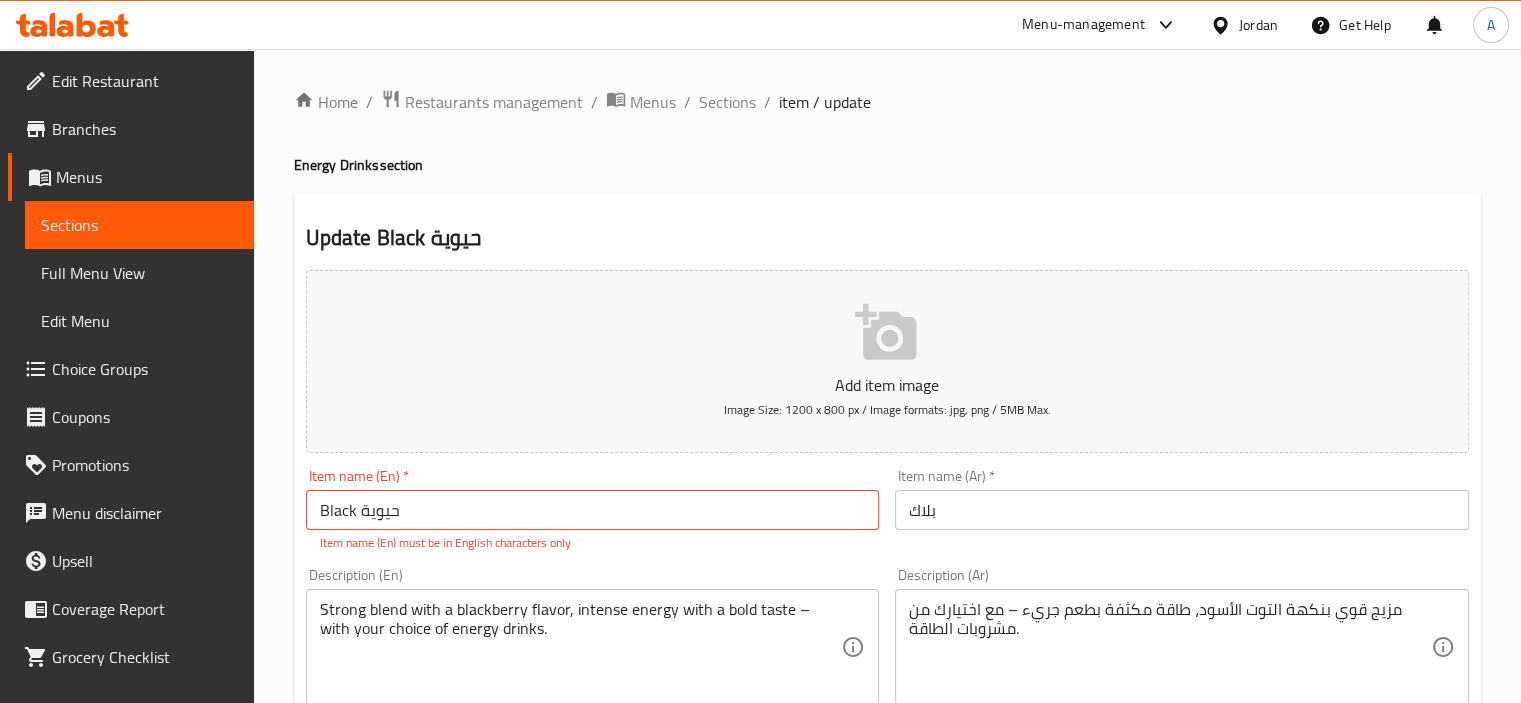 click on "Black حيوية" at bounding box center (593, 510) 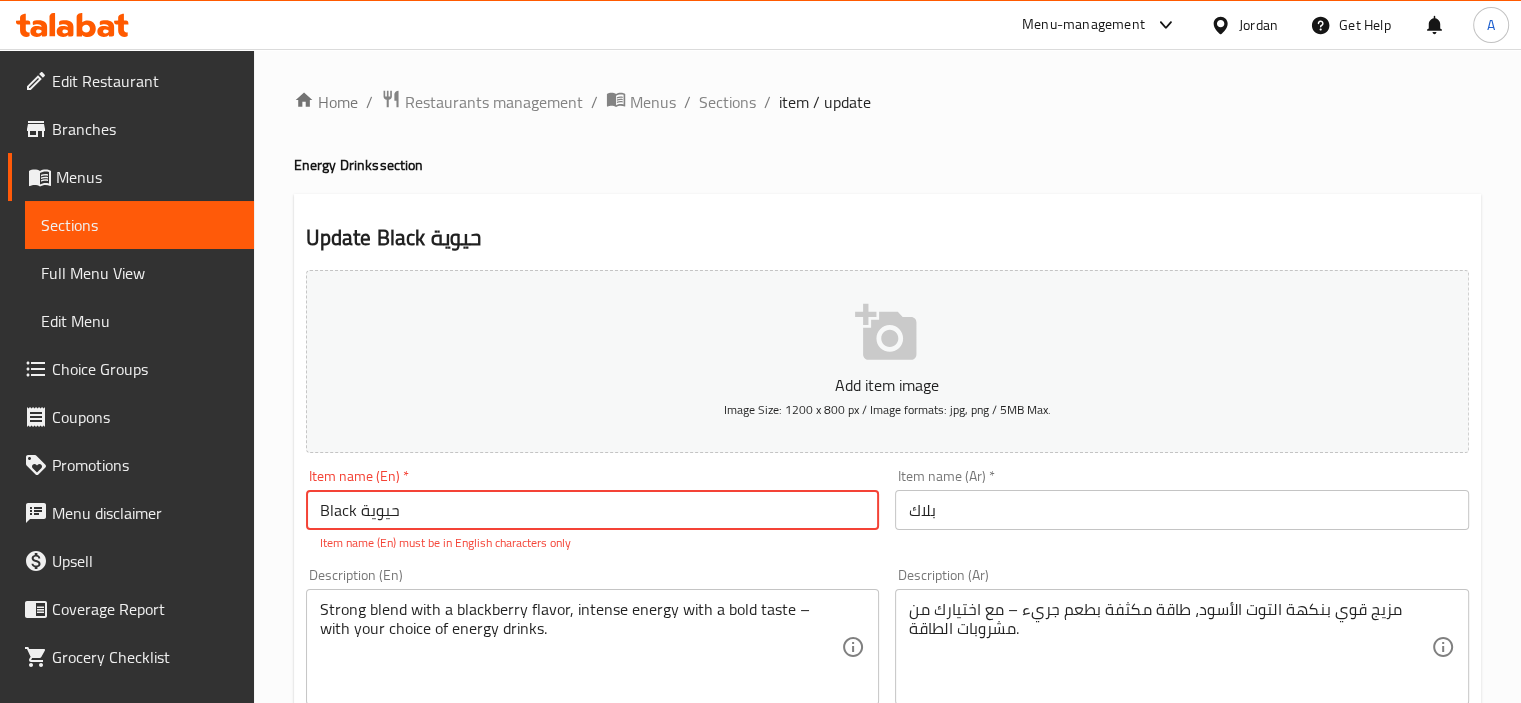 click on "Black حيوية" at bounding box center [593, 510] 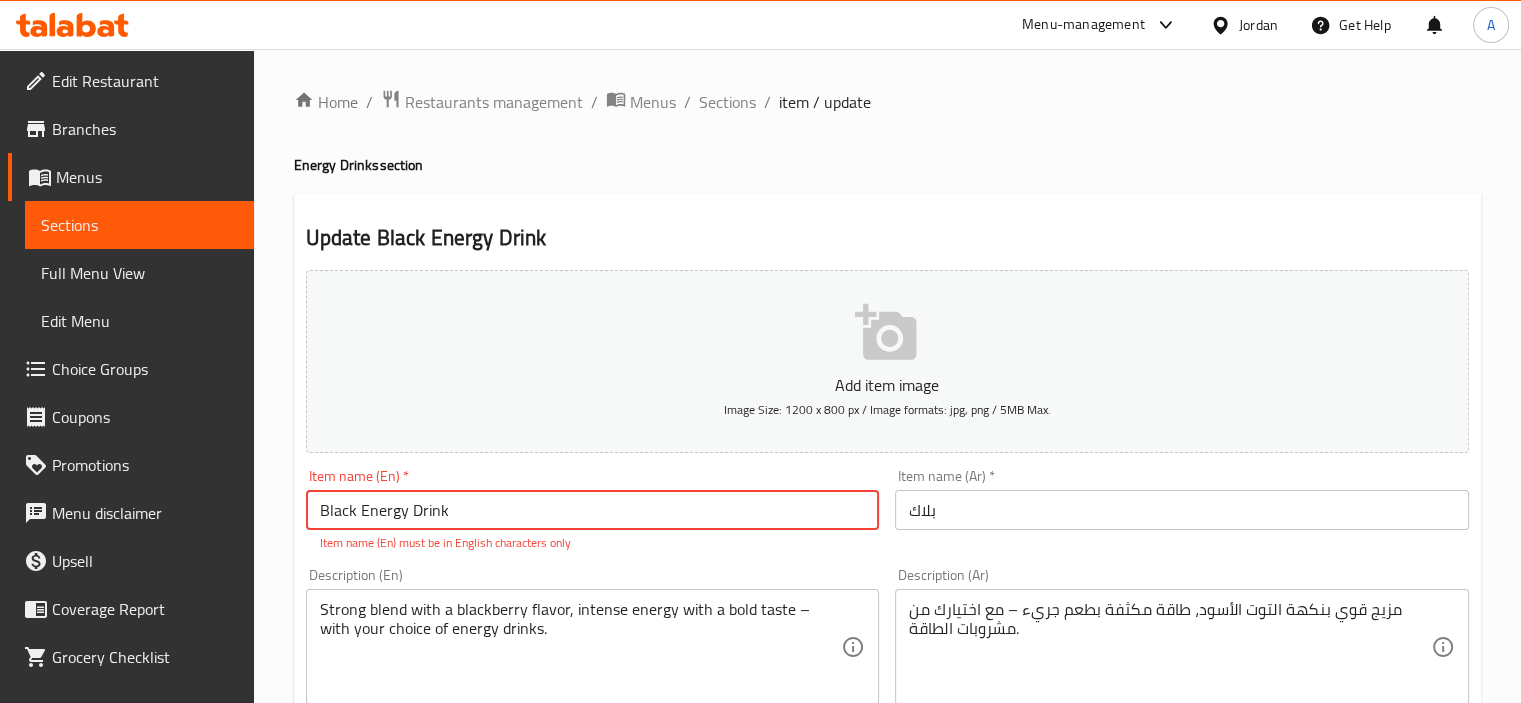 type on "Black Energy Drink" 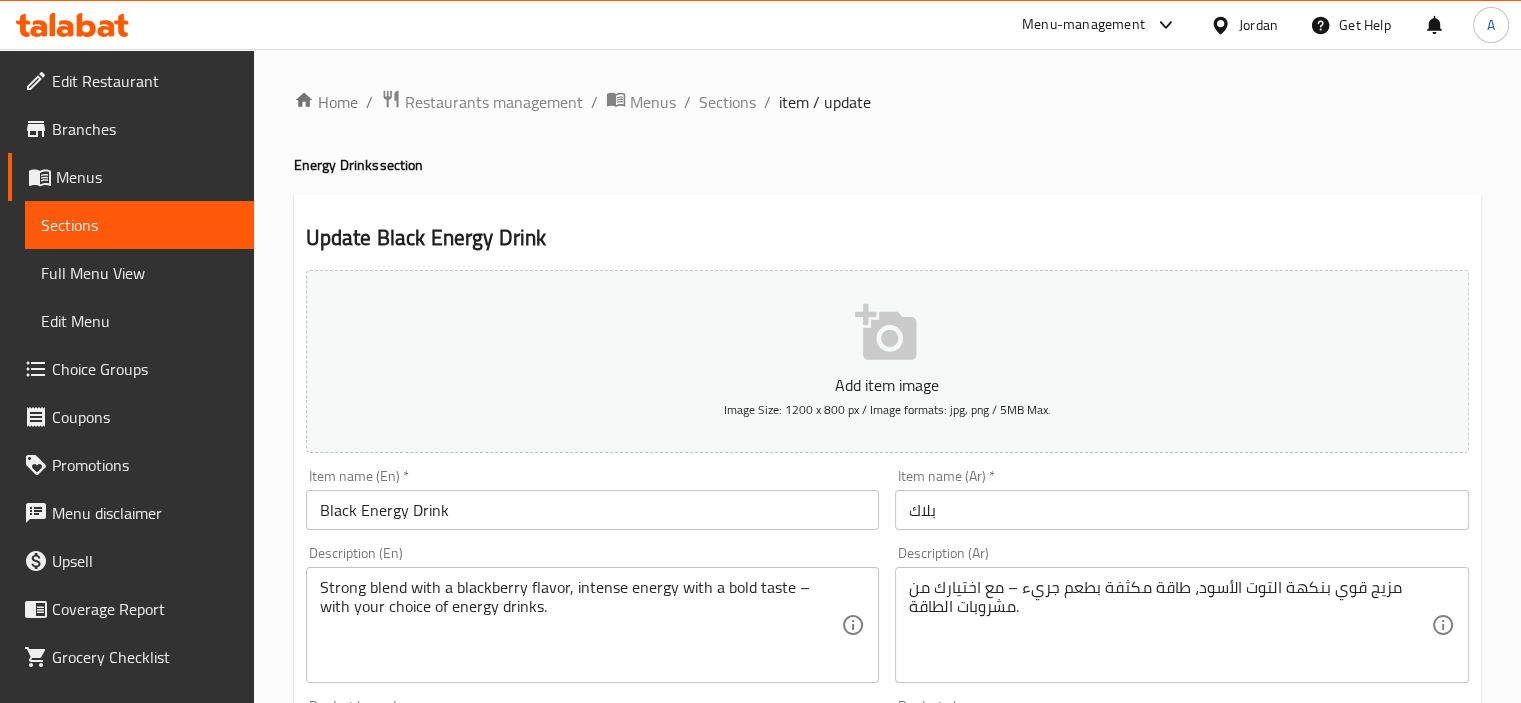 click on "Item name (Ar)   * بلاك Item name (Ar)  *" at bounding box center (1182, 499) 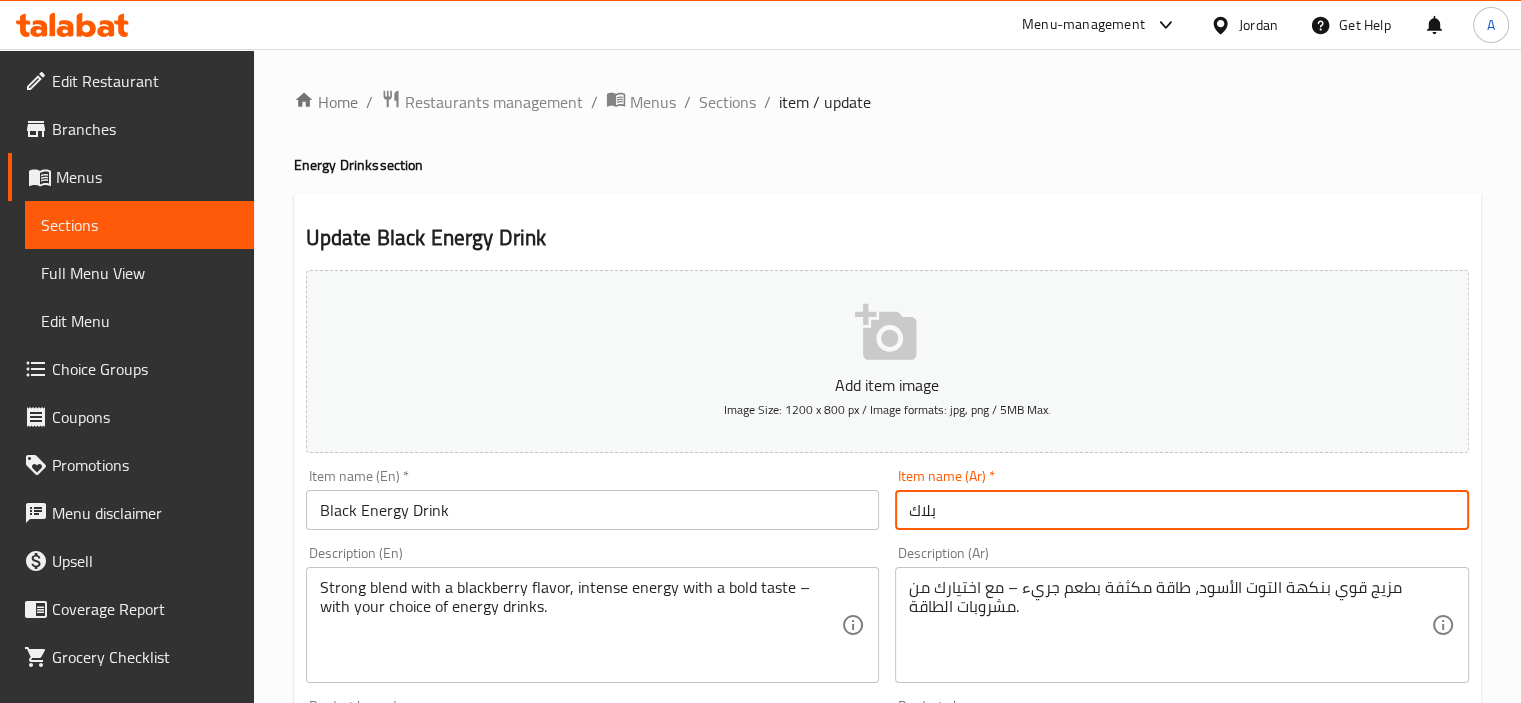 paste on "مشروب طاقة" 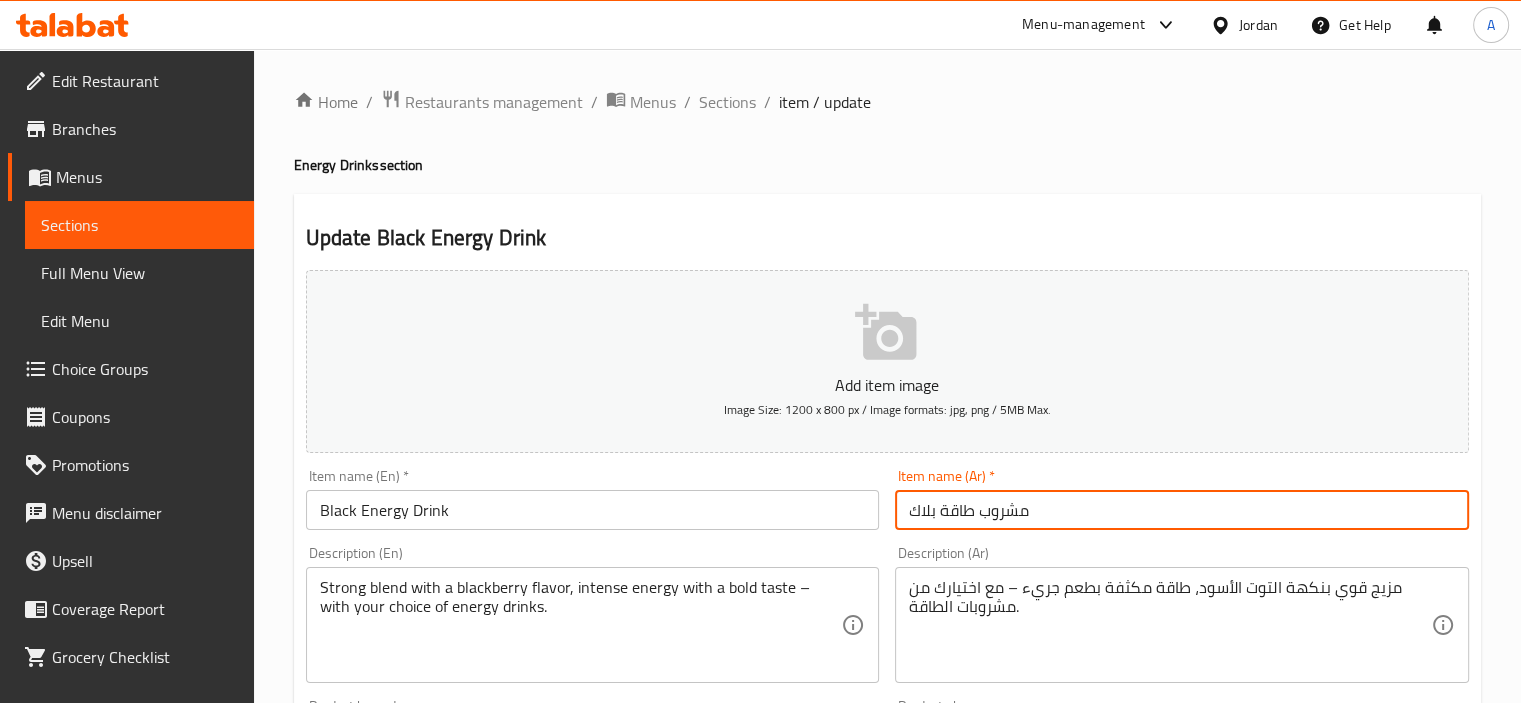 type on "مشروب طاقة بلاك" 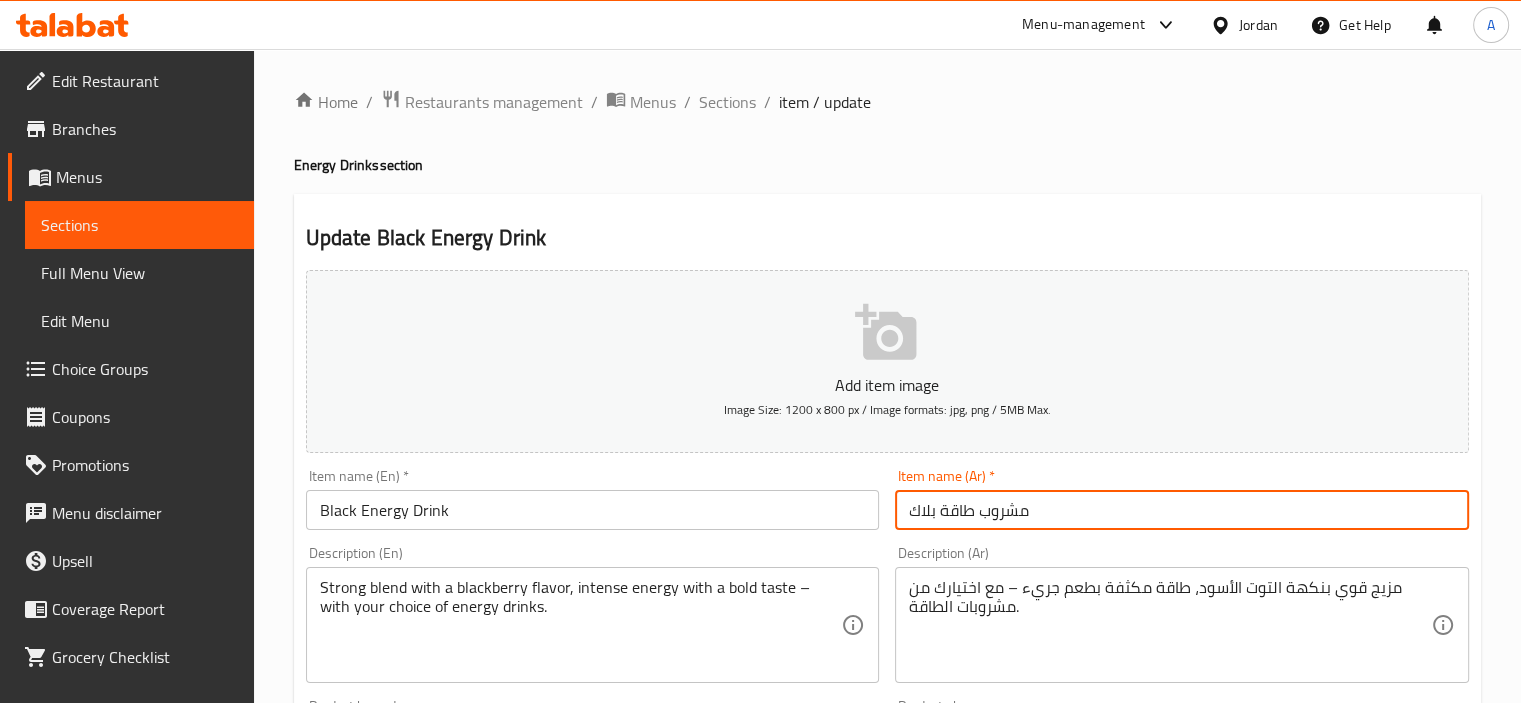 click on "Update" at bounding box center (445, 1429) 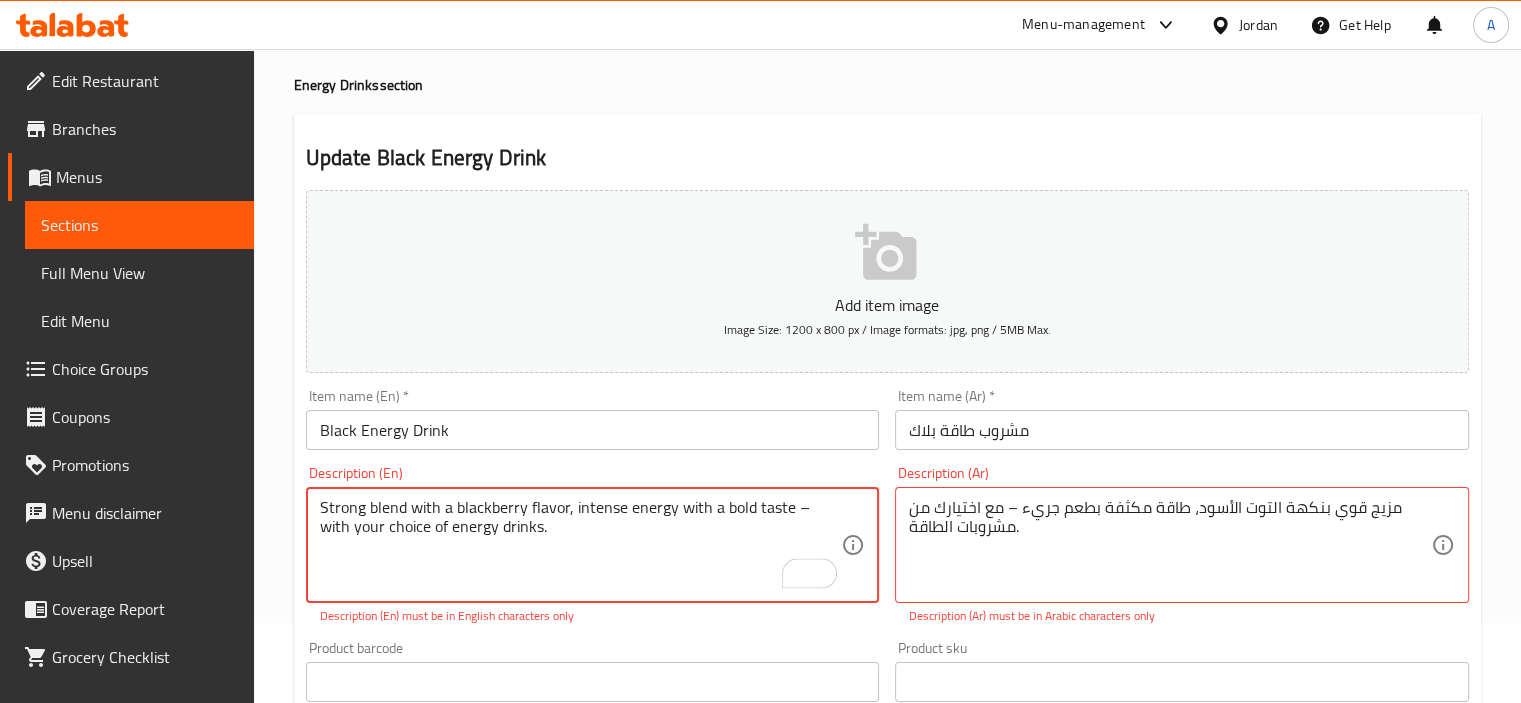 scroll, scrollTop: 100, scrollLeft: 0, axis: vertical 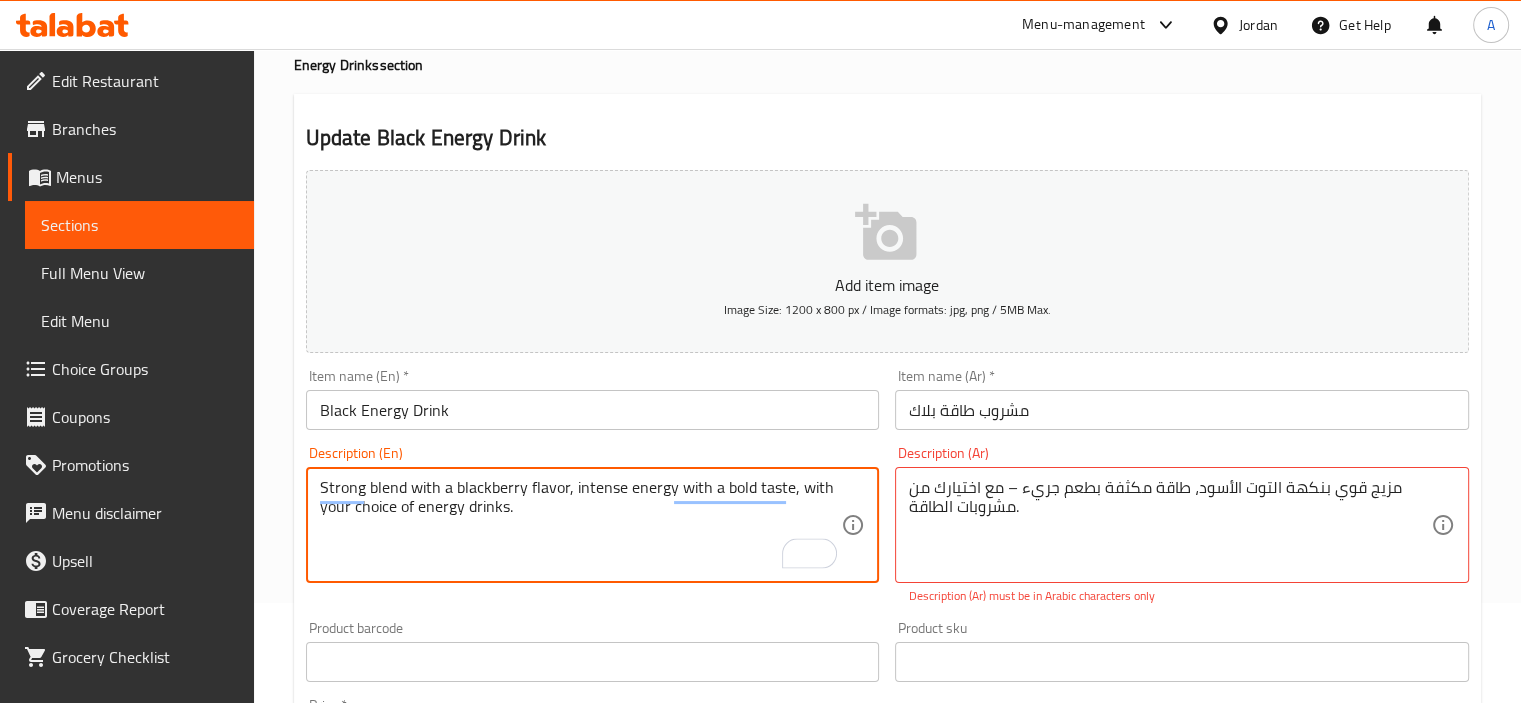 type on "Strong blend with a blackberry flavor, intense energy with a bold taste, with your choice of energy drinks." 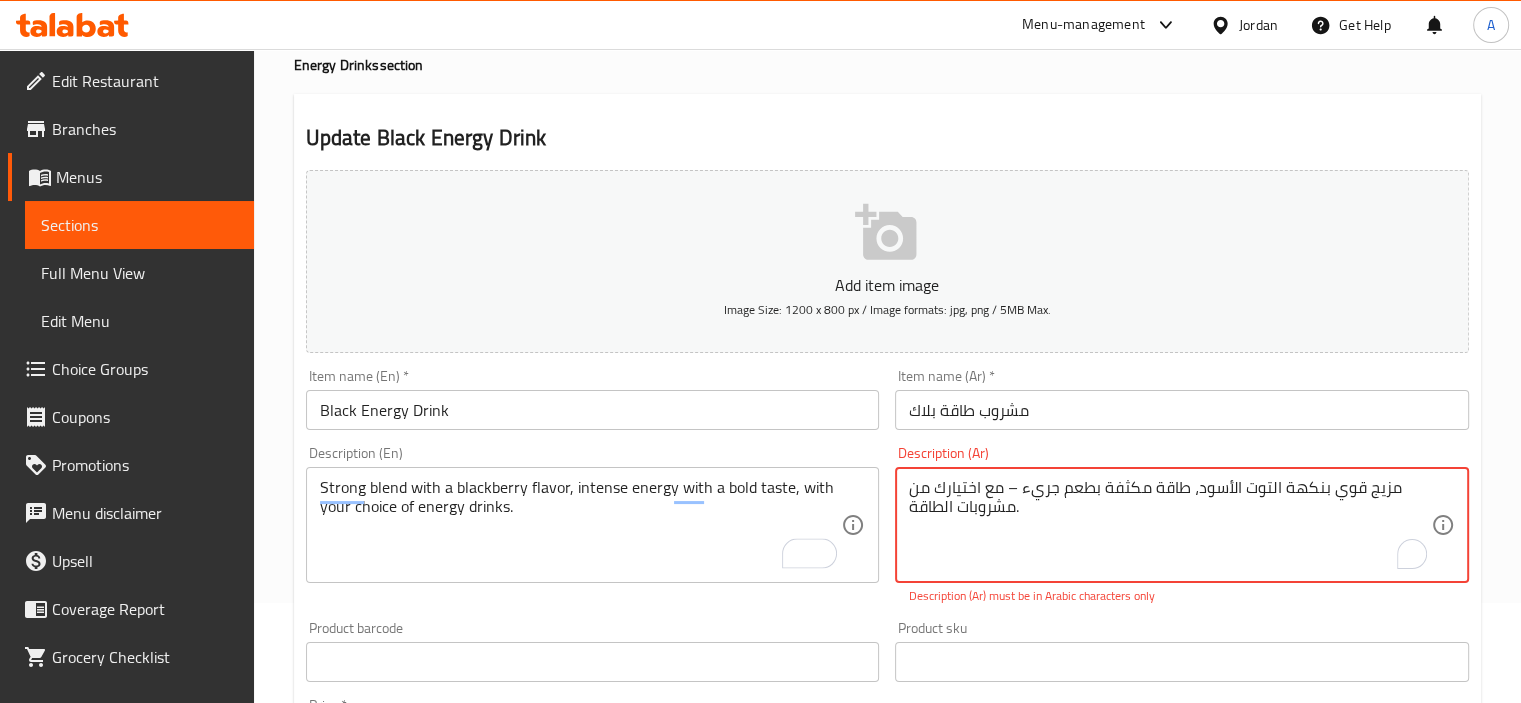 drag, startPoint x: 1011, startPoint y: 489, endPoint x: 1021, endPoint y: 494, distance: 11.18034 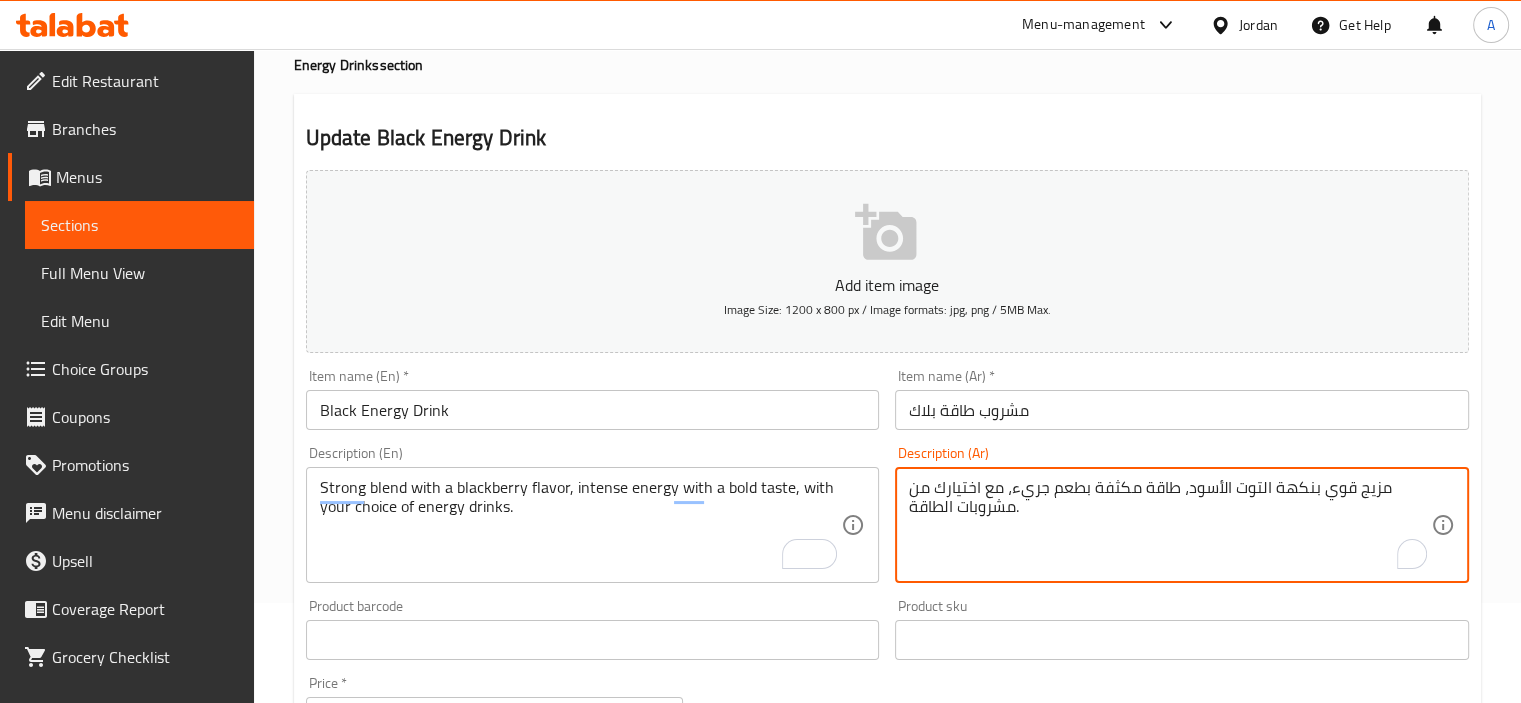 type on "مزيج قوي بنكهة التوت الأسود، طاقة مكثفة بطعم جريء، مع اختيارك من مشروبات الطاقة." 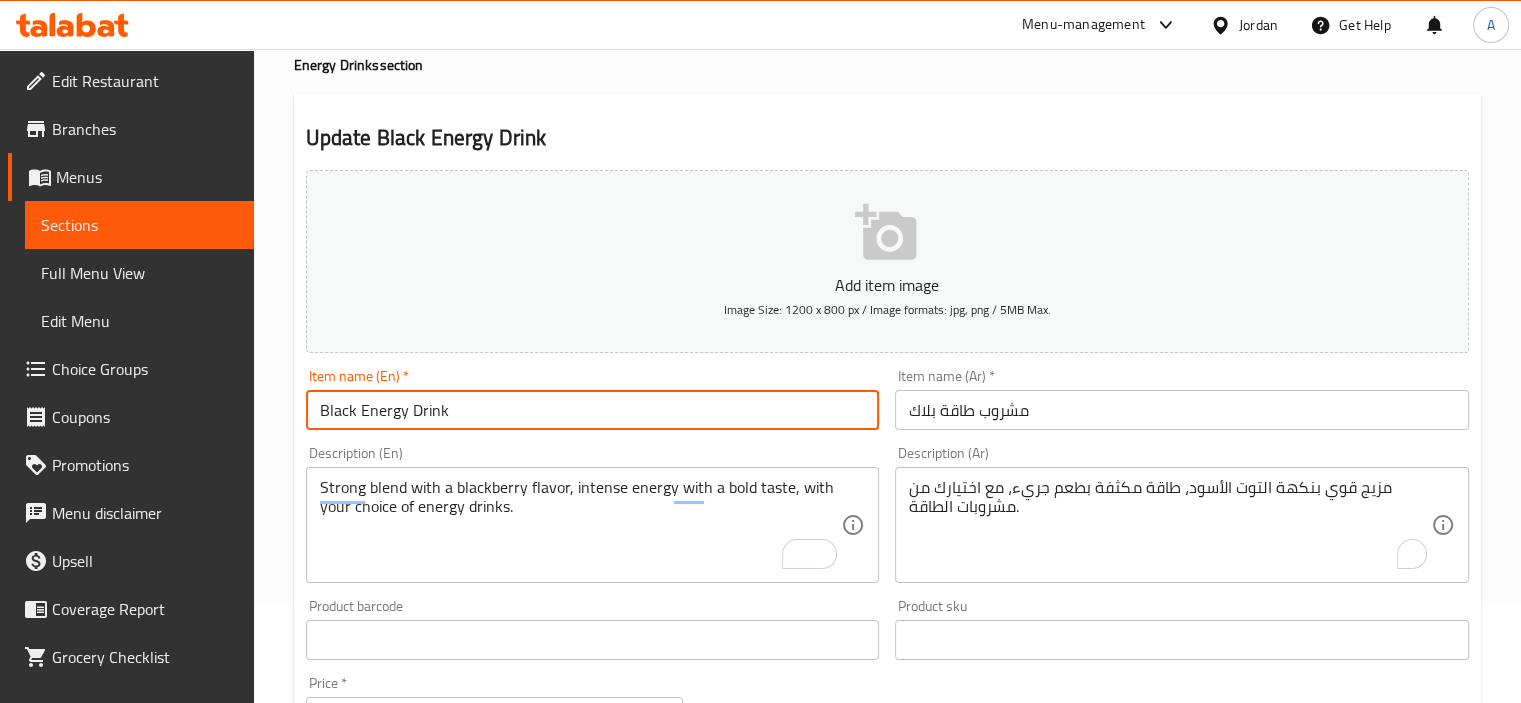 click on "Update" at bounding box center [445, 1329] 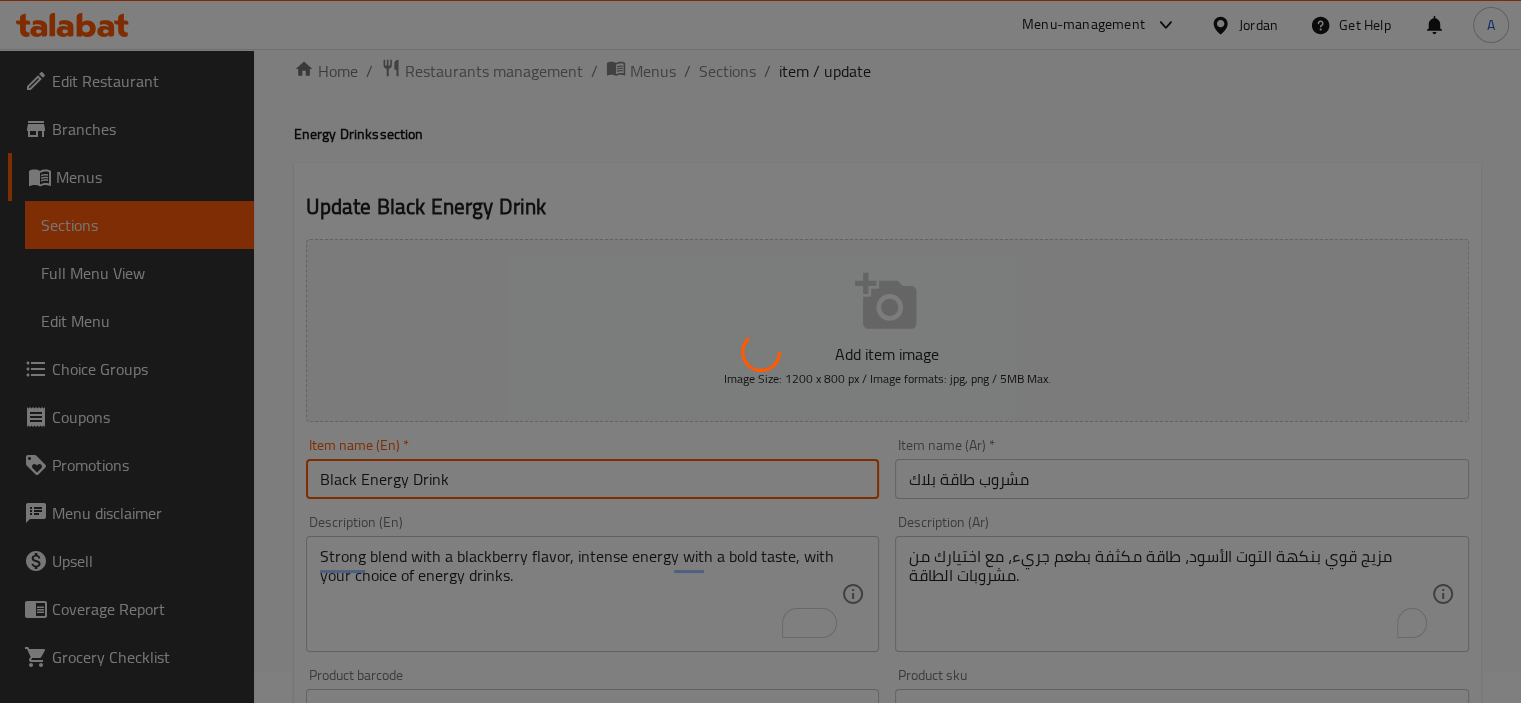 scroll, scrollTop: 0, scrollLeft: 0, axis: both 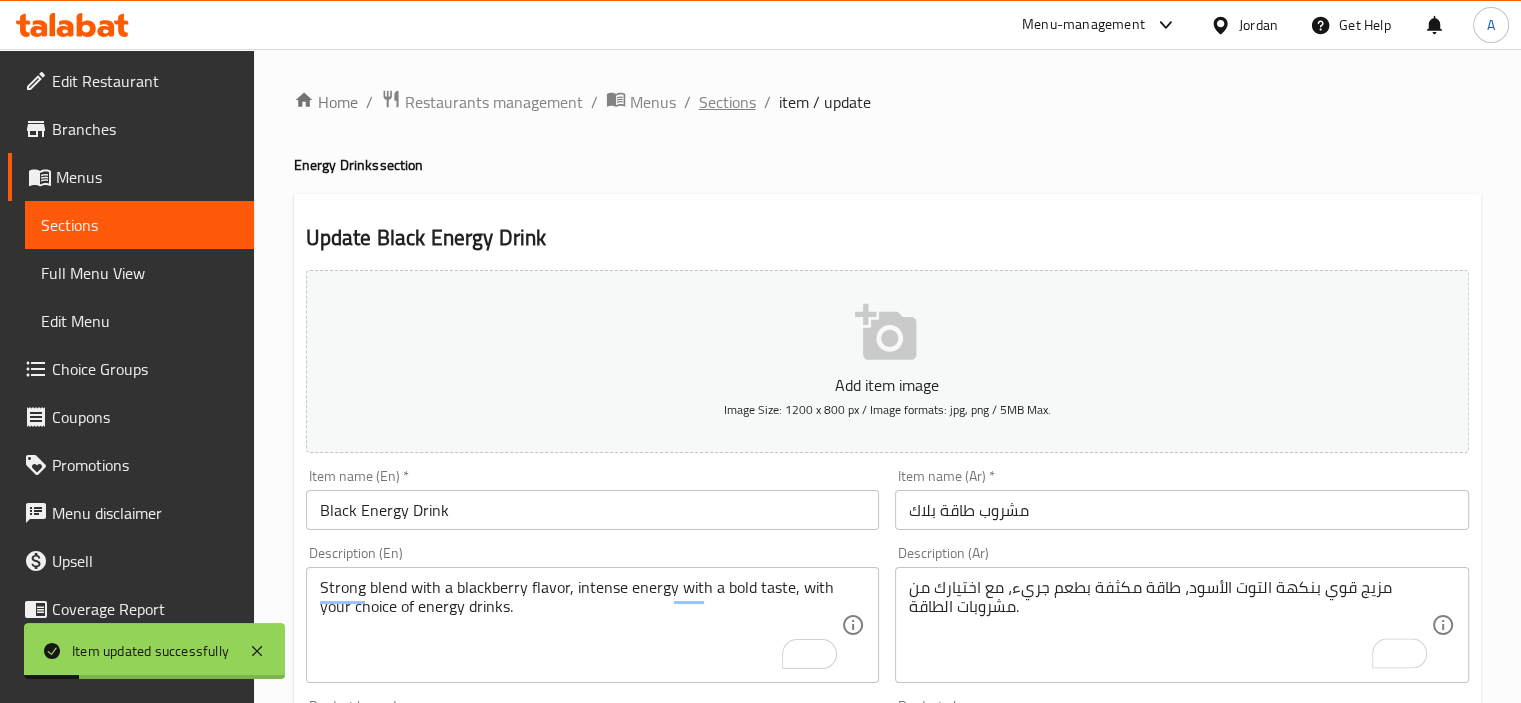 drag, startPoint x: 704, startPoint y: 104, endPoint x: 708, endPoint y: 118, distance: 14.56022 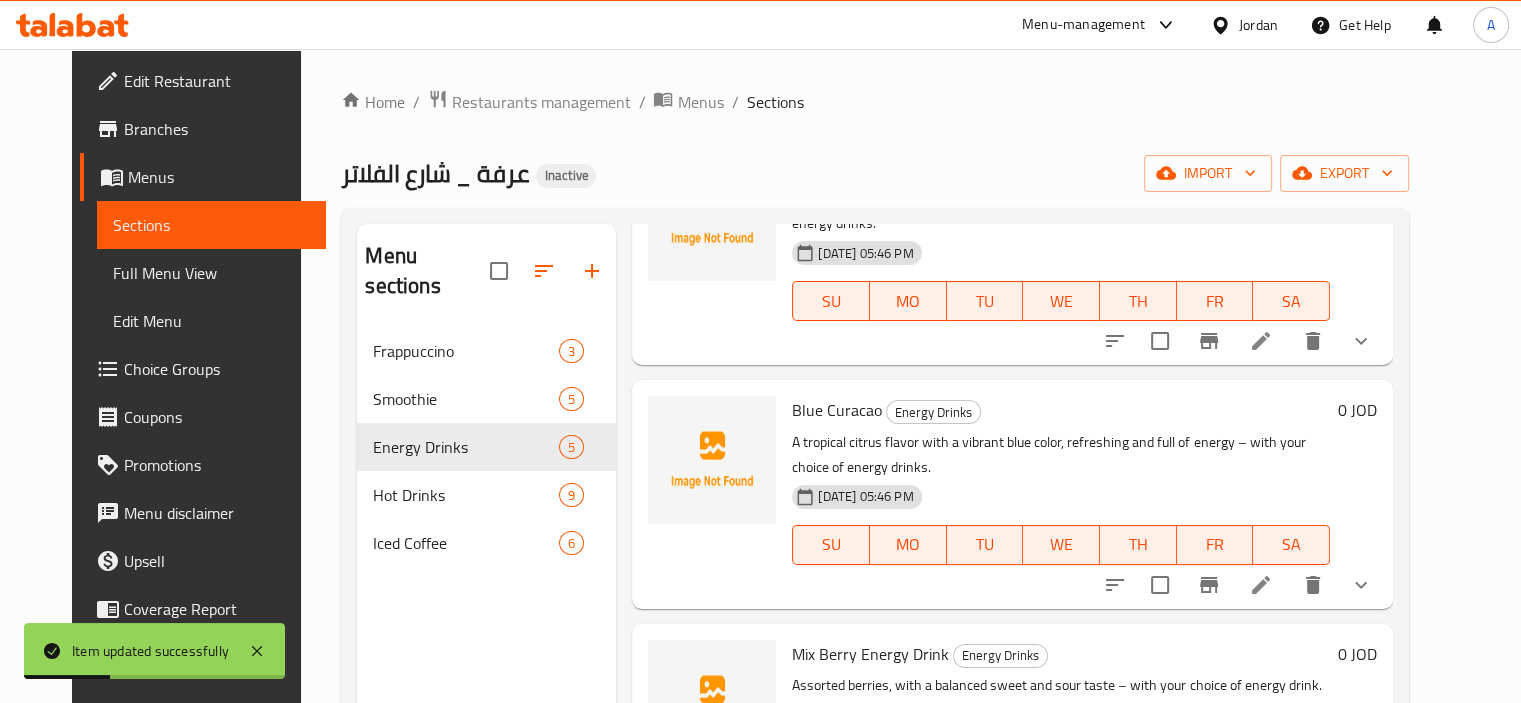 scroll, scrollTop: 200, scrollLeft: 0, axis: vertical 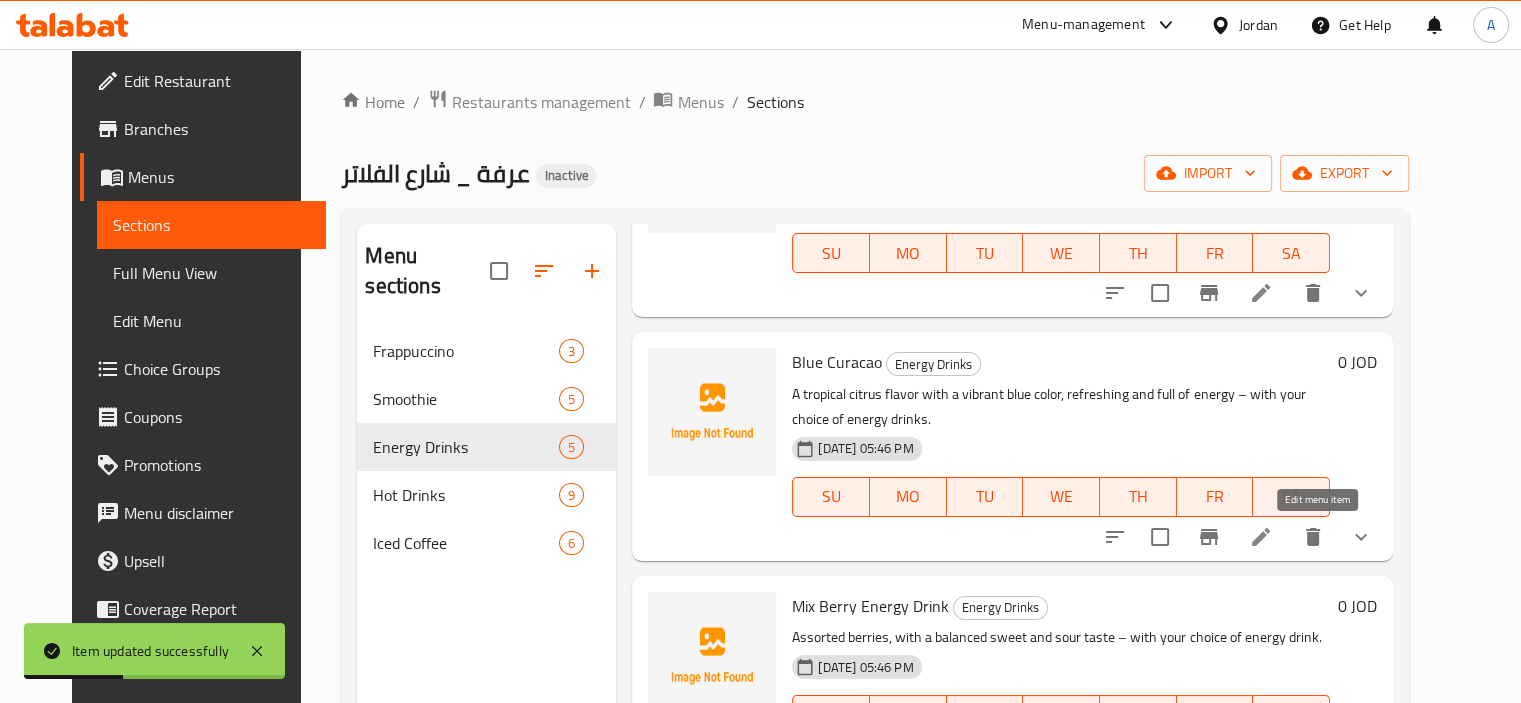 click 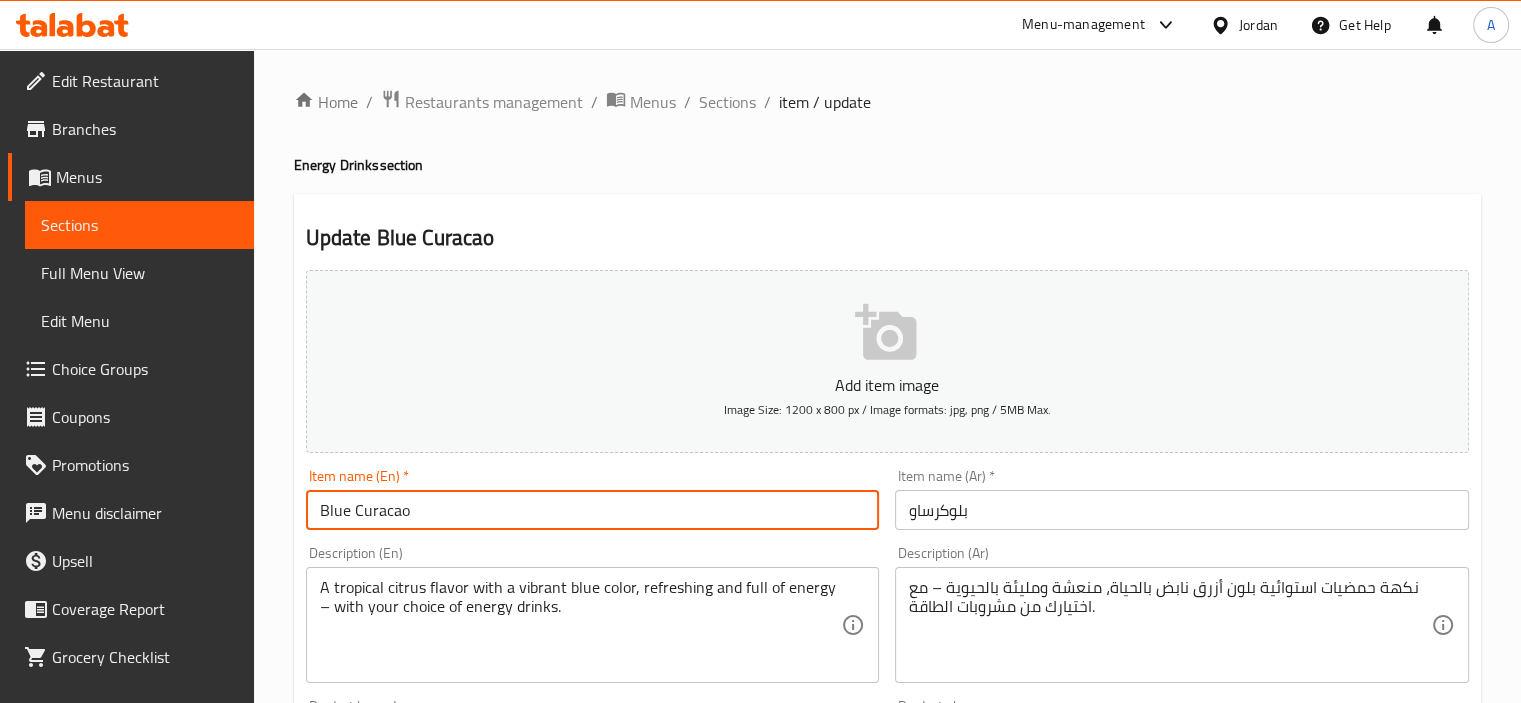 click on "Blue Curacao" at bounding box center [593, 510] 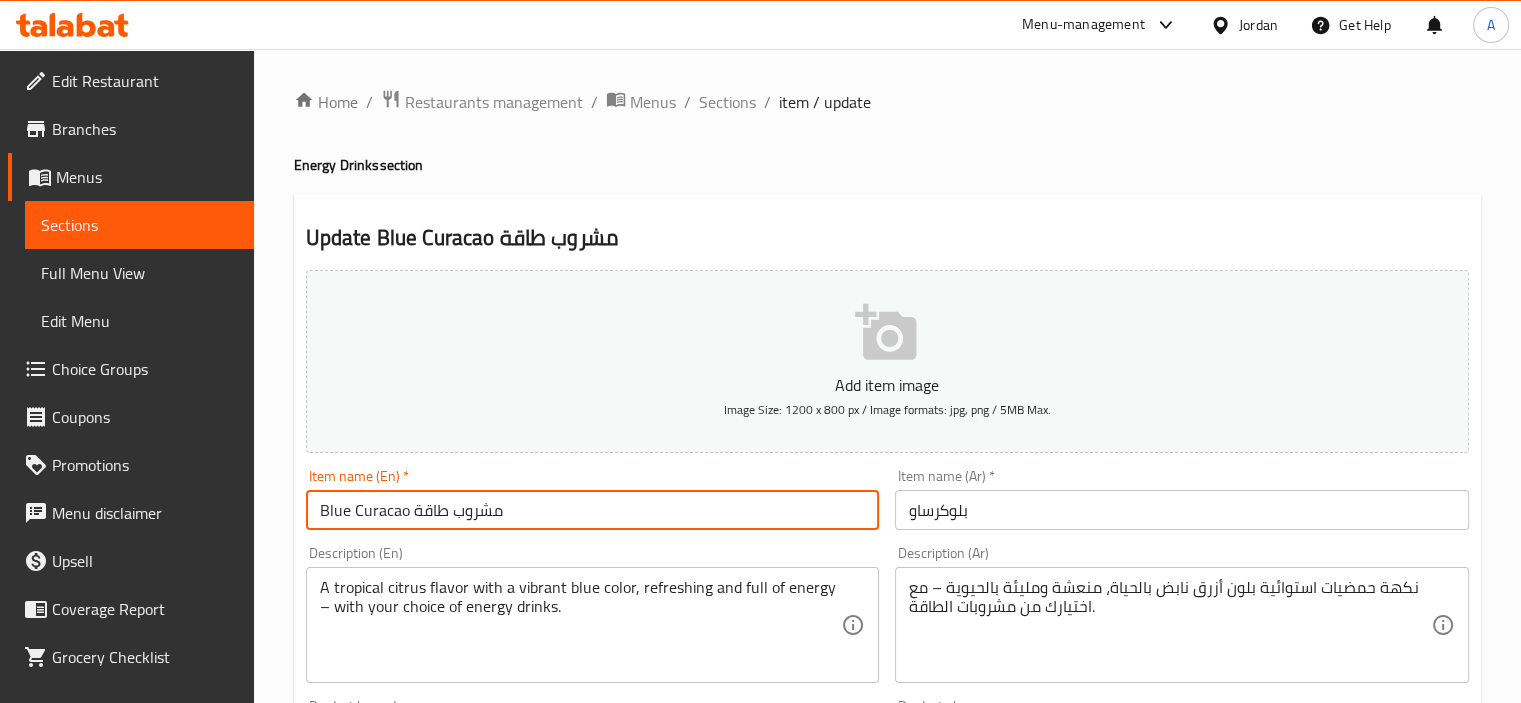 type on "Blue Curacao مشروب طاقة" 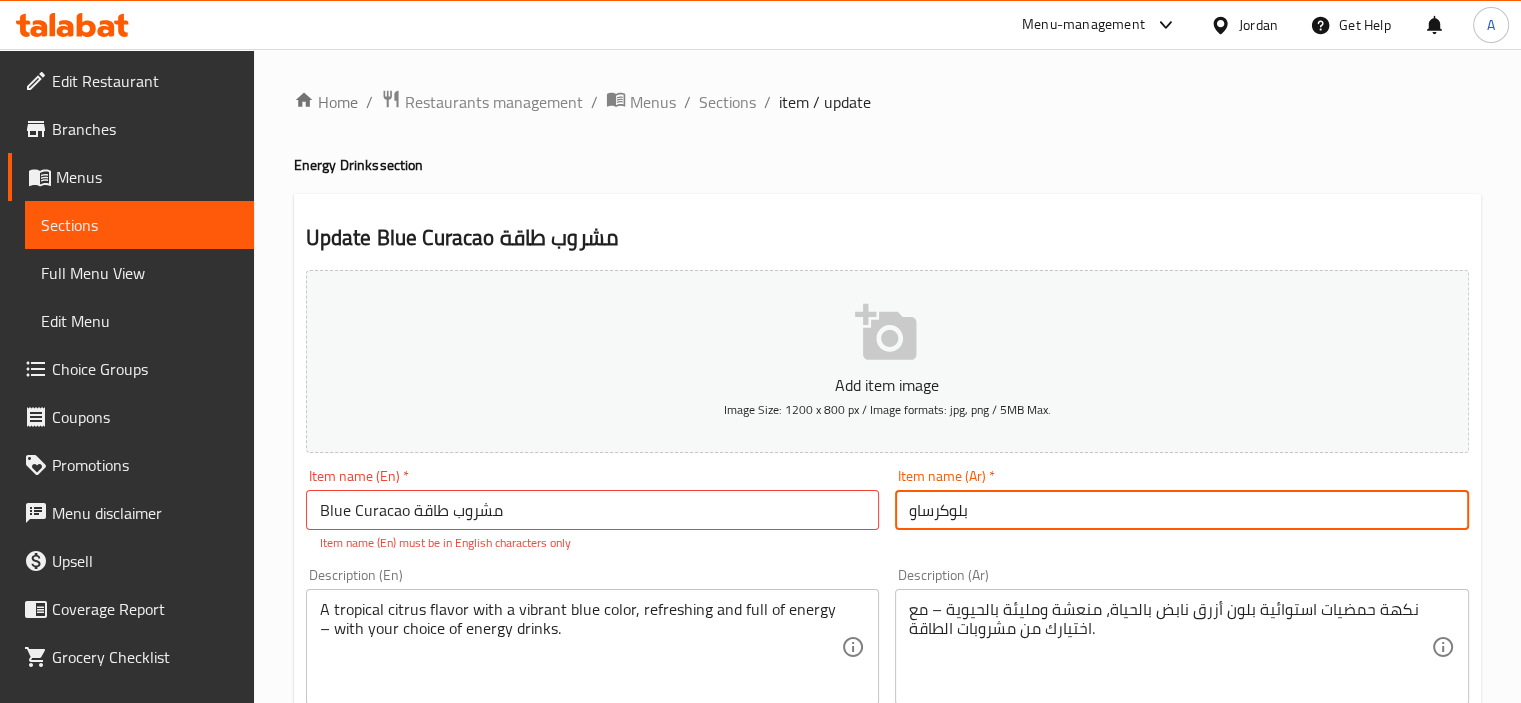 click on "بلوكرساو" at bounding box center (1182, 510) 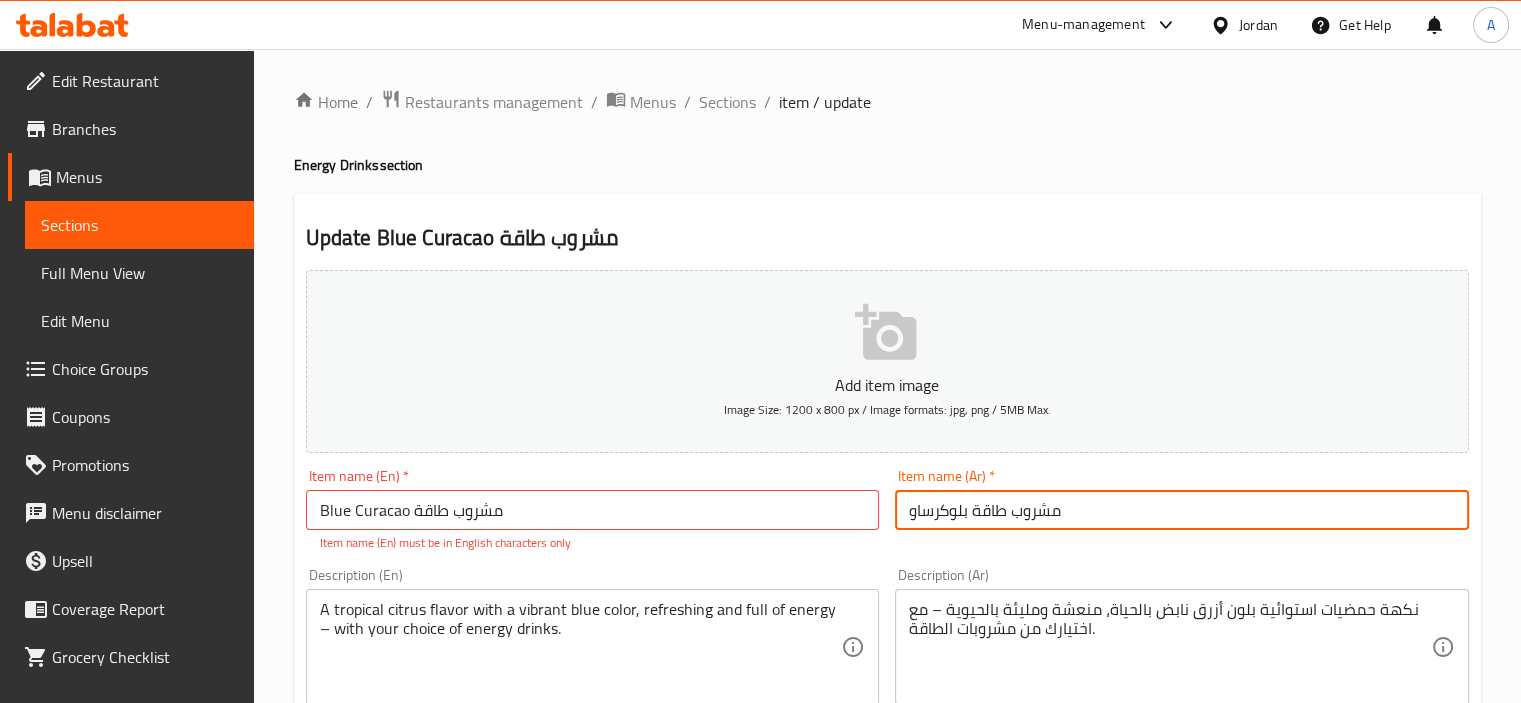 type on "مشروب طاقة بلوكرساو" 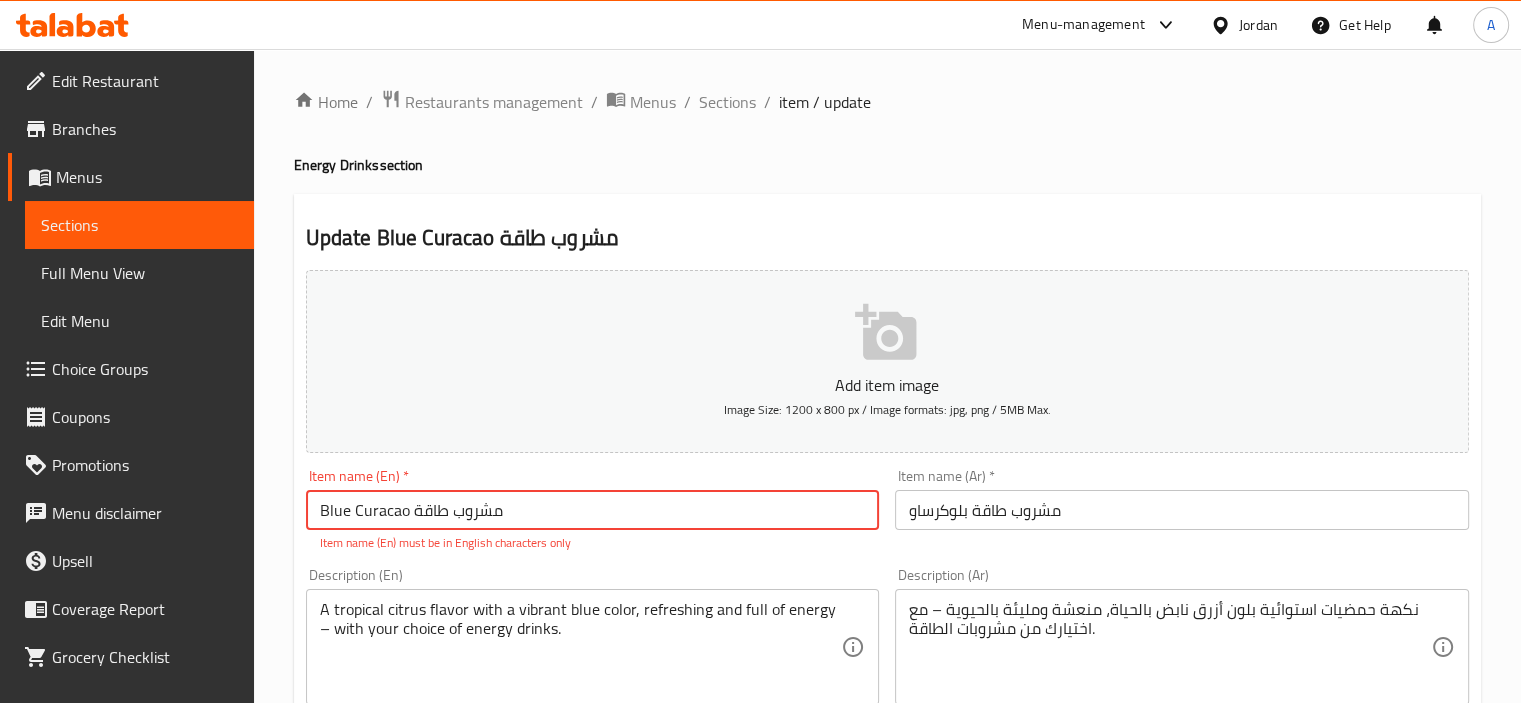 drag, startPoint x: 510, startPoint y: 503, endPoint x: 413, endPoint y: 325, distance: 202.71408 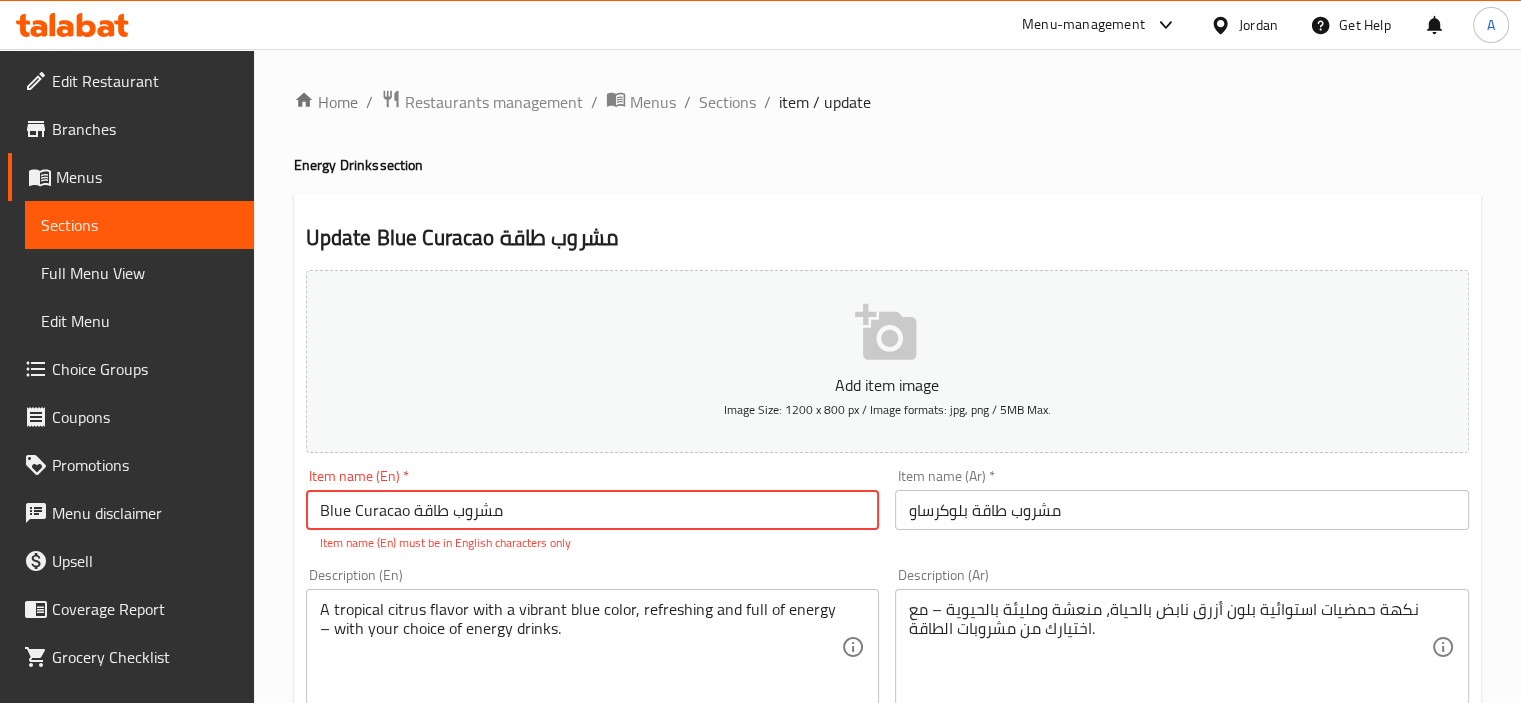 click on "Add item image Image Size: 1200 x 800 px / Image formats: jpg, png / 5MB Max. Item name (En)   * Blue Curacao مشروب طاقة Item name (En)  * Item name (En) must be in English characters only Item name (Ar)   * مشروب طاقة بلوكرساو Item name (Ar)  * Description (En) A tropical citrus flavor with a vibrant blue color, refreshing and full of energy – with your choice of energy drinks.
Description (En) Description (Ar) نكهة حمضيات استوائية بلون أزرق نابض بالحياة، منعشة ومليئة بالحيوية – مع اختيارك من مشروبات الطاقة. Description (Ar) Product barcode Product barcode Product sku Product sku Price   * JOD 0 Price  * Price on selection Free item Start Date Start Date End Date End Date Available Days SU MO TU WE TH FR SA Available from ​ ​ Available to ​ ​ Status Active Inactive Exclude from GEM" at bounding box center [887, 704] 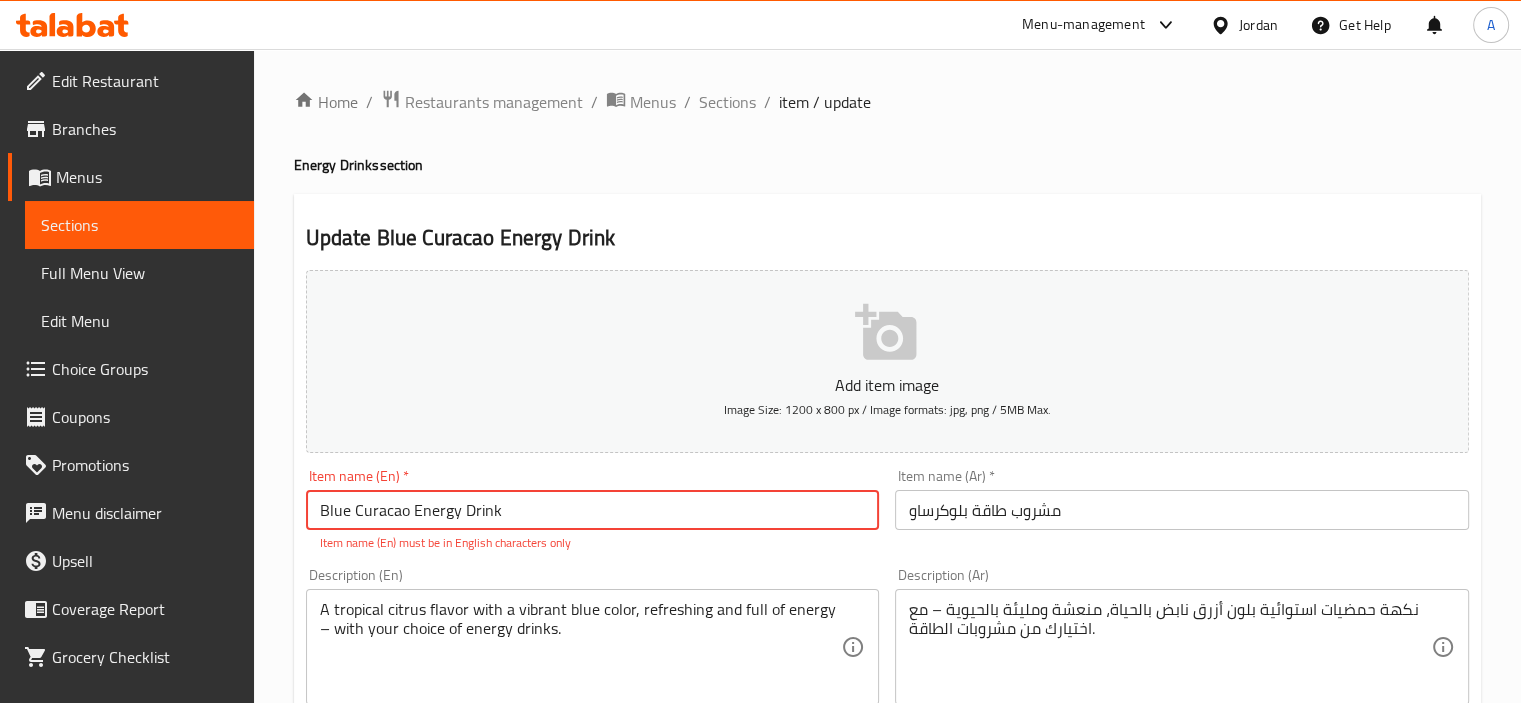 type on "Blue Curacao Energy Drink" 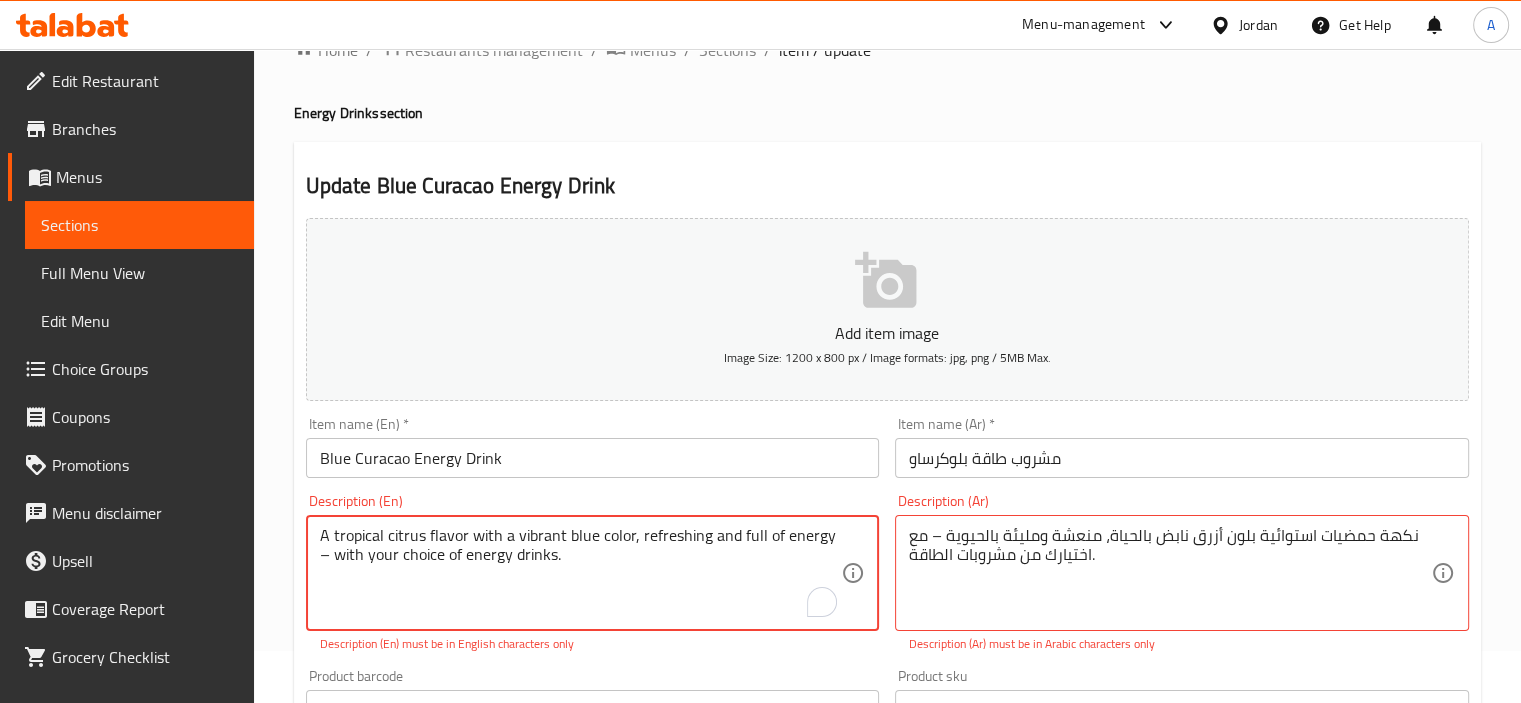 scroll, scrollTop: 100, scrollLeft: 0, axis: vertical 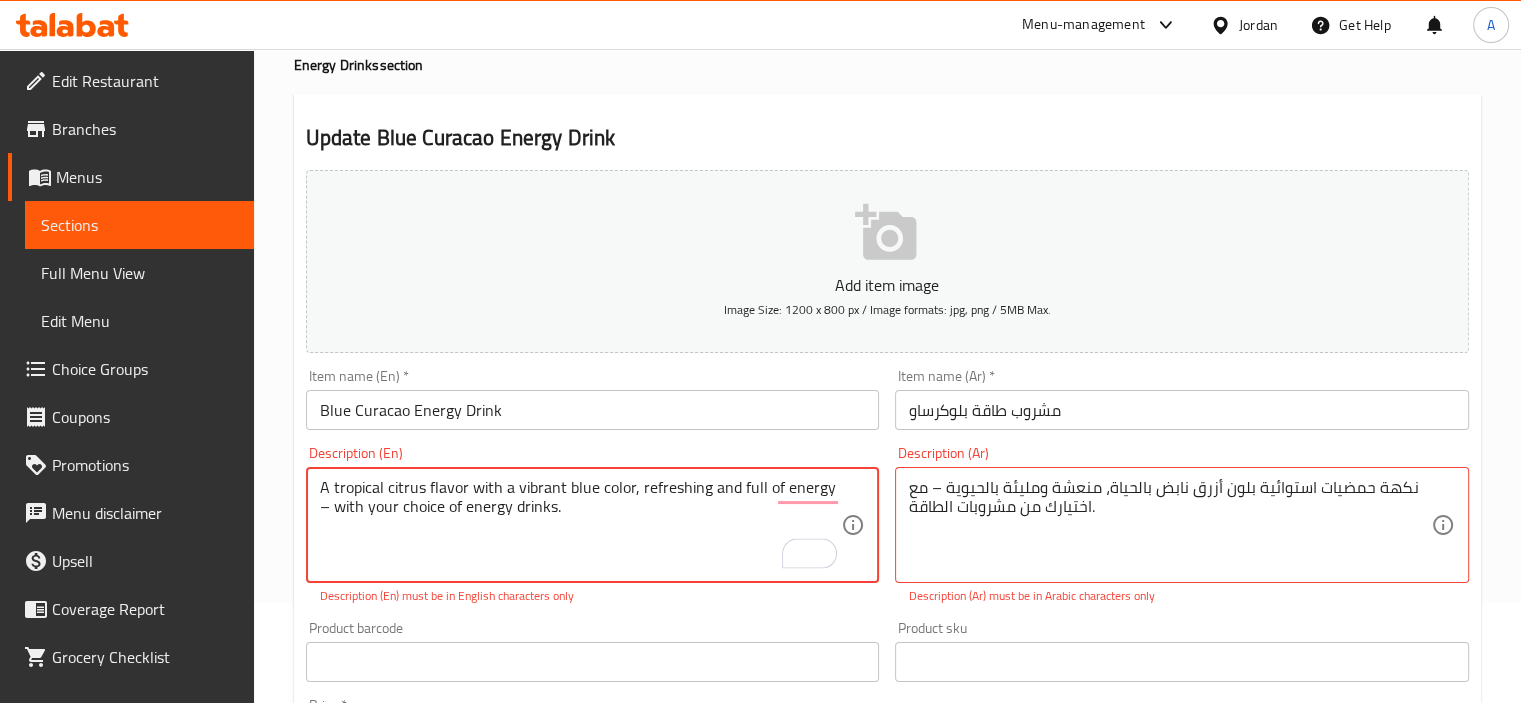 drag, startPoint x: 836, startPoint y: 488, endPoint x: 824, endPoint y: 490, distance: 12.165525 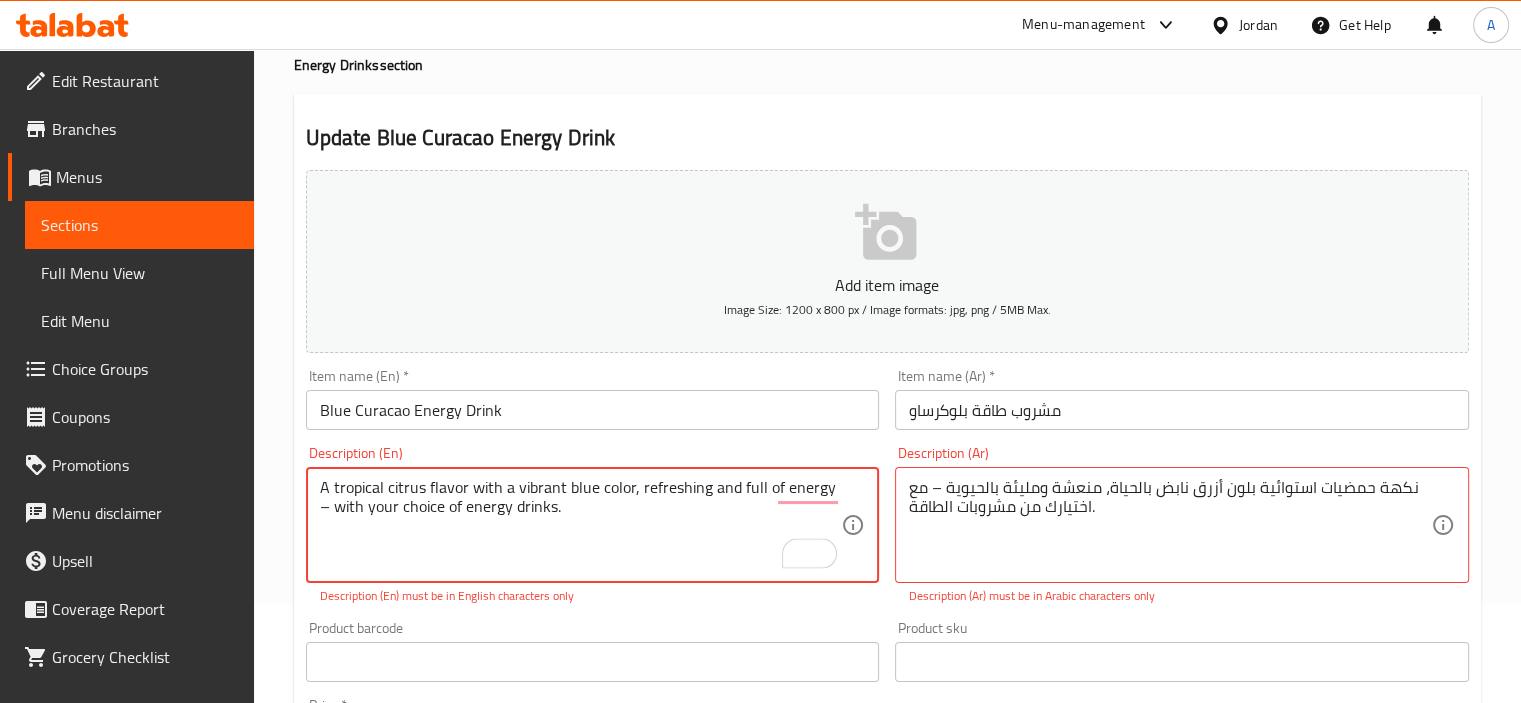 click on "A tropical citrus flavor with a vibrant blue color, refreshing and full of energy – with your choice of energy drinks." at bounding box center [581, 525] 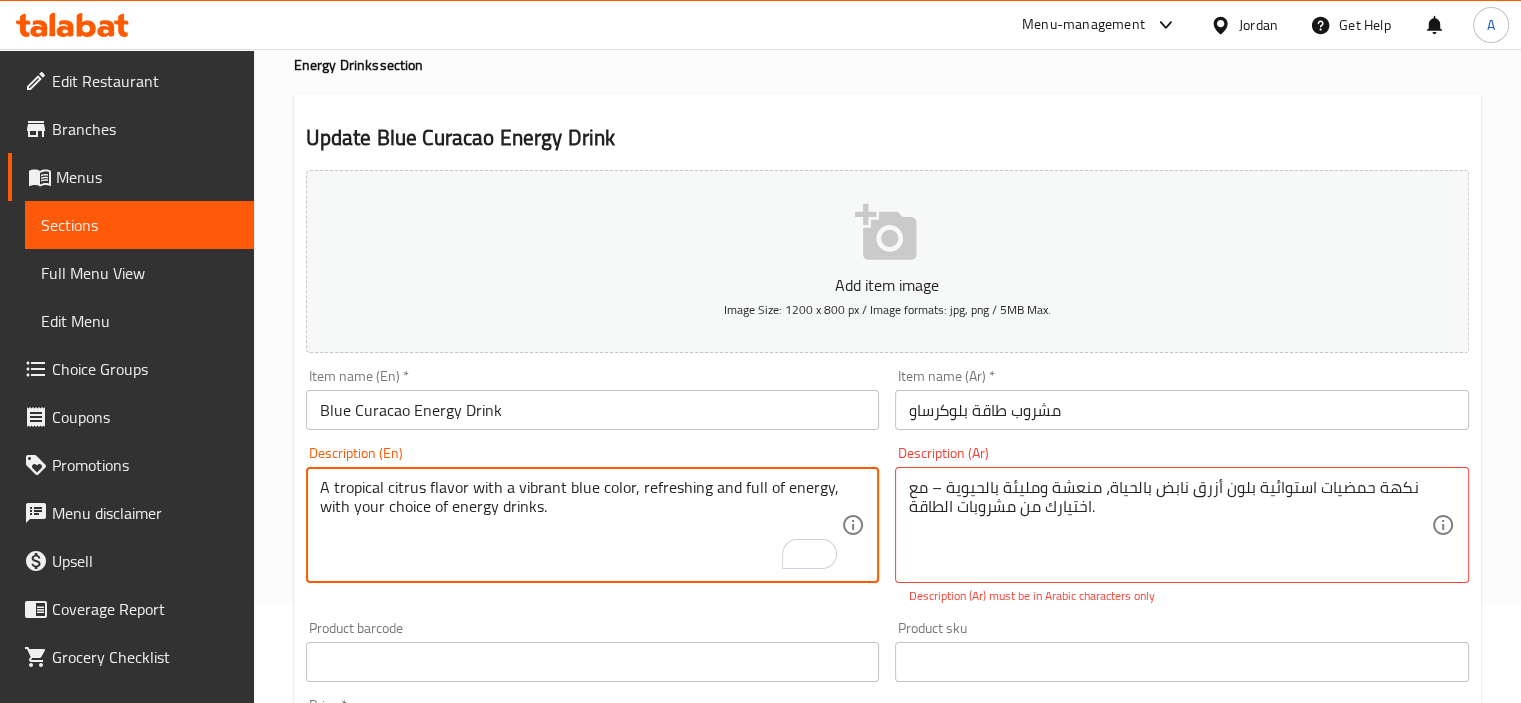 type on "A tropical citrus flavor with a vibrant blue color, refreshing and full of energy, with your choice of energy drinks." 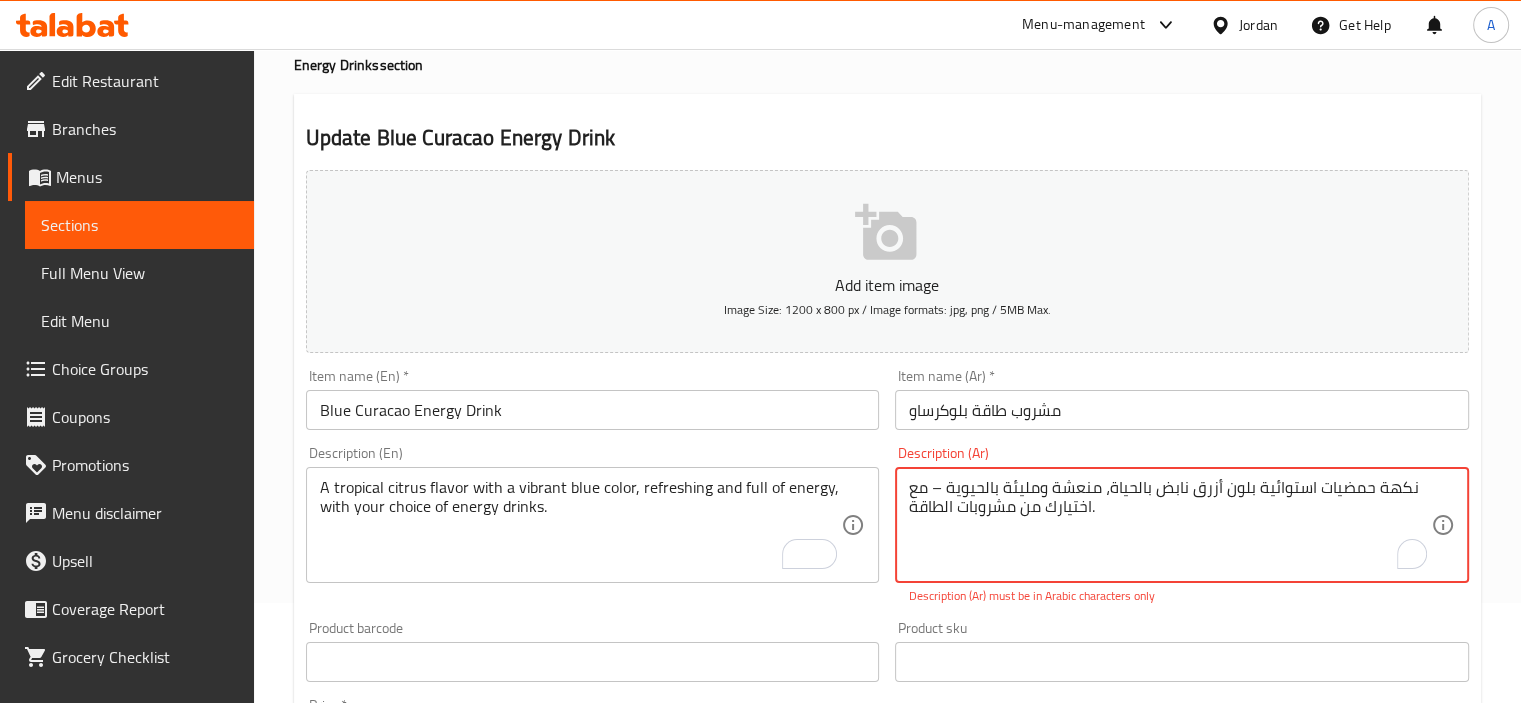 drag, startPoint x: 935, startPoint y: 490, endPoint x: 947, endPoint y: 488, distance: 12.165525 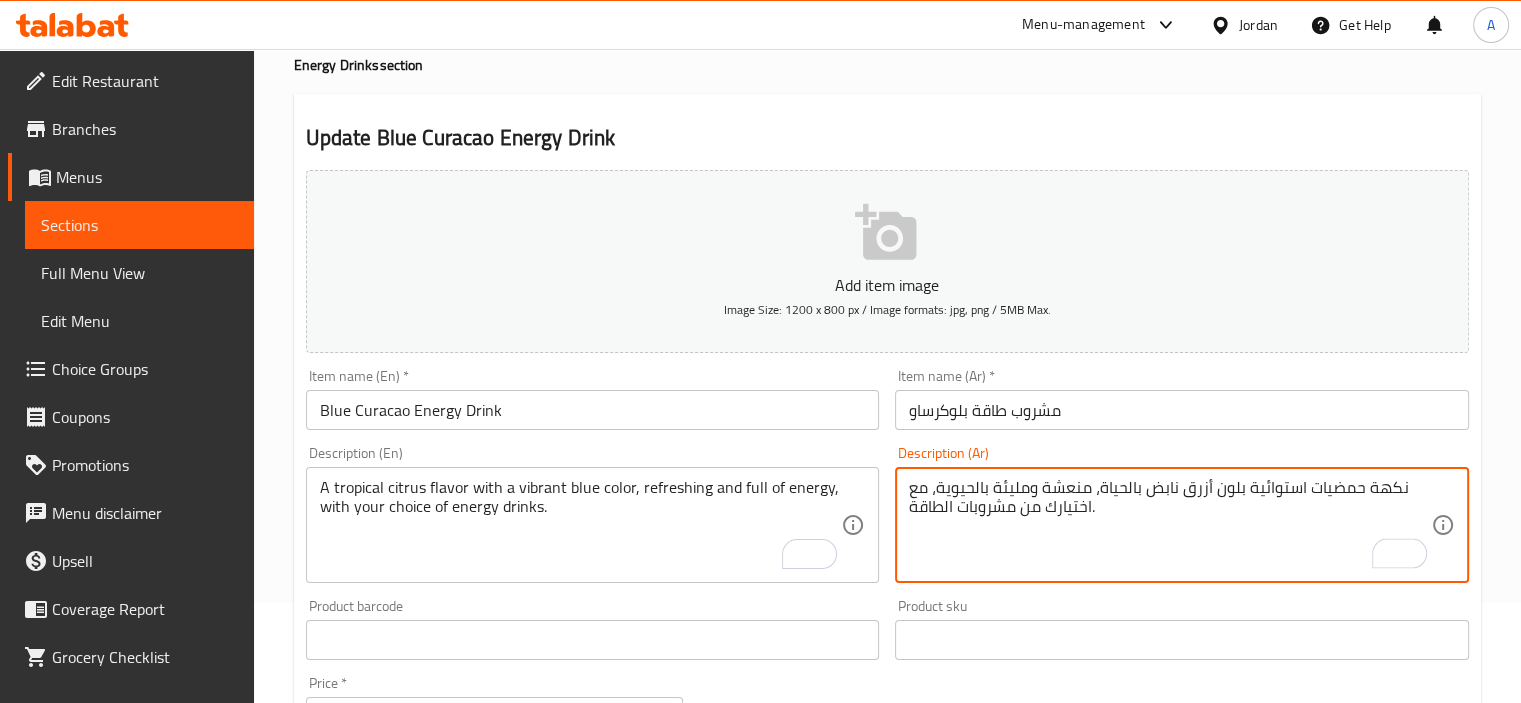 type on "نكهة حمضيات استوائية بلون أزرق نابض بالحياة، منعشة ومليئة بالحيوية، مع اختيارك من مشروبات الطاقة." 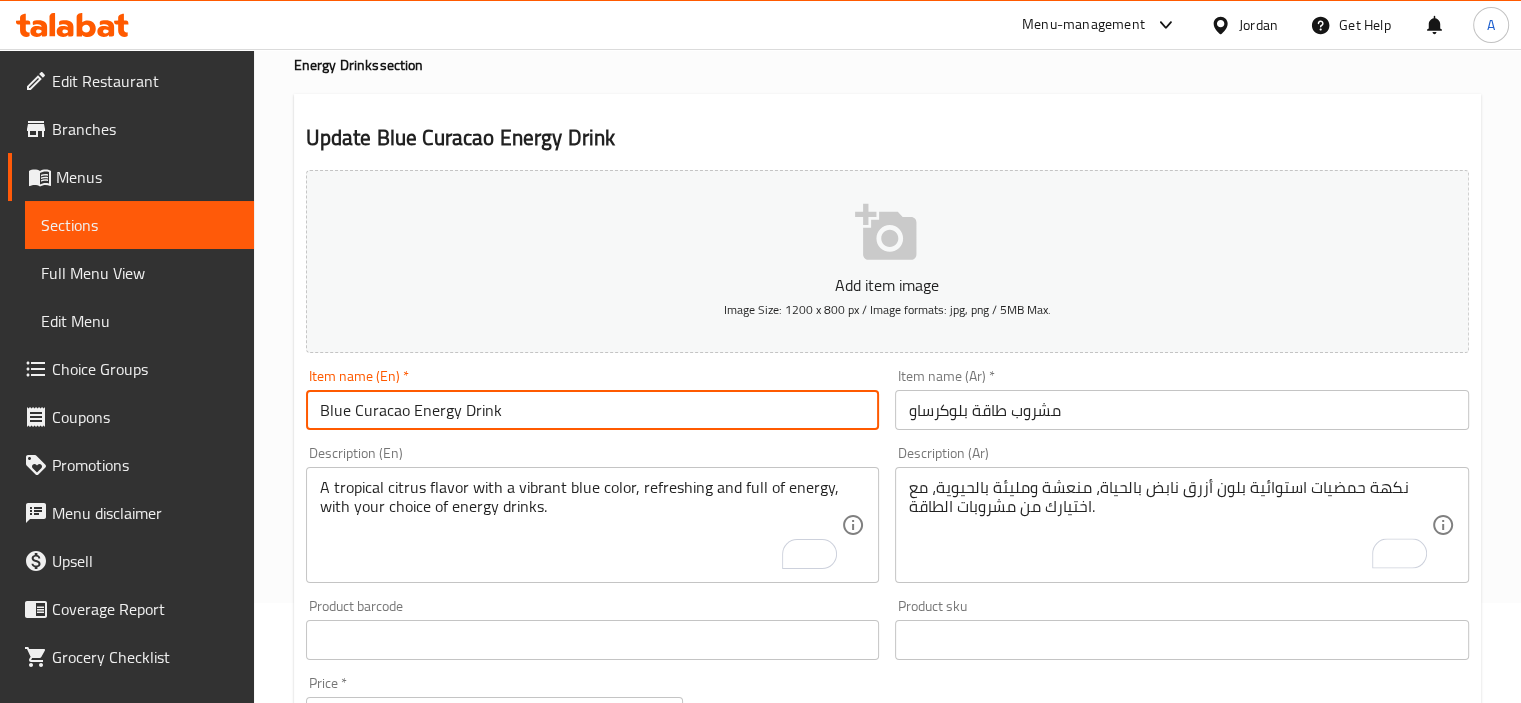 click on "Update" at bounding box center [445, 1329] 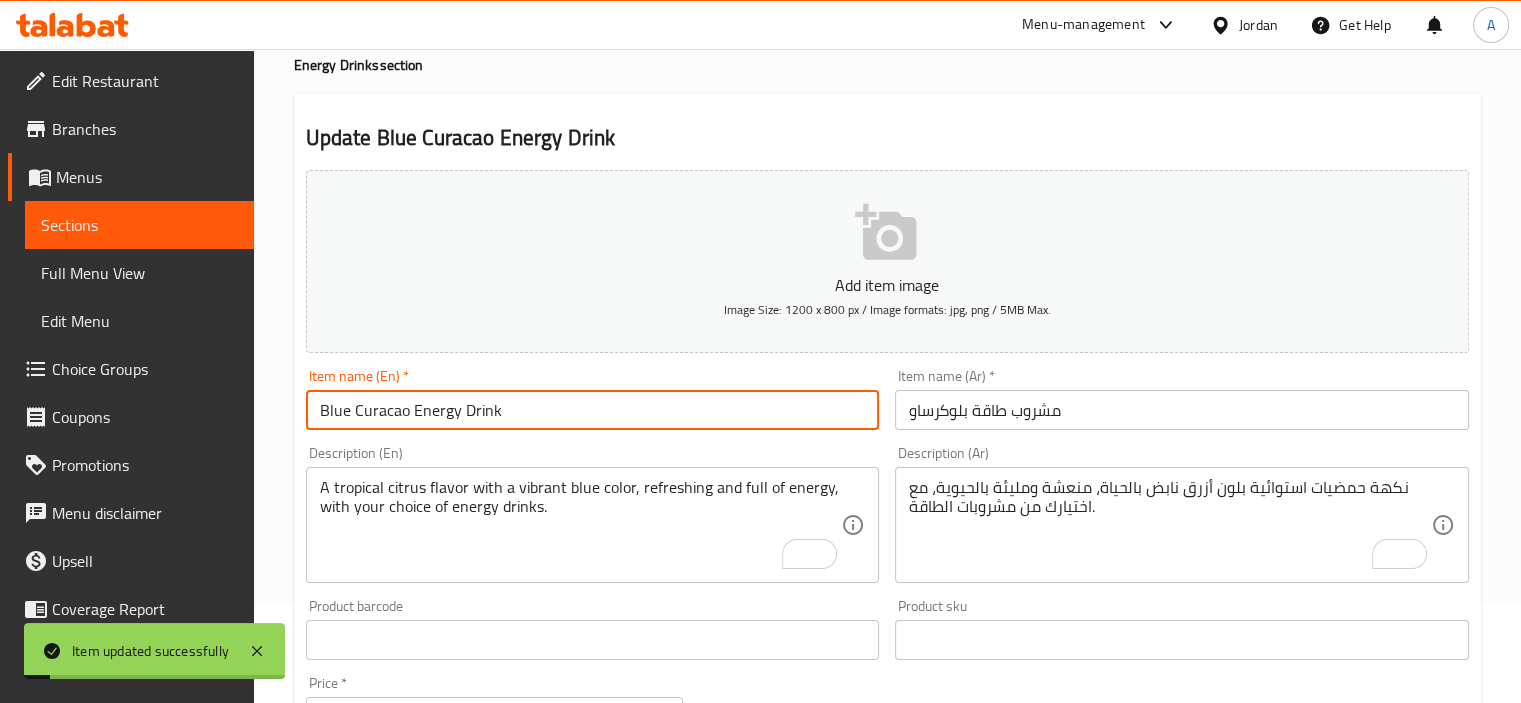 scroll, scrollTop: 0, scrollLeft: 0, axis: both 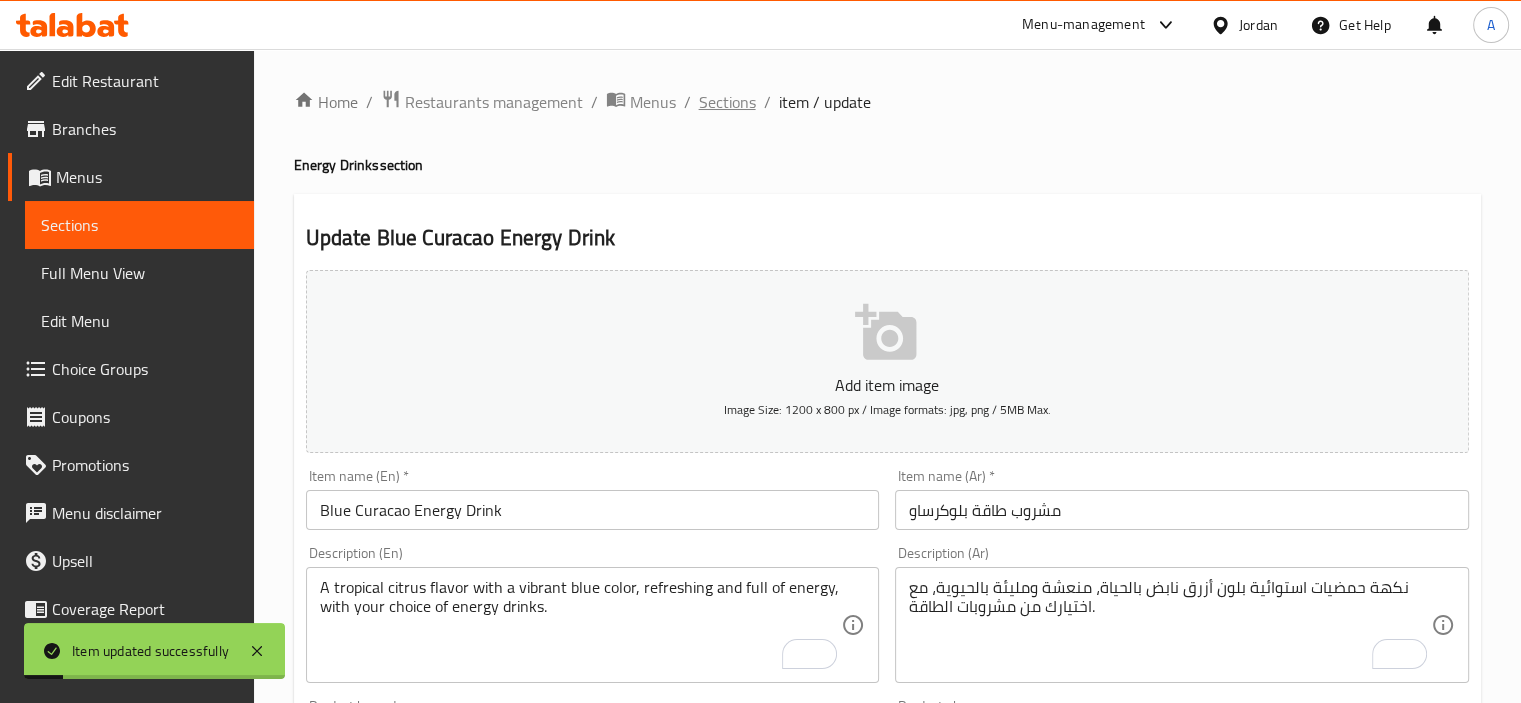 click on "Sections" at bounding box center [727, 102] 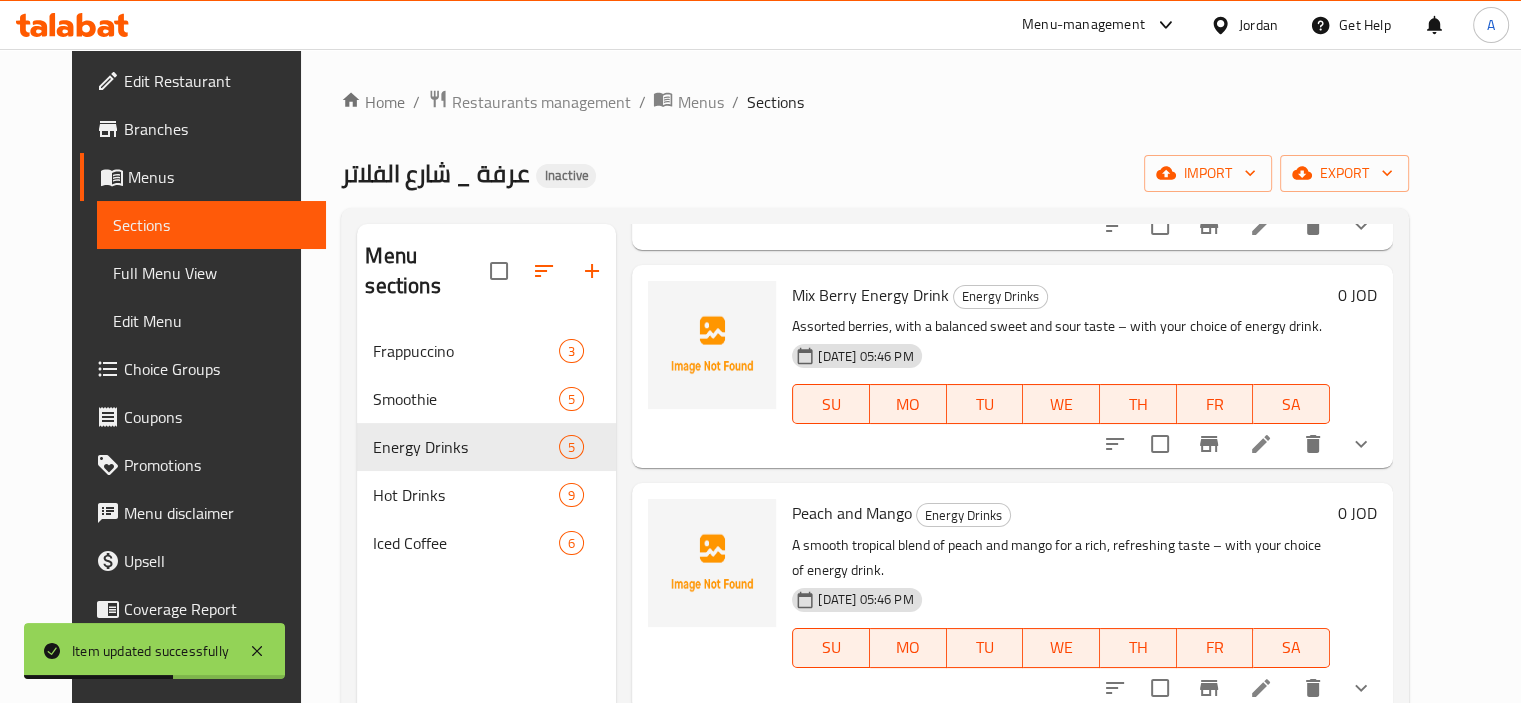 scroll, scrollTop: 514, scrollLeft: 0, axis: vertical 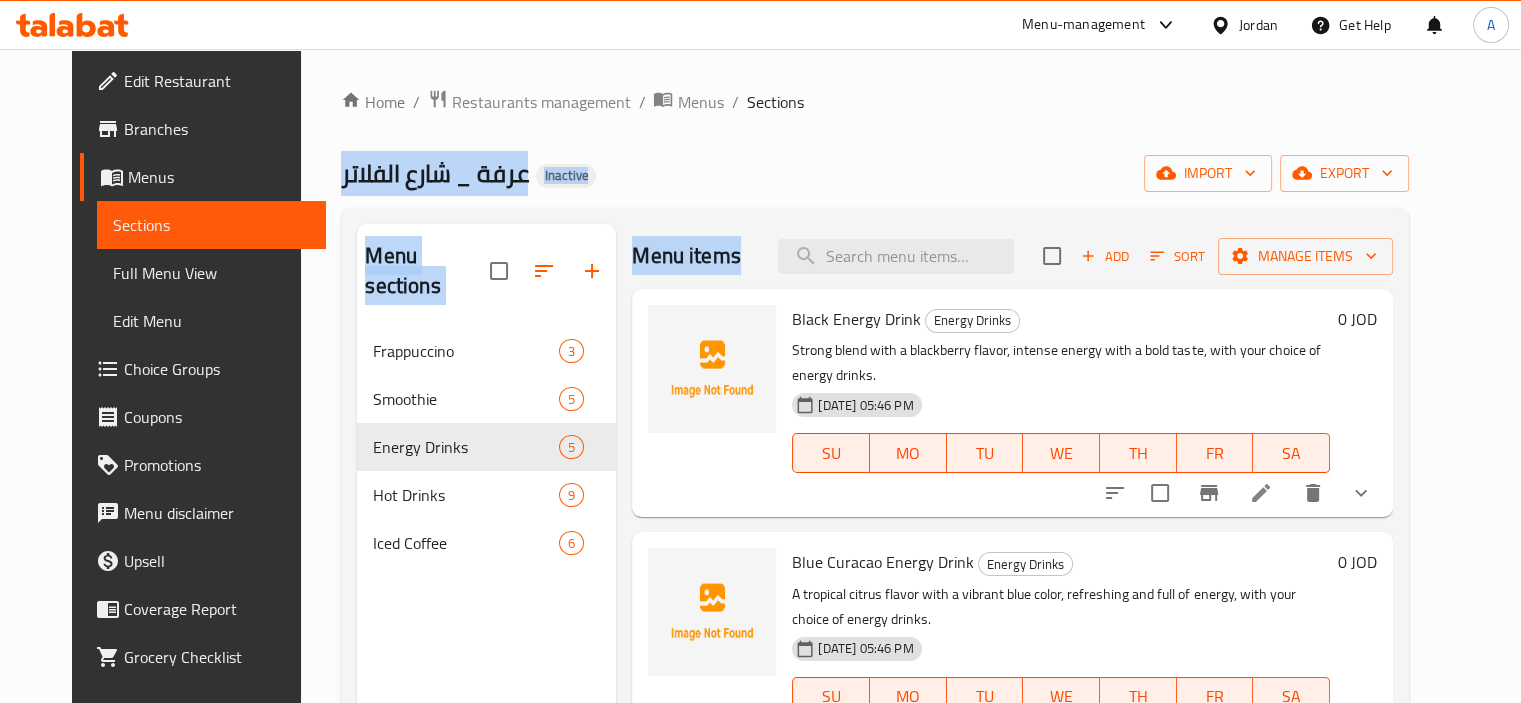 drag, startPoint x: 992, startPoint y: 208, endPoint x: 1325, endPoint y: -121, distance: 468.11322 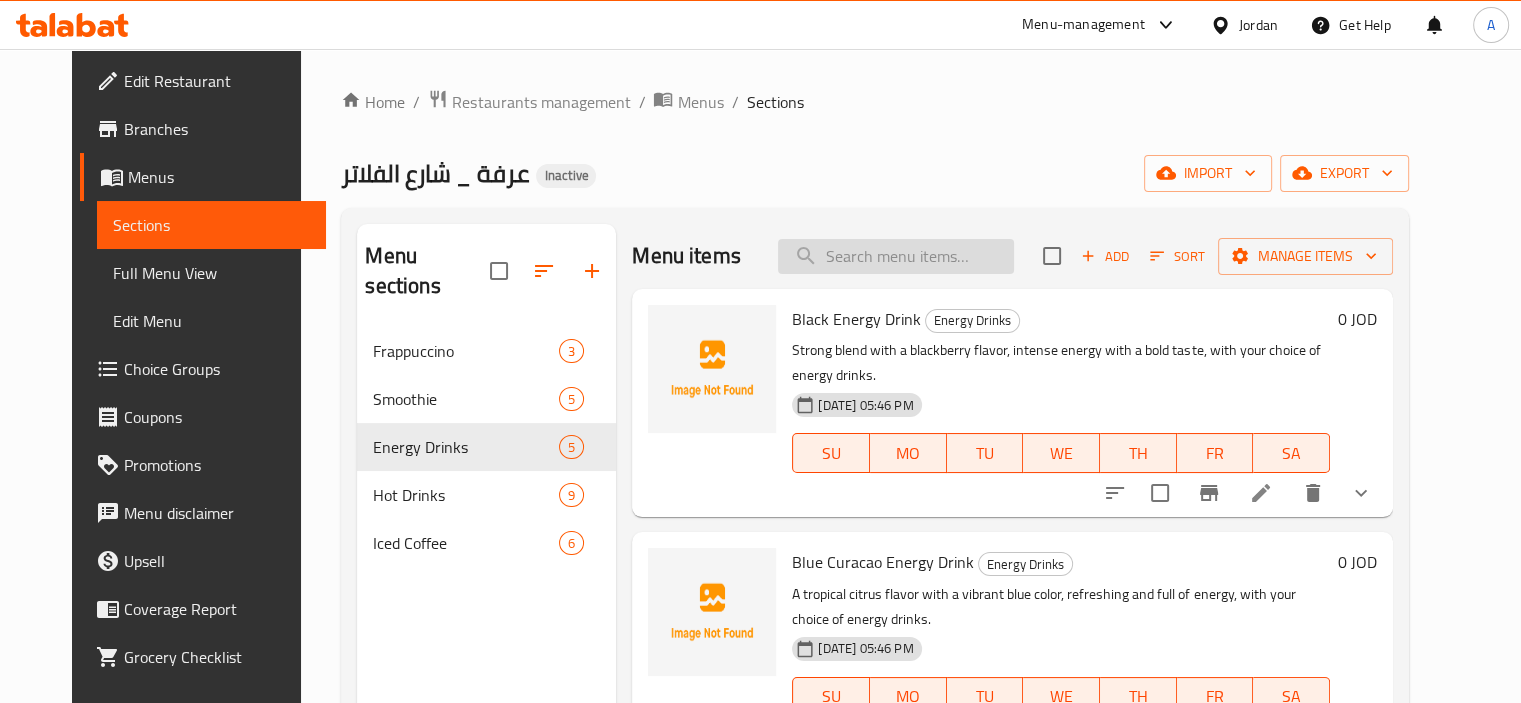 click at bounding box center (896, 256) 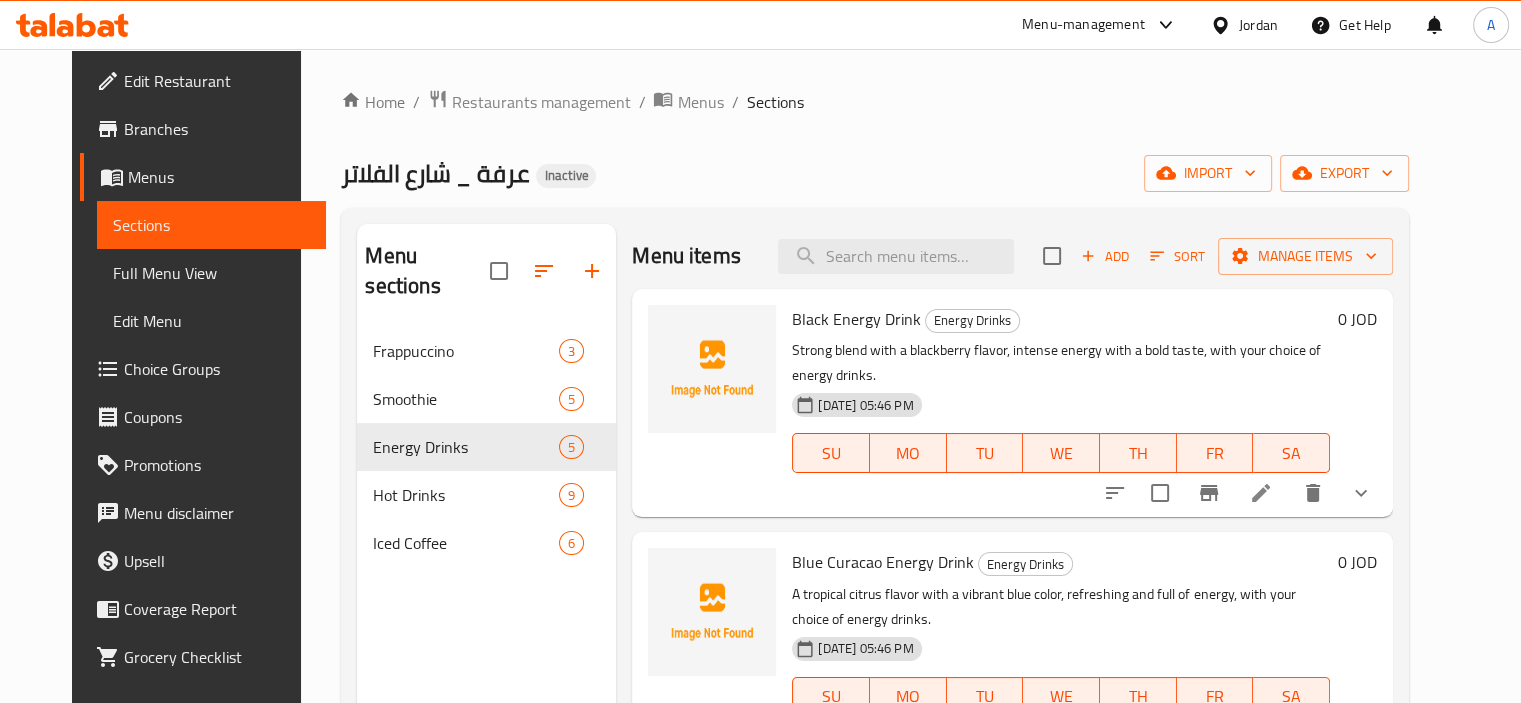 paste on "Espresso" 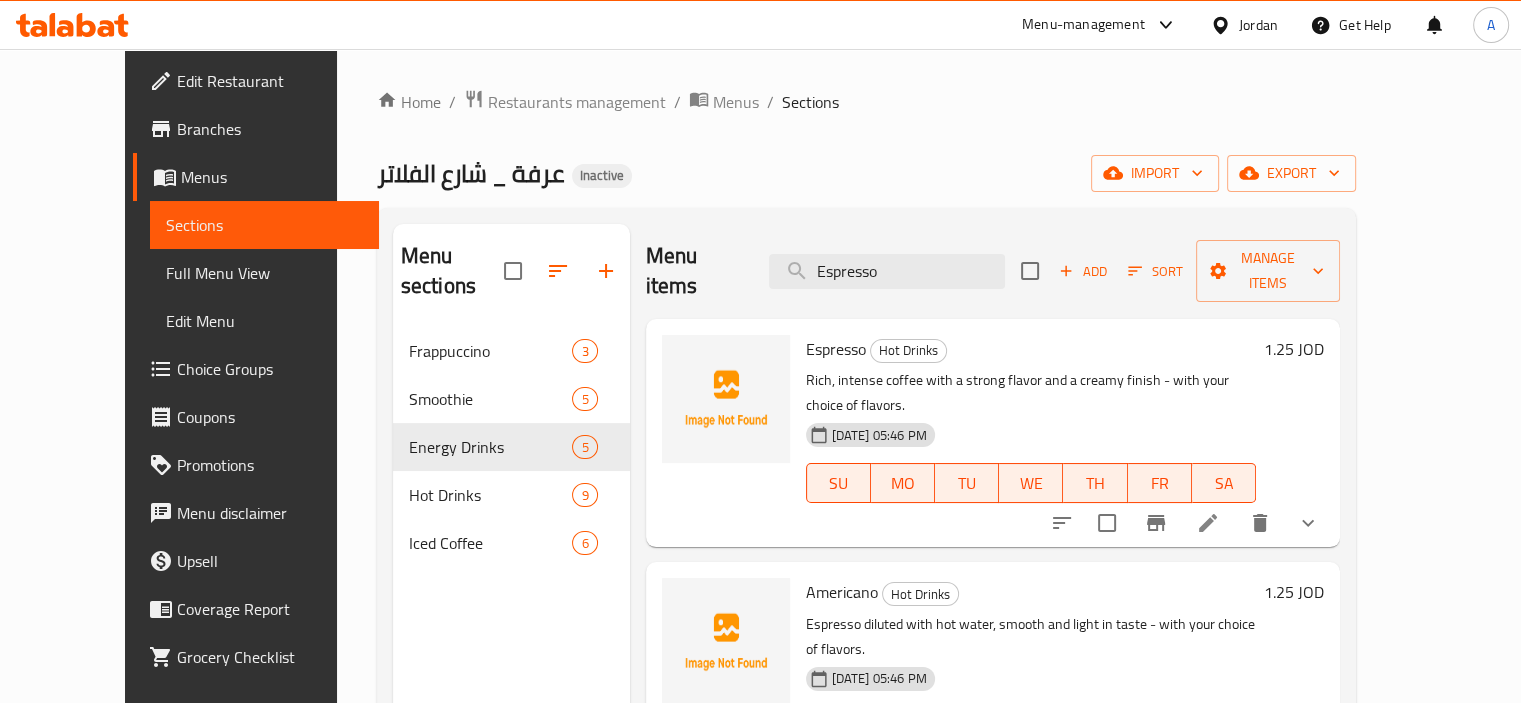 type on "Espresso" 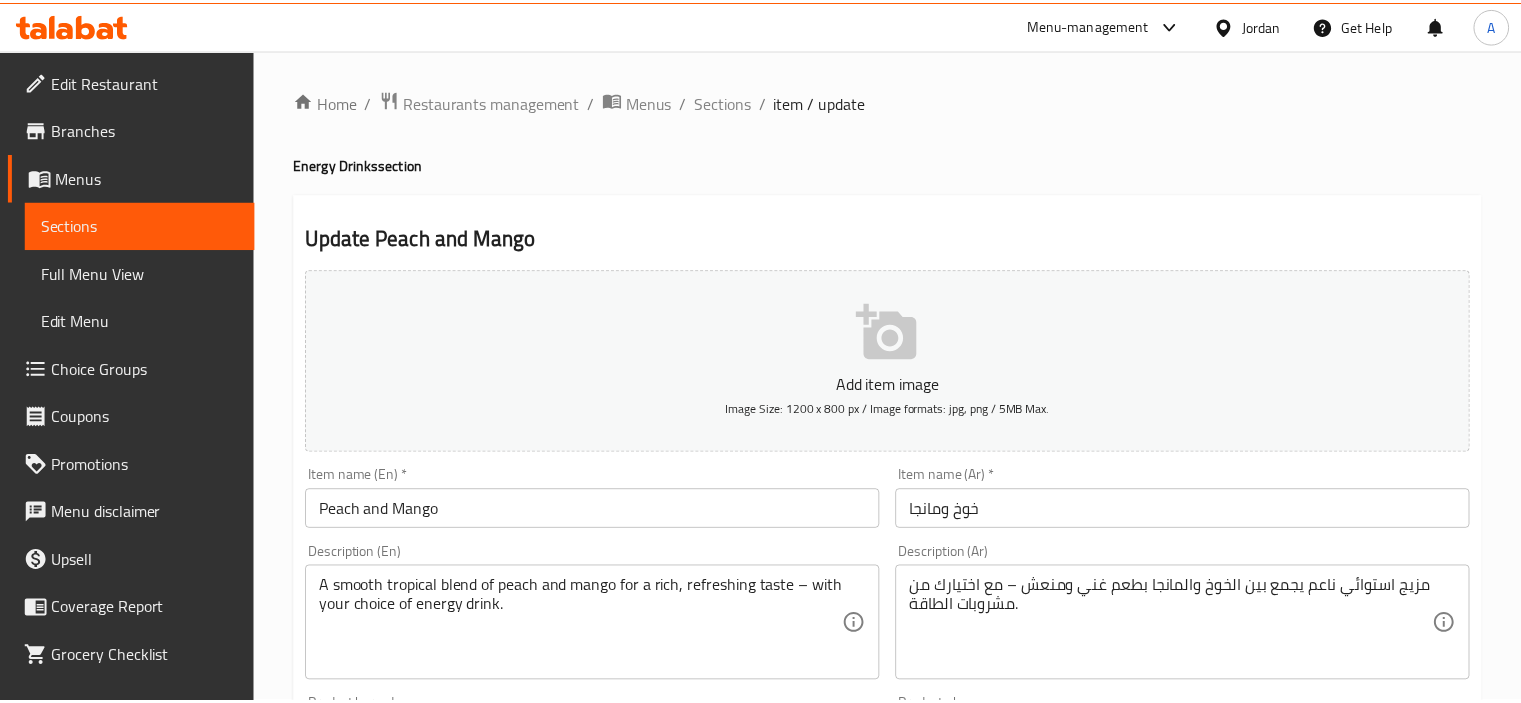 scroll, scrollTop: 0, scrollLeft: 0, axis: both 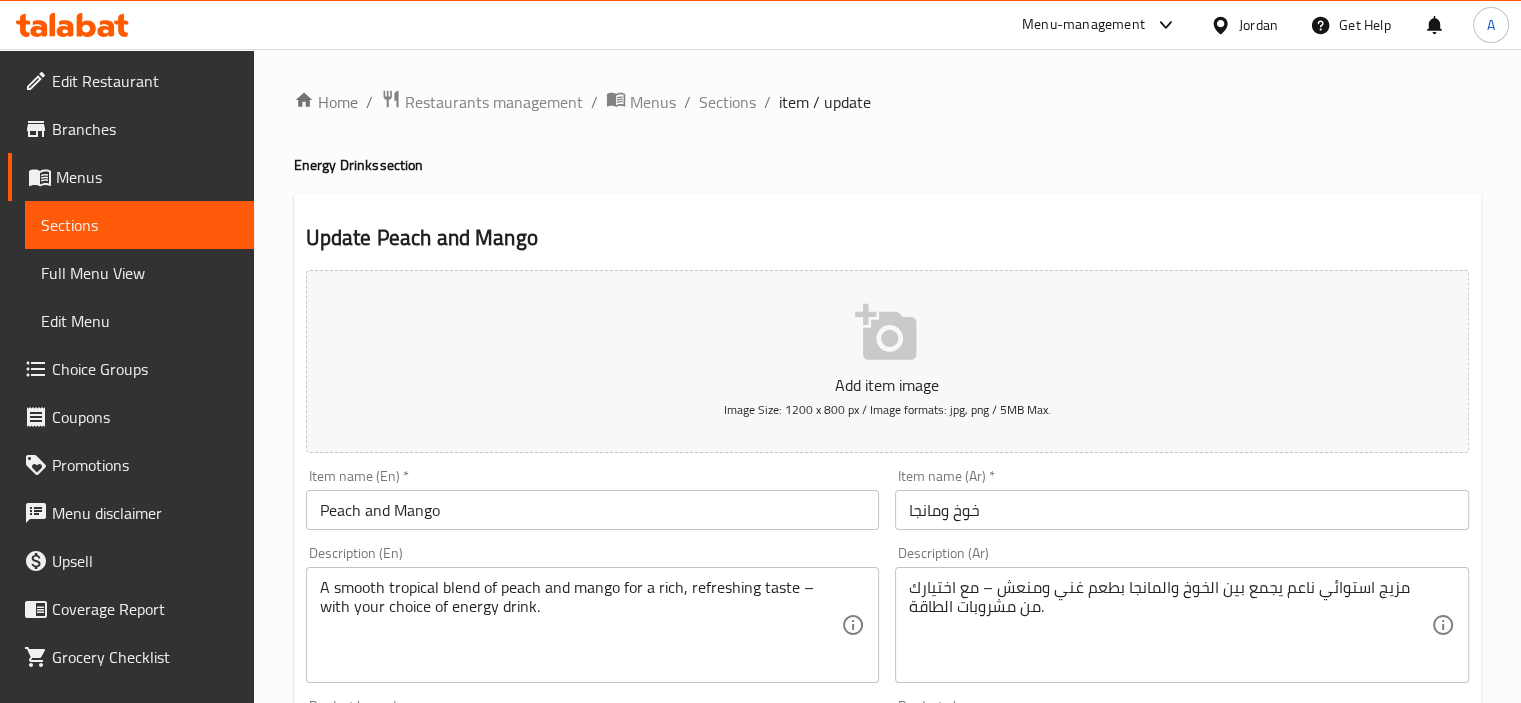 click on "Peach and Mango" at bounding box center [593, 510] 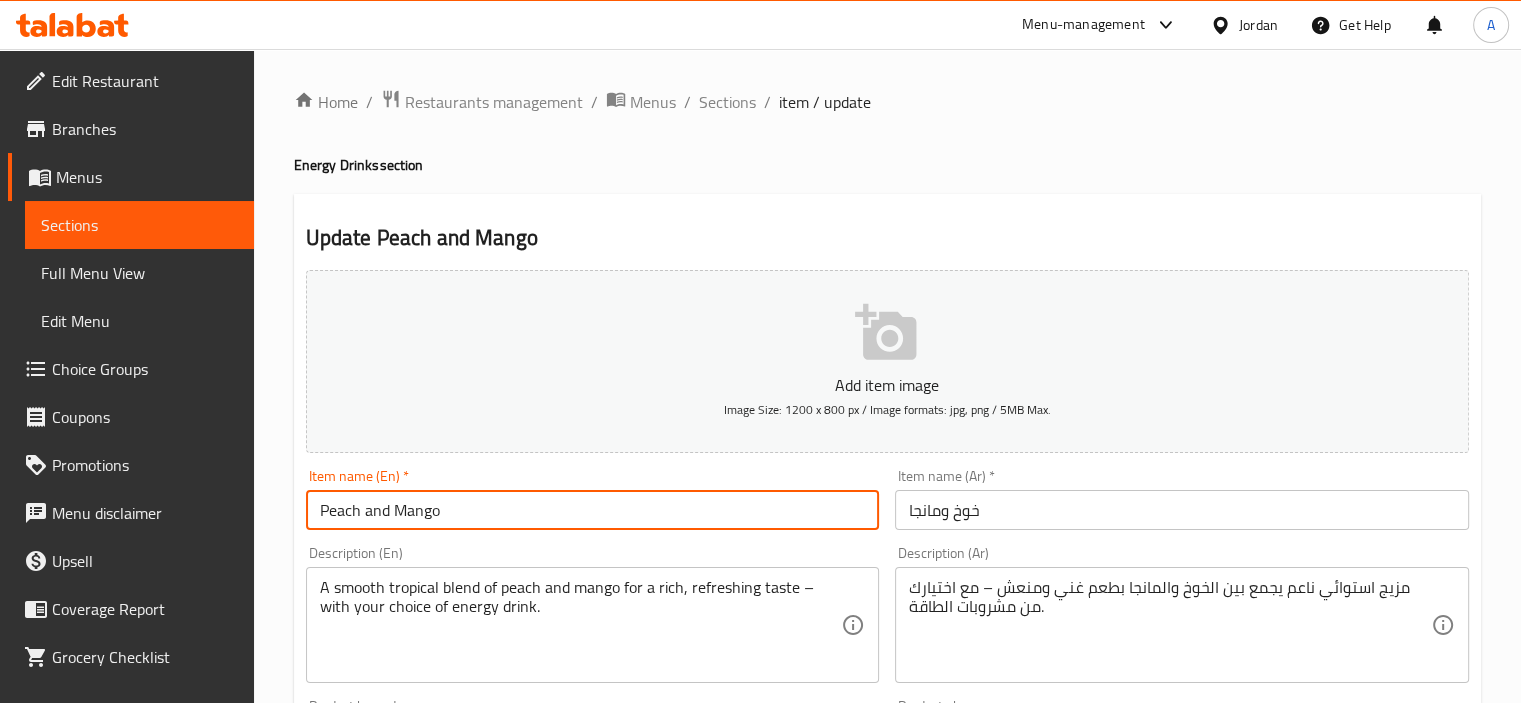 paste on "Espresso" 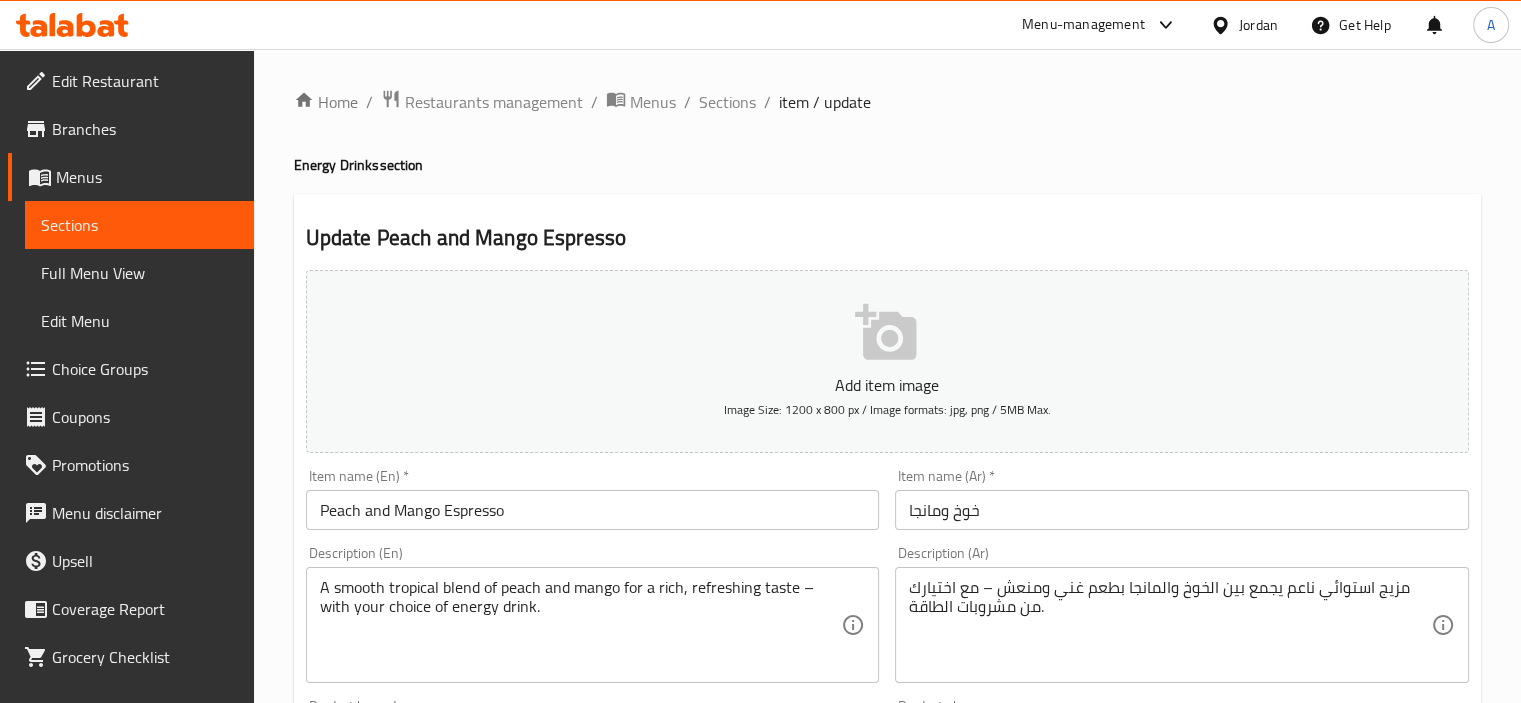 click on "Peach and Mango Espresso" at bounding box center (593, 510) 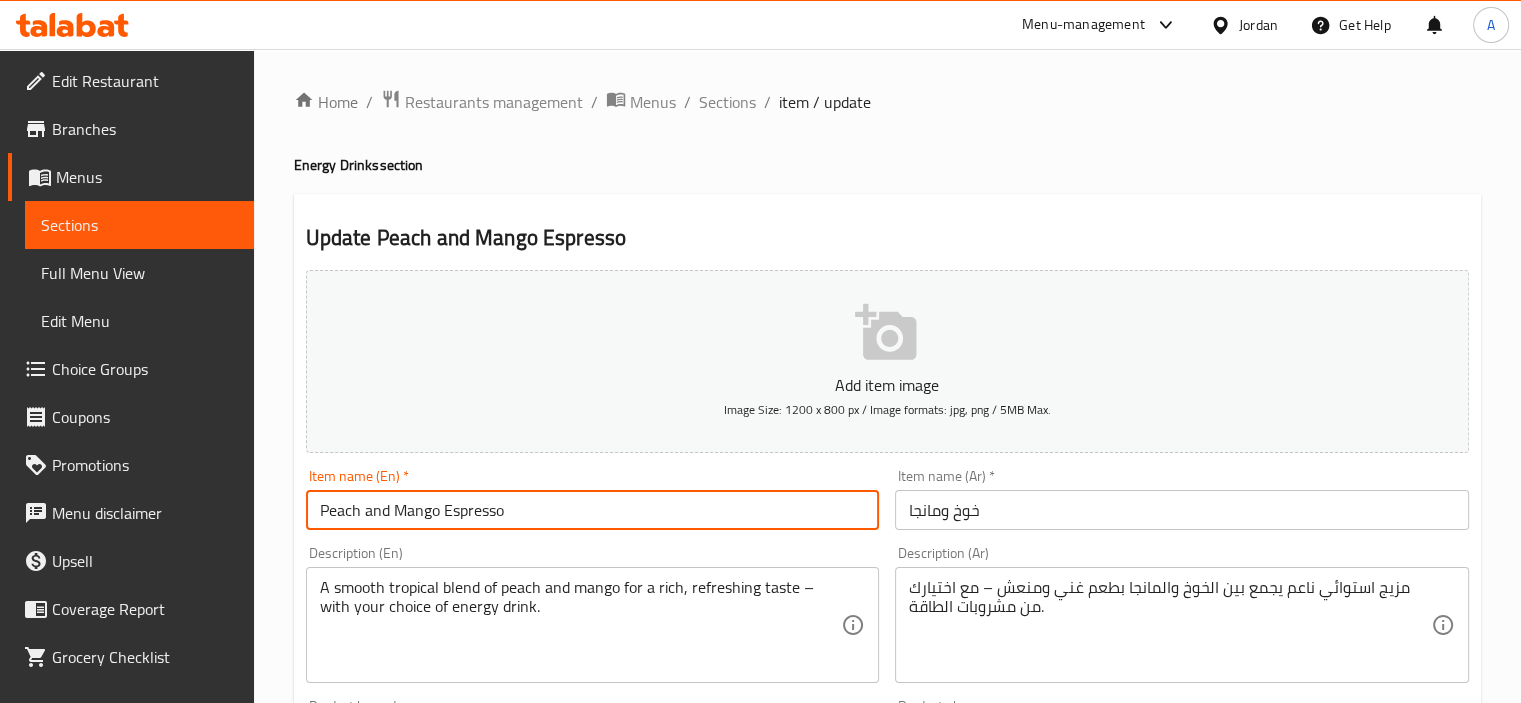 click on "Peach and Mango Espresso" at bounding box center (593, 510) 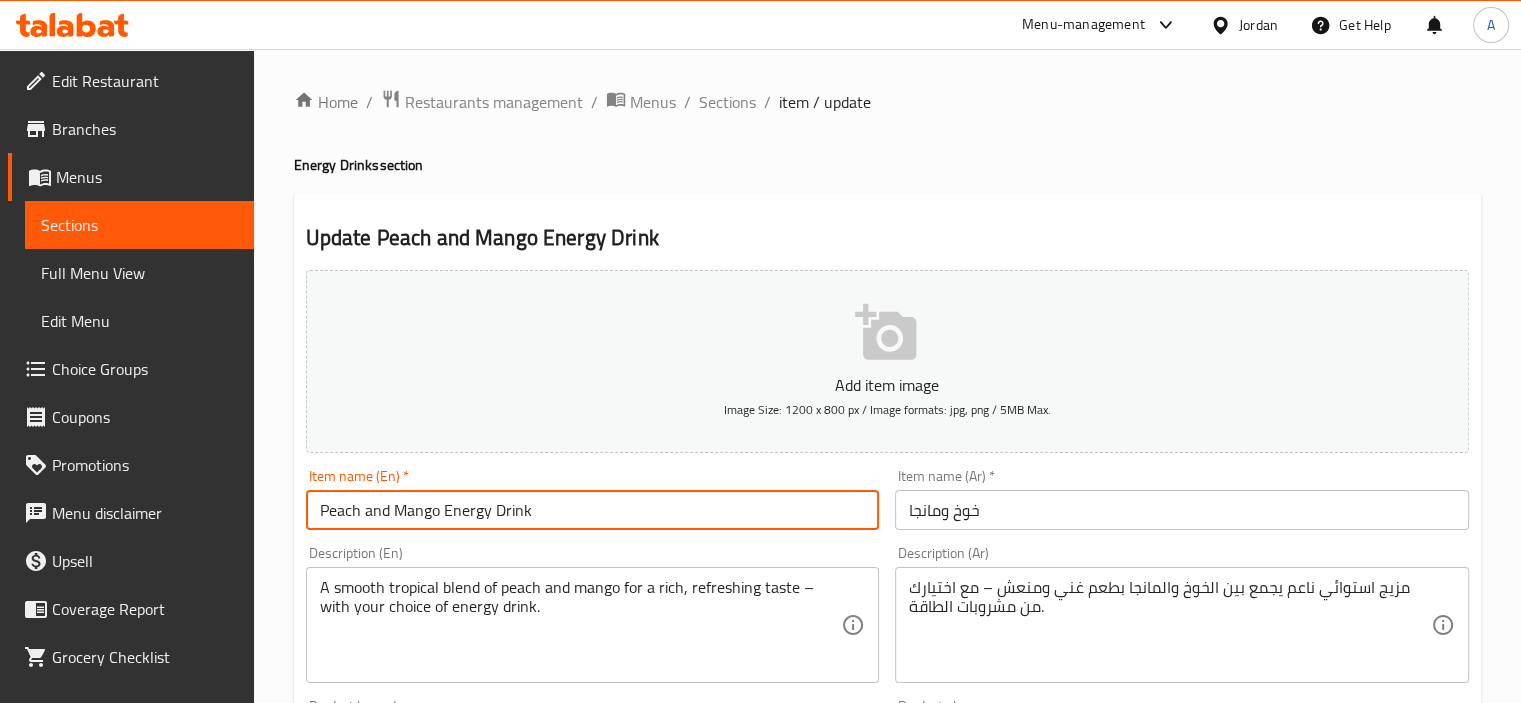 type on "Peach and Mango Energy Drink" 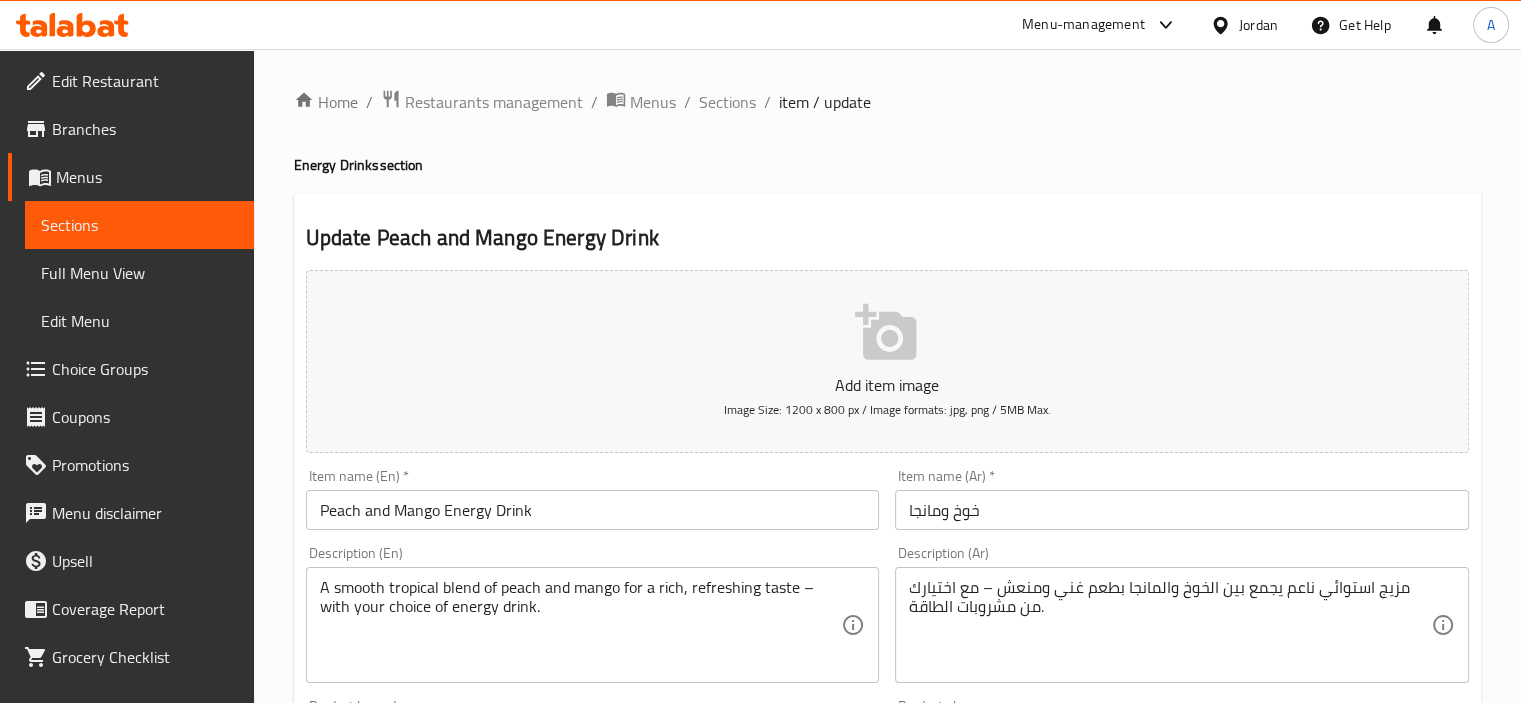 drag, startPoint x: 906, startPoint y: 513, endPoint x: 259, endPoint y: 273, distance: 690.079 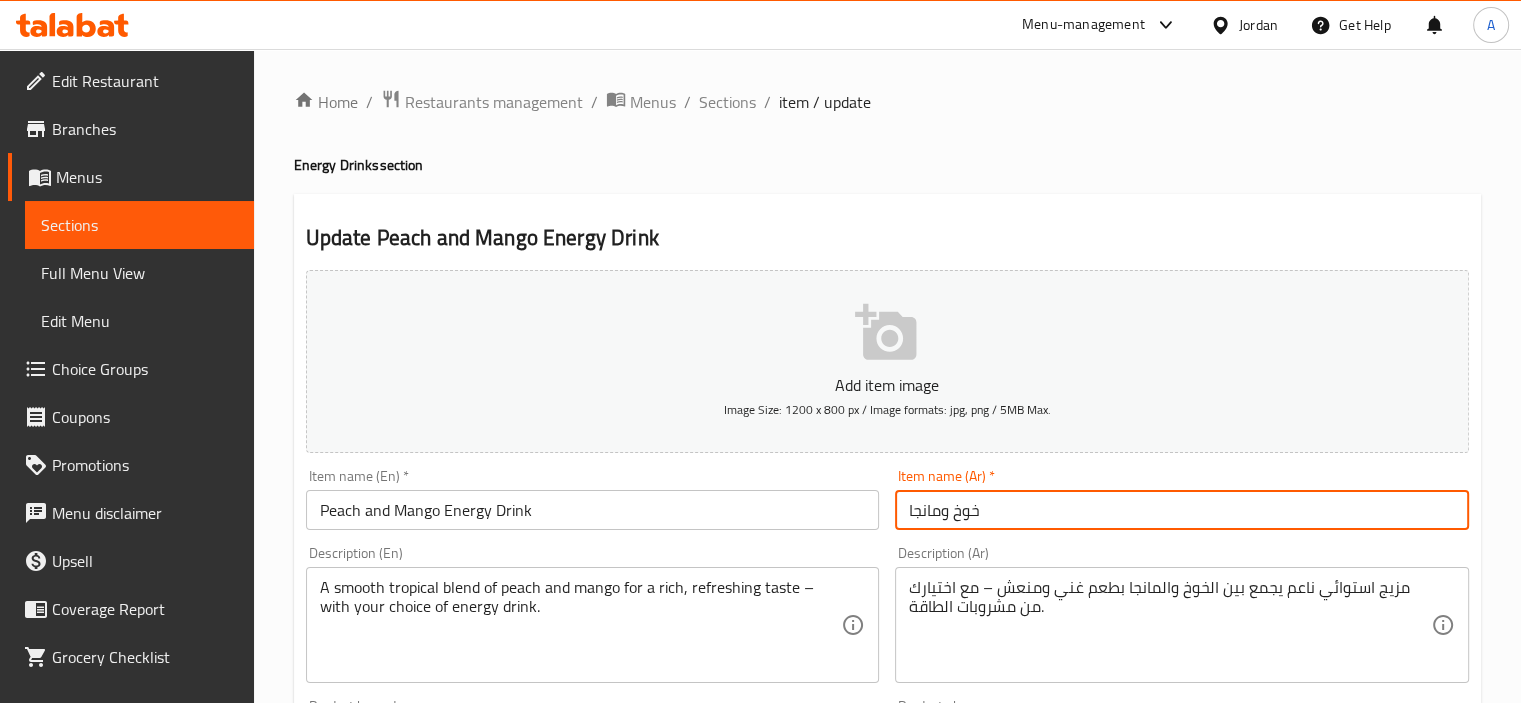 paste on "Energy Drink  مشروب طاقة" 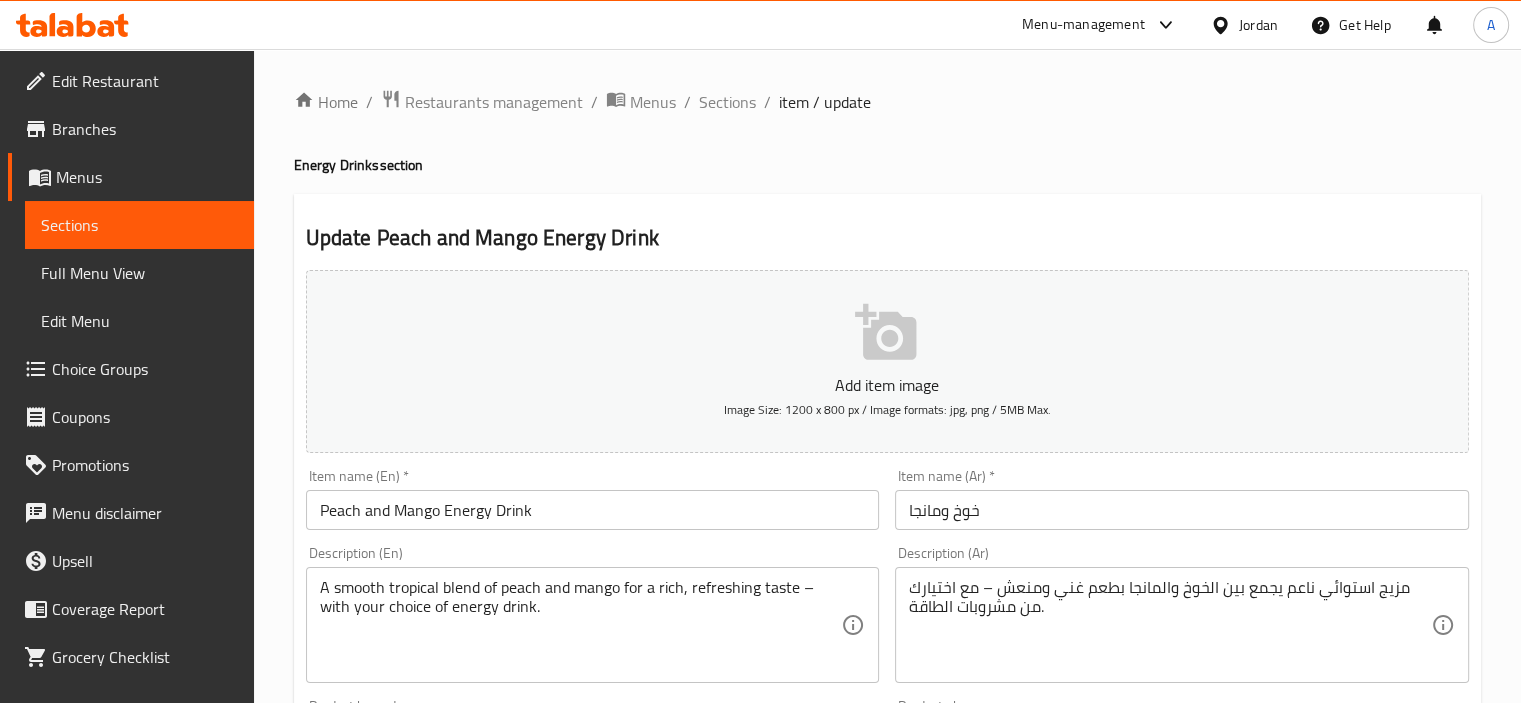 click on "خوخ ومانجا" at bounding box center [1182, 510] 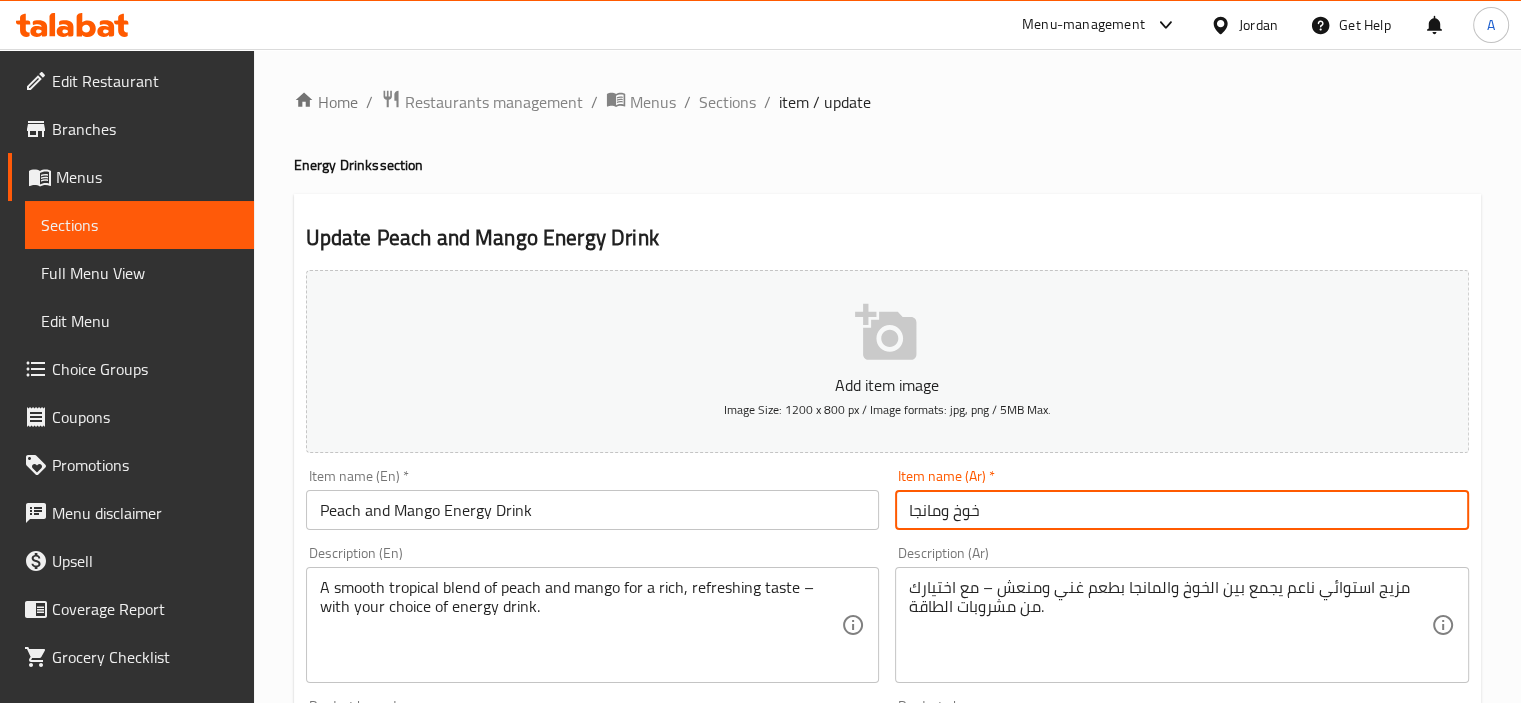 paste on "مشروب طاقة" 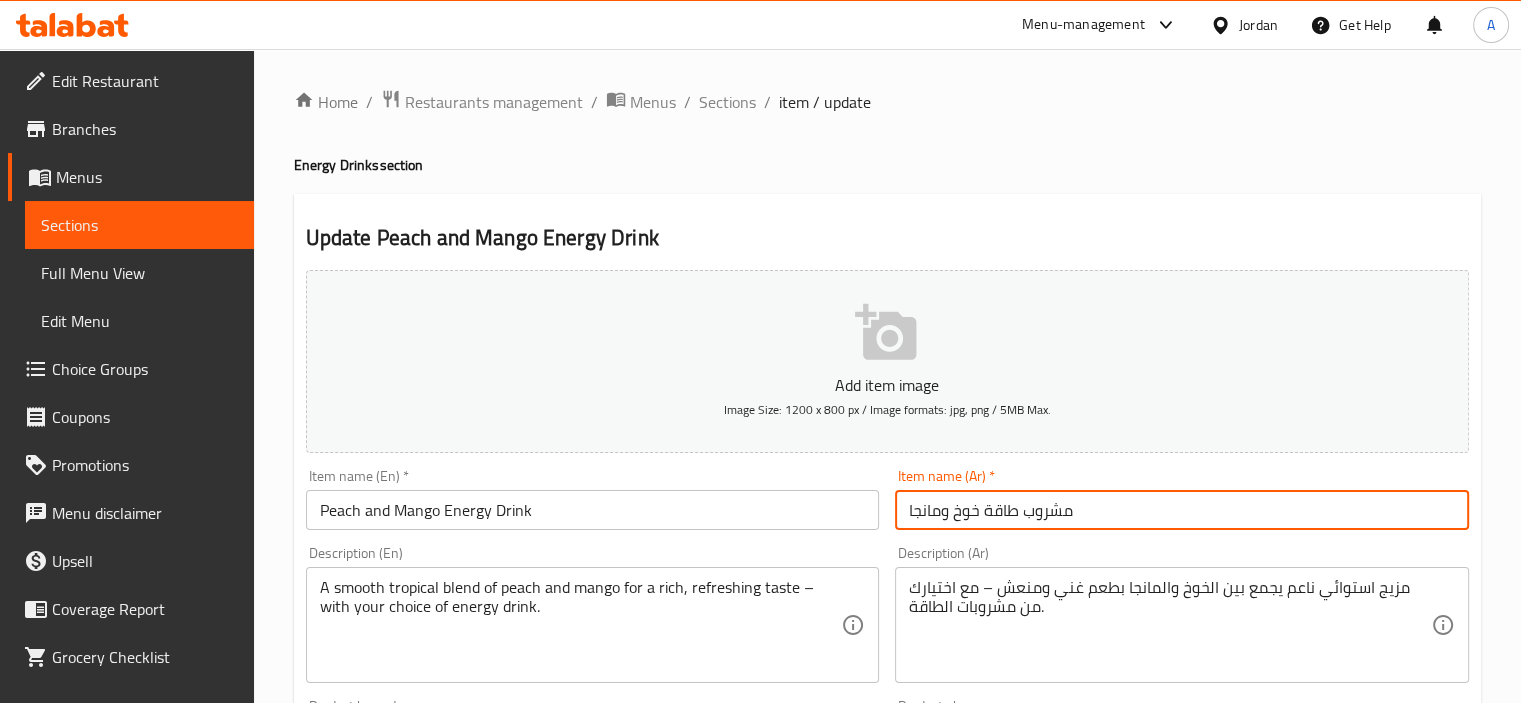 type on "مشروب طاقة خوخ ومانجا" 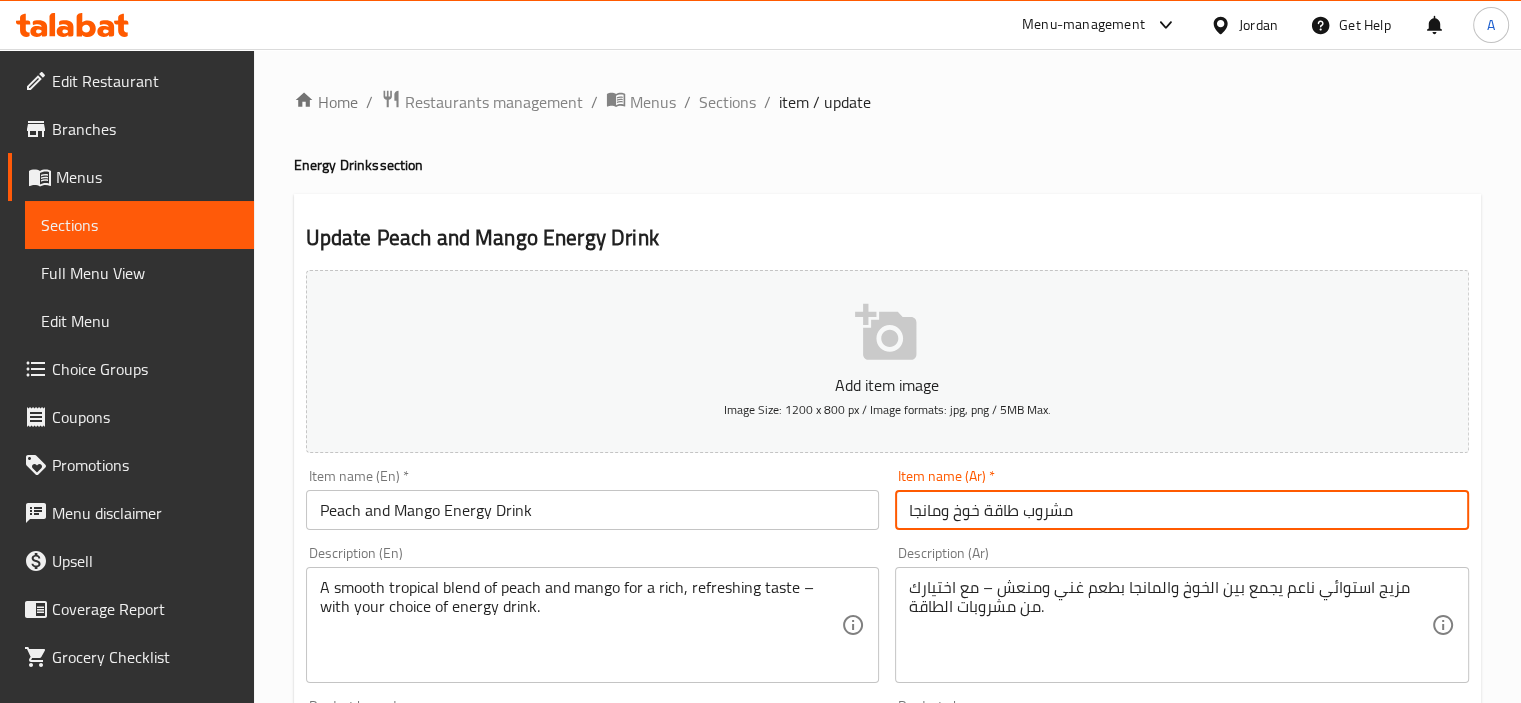 click on "Update" at bounding box center (445, 1429) 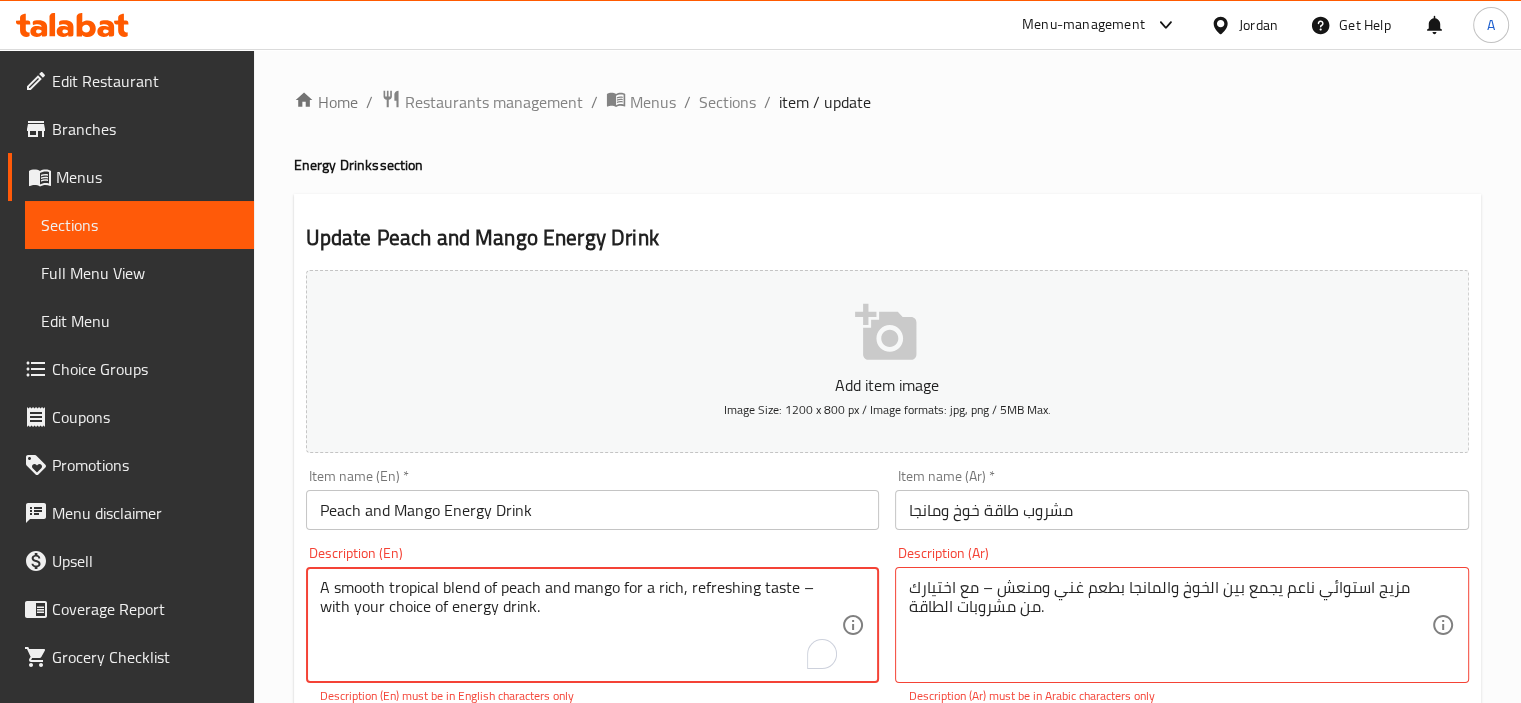 drag, startPoint x: 805, startPoint y: 591, endPoint x: 796, endPoint y: 600, distance: 12.727922 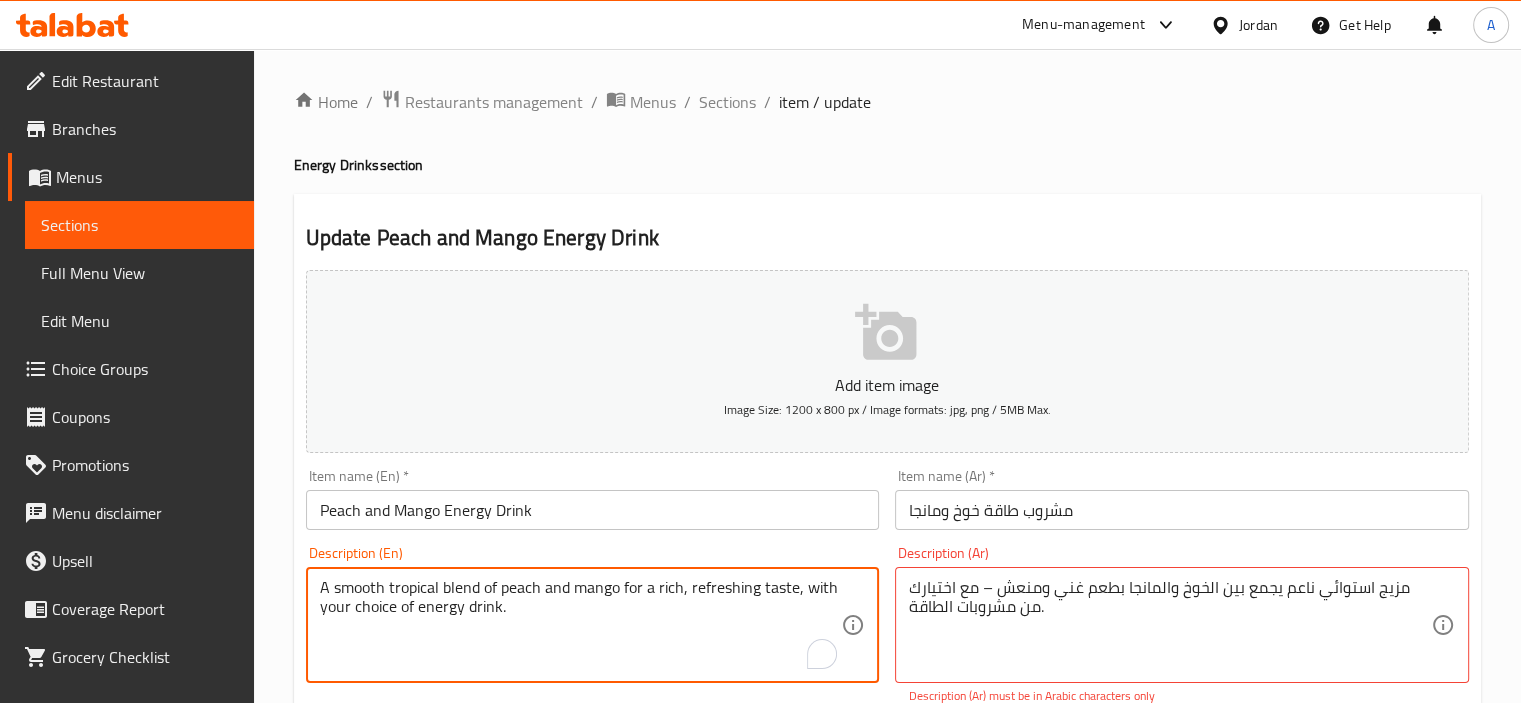 type on "A smooth tropical blend of peach and mango for a rich, refreshing taste, with your choice of energy drink." 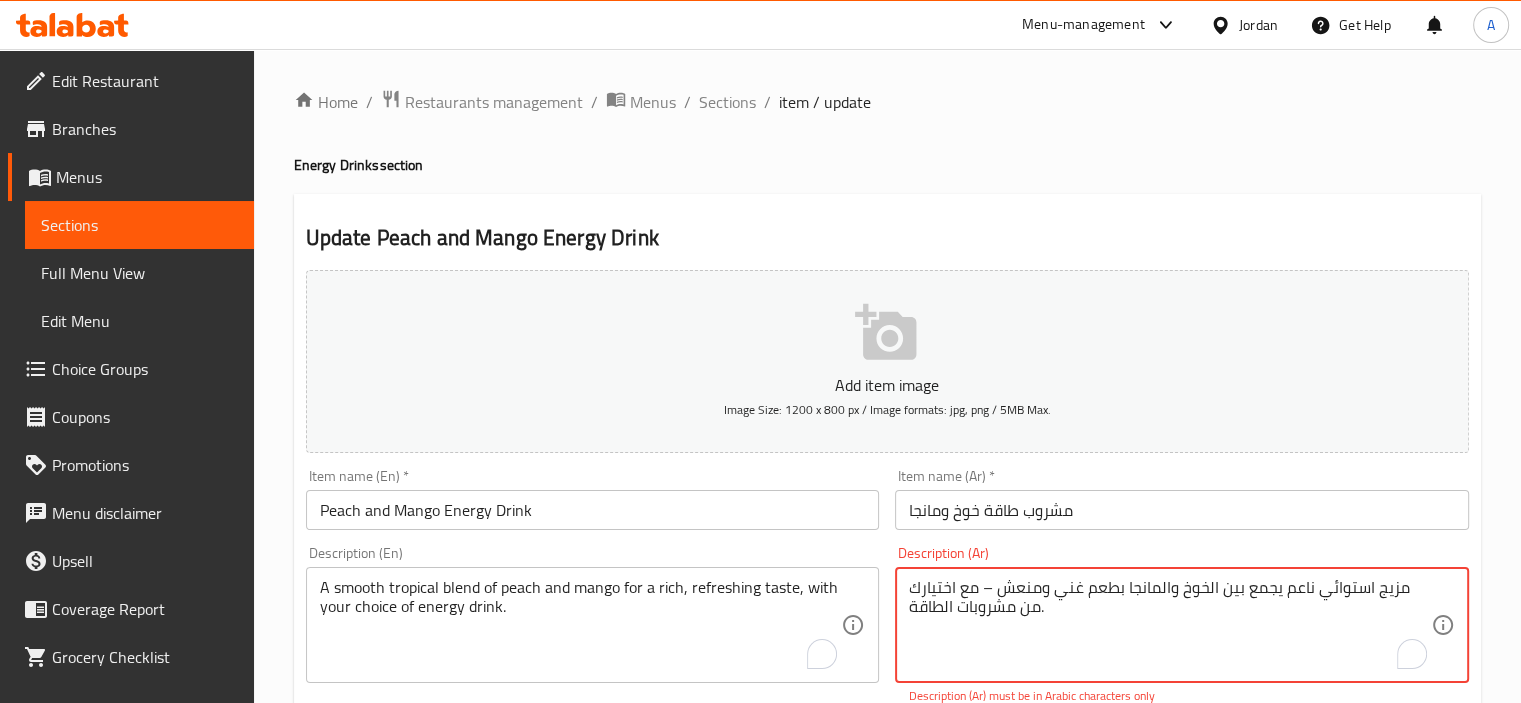 drag, startPoint x: 984, startPoint y: 589, endPoint x: 1000, endPoint y: 591, distance: 16.124516 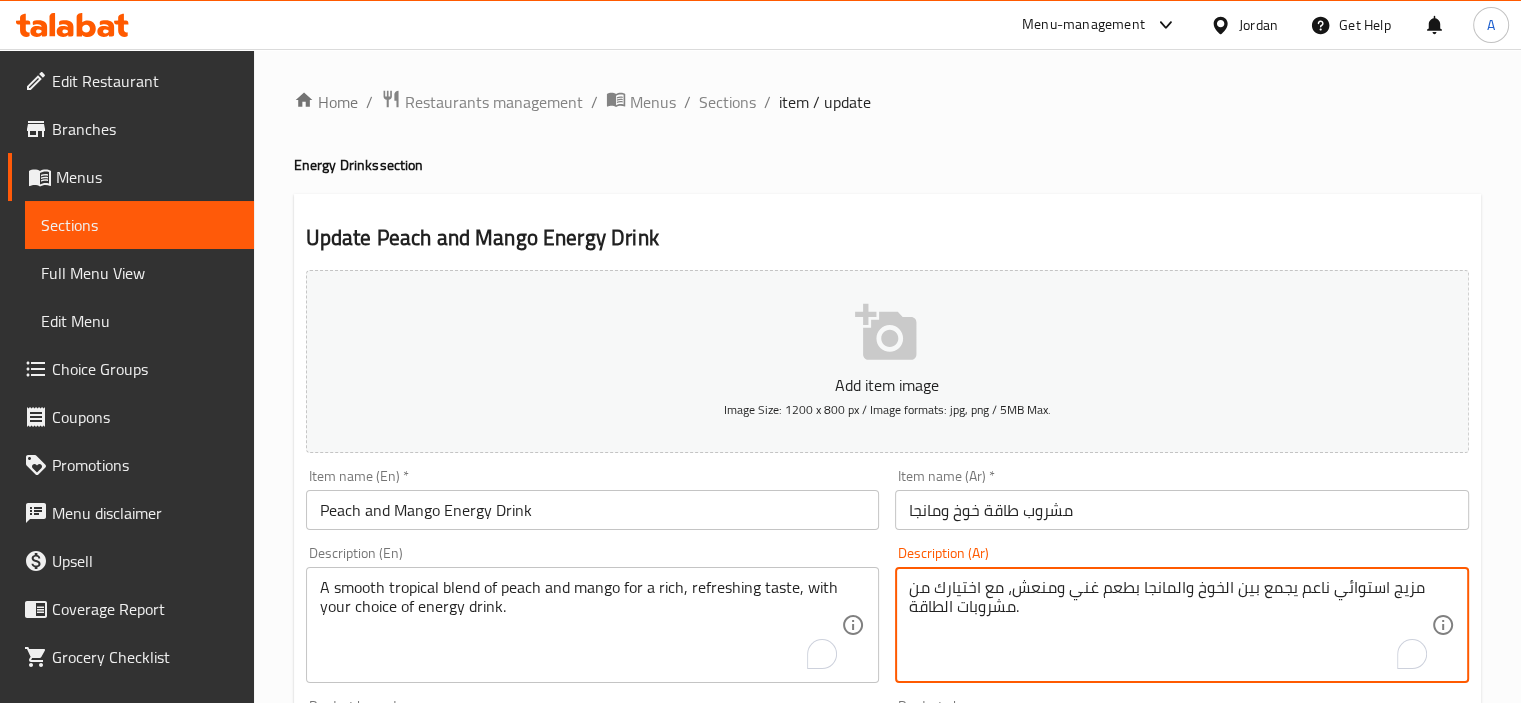 type on "مزيج استوائي ناعم يجمع بين الخوخ والمانجا بطعم غني ومنعش، مع اختيارك من مشروبات الطاقة." 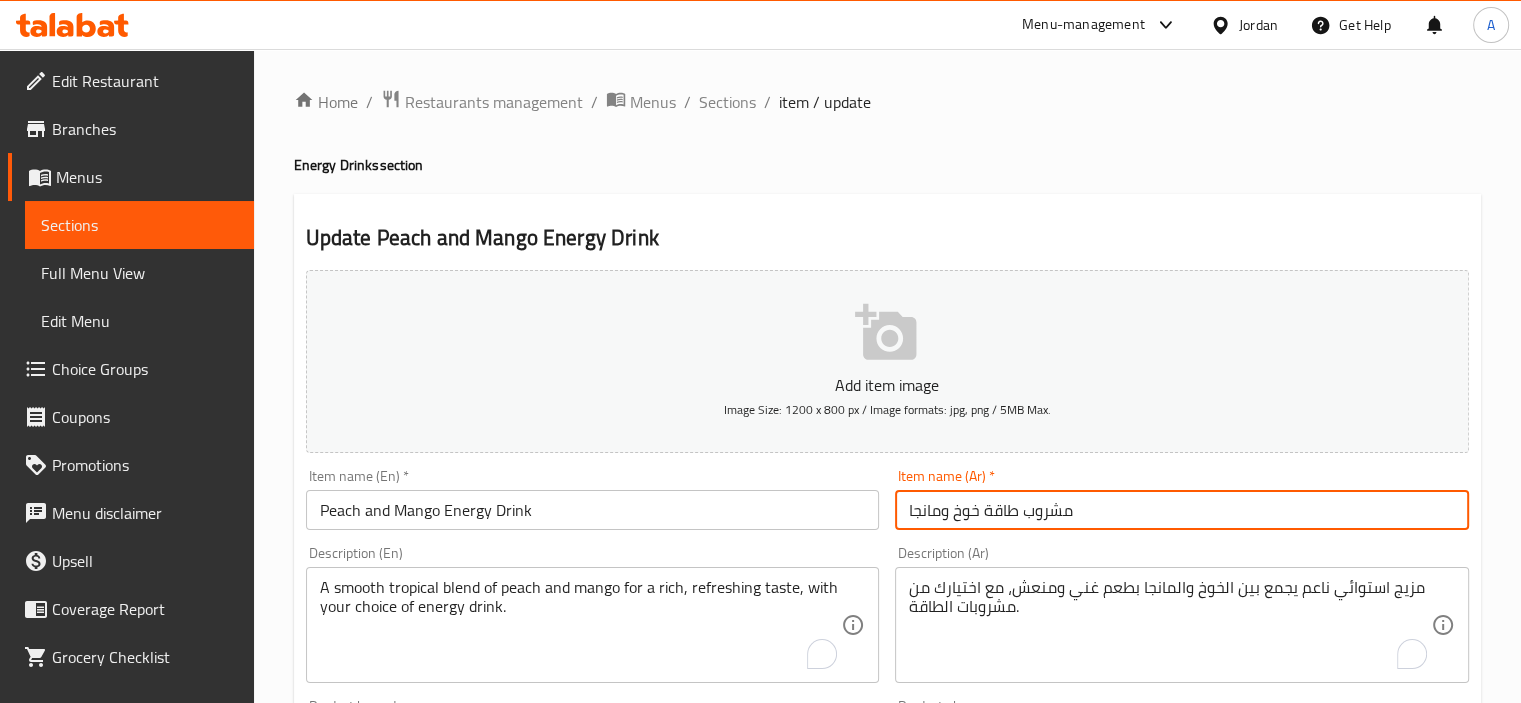 click on "Update" at bounding box center (445, 1429) 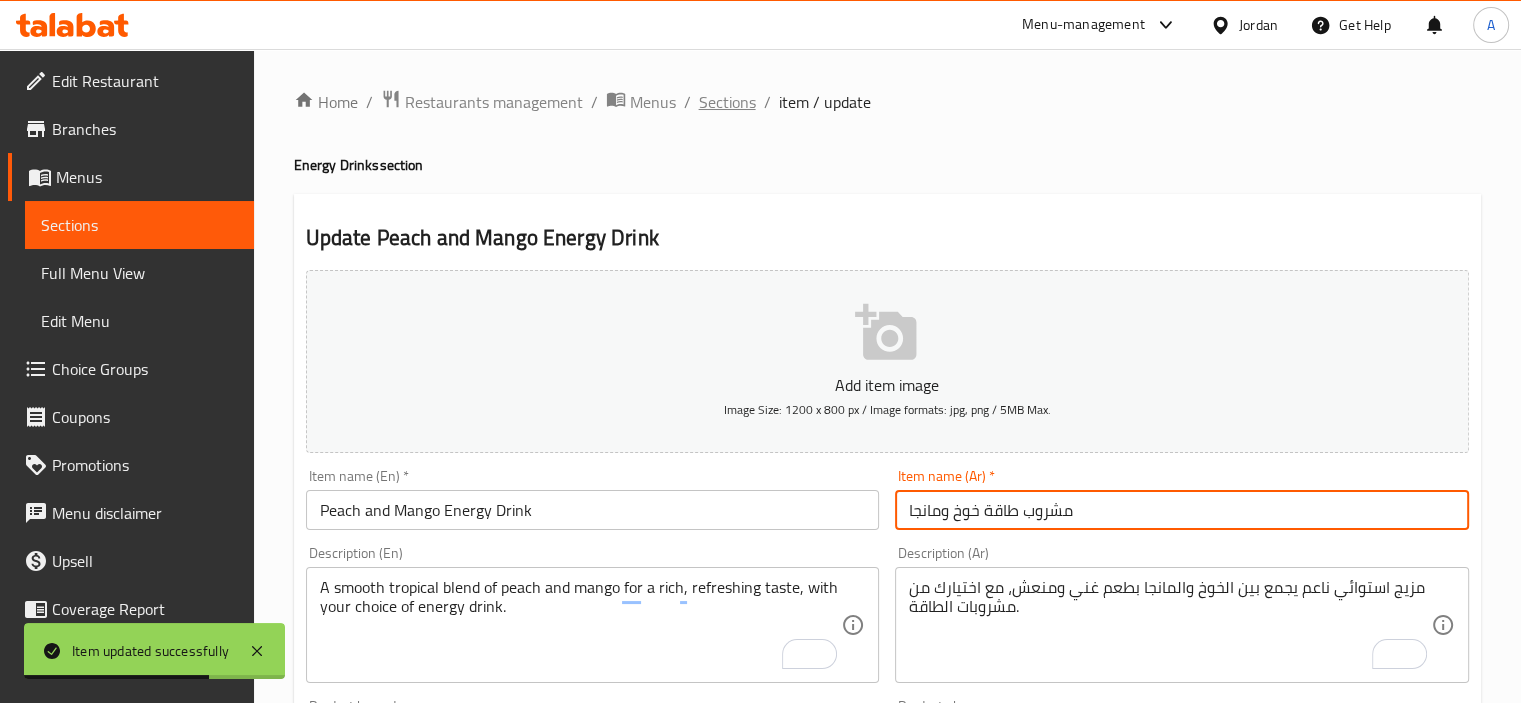 click on "Sections" at bounding box center [727, 102] 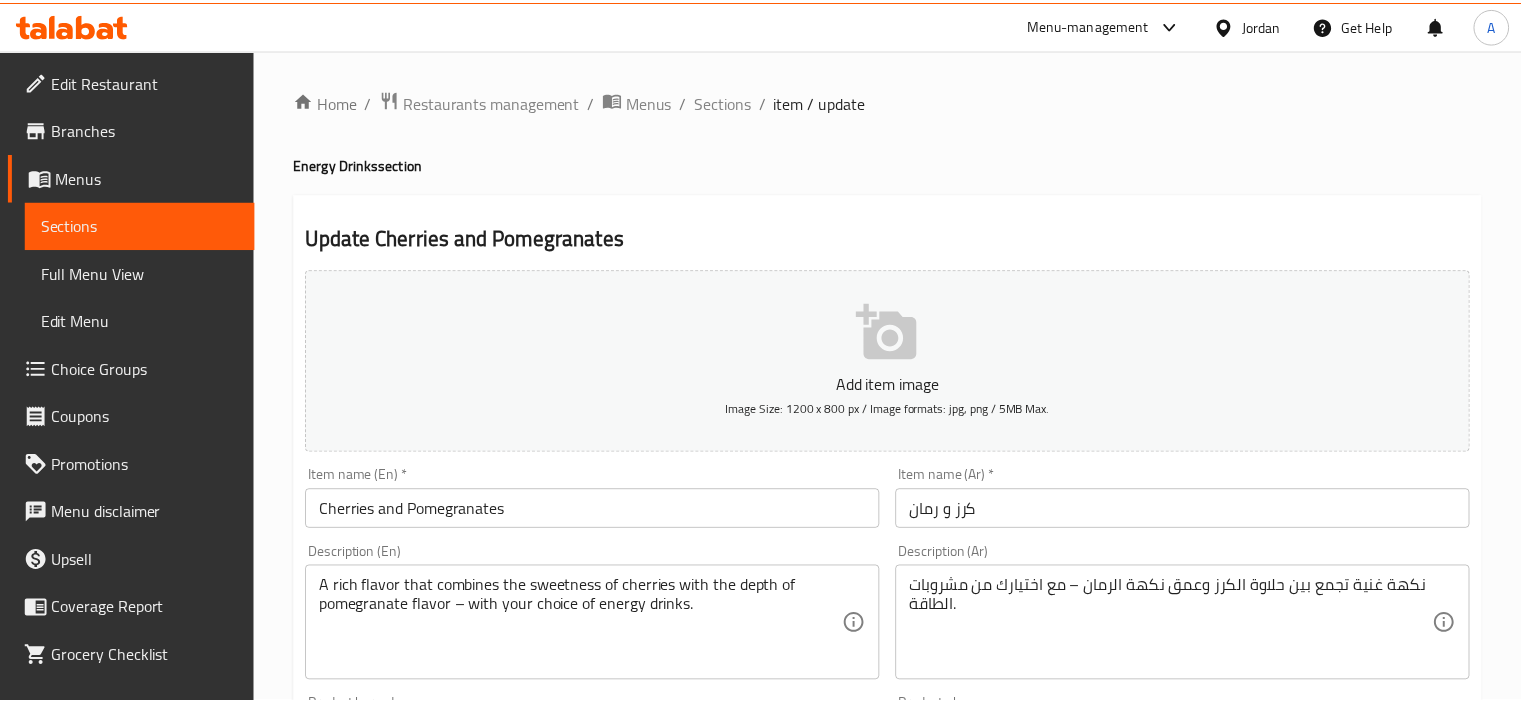 scroll, scrollTop: 0, scrollLeft: 0, axis: both 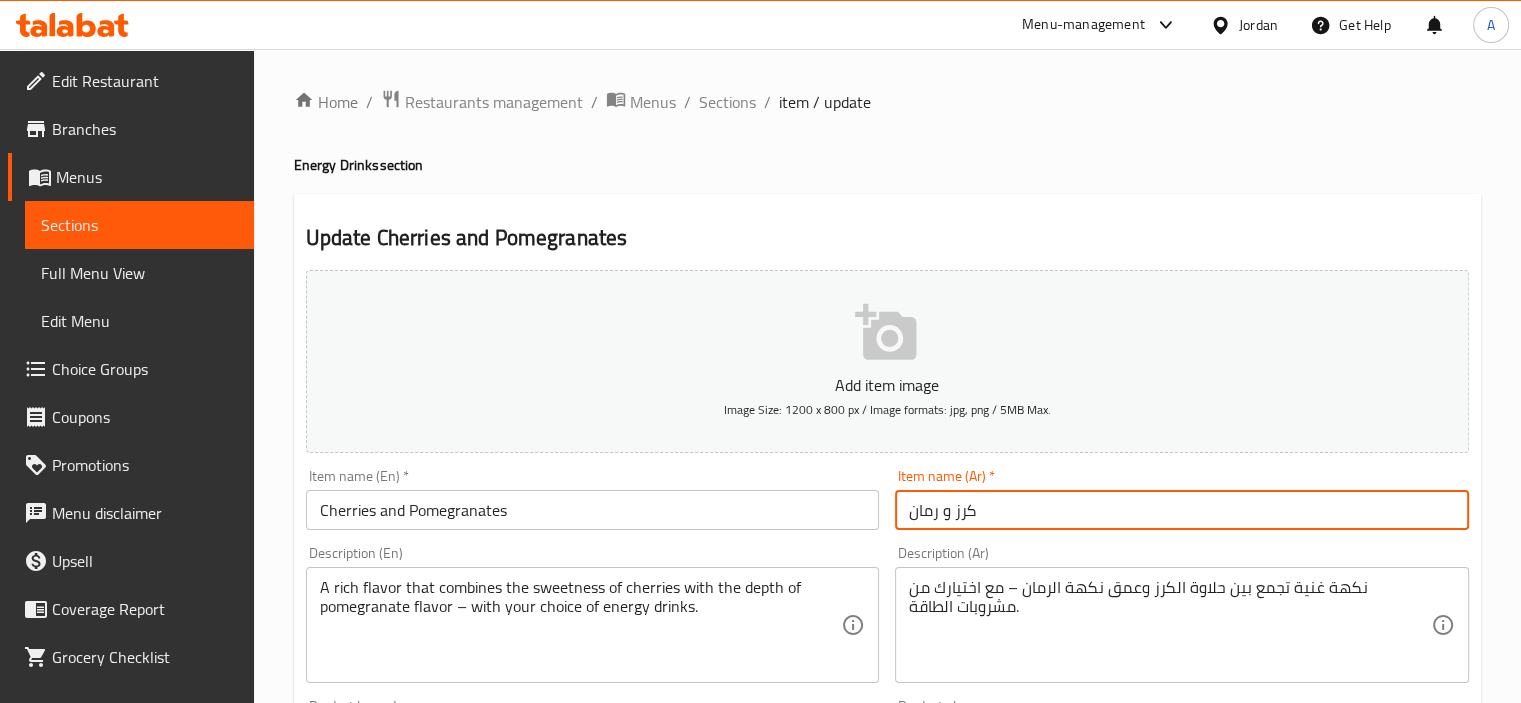 click on "كرز و رمان" at bounding box center [1182, 510] 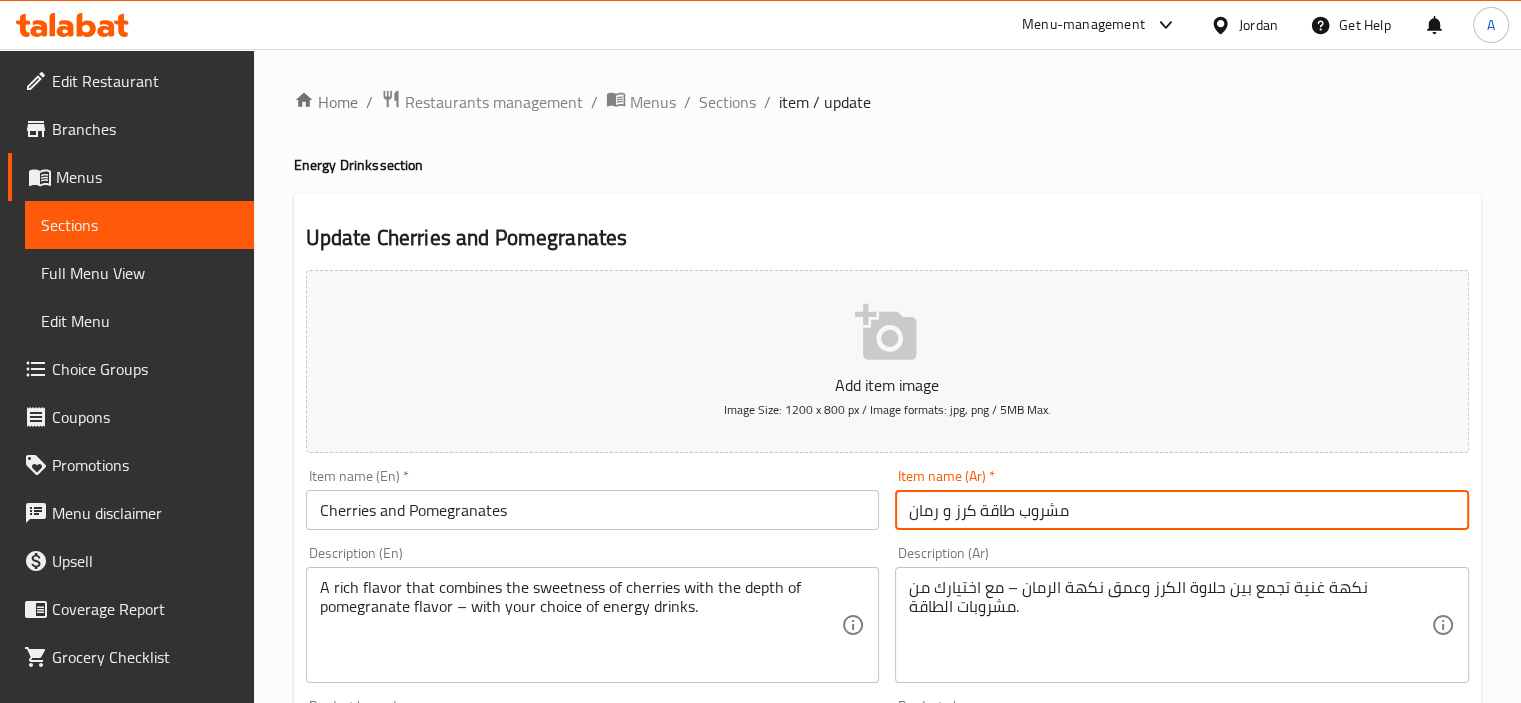 type on "مشروب طاقة كرز و رمان" 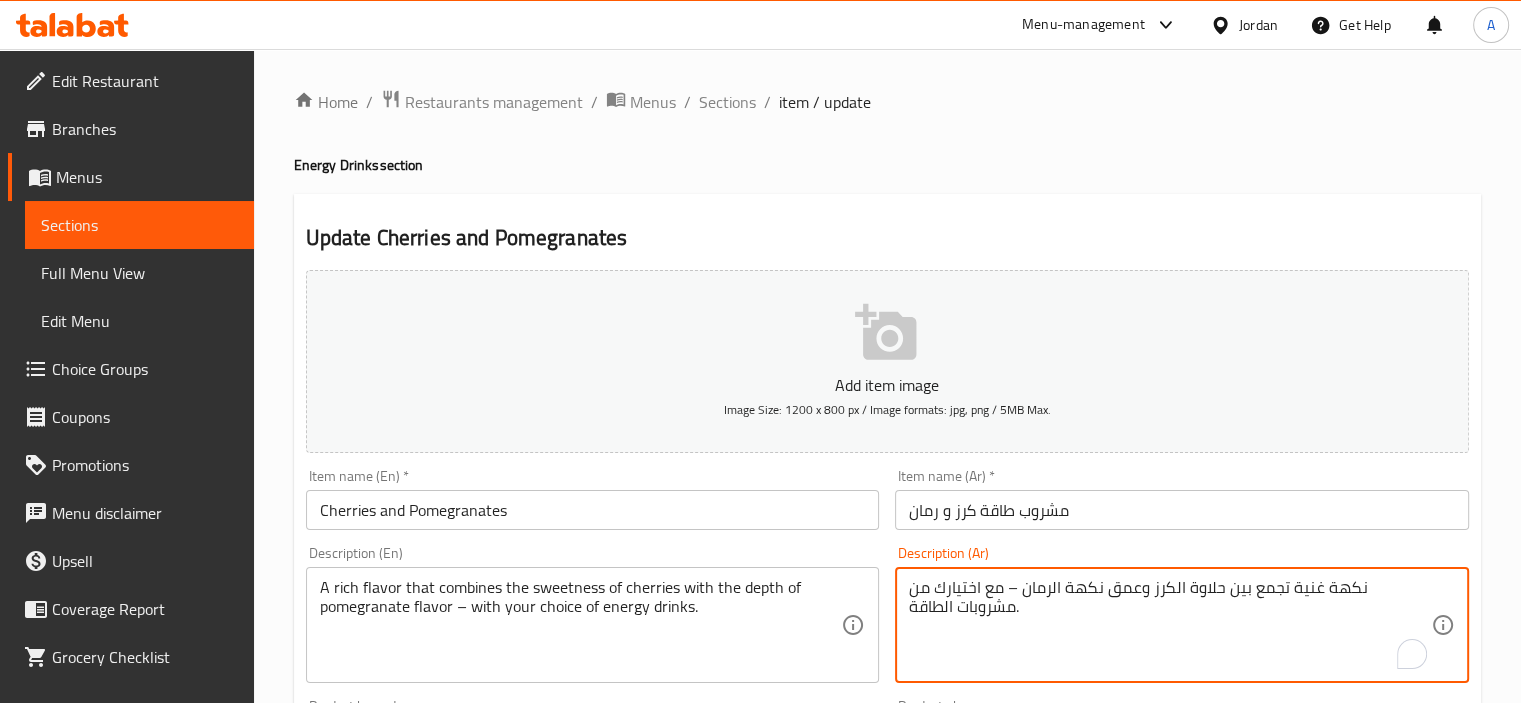 drag, startPoint x: 1068, startPoint y: 586, endPoint x: 1084, endPoint y: 587, distance: 16.03122 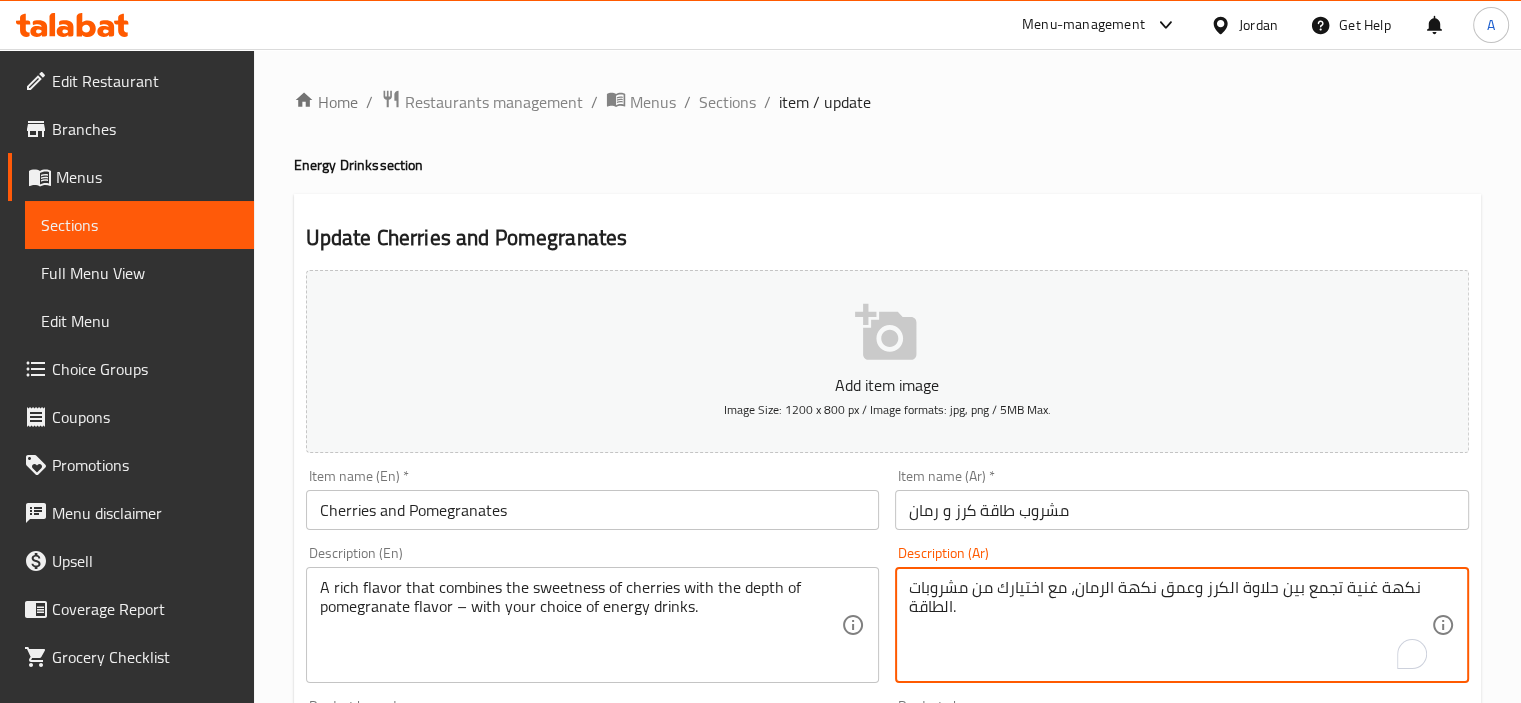 type on "نكهة غنية تجمع بين حلاوة الكرز وعمق نكهة الرمان، مع اختيارك من مشروبات الطاقة." 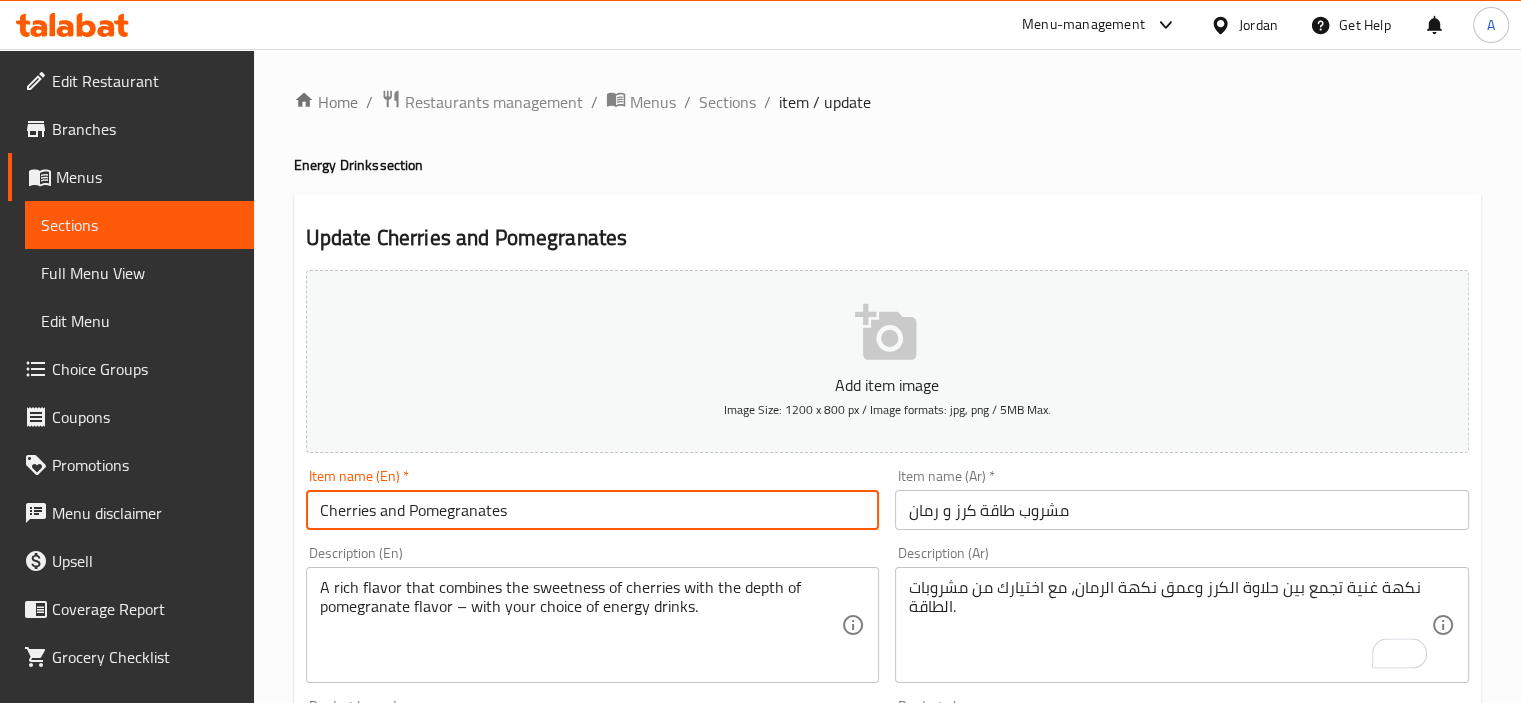 click on "Cherries and Pomegranates" at bounding box center (593, 510) 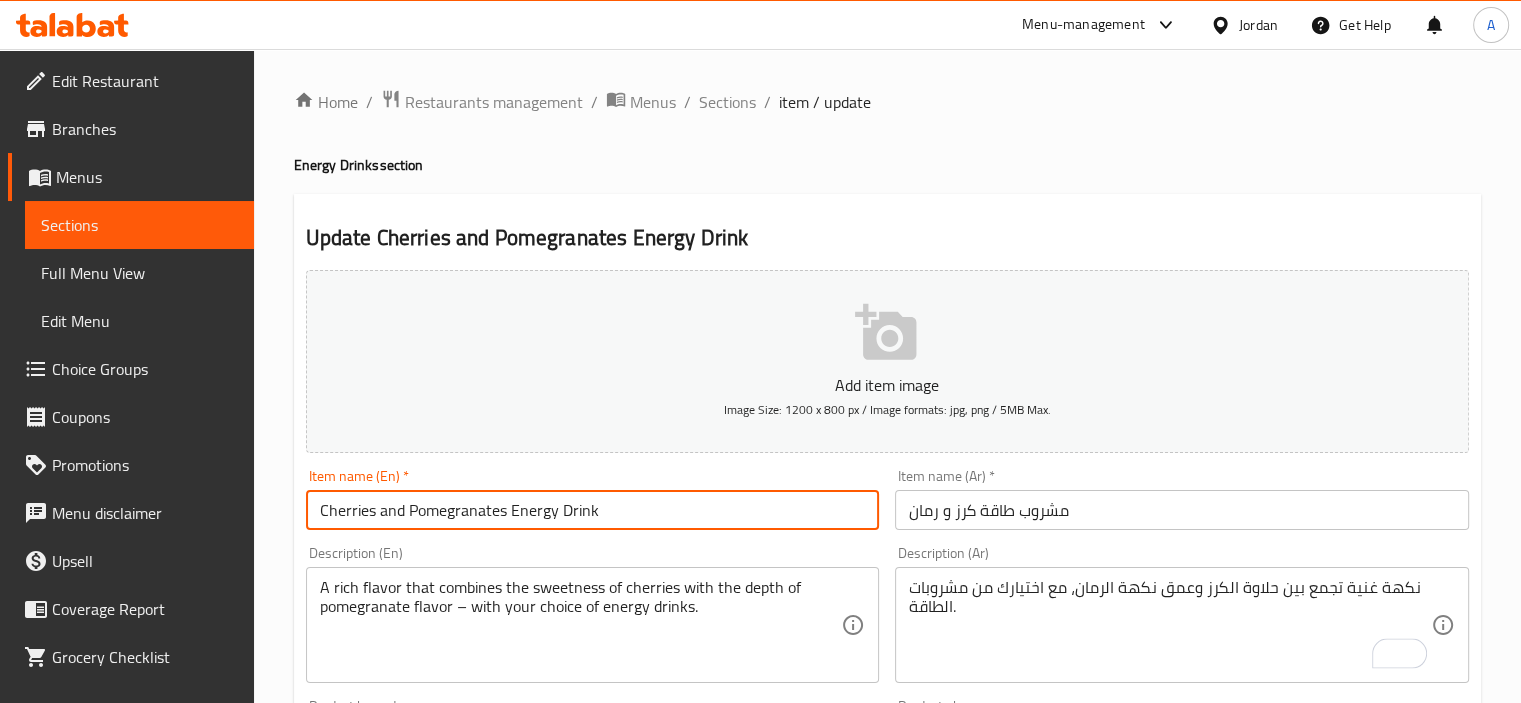 click on "Cherries and Pomegranates Energy Drink" at bounding box center (593, 510) 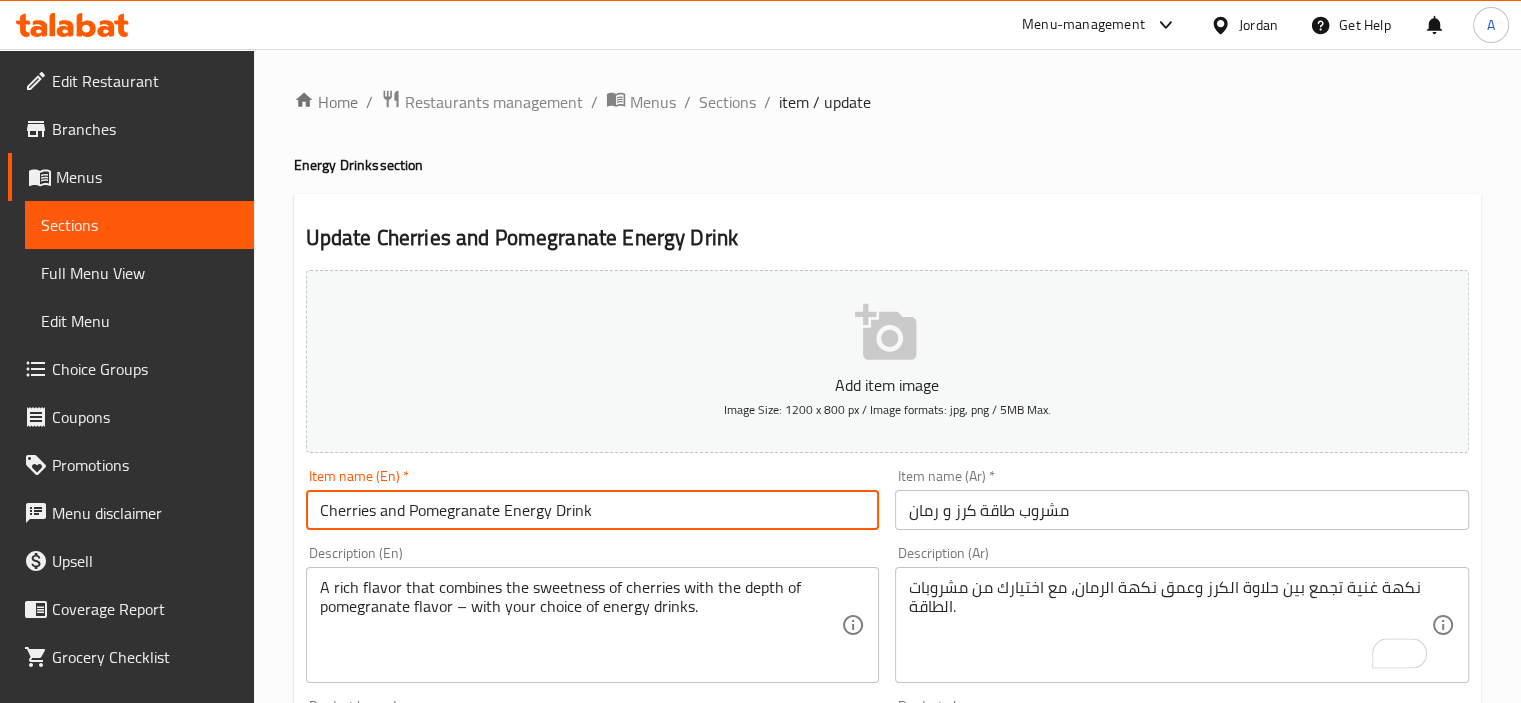 click on "Cherries and Pomegranate Energy Drink" at bounding box center [593, 510] 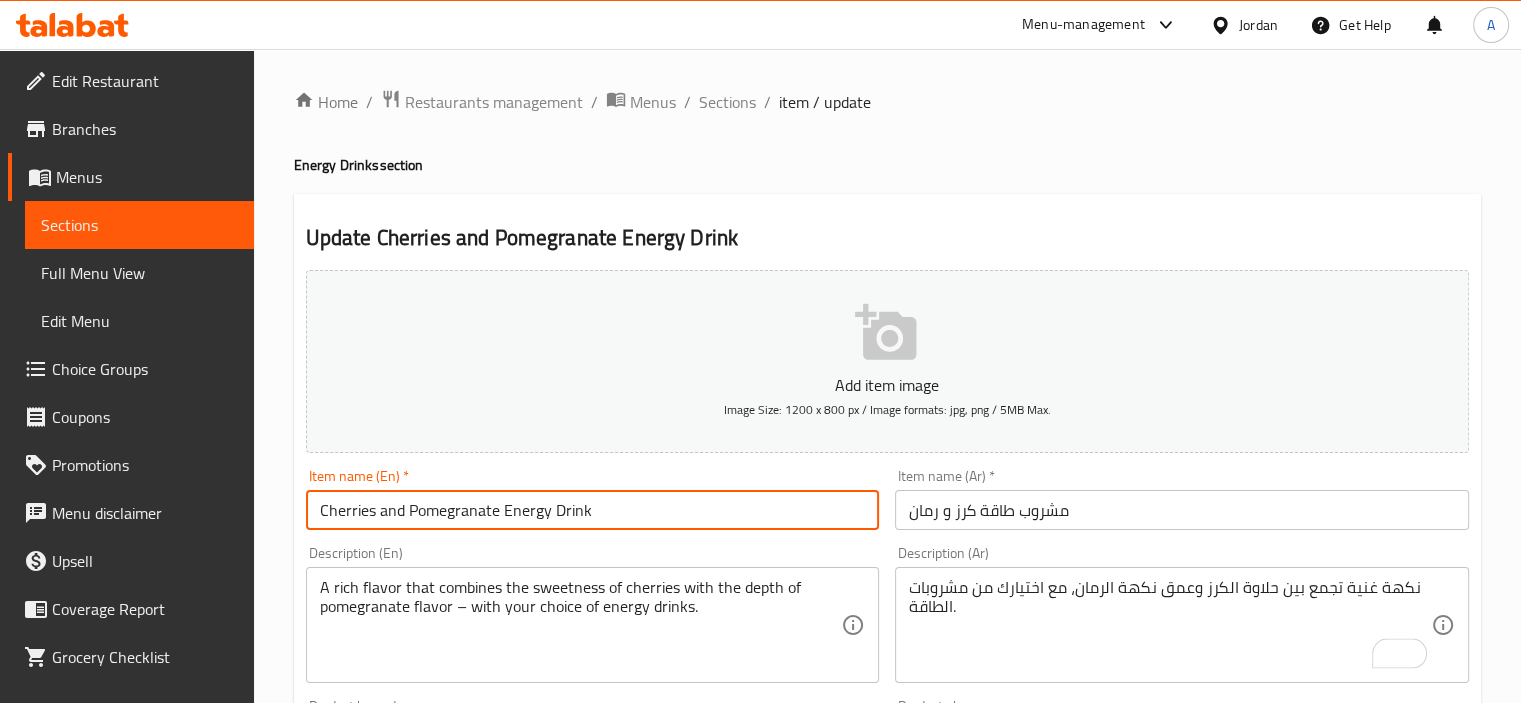 type on "Cherries and Pomegranate Energy Drink" 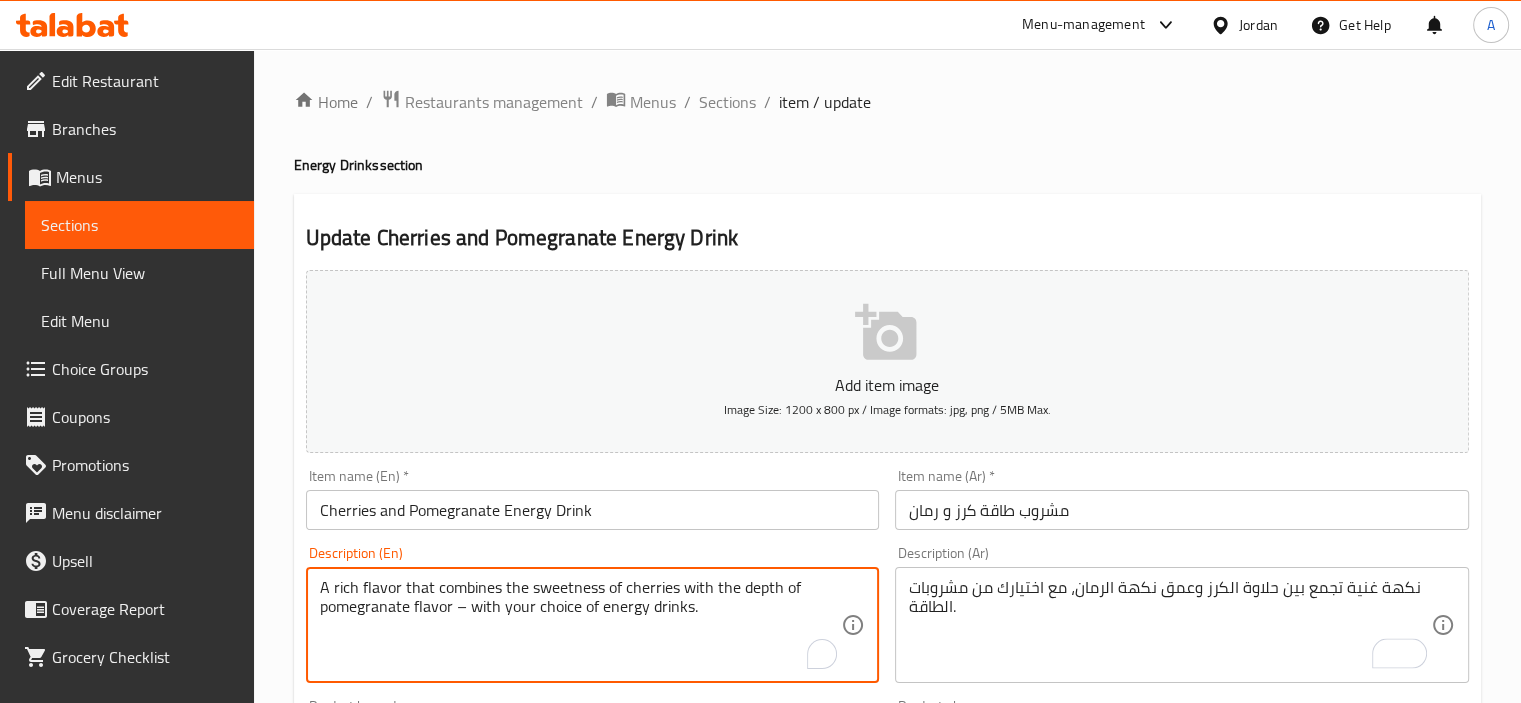 drag, startPoint x: 463, startPoint y: 611, endPoint x: 452, endPoint y: 613, distance: 11.18034 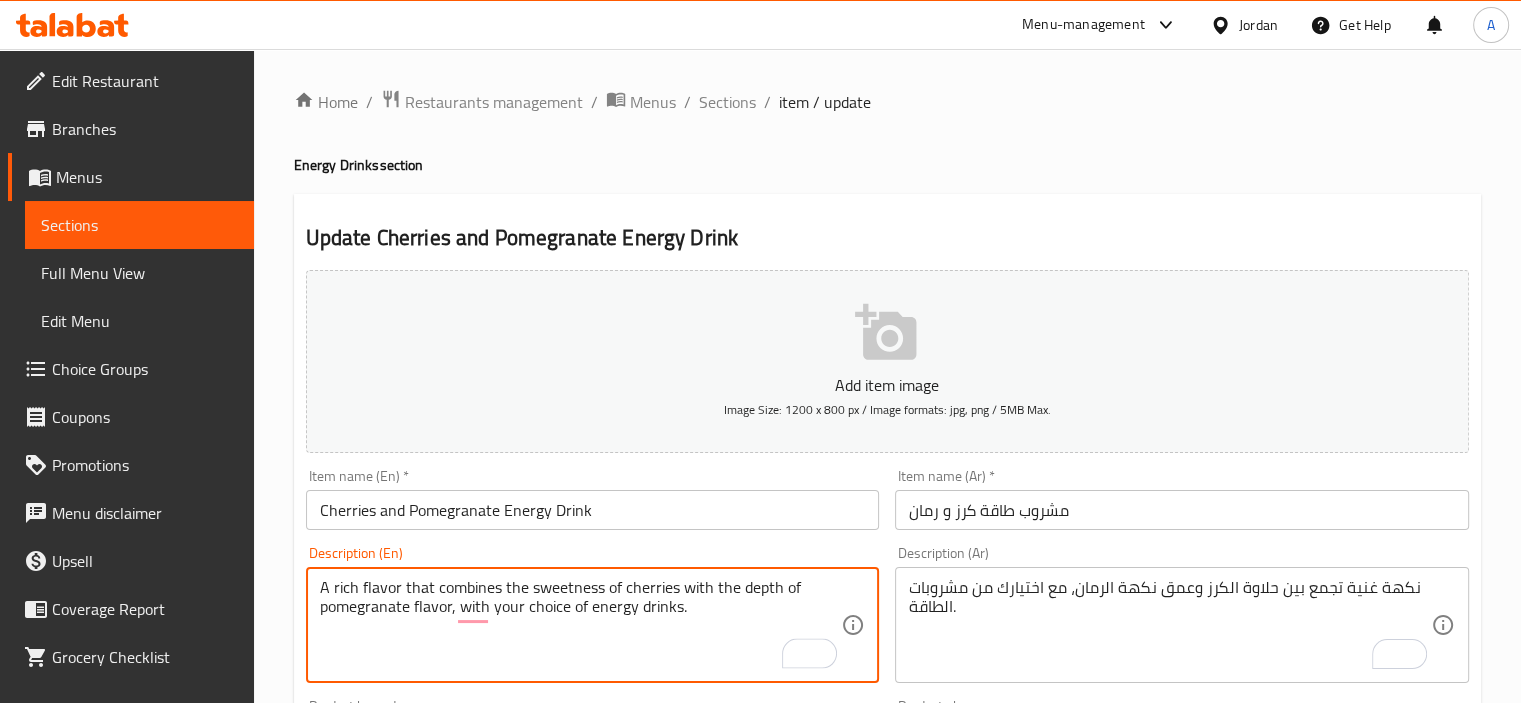 type on "A rich flavor that combines the sweetness of cherries with the depth of pomegranate flavor, with your choice of energy drinks." 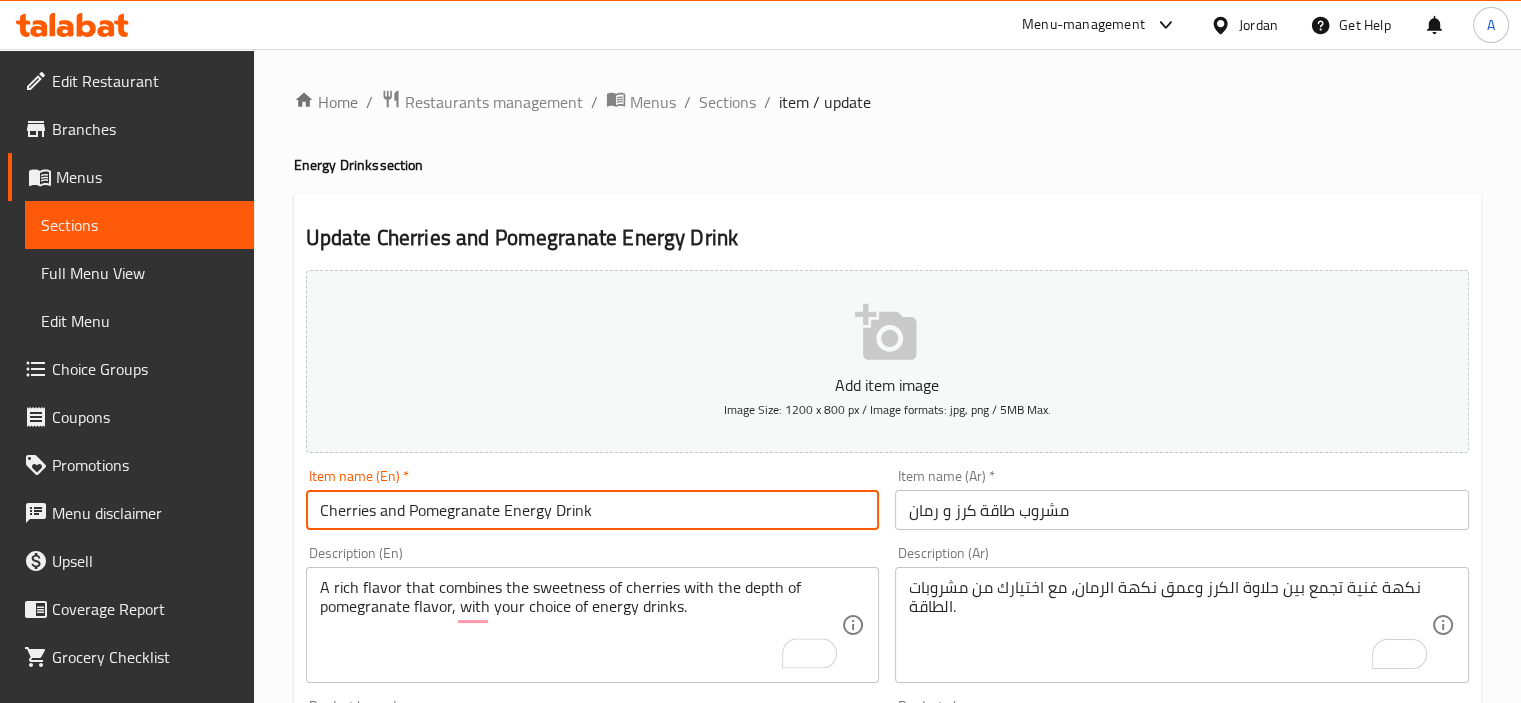 click on "Cherries and Pomegranate Energy Drink" at bounding box center [593, 510] 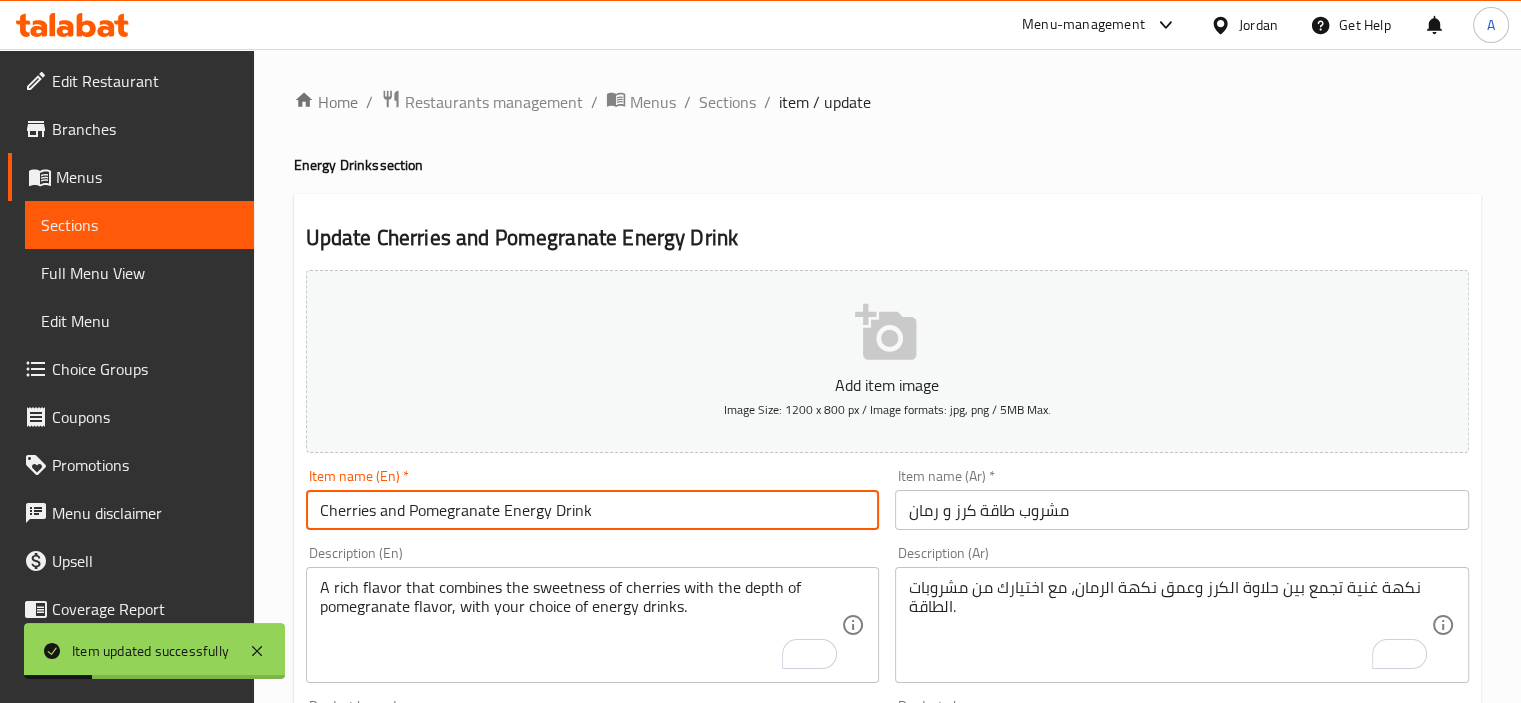 drag, startPoint x: 372, startPoint y: 519, endPoint x: 356, endPoint y: 527, distance: 17.888544 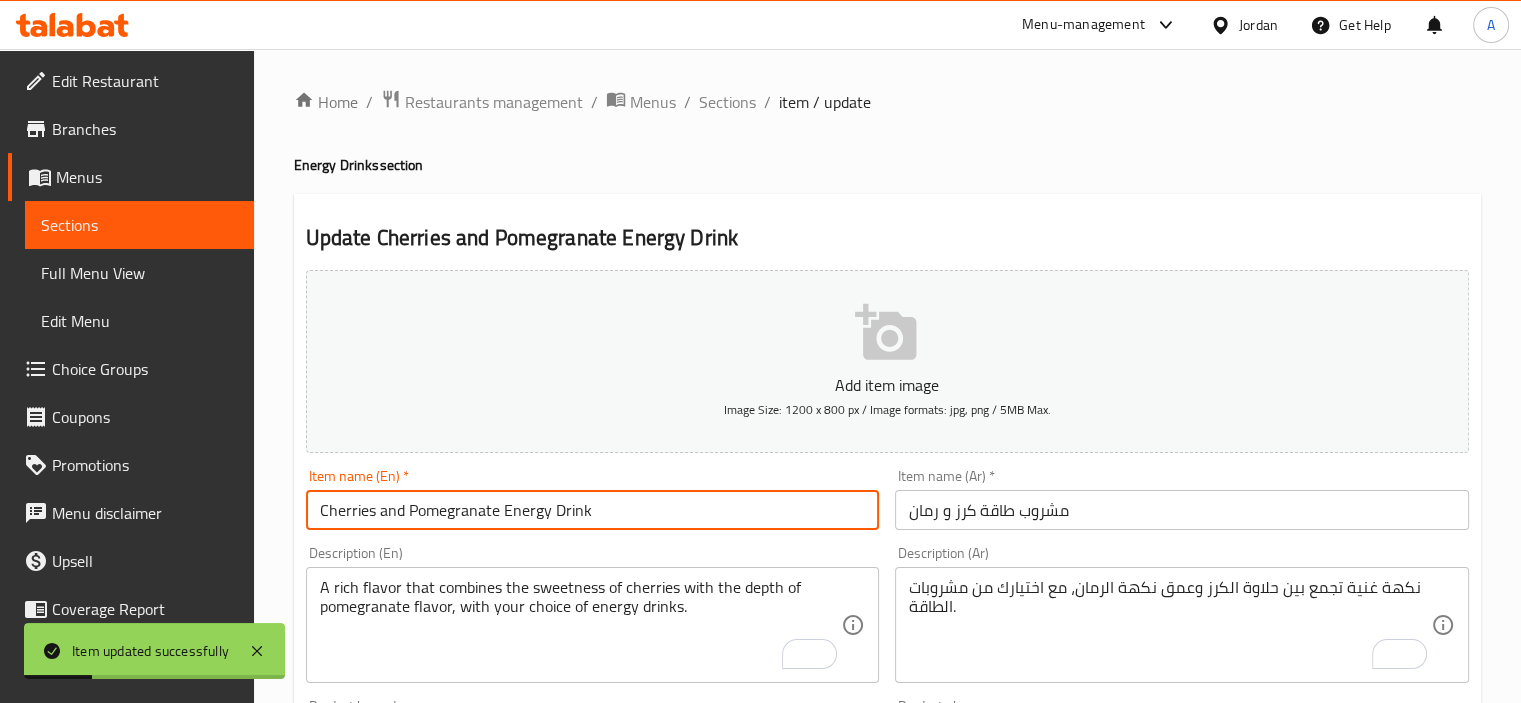 click on "Cherries and Pomegranate Energy Drink" at bounding box center [593, 510] 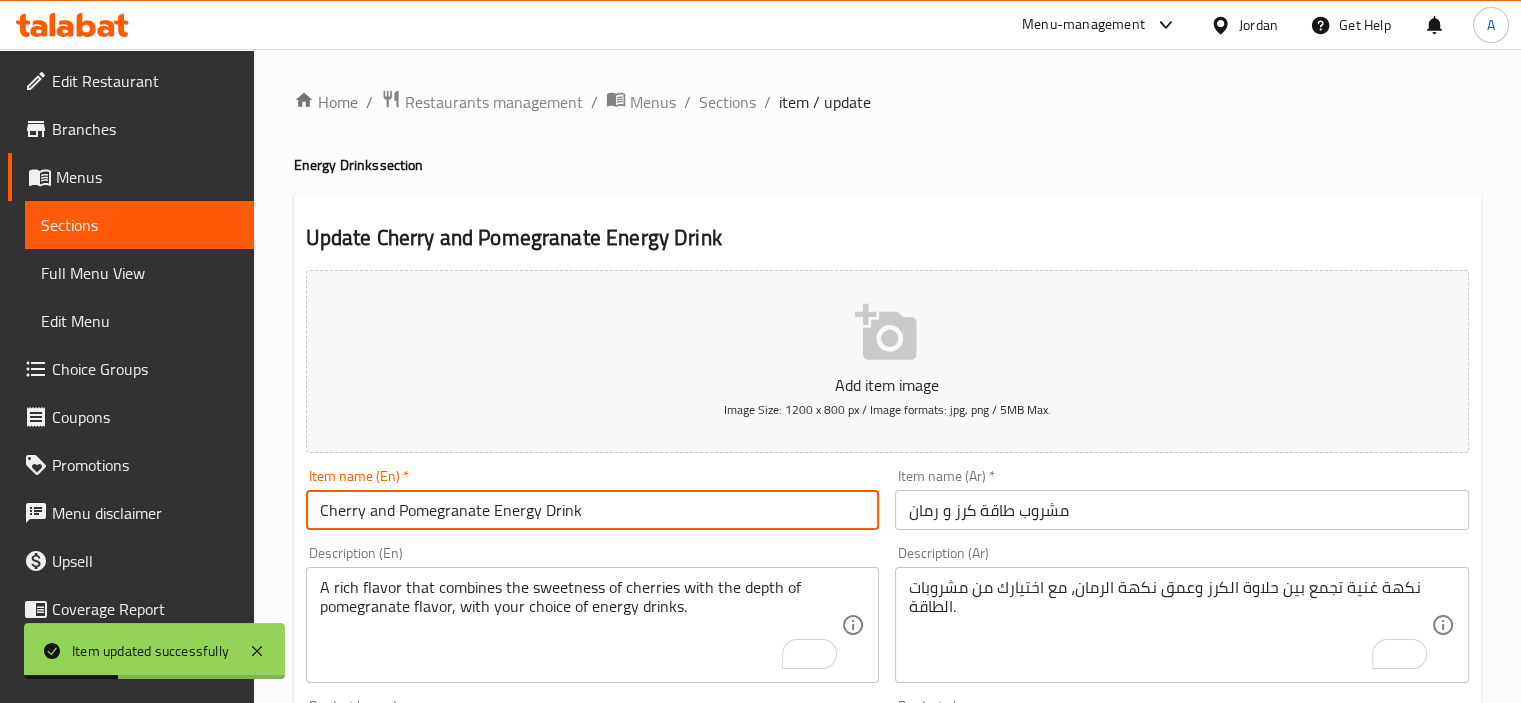 click on "Cherry and Pomegranate Energy Drink" at bounding box center [593, 510] 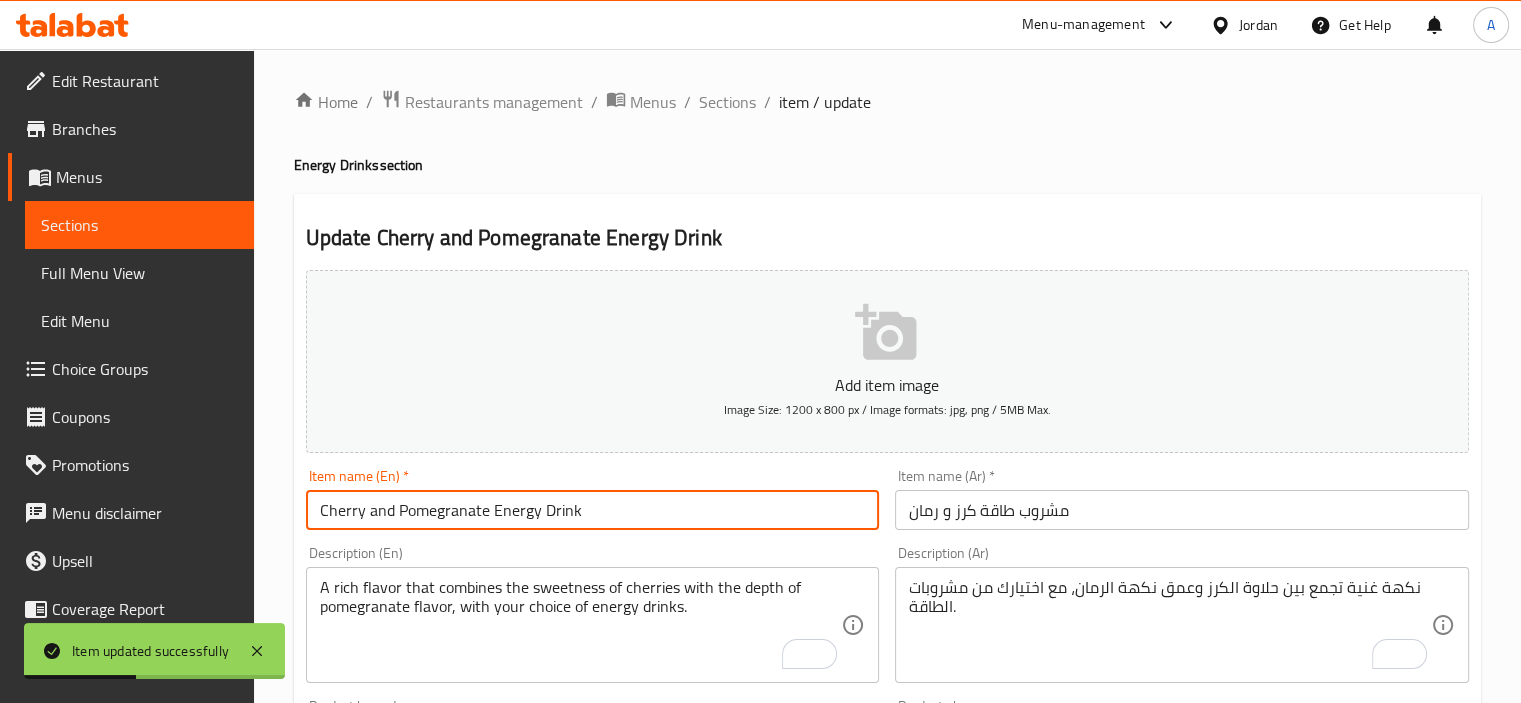 type on "Cherry and Pomegranate Energy Drink" 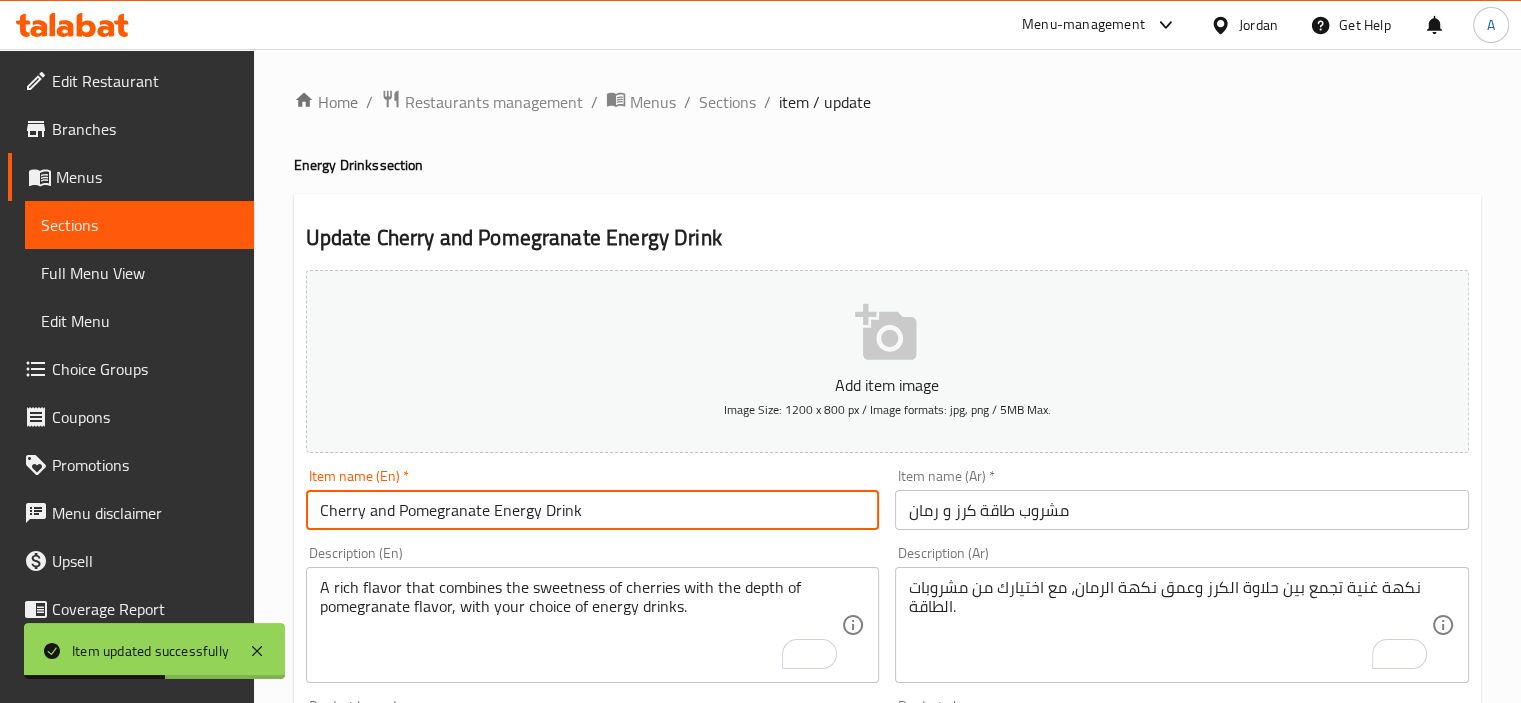 click on "Update" at bounding box center [445, 1429] 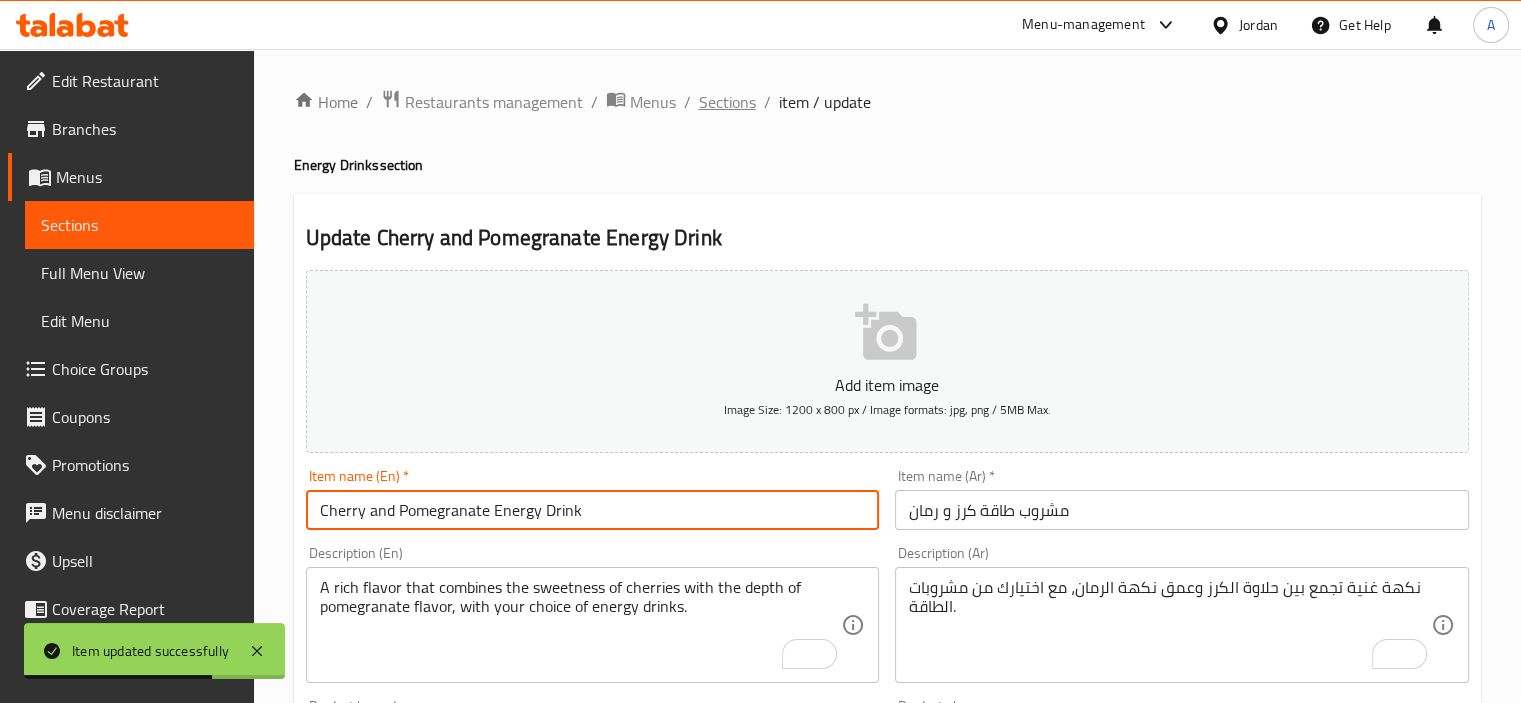 click on "Sections" at bounding box center [727, 102] 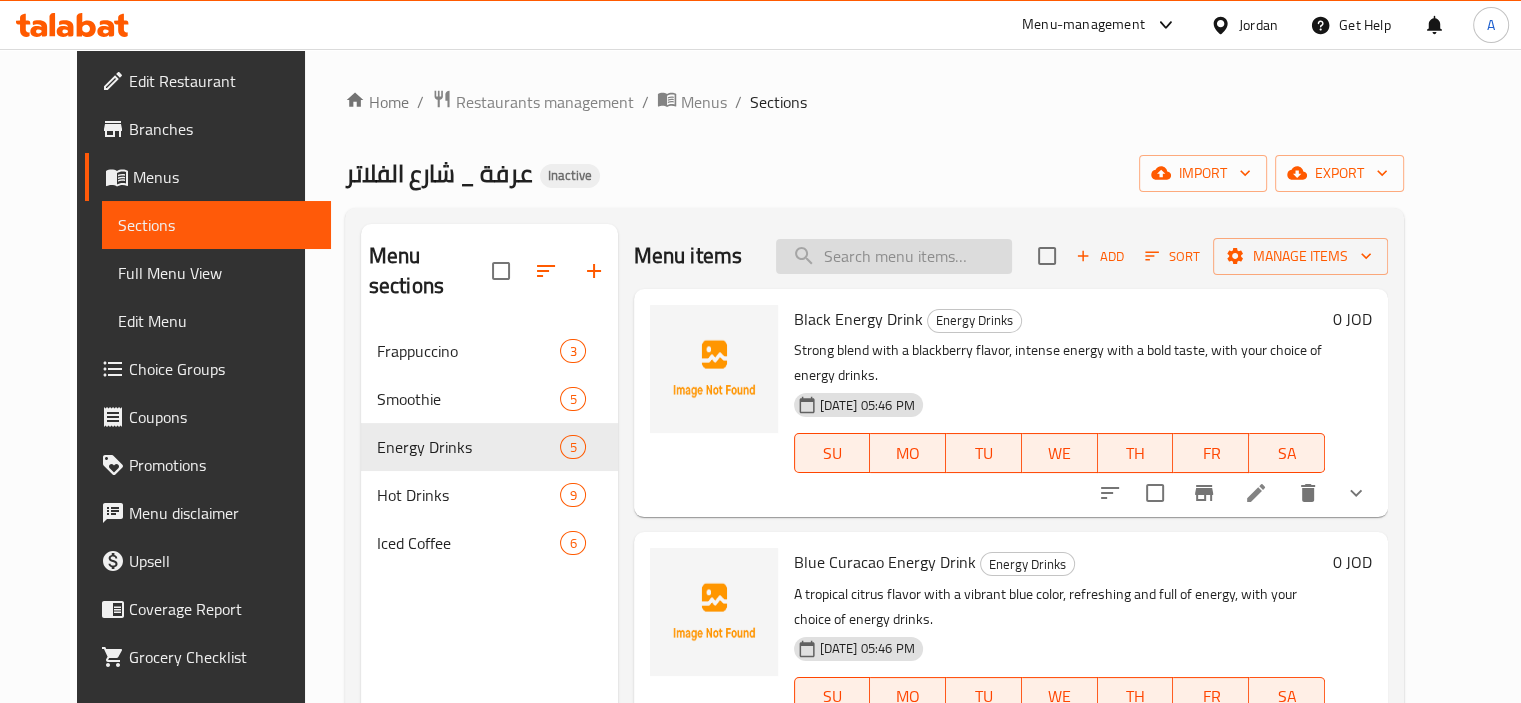 click at bounding box center (894, 256) 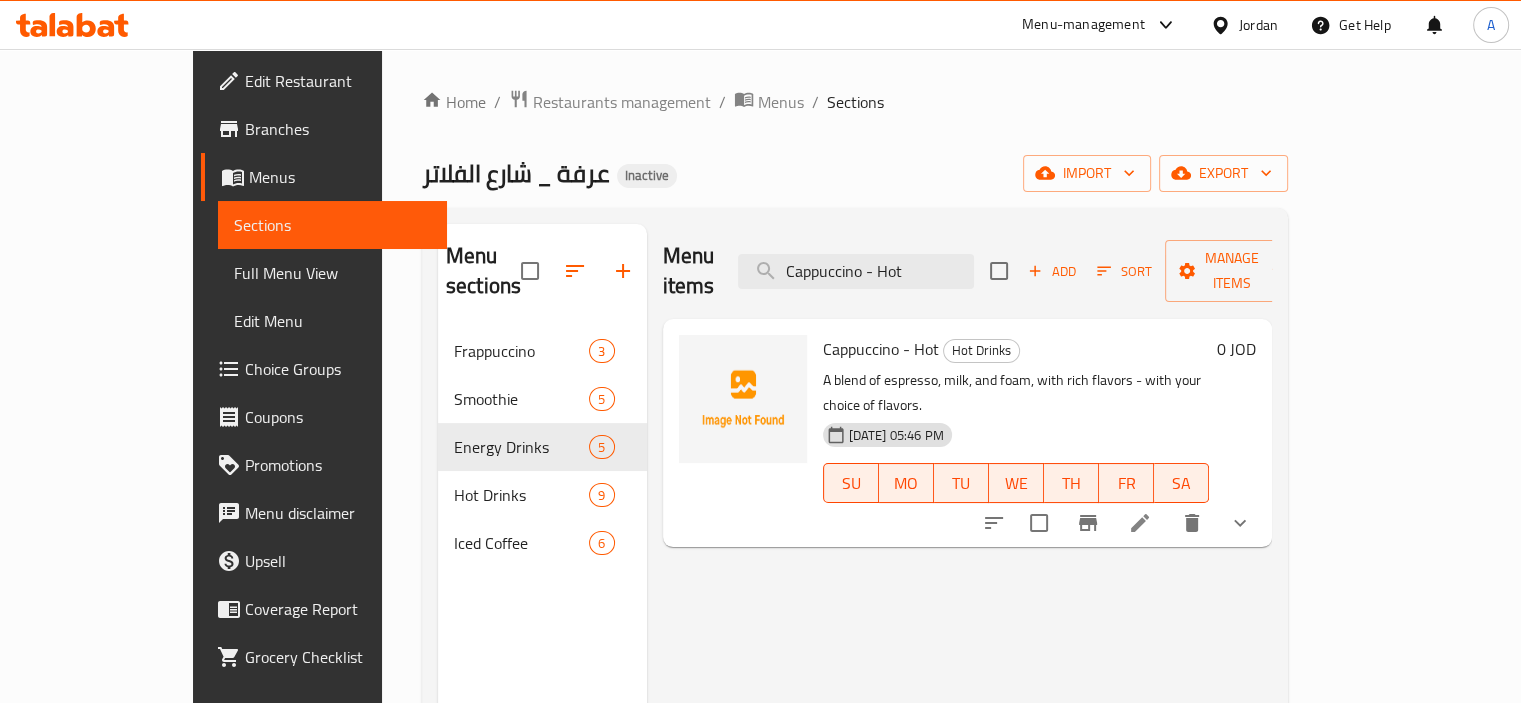 type on "Cappuccino - Hot" 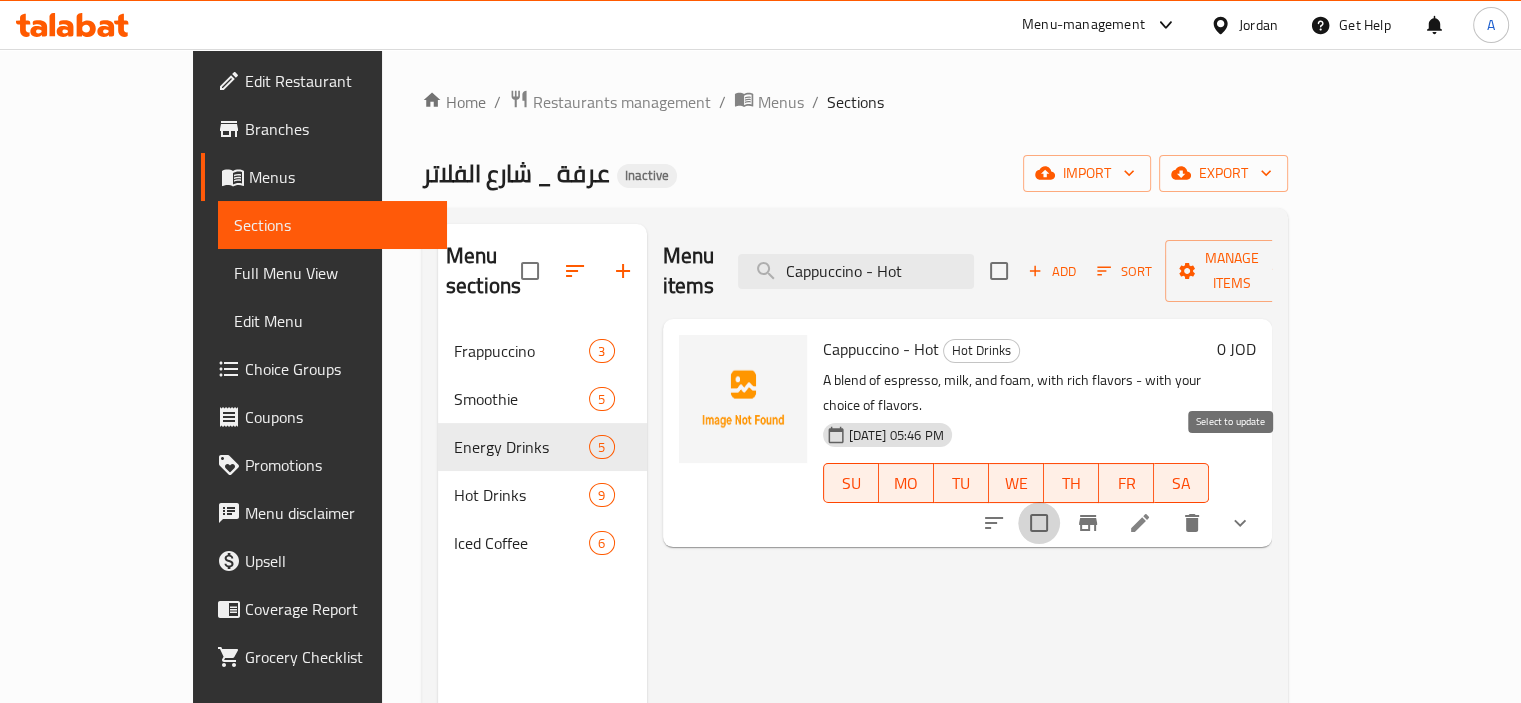 click at bounding box center (1039, 523) 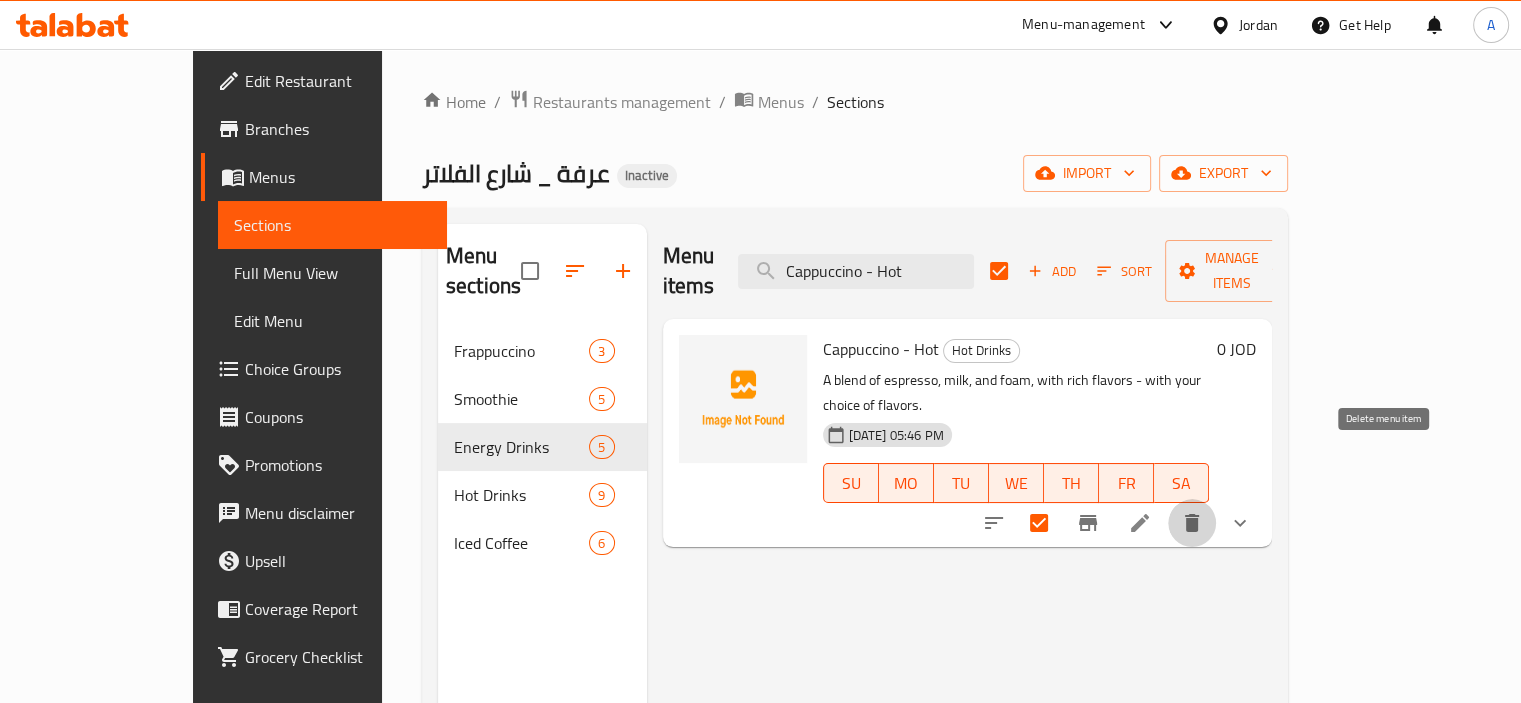 click 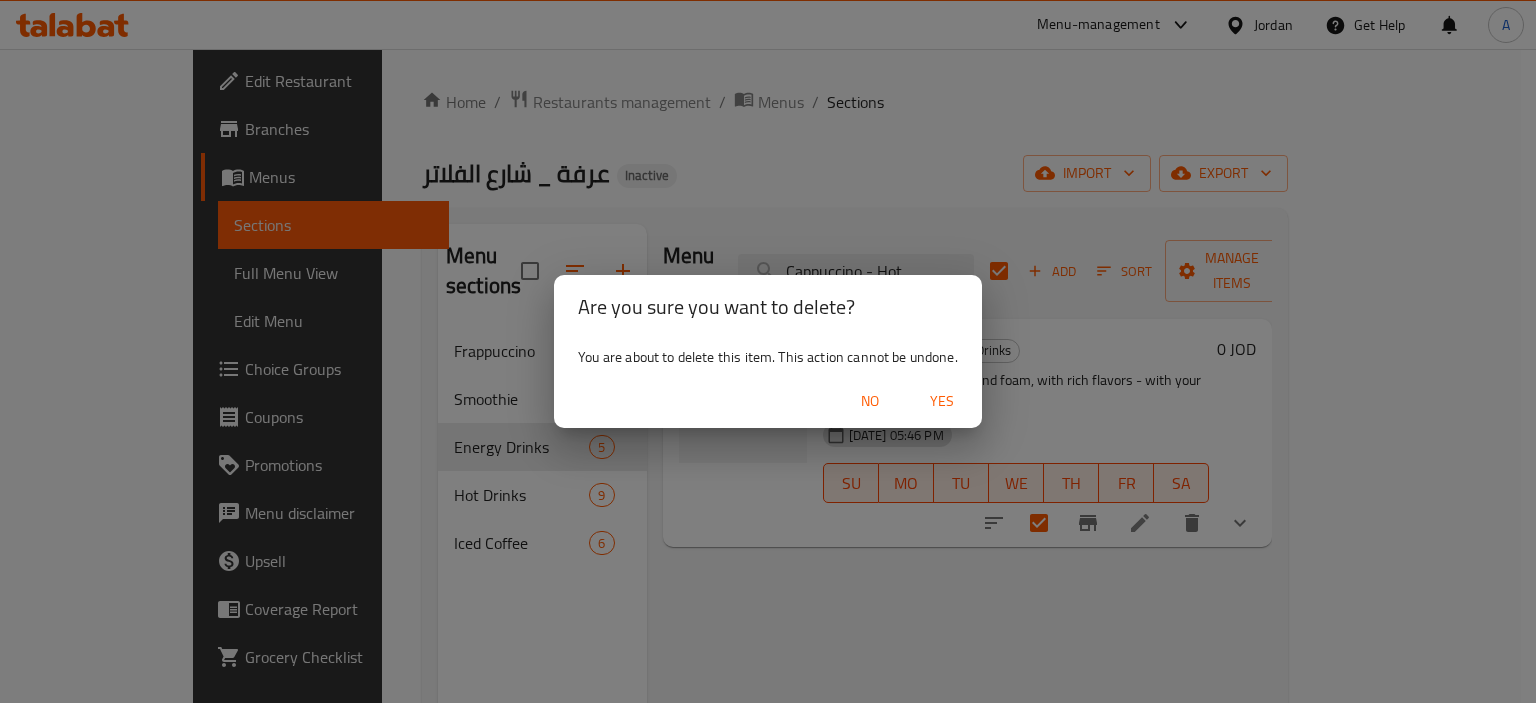 click on "Yes" at bounding box center (942, 401) 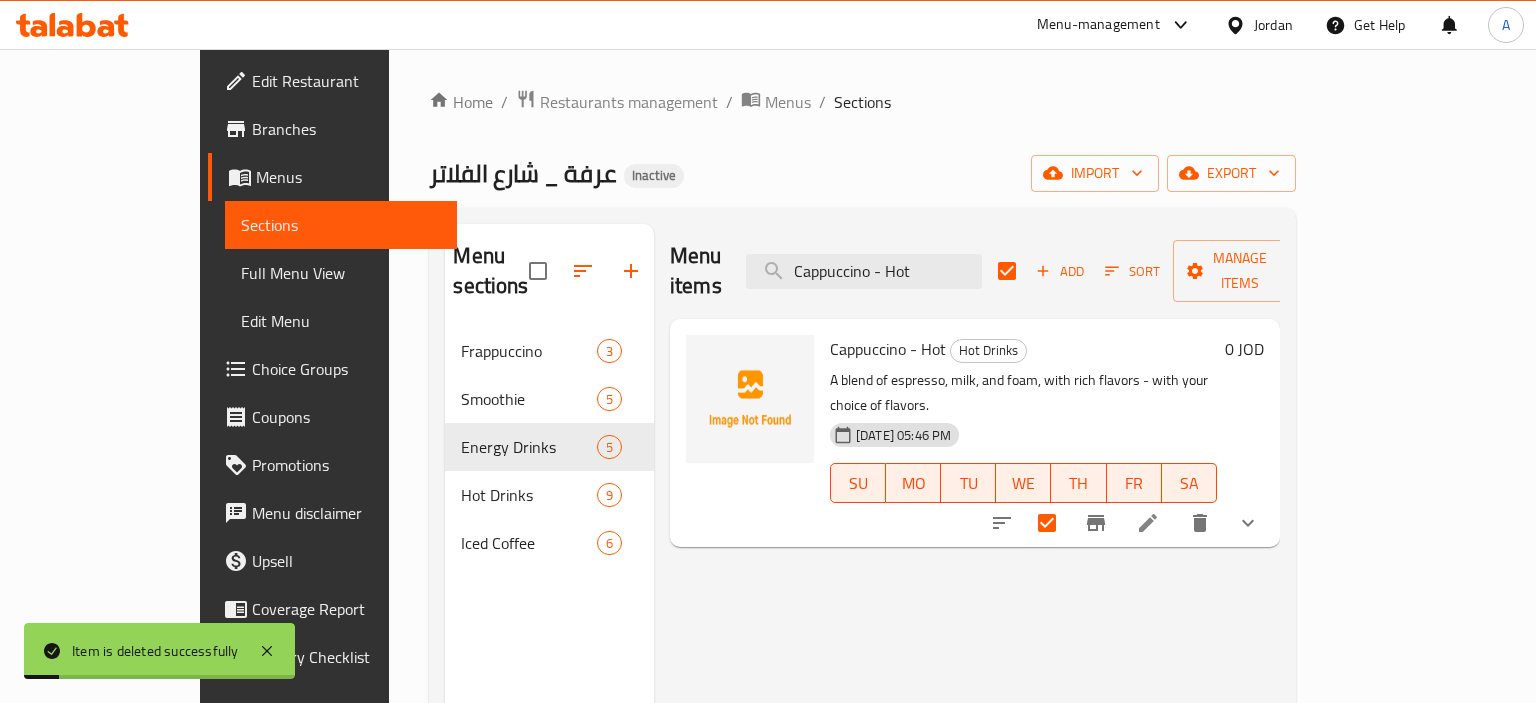 checkbox on "false" 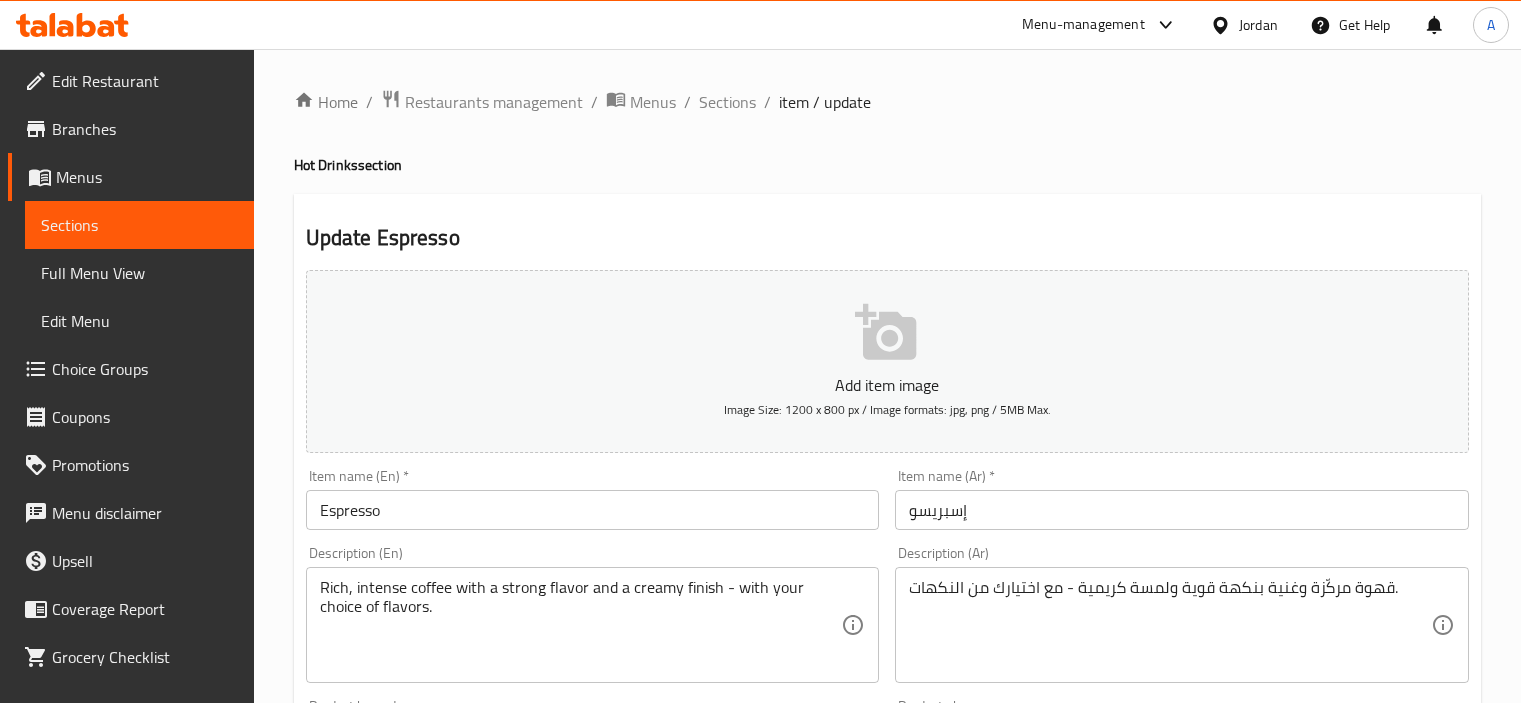 scroll, scrollTop: 0, scrollLeft: 0, axis: both 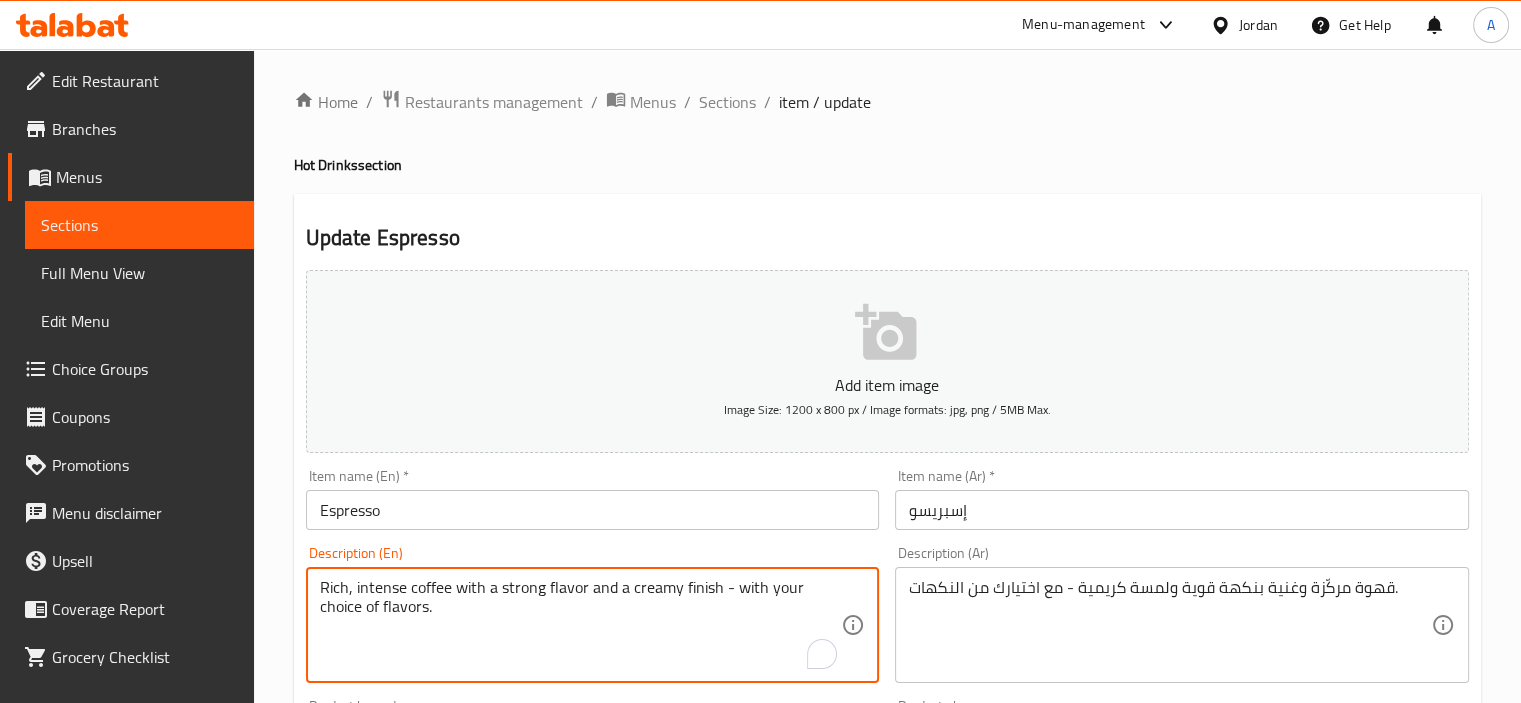 click on "Rich, intense coffee with a strong flavor and a creamy finish - with your choice of flavors." at bounding box center (581, 625) 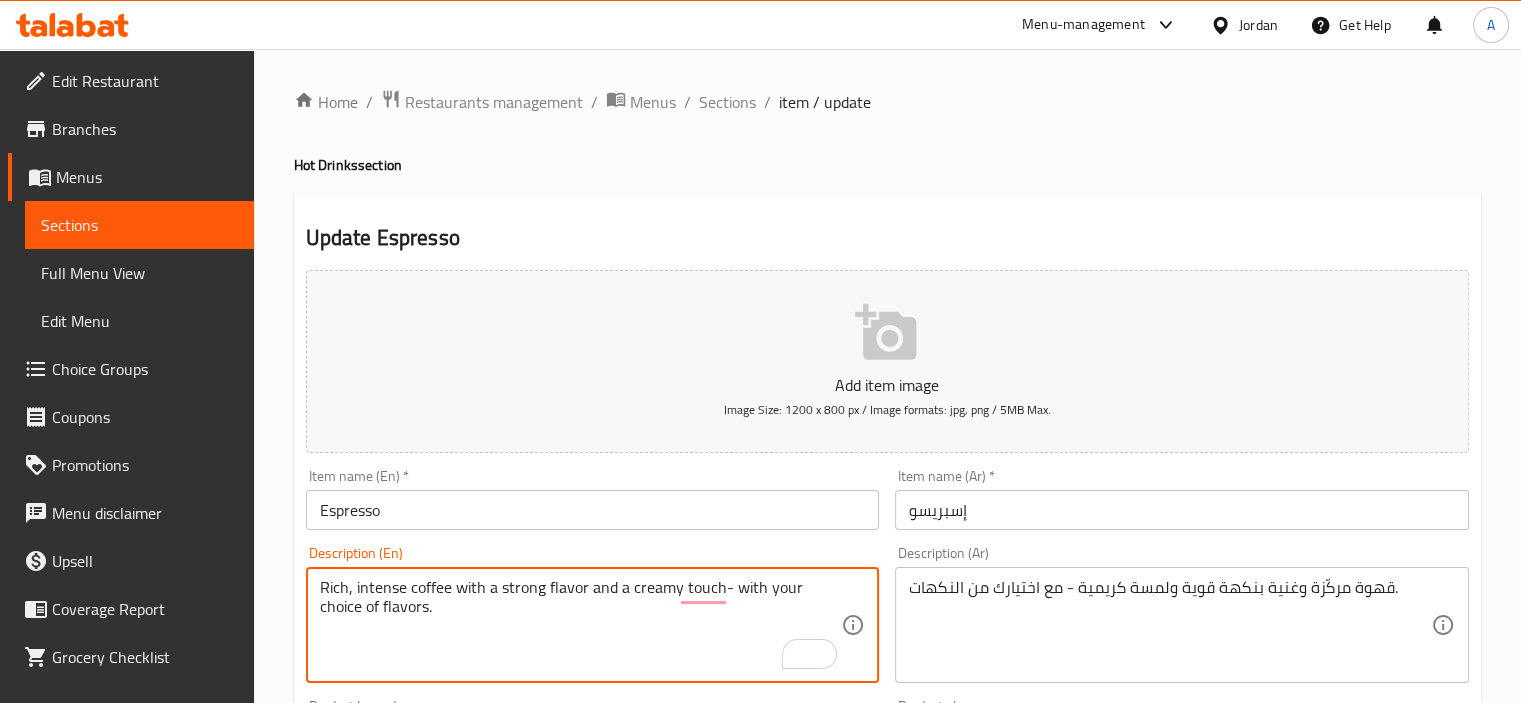 type on "Rich, intense coffee with a strong flavor and a creamy touch- with your choice of flavors." 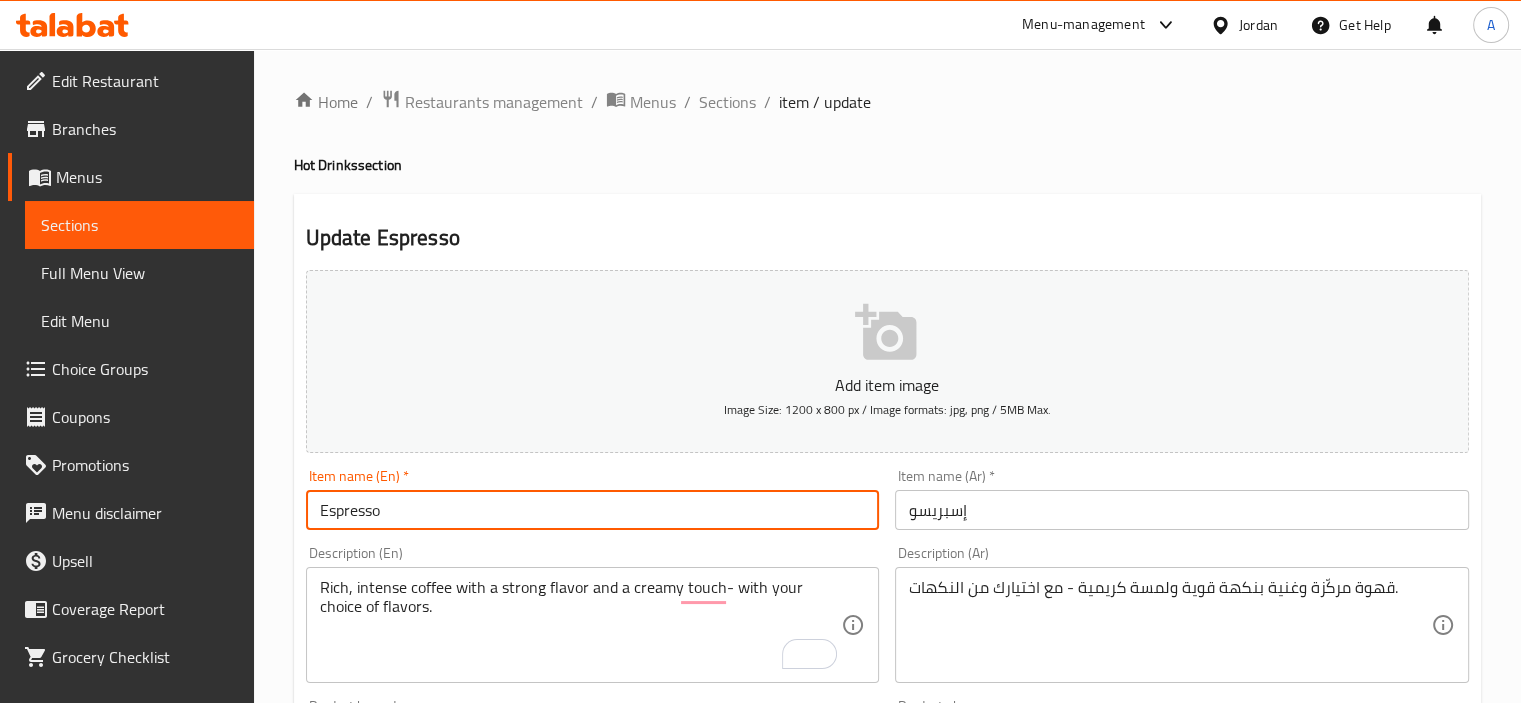 click on "Espresso" at bounding box center (593, 510) 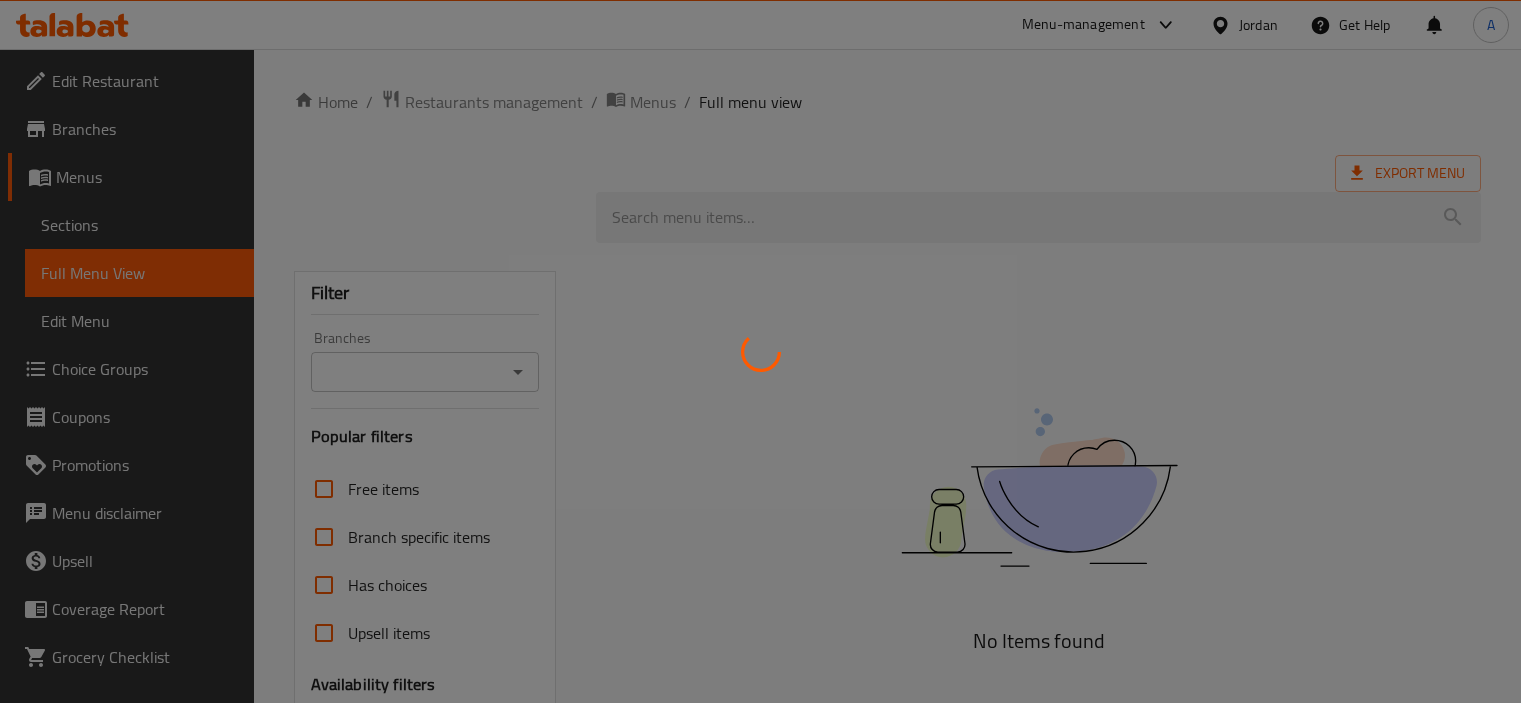 scroll, scrollTop: 0, scrollLeft: 0, axis: both 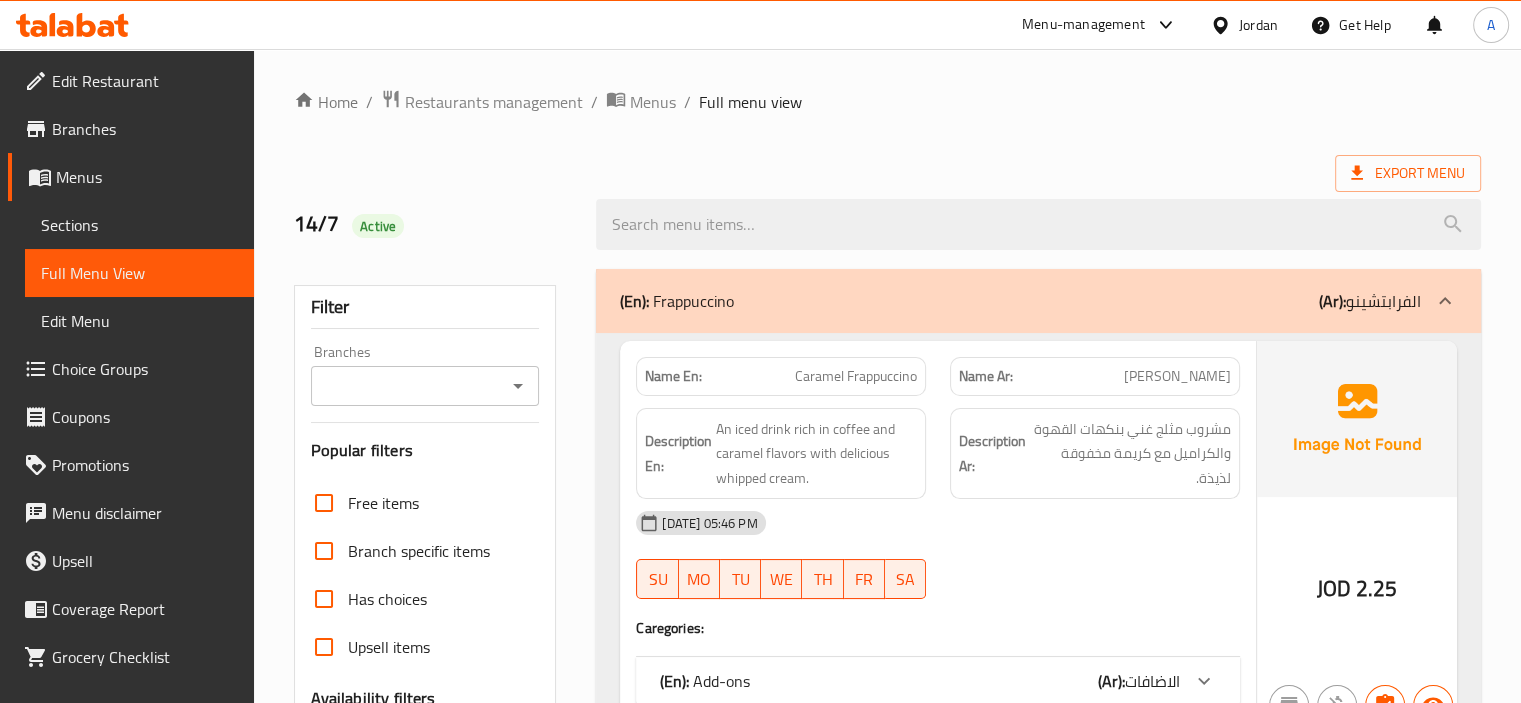 click on "Home / Restaurants management / Menus / Full menu view Export Menu 14/7   Active Filter Branches Branches Popular filters Free items Branch specific items Has choices Upsell items Availability filters Available Not available View filters Collapse sections Collapse categories Collapse Choices (En):   Frappuccino (Ar): الفرابتشينو Name En: Caramel Frappuccino Name Ar: فرابتشينو كراميل Description En: An iced drink rich in coffee and caramel flavors with delicious whipped cream. Description Ar: مشروب مثلج غني بنكهات القهوة والكراميل مع كريمة مخفوقة لذيذة. [DATE] 05:46 PM SU MO TU WE TH FR SA Caregories: (En):   Add-ons (Ar): الاضافات Name(En) Name(Ar) Status Price Add whipped cream اضافة كريمة مخفوقة Active 0.5 JOD 2.25 Name En: Hazelnut Frappuccino Name Ar: فرابتشينو بندق Description En: Iced coffee blended with roasted hazelnut flavors and smooth cream. Description Ar: [DATE] 05:46 PM SU [GEOGRAPHIC_DATA]" at bounding box center [887, 5175] 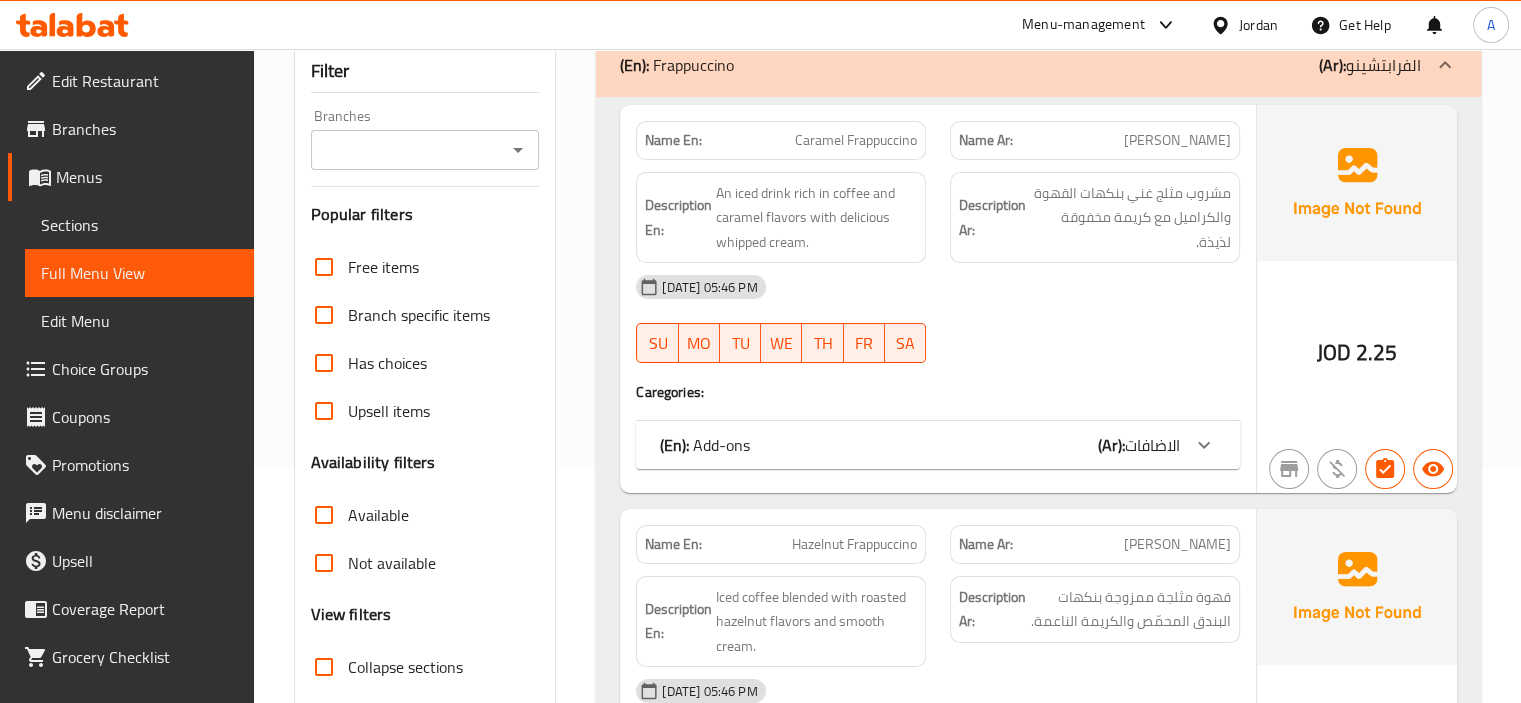 scroll, scrollTop: 400, scrollLeft: 0, axis: vertical 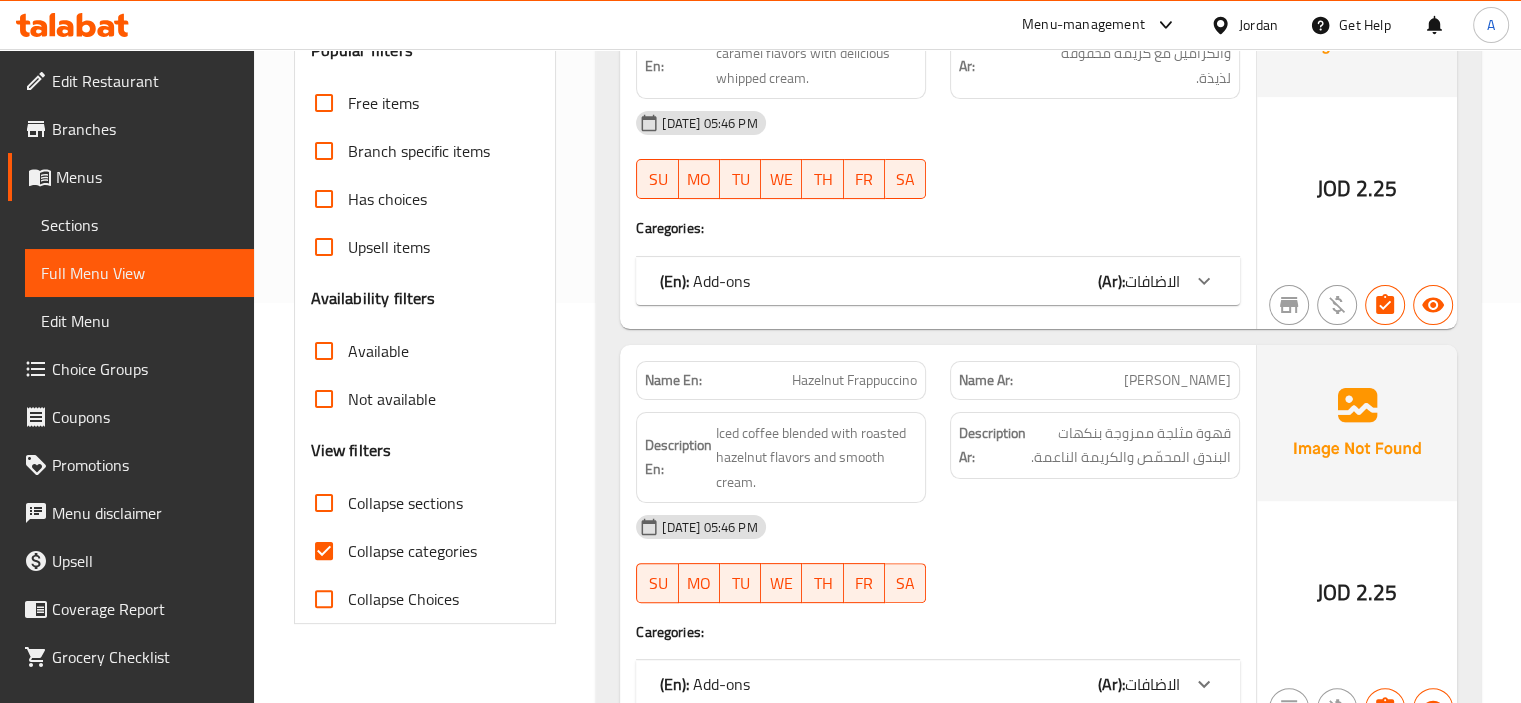 click on "Collapse categories" at bounding box center (412, 551) 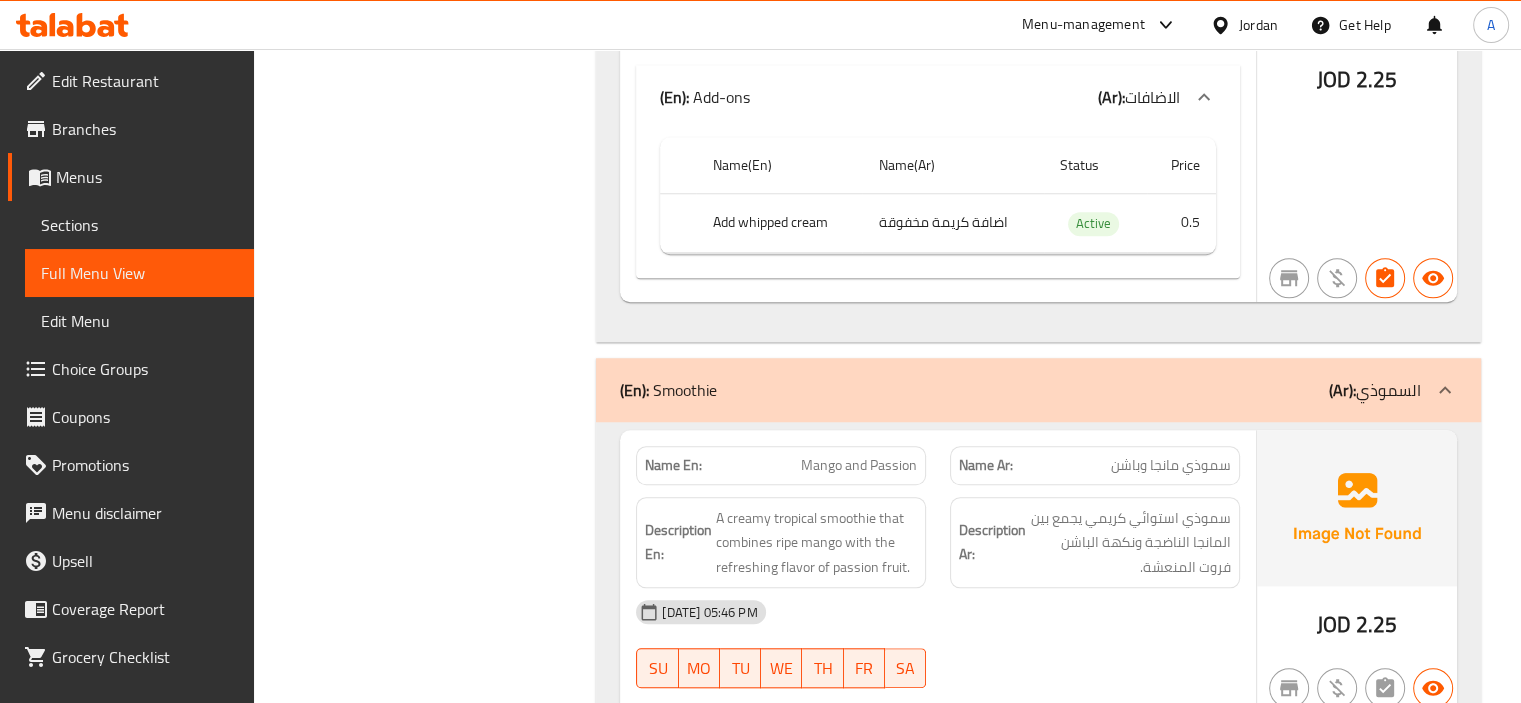 scroll, scrollTop: 2000, scrollLeft: 0, axis: vertical 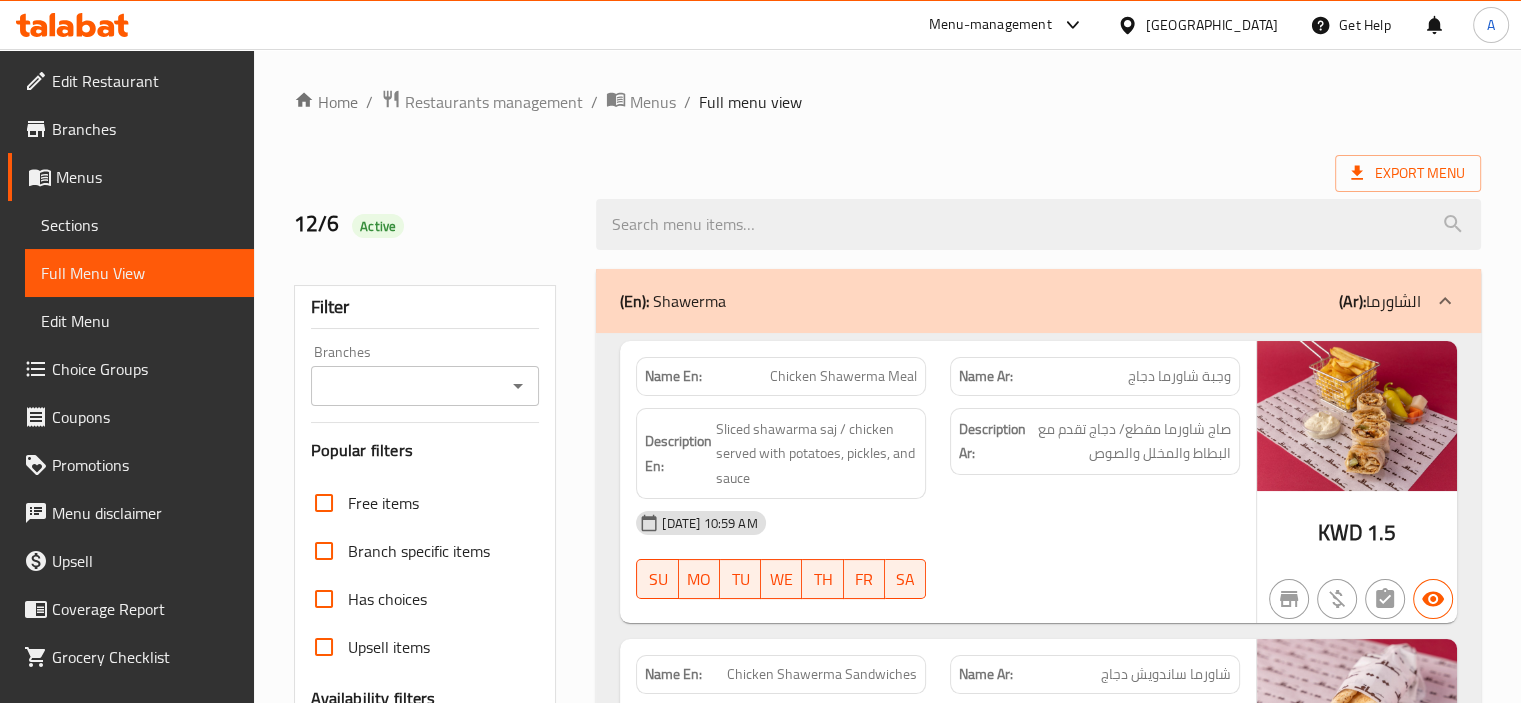 click on "Kuwait" at bounding box center [1212, 25] 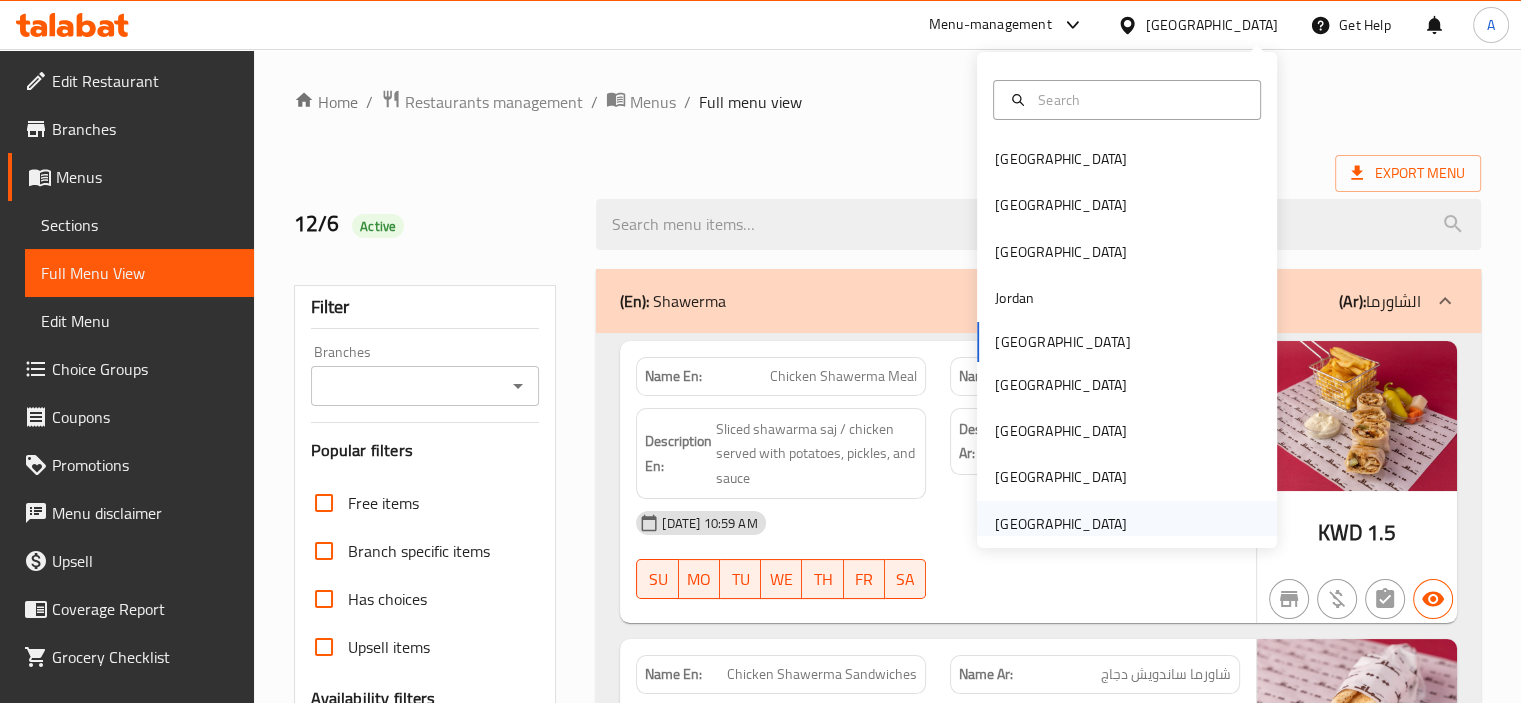 click on "[GEOGRAPHIC_DATA]" at bounding box center [1061, 524] 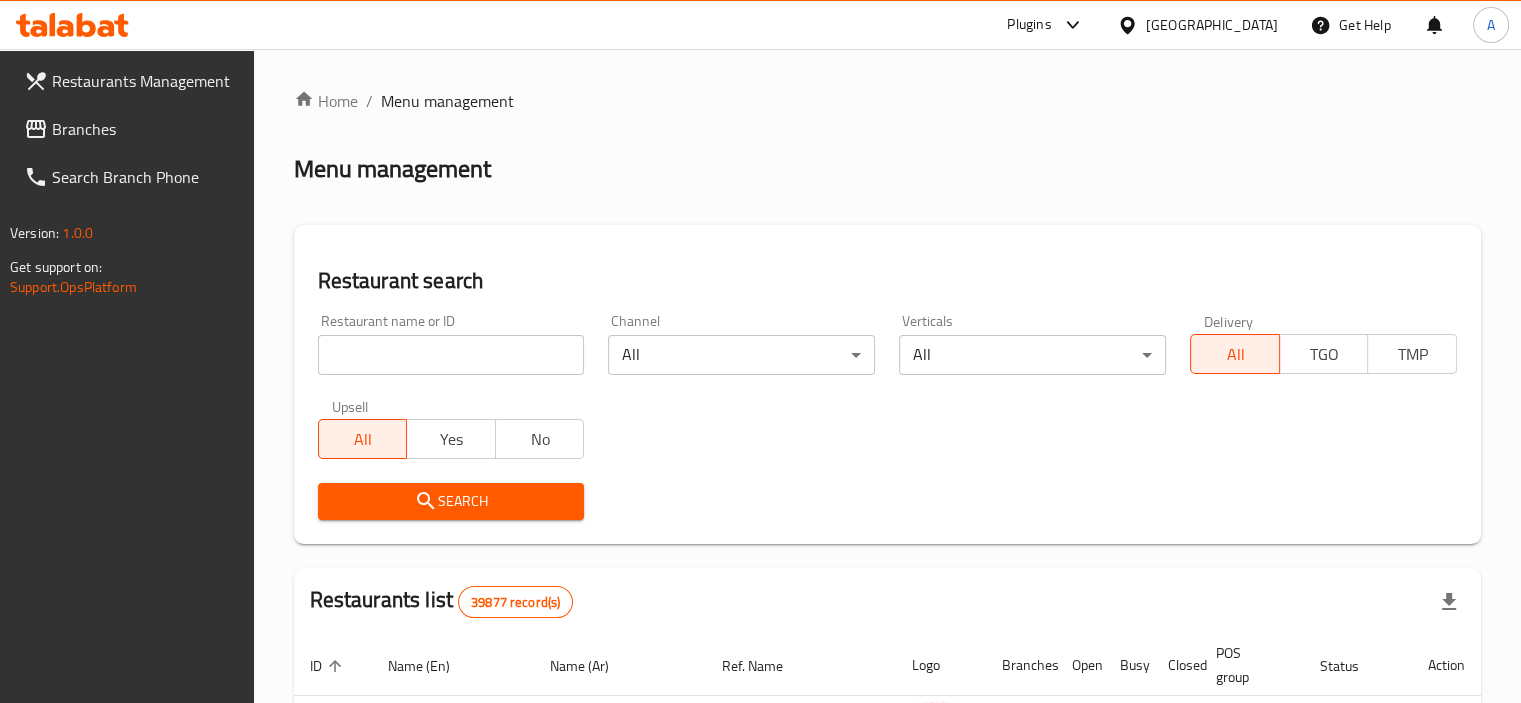 click on "Branches" at bounding box center (145, 129) 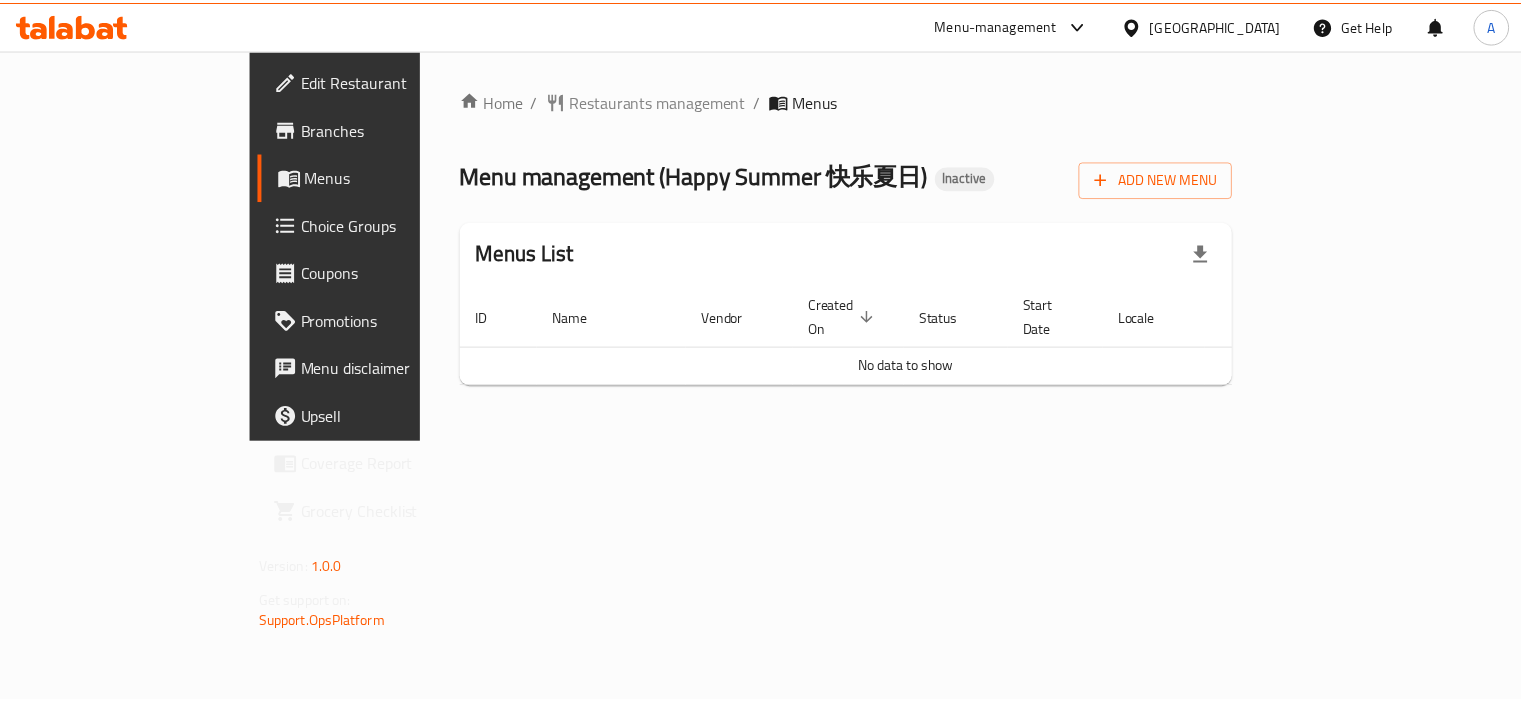 scroll, scrollTop: 0, scrollLeft: 0, axis: both 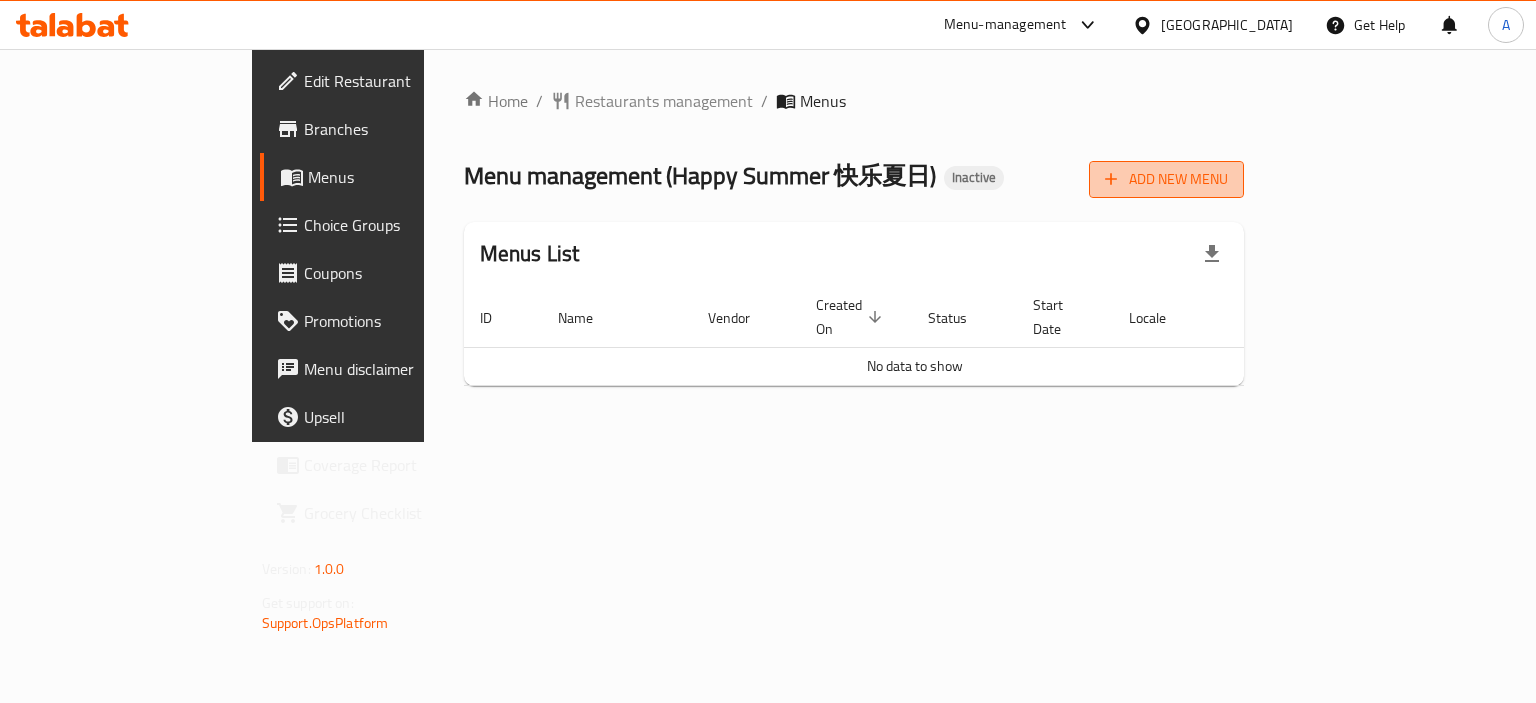 click on "Add New Menu" at bounding box center [1166, 179] 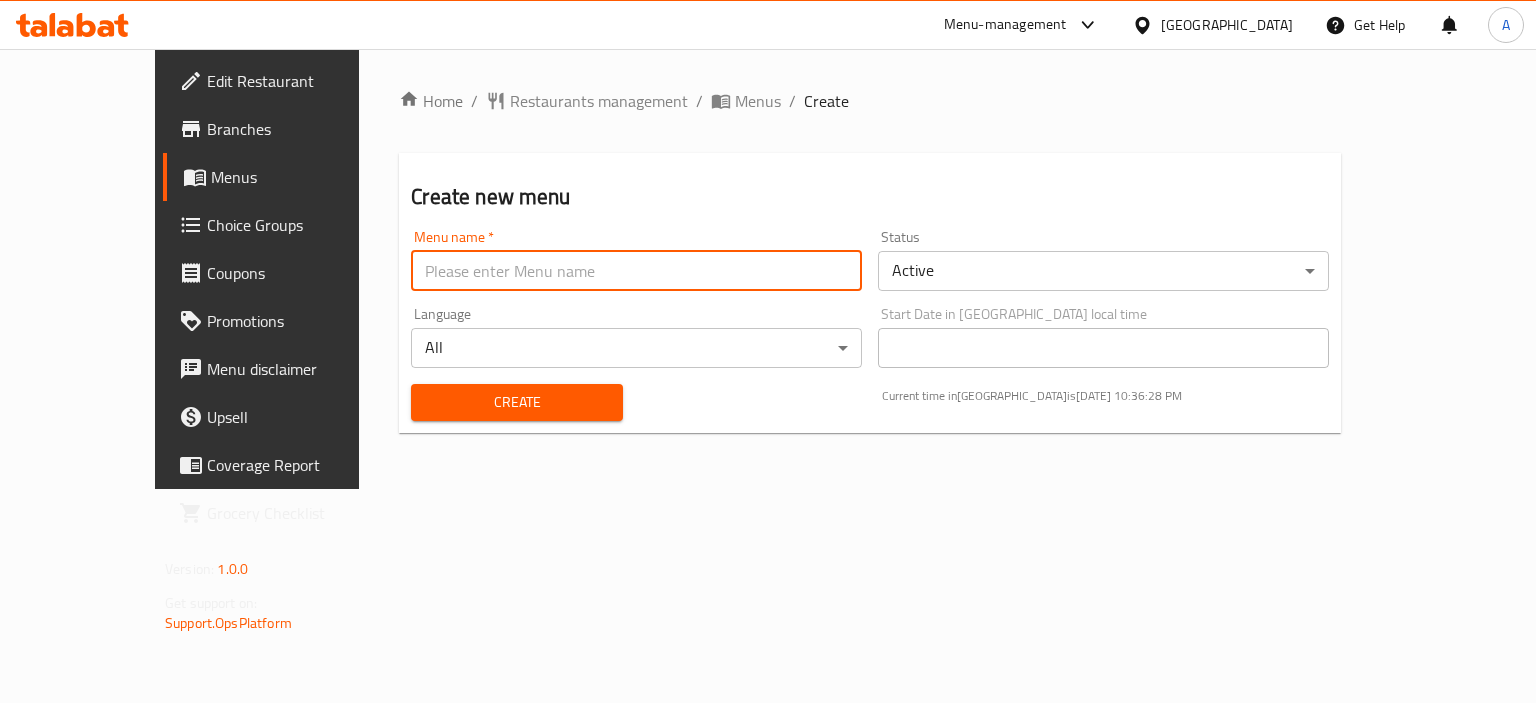 click at bounding box center (636, 271) 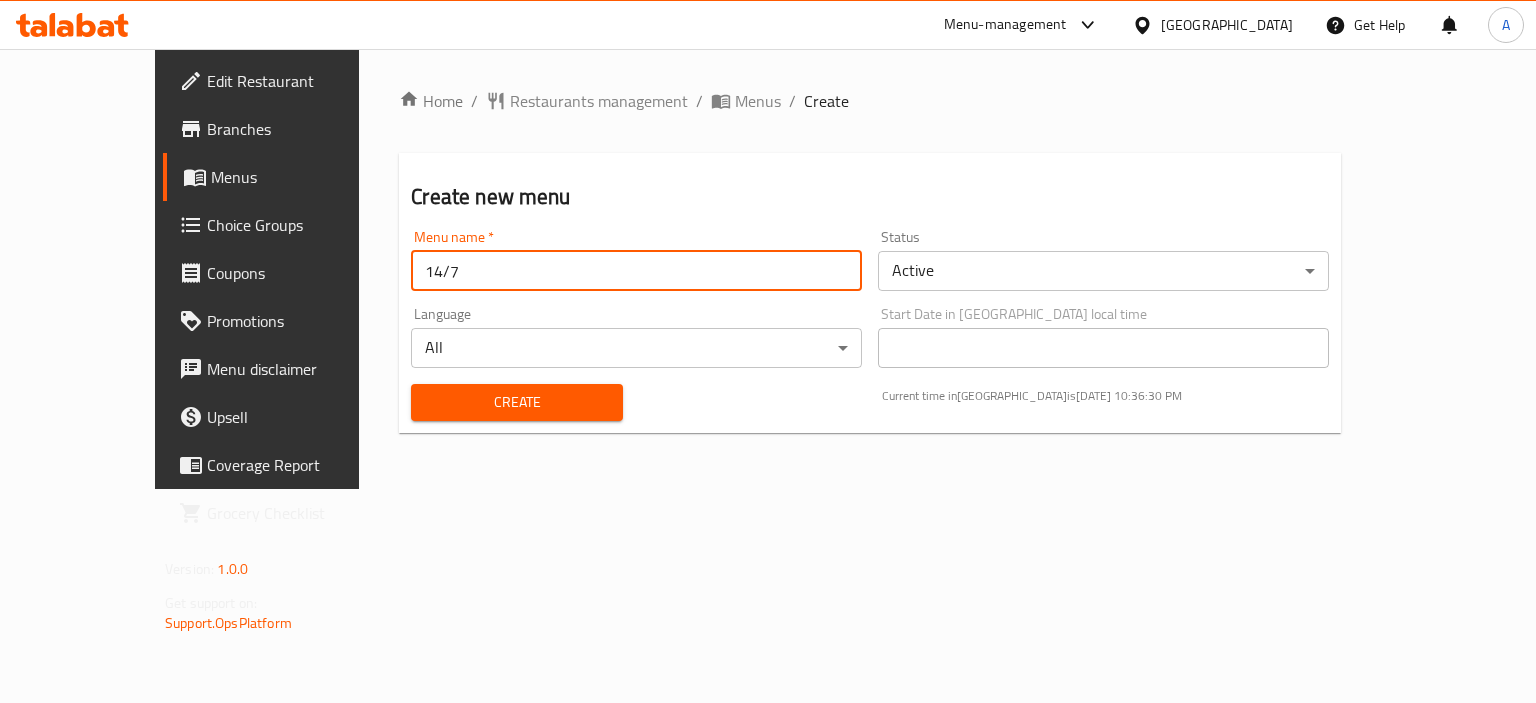 type on "14/7" 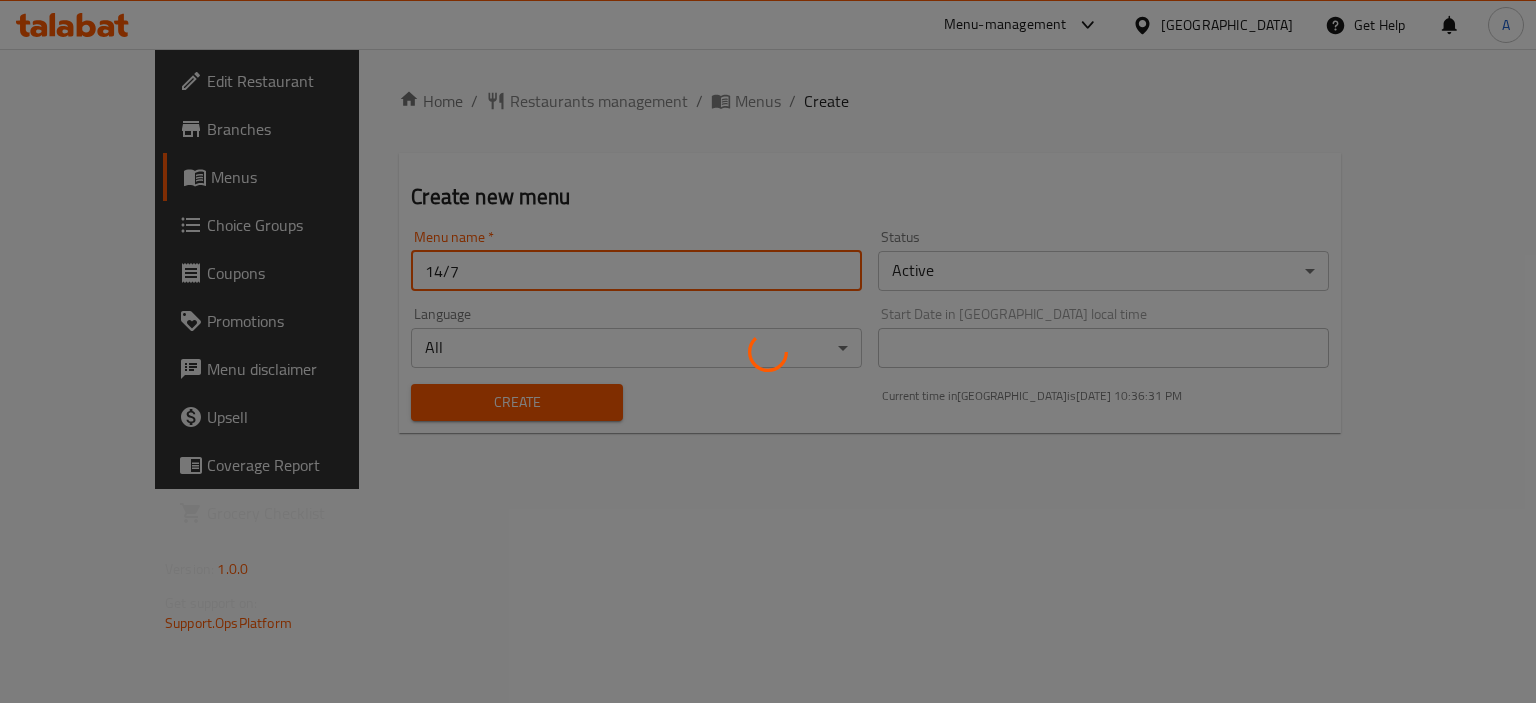 type 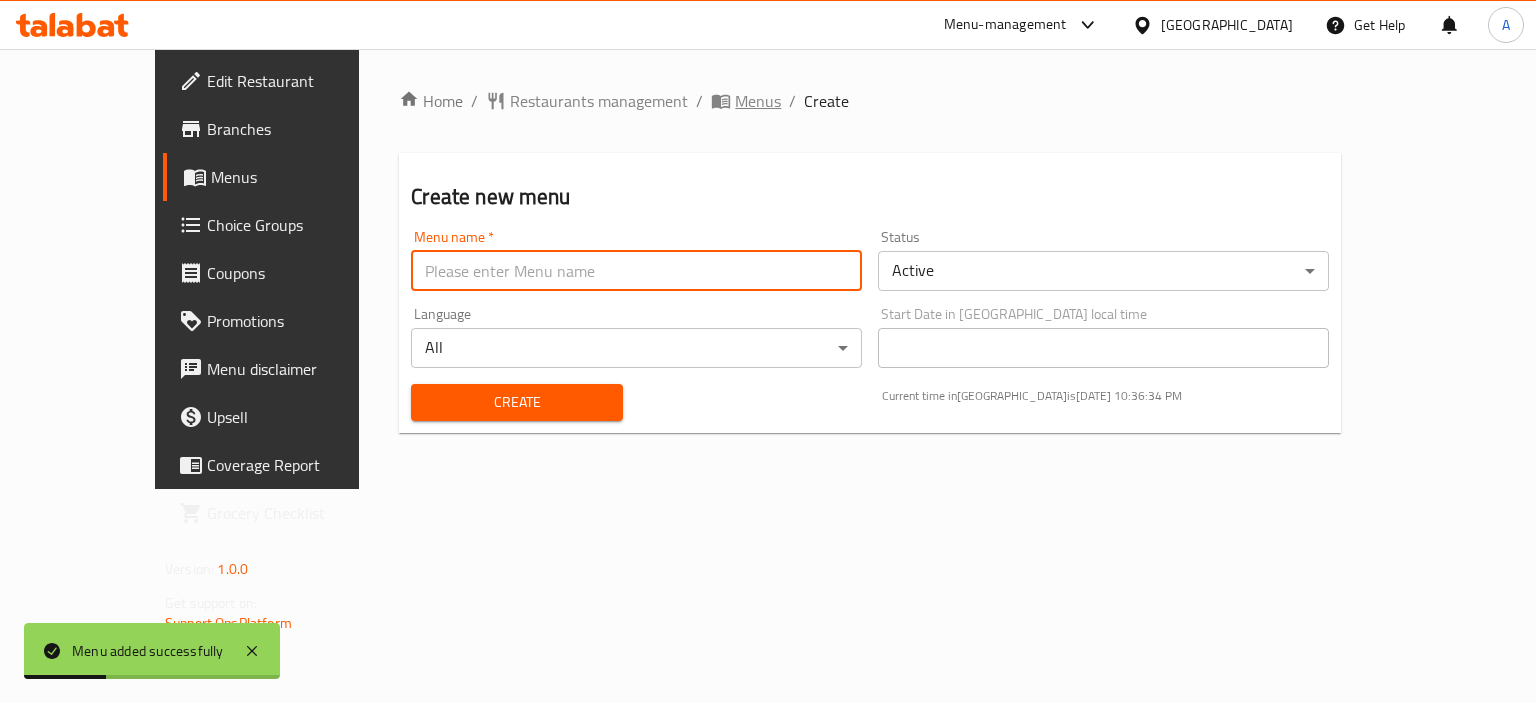 click on "Menus" at bounding box center [758, 101] 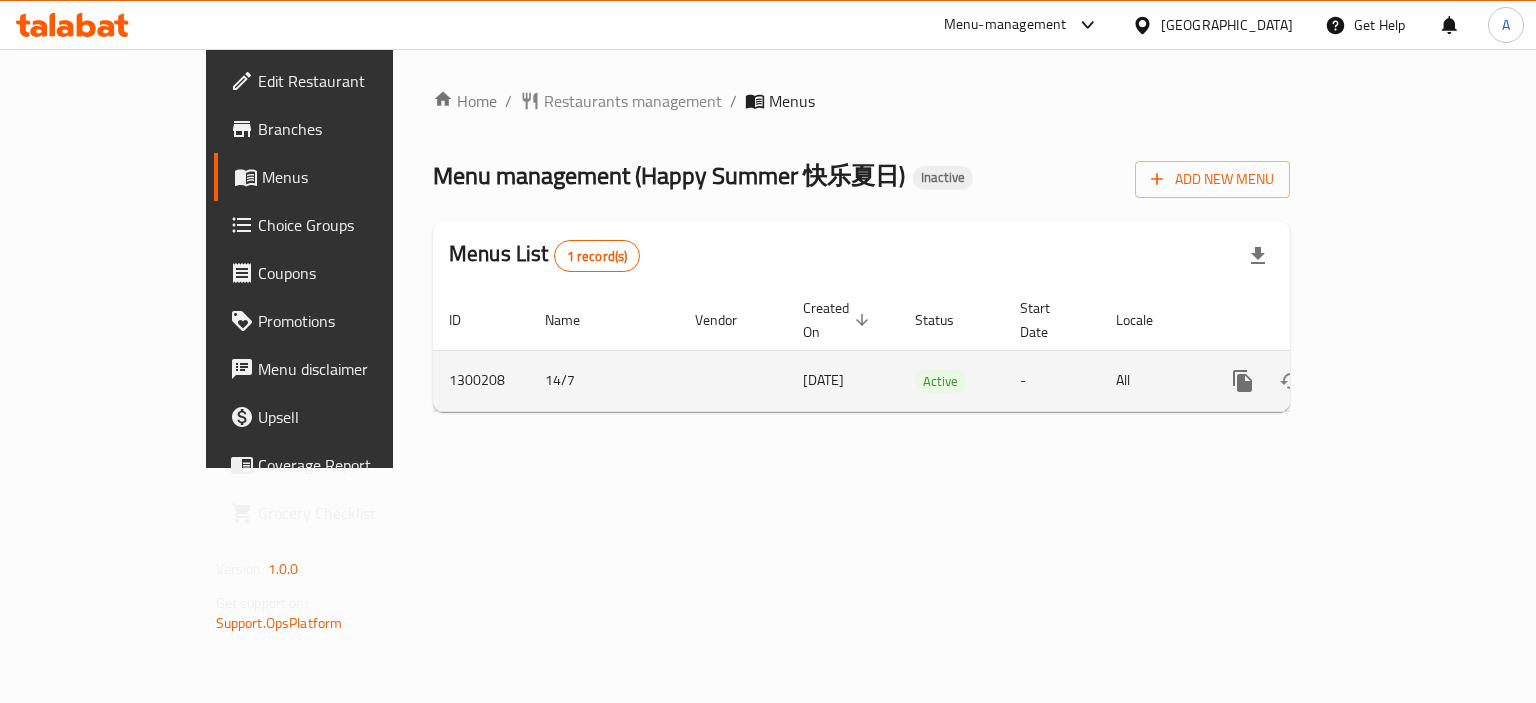 click 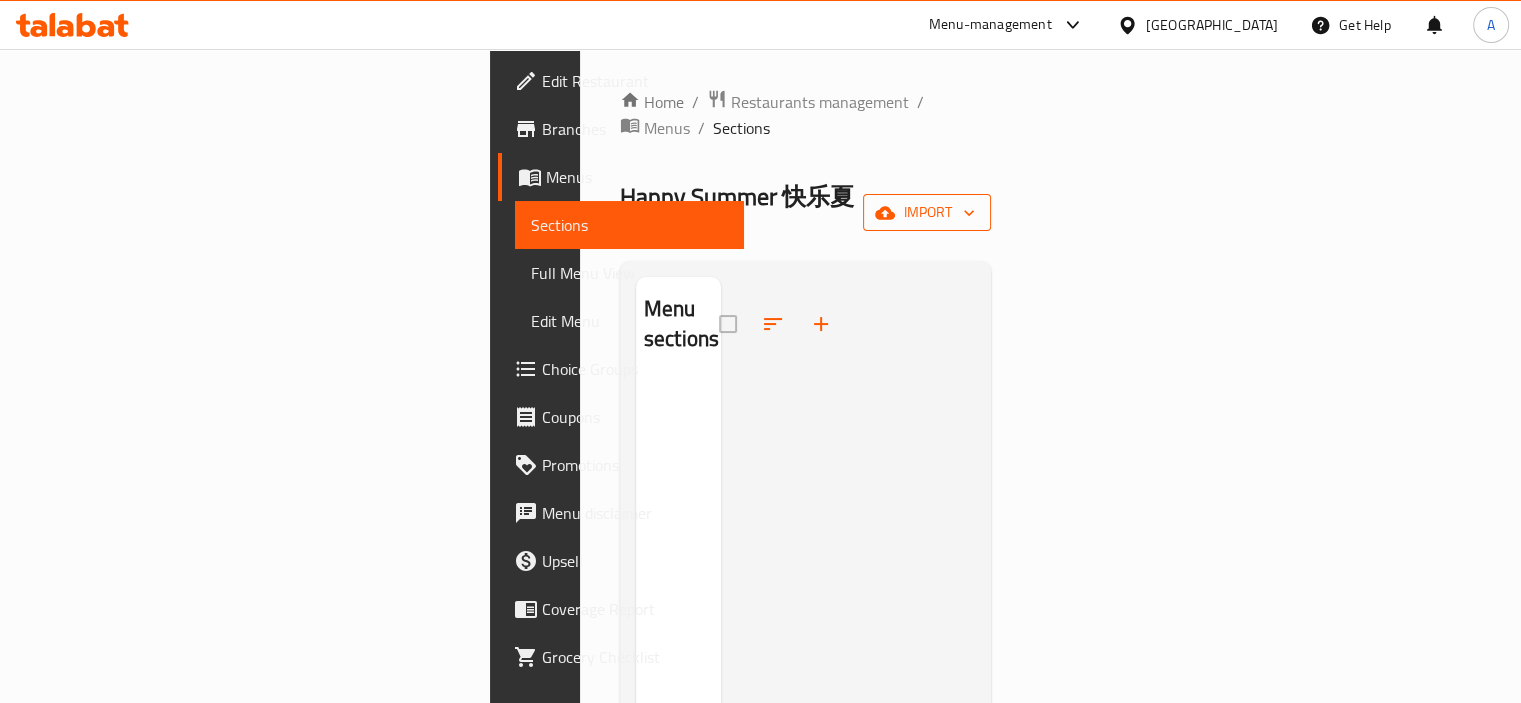 click on "import" at bounding box center [927, 212] 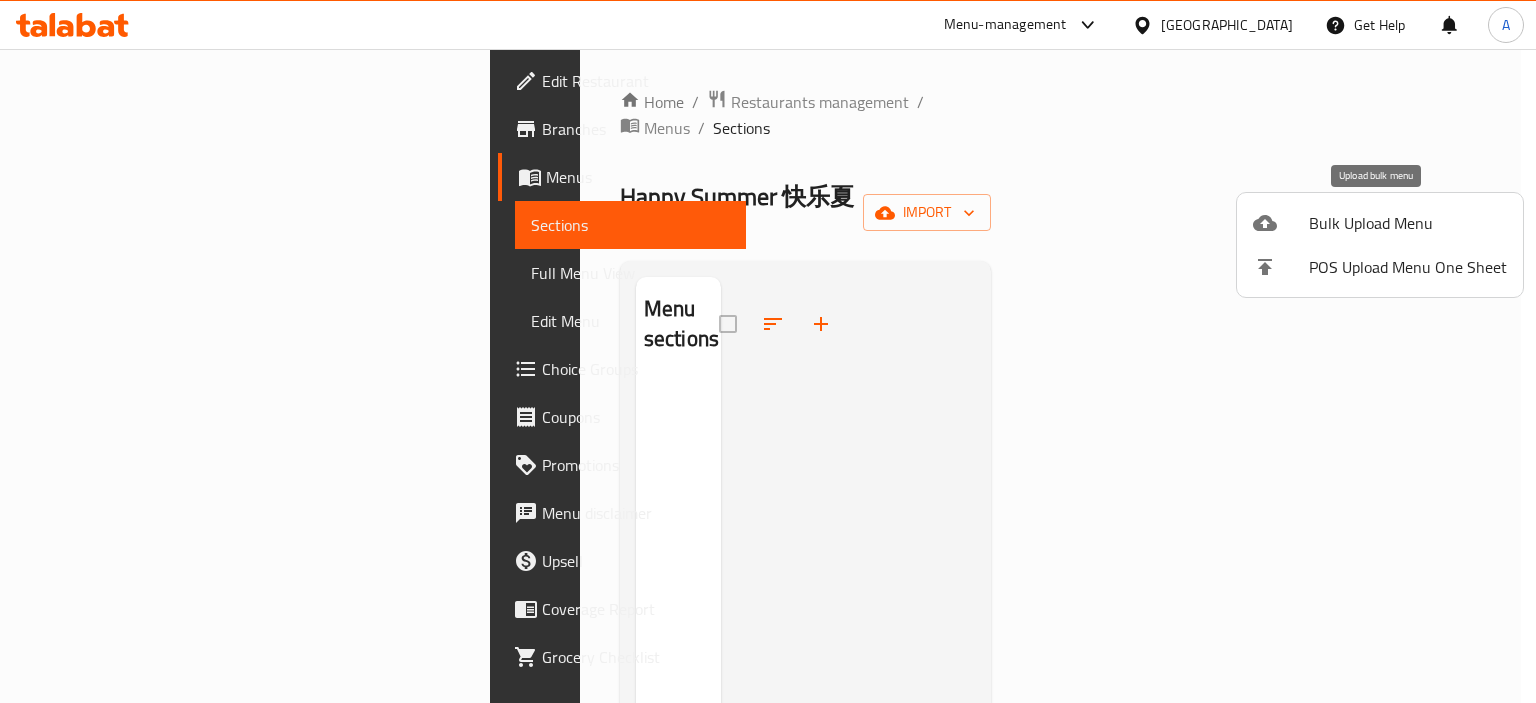 click at bounding box center (1281, 223) 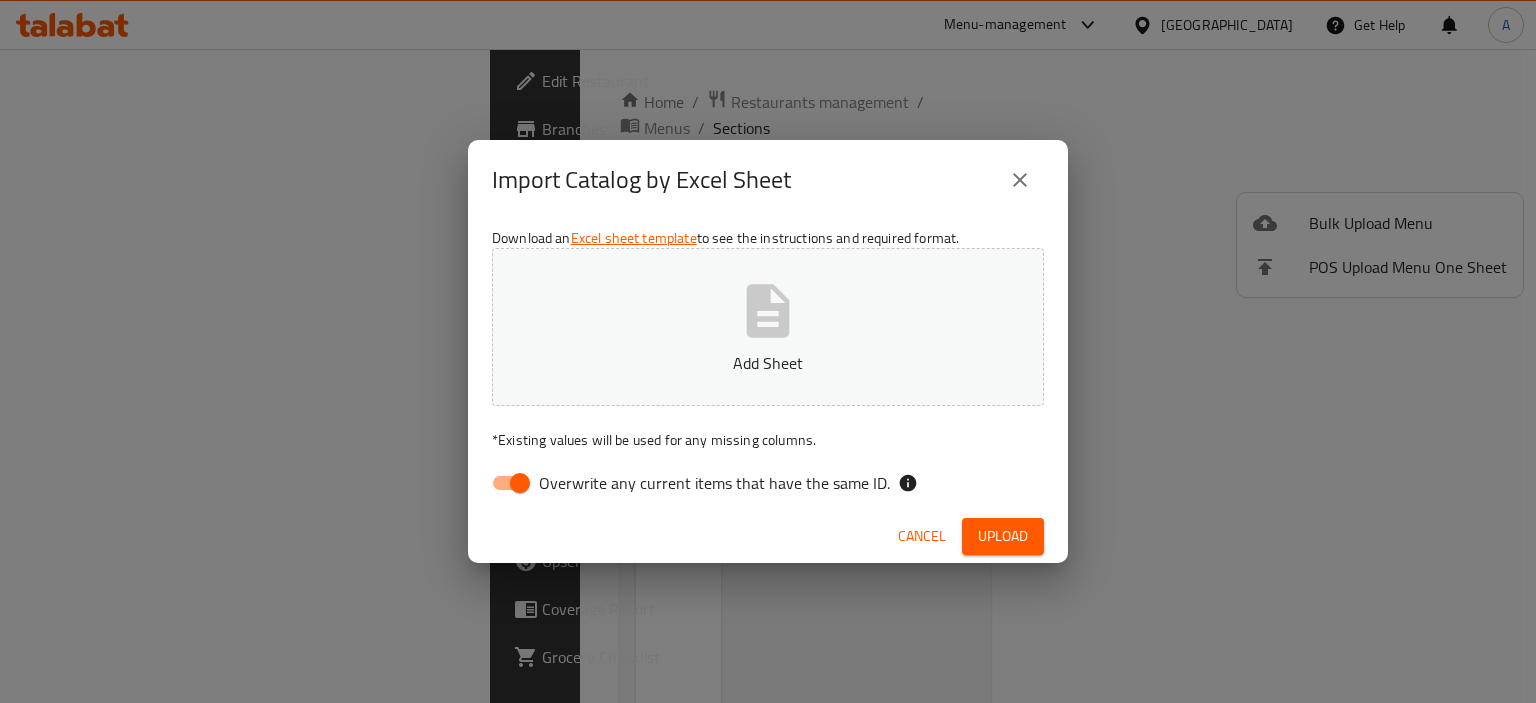 click on "Overwrite any current items that have the same ID." at bounding box center [520, 483] 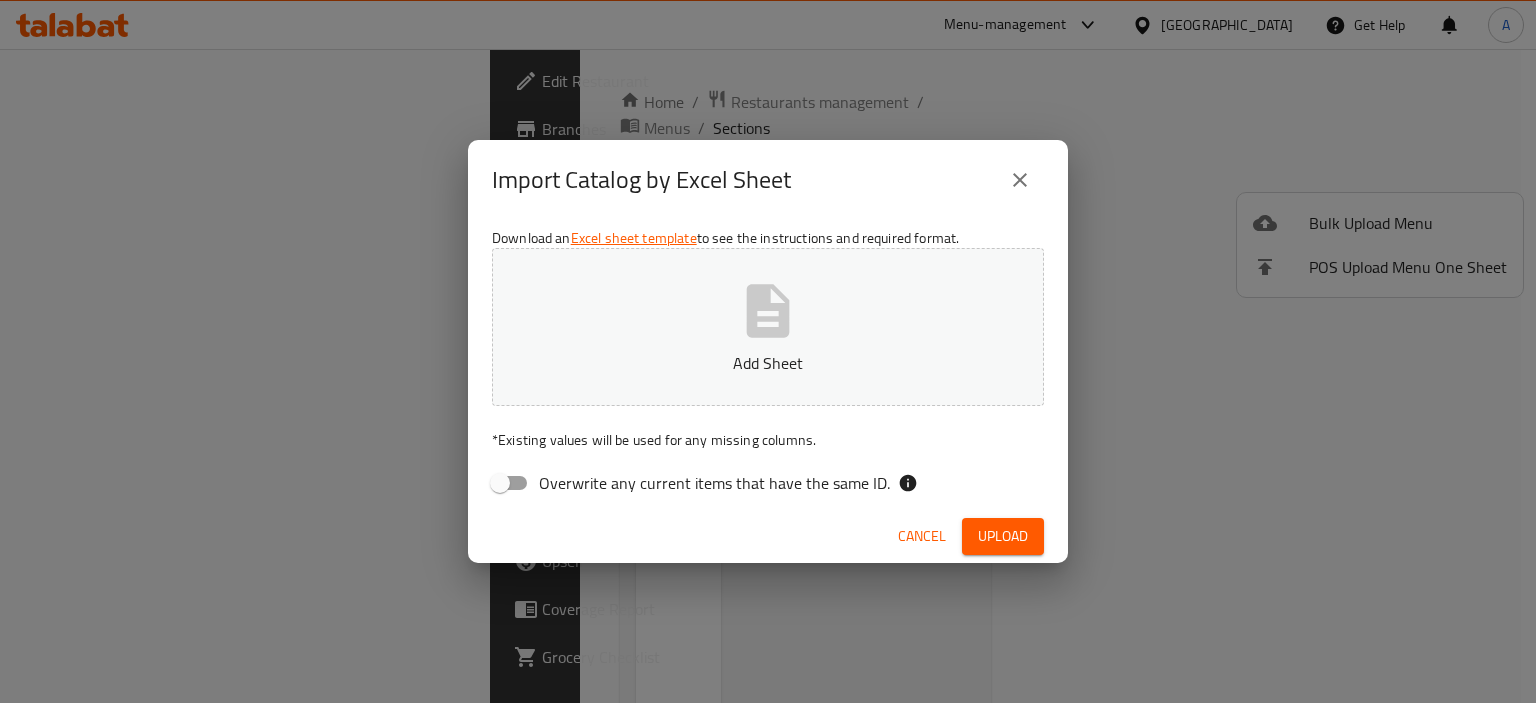 click 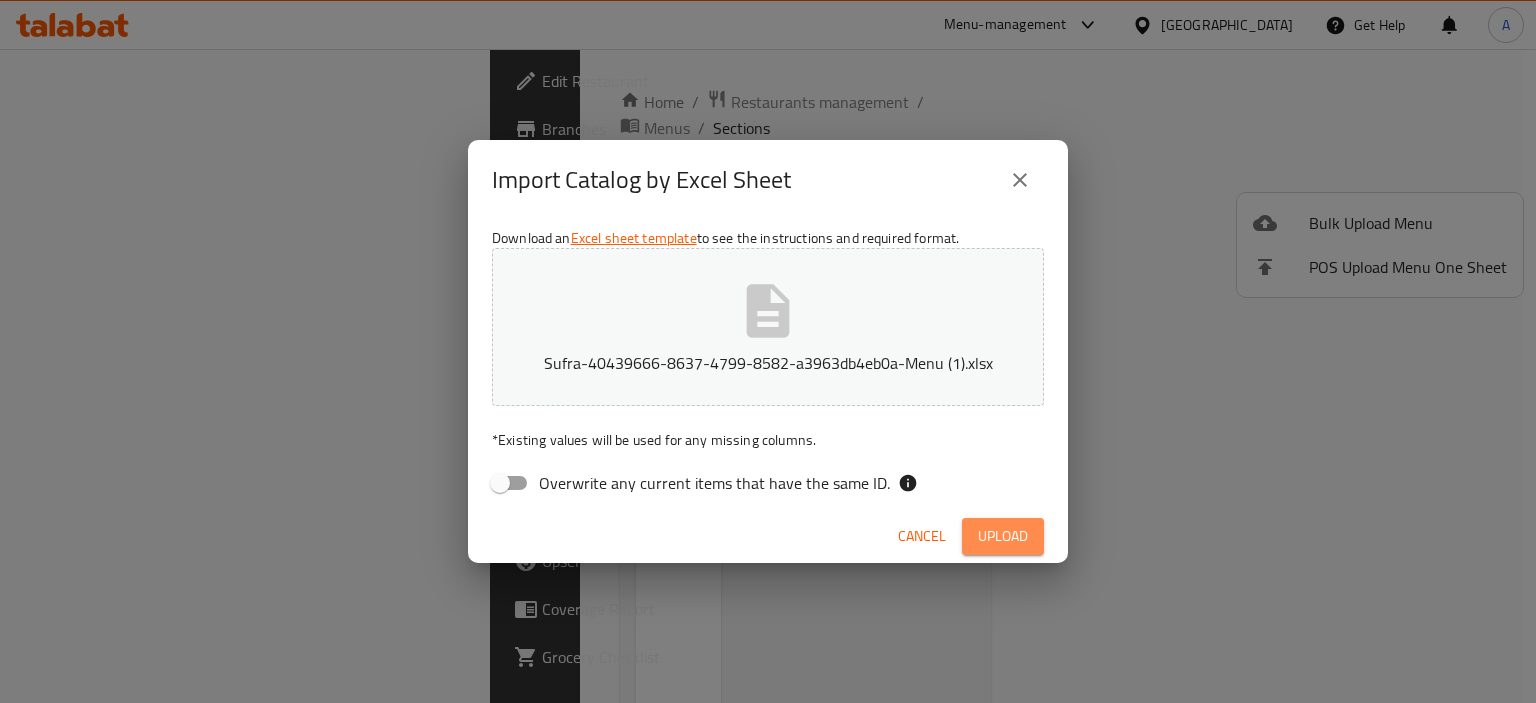 click on "Upload" at bounding box center (1003, 536) 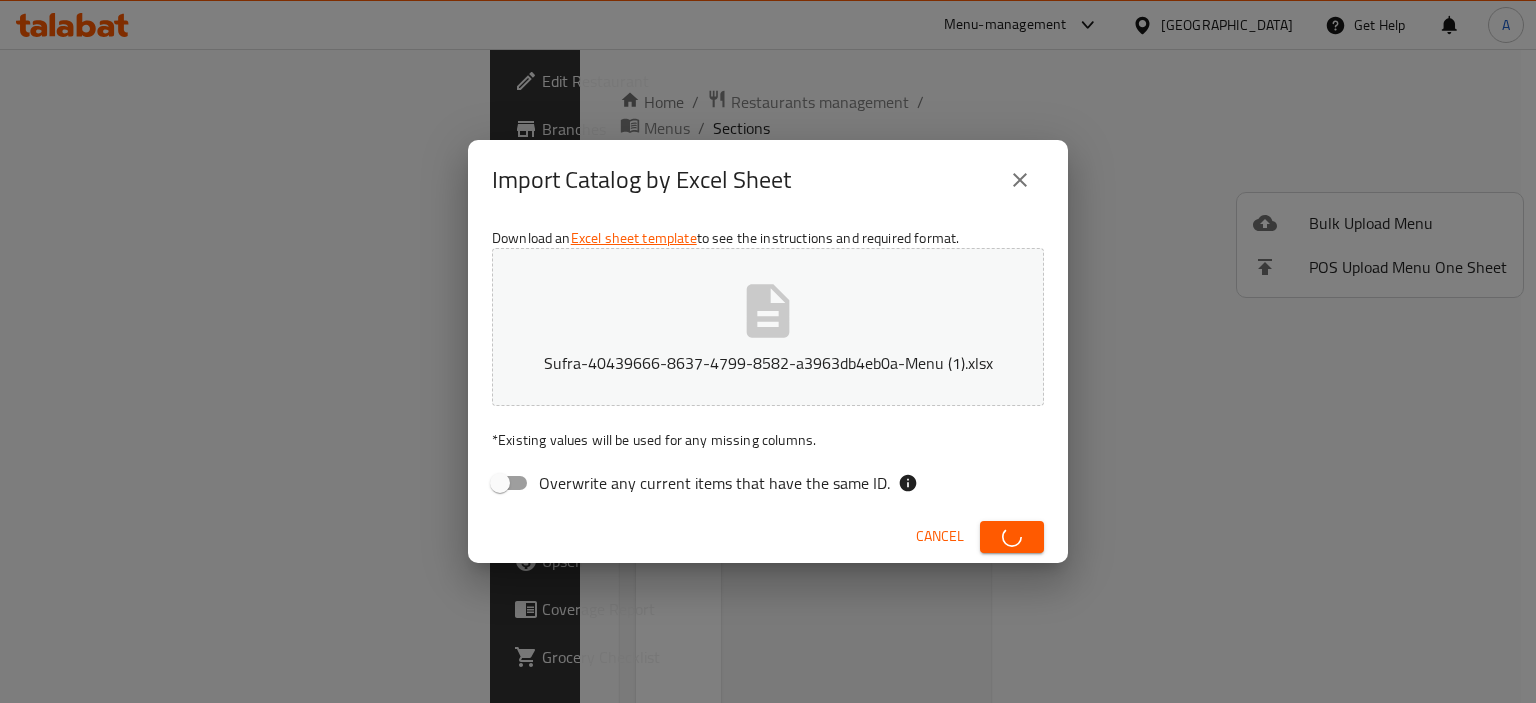 type 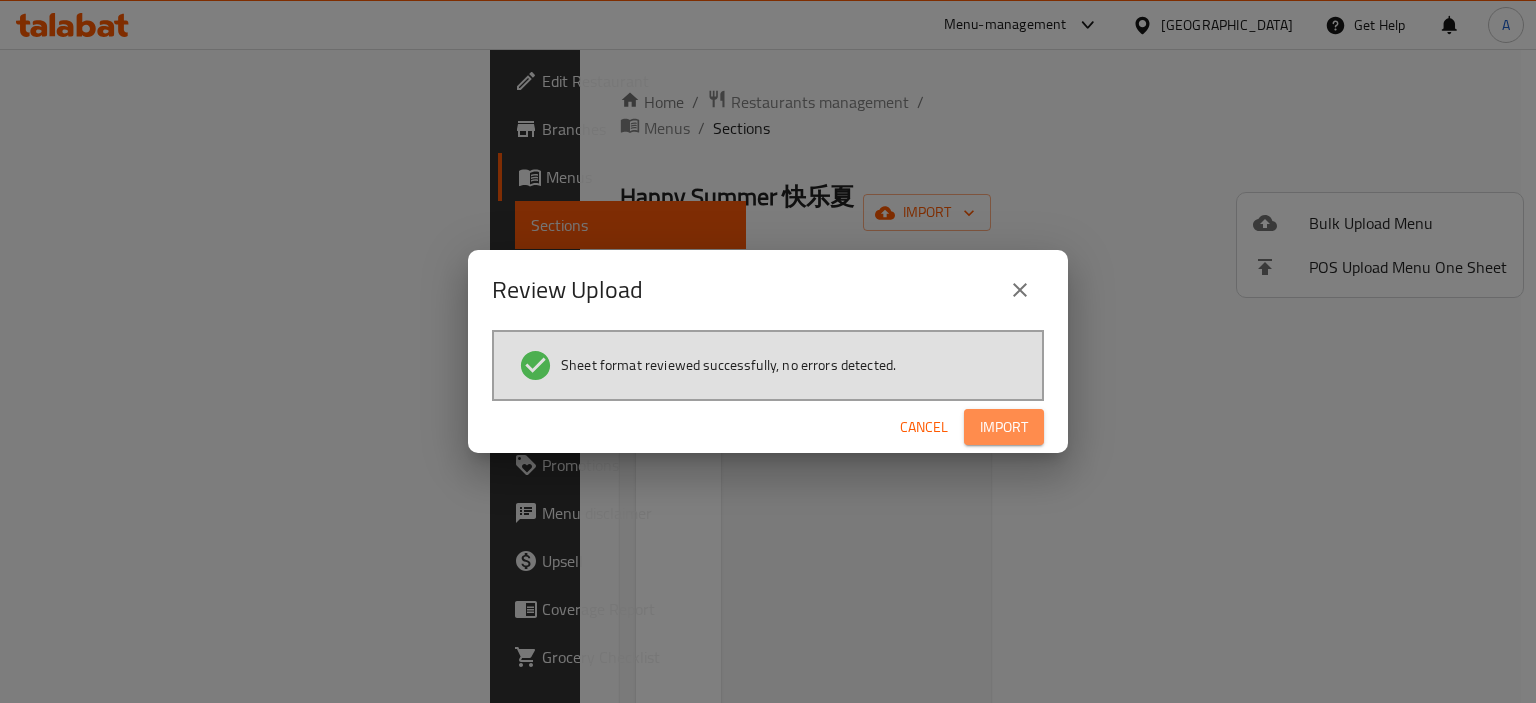 click on "Import" at bounding box center (1004, 427) 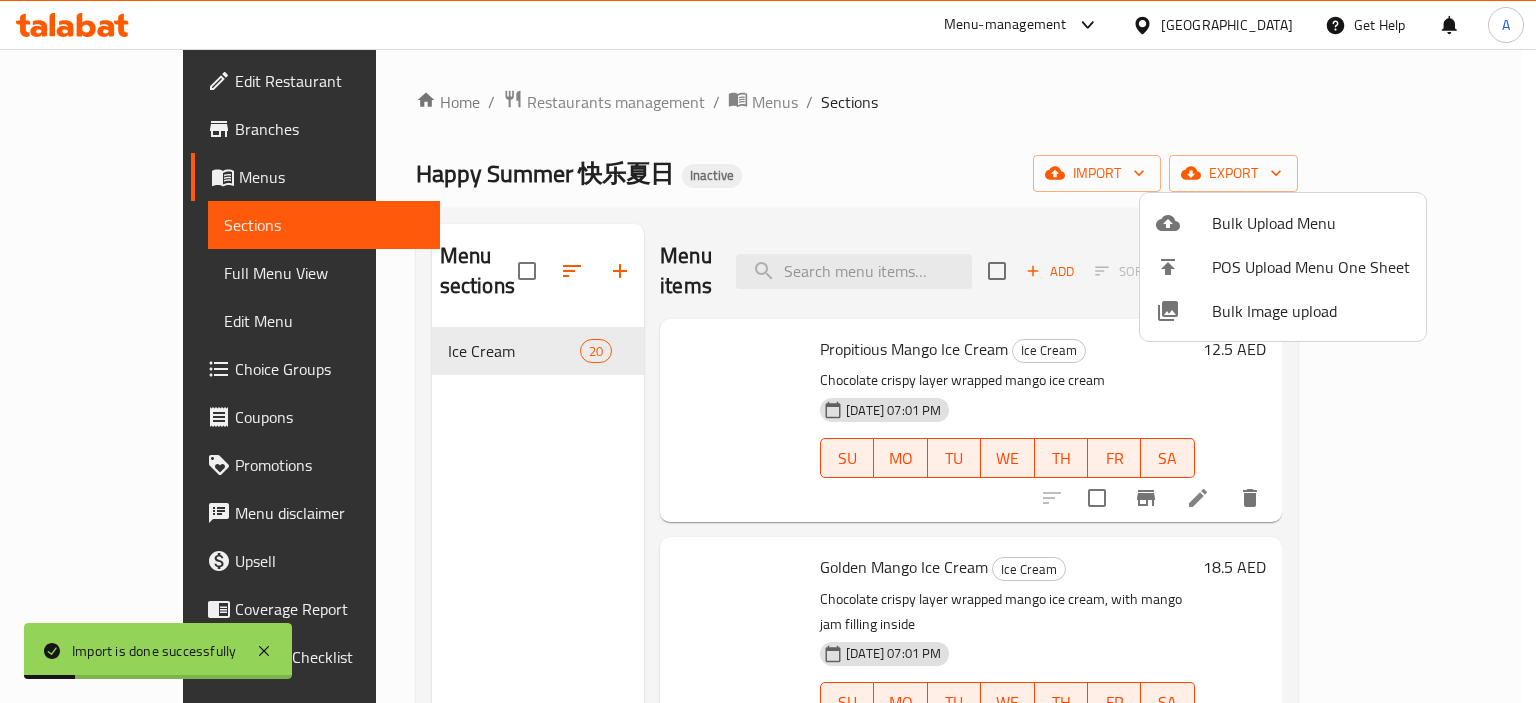 type 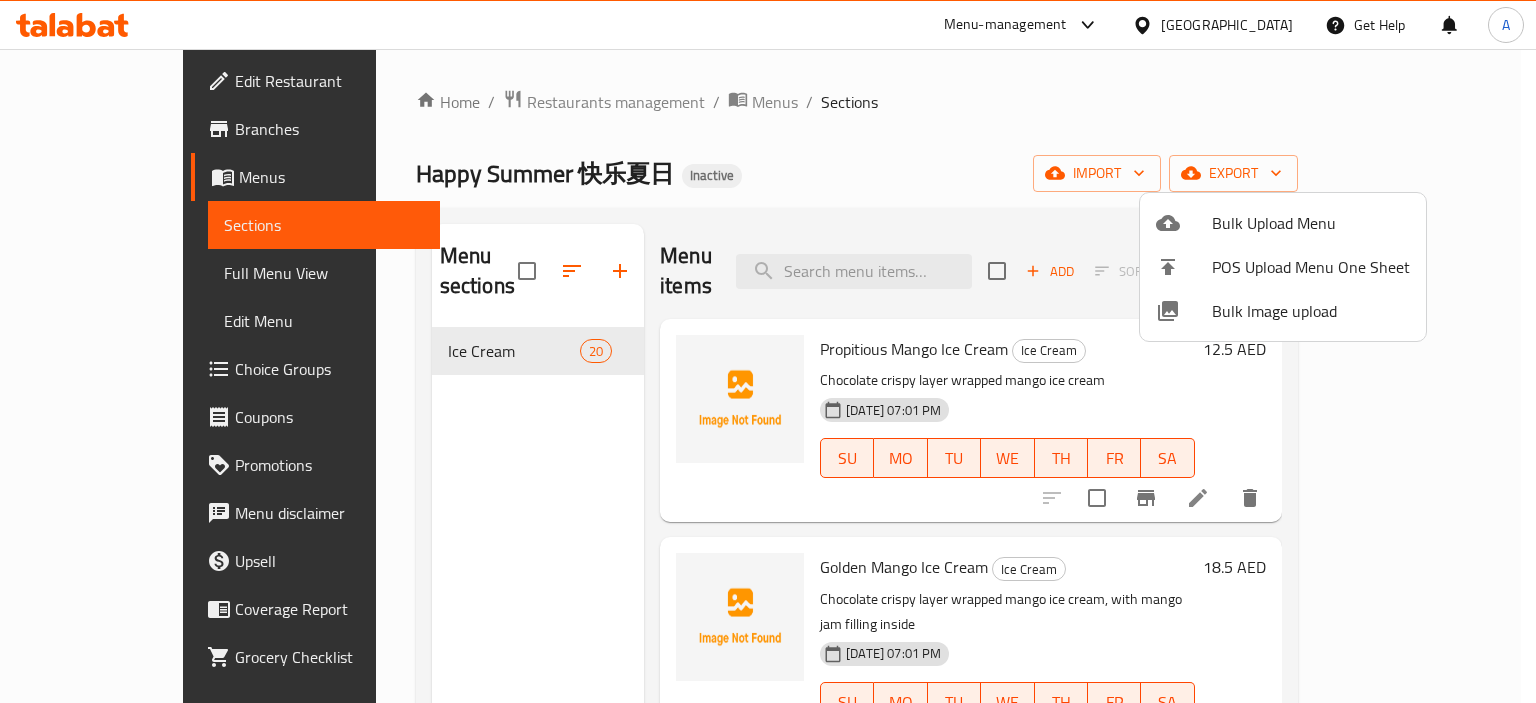 click at bounding box center [768, 351] 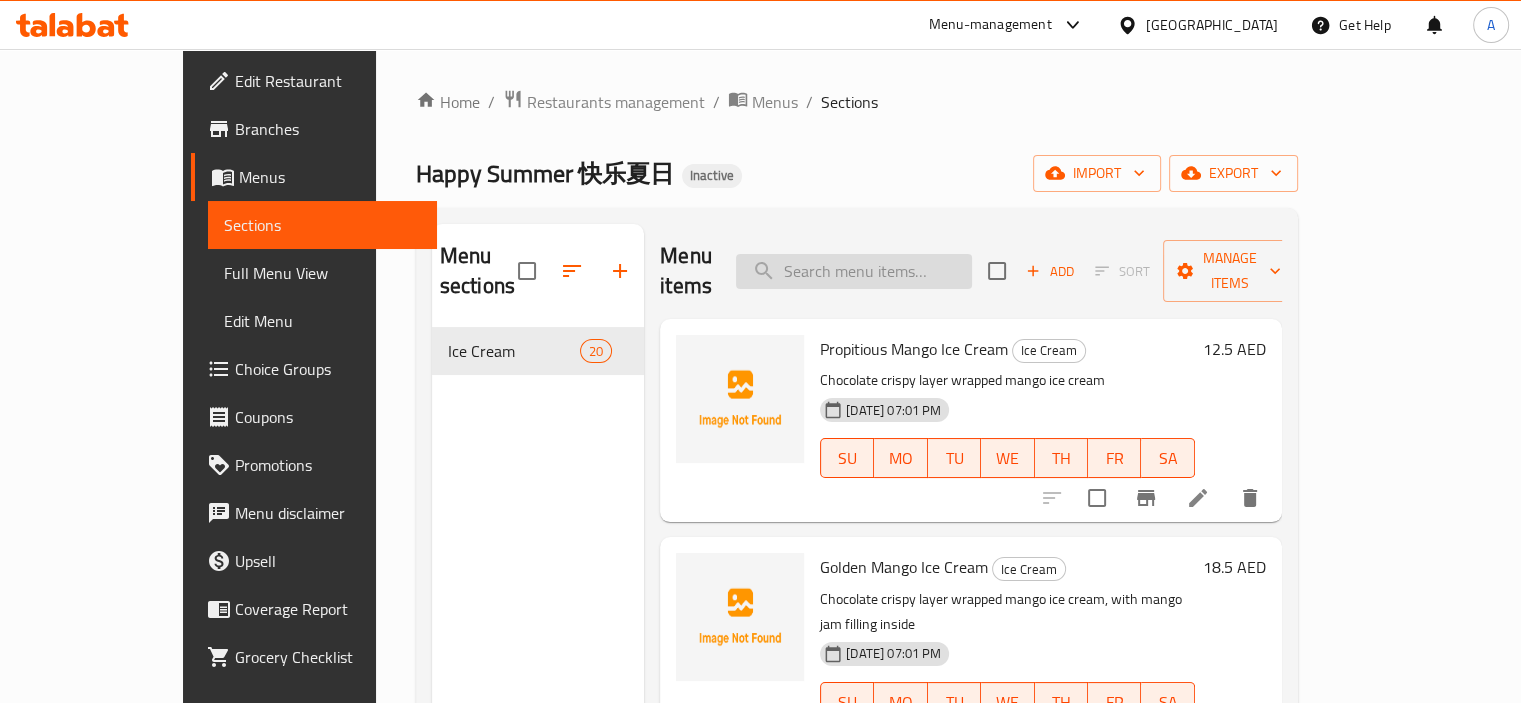 click at bounding box center [854, 271] 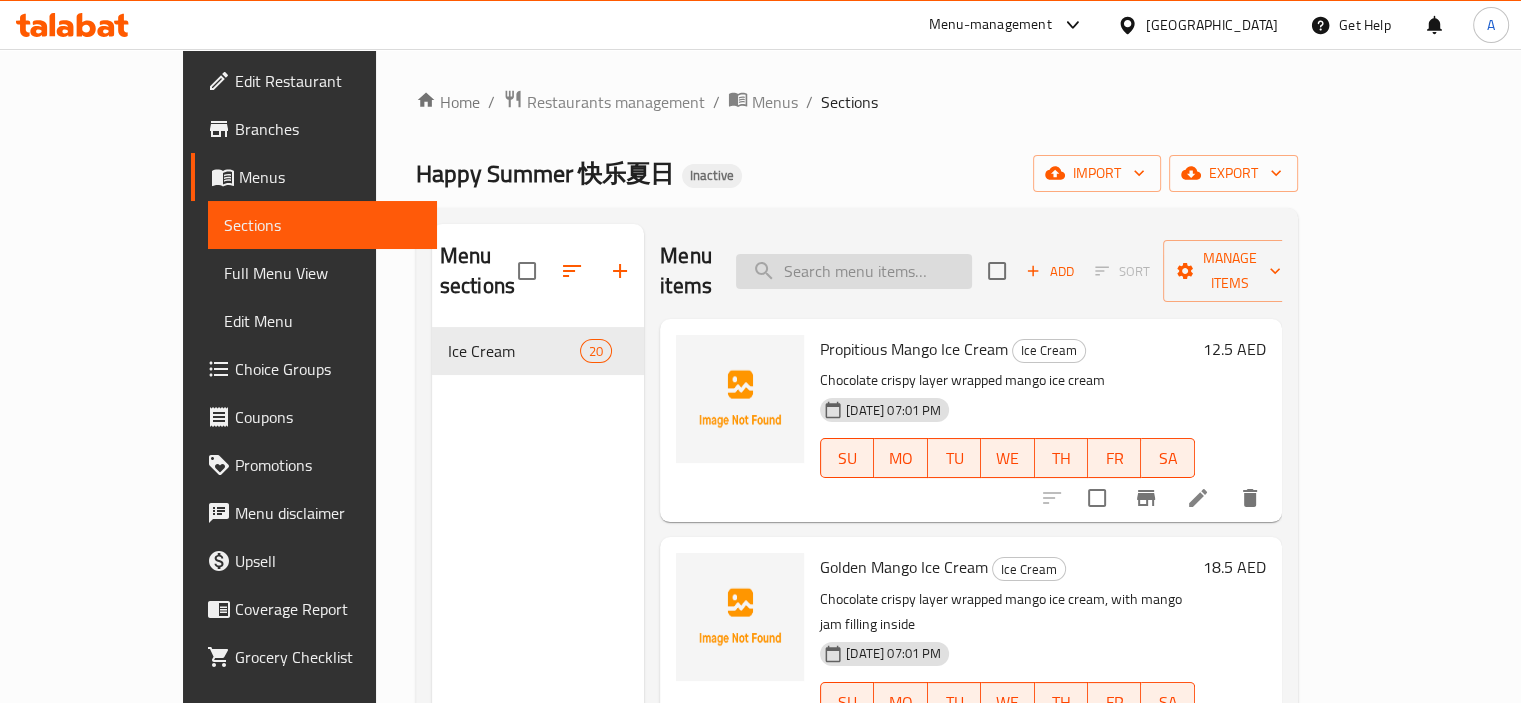 paste on "Chicken Ice Cream" 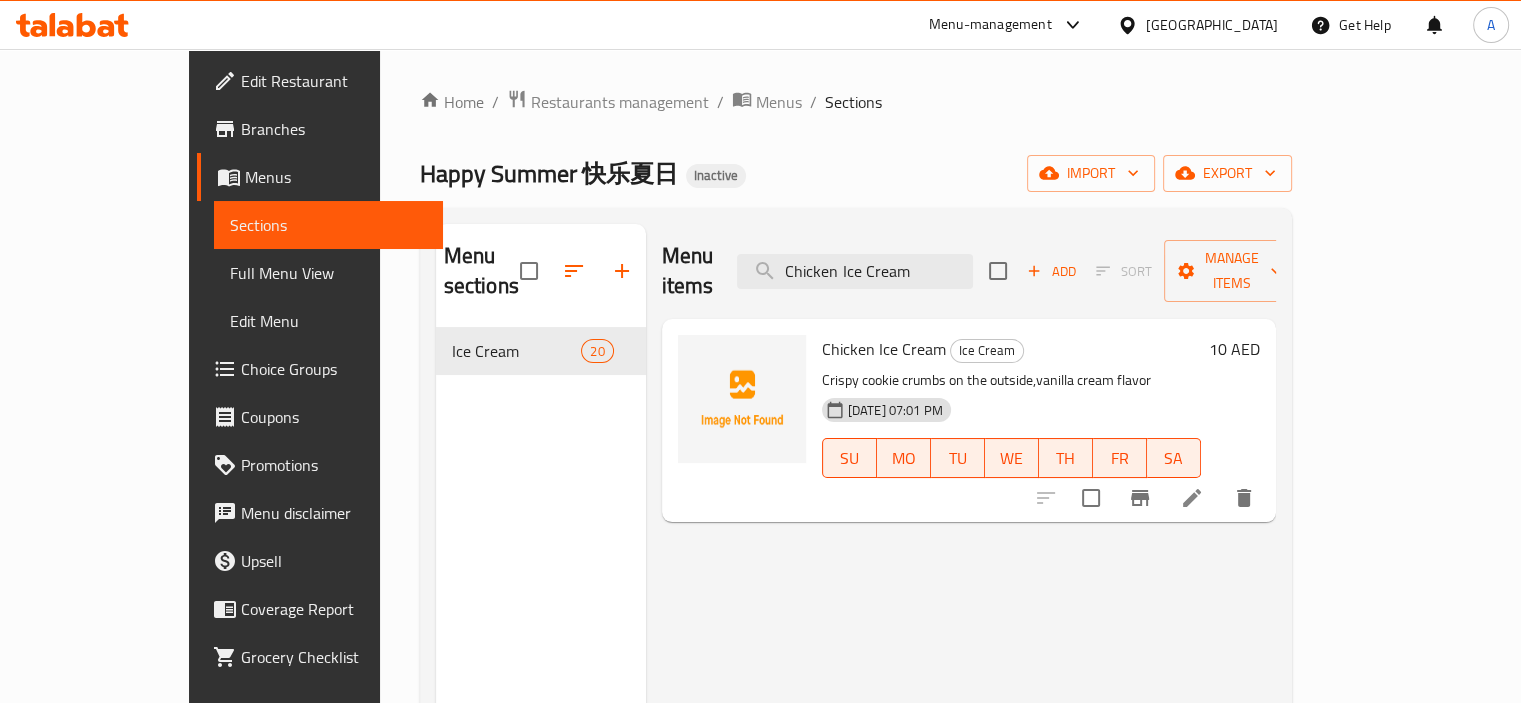 type on "Chicken Ice Cream" 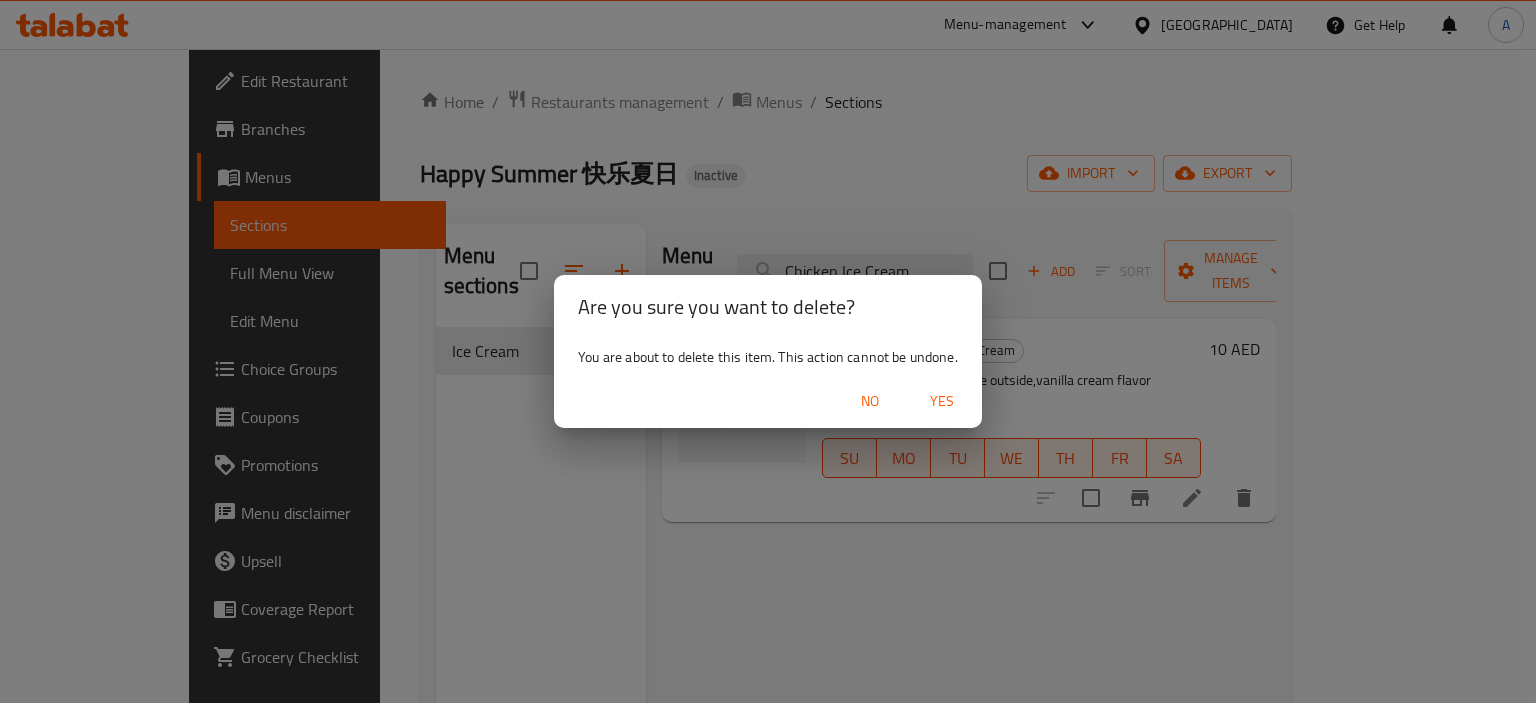 click on "Yes" at bounding box center [942, 401] 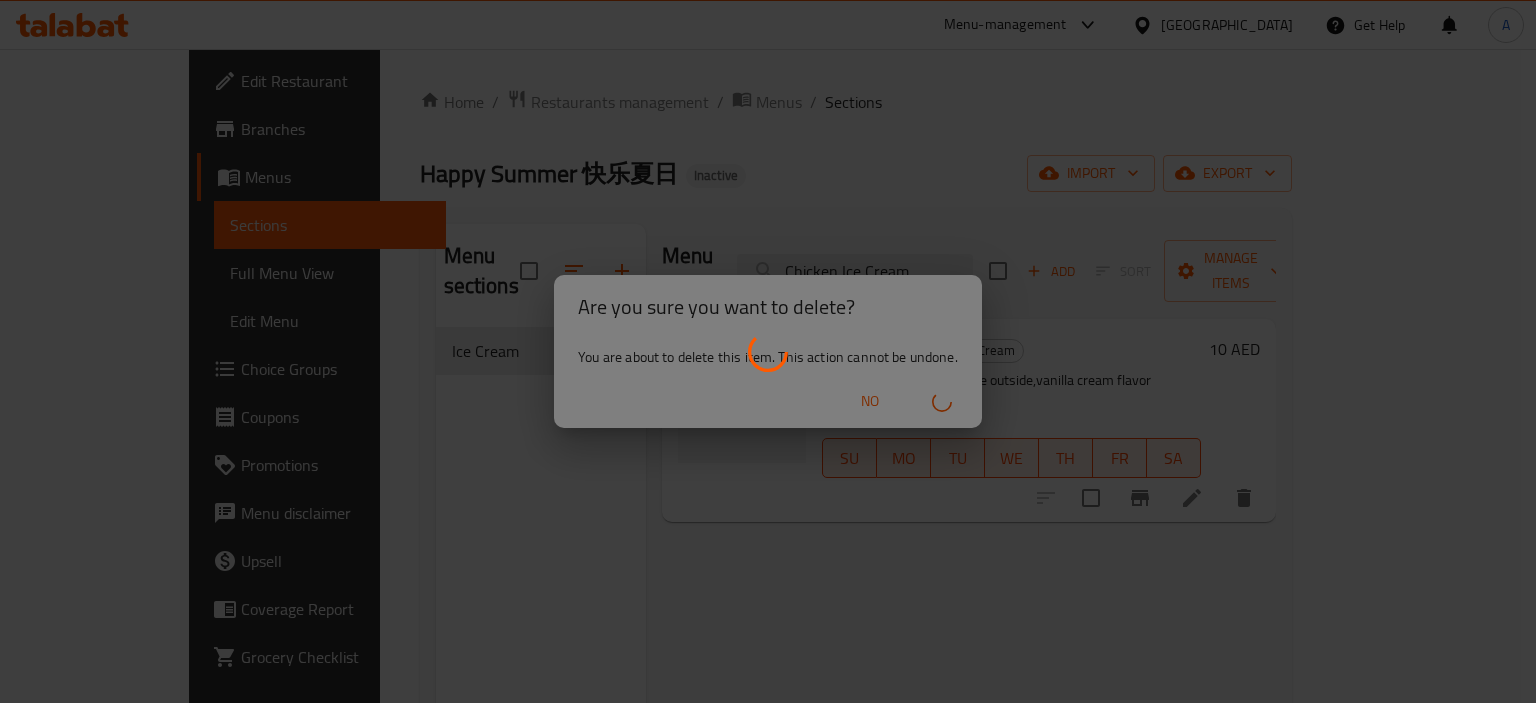 type 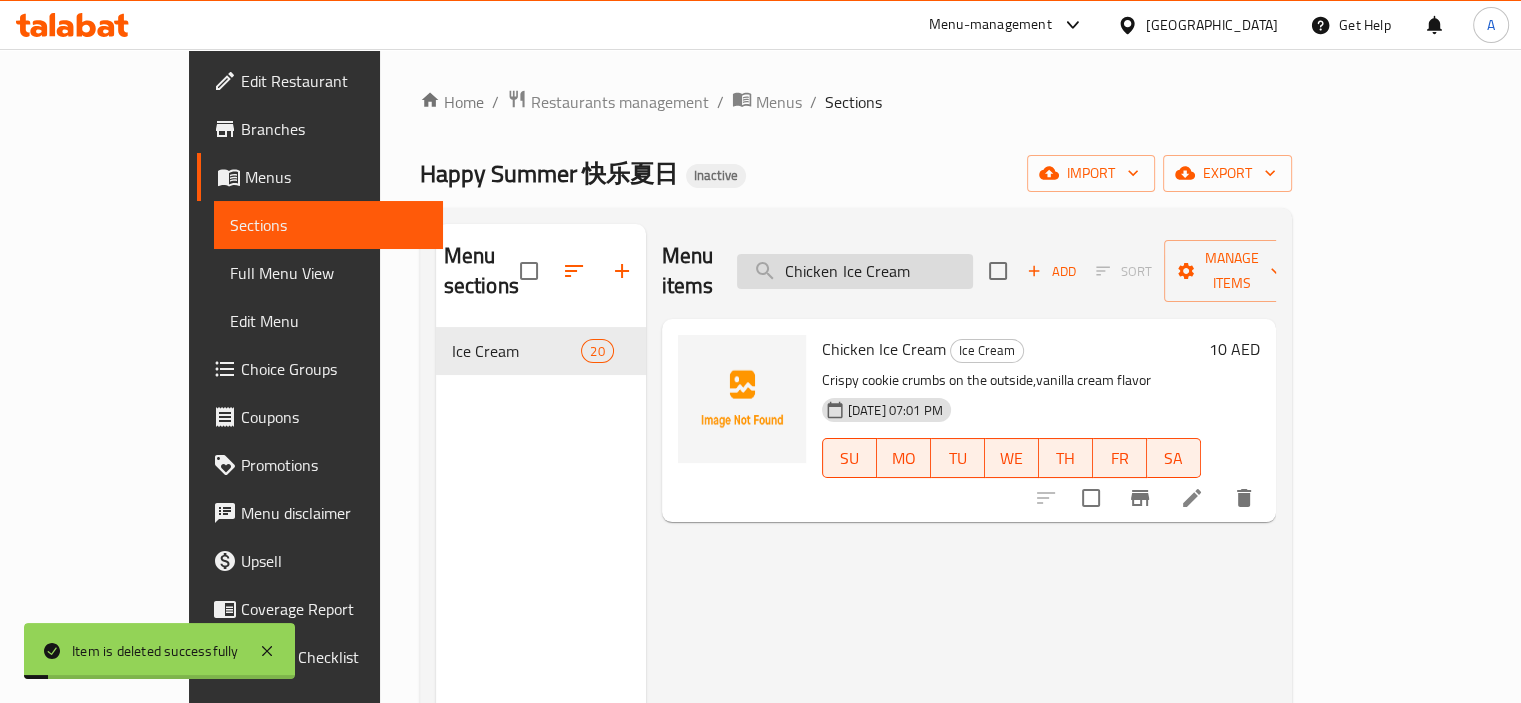 click on "Chicken Ice Cream" at bounding box center [855, 271] 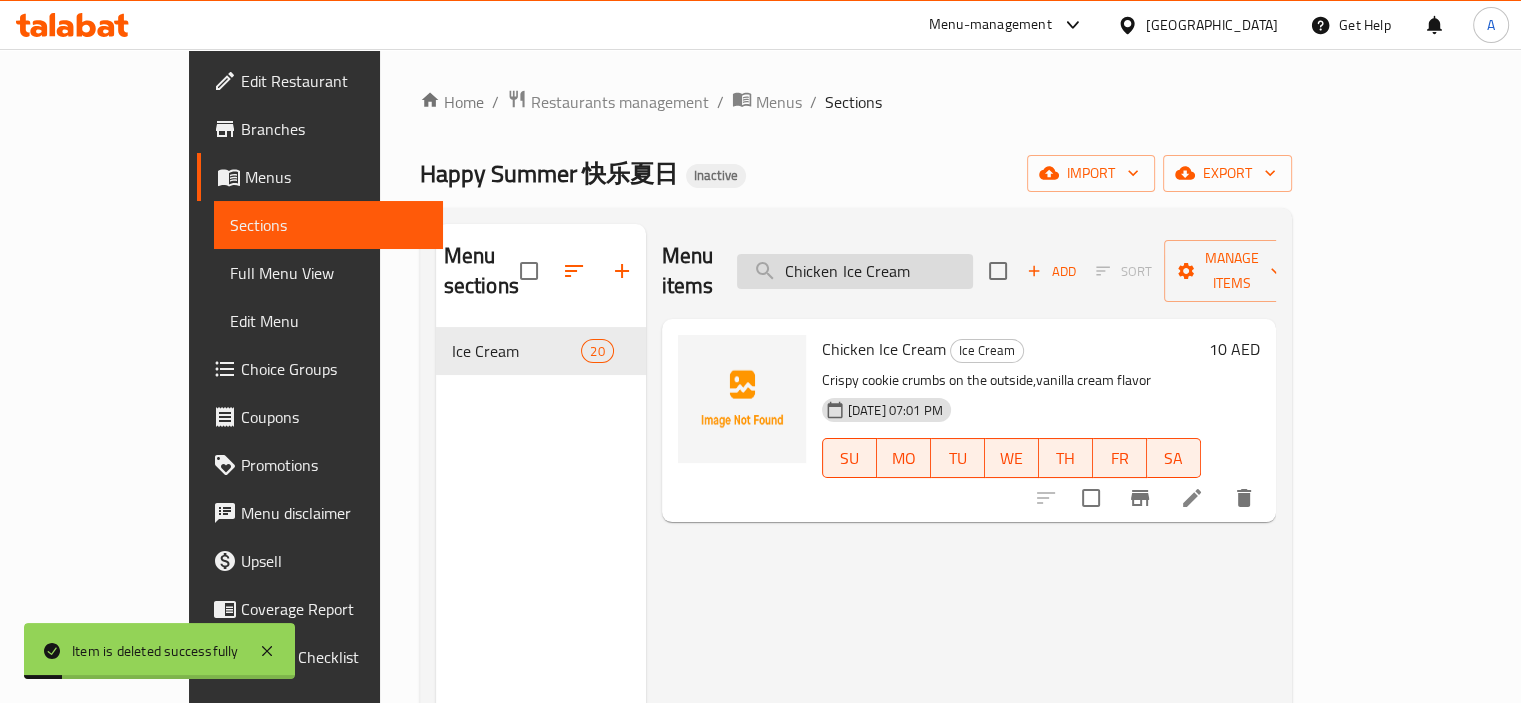click on "Chicken Ice Cream" at bounding box center [855, 271] 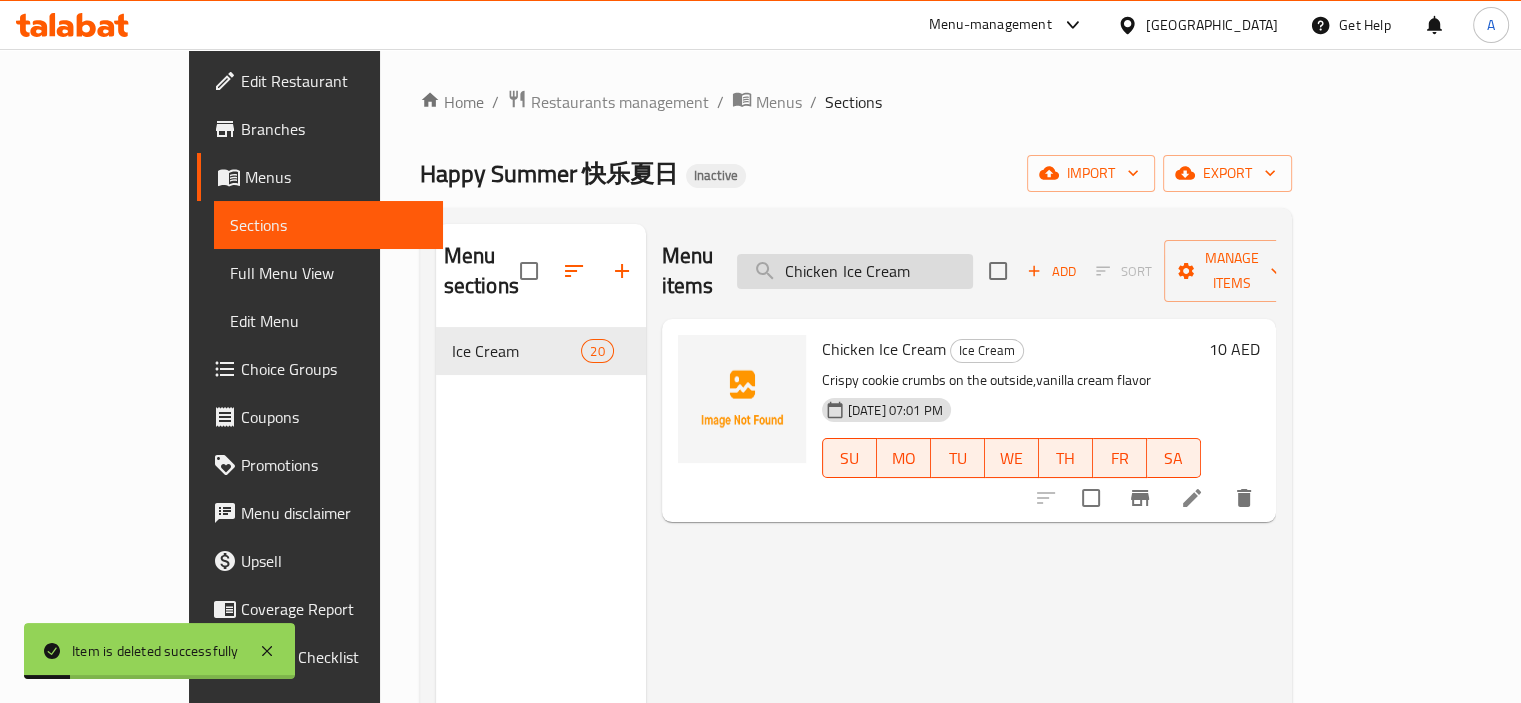 paste on "TAO SHAN" 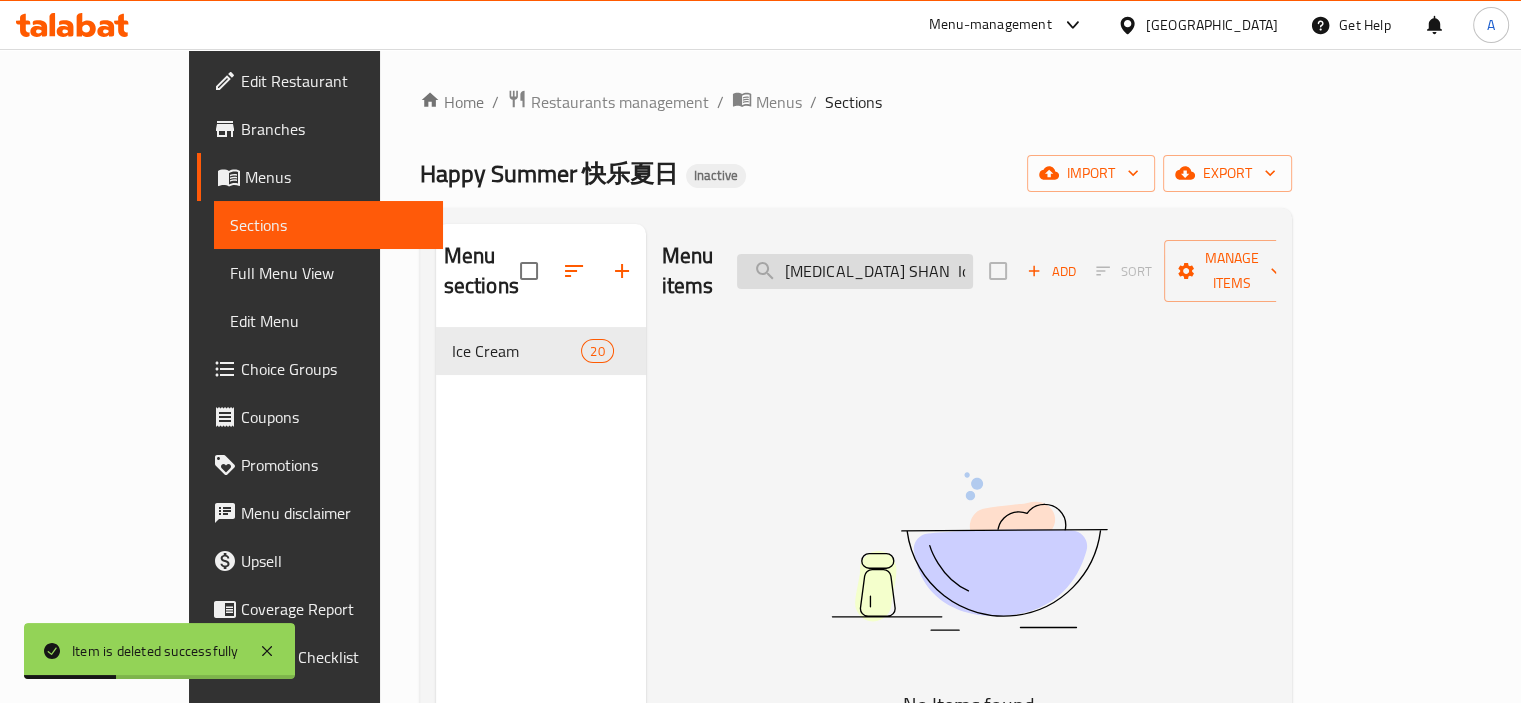 click on "TAO SHAN  Ice Cream" at bounding box center [855, 271] 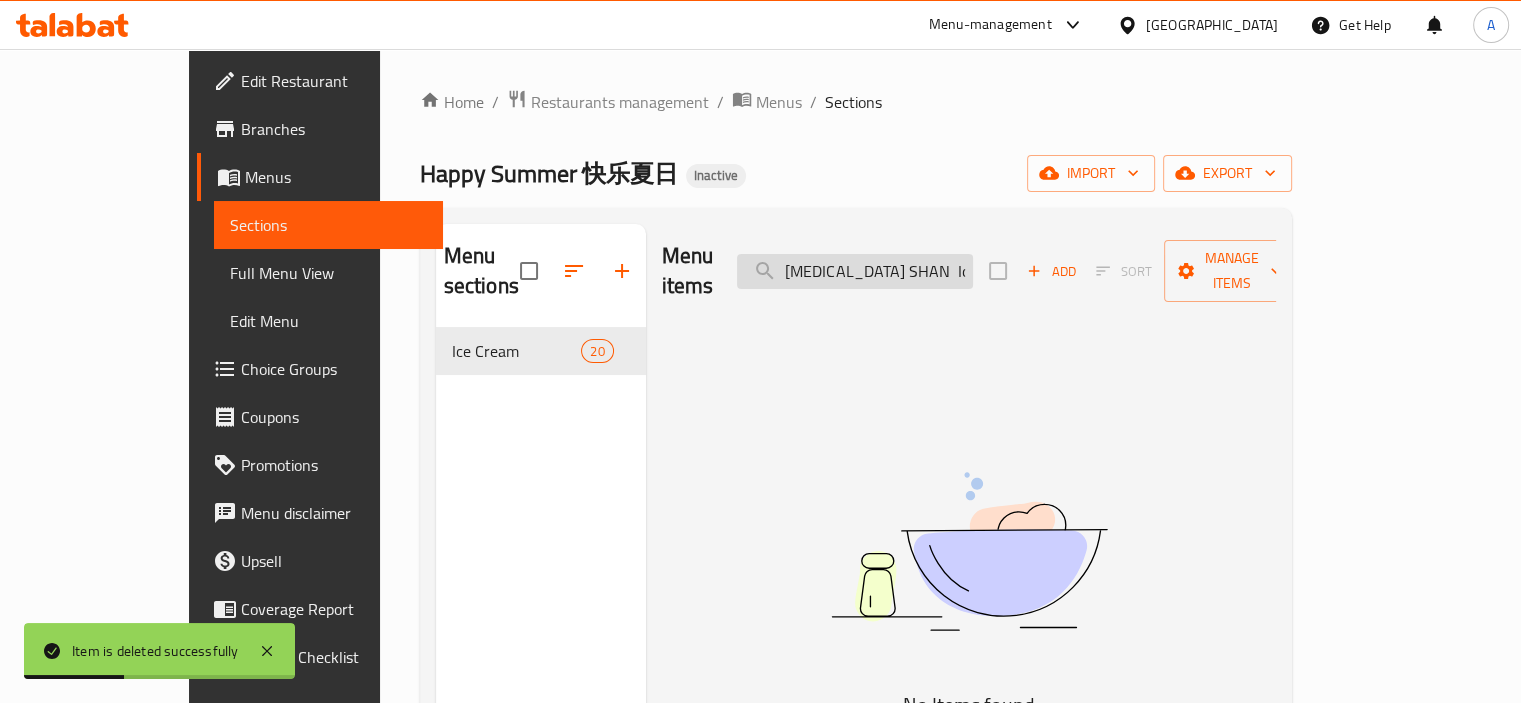 click on "TAO SHAN  Ice Cream" at bounding box center (855, 271) 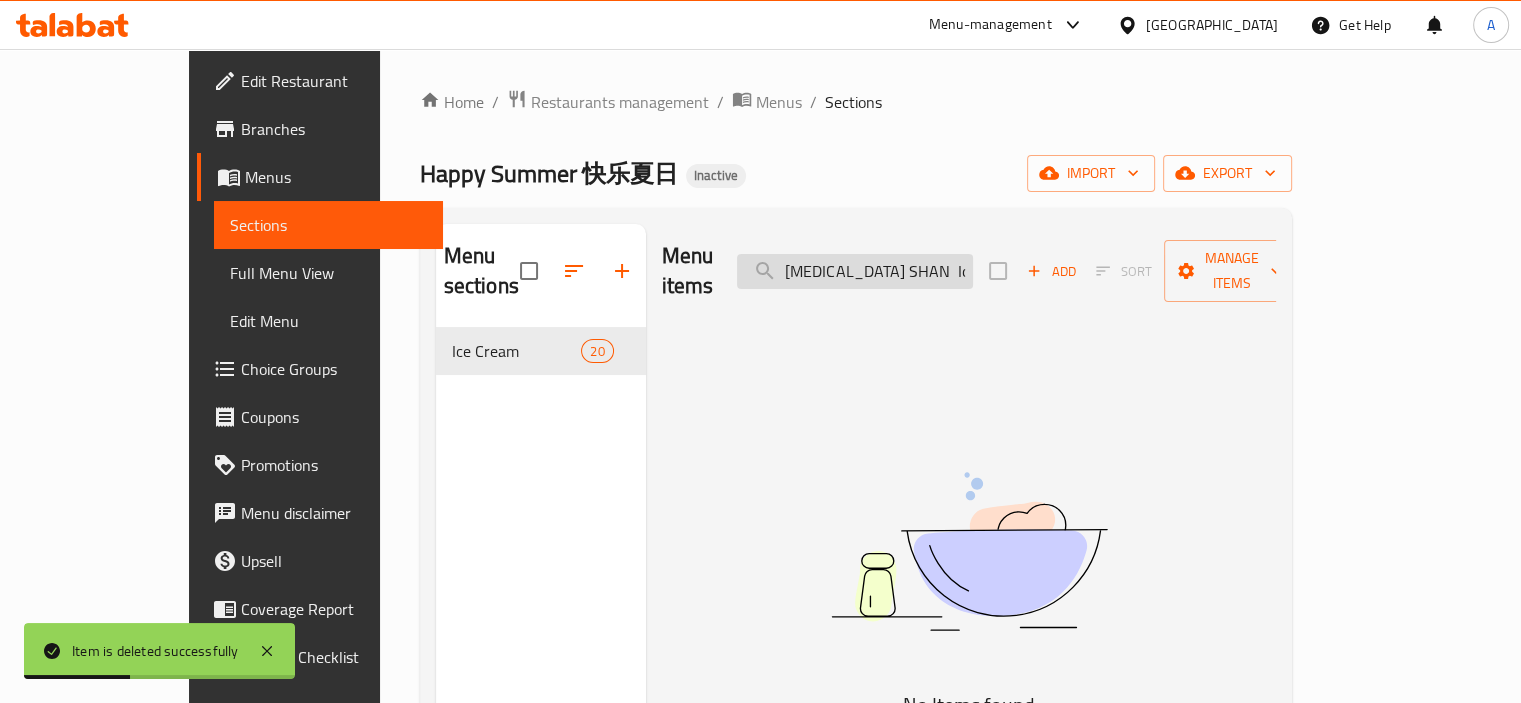 click on "TAO SHAN  Ice Cream" at bounding box center [855, 271] 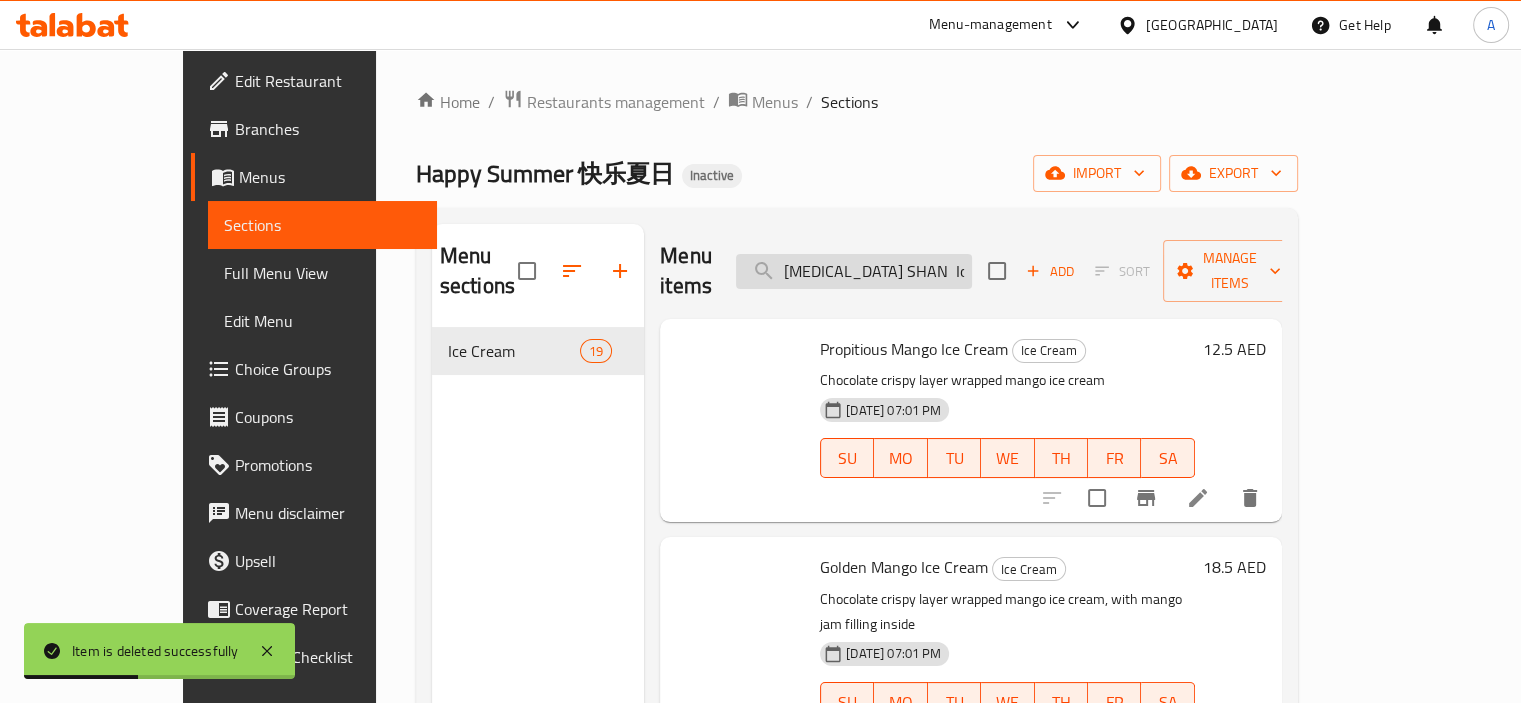 click on "TAO SHAN  Ice Cream" at bounding box center [854, 271] 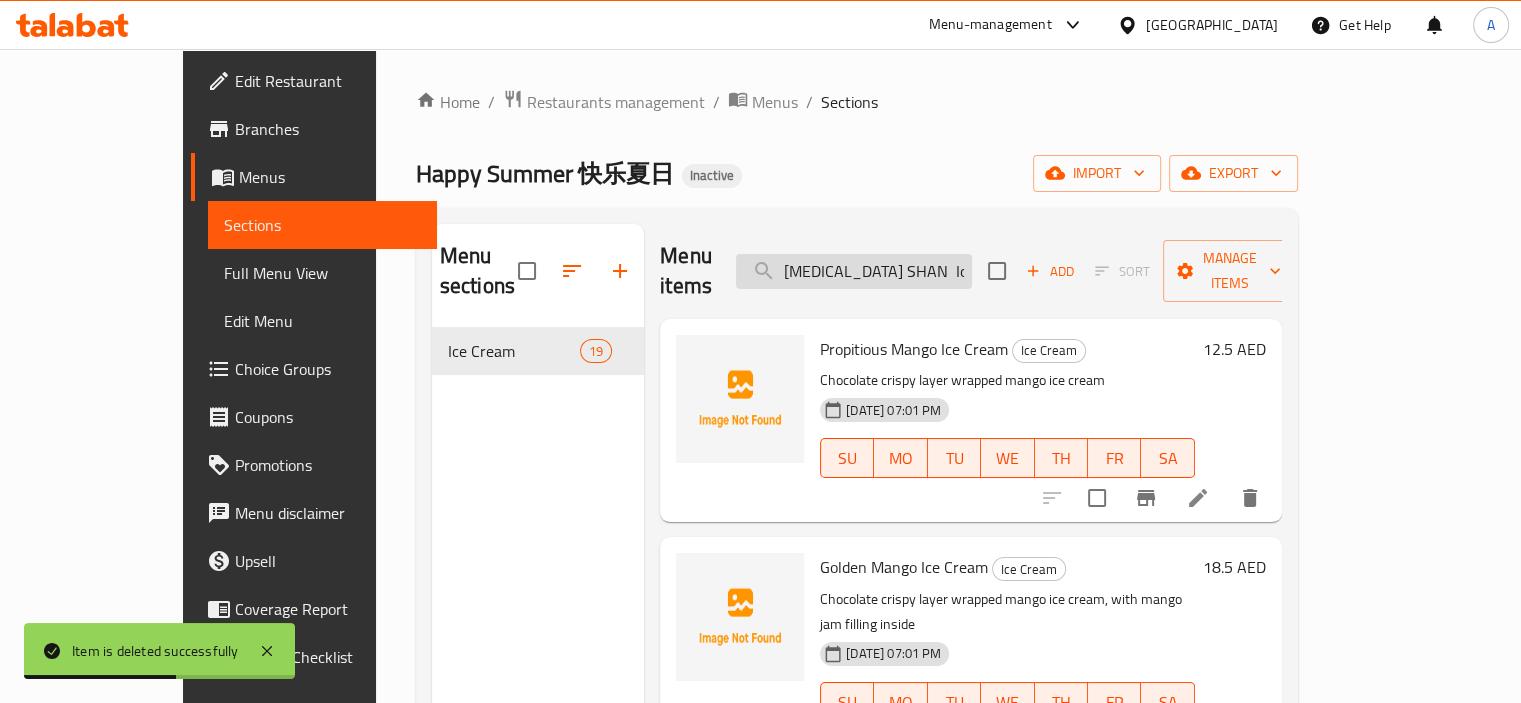 click on "TAO SHAN  Ice Cream" at bounding box center [854, 271] 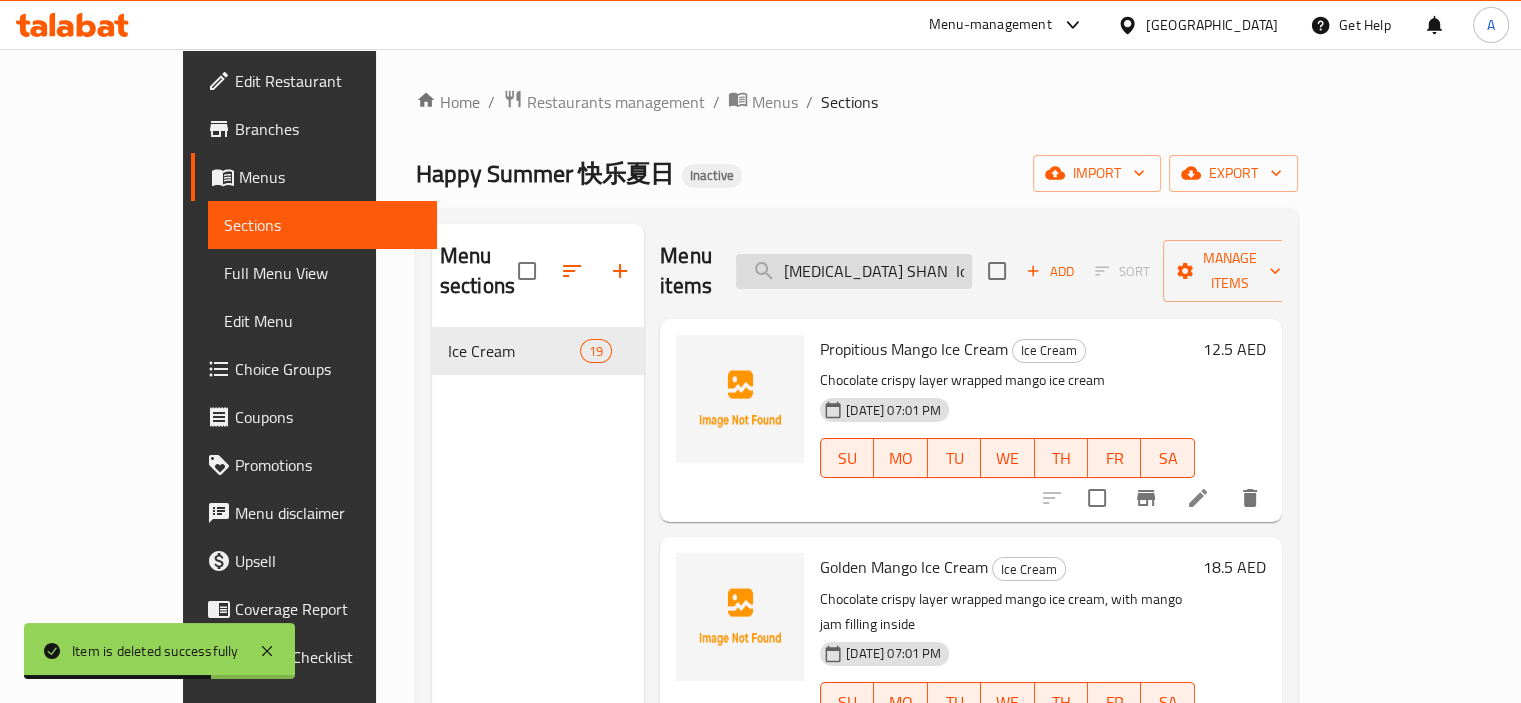 drag, startPoint x: 991, startPoint y: 258, endPoint x: 924, endPoint y: 255, distance: 67.06713 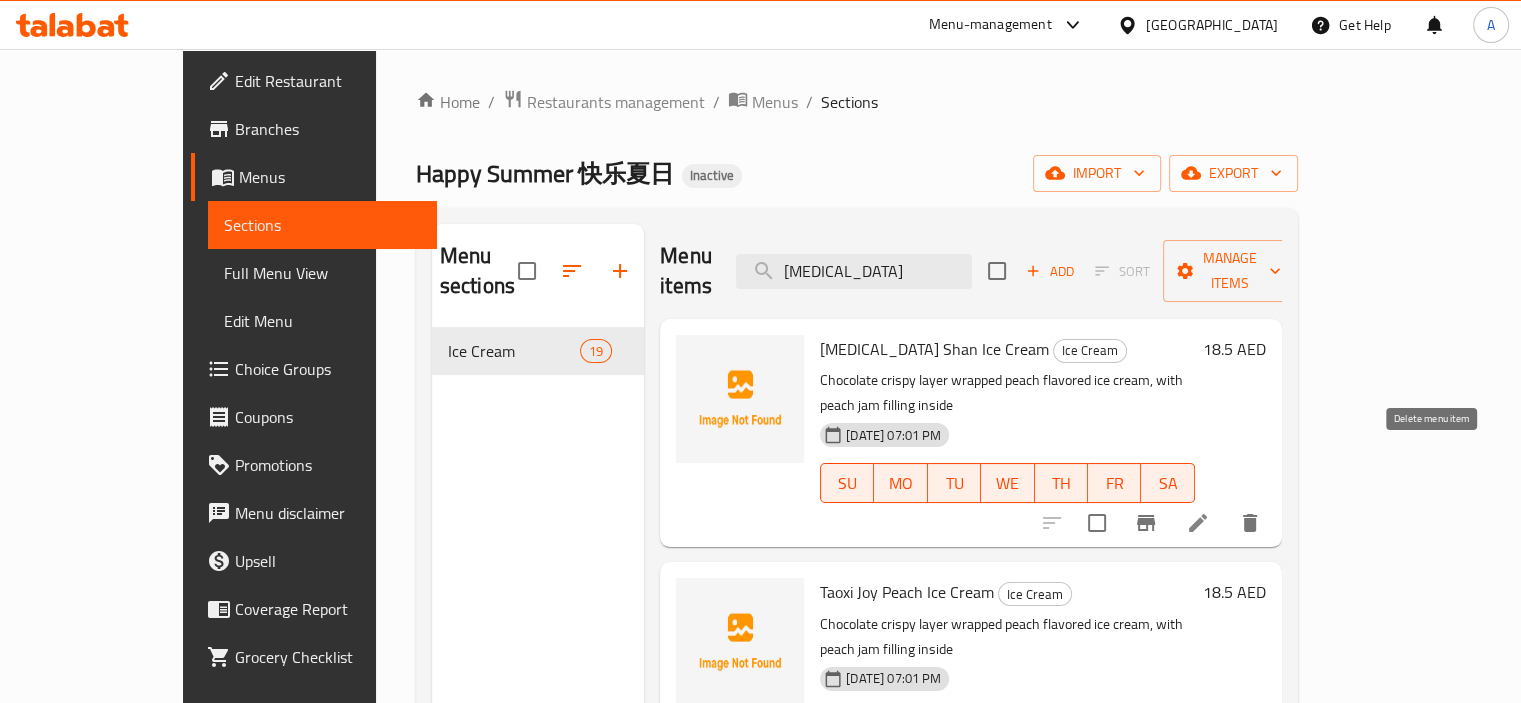 type on "TAO" 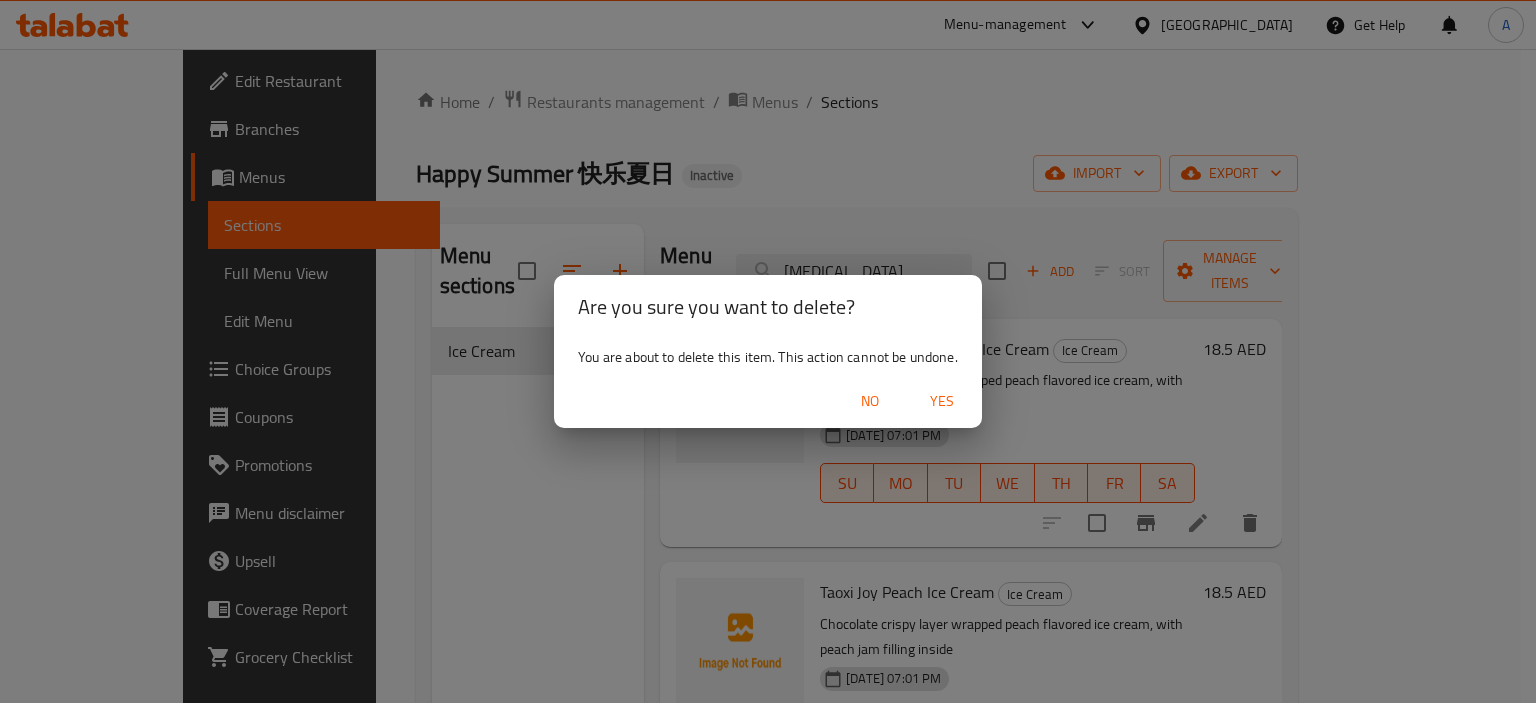 click on "Yes" at bounding box center (942, 401) 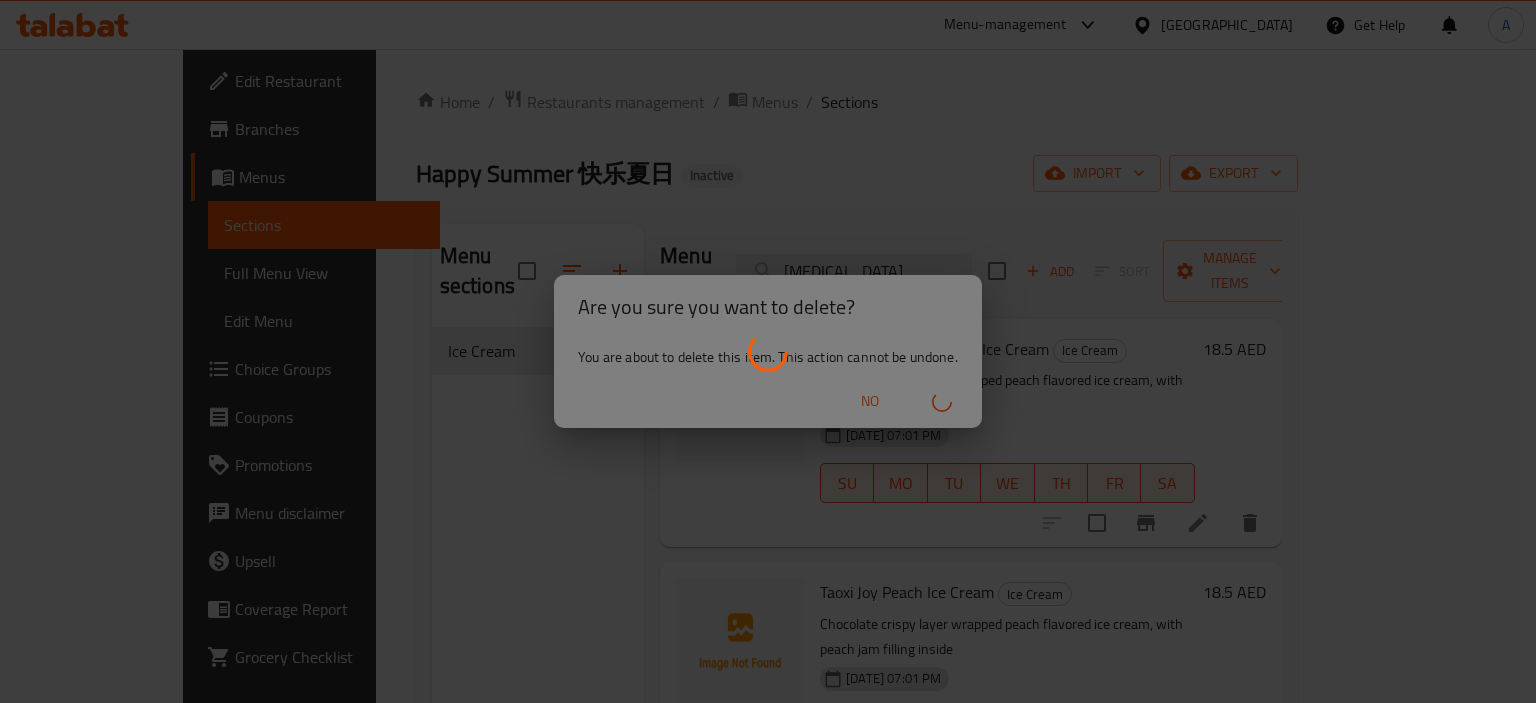 type 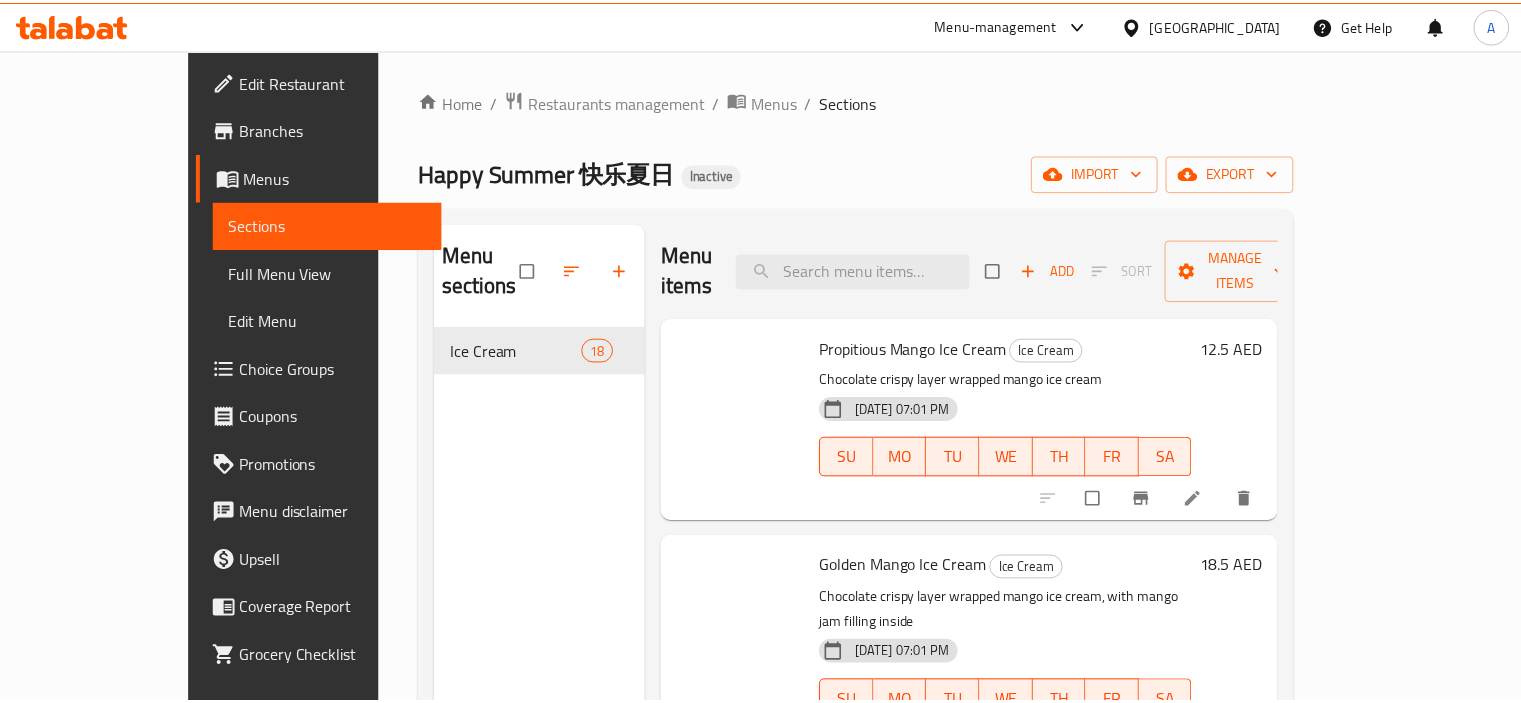 scroll, scrollTop: 0, scrollLeft: 0, axis: both 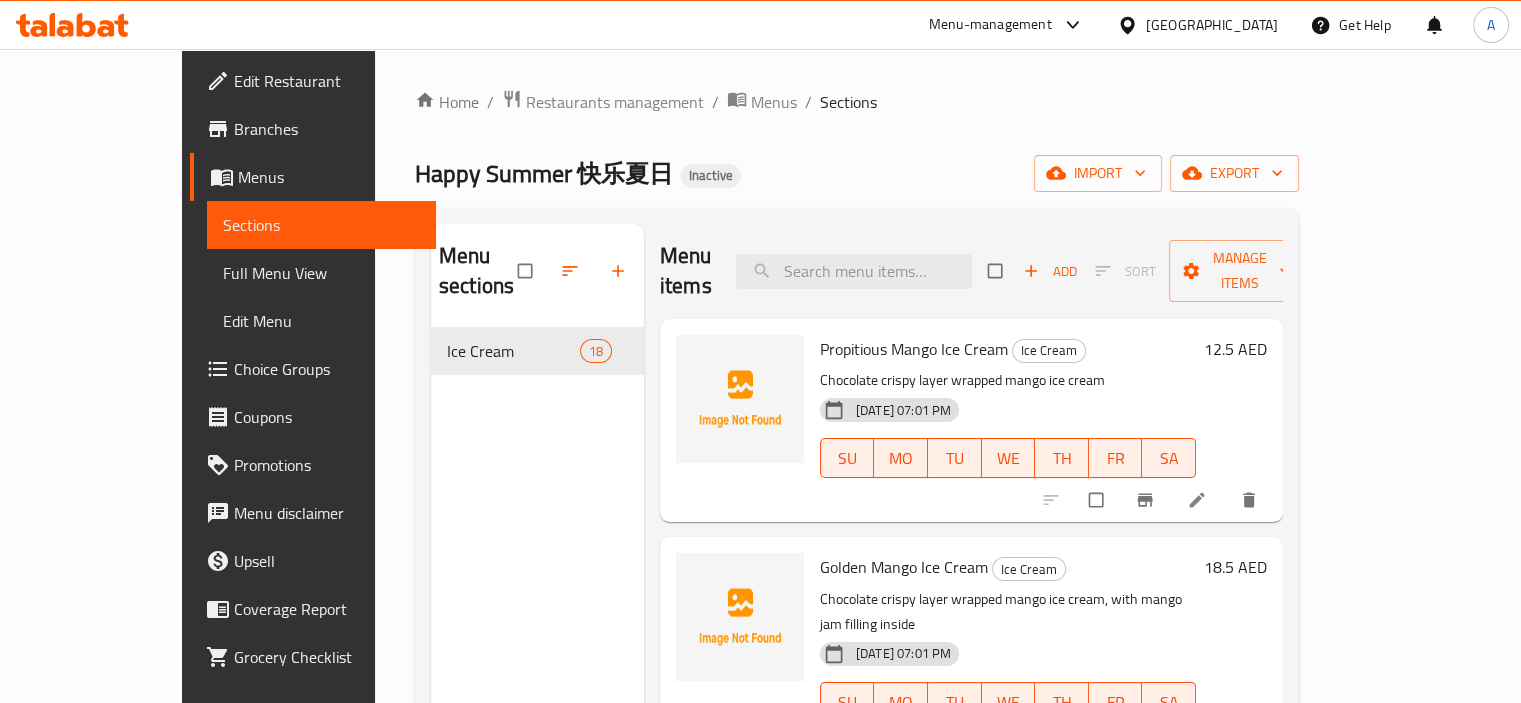 click on "Full Menu View" at bounding box center (321, 273) 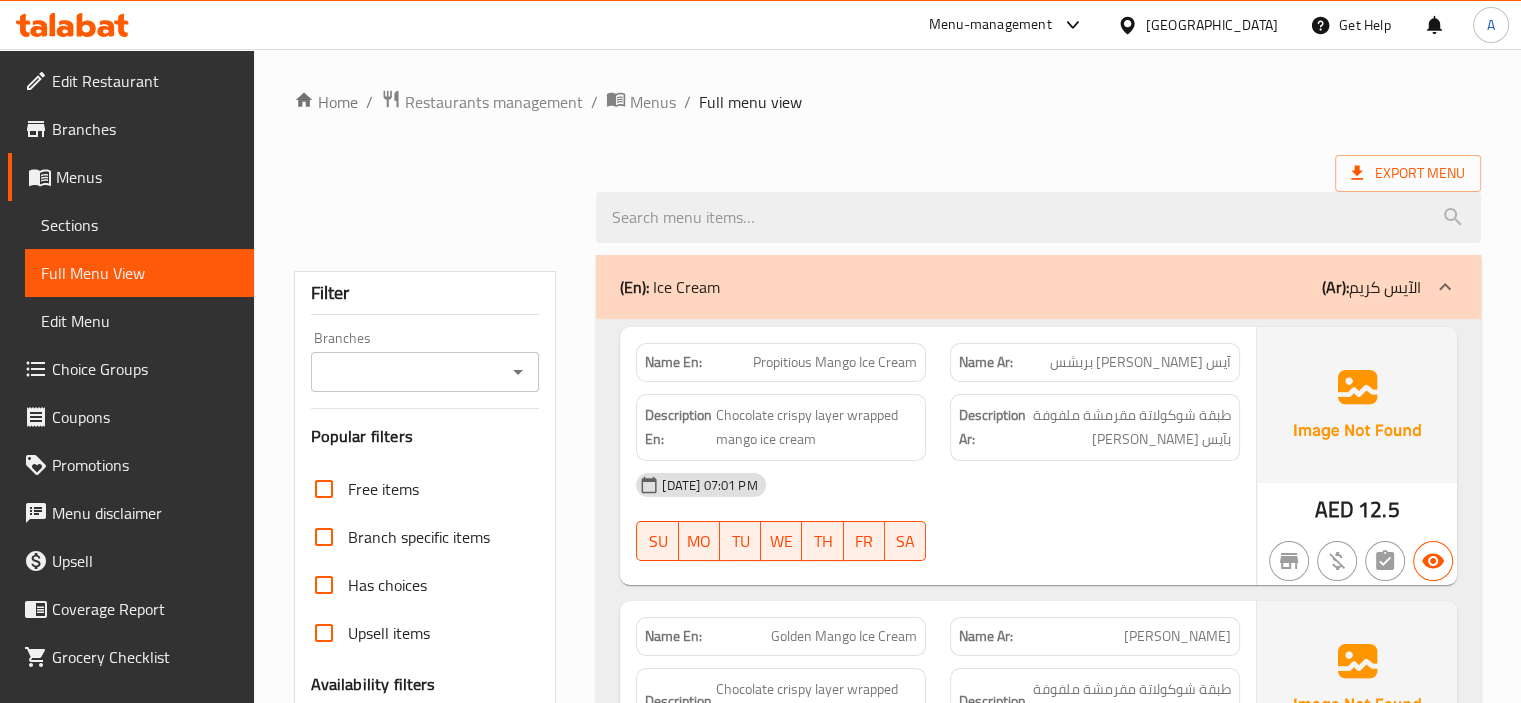 scroll, scrollTop: 100, scrollLeft: 0, axis: vertical 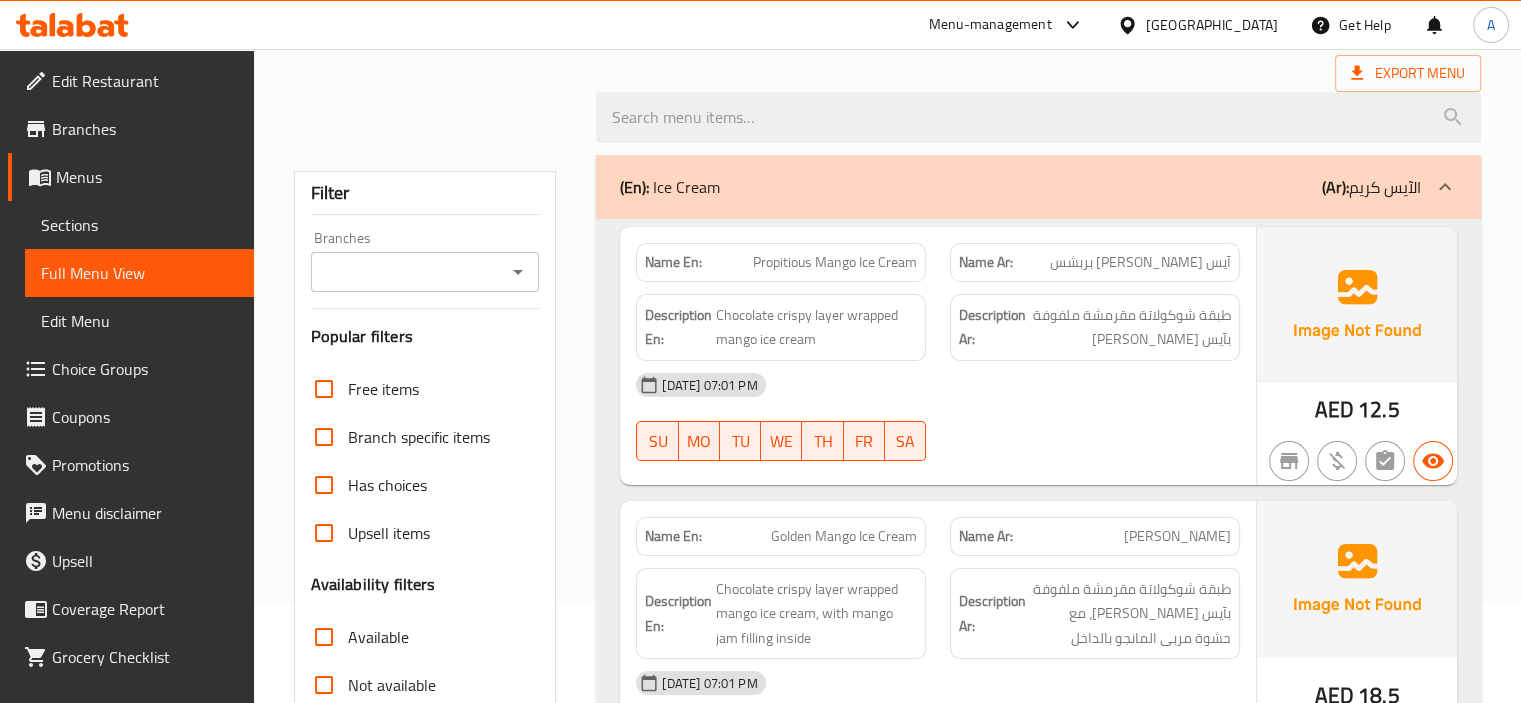 type 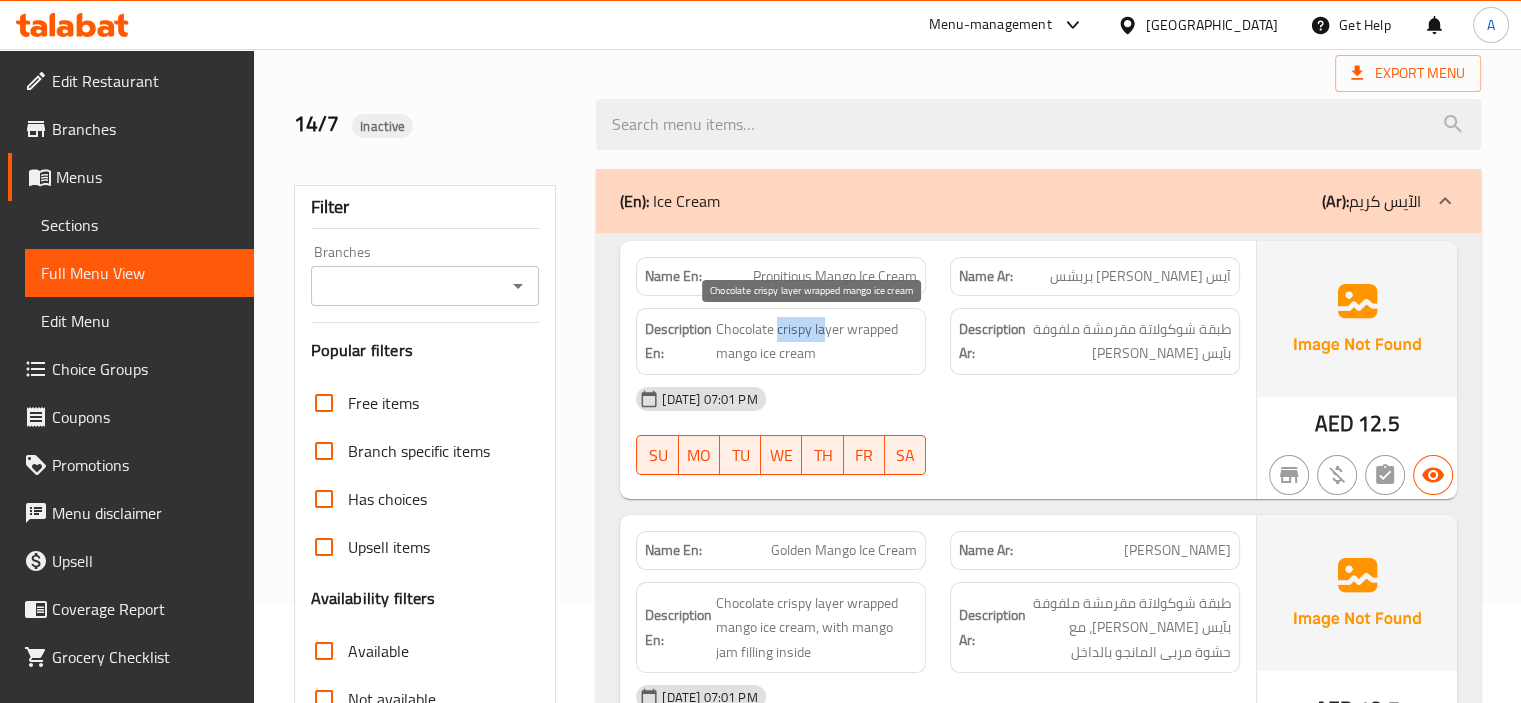 drag, startPoint x: 827, startPoint y: 332, endPoint x: 776, endPoint y: 331, distance: 51.009804 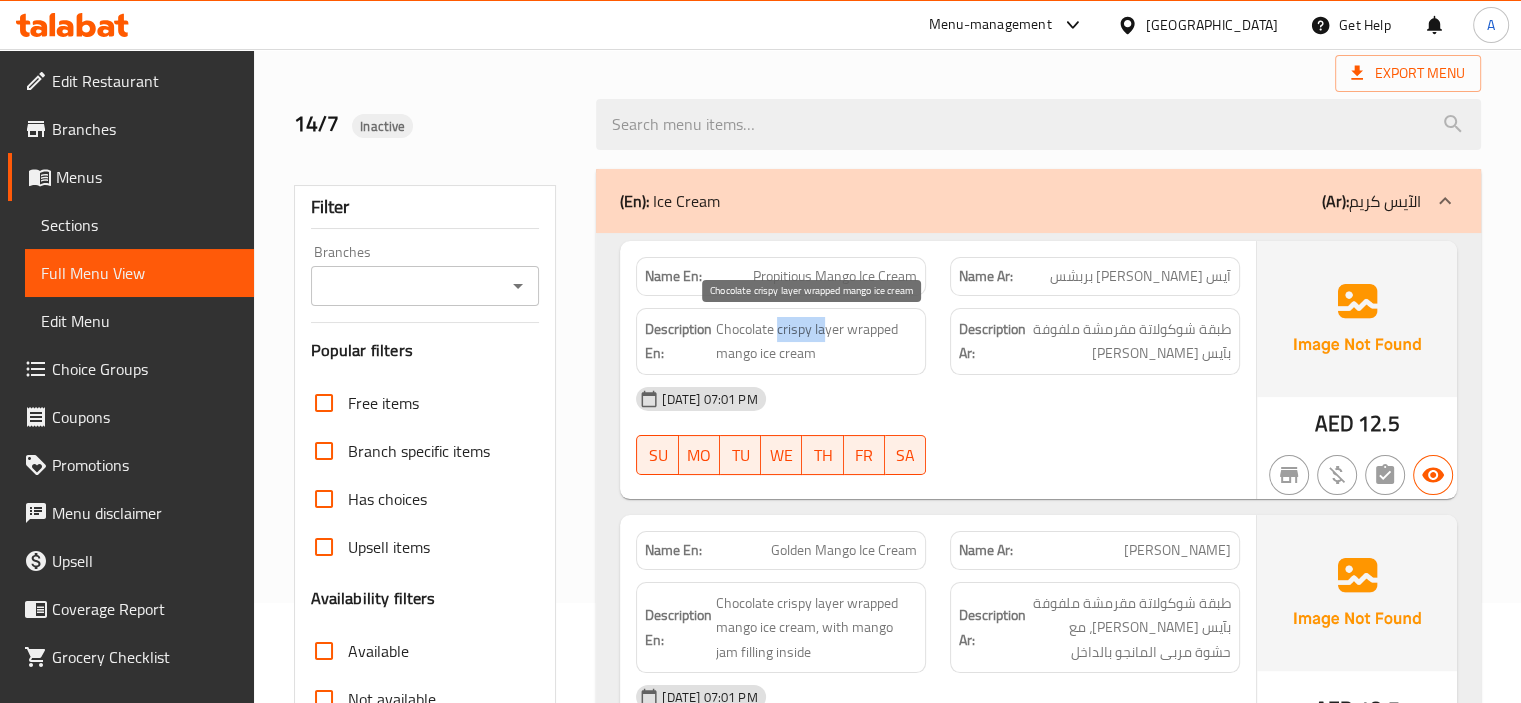 click on "Chocolate crispy layer wrapped mango ice cream" at bounding box center (816, 341) 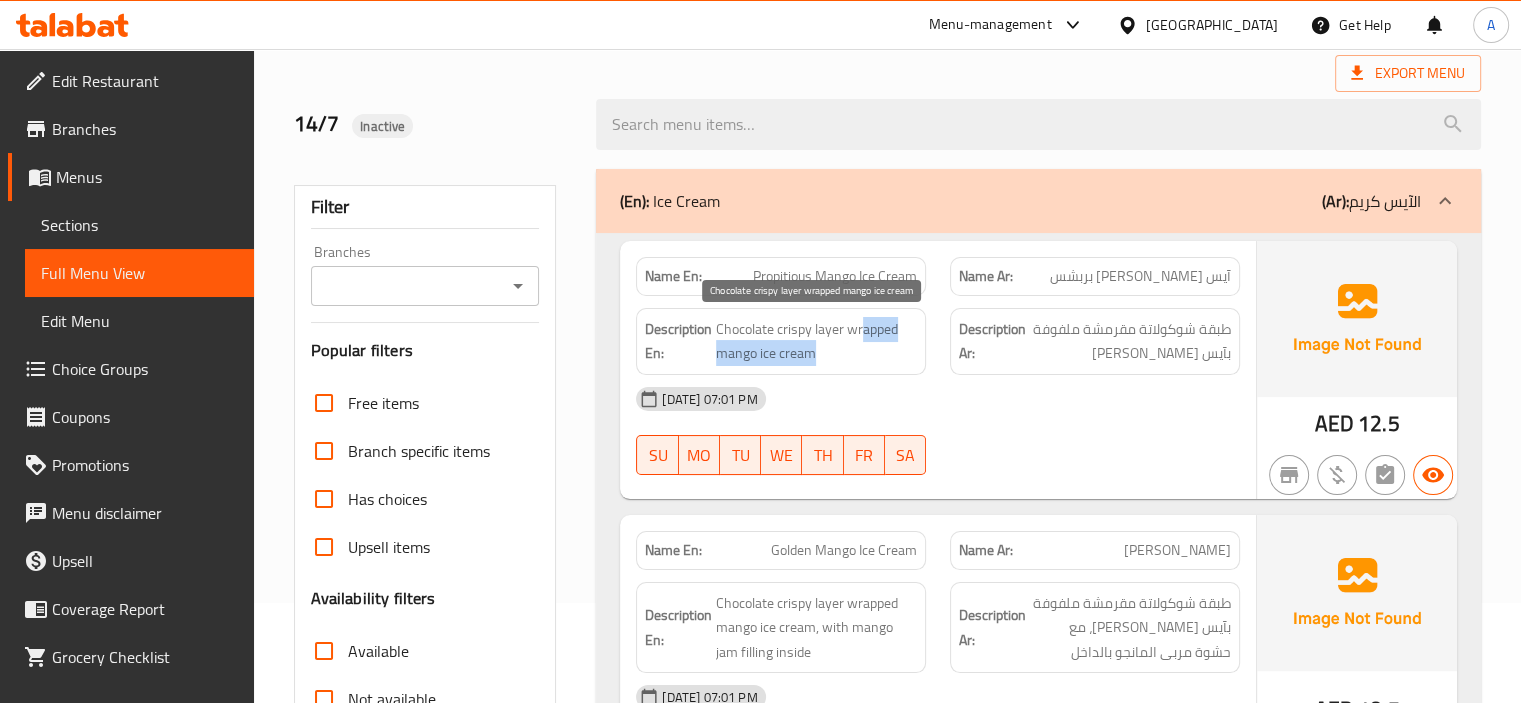 drag, startPoint x: 863, startPoint y: 325, endPoint x: 875, endPoint y: 352, distance: 29.546574 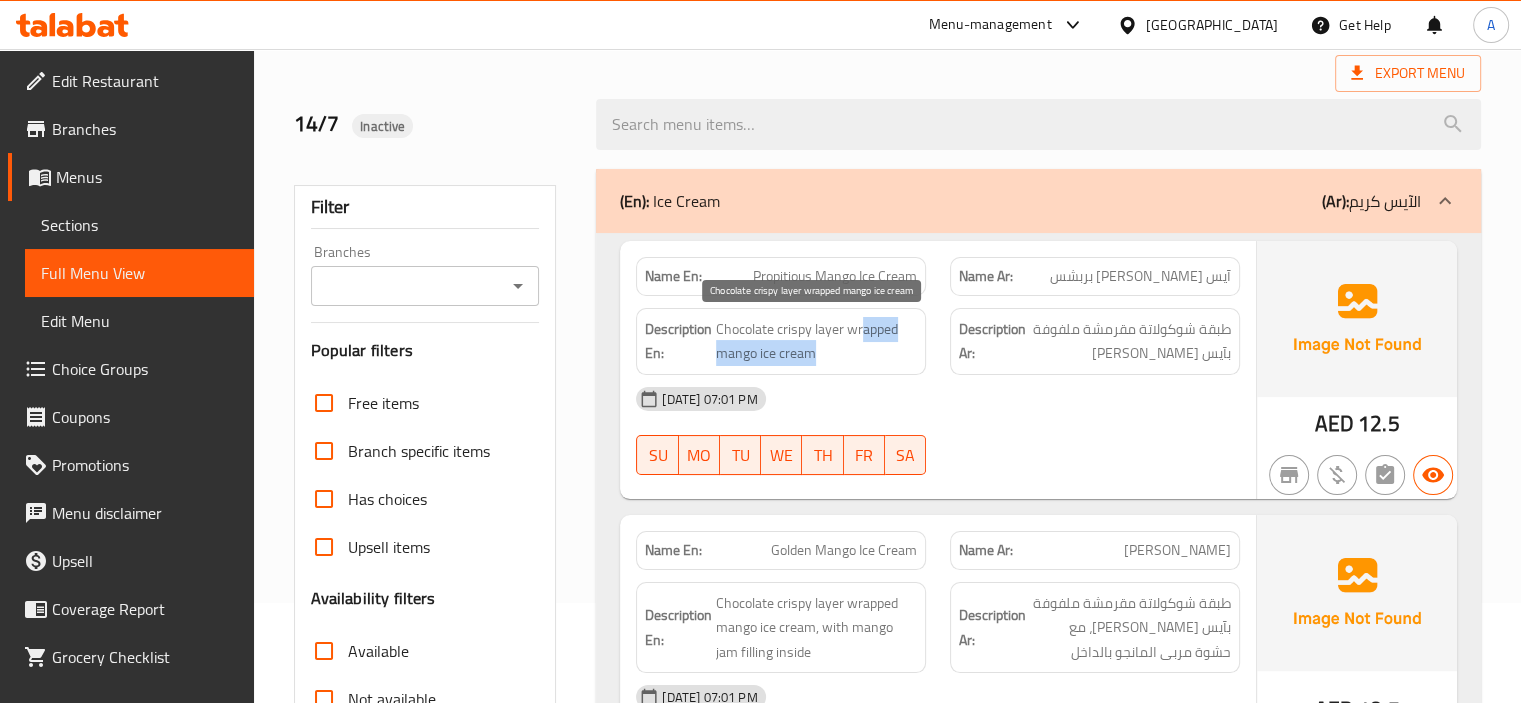 click on "Chocolate crispy layer wrapped mango ice cream" at bounding box center [816, 341] 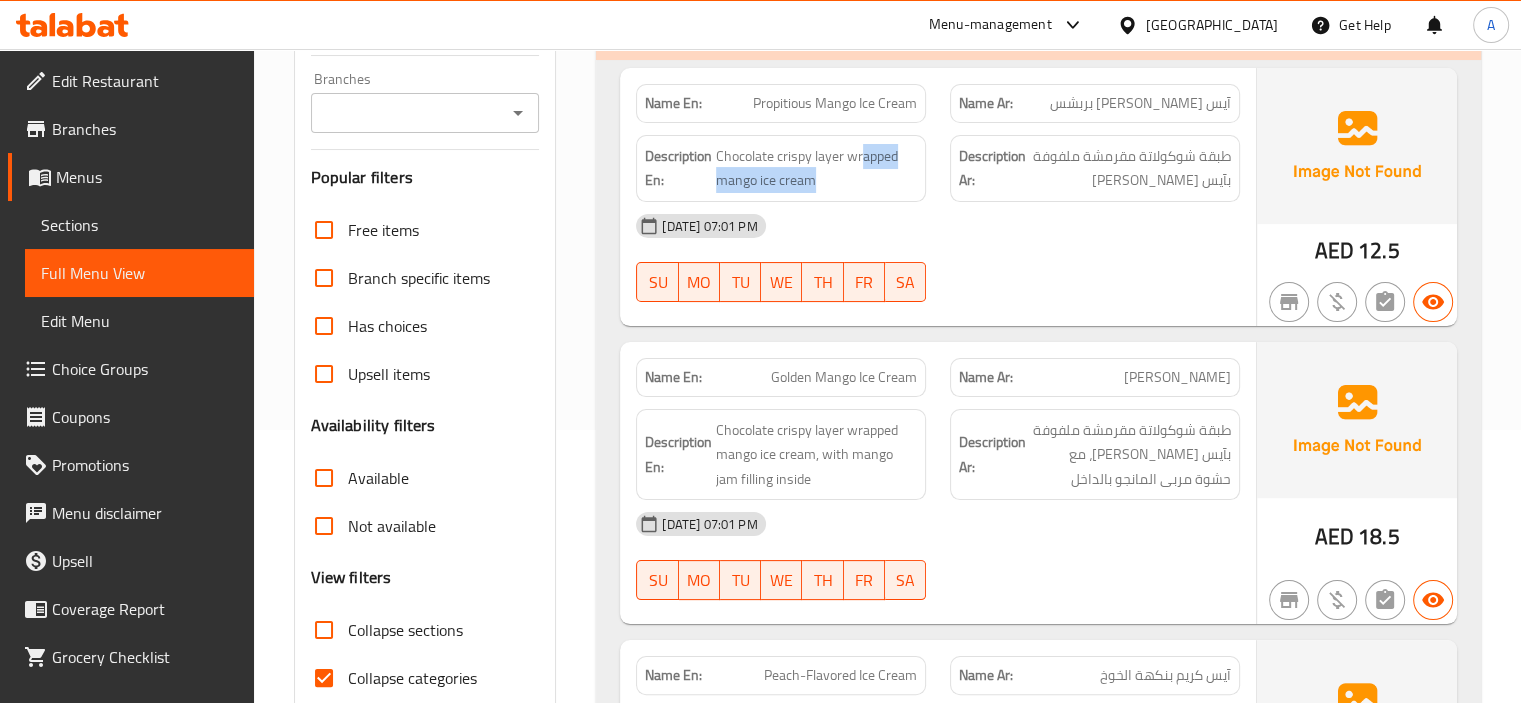 scroll, scrollTop: 400, scrollLeft: 0, axis: vertical 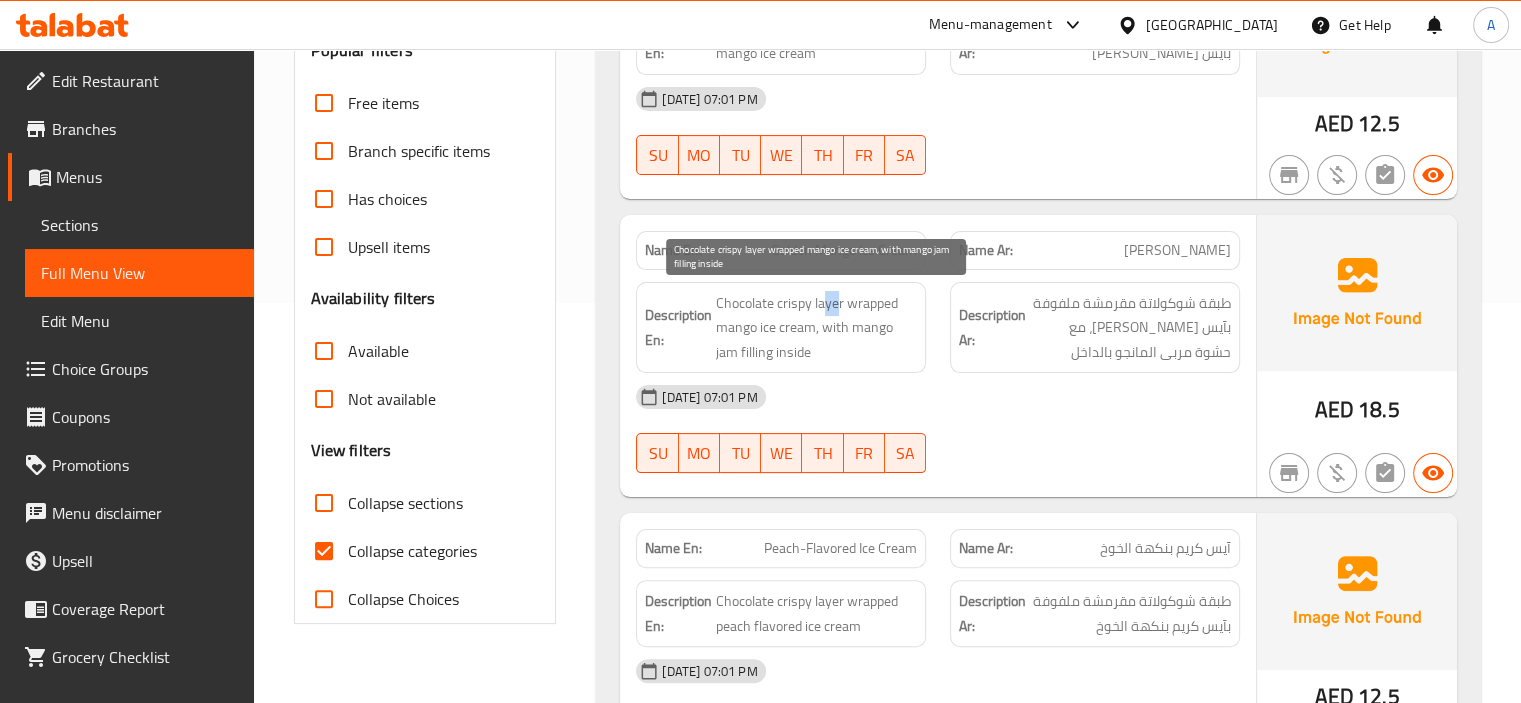 drag, startPoint x: 837, startPoint y: 305, endPoint x: 825, endPoint y: 302, distance: 12.369317 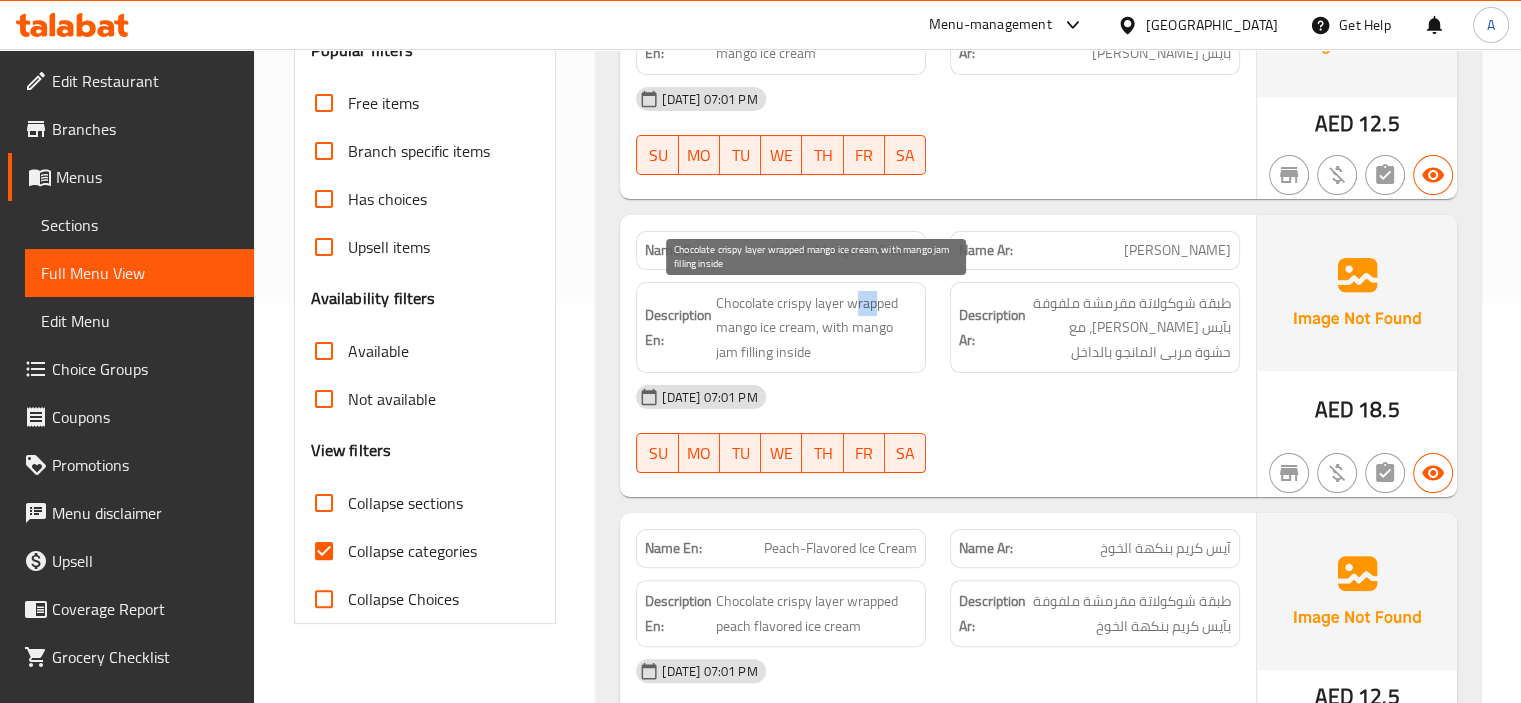 drag, startPoint x: 859, startPoint y: 300, endPoint x: 874, endPoint y: 302, distance: 15.132746 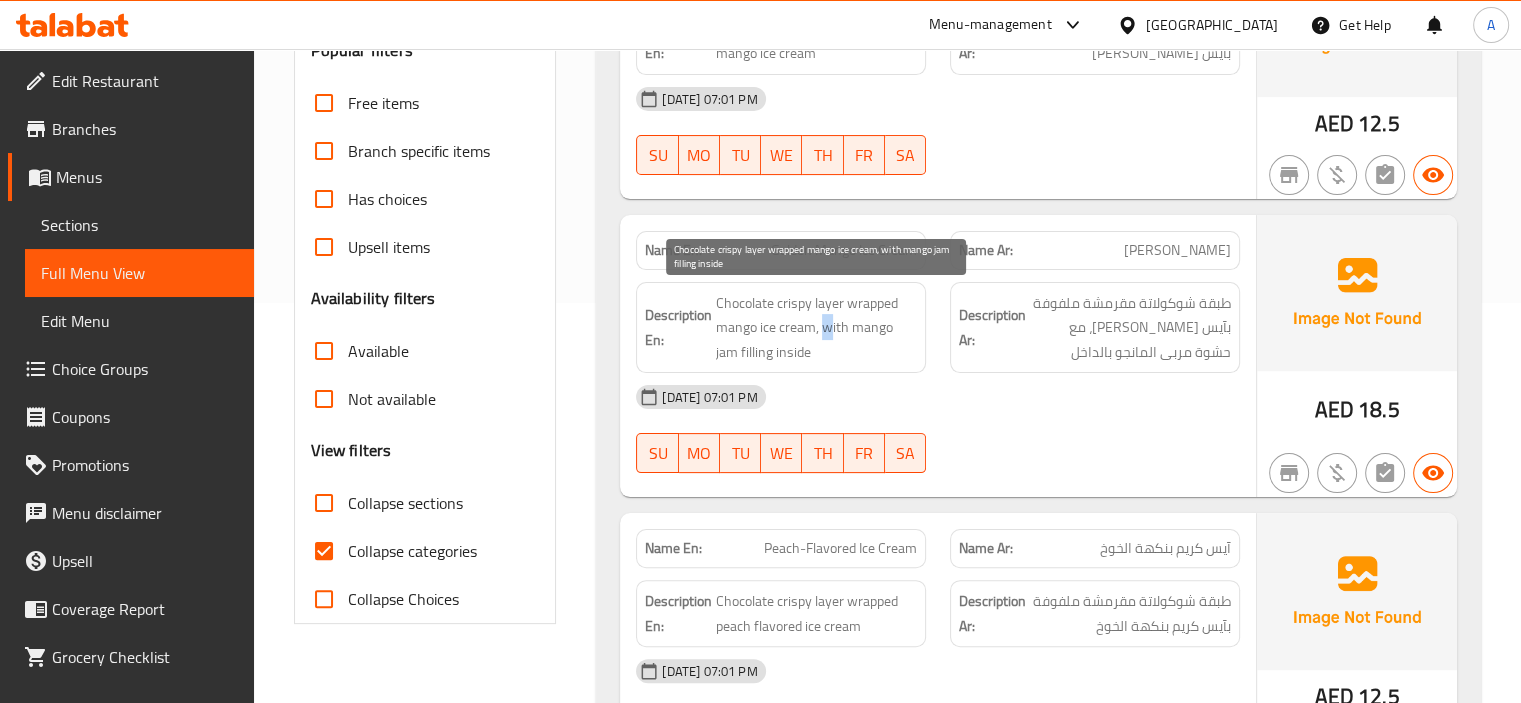 click on "Chocolate crispy layer wrapped mango ice cream, with mango jam filling inside" at bounding box center [816, 328] 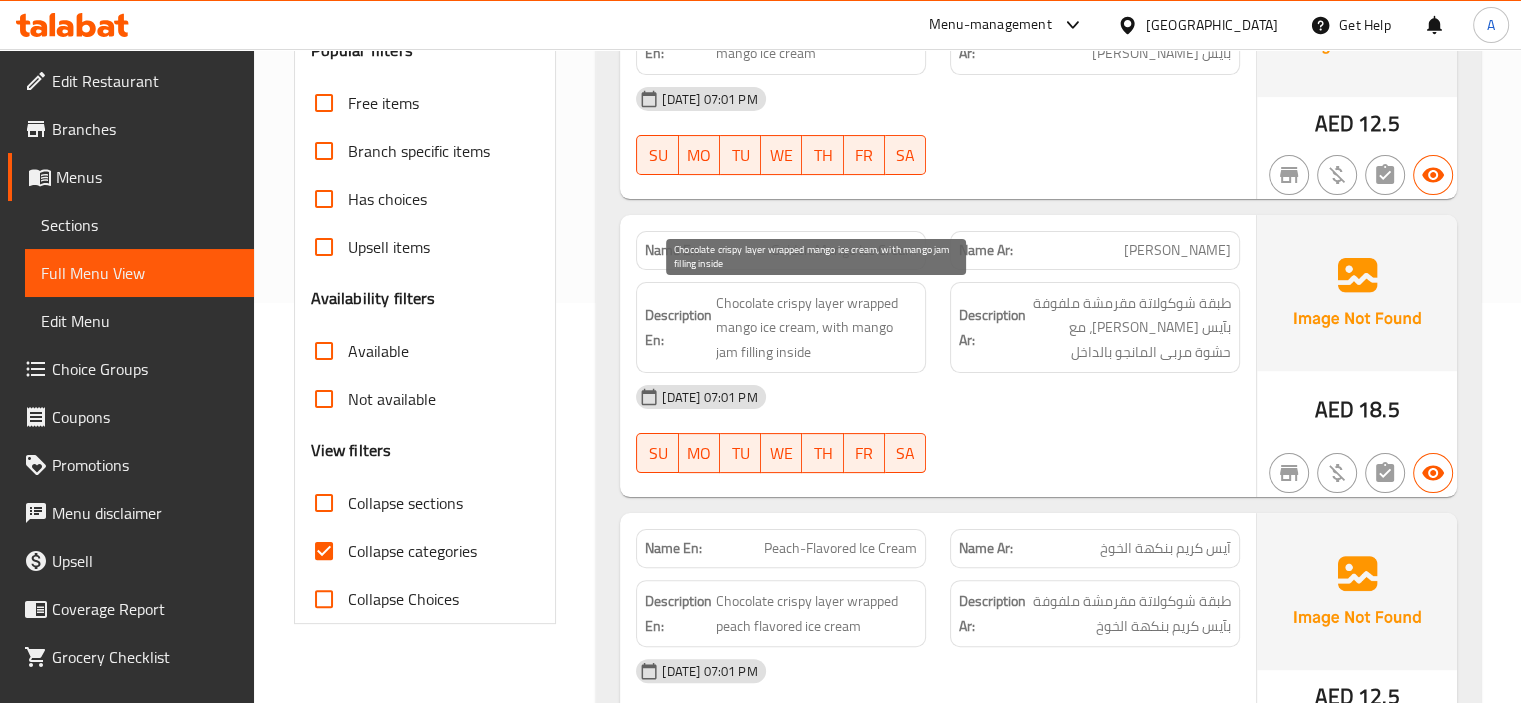 click on "Chocolate crispy layer wrapped mango ice cream, with mango jam filling inside" at bounding box center [816, 328] 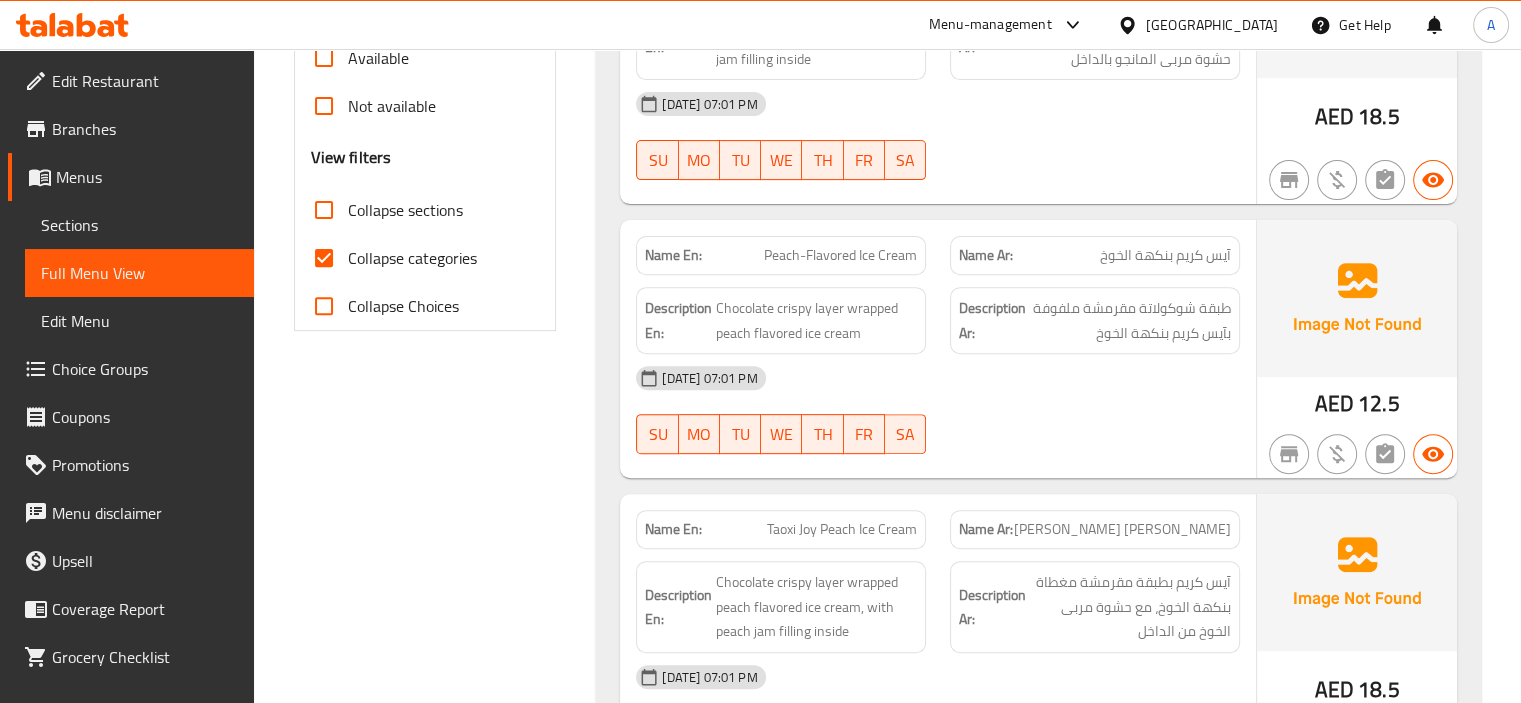scroll, scrollTop: 700, scrollLeft: 0, axis: vertical 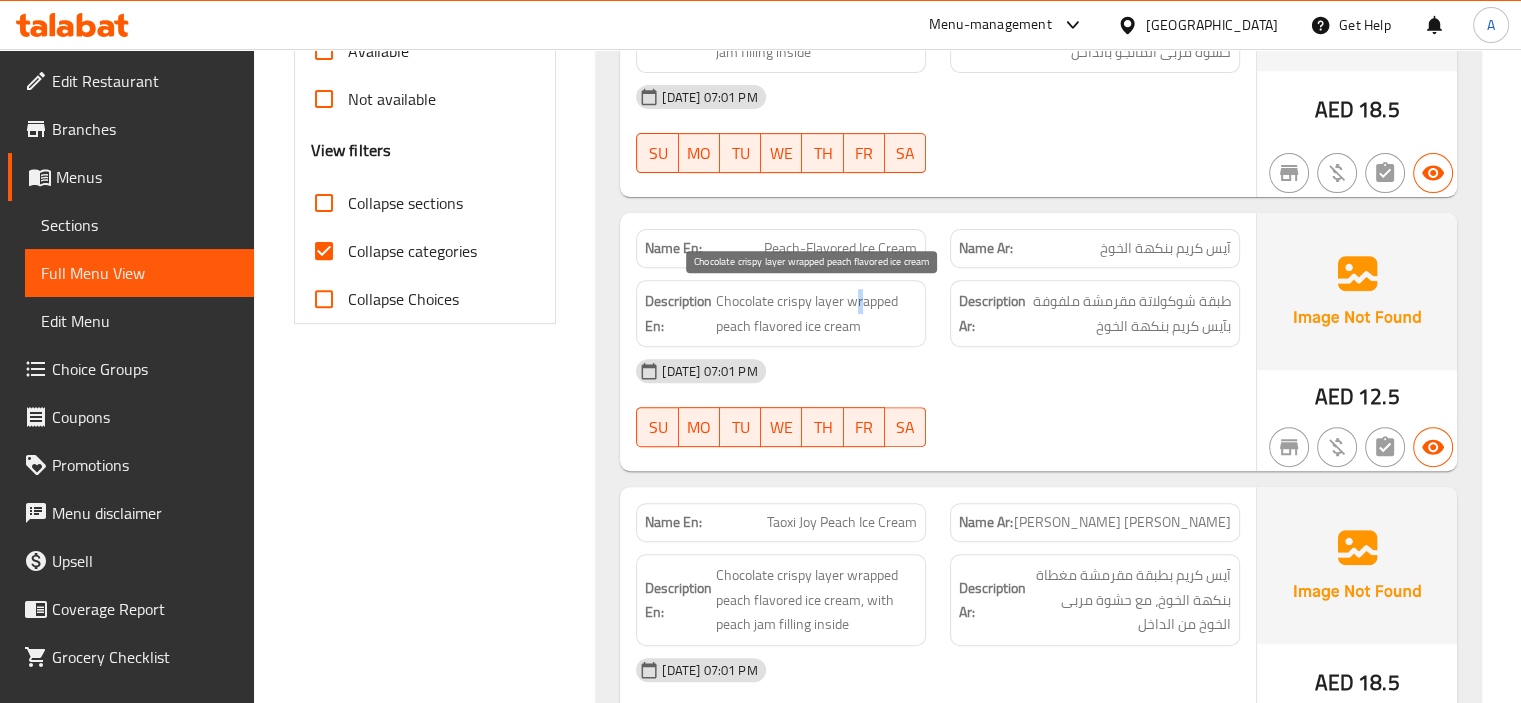 click on "Chocolate crispy layer wrapped peach flavored ice cream" at bounding box center [816, 313] 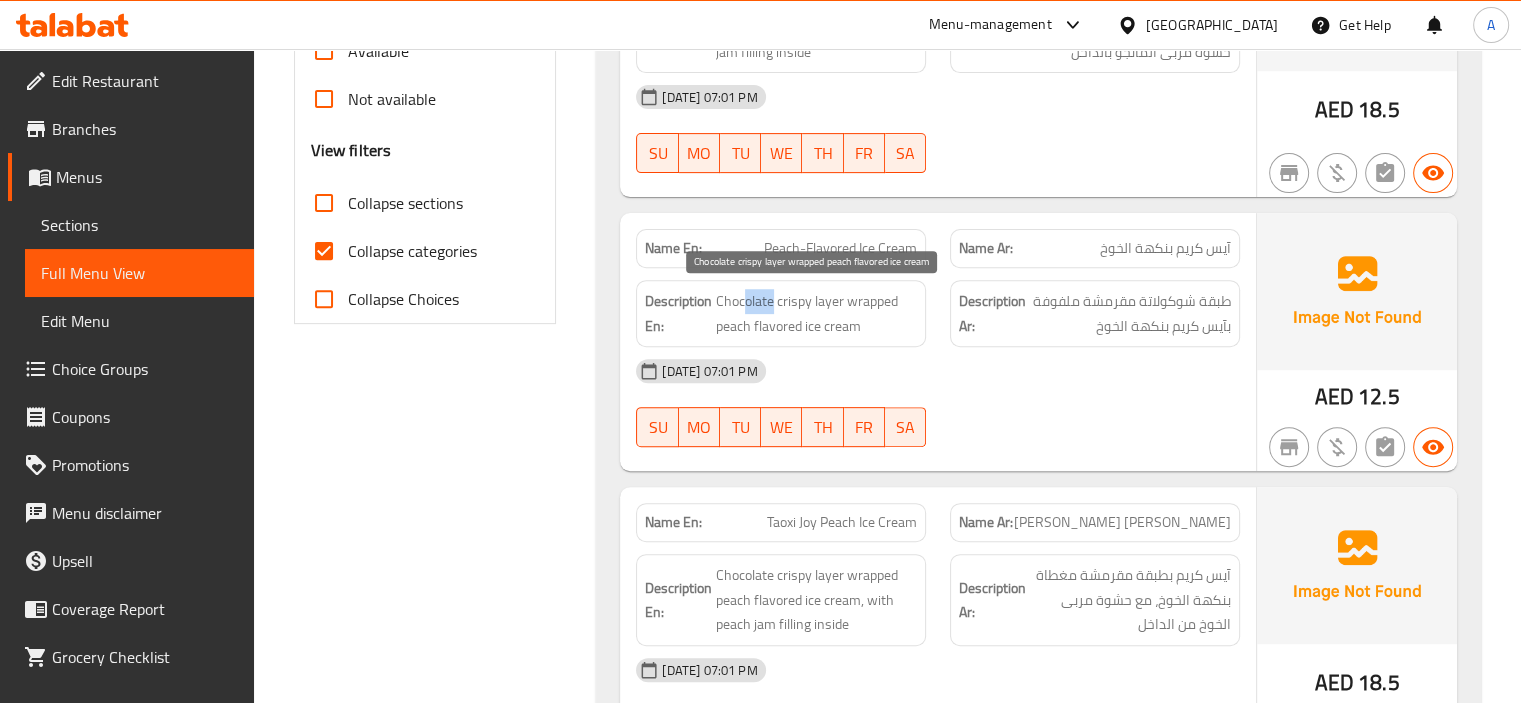 drag, startPoint x: 772, startPoint y: 287, endPoint x: 746, endPoint y: 295, distance: 27.202942 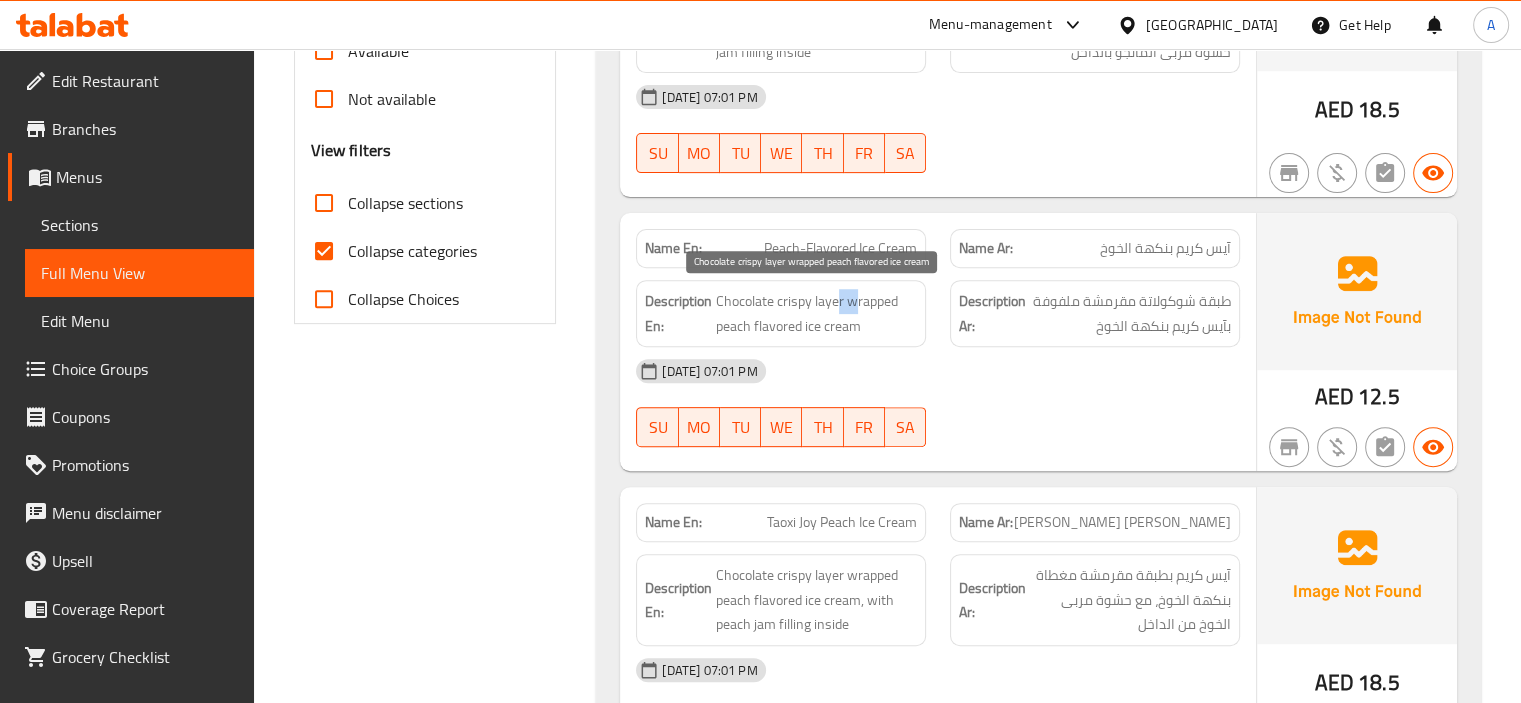 drag, startPoint x: 840, startPoint y: 294, endPoint x: 857, endPoint y: 294, distance: 17 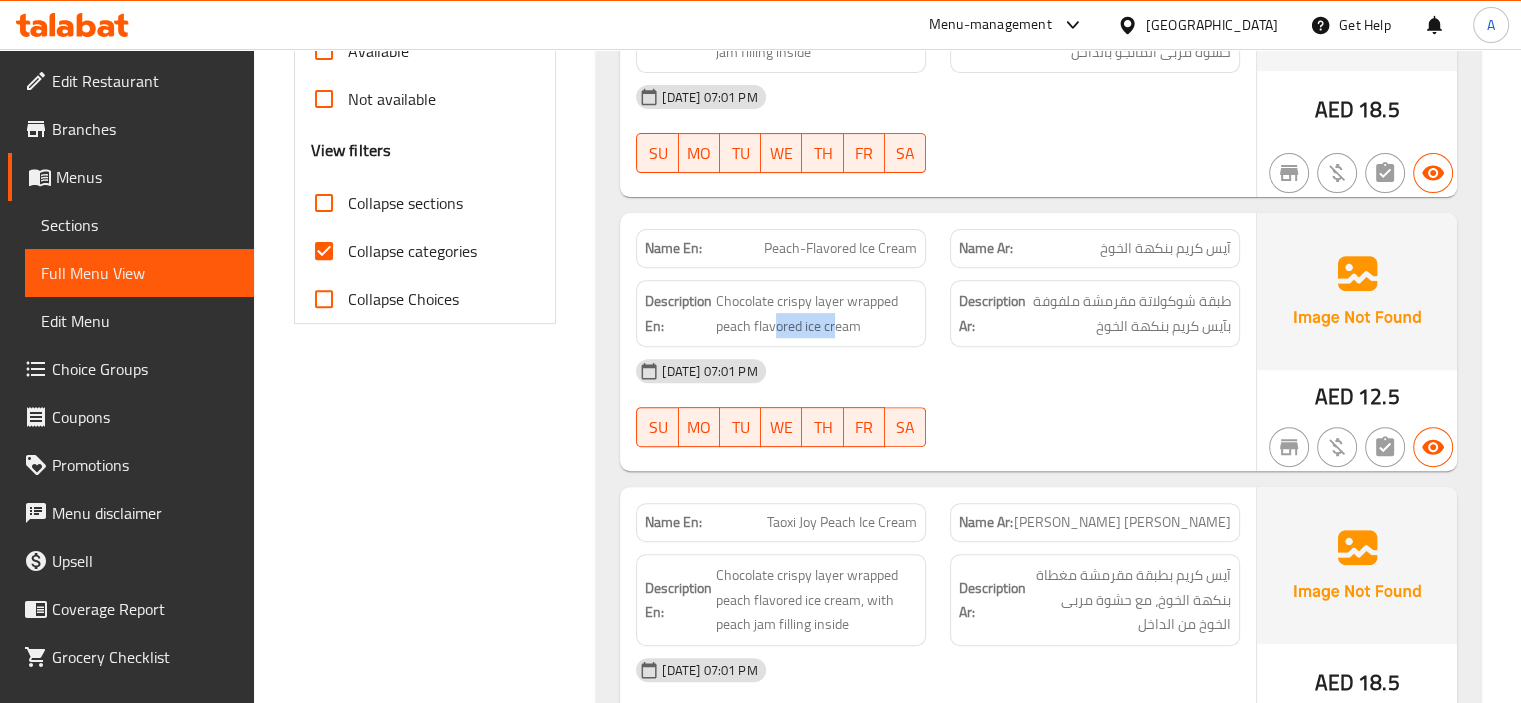 drag, startPoint x: 836, startPoint y: 335, endPoint x: 778, endPoint y: 339, distance: 58.137768 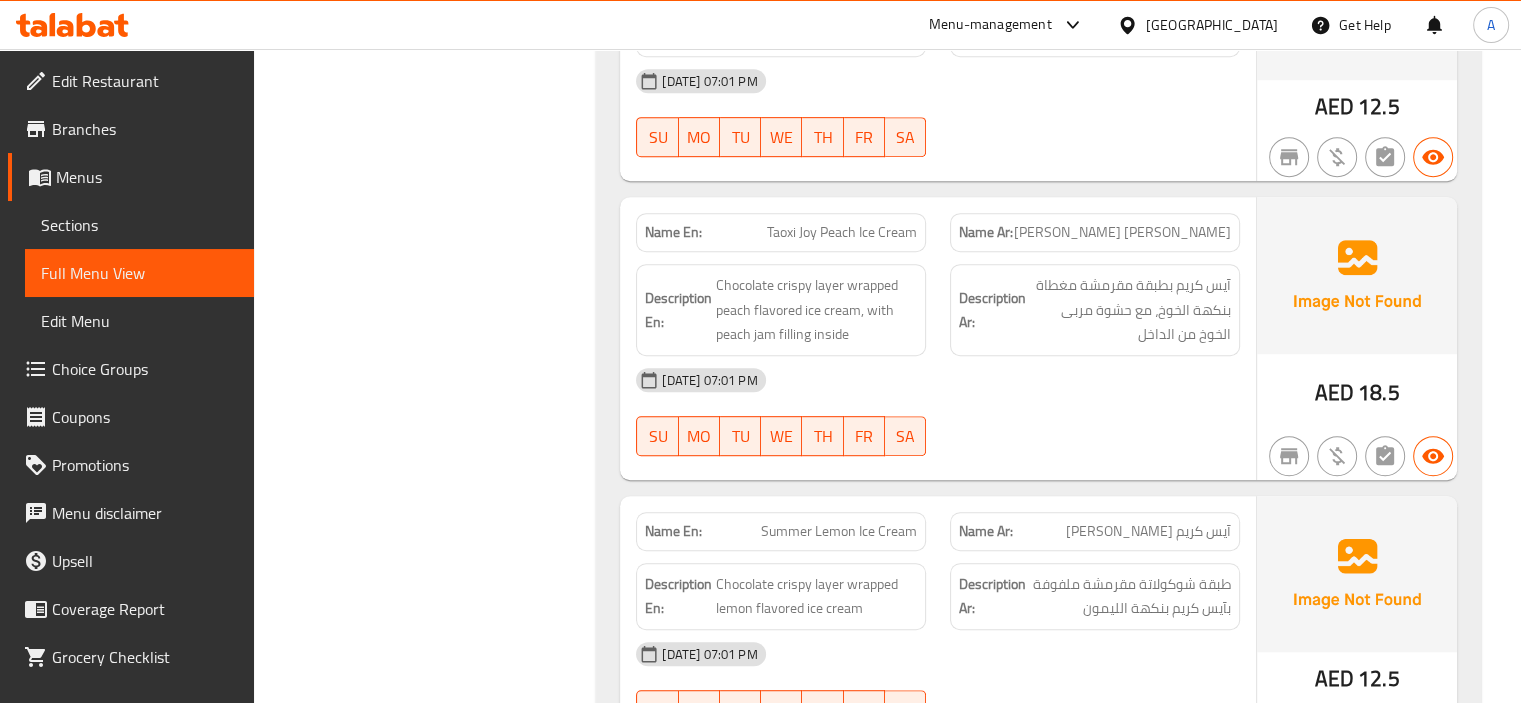 scroll, scrollTop: 1000, scrollLeft: 0, axis: vertical 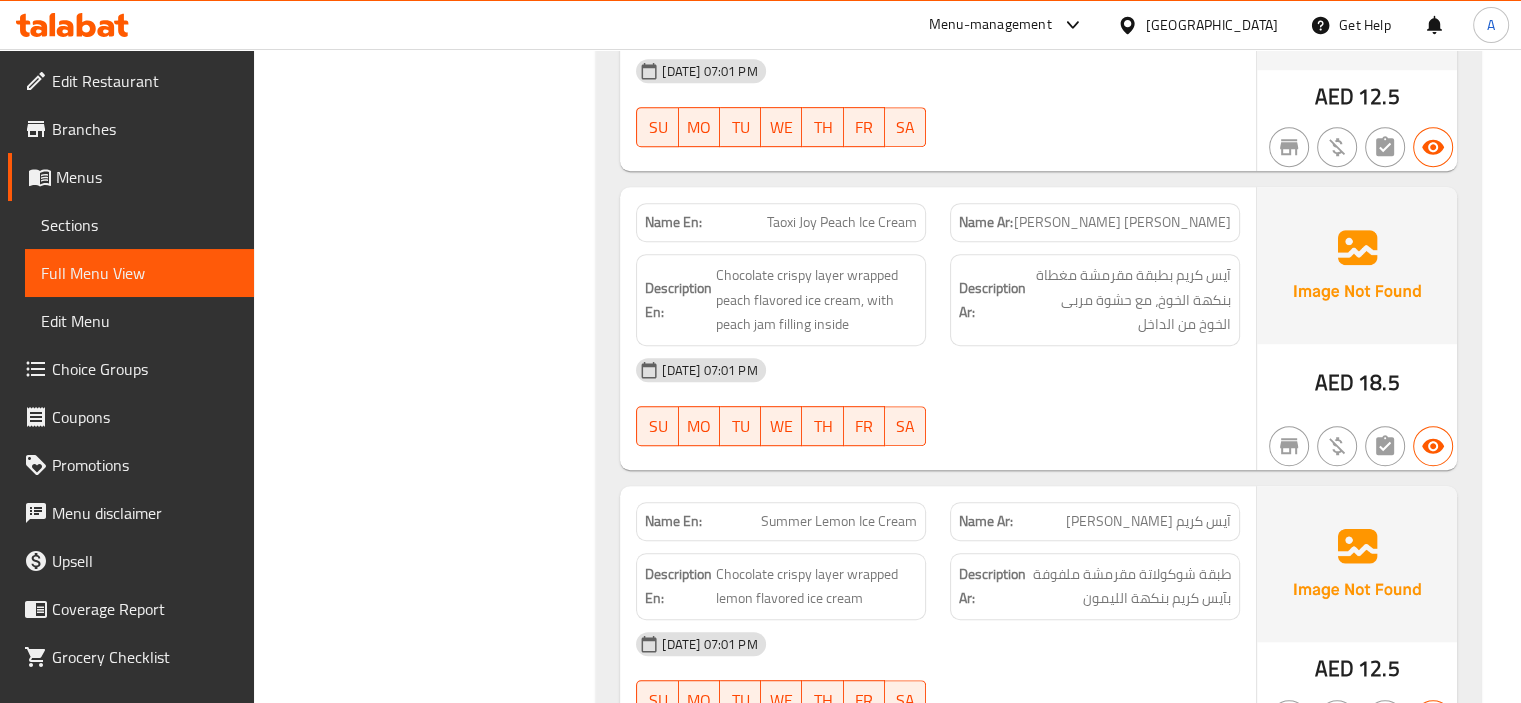 click on "Taoxi Joy Peach Ice Cream" at bounding box center [842, 222] 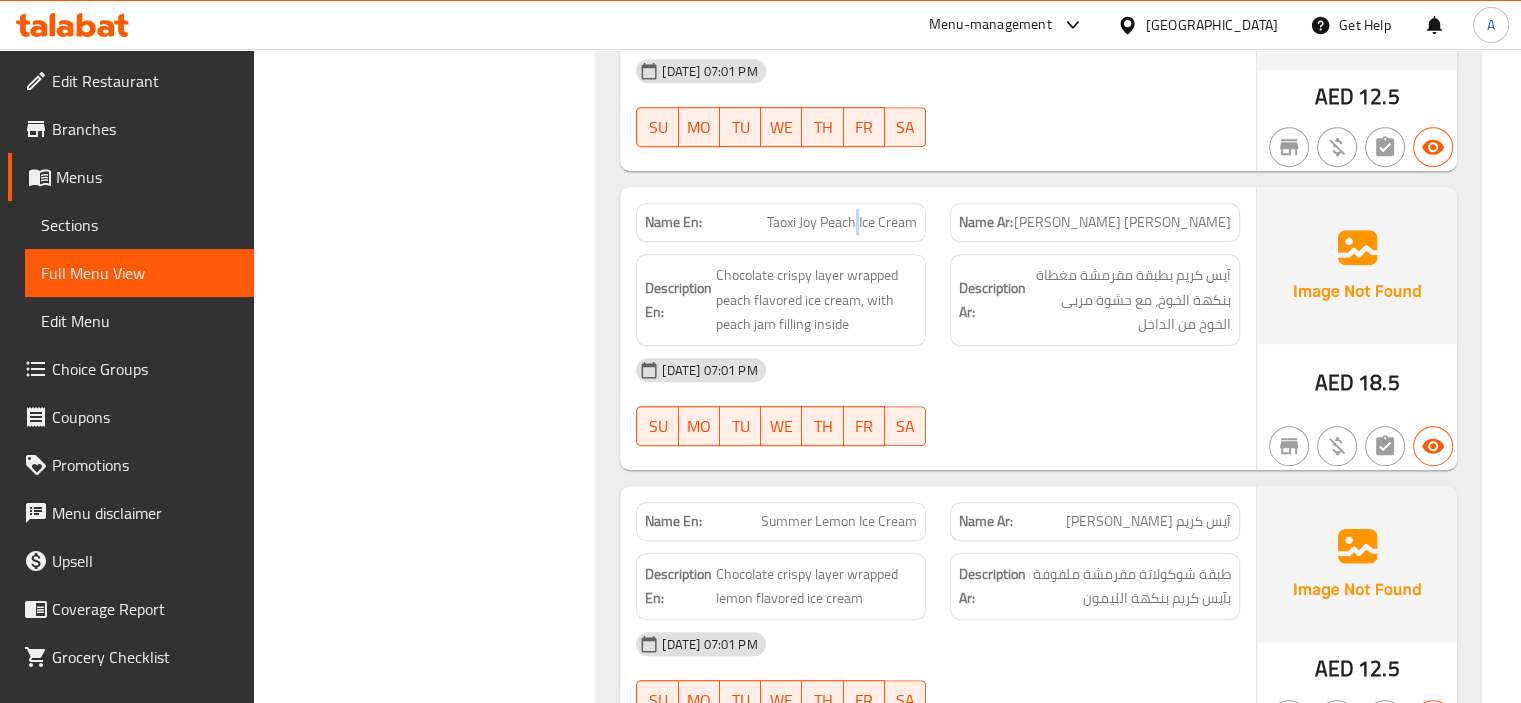 click on "Taoxi Joy Peach Ice Cream" at bounding box center [842, 222] 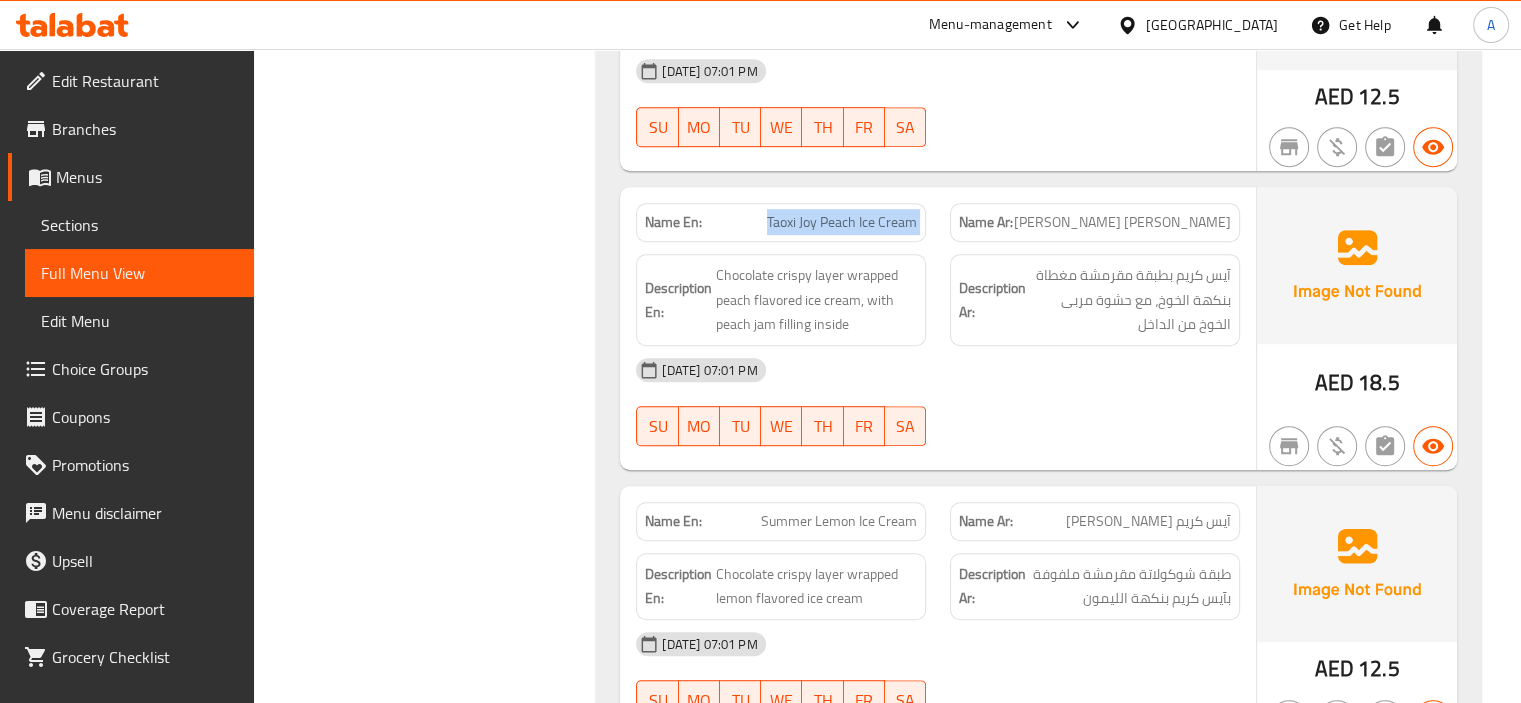 click on "Taoxi Joy Peach Ice Cream" at bounding box center (842, 222) 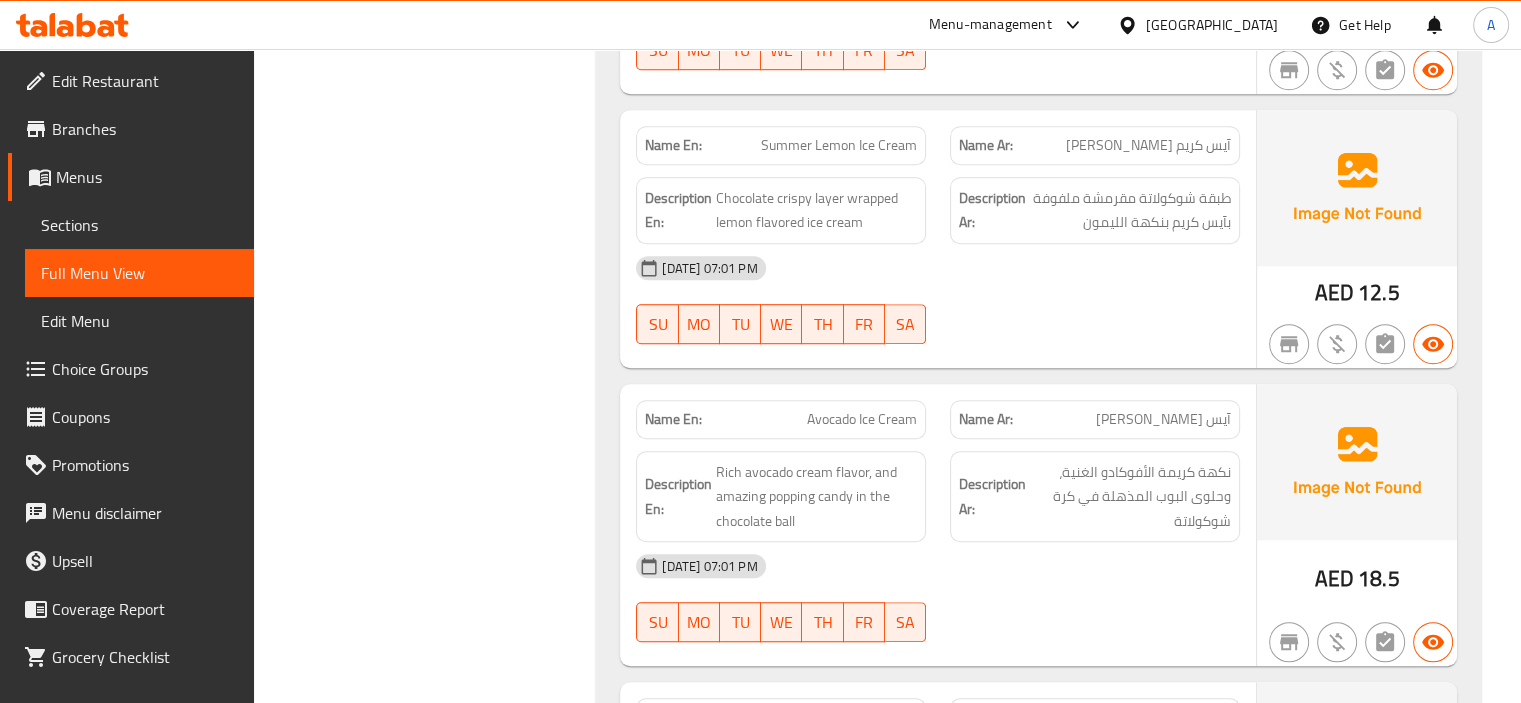 scroll, scrollTop: 1500, scrollLeft: 0, axis: vertical 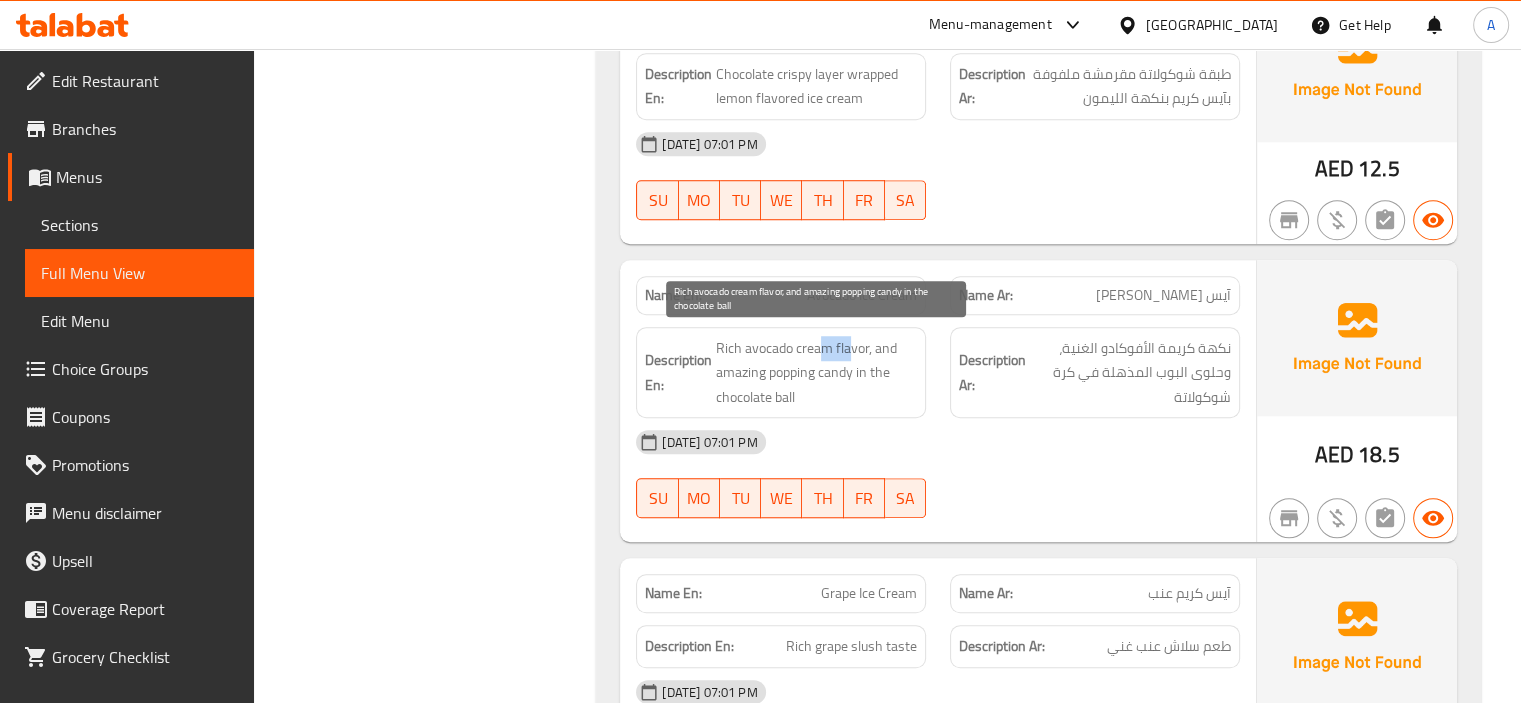 drag, startPoint x: 850, startPoint y: 343, endPoint x: 821, endPoint y: 344, distance: 29.017237 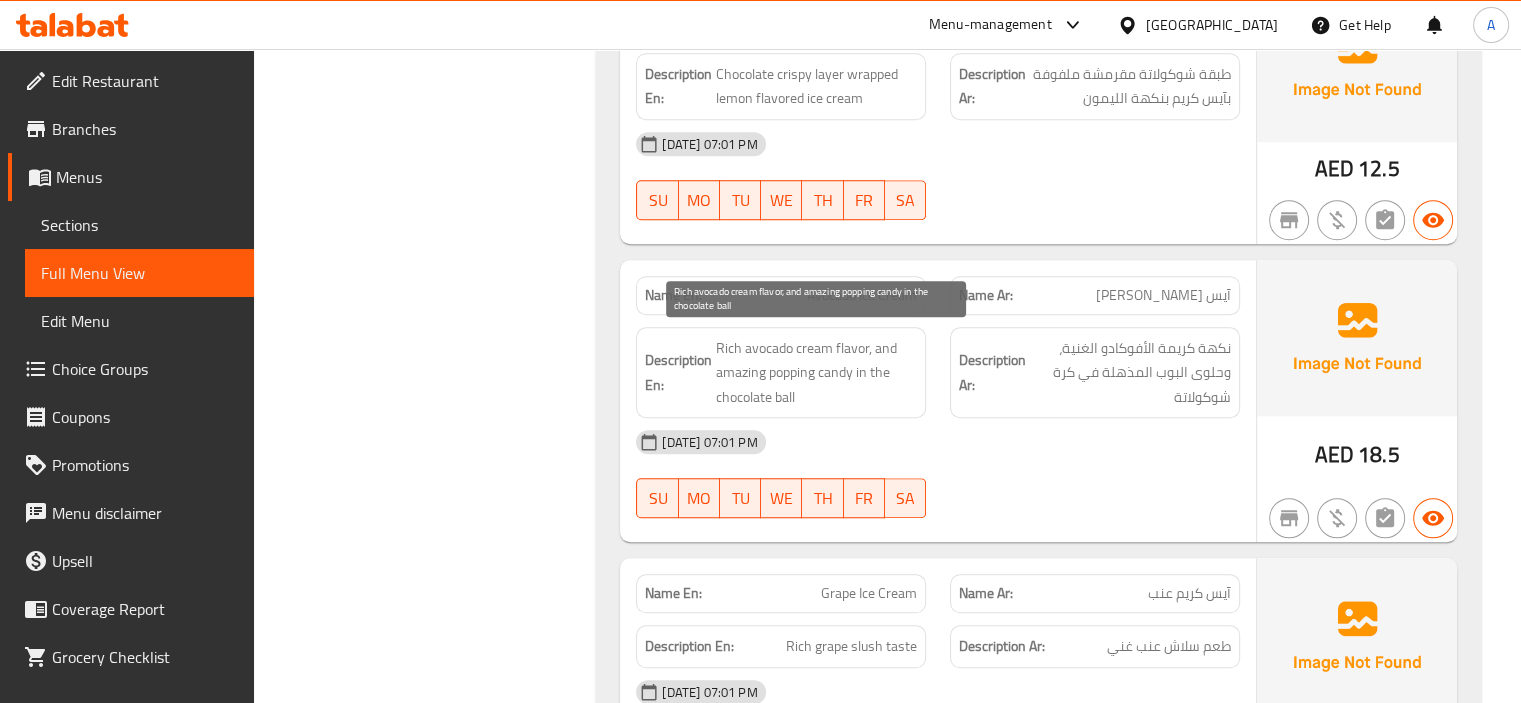 click on "Rich avocado cream flavor, and amazing popping candy in the chocolate ball" at bounding box center [816, 373] 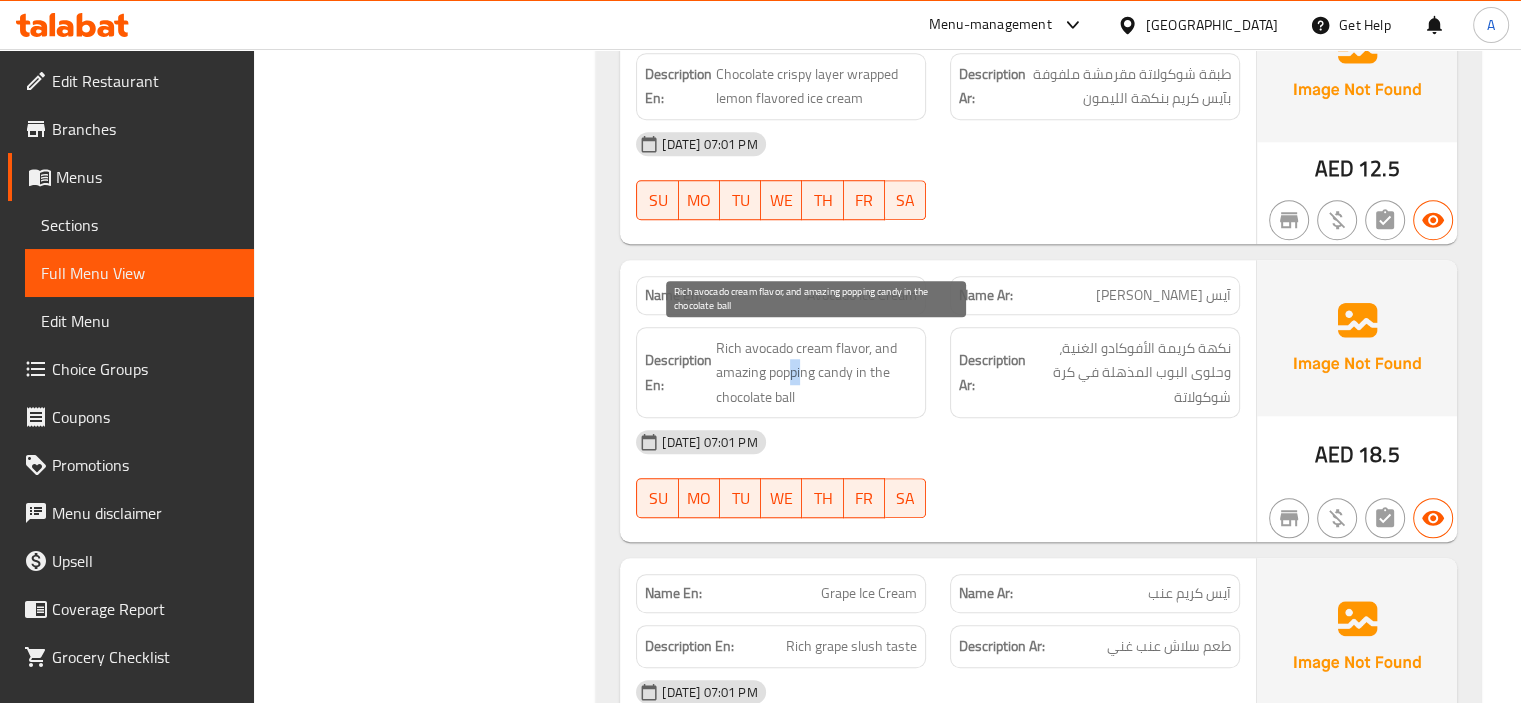 drag, startPoint x: 802, startPoint y: 375, endPoint x: 791, endPoint y: 375, distance: 11 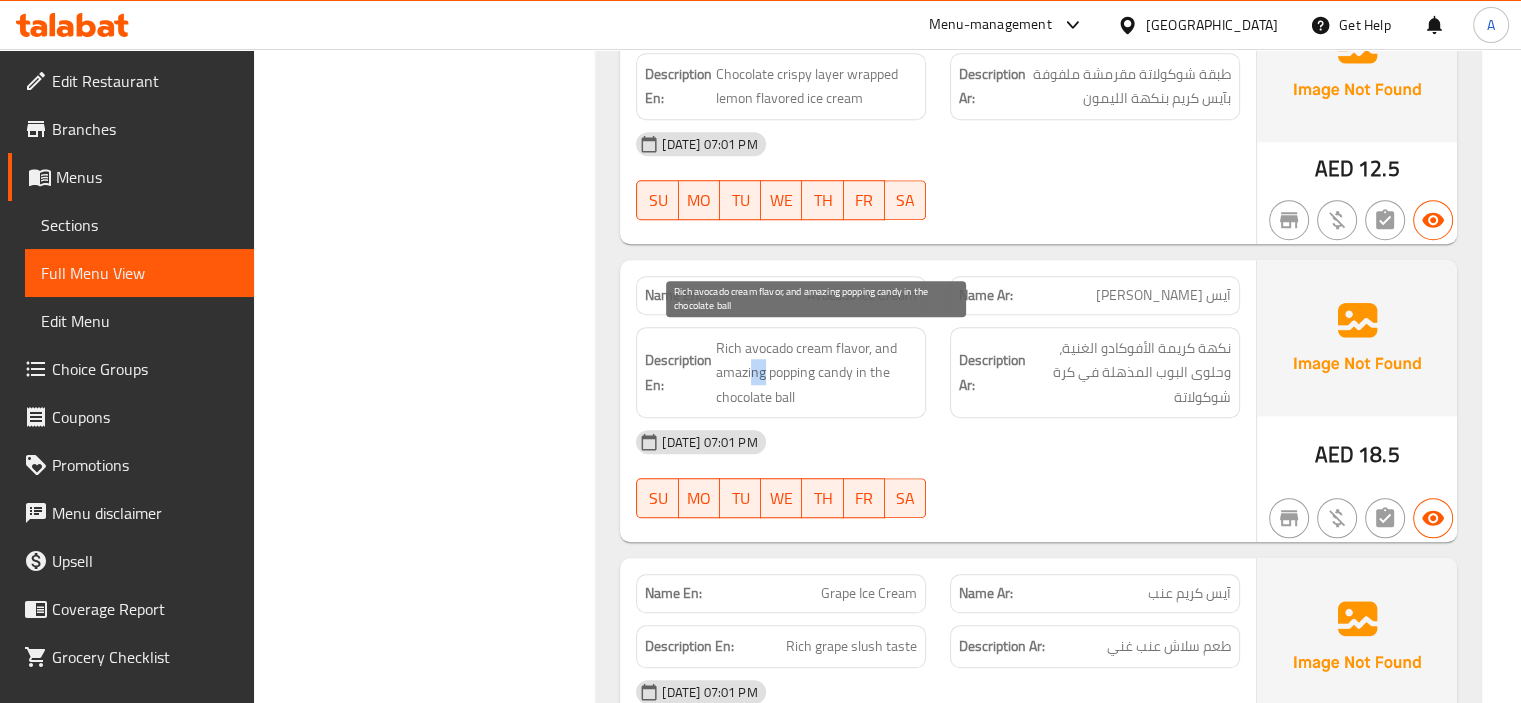 drag, startPoint x: 765, startPoint y: 375, endPoint x: 751, endPoint y: 375, distance: 14 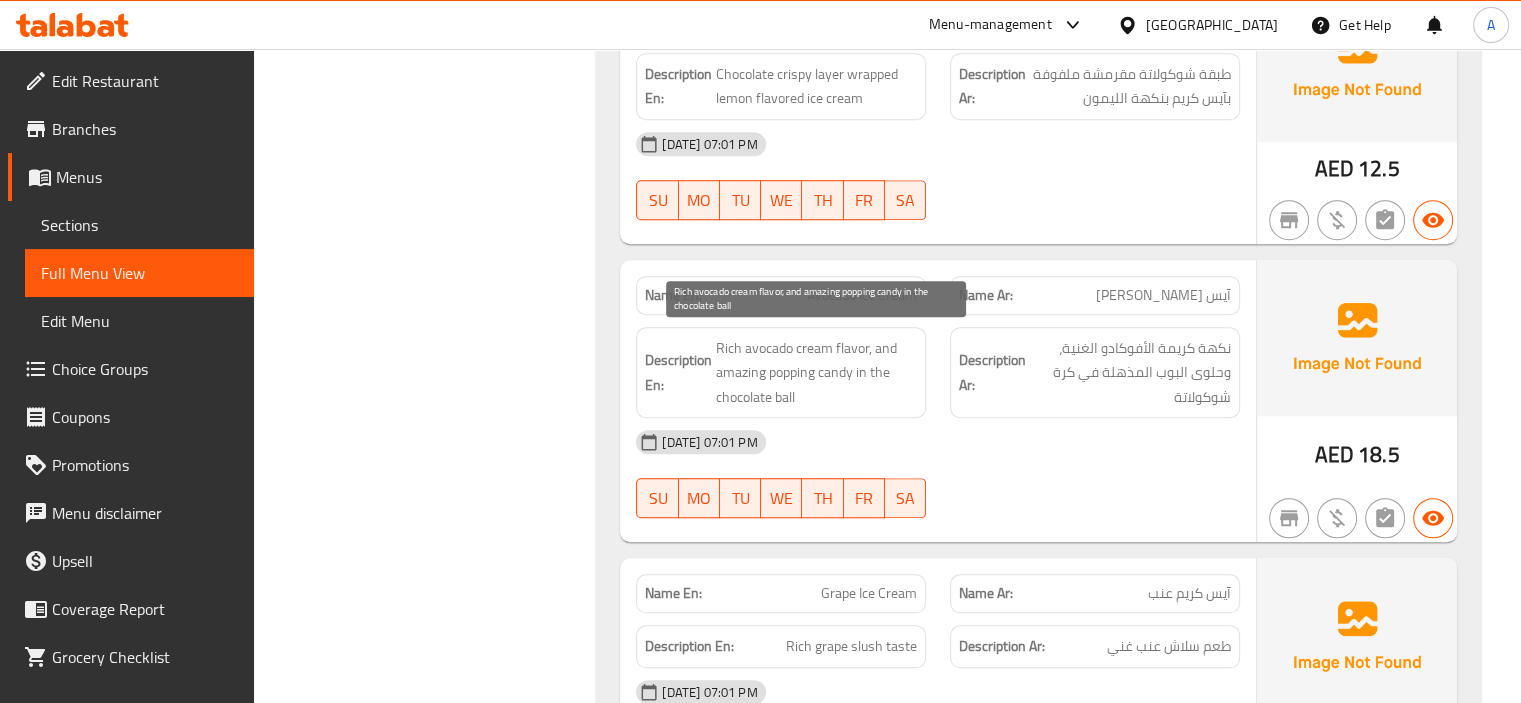 drag, startPoint x: 824, startPoint y: 397, endPoint x: 808, endPoint y: 399, distance: 16.124516 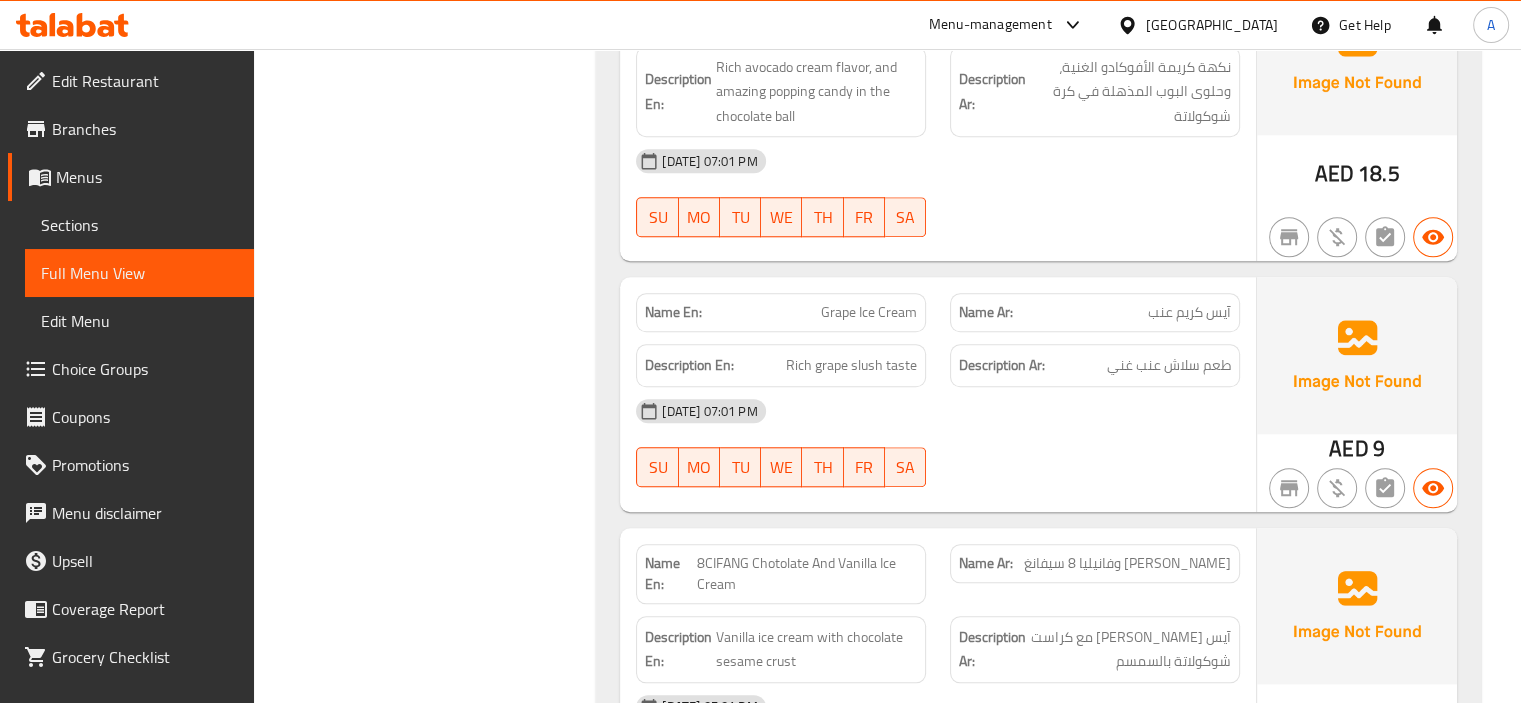 scroll, scrollTop: 1800, scrollLeft: 0, axis: vertical 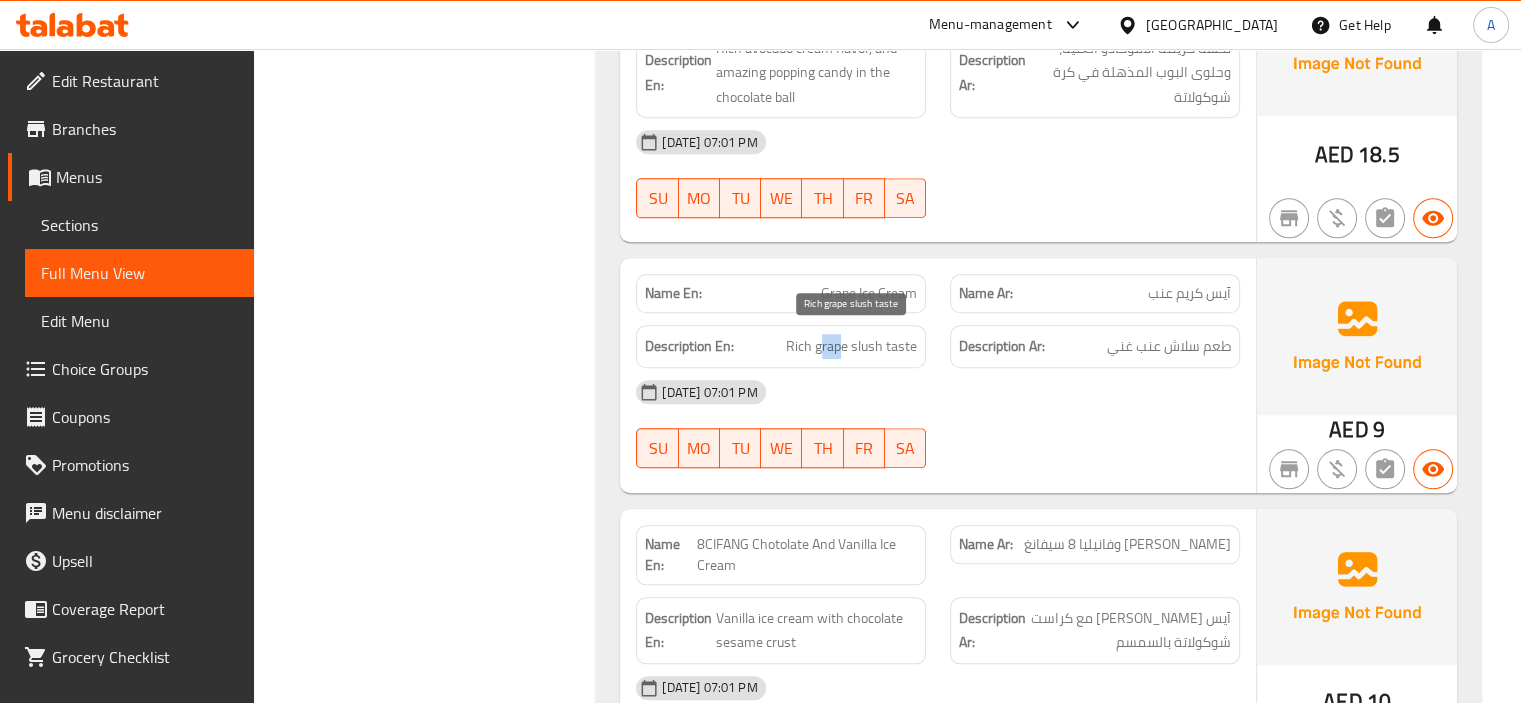 drag, startPoint x: 839, startPoint y: 345, endPoint x: 820, endPoint y: 351, distance: 19.924858 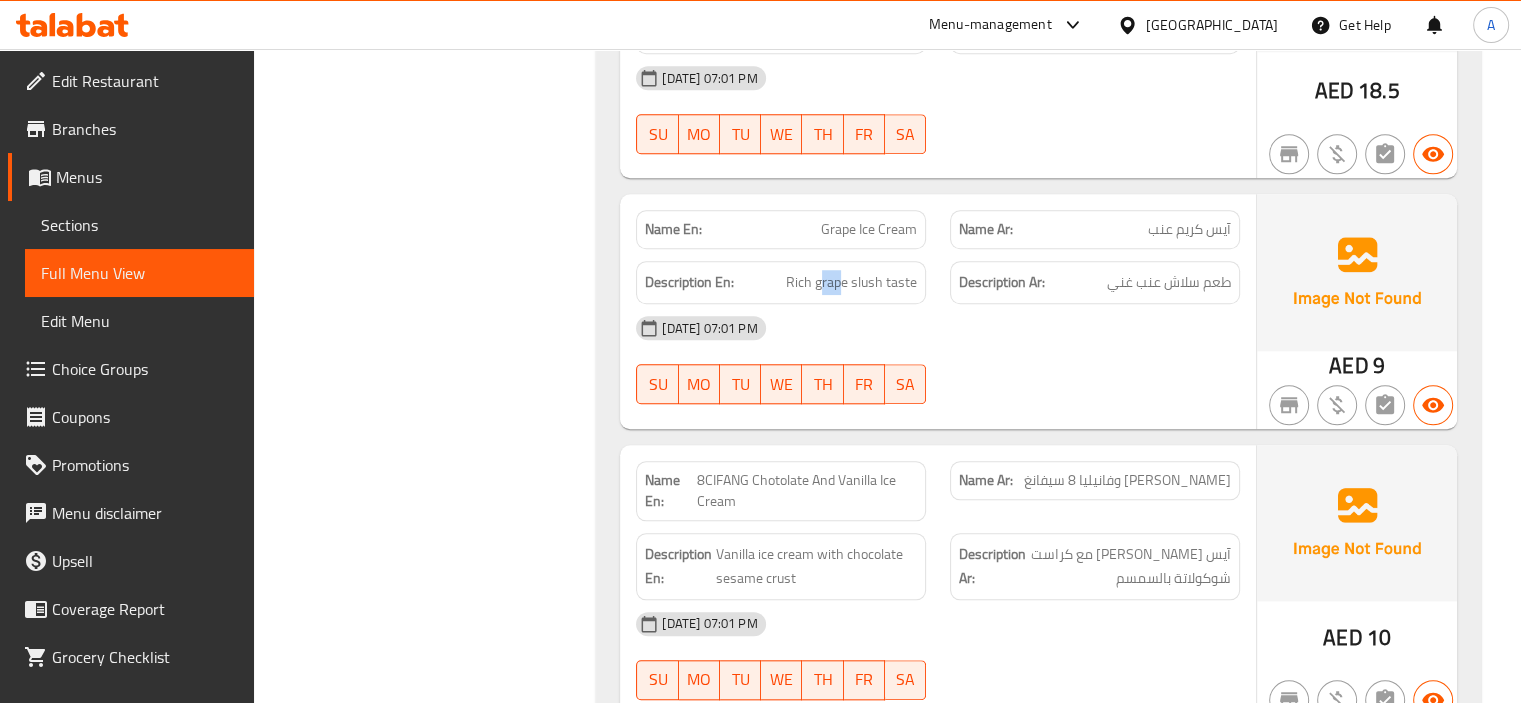 scroll, scrollTop: 1900, scrollLeft: 0, axis: vertical 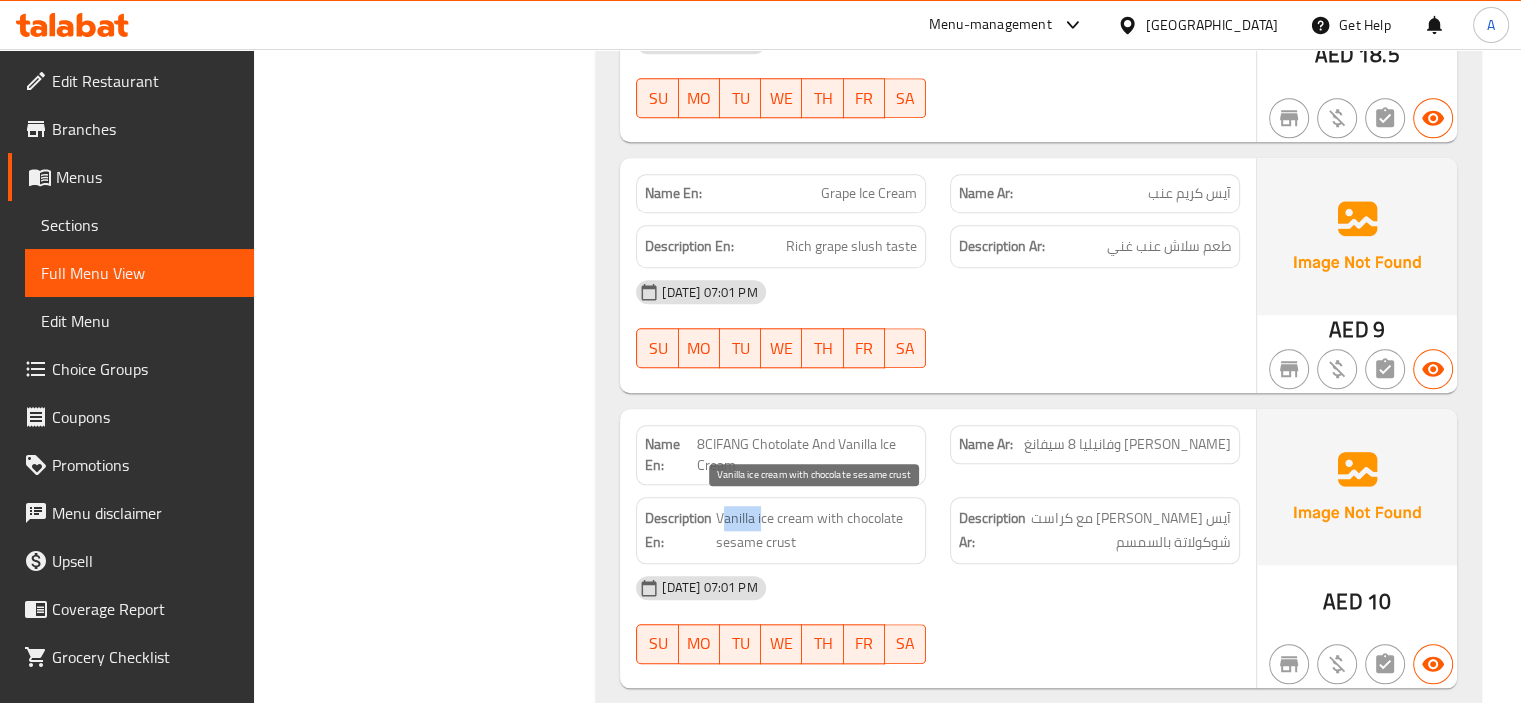 drag, startPoint x: 759, startPoint y: 514, endPoint x: 726, endPoint y: 521, distance: 33.734257 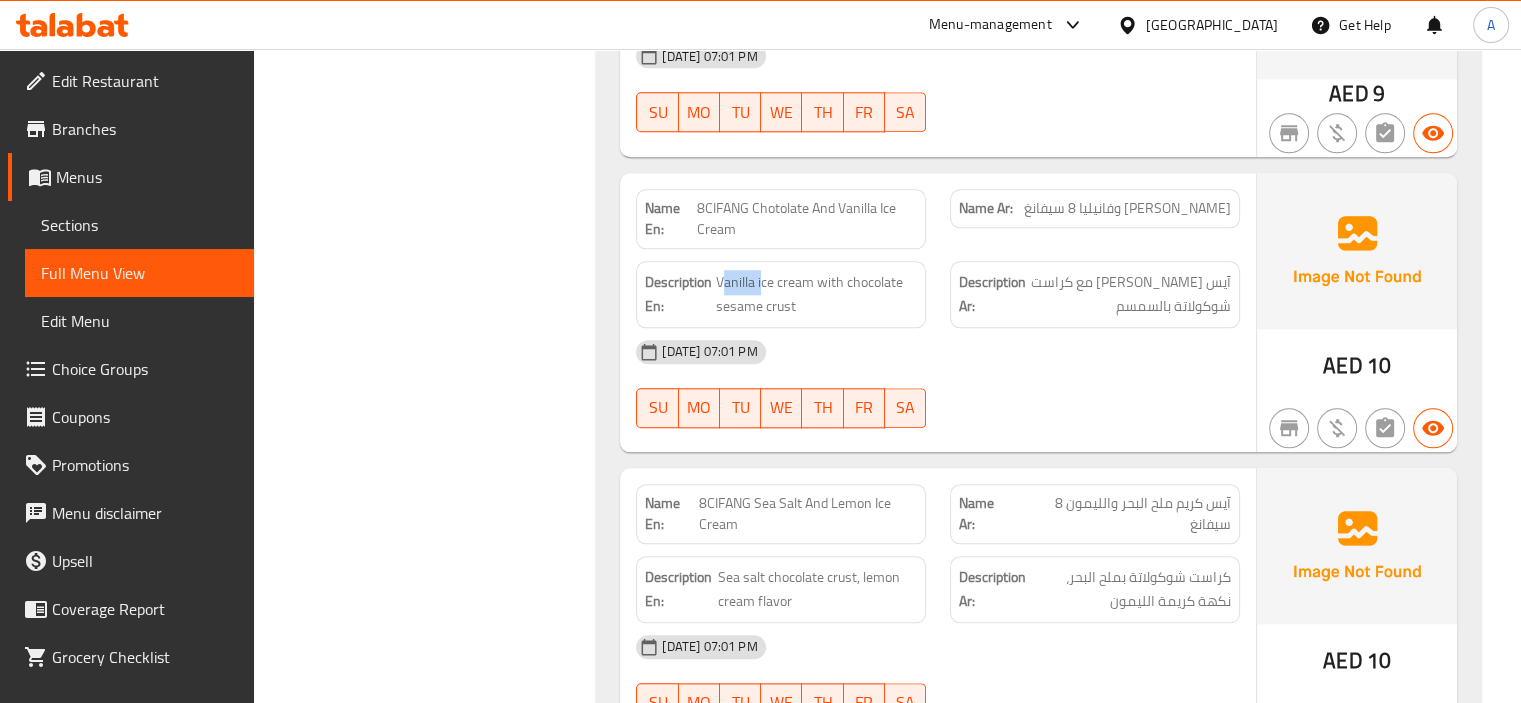 scroll, scrollTop: 2200, scrollLeft: 0, axis: vertical 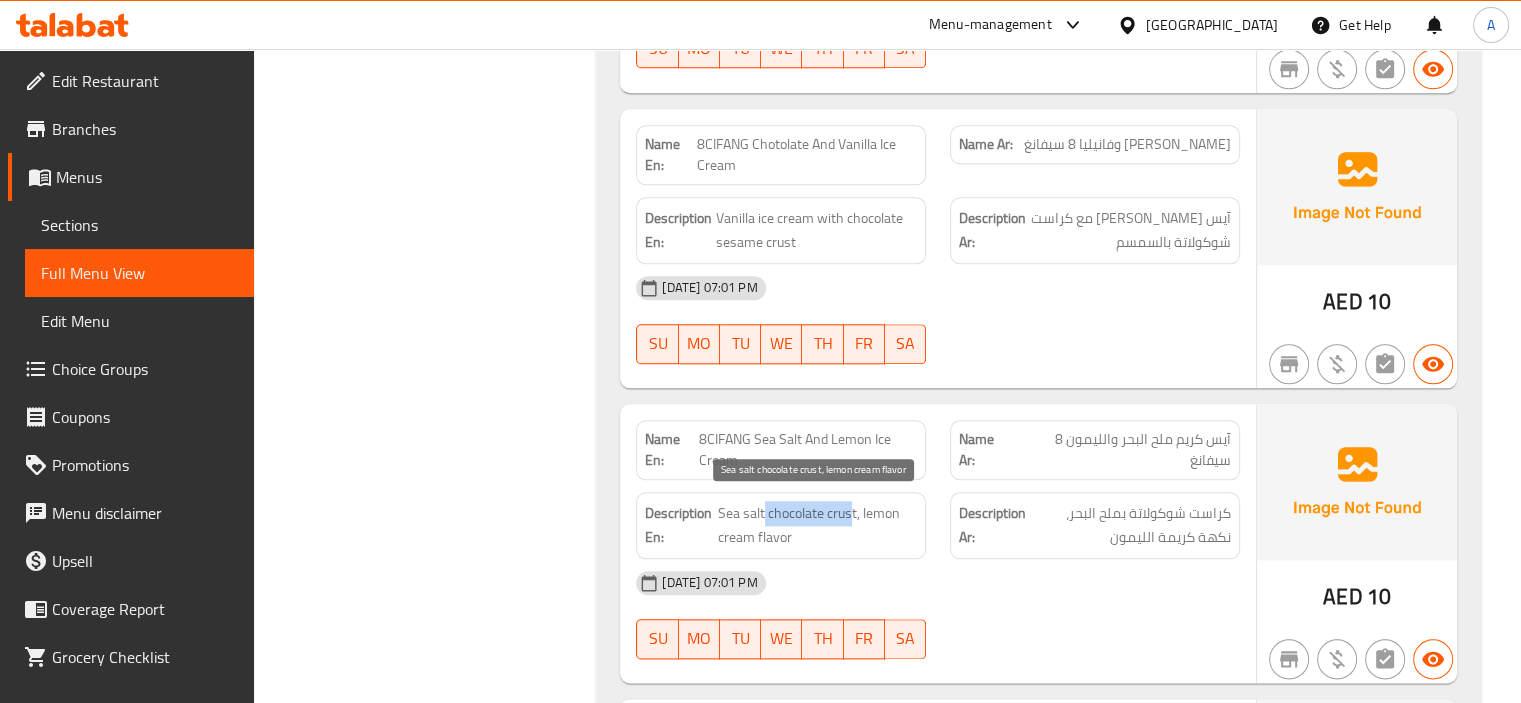 drag, startPoint x: 852, startPoint y: 518, endPoint x: 763, endPoint y: 500, distance: 90.80198 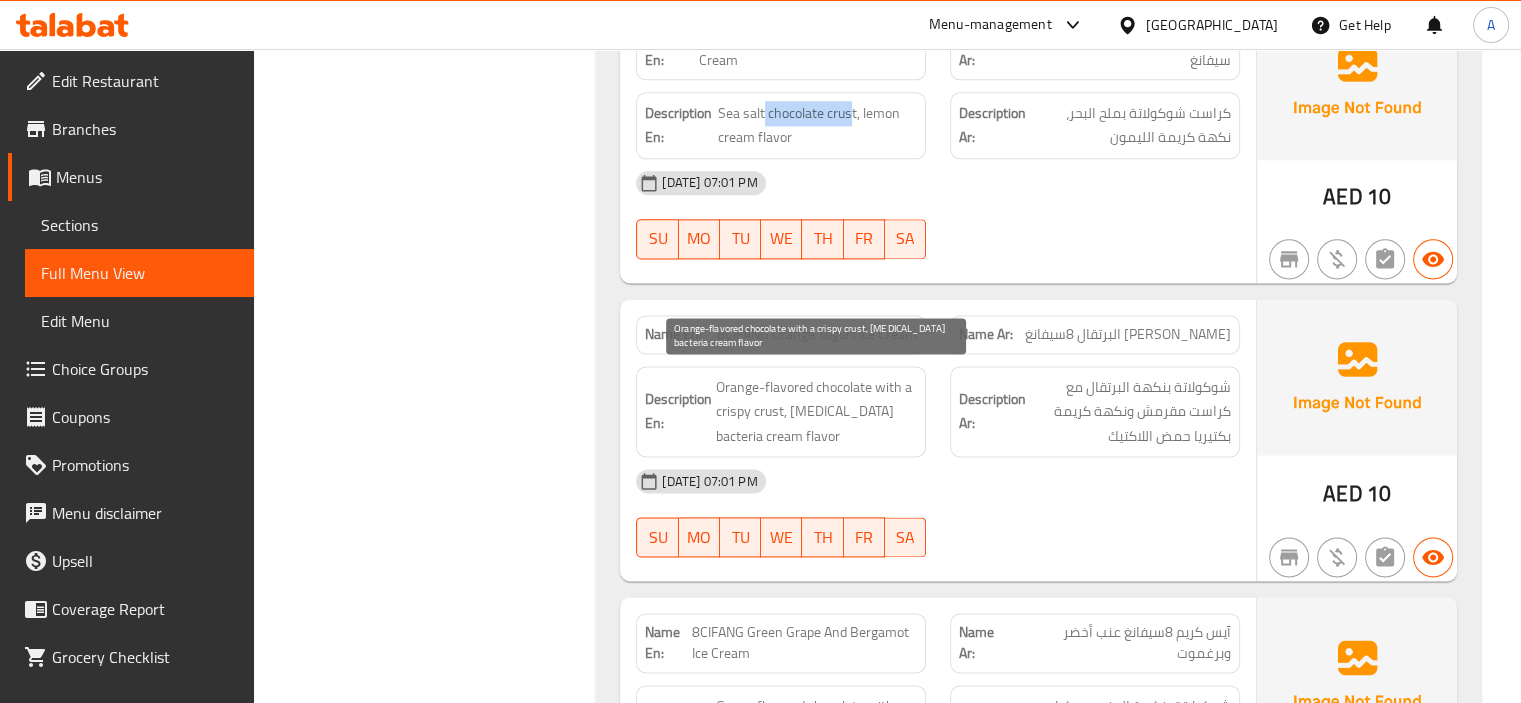 scroll, scrollTop: 2700, scrollLeft: 0, axis: vertical 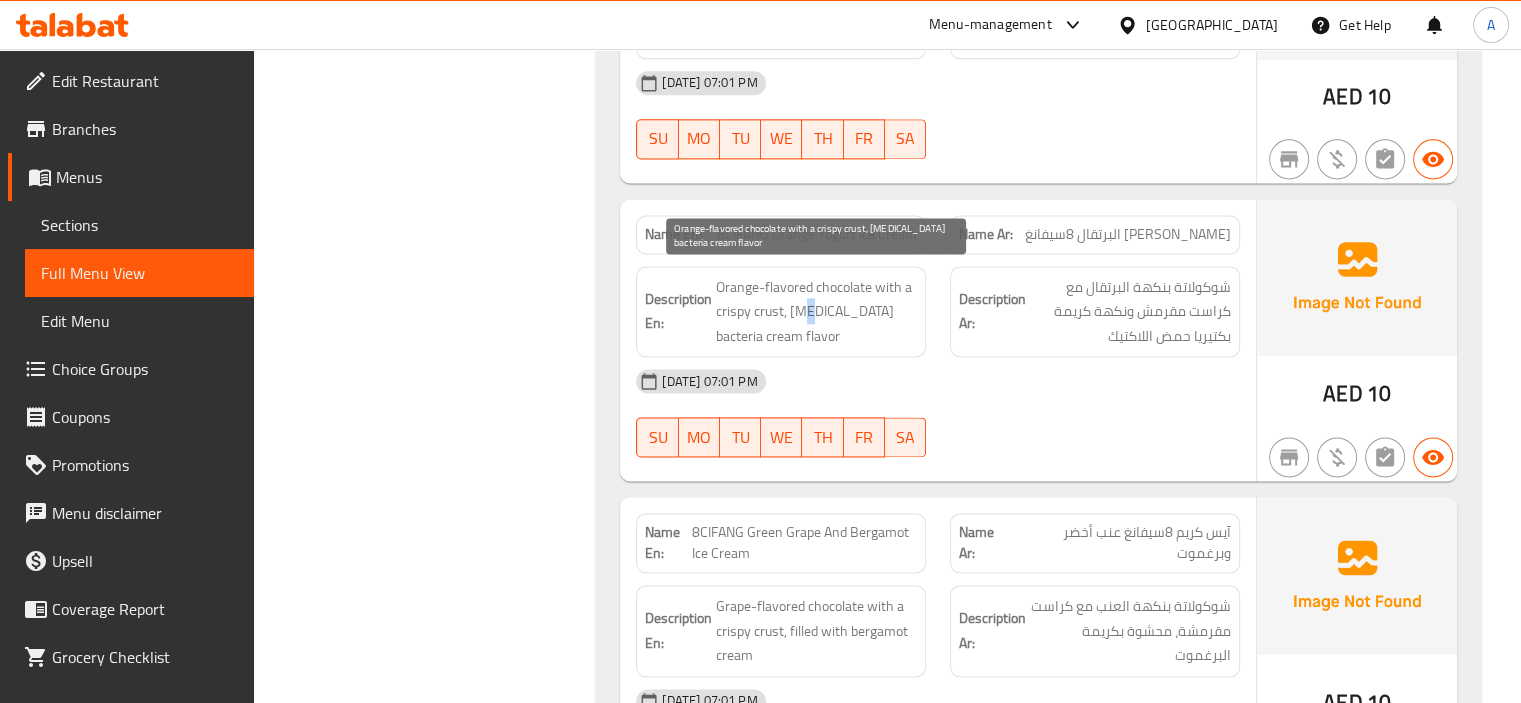 drag, startPoint x: 797, startPoint y: 309, endPoint x: 808, endPoint y: 302, distance: 13.038404 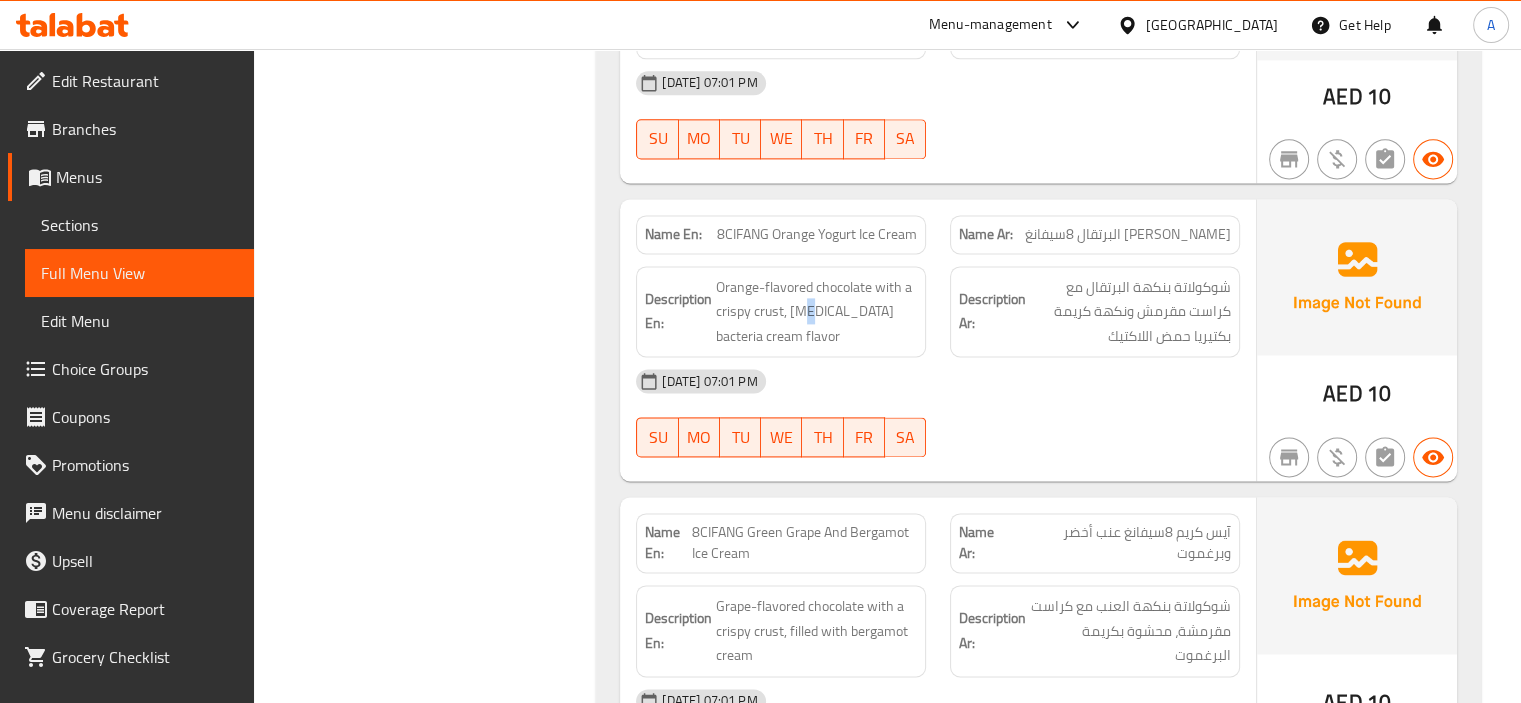 click on "[DATE] 07:01 PM" at bounding box center [938, 381] 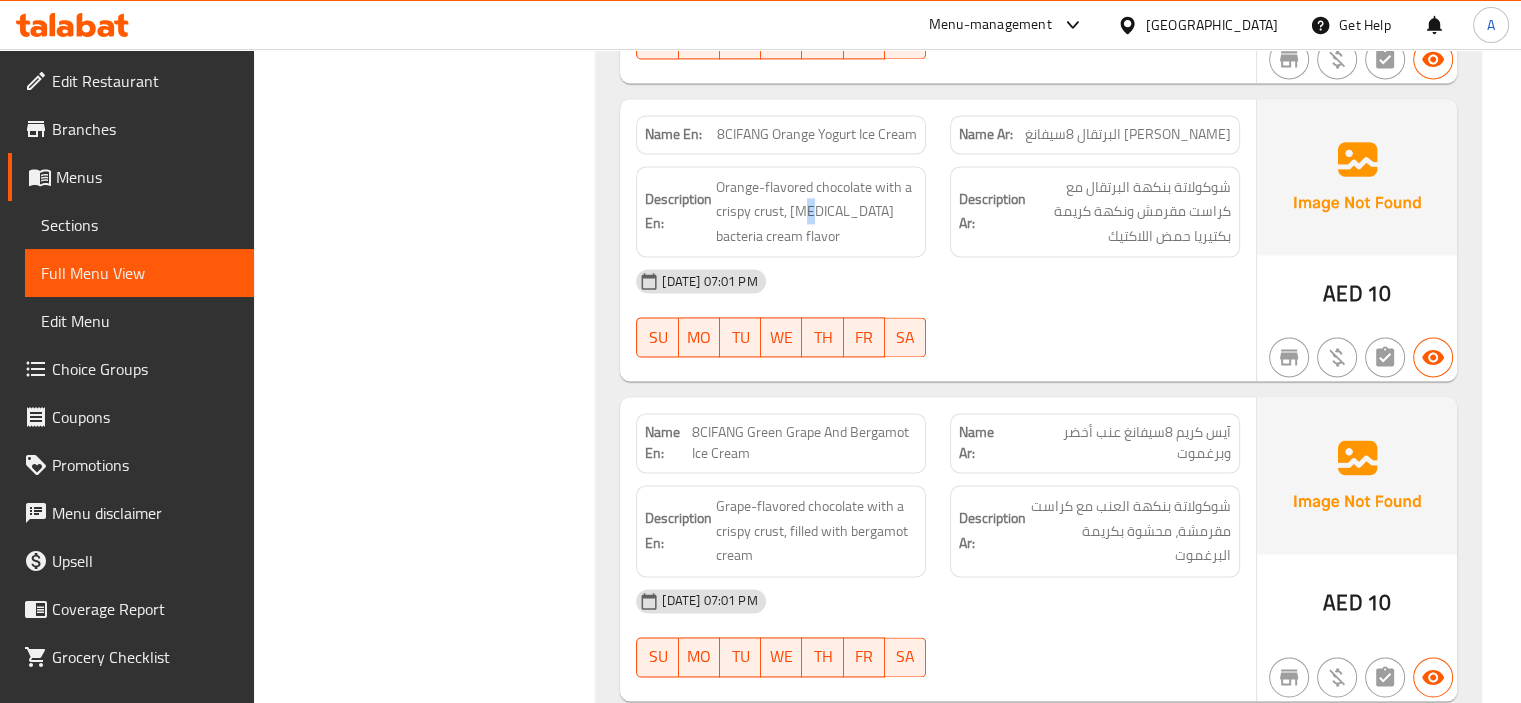 scroll, scrollTop: 2900, scrollLeft: 0, axis: vertical 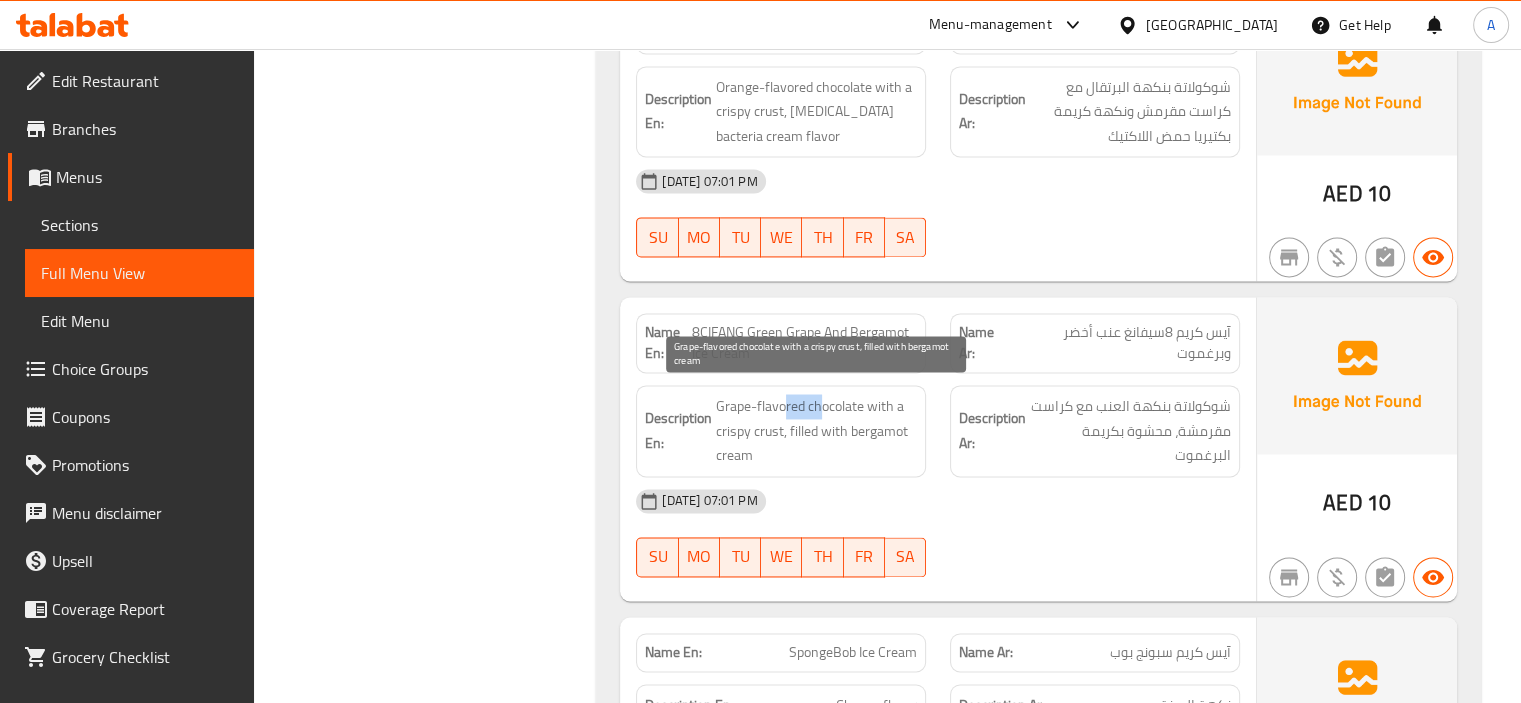 drag, startPoint x: 821, startPoint y: 405, endPoint x: 786, endPoint y: 403, distance: 35.057095 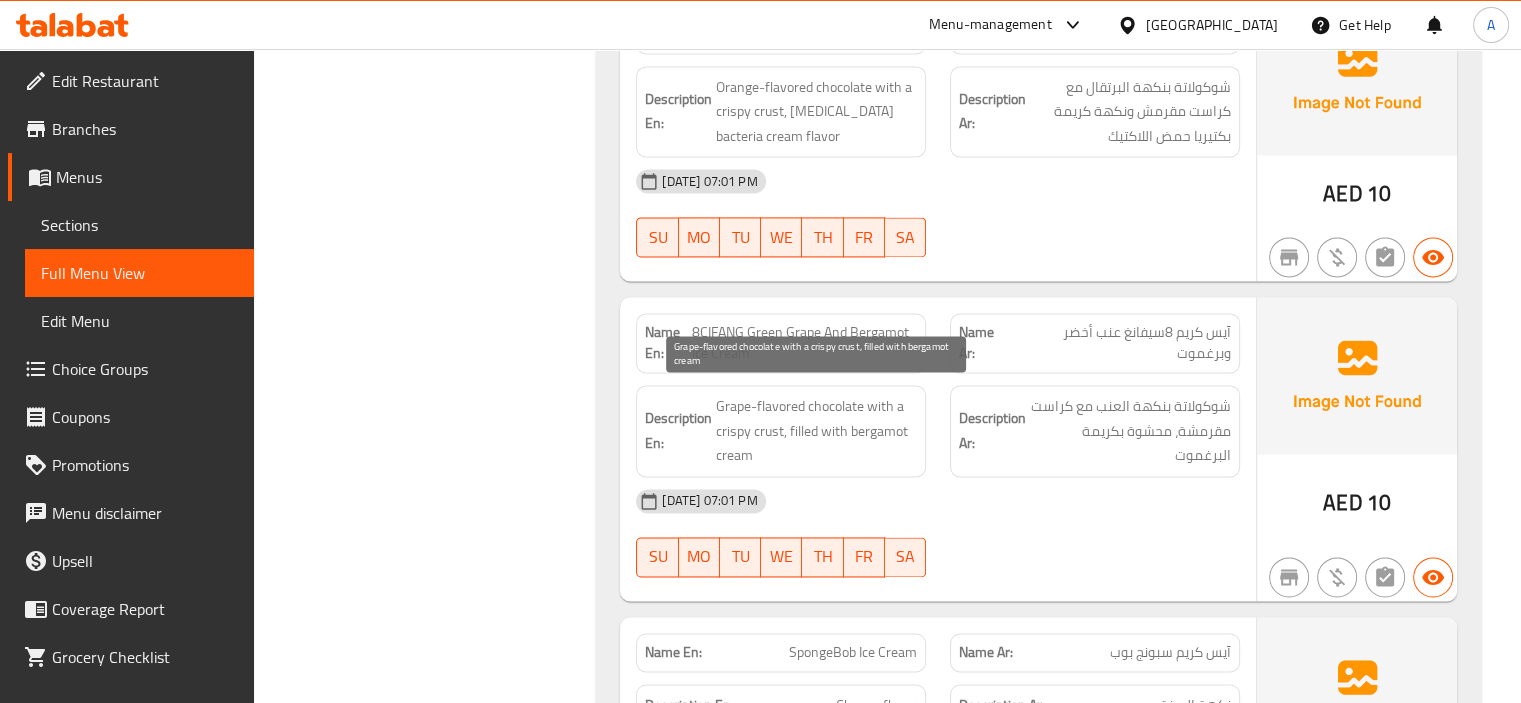 drag, startPoint x: 772, startPoint y: 435, endPoint x: 762, endPoint y: 438, distance: 10.440307 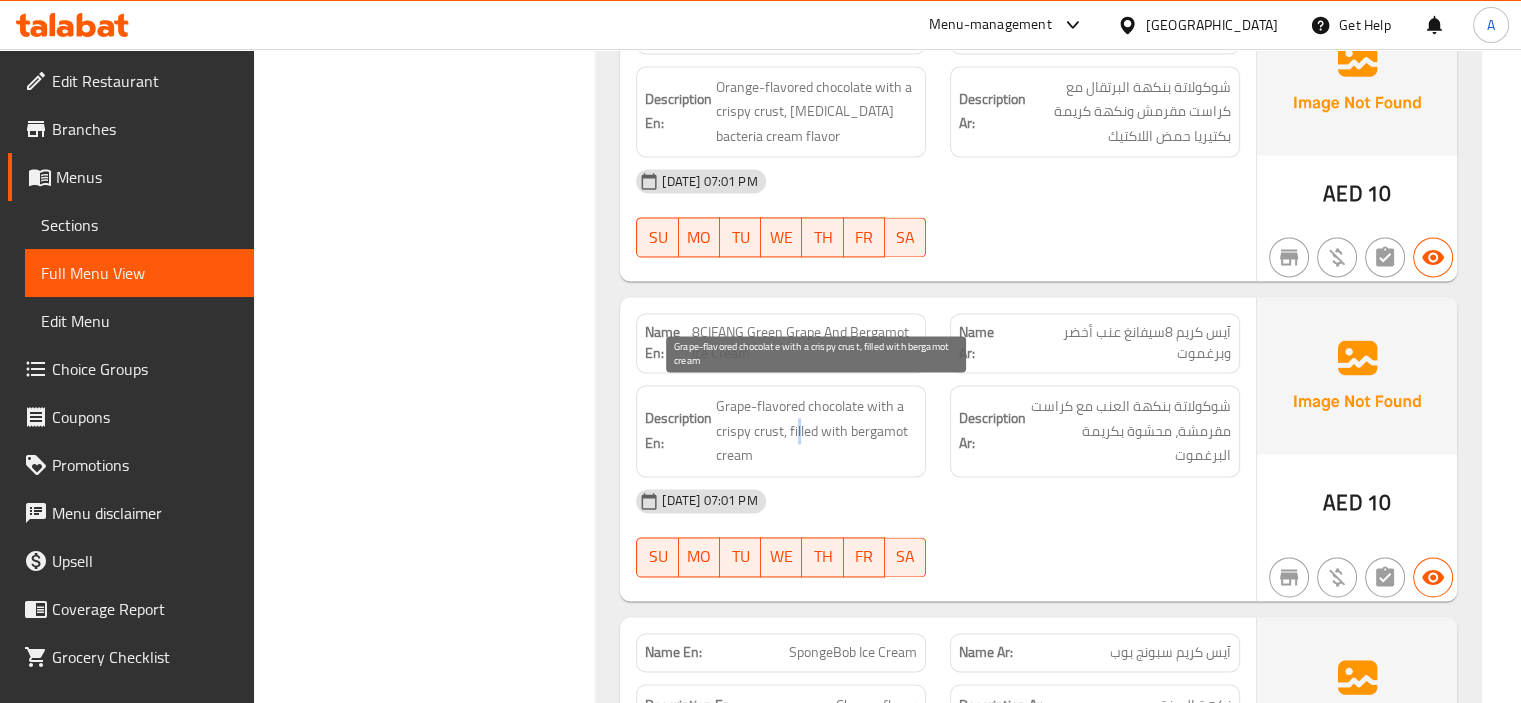 click on "Grape-flavored chocolate with a crispy crust, filled with bergamot cream" at bounding box center [816, 431] 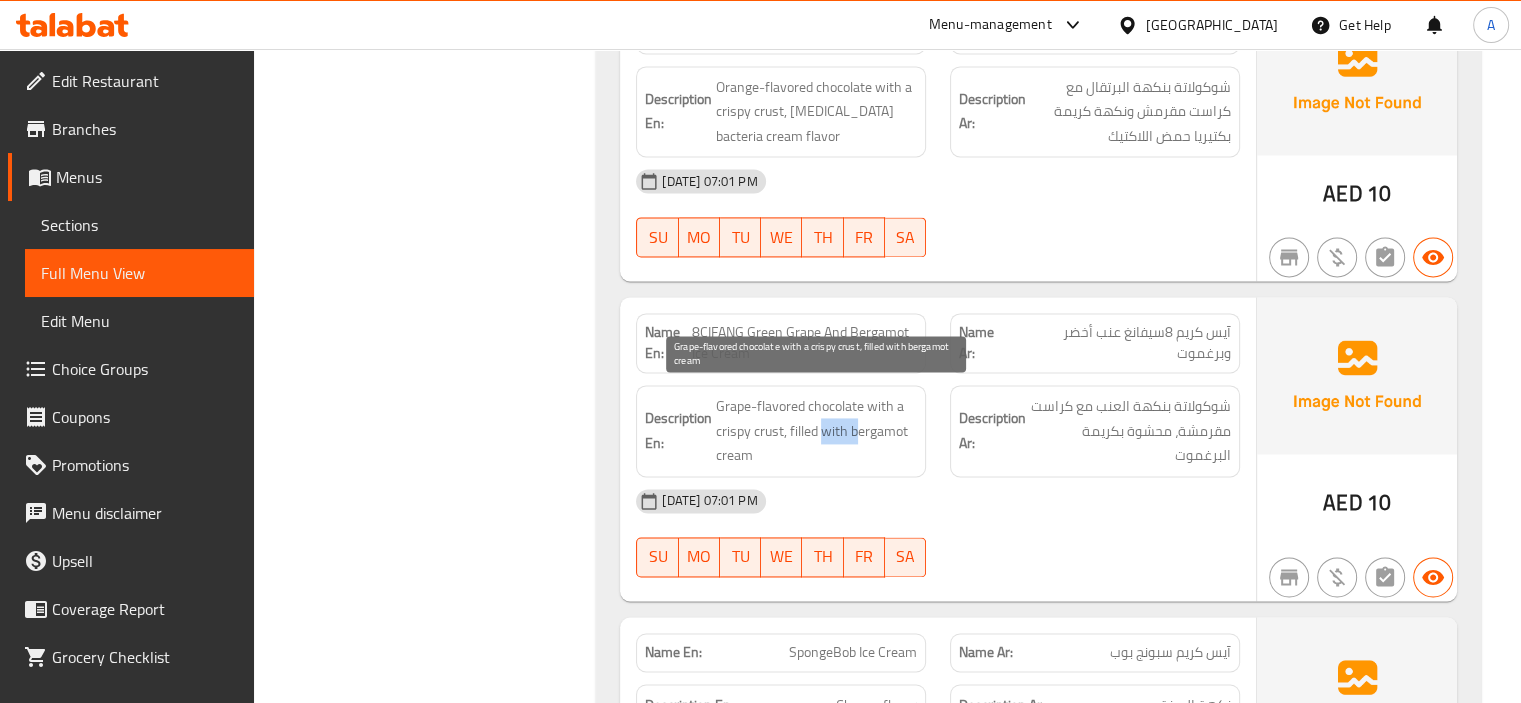 drag, startPoint x: 821, startPoint y: 423, endPoint x: 858, endPoint y: 435, distance: 38.8973 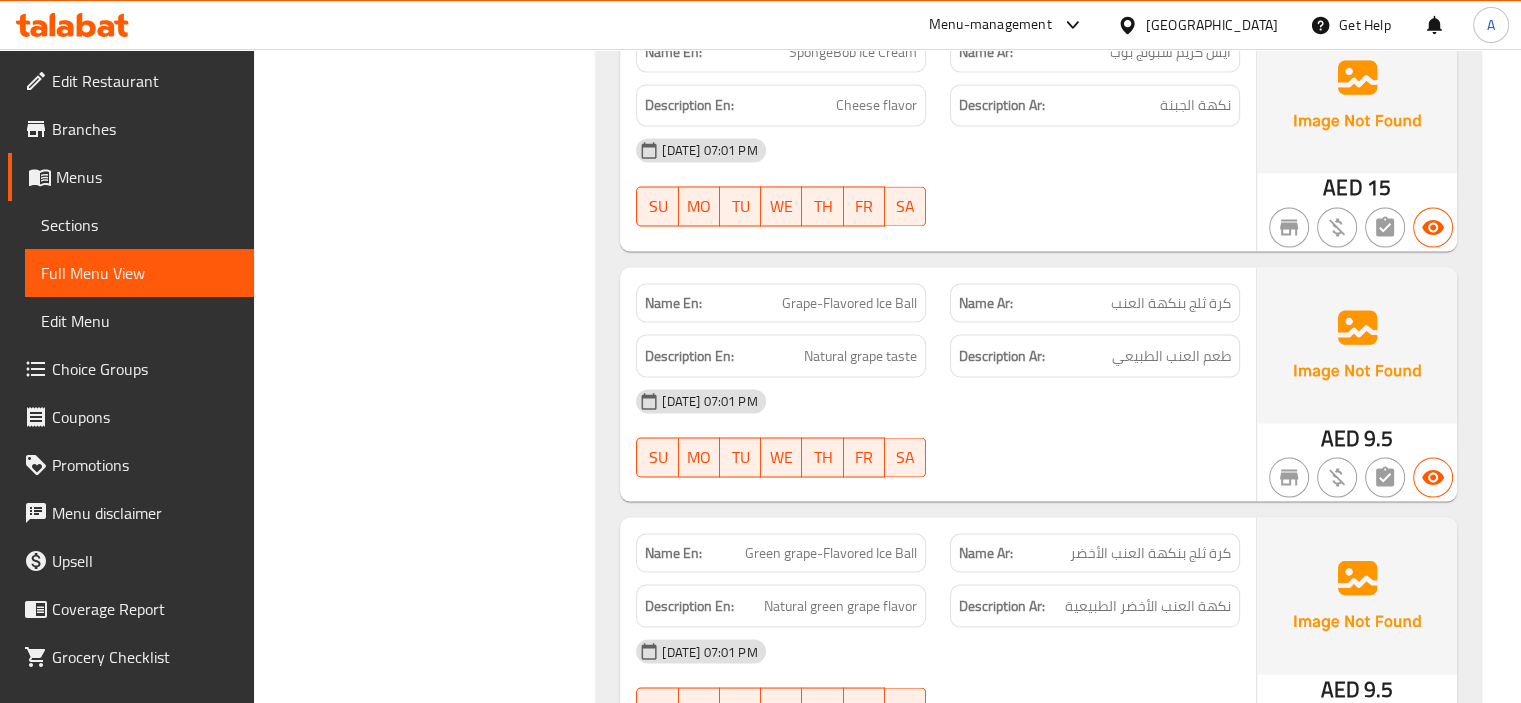 scroll, scrollTop: 3600, scrollLeft: 0, axis: vertical 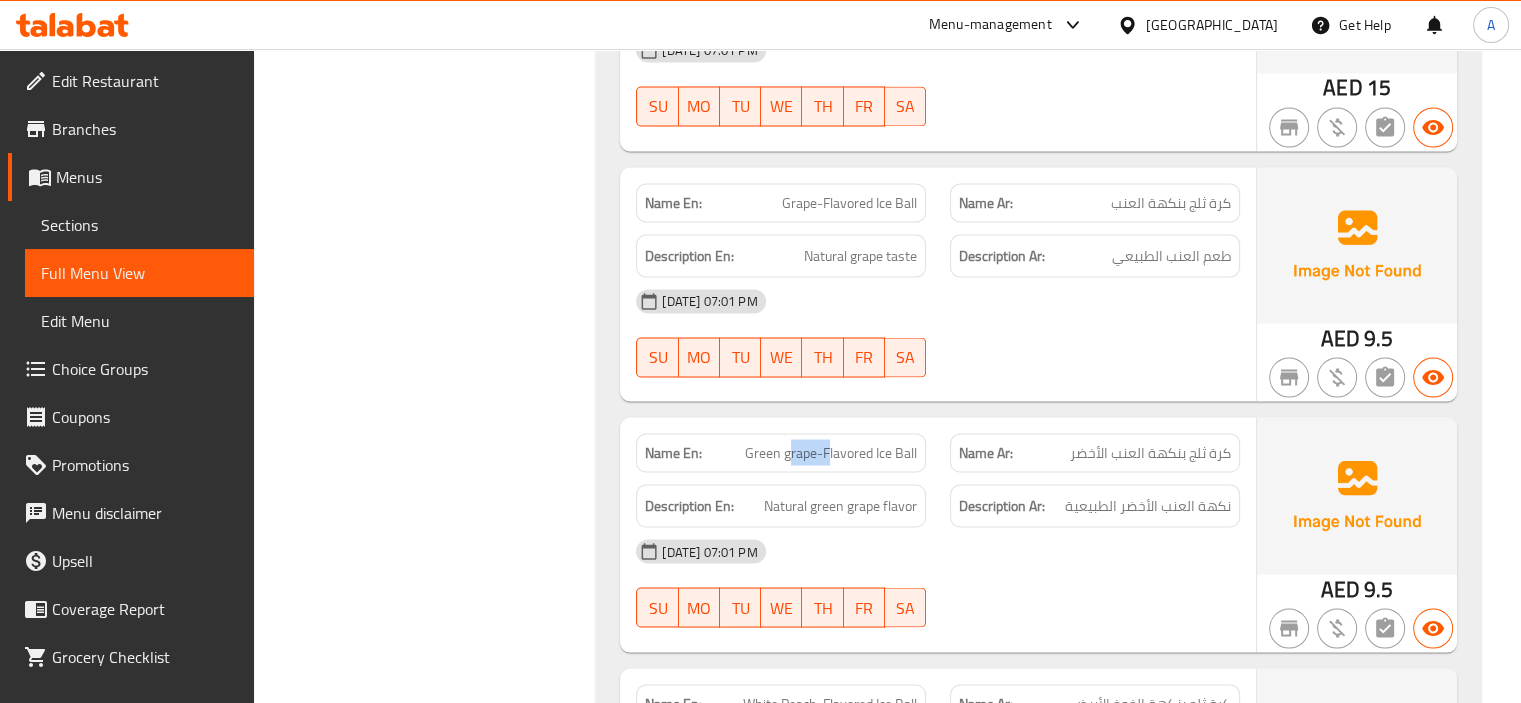 drag, startPoint x: 828, startPoint y: 444, endPoint x: 790, endPoint y: 439, distance: 38.327538 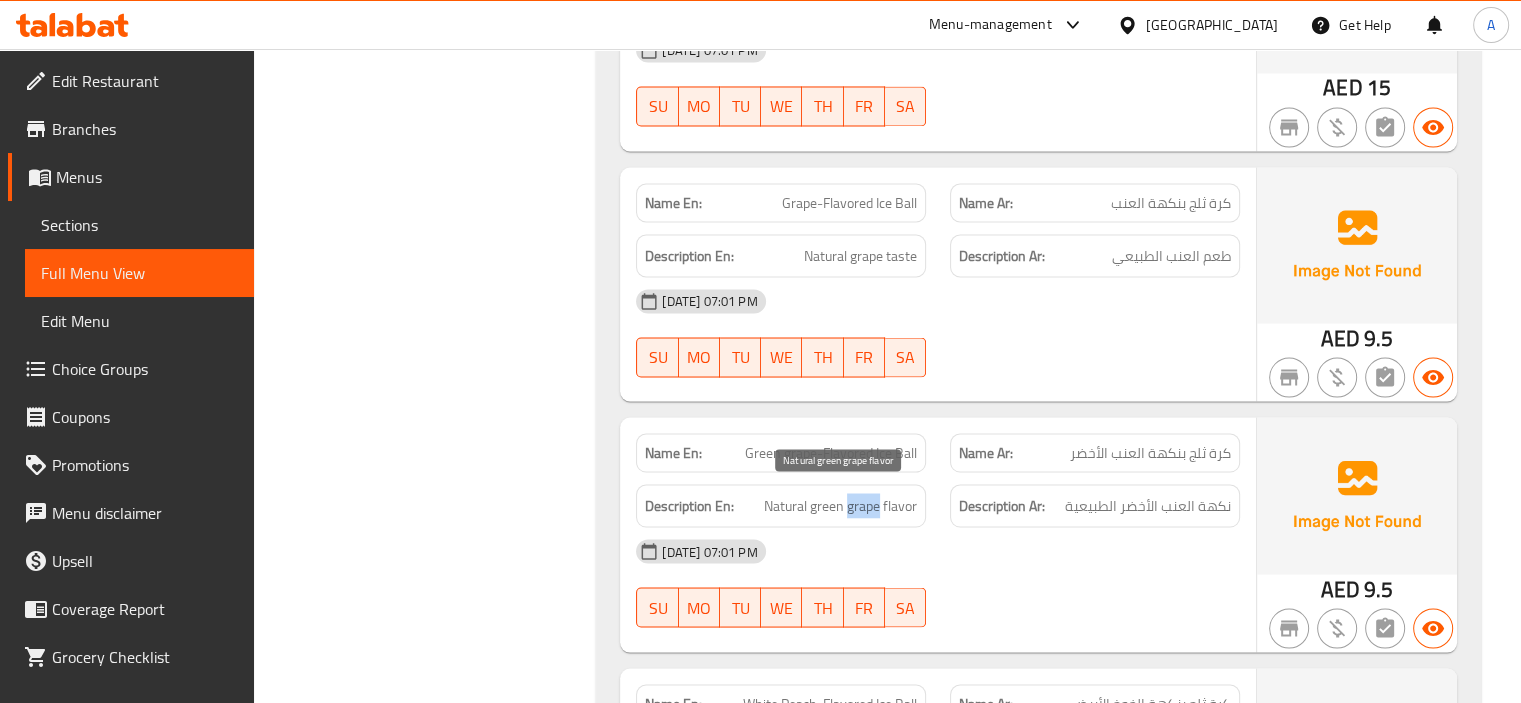 drag, startPoint x: 877, startPoint y: 507, endPoint x: 846, endPoint y: 507, distance: 31 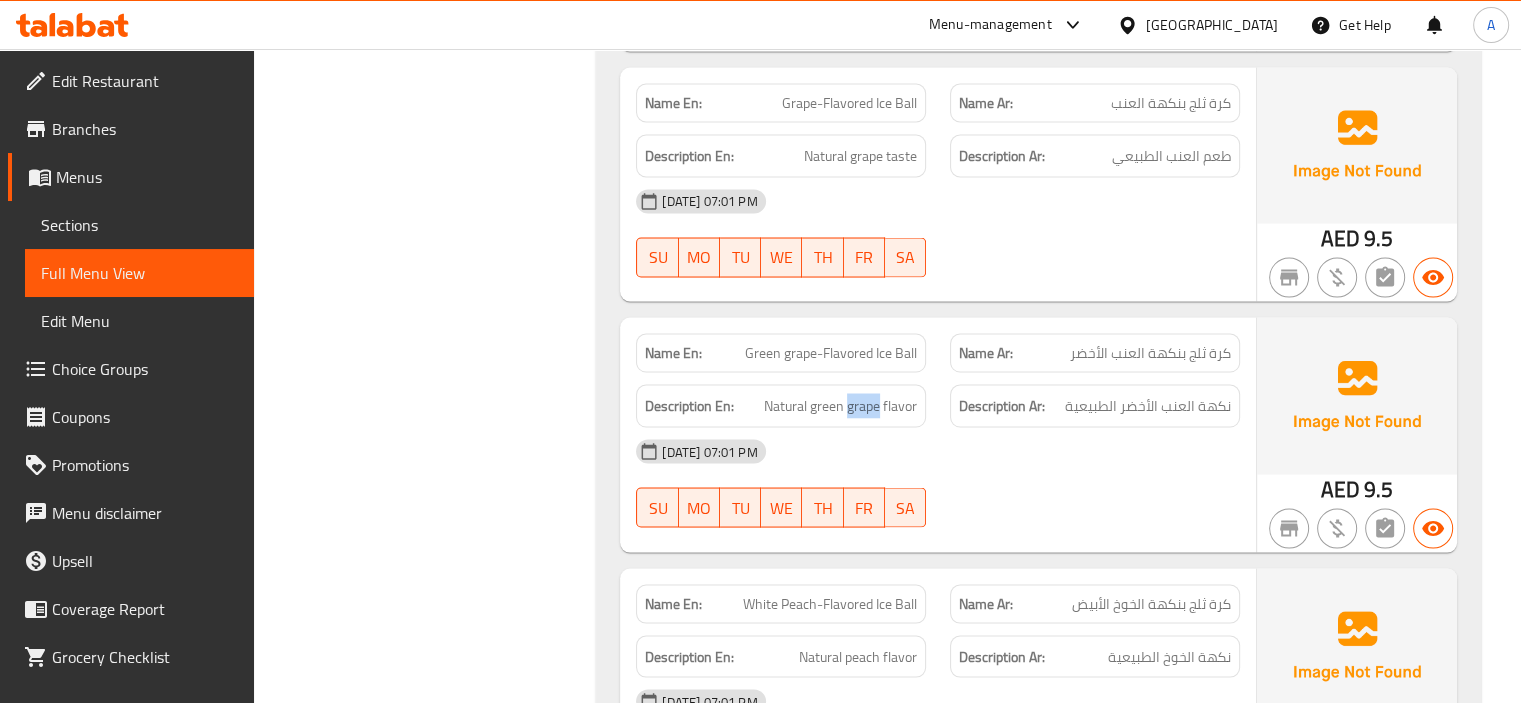 scroll, scrollTop: 3800, scrollLeft: 0, axis: vertical 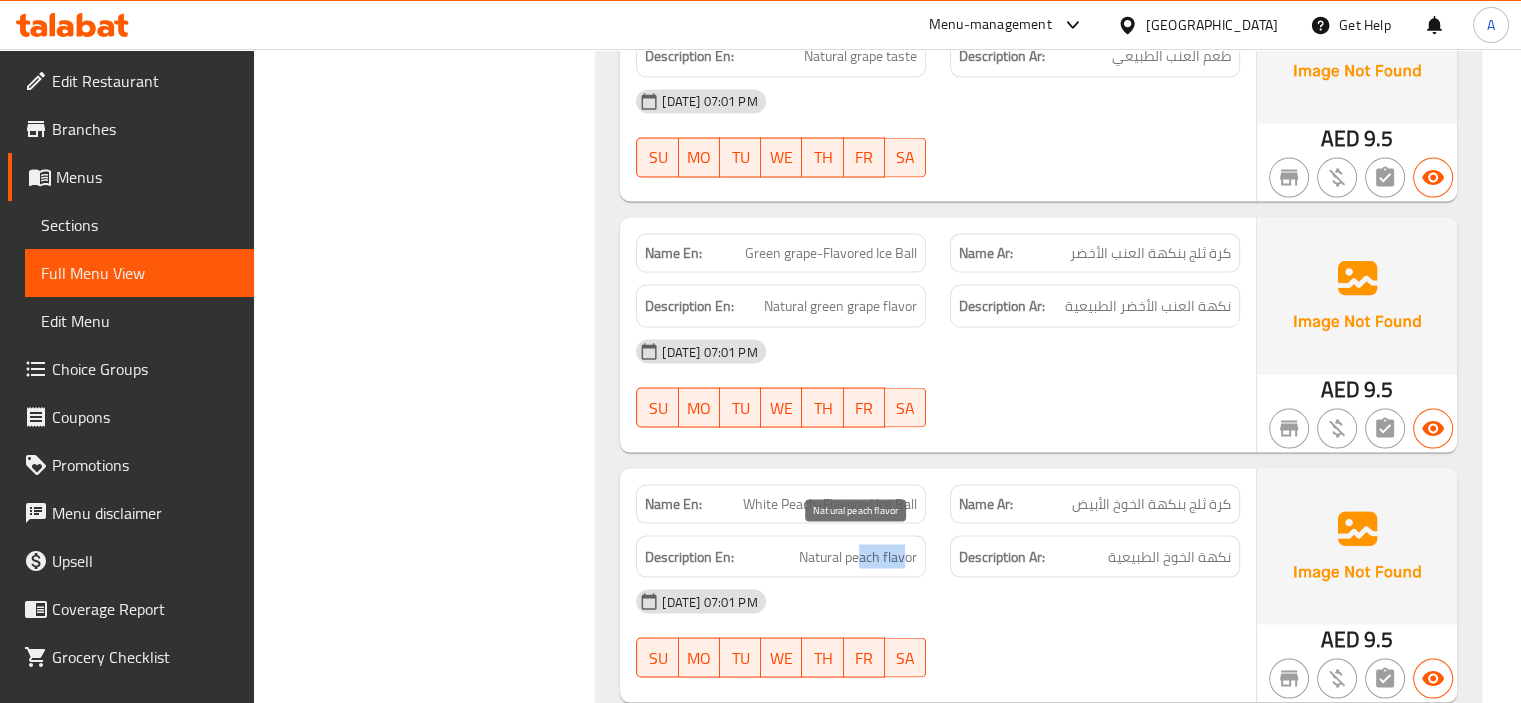 drag, startPoint x: 900, startPoint y: 552, endPoint x: 837, endPoint y: 546, distance: 63.28507 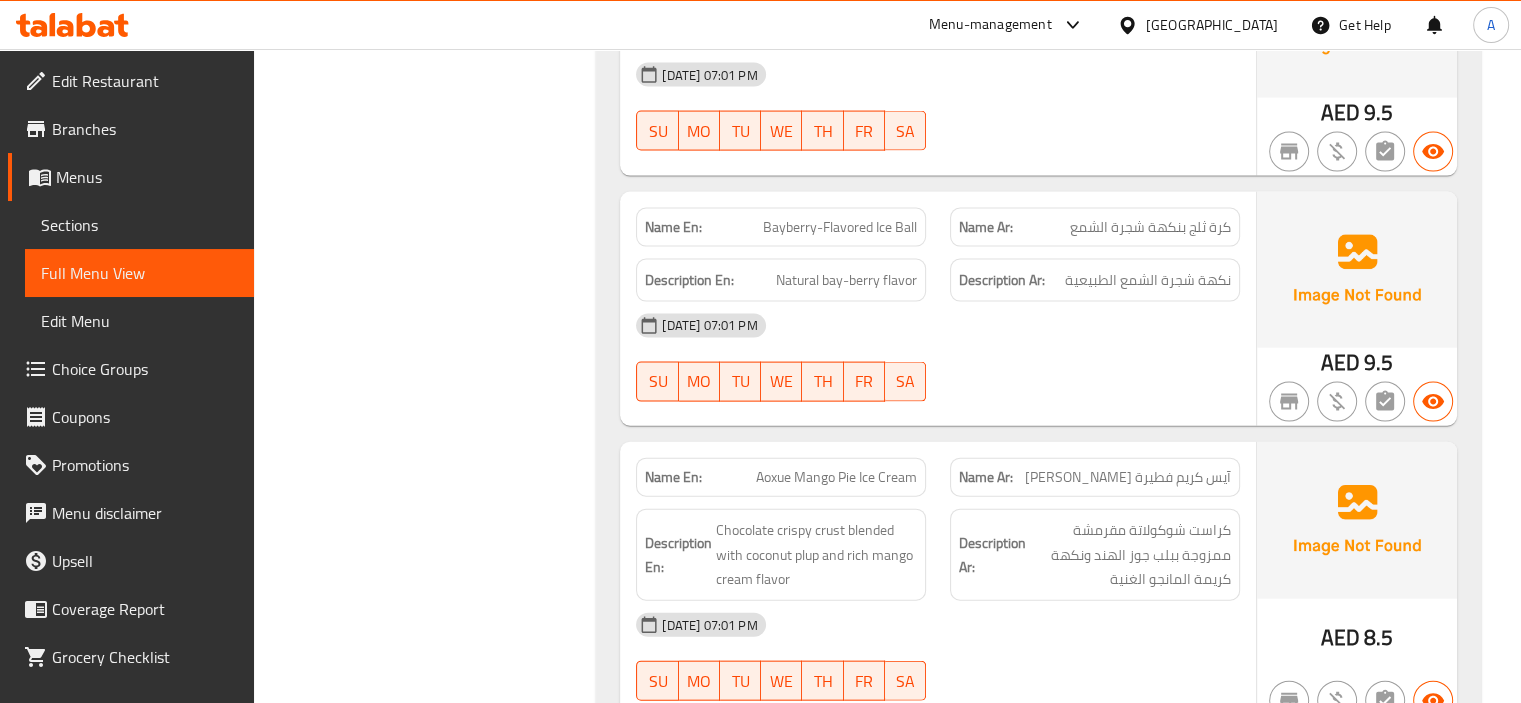 scroll, scrollTop: 4400, scrollLeft: 0, axis: vertical 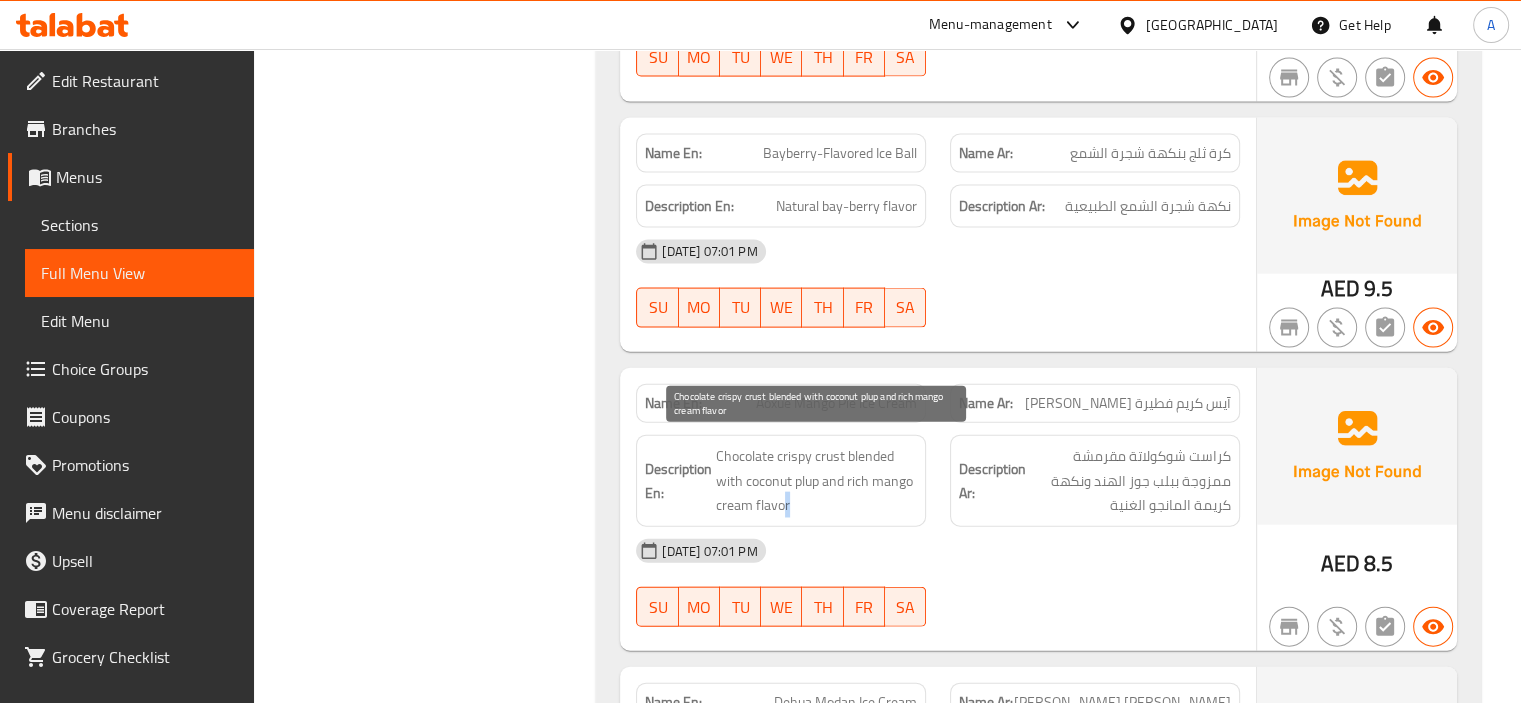 drag, startPoint x: 814, startPoint y: 499, endPoint x: 780, endPoint y: 500, distance: 34.0147 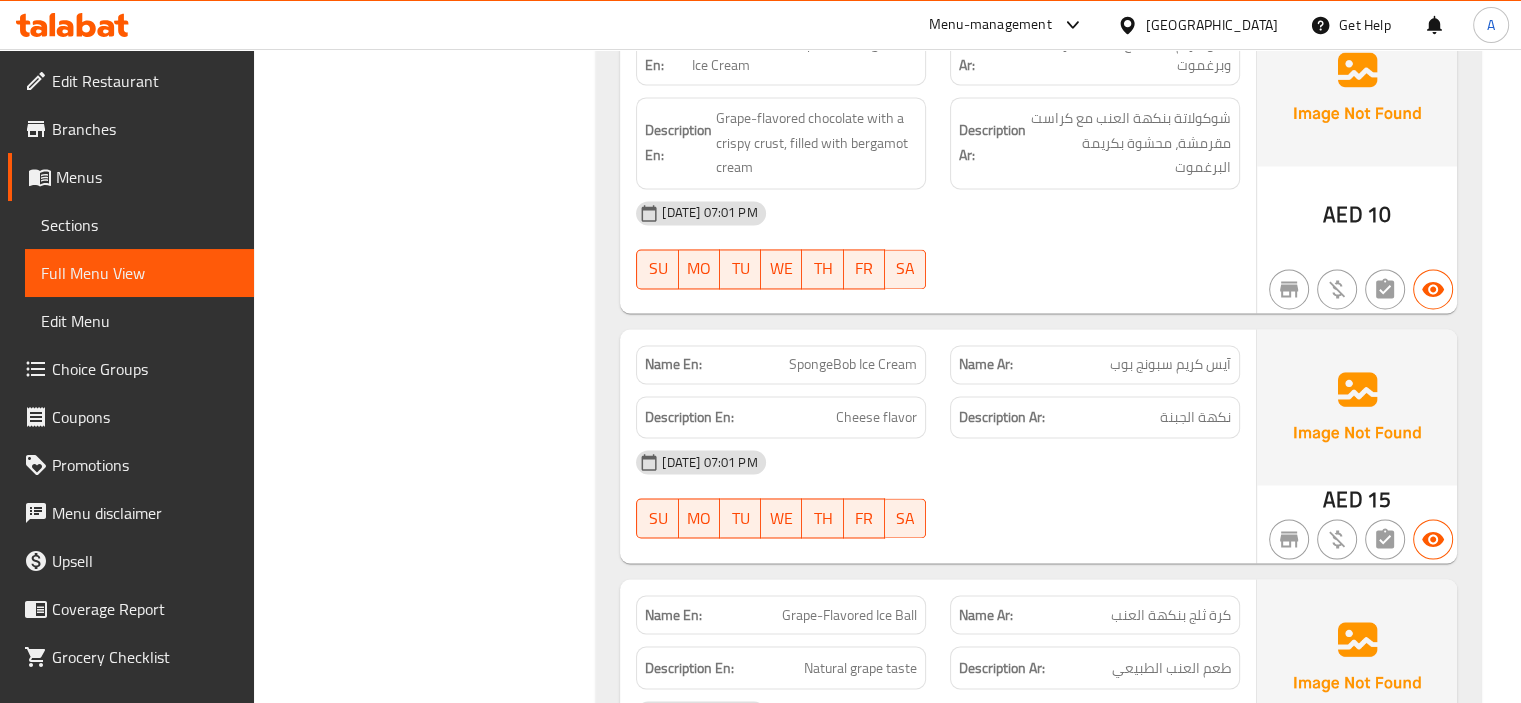 scroll, scrollTop: 2677, scrollLeft: 0, axis: vertical 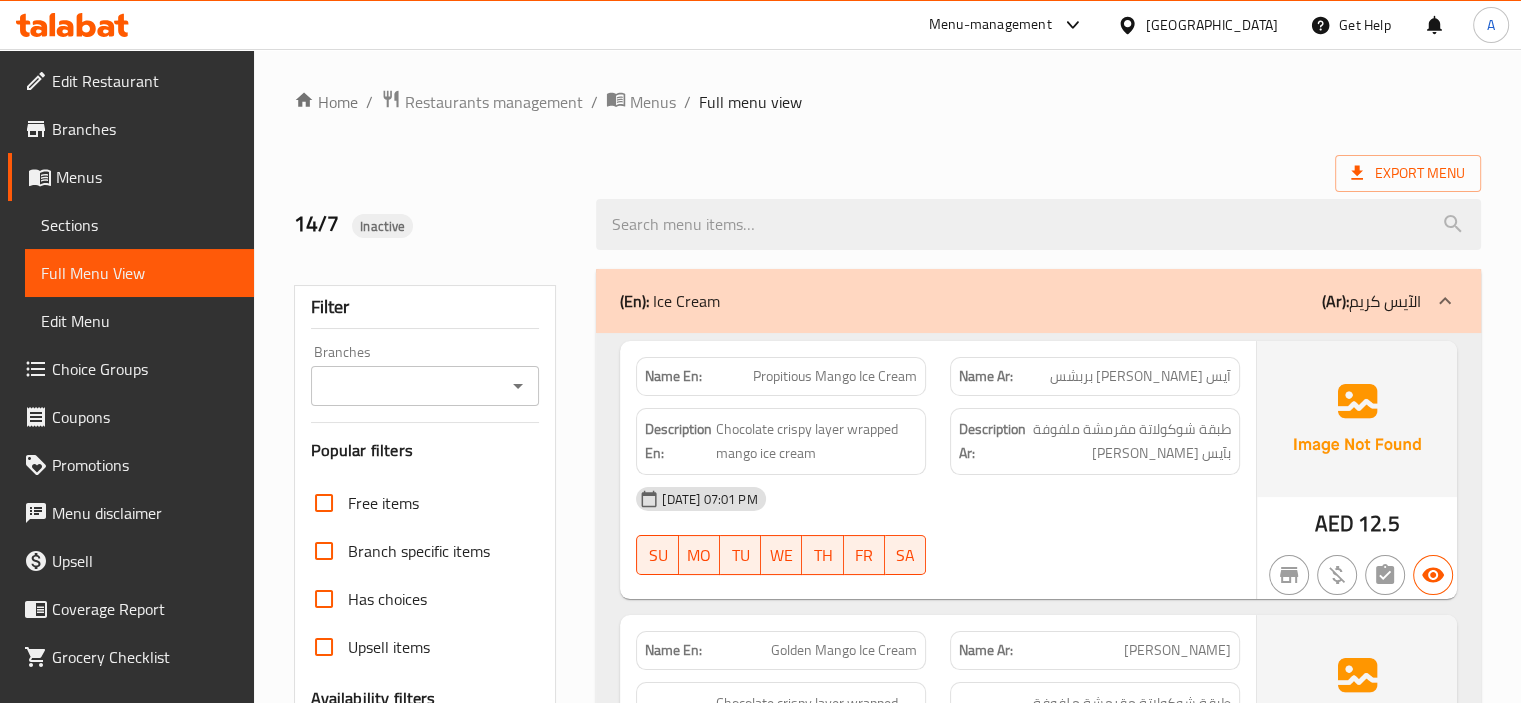click on "Sections" at bounding box center [139, 225] 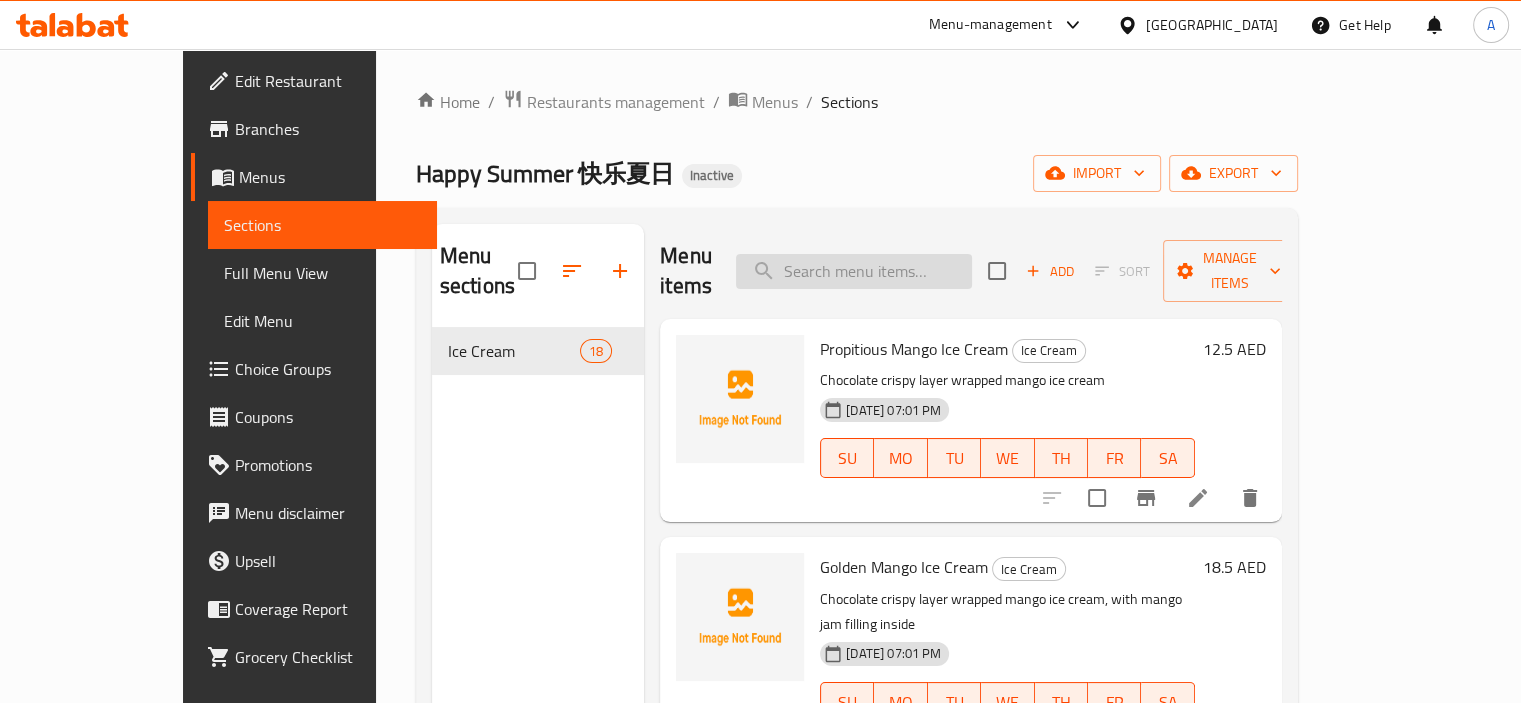 click at bounding box center (854, 271) 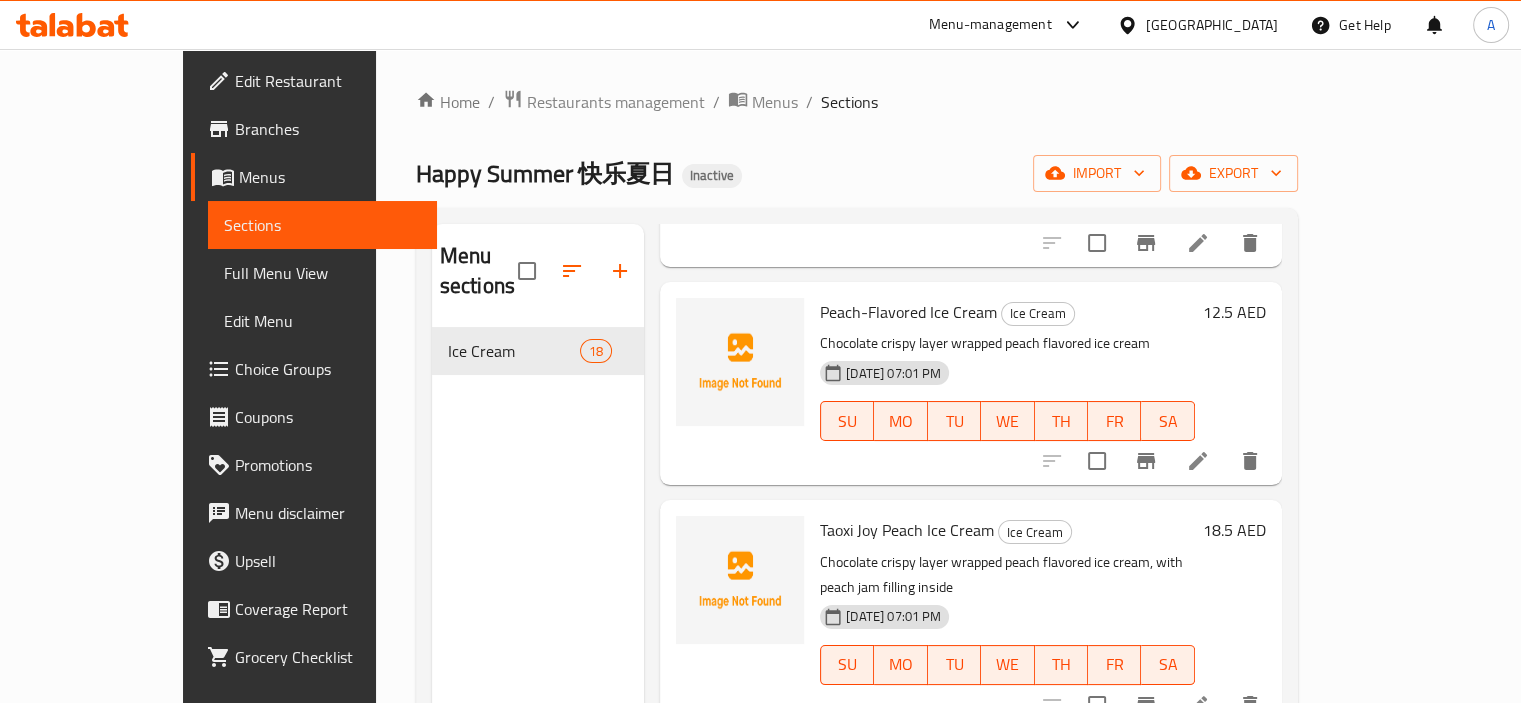 scroll, scrollTop: 599, scrollLeft: 0, axis: vertical 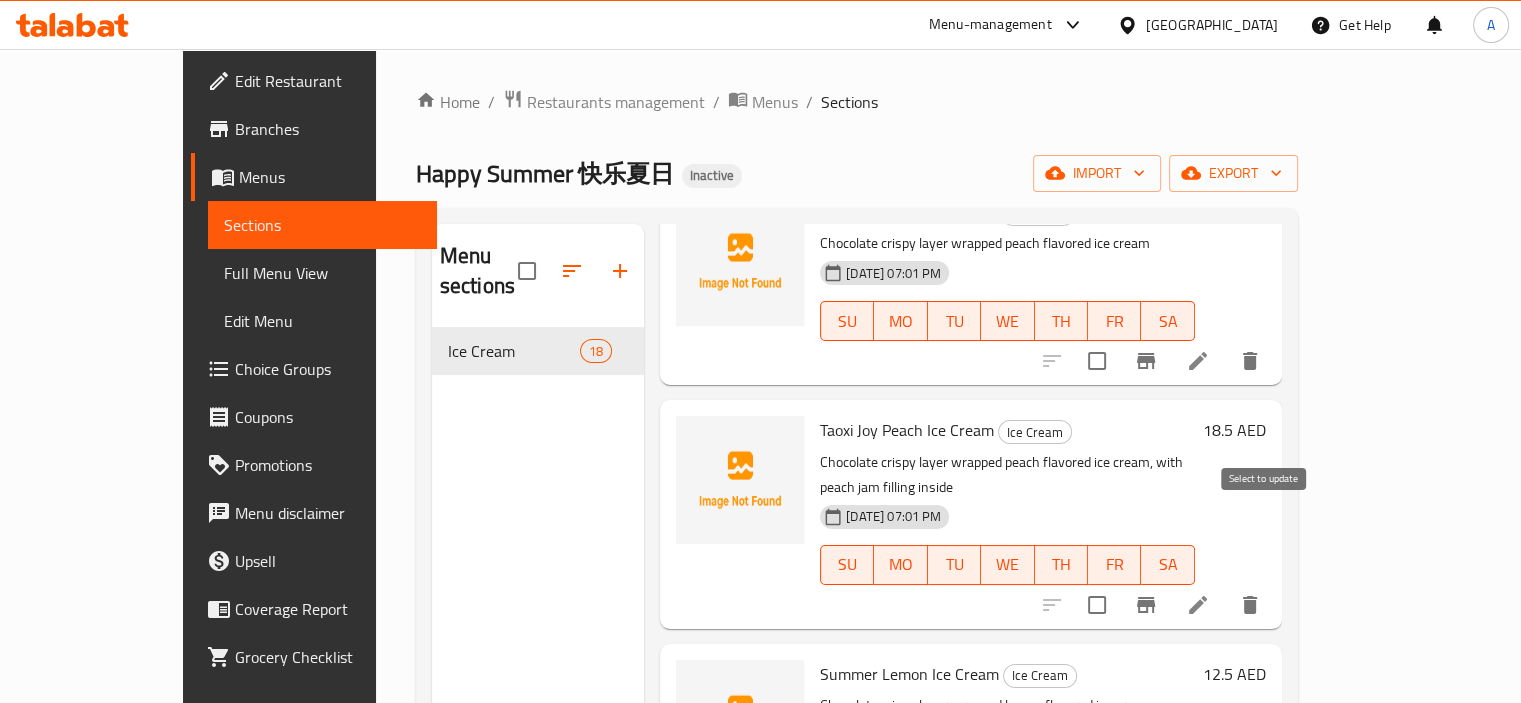 drag, startPoint x: 1262, startPoint y: 533, endPoint x: 1275, endPoint y: 531, distance: 13.152946 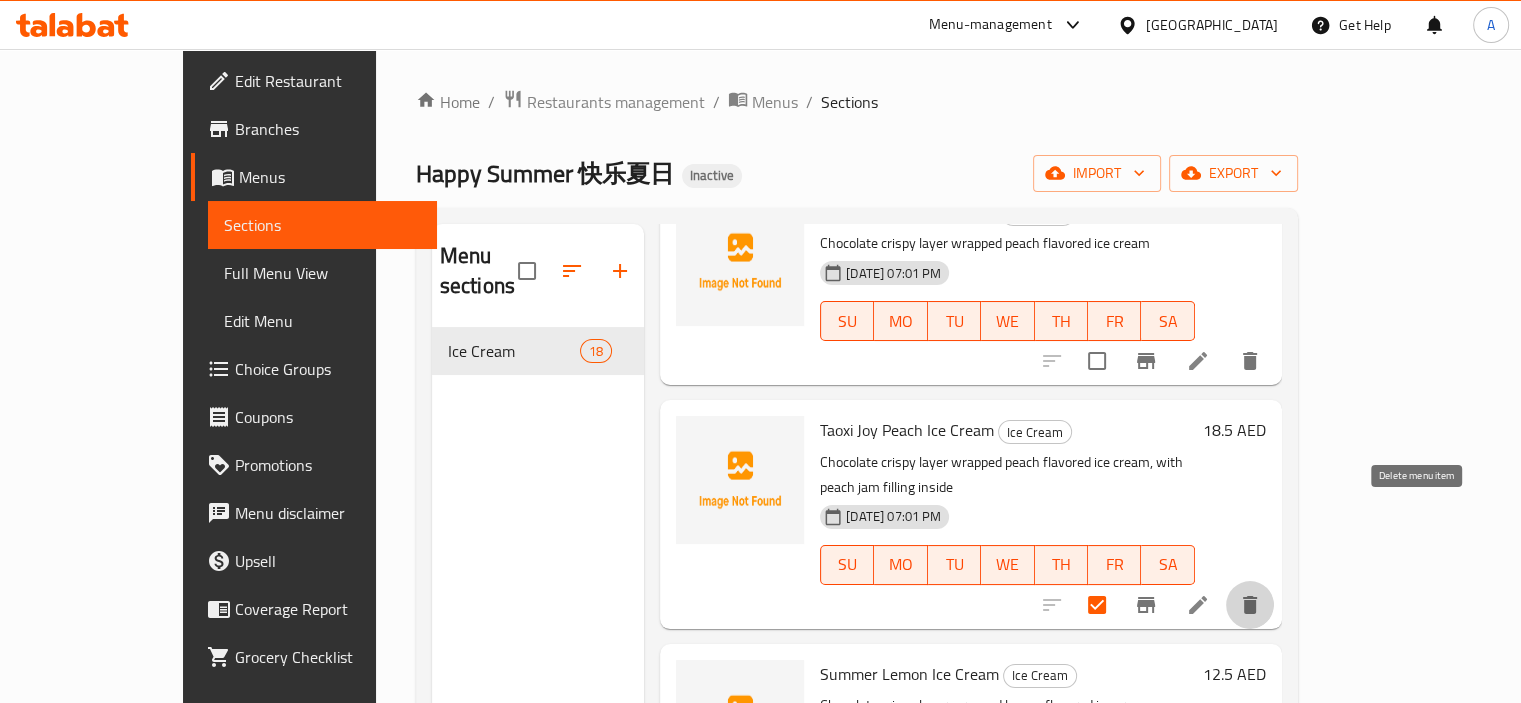 click 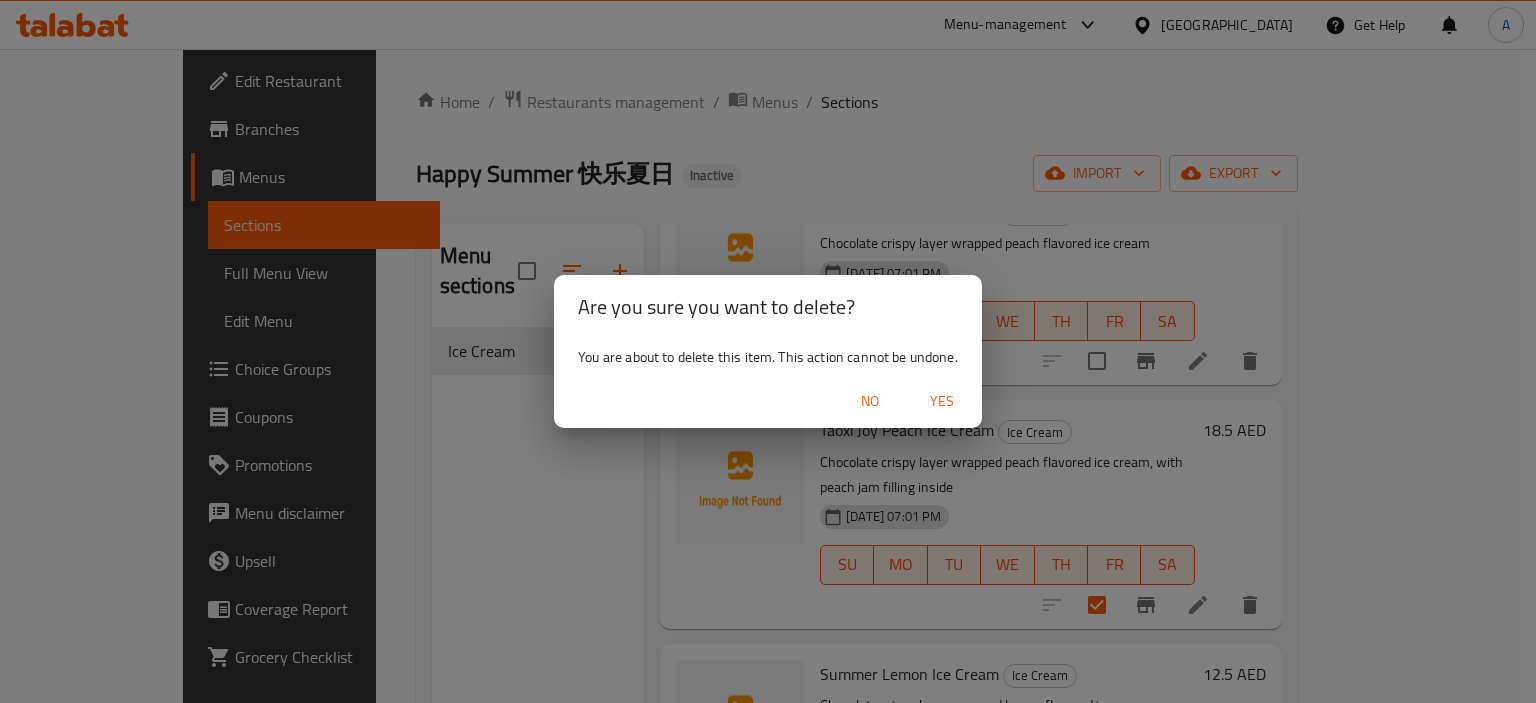 click on "Yes" at bounding box center [942, 401] 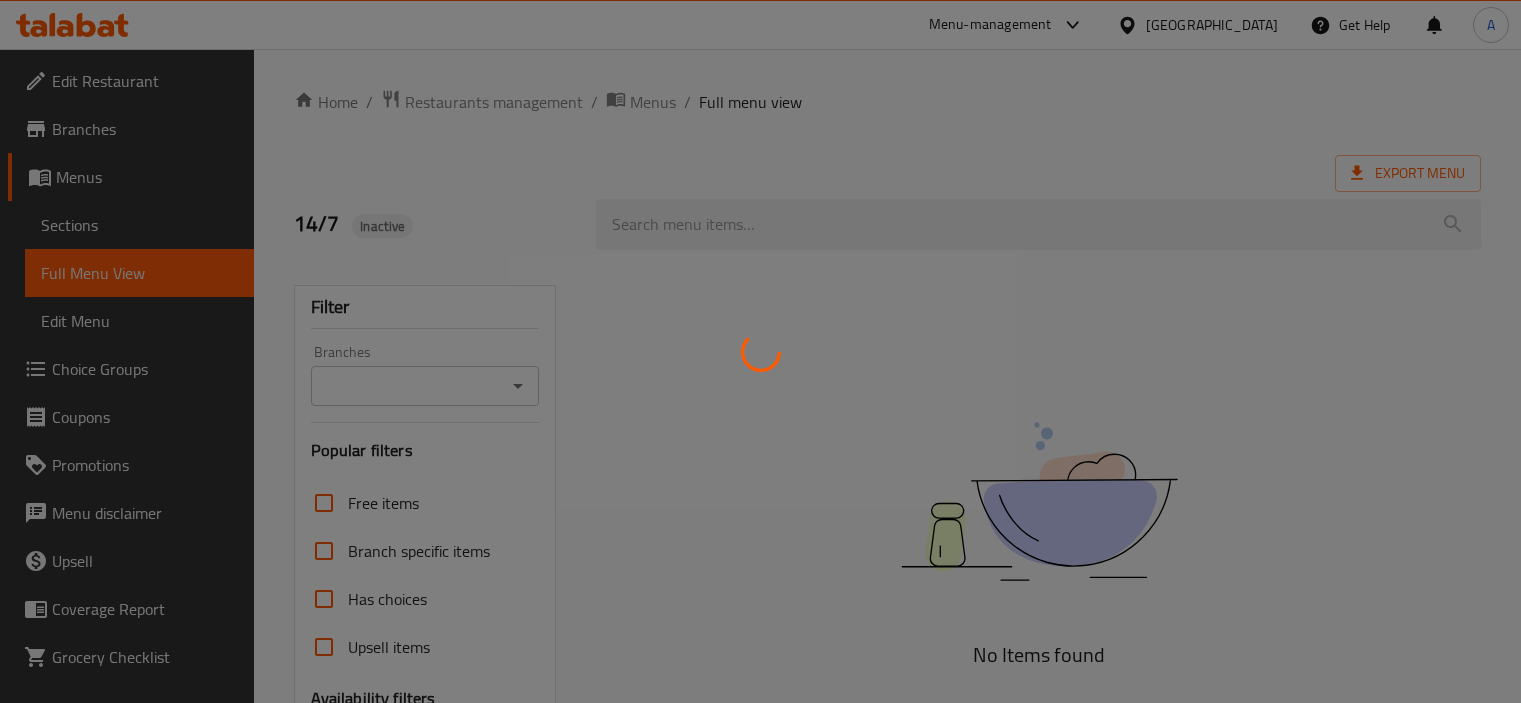 scroll, scrollTop: 0, scrollLeft: 0, axis: both 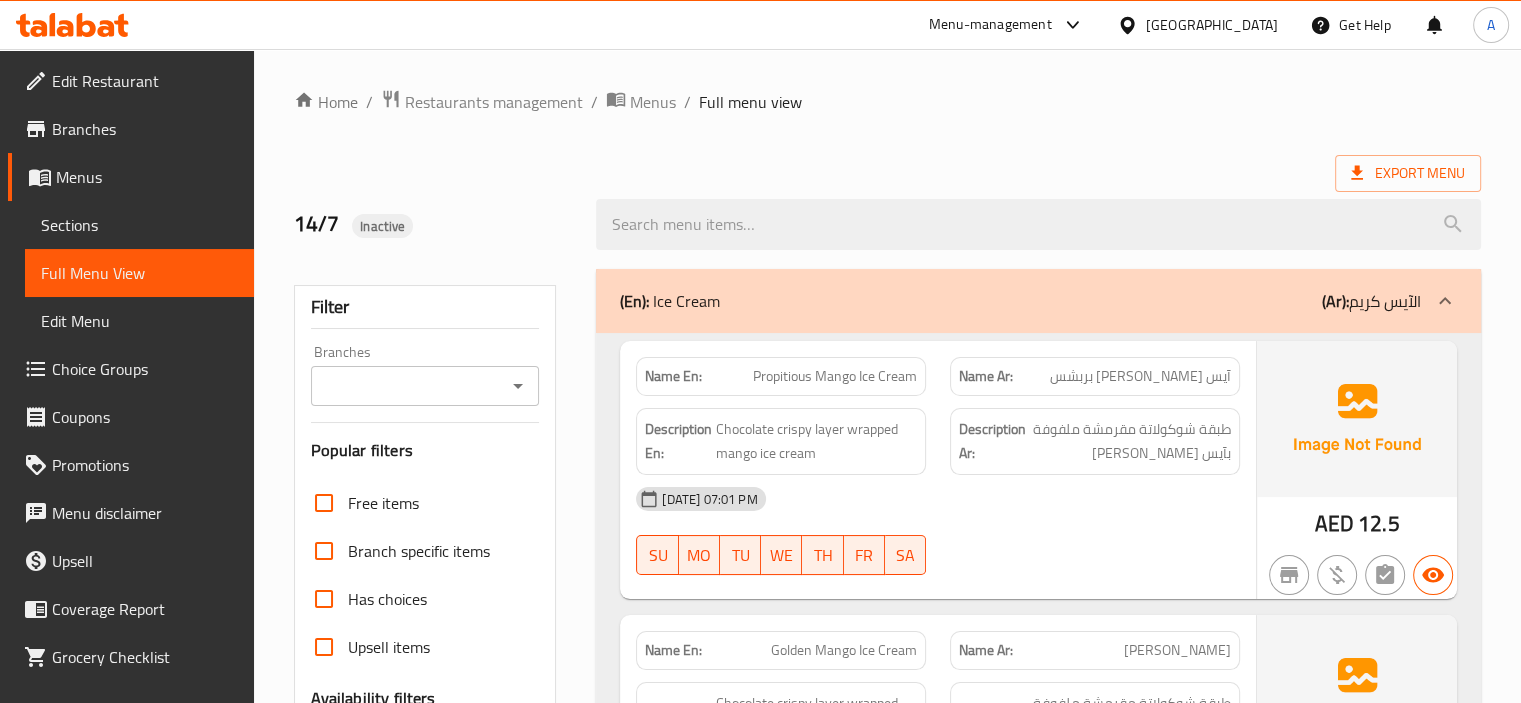 click on "Home / Restaurants management / Menus / Full menu view Export Menu 14/7   Inactive Filter Branches Branches Popular filters Free items Branch specific items Has choices Upsell items Availability filters Available Not available View filters Collapse sections Collapse categories Collapse Choices (En):   Ice Cream (Ar): الآيس كريم Name En: Propitious Mango Ice Cream Name Ar: آيس كريم مانجو بربشس Description En: Chocolate crispy layer wrapped mango ice cream Description Ar: طبقة شوكولاتة مقرمشة ملفوفة بآيس كريم مانجو [DATE] 07:01 PM SU MO TU WE TH FR SA AED 12.5 Name En: Golden Mango Ice Cream Name Ar: آيس كريم مانجو جولدن Description En: Chocolate crispy layer wrapped mango ice cream, with mango jam filling inside Description Ar: طبقة شوكولاتة مقرمشة ملفوفة بآيس كريم مانجو، مع حشوة مربى المانجو بالداخل
[DATE] 07:01 PM SU MO TU WE TH FR SA AED 18.5 Name En: SU MO 9" at bounding box center [887, 2575] 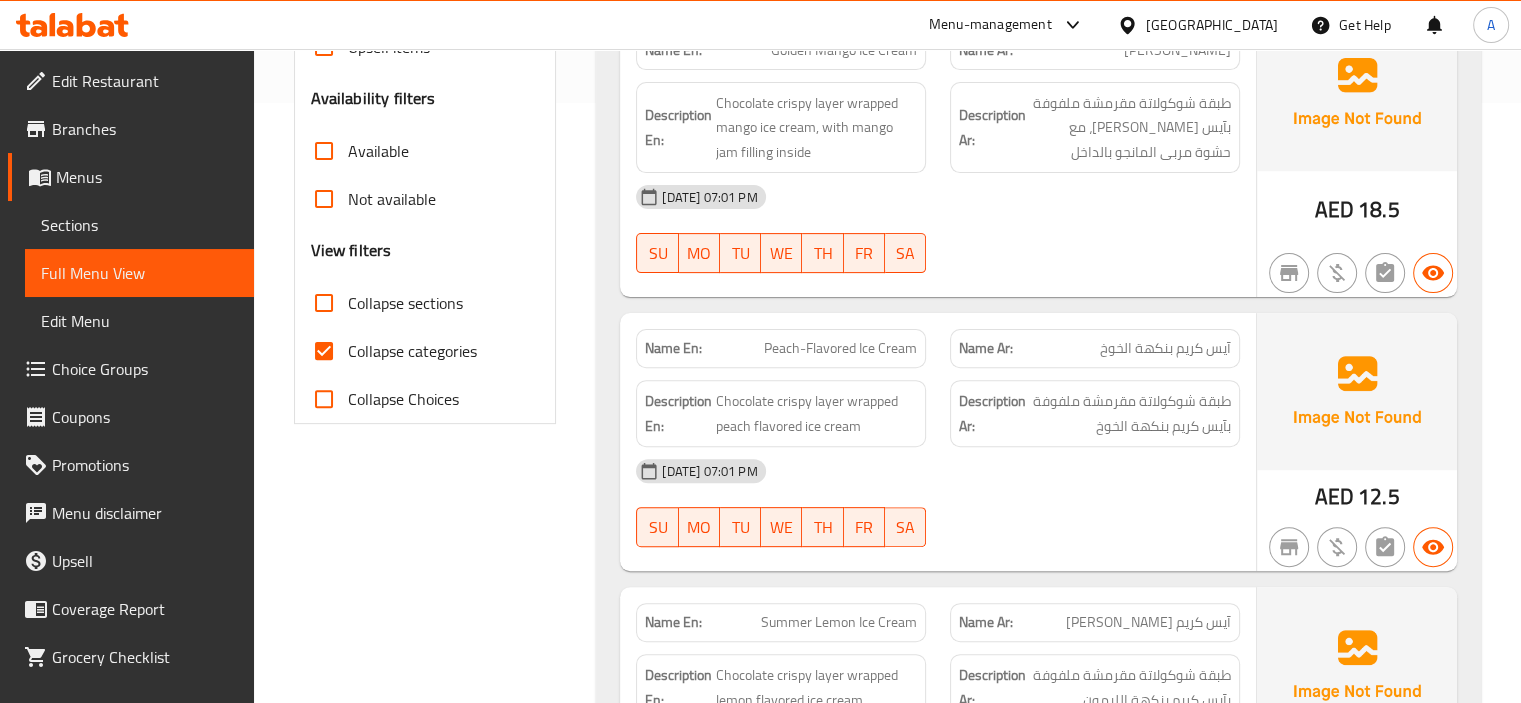 click on "Collapse categories" at bounding box center (412, 351) 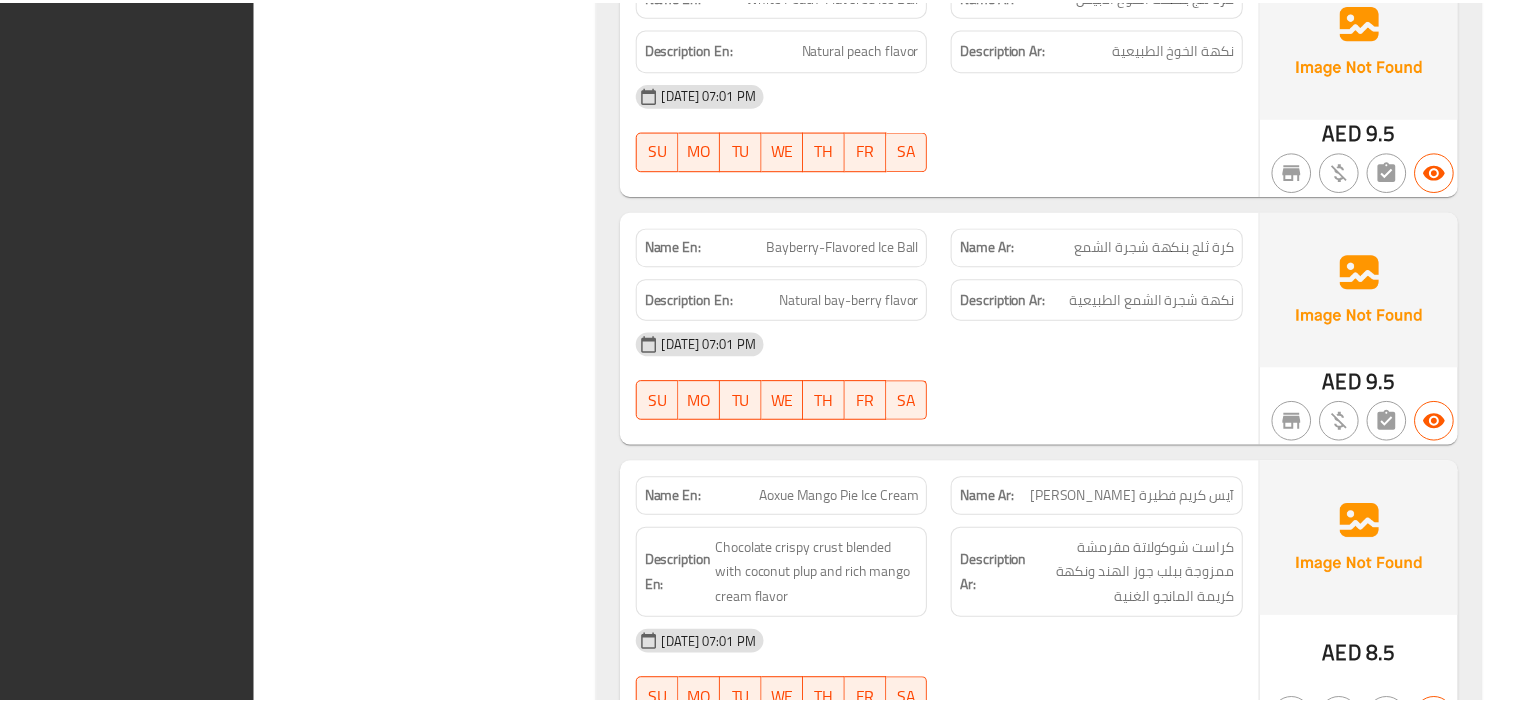 scroll, scrollTop: 4394, scrollLeft: 0, axis: vertical 